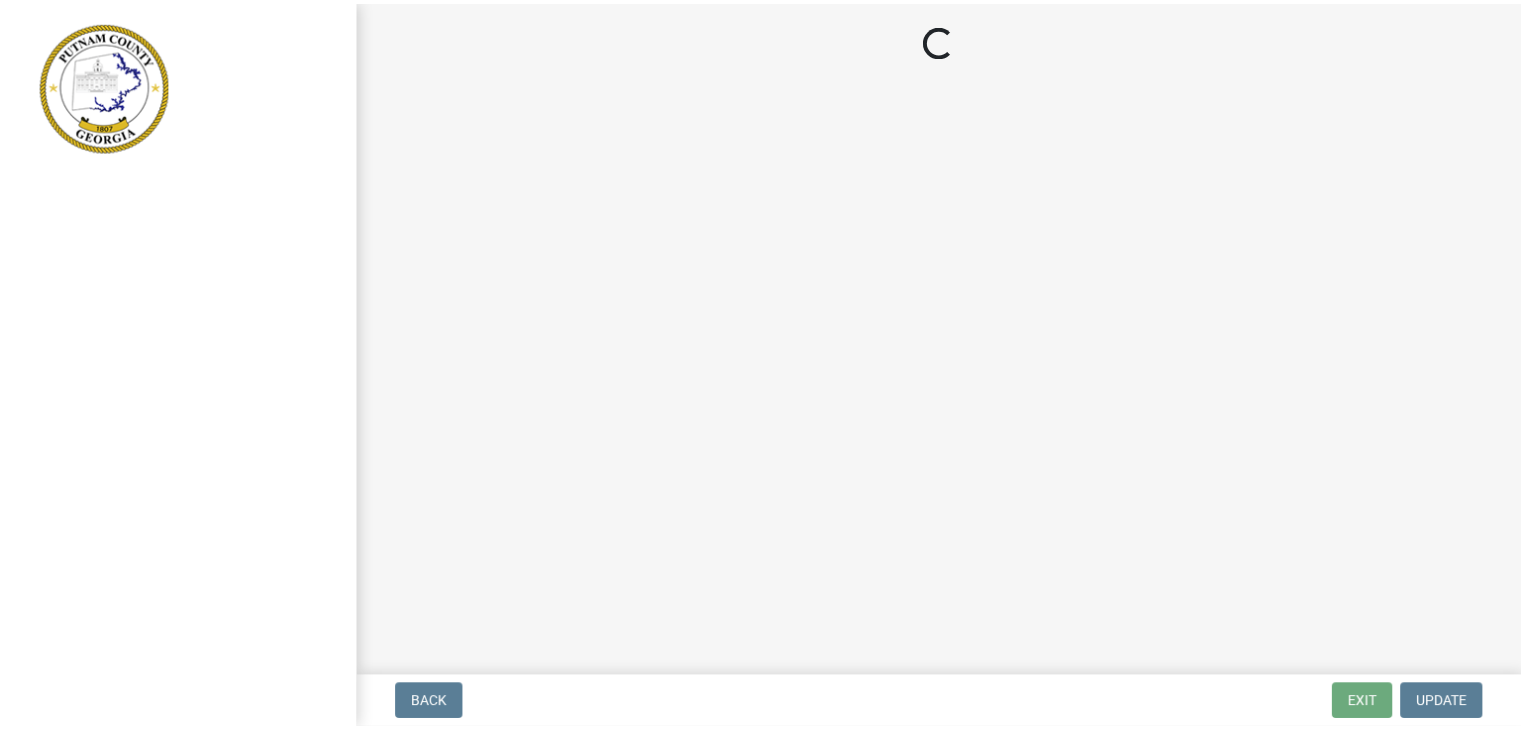 scroll, scrollTop: 0, scrollLeft: 0, axis: both 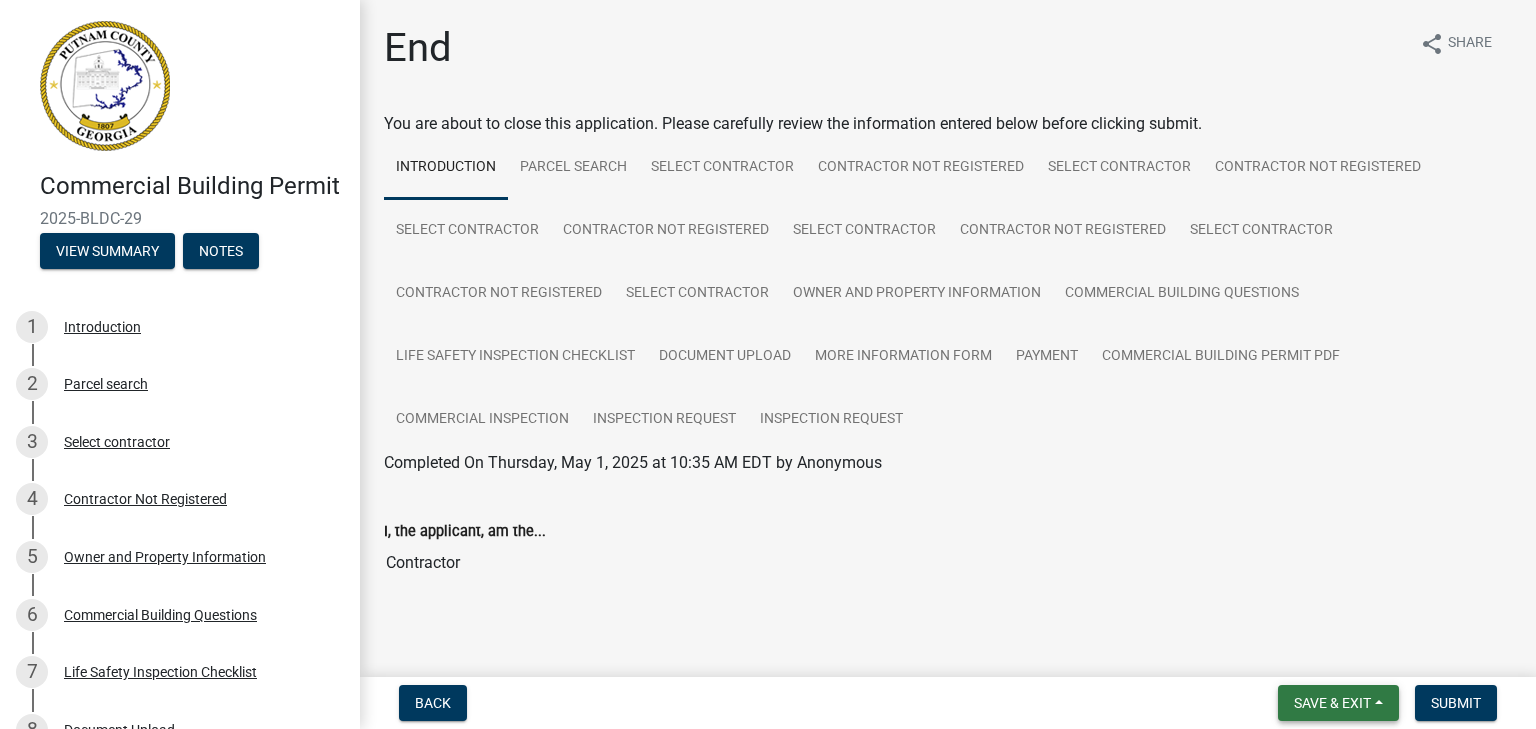 click on "Save & Exit" at bounding box center (1332, 703) 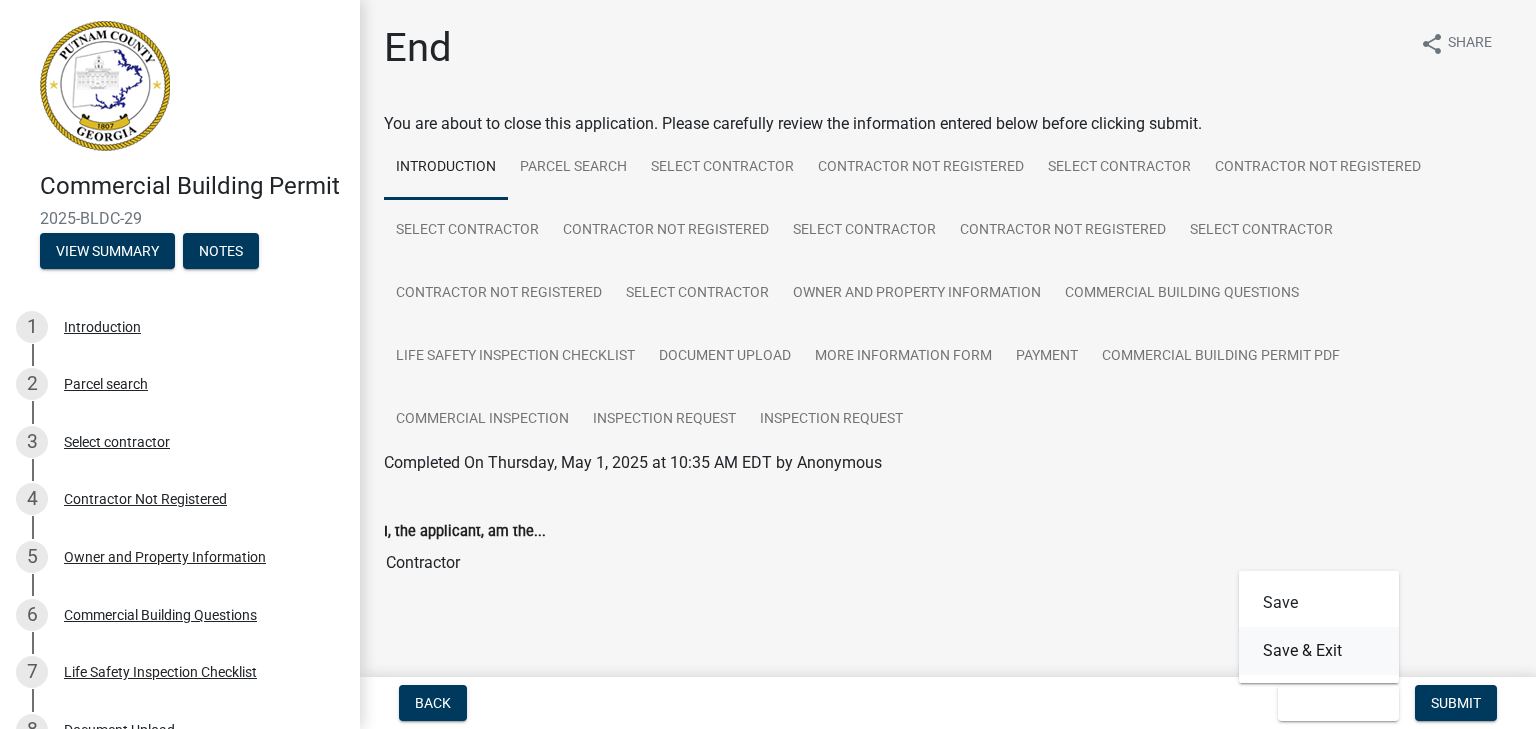 click on "Save & Exit" at bounding box center [1319, 651] 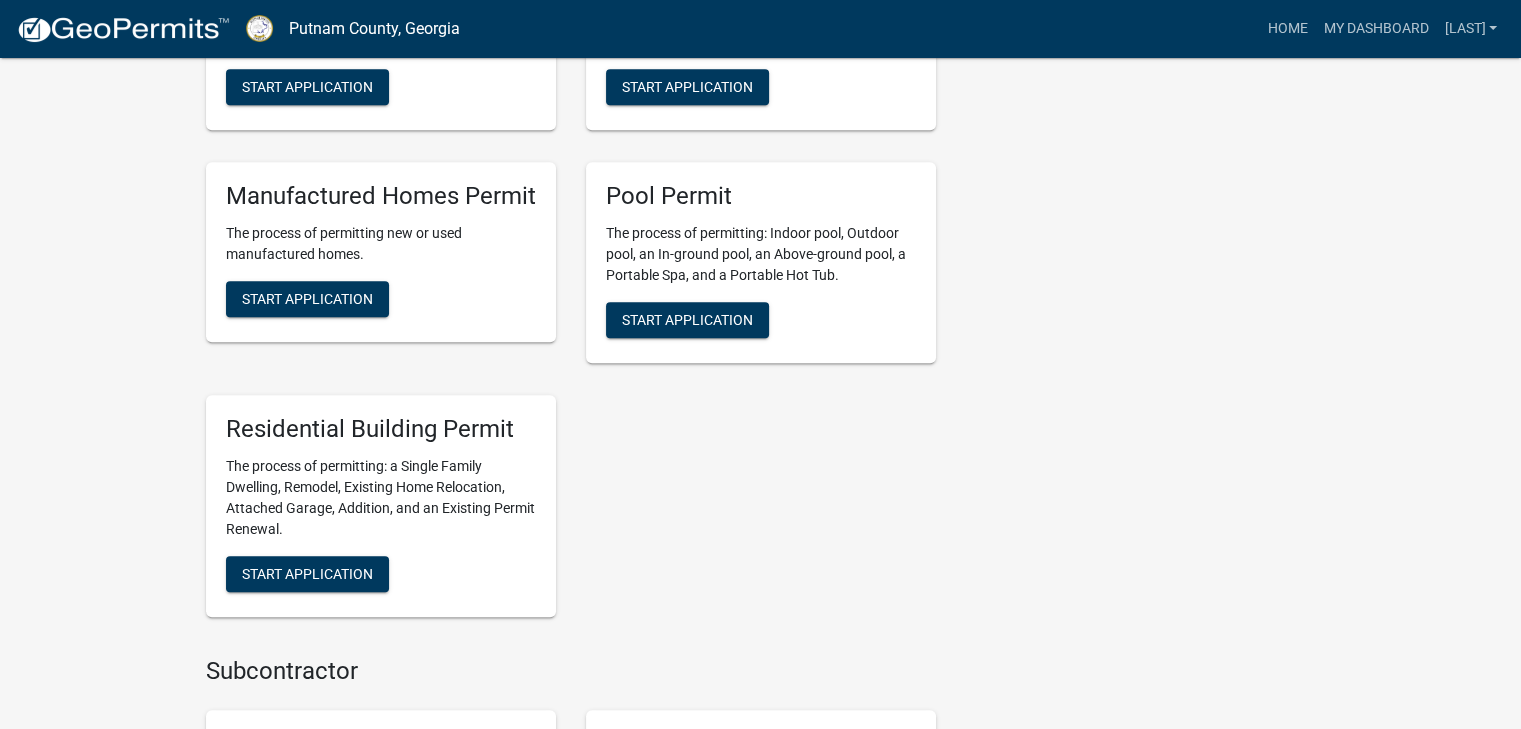 scroll, scrollTop: 1000, scrollLeft: 0, axis: vertical 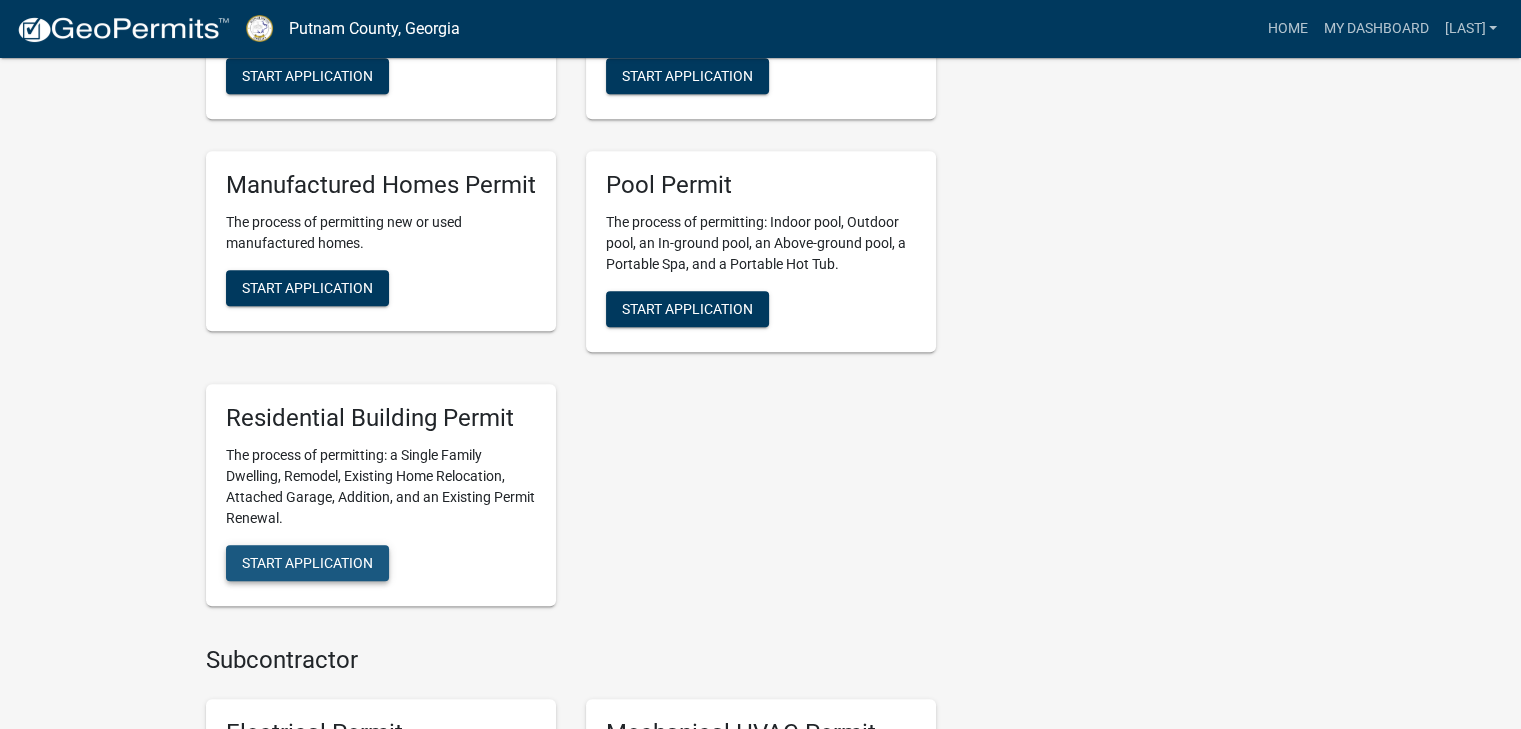 click on "Start Application" at bounding box center (307, 562) 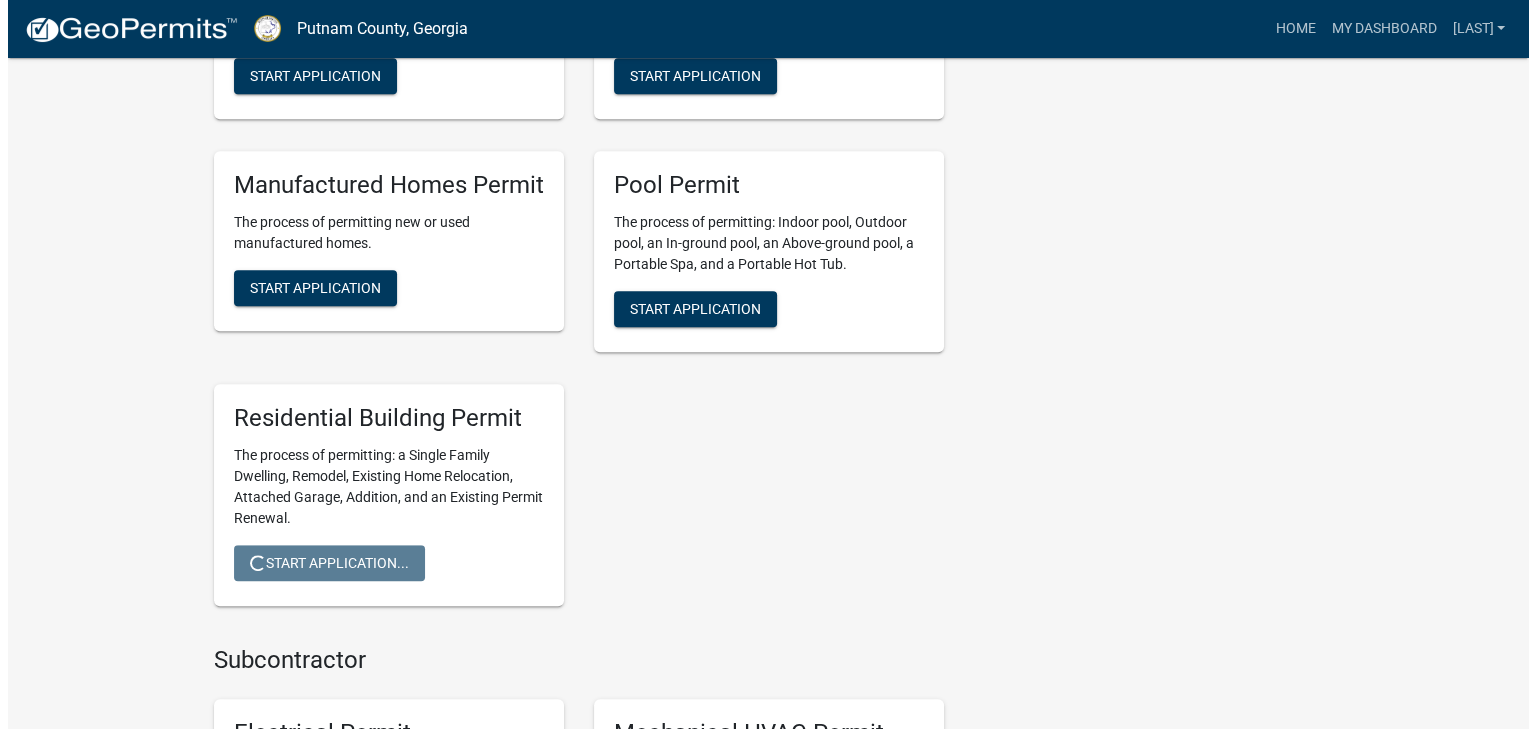 scroll, scrollTop: 0, scrollLeft: 0, axis: both 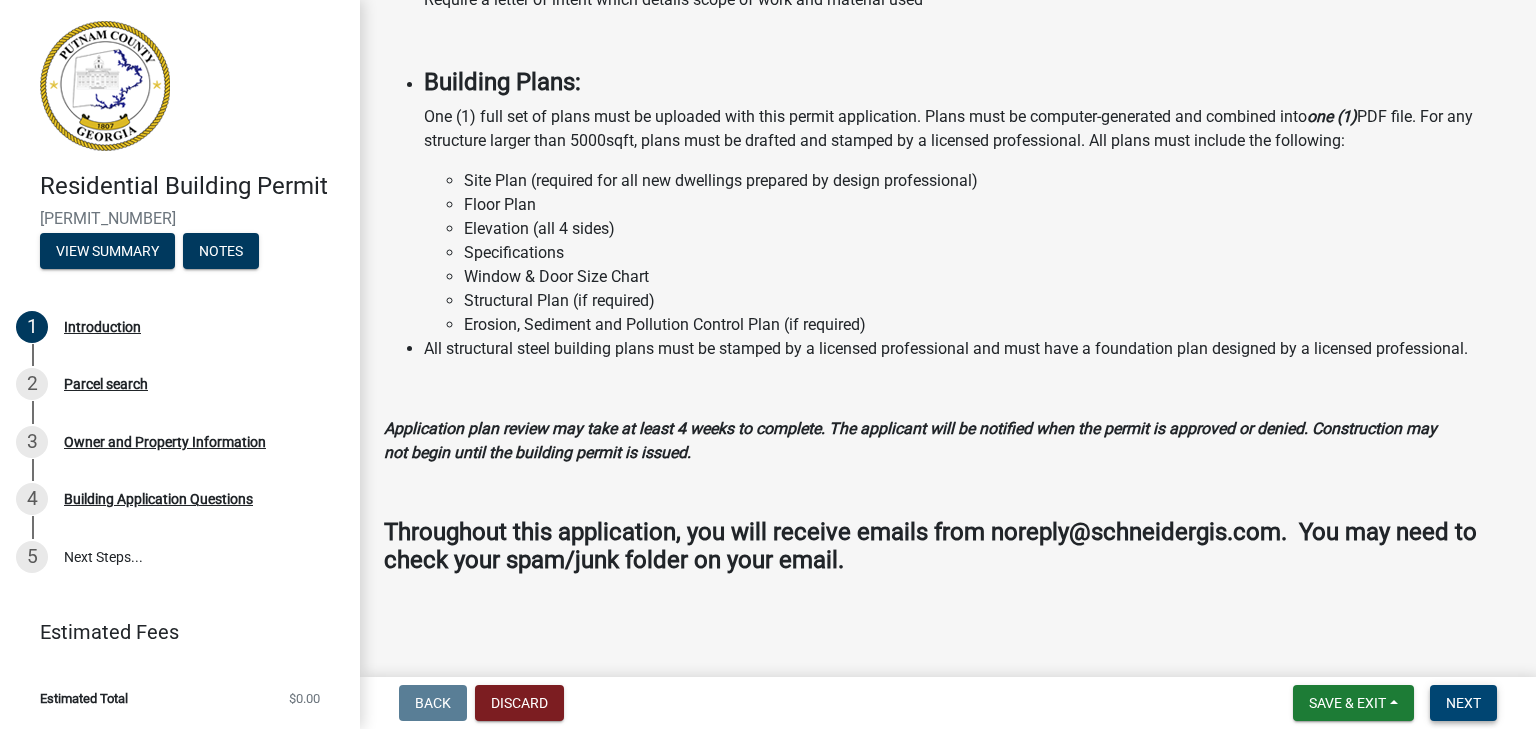 click on "Next" at bounding box center (1463, 703) 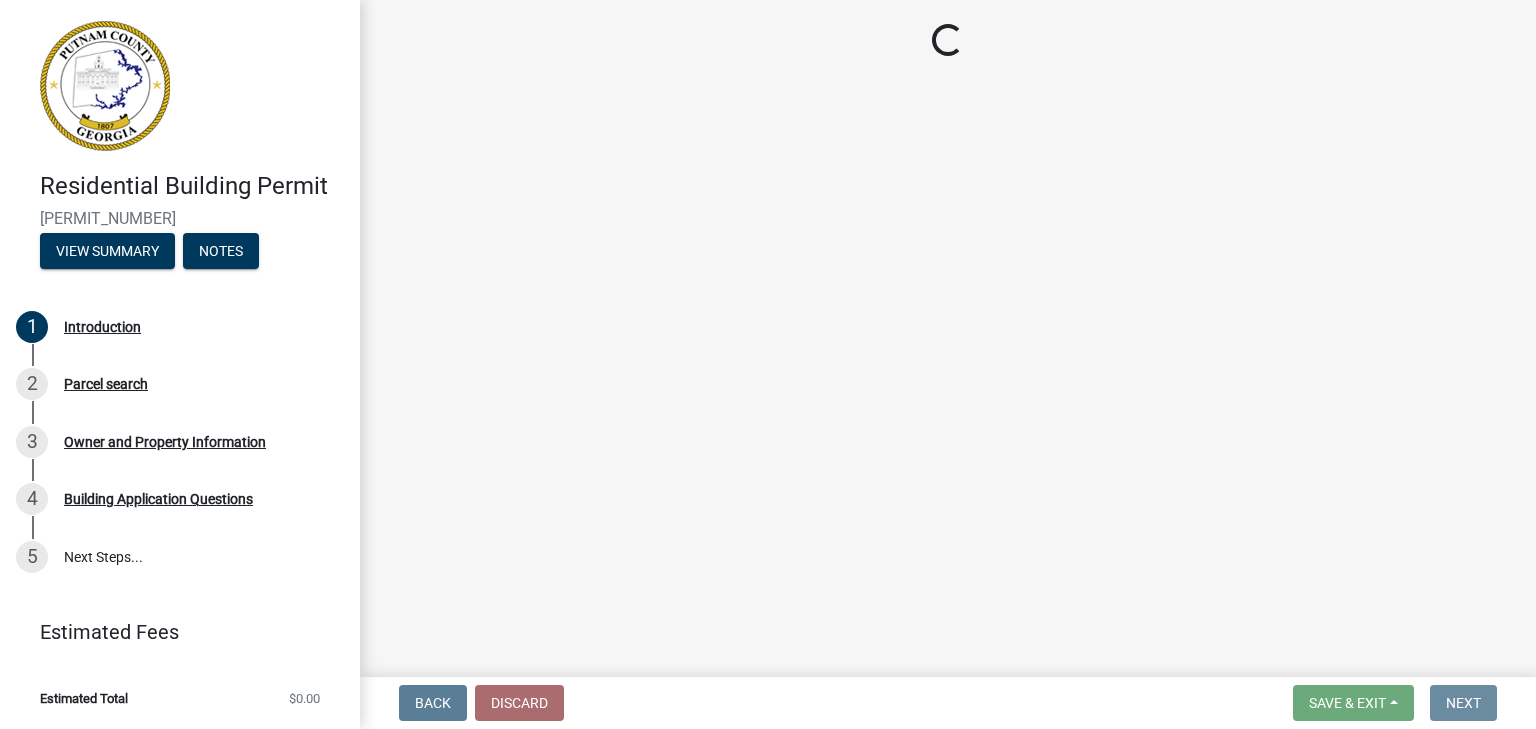 scroll, scrollTop: 0, scrollLeft: 0, axis: both 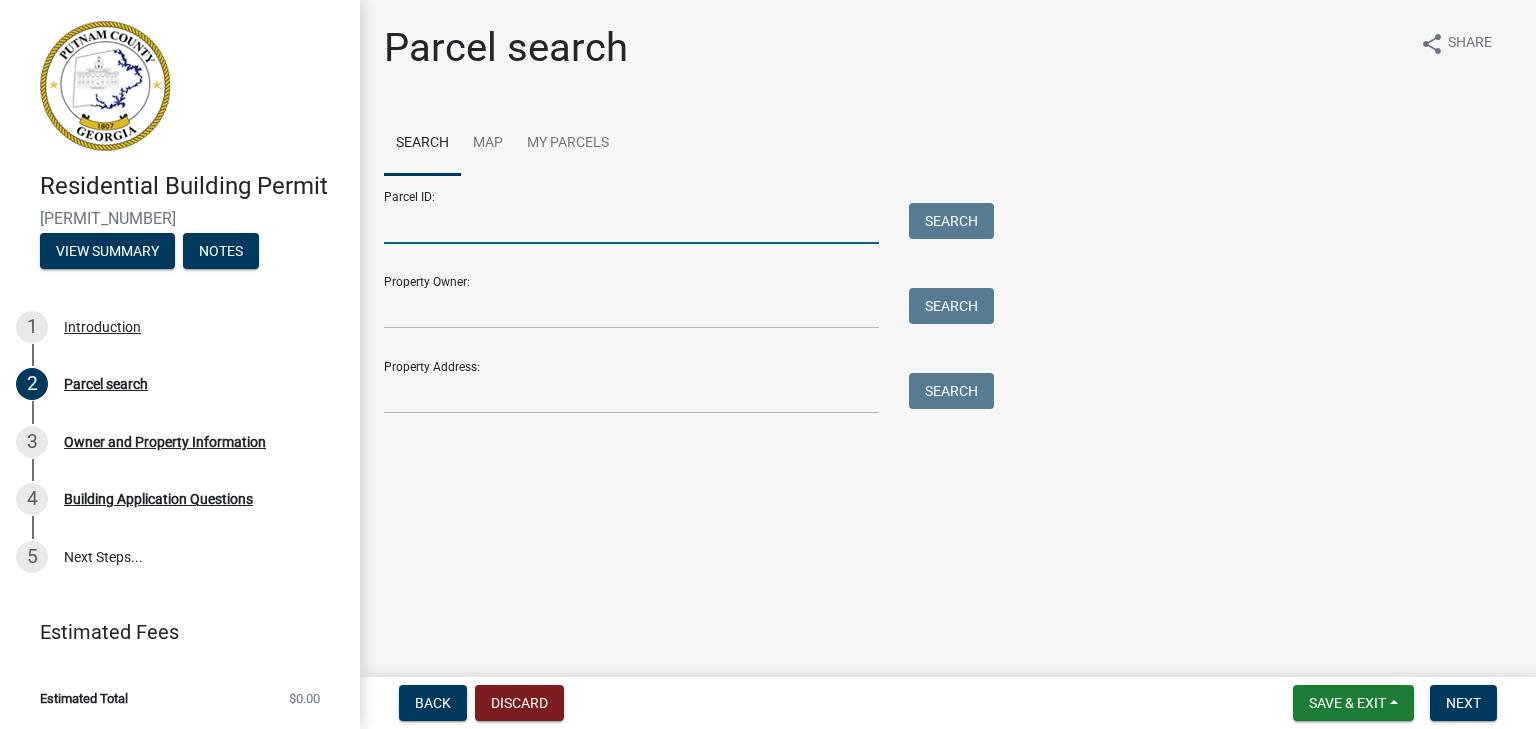 click on "Parcel ID:" at bounding box center (631, 223) 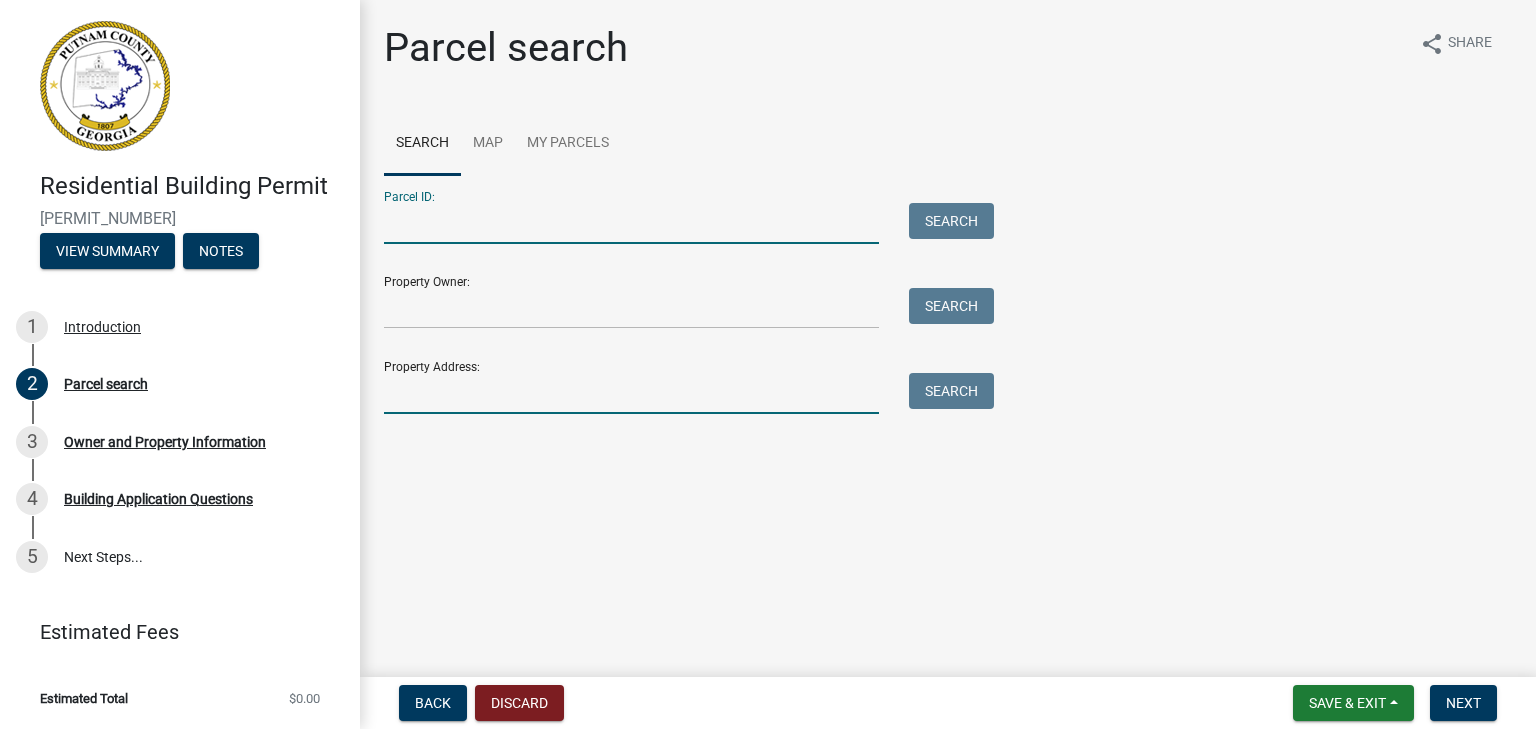 click on "Property Address:" at bounding box center [631, 393] 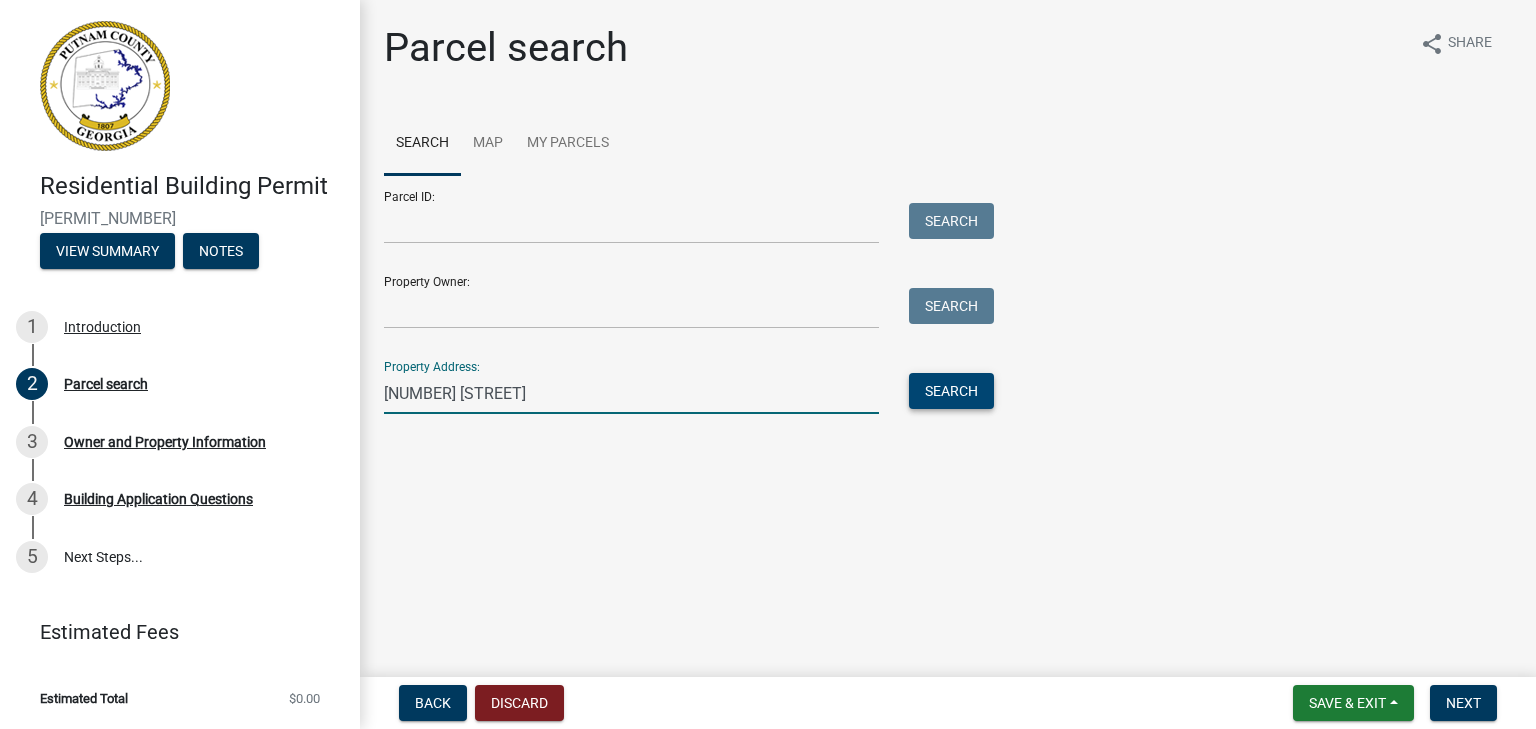 type on "[NUMBER] [STREET]" 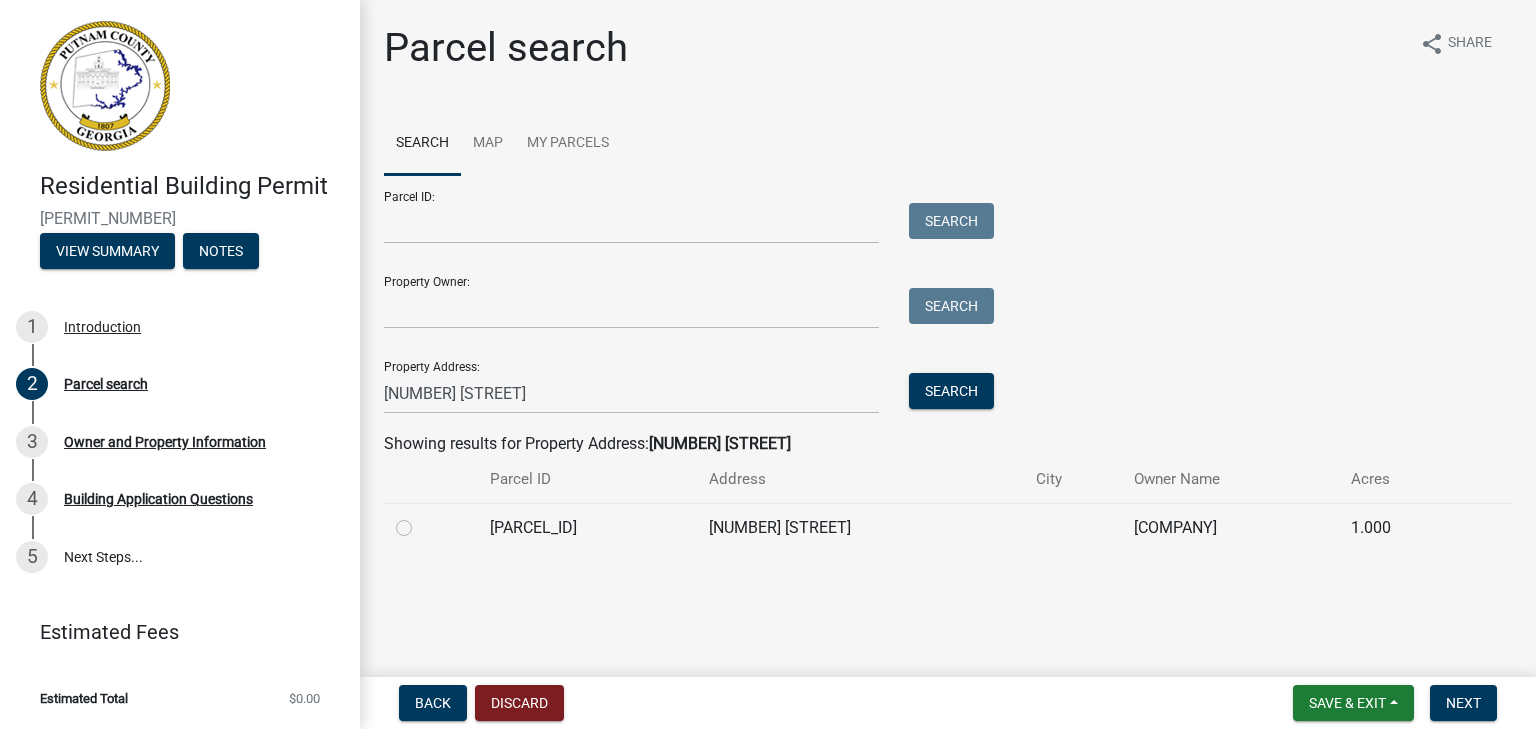 click 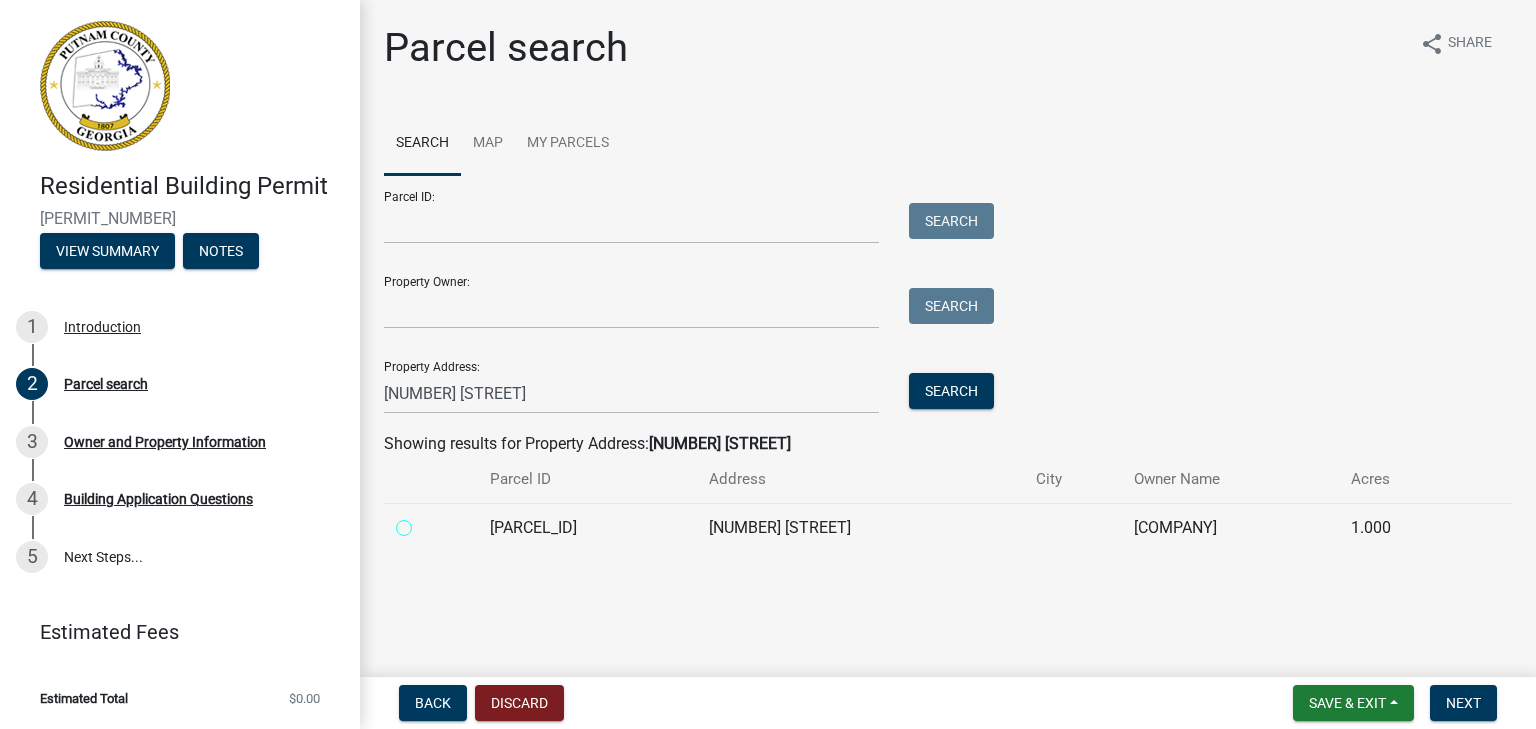 radio on "true" 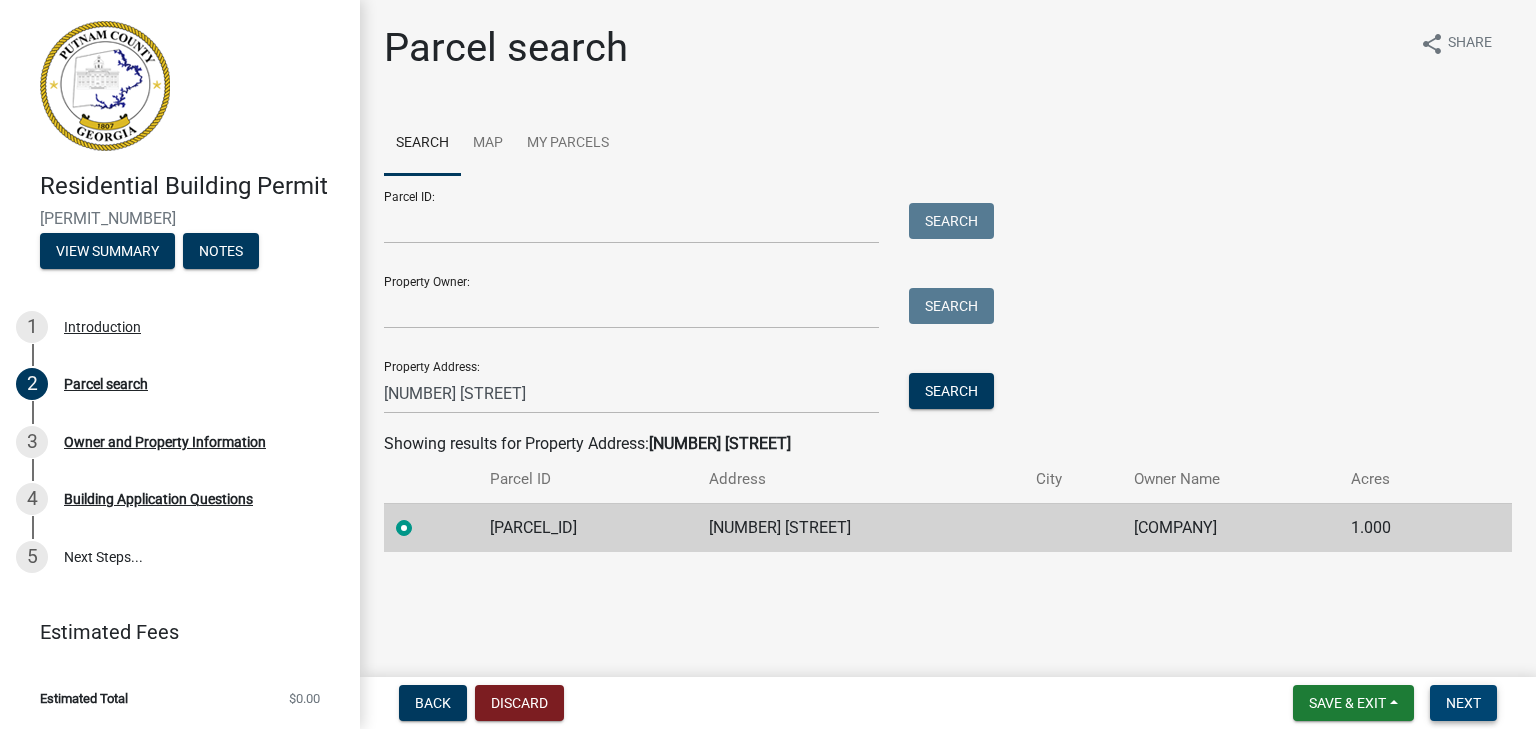 click on "Next" at bounding box center (1463, 703) 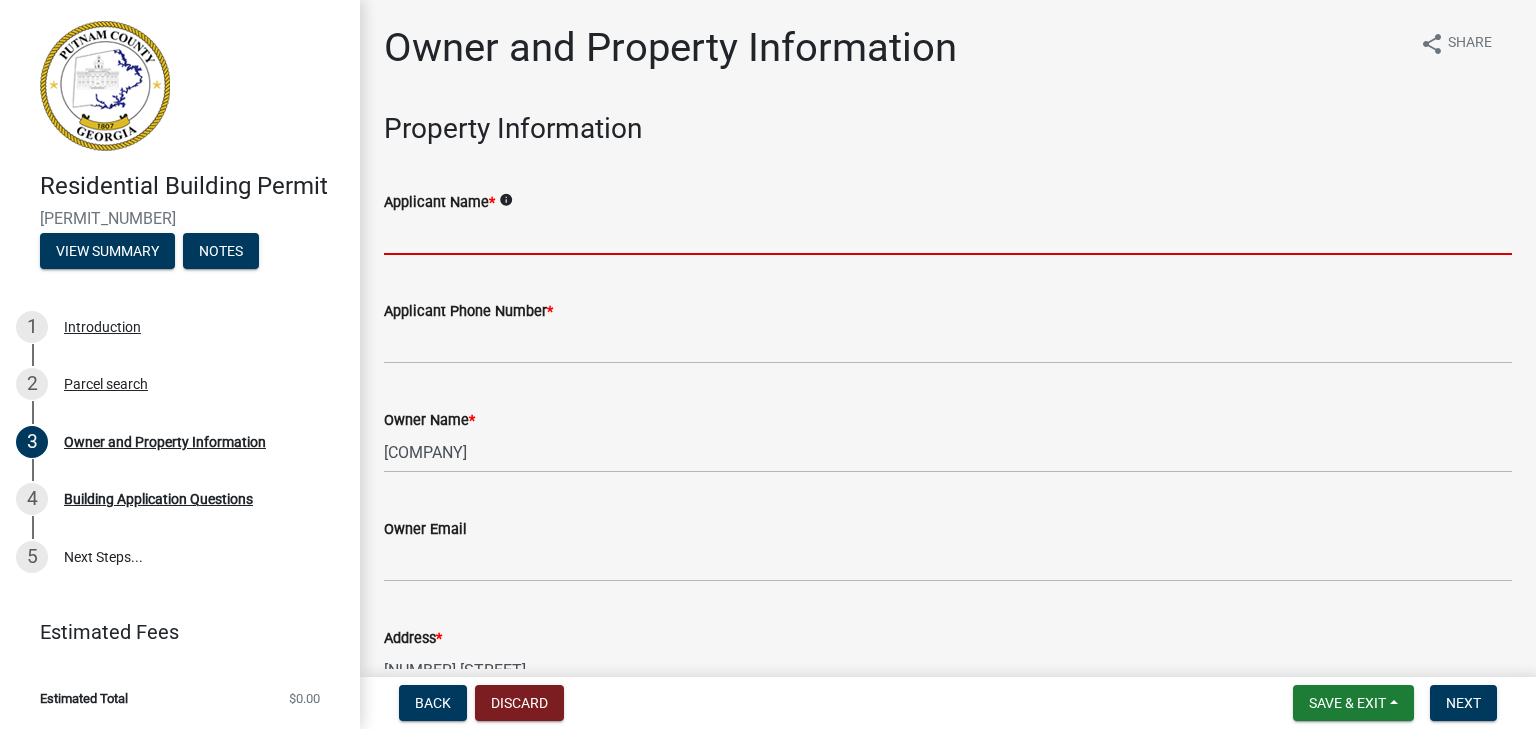 click on "Applicant Name  *" at bounding box center [948, 234] 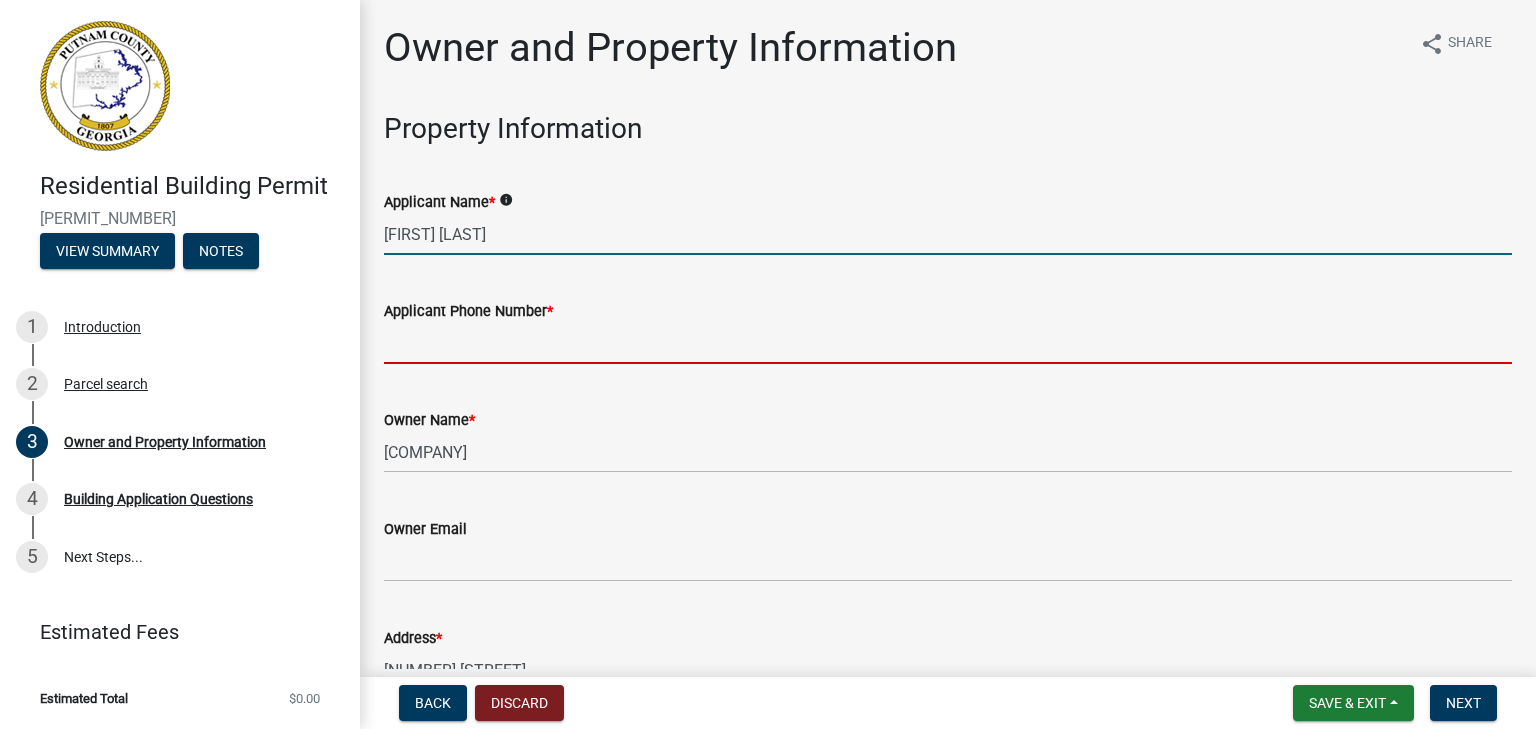 type on "[PHONE]" 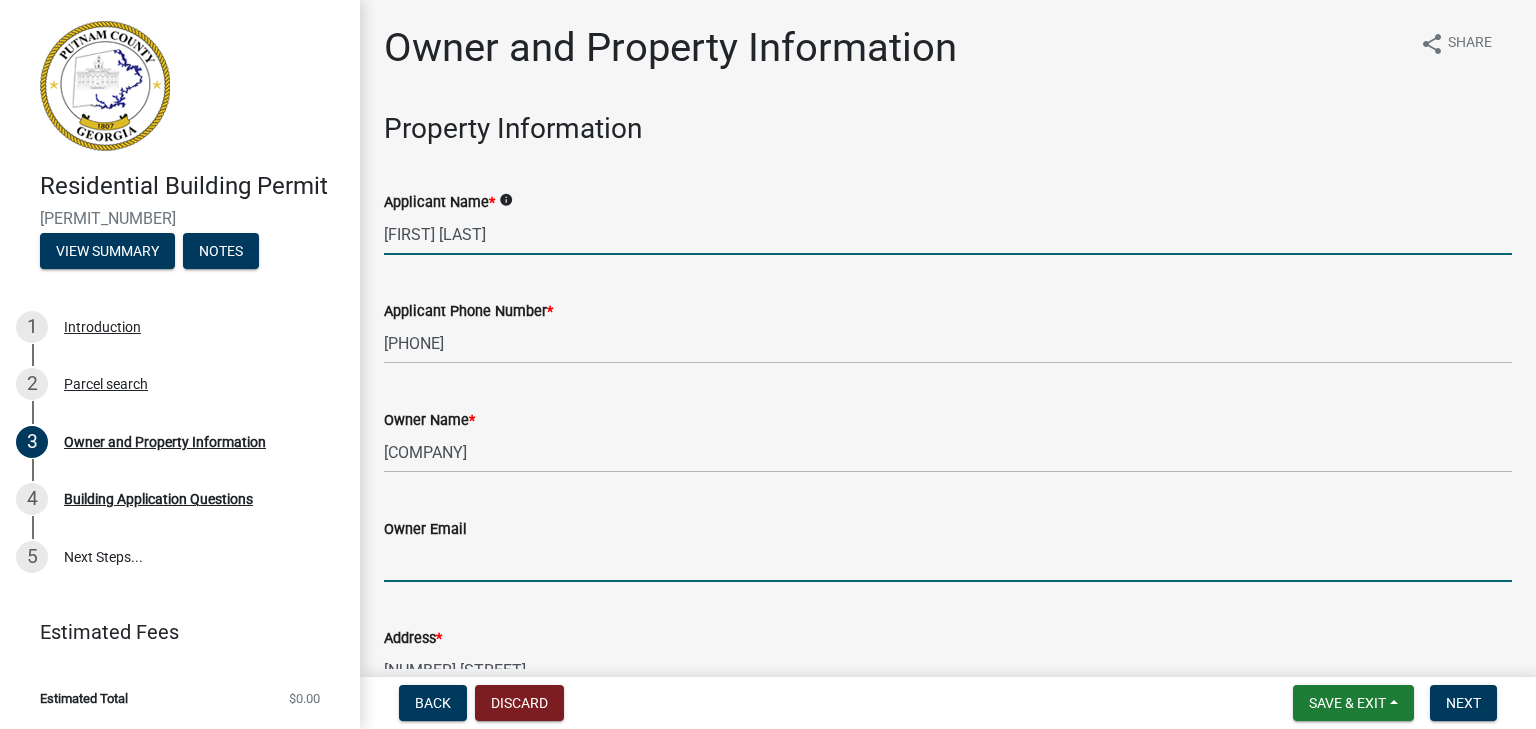 type on "[EMAIL]" 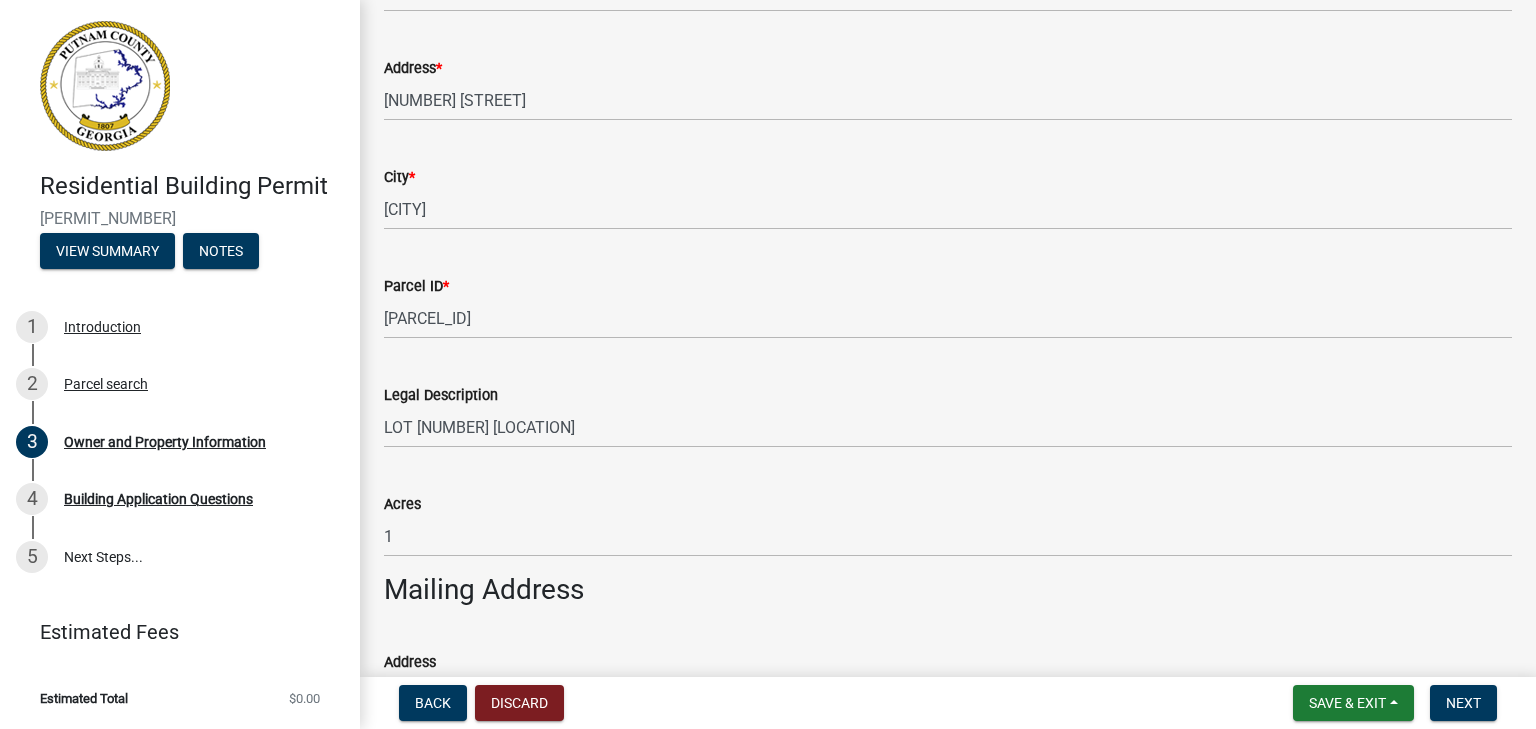 scroll, scrollTop: 600, scrollLeft: 0, axis: vertical 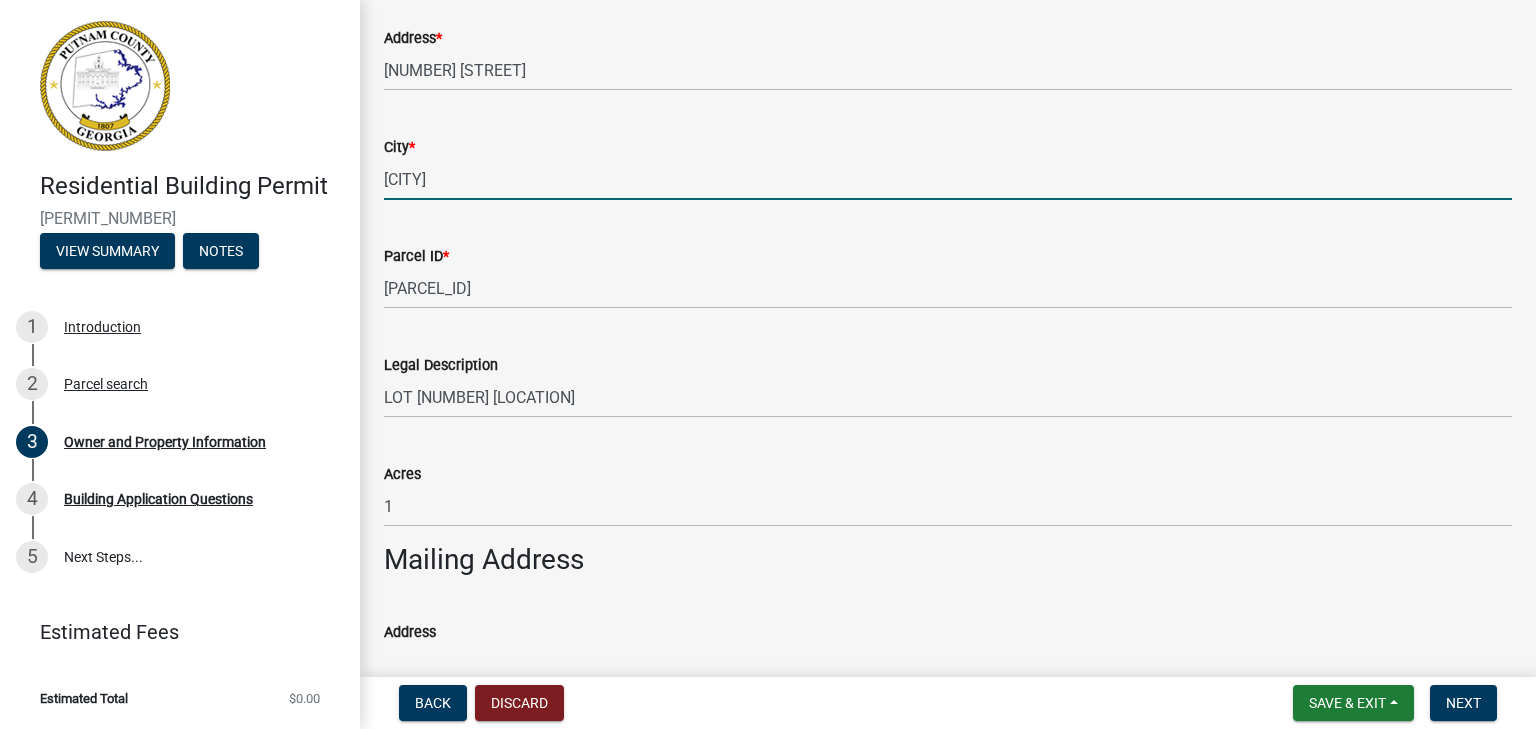 drag, startPoint x: 628, startPoint y: 177, endPoint x: 240, endPoint y: 191, distance: 388.2525 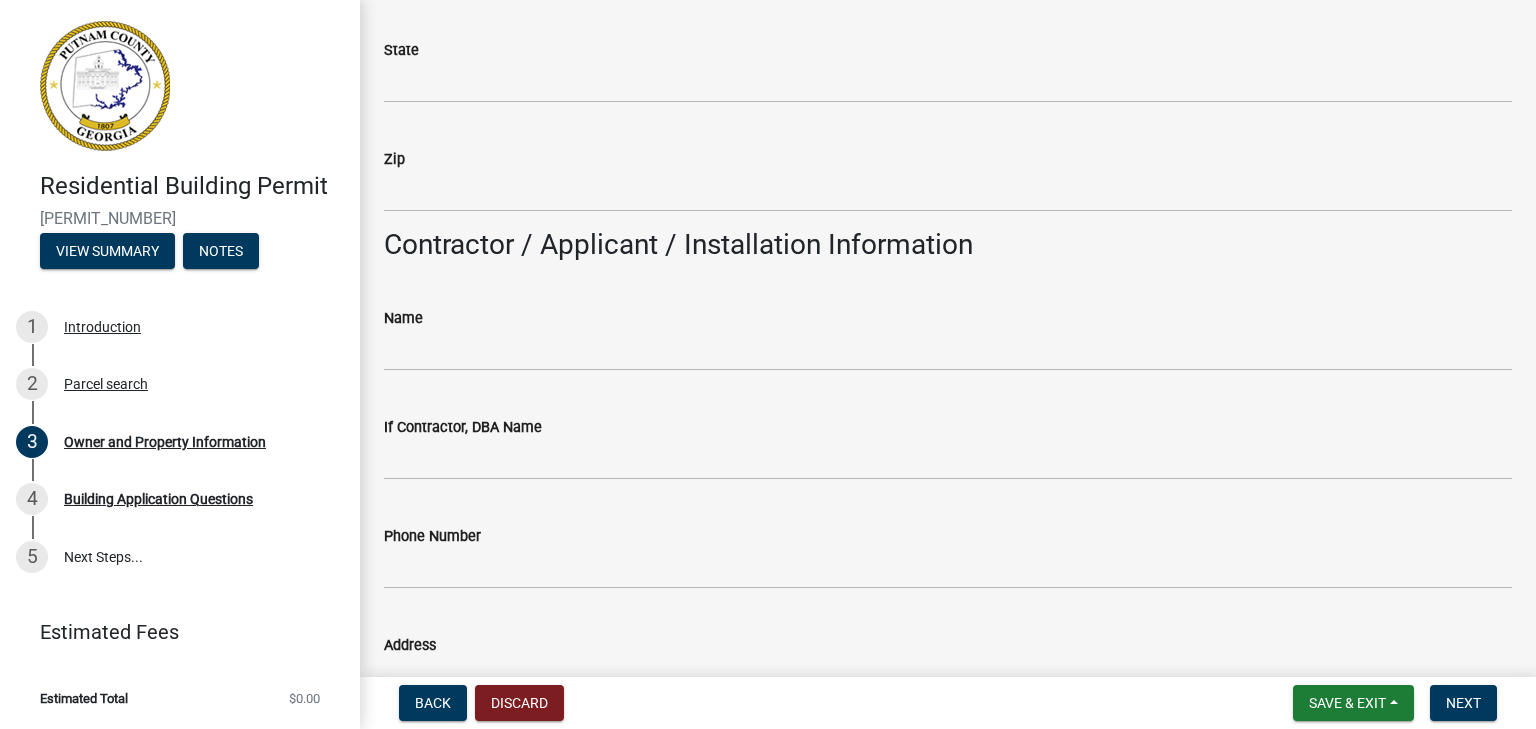 scroll, scrollTop: 1100, scrollLeft: 0, axis: vertical 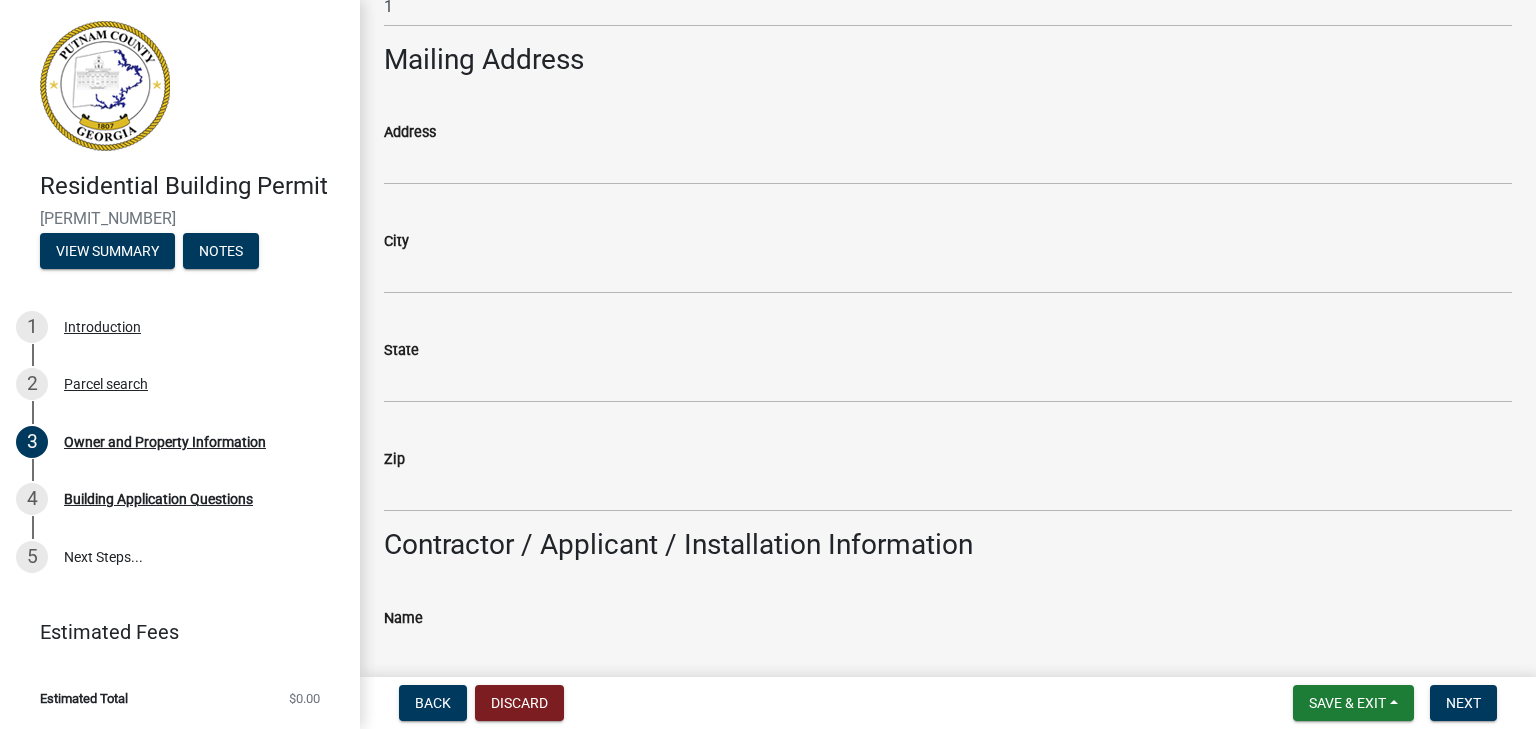 type on "Eatonton" 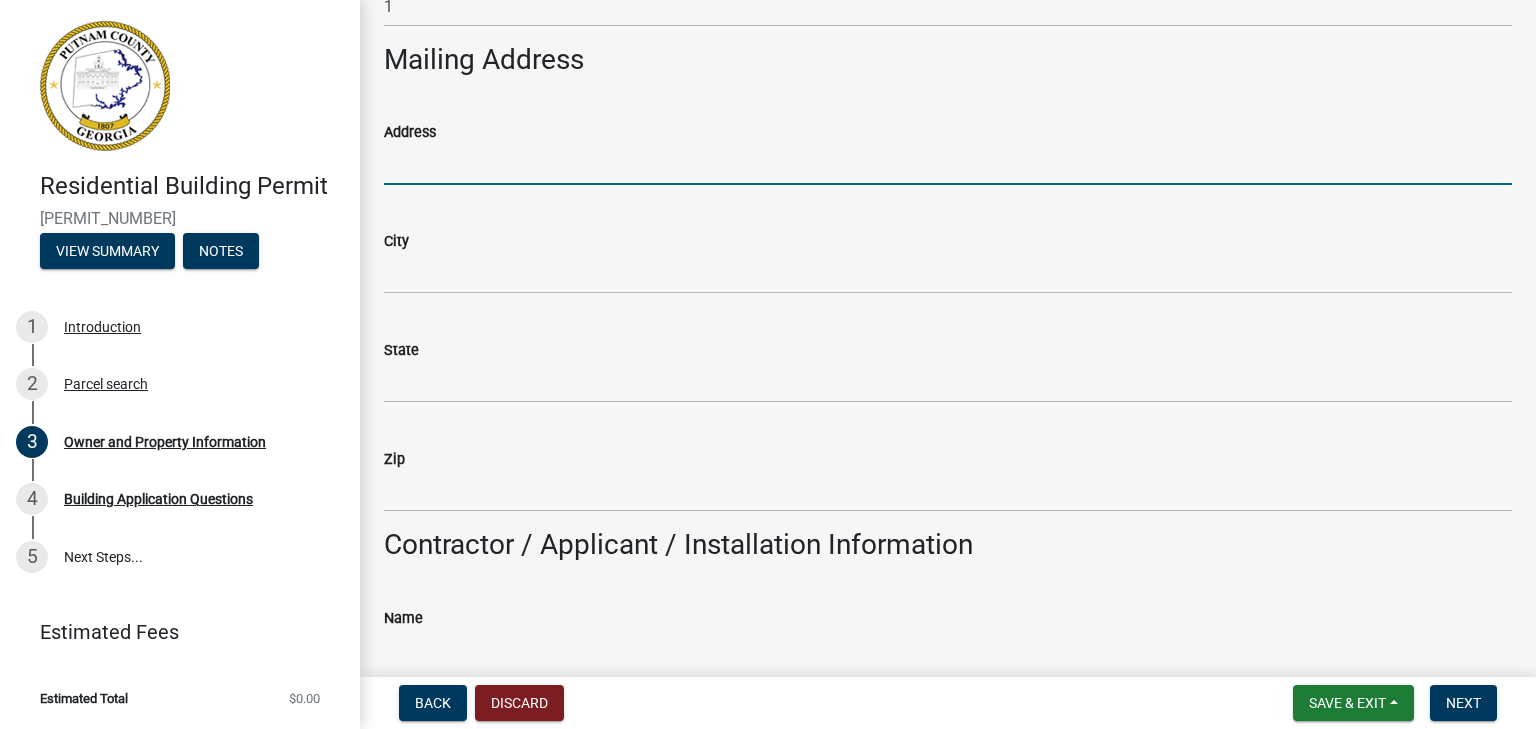 click on "Address" at bounding box center (948, 164) 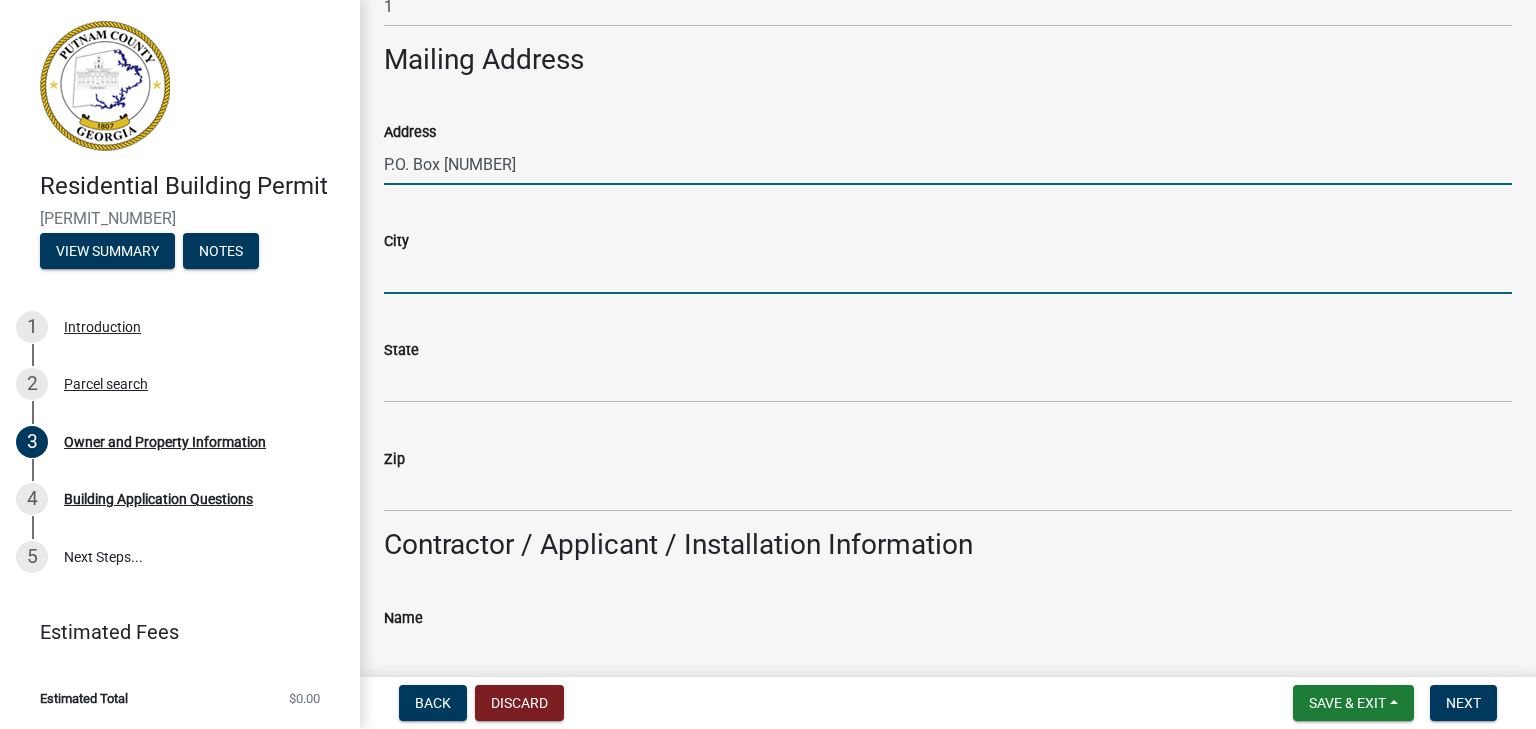 type on "[CITY]" 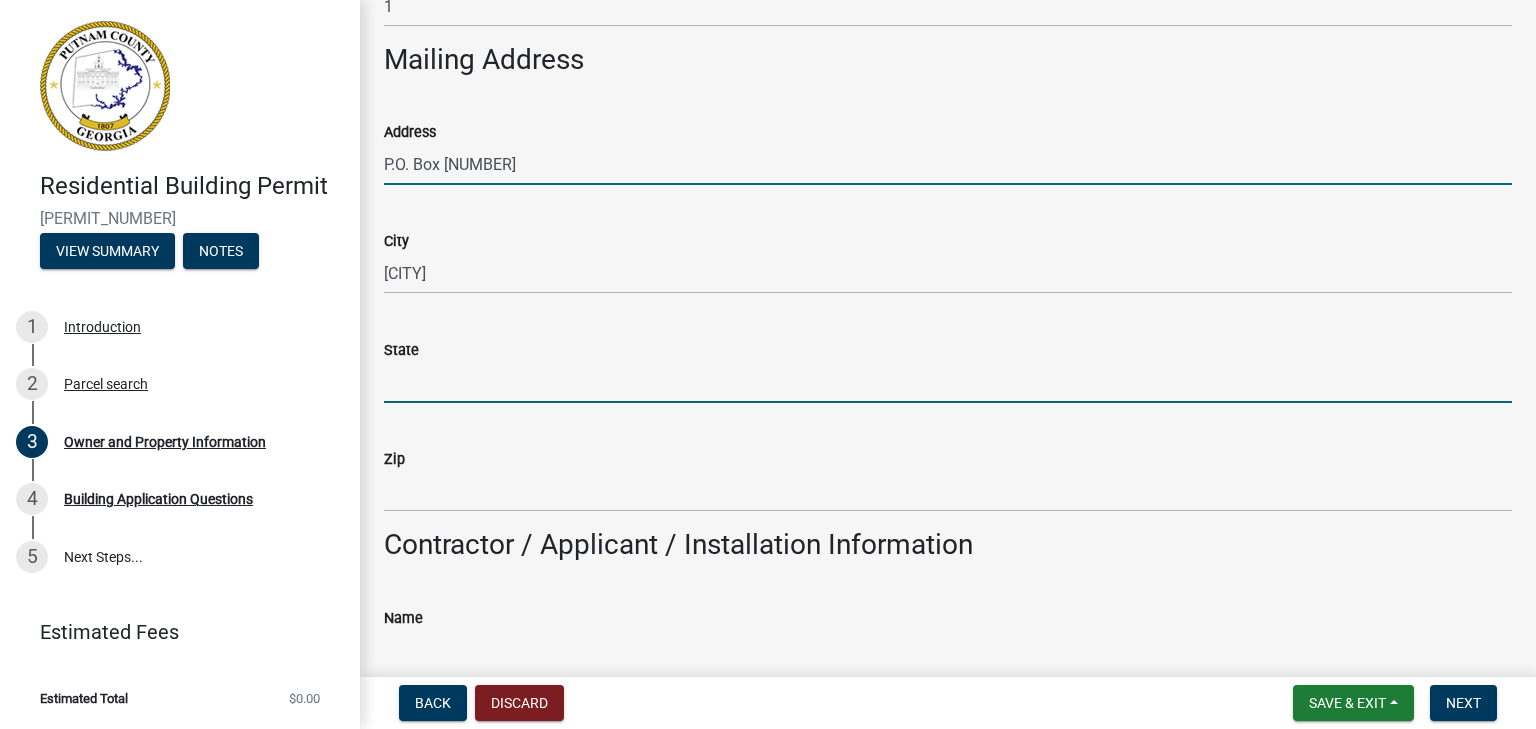type on "Georgia" 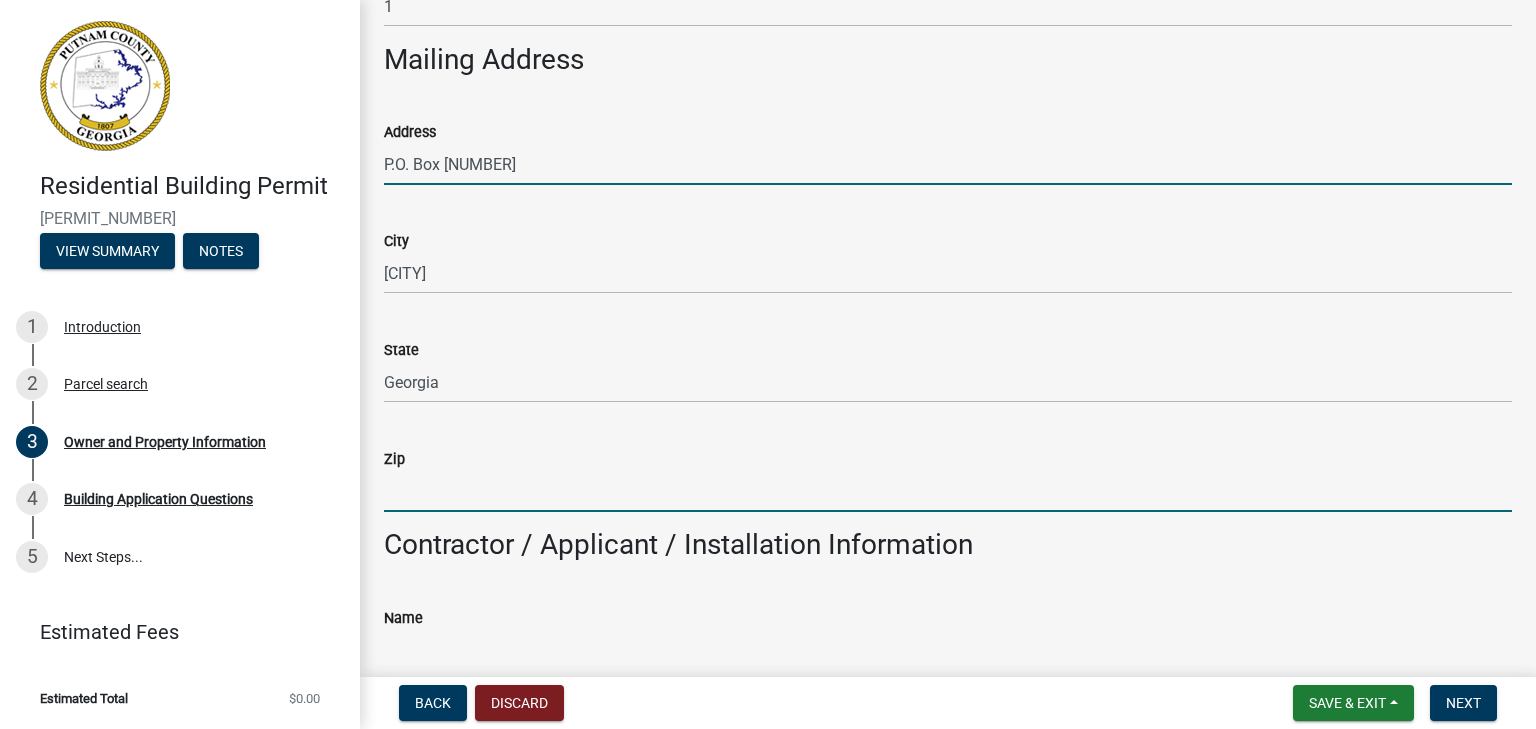 type on "[NUMBER]" 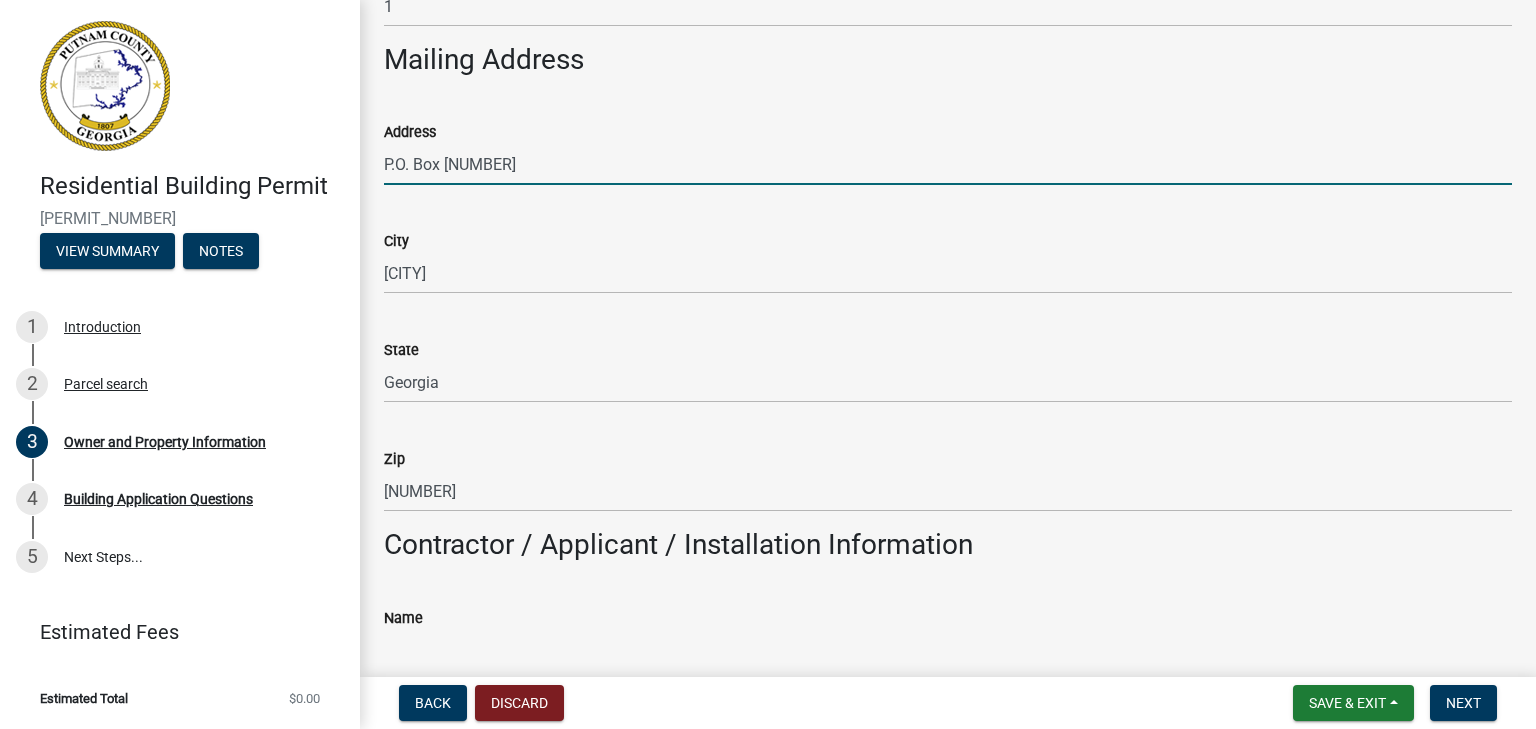 type on "[FIRST] [LAST]" 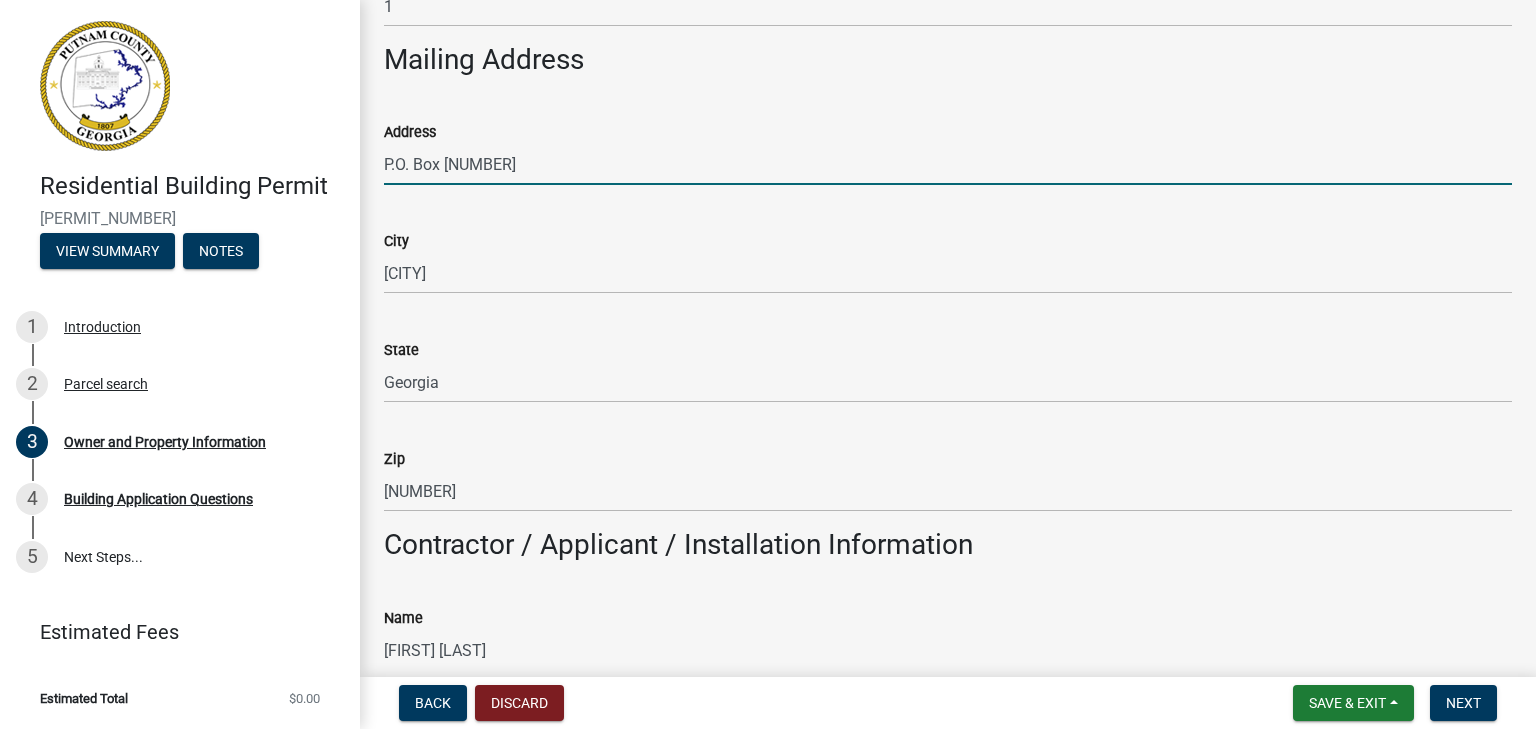 type on "[PHONE]" 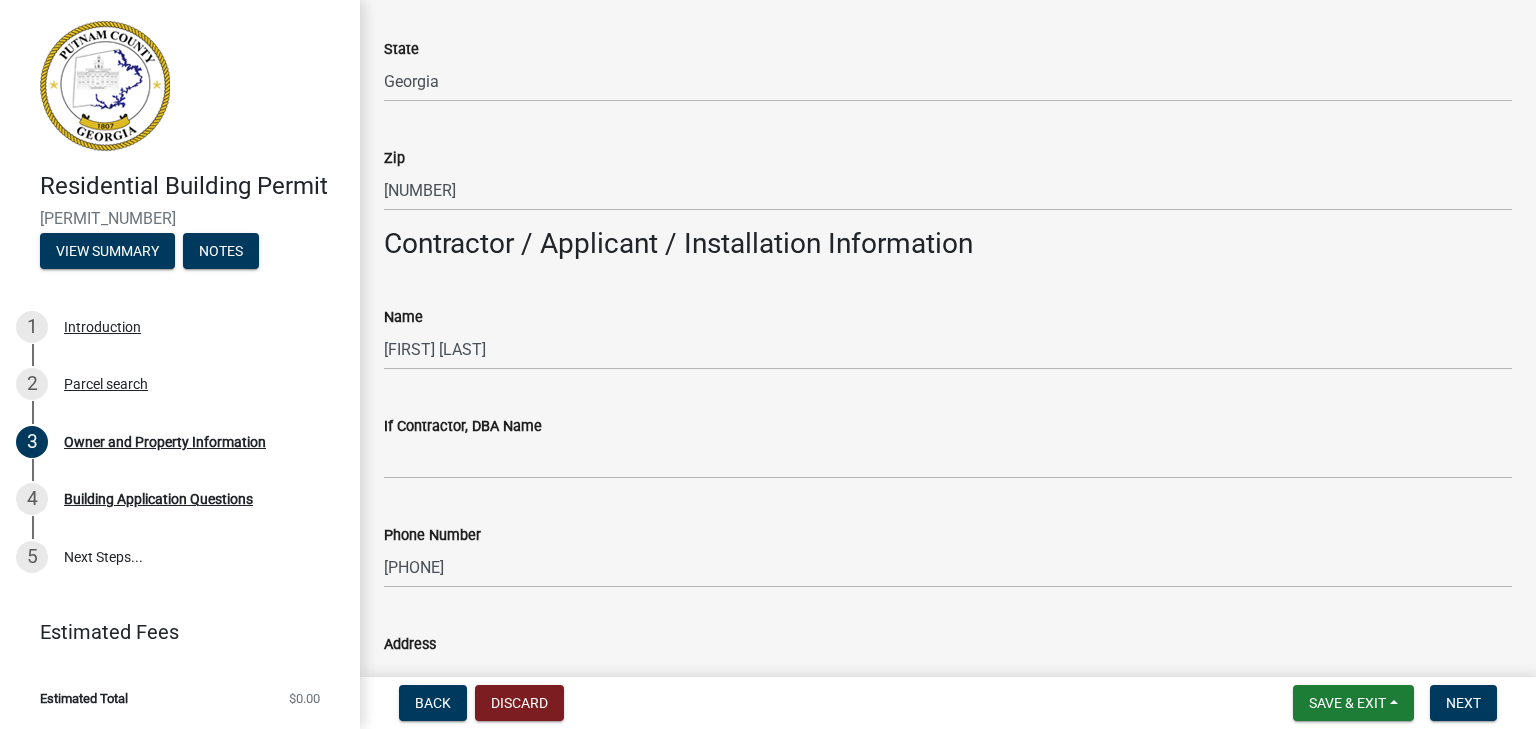 scroll, scrollTop: 1456, scrollLeft: 0, axis: vertical 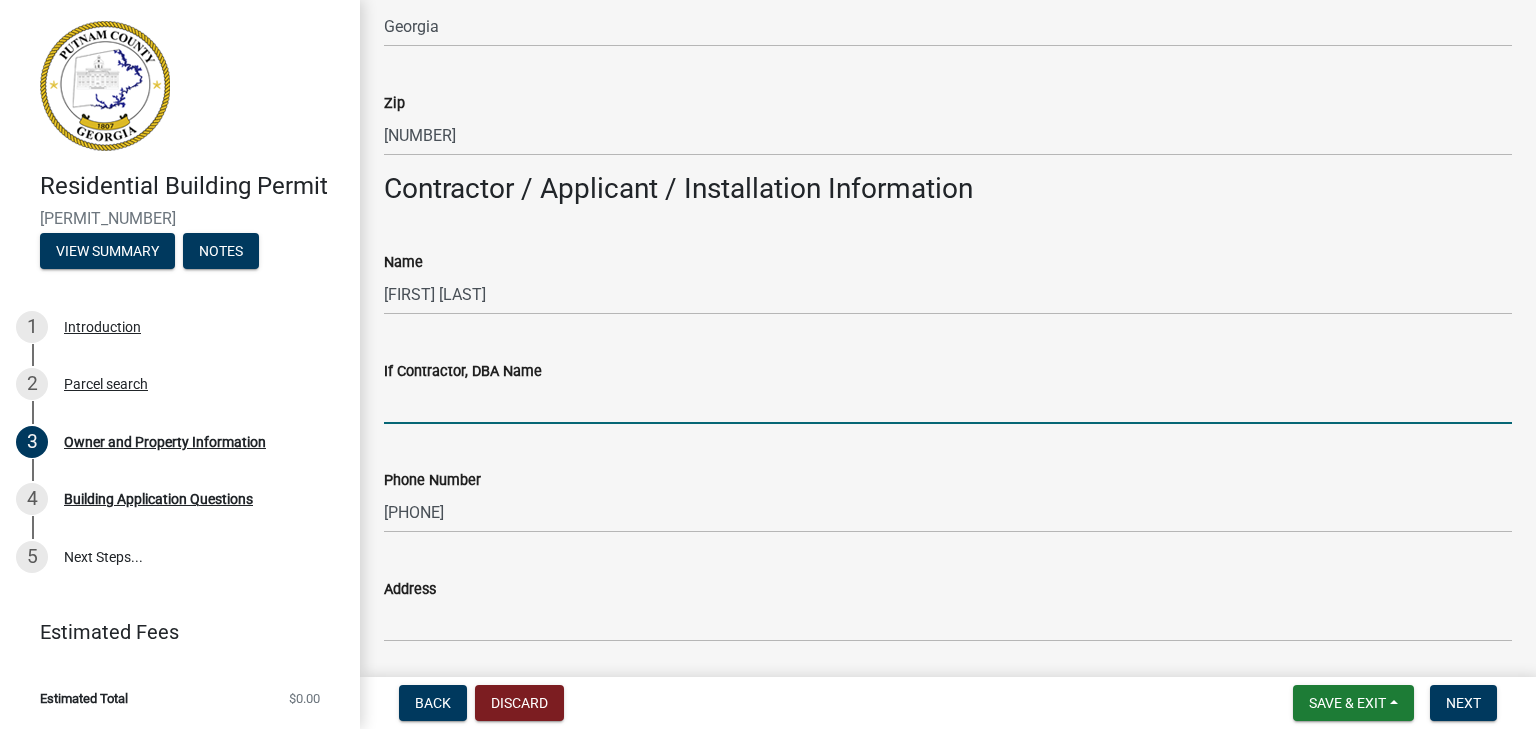 click on "If Contractor, DBA Name" at bounding box center (948, 403) 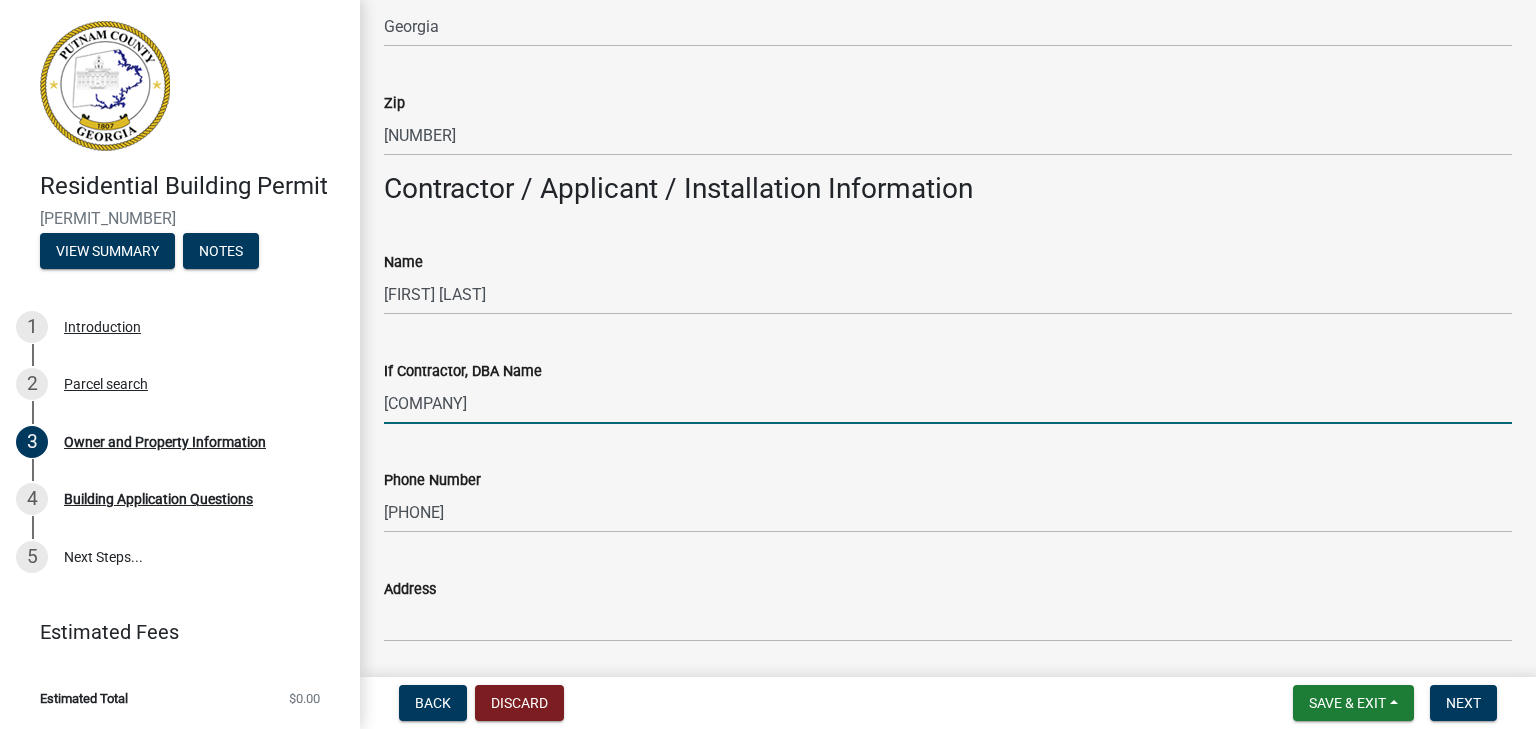 type on "[COMPANY]" 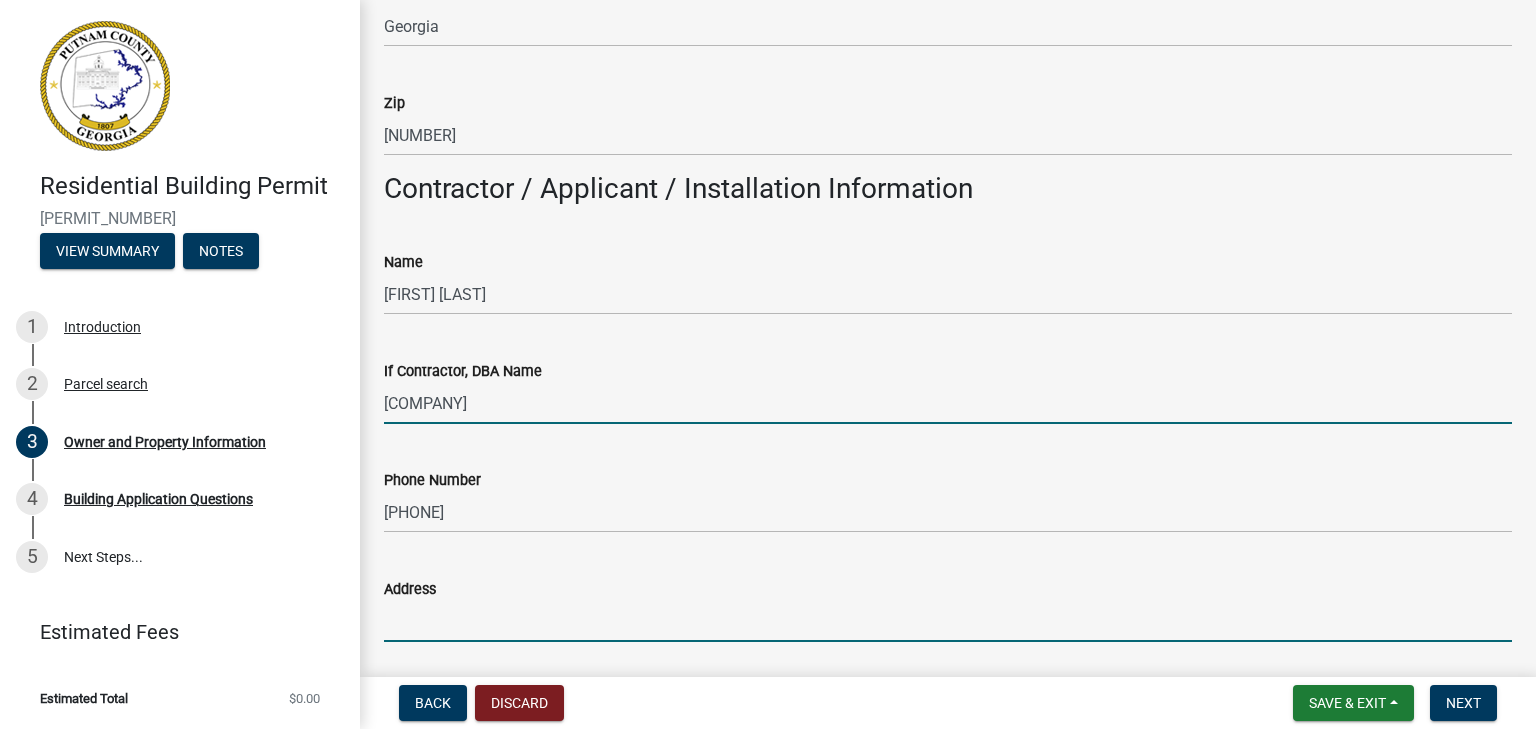 click on "Address" at bounding box center (948, 621) 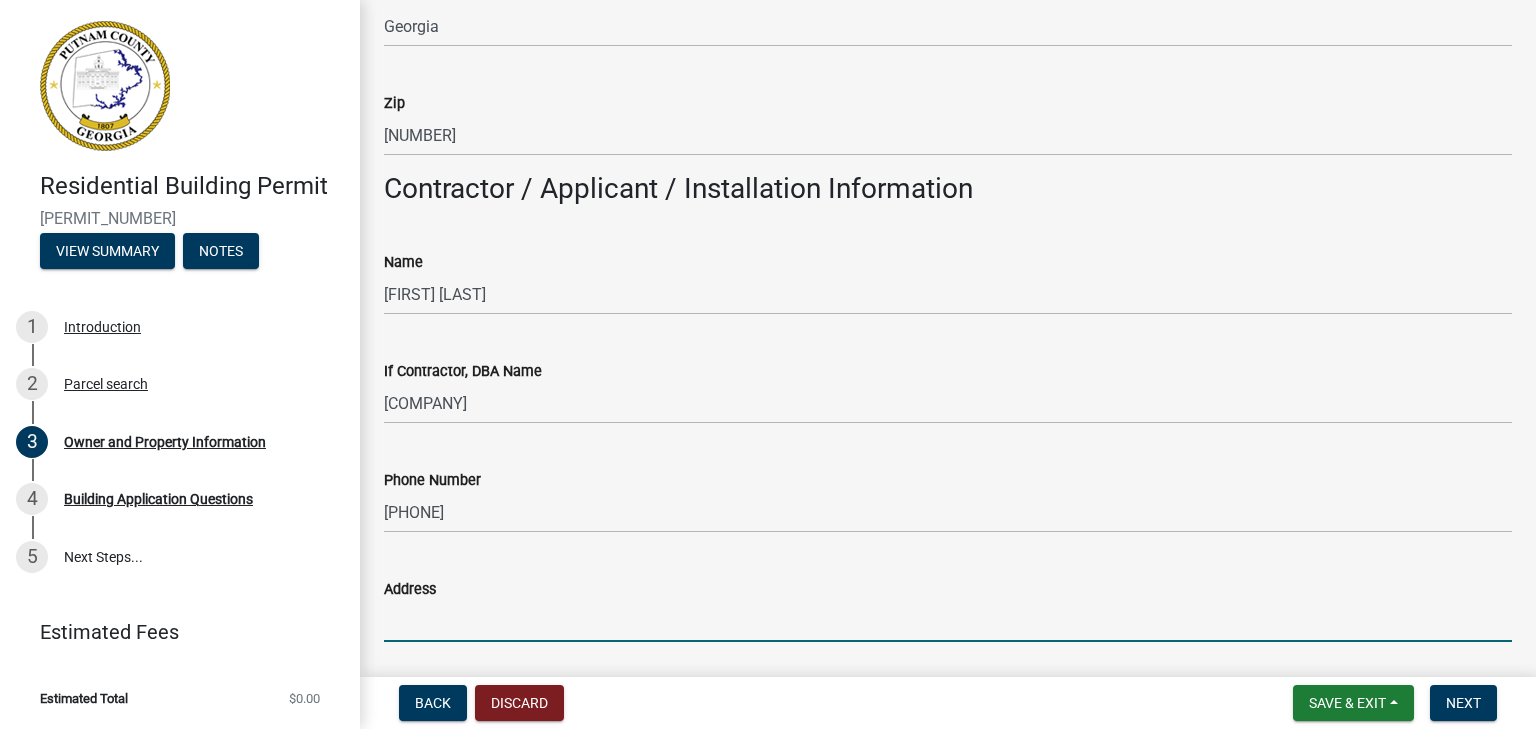 type on "[NUMBER] Waters Edge Dr NE" 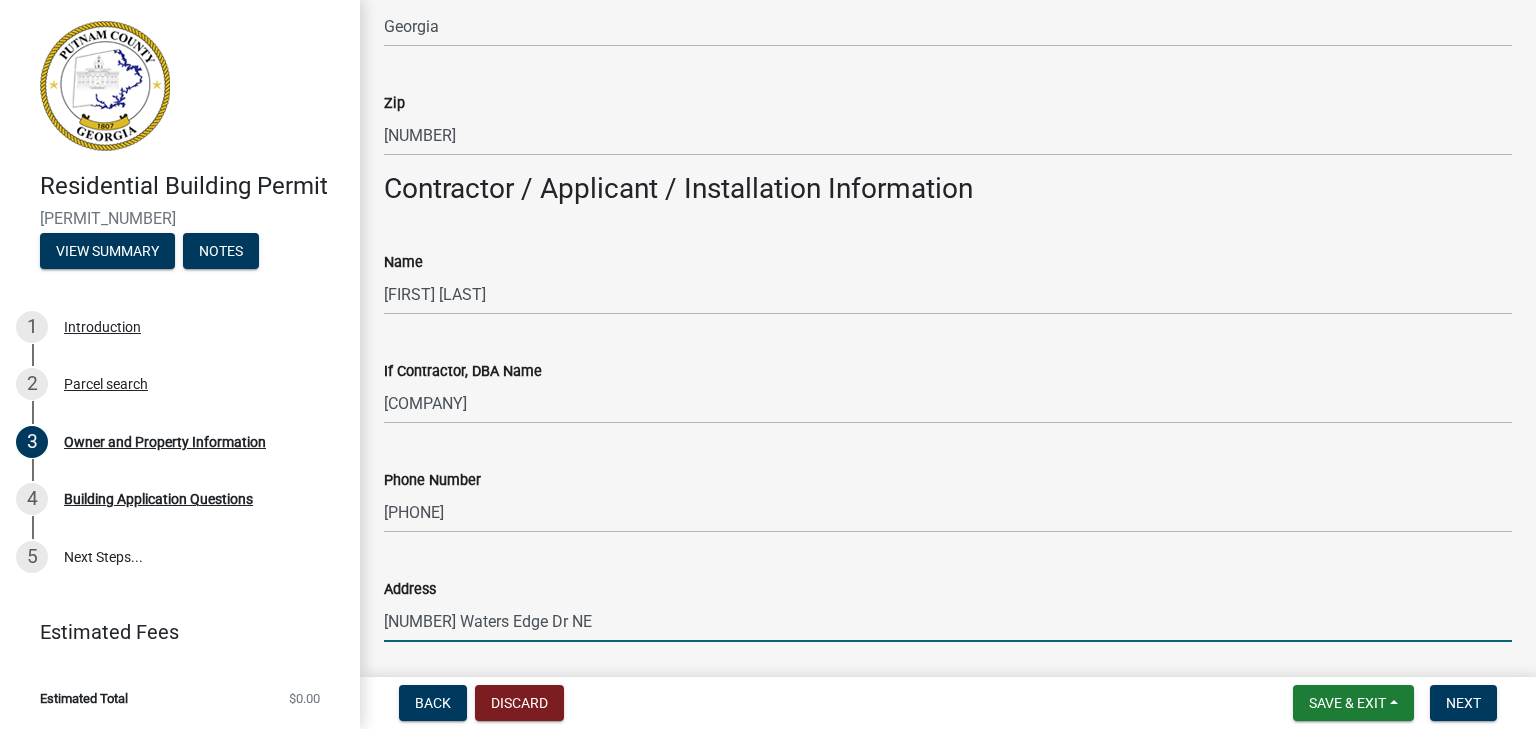 type on "[CITY]" 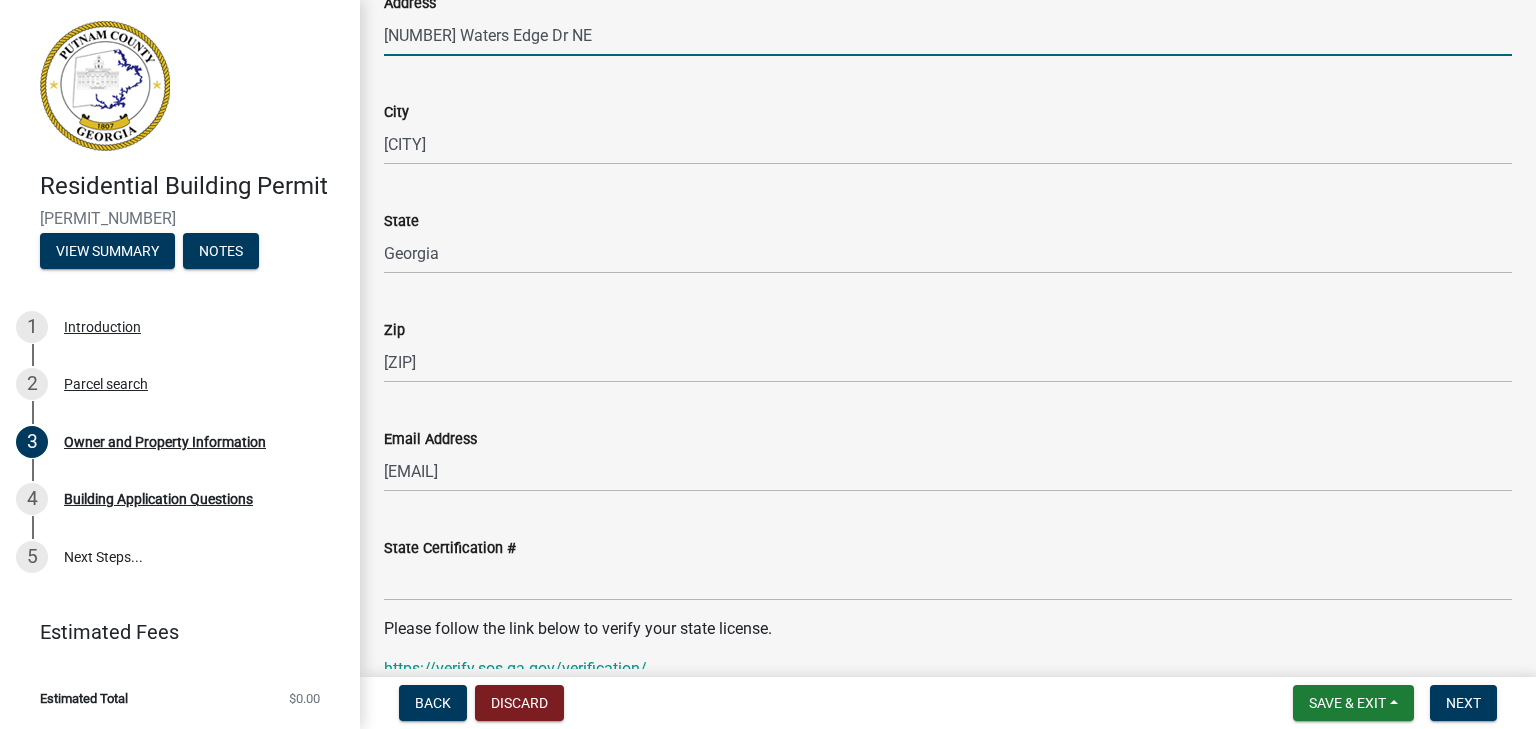 scroll, scrollTop: 2056, scrollLeft: 0, axis: vertical 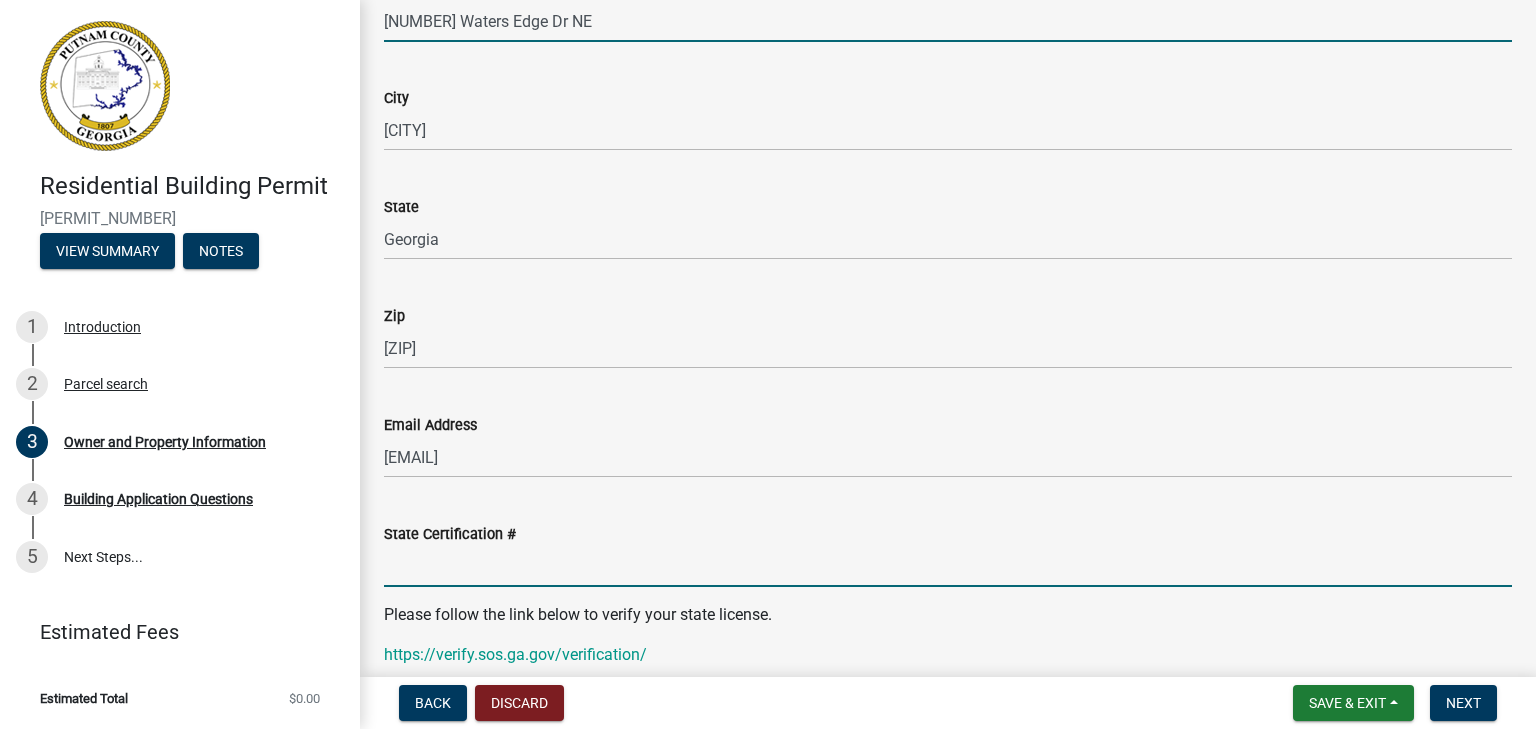 click on "State Certification #" at bounding box center [948, 566] 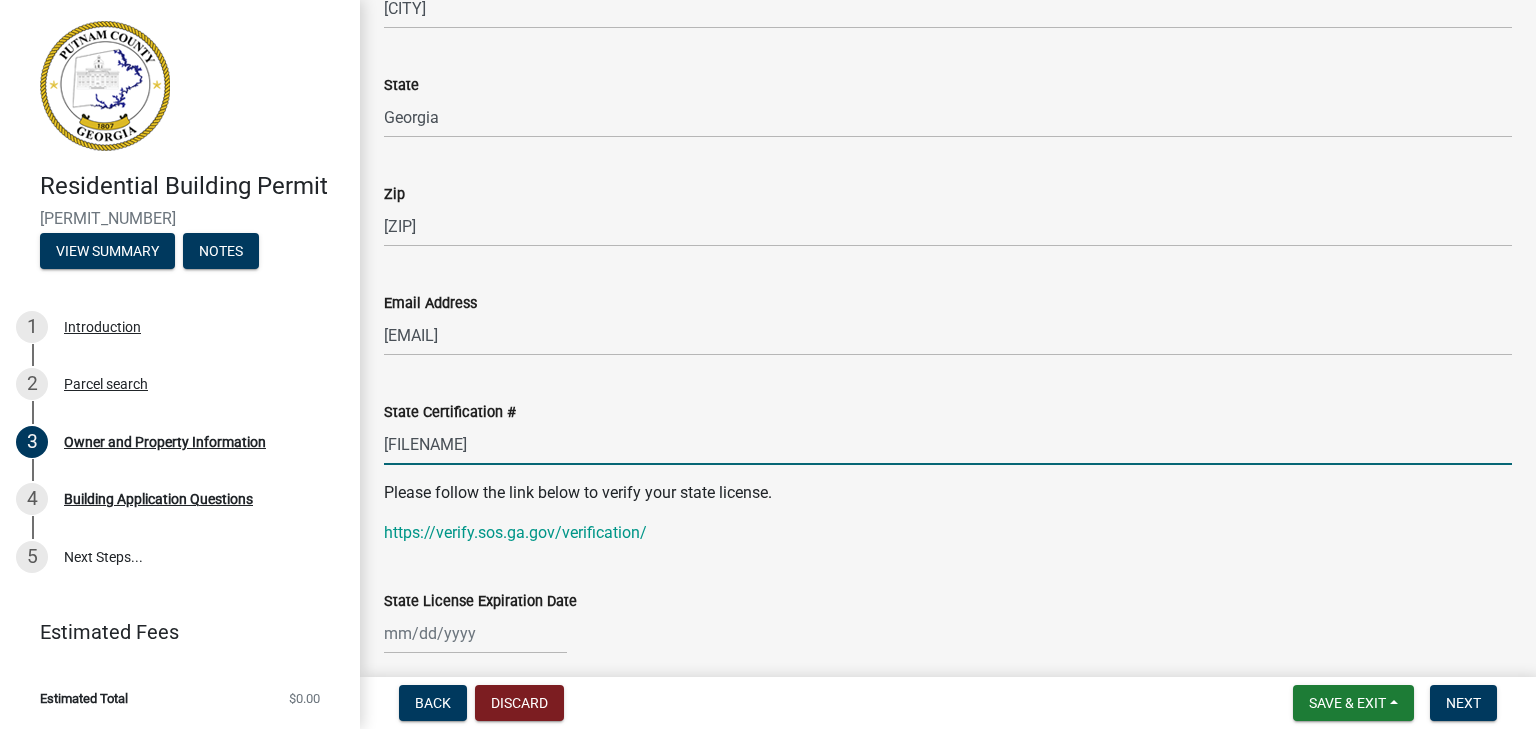 scroll, scrollTop: 2256, scrollLeft: 0, axis: vertical 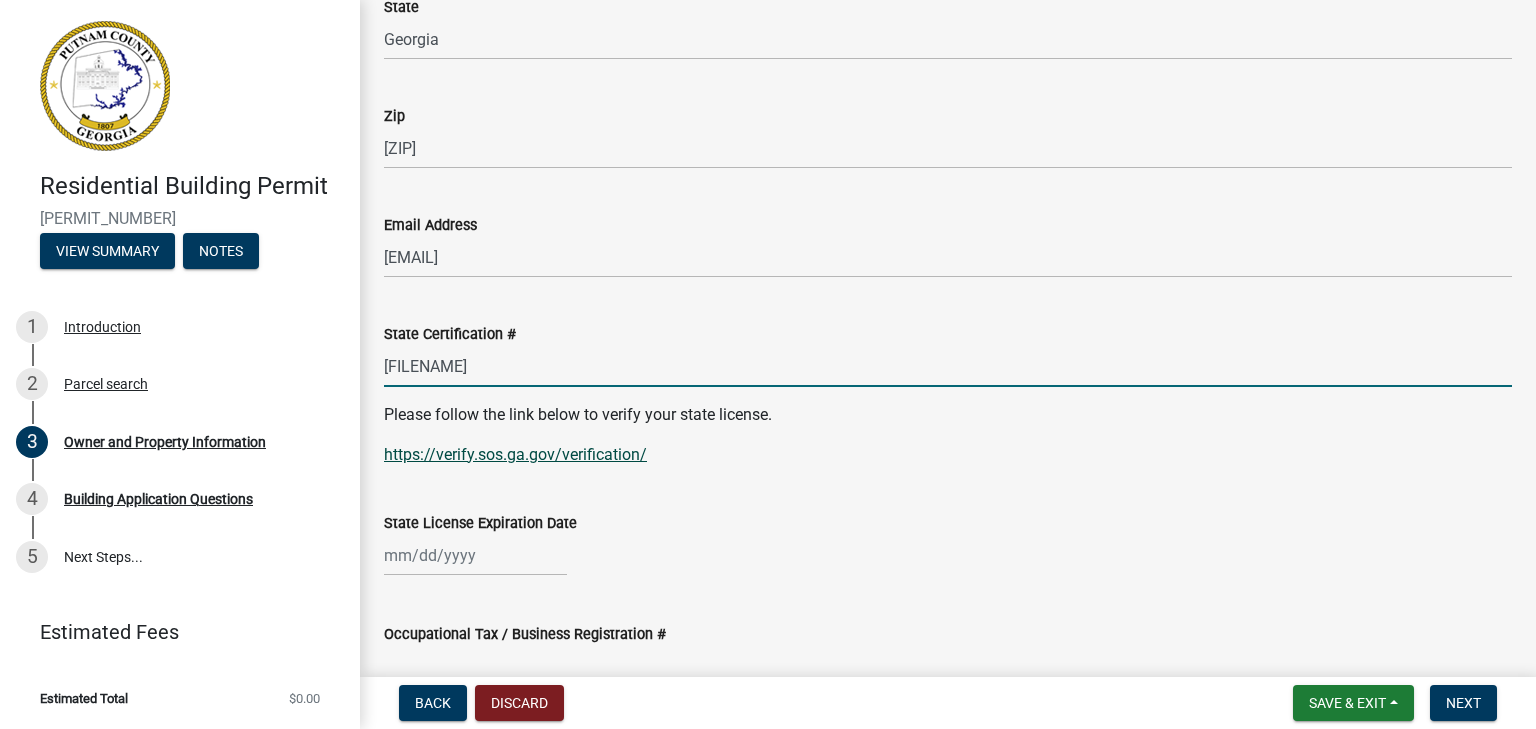 type on "[FILENAME]" 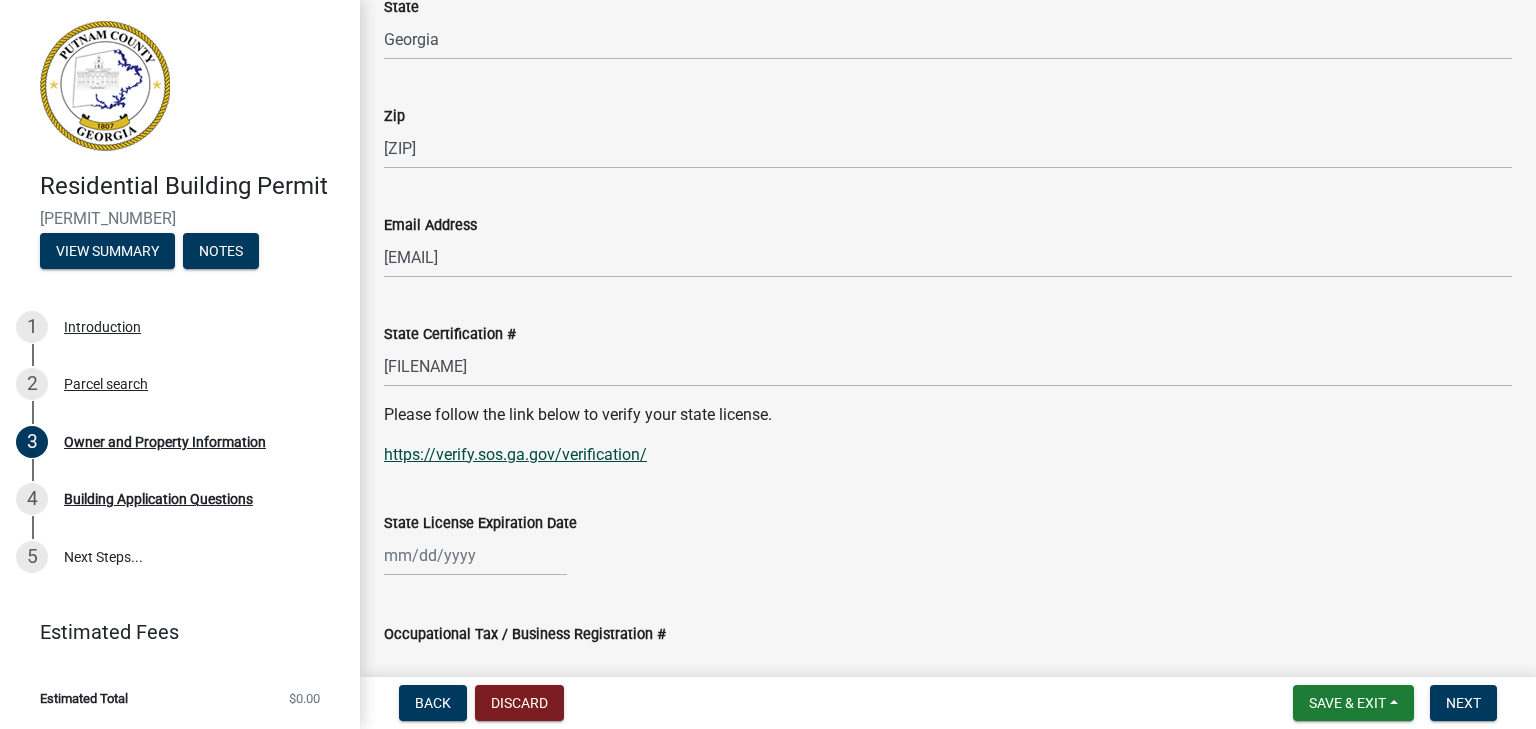 click on "https://verify.sos.ga.gov/verification/" 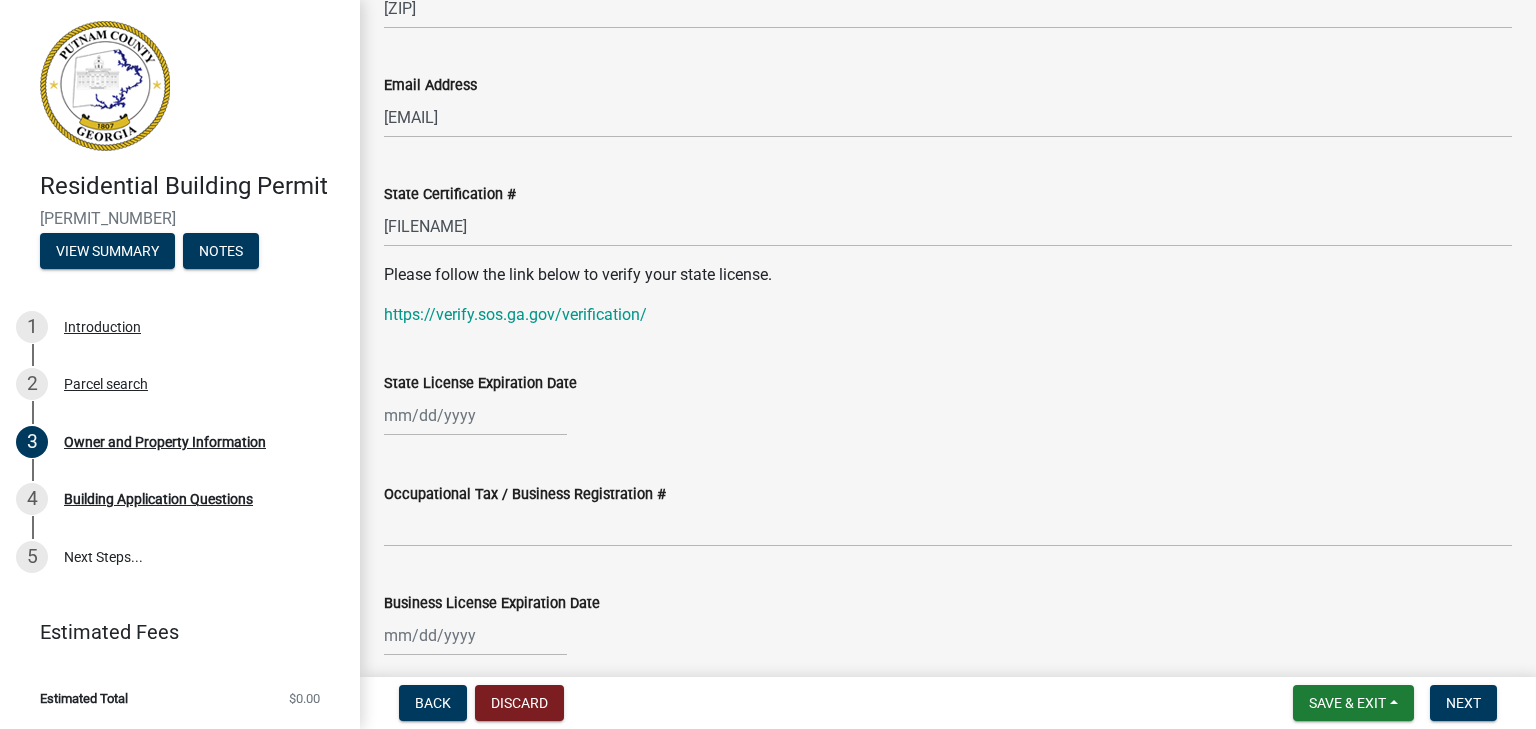 scroll, scrollTop: 2456, scrollLeft: 0, axis: vertical 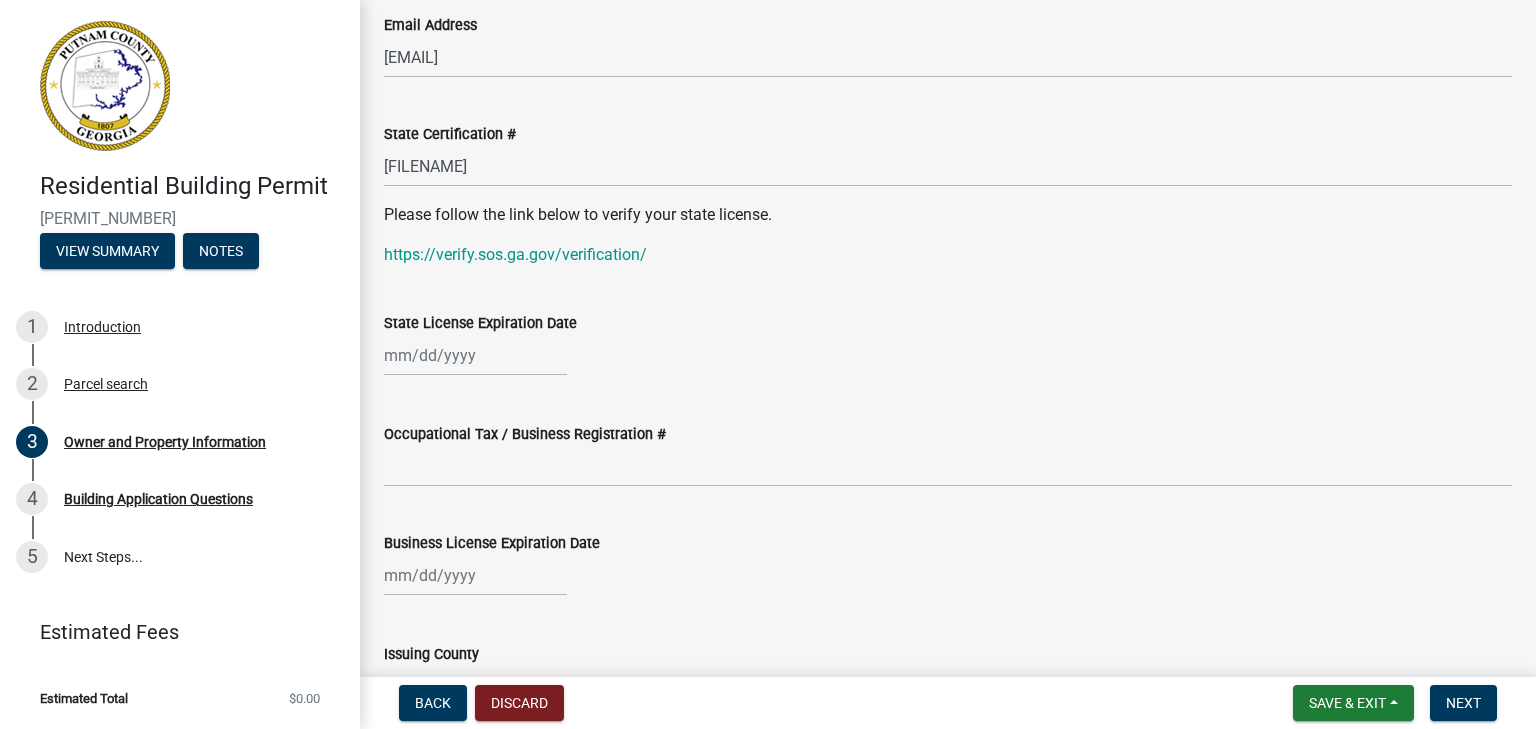 select on "8" 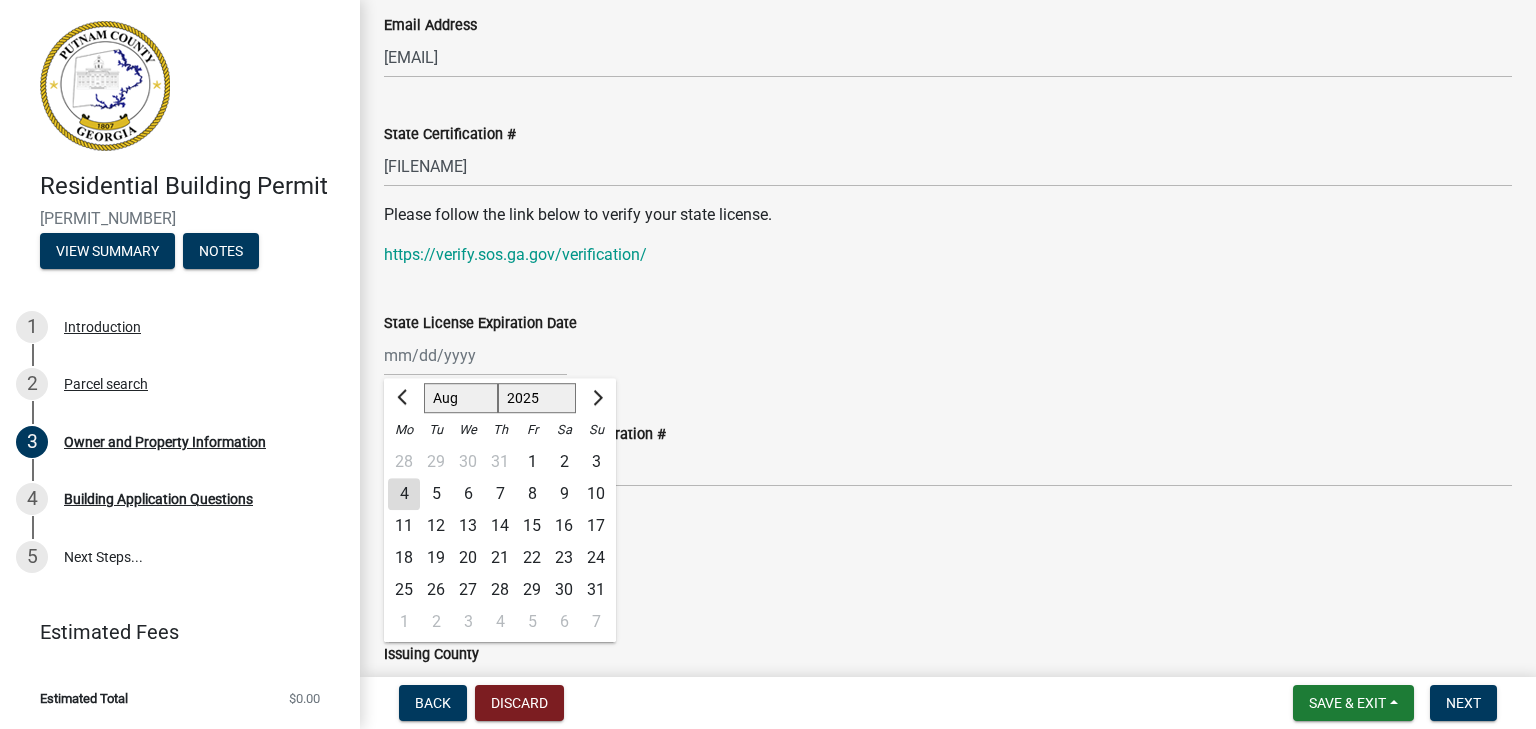 click on "Jan Feb Mar Apr May Jun Jul Aug Sep Oct Nov Dec 1525 1526 1527 1528 1529 1530 1531 1532 1533 1534 1535 1536 1537 1538 1539 1540 1541 1542 1543 1544 1545 1546 1547 1548 1549 1550 1551 1552 1553 1554 1555 1556 1557 1558 1559 1560 1561 1562 1563 1564 1565 1566 1567 1568 1569 1570 1571 1572 1573 1574 1575 1576 1577 1578 1579 1580 1581 1582 1583 1584 1585 1586 1587 1588 1589 1590 1591 1592 1593 1594 1595 1596 1597 1598 1599 1600 1601 1602 1603 1604 1605 1606 1607 1608 1609 1610 1611 1612 1613 1614 1615 1616 1617 1618 1619 1620 1621 1622 1623 1624 1625 1626 1627 1628 1629 1630 1631 1632 1633 1634 1635 1636 1637 1638 1639 1640 1641 1642 1643 1644 1645 1646 1647 1648 1649 1650 1651 1652 1653 1654 1655 1656 1657 1658 1659 1660 1661 1662 1663 1664 1665 1666 1667 1668 1669 1670 1671 1672 1673 1674 1675 1676 1677 1678 1679 1680 1681 1682 1683 1684 1685 1686 1687 1688 1689 1690 1691 1692 1693 1694 1695 1696 1697 1698 1699 1700 1701 1702 1703 1704 1705 1706 1707 1708 1709 1710 1711 1712 1713 1714 1715 1716 1717 1718 1719 1" 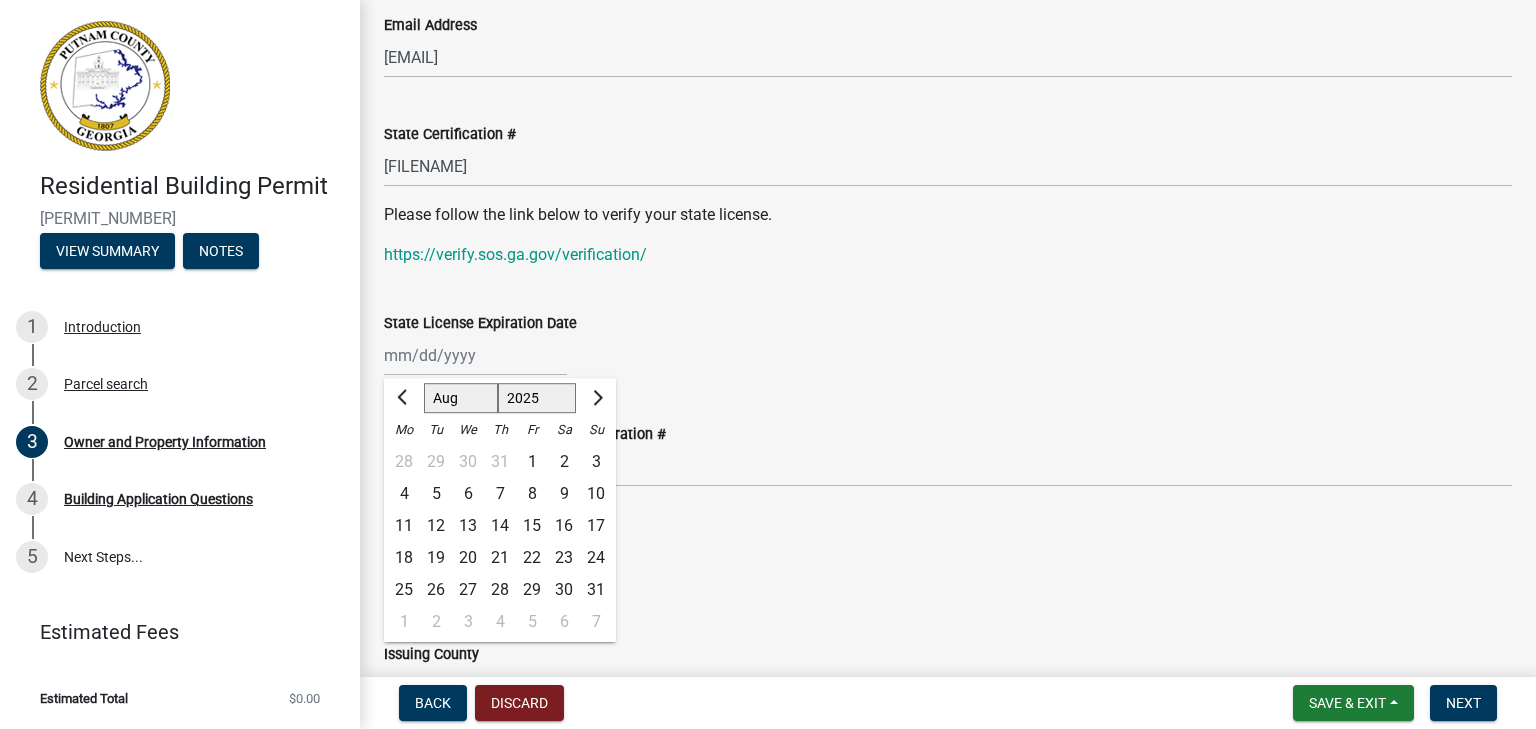 click on "Business License Expiration Date" 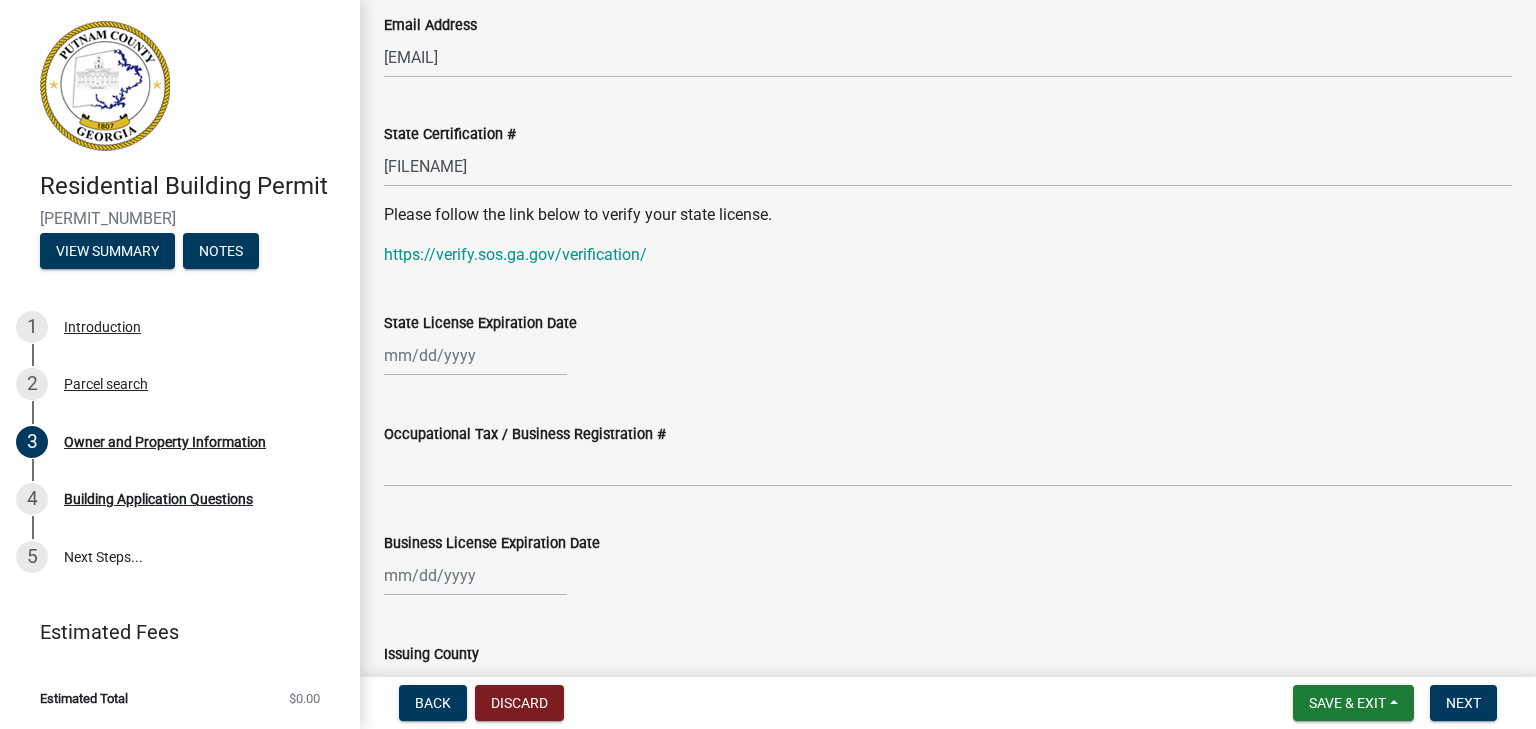 drag, startPoint x: 849, startPoint y: 515, endPoint x: 837, endPoint y: 483, distance: 34.176014 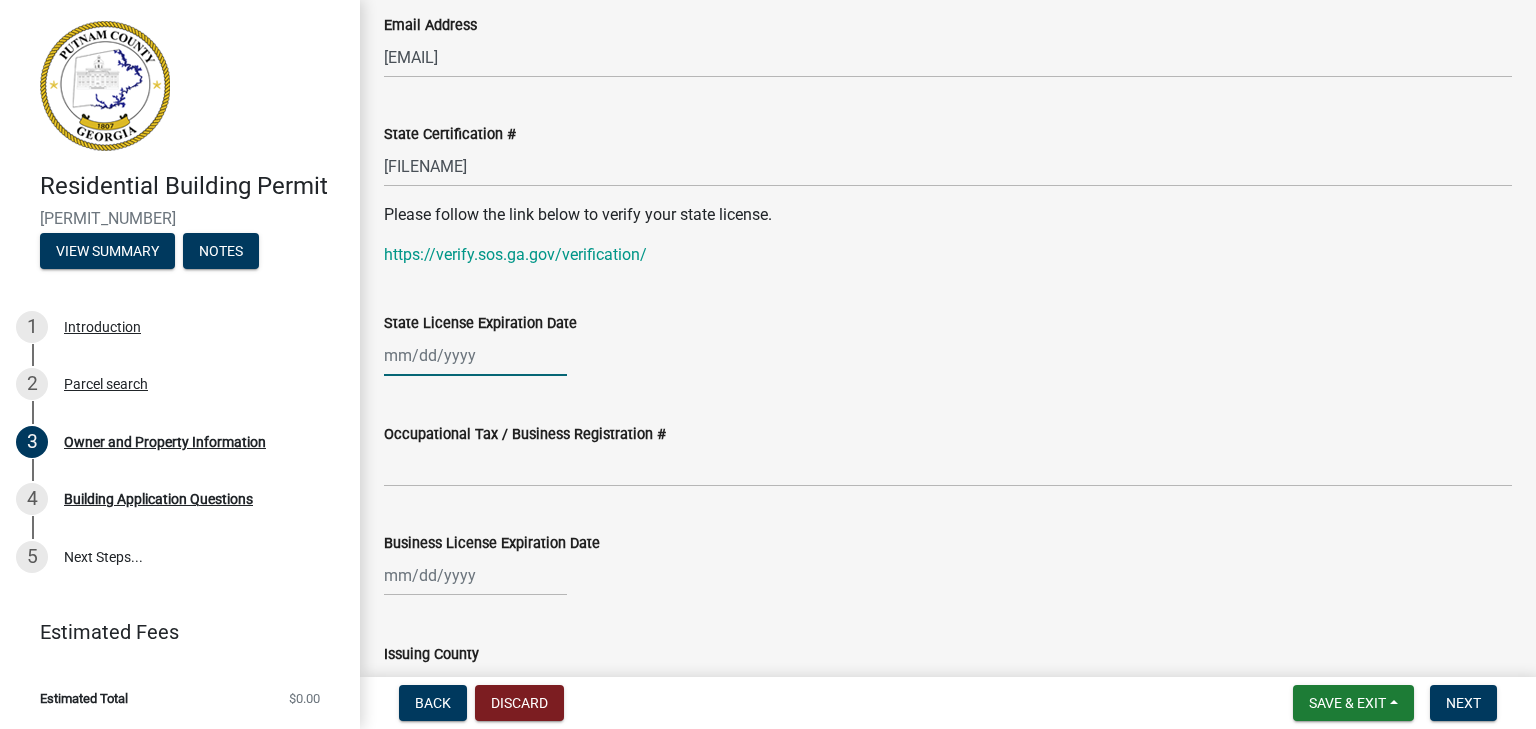 click 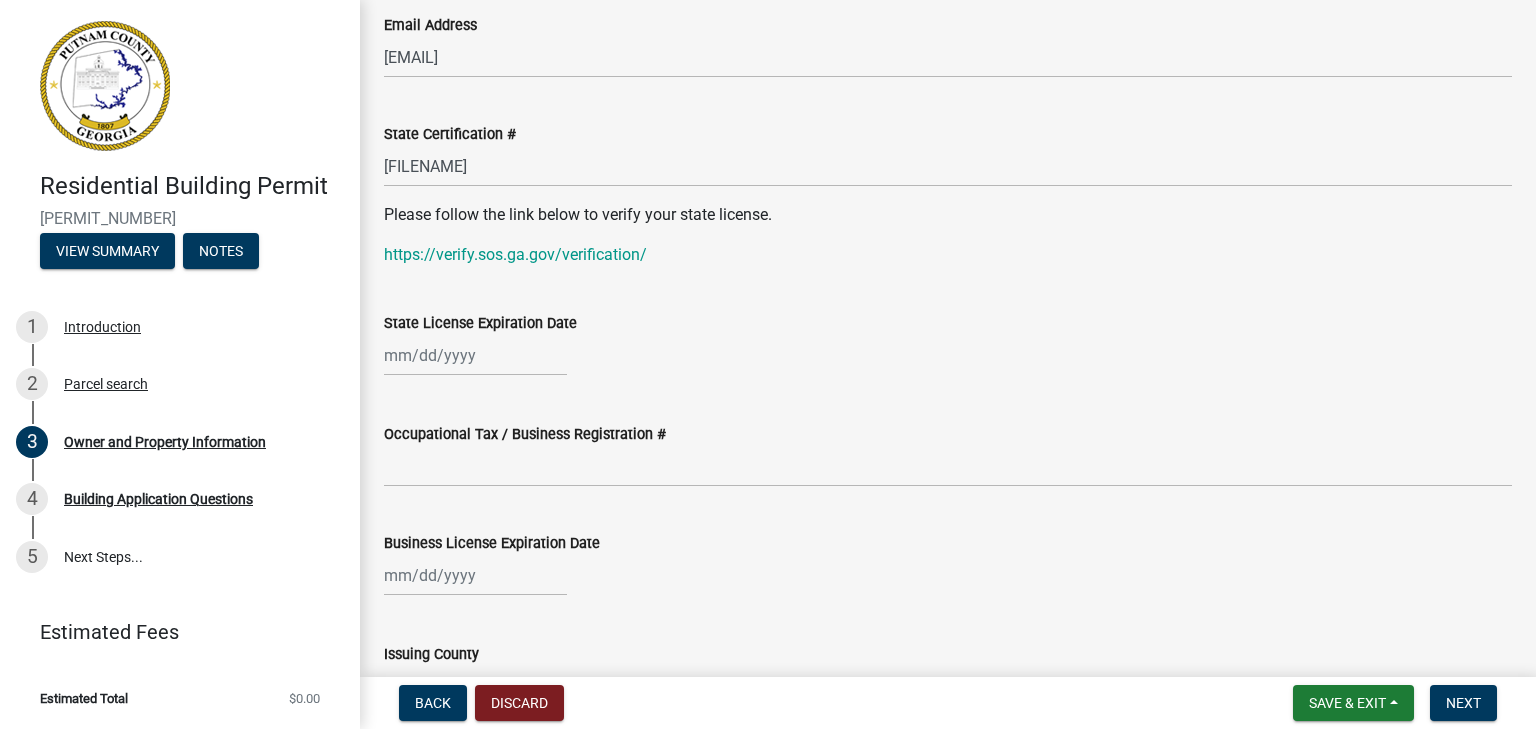 select on "8" 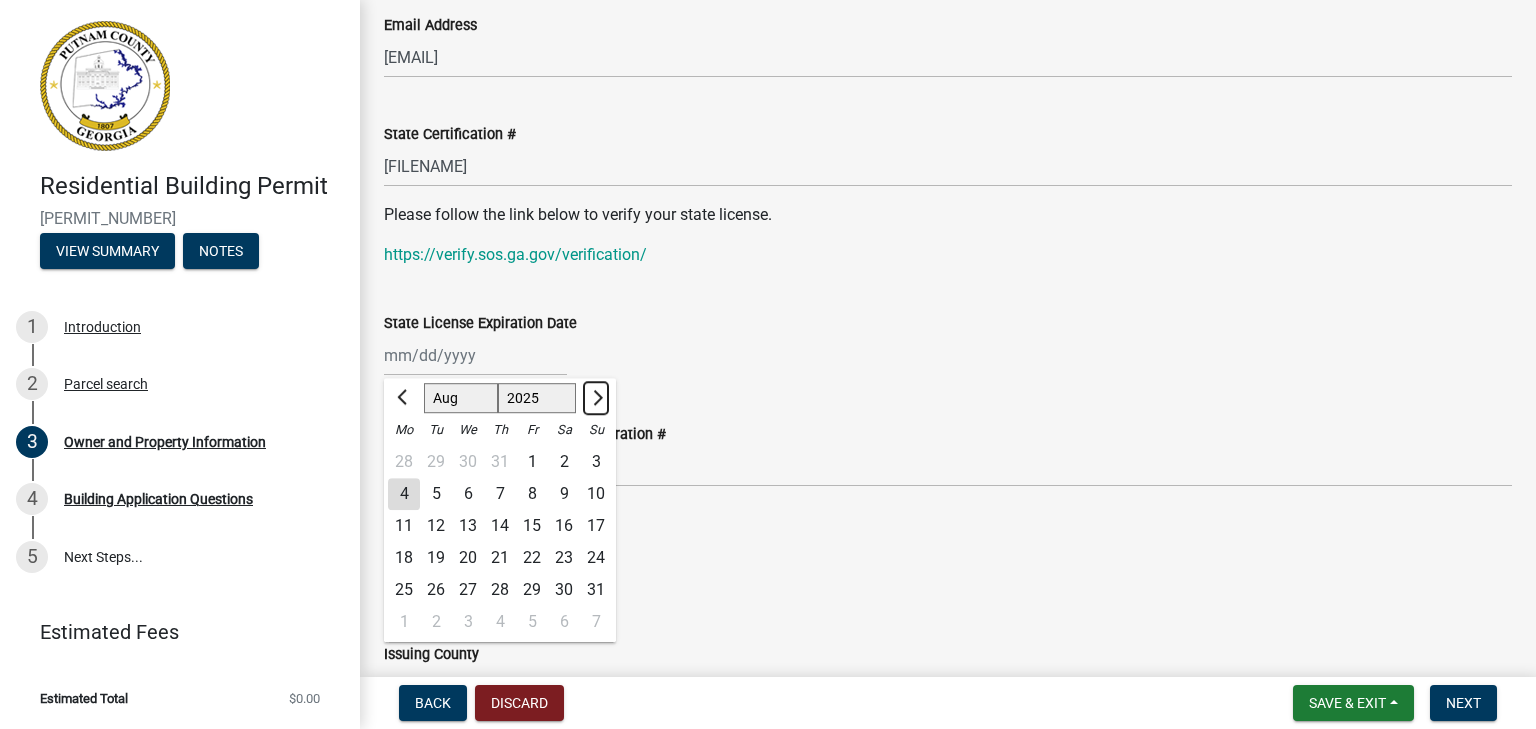 click 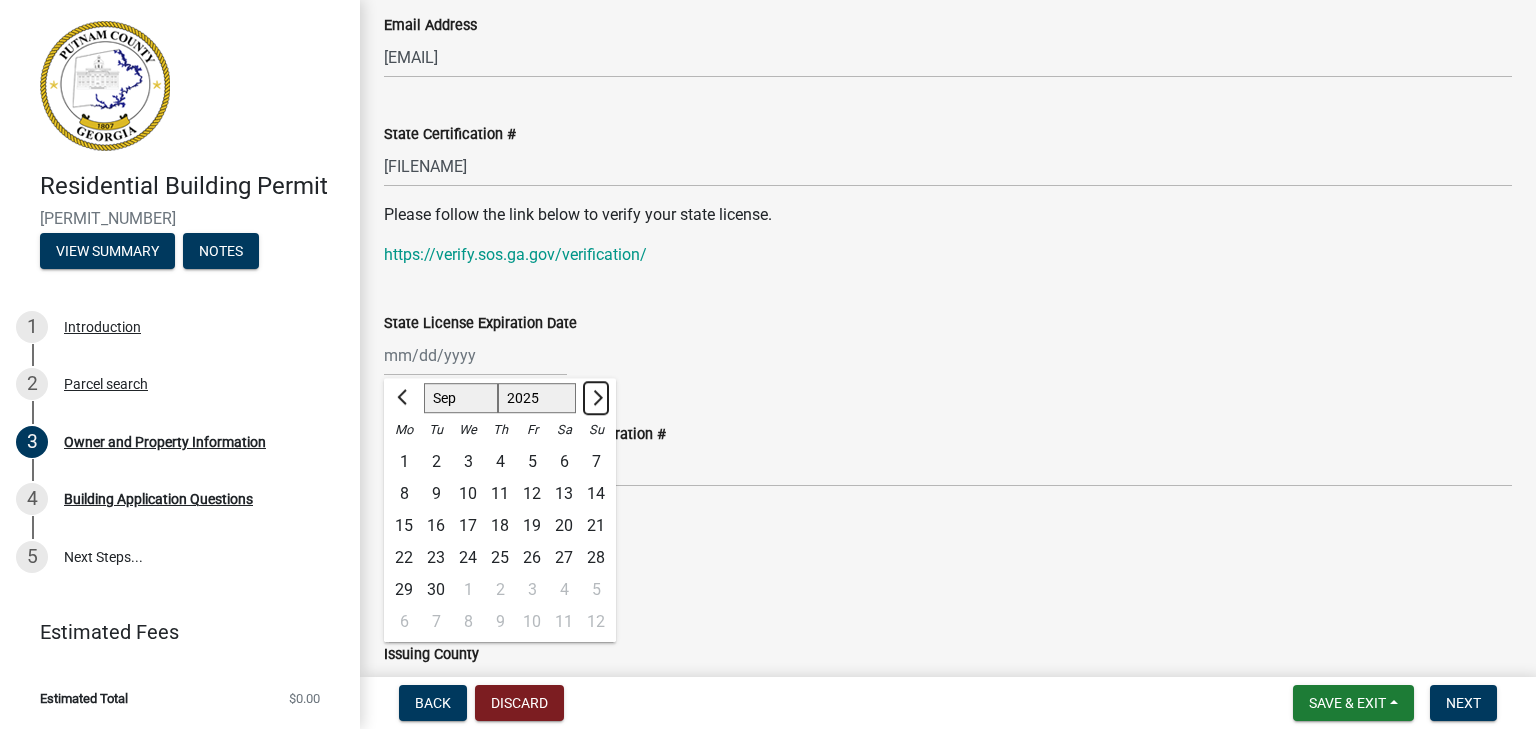 click 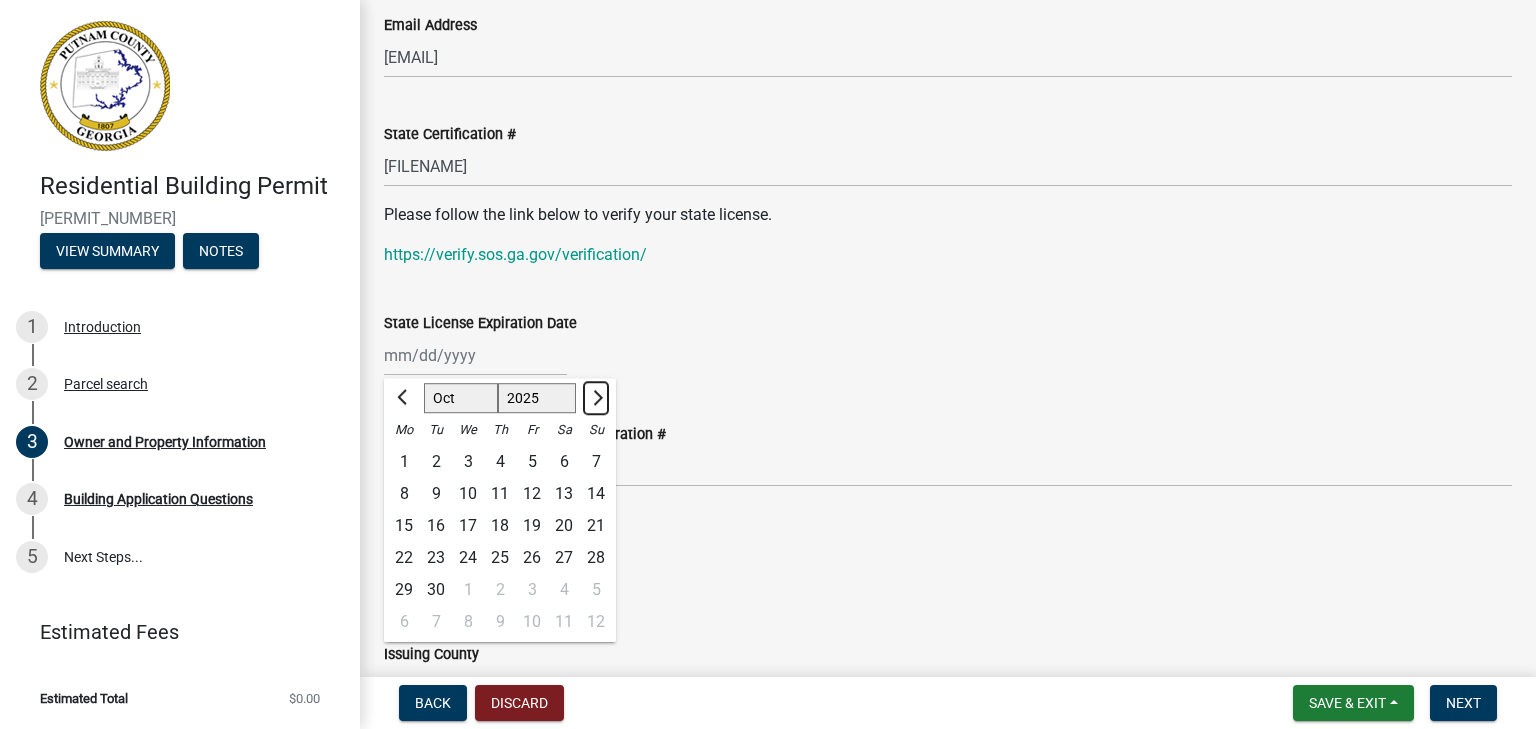 click 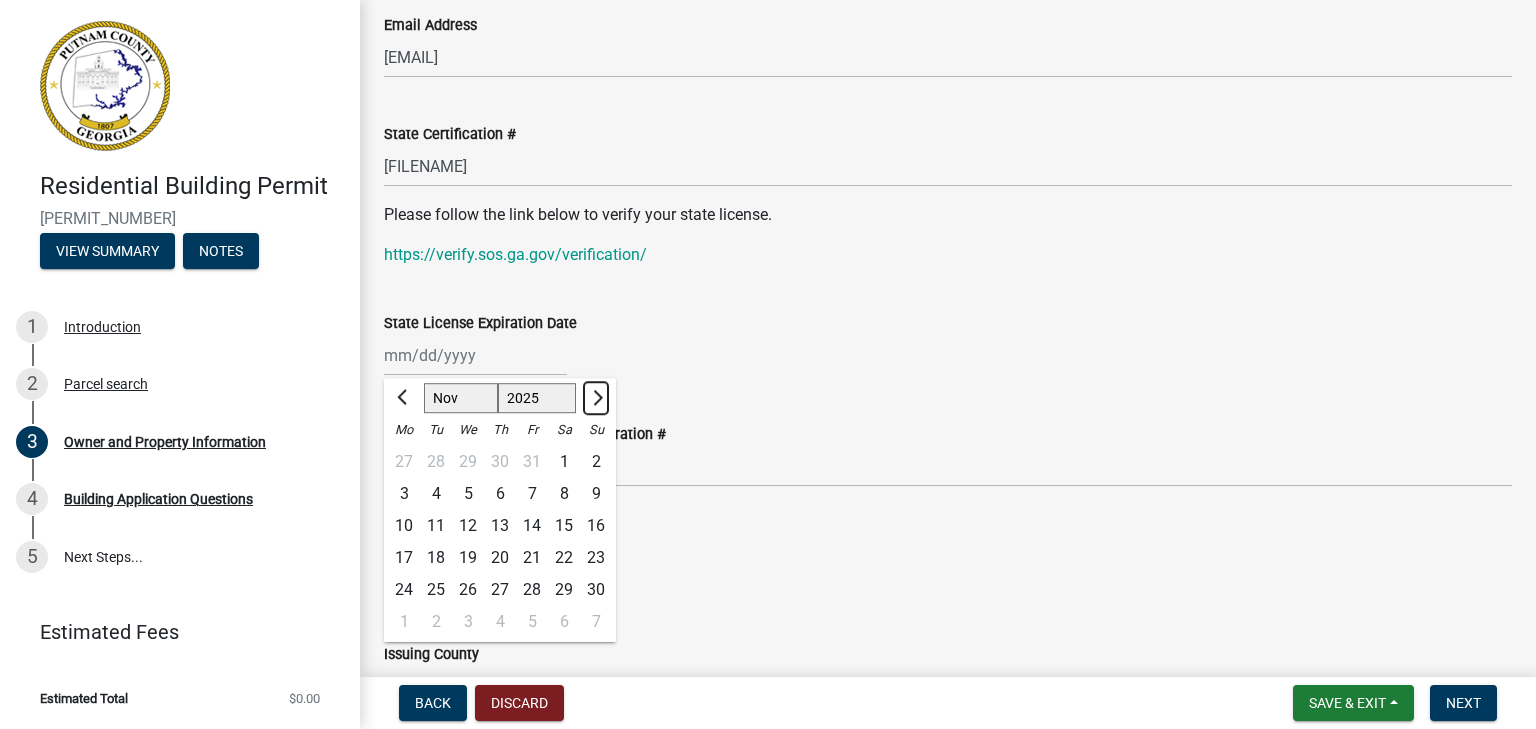 click 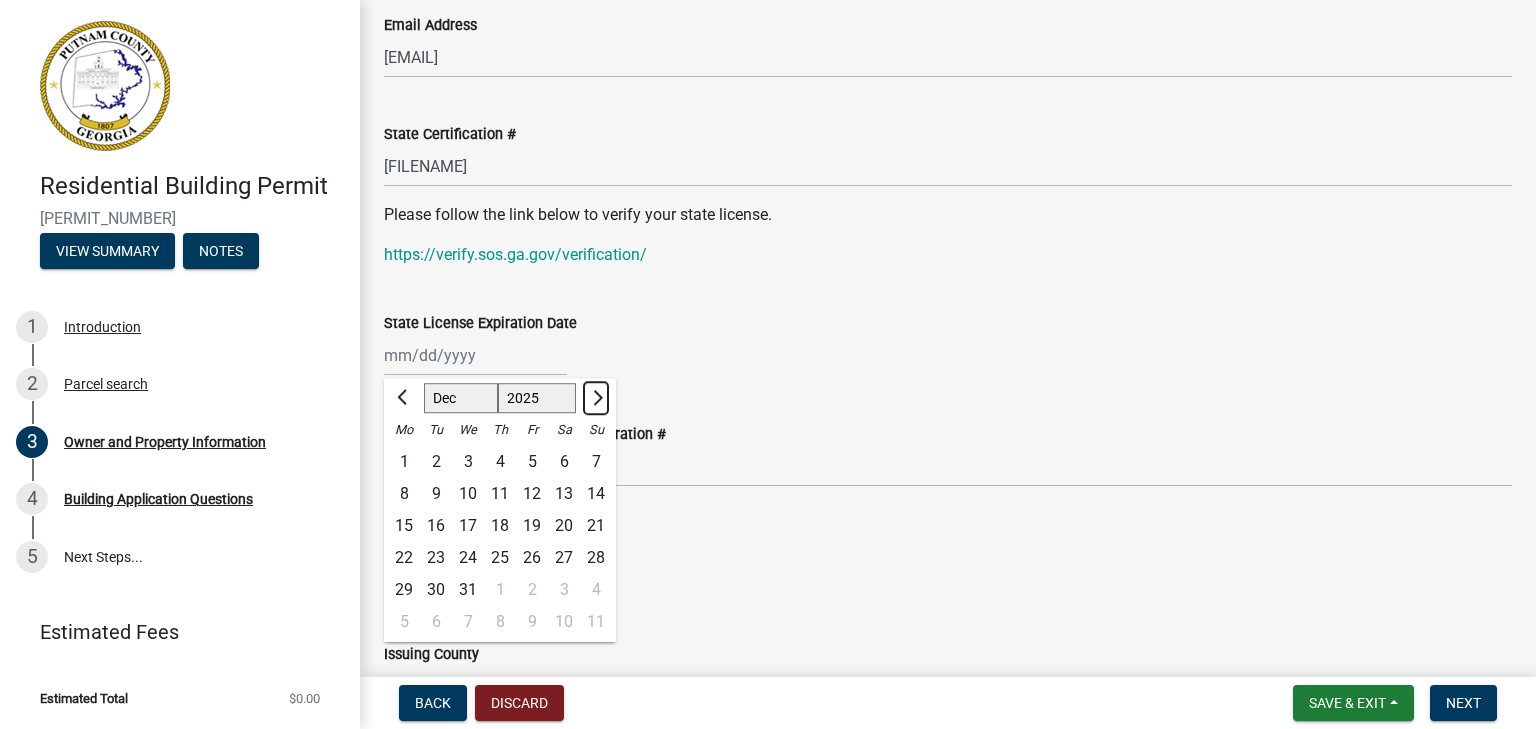 click 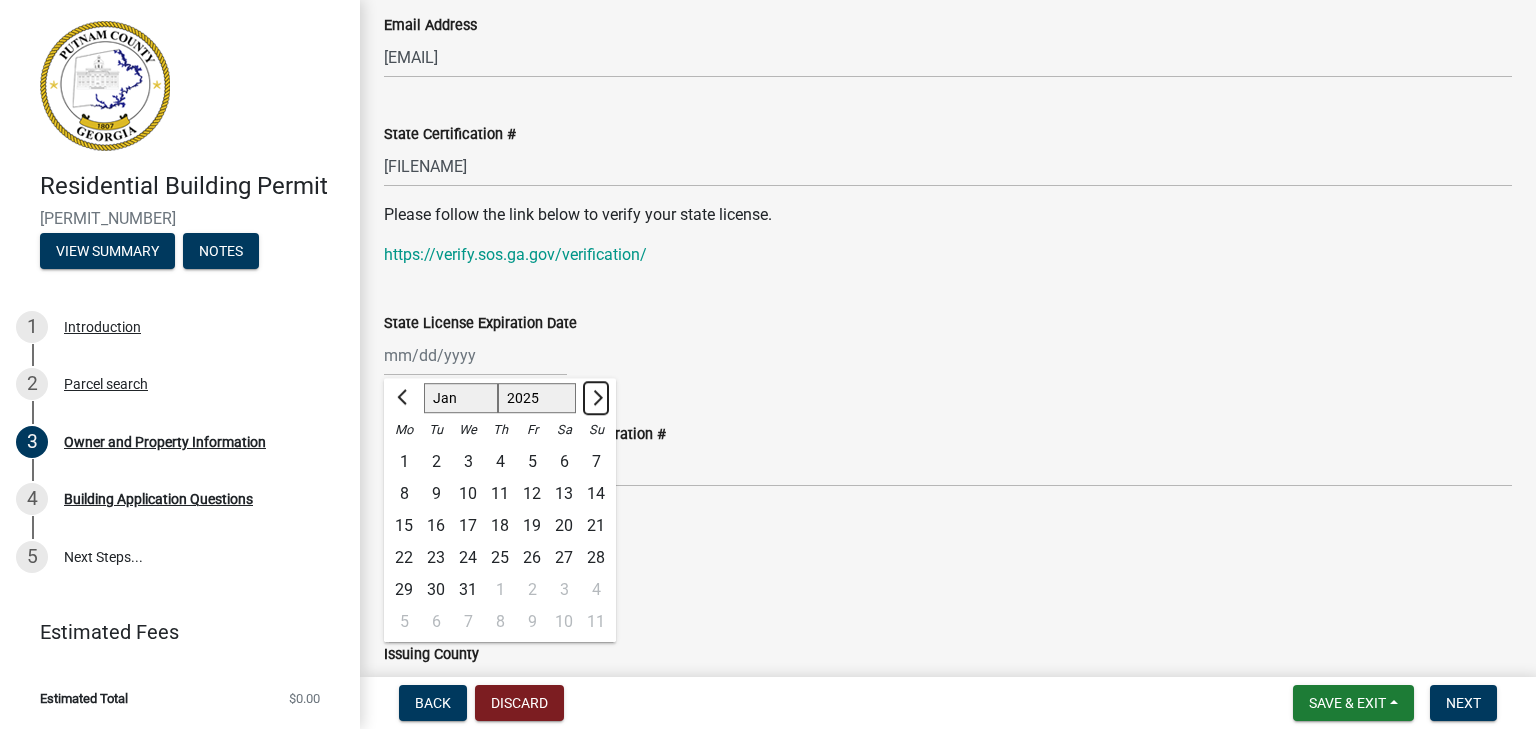 select on "2026" 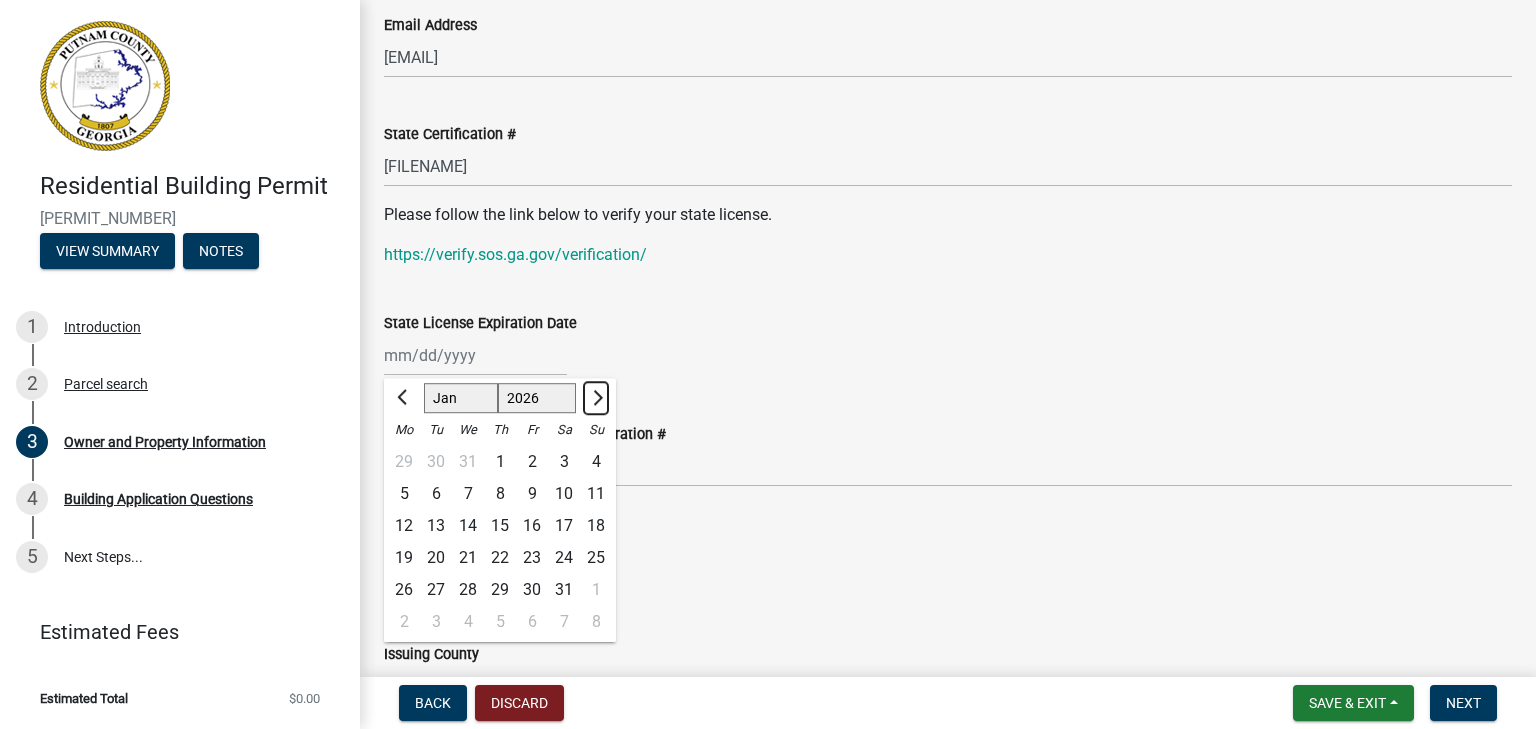 click 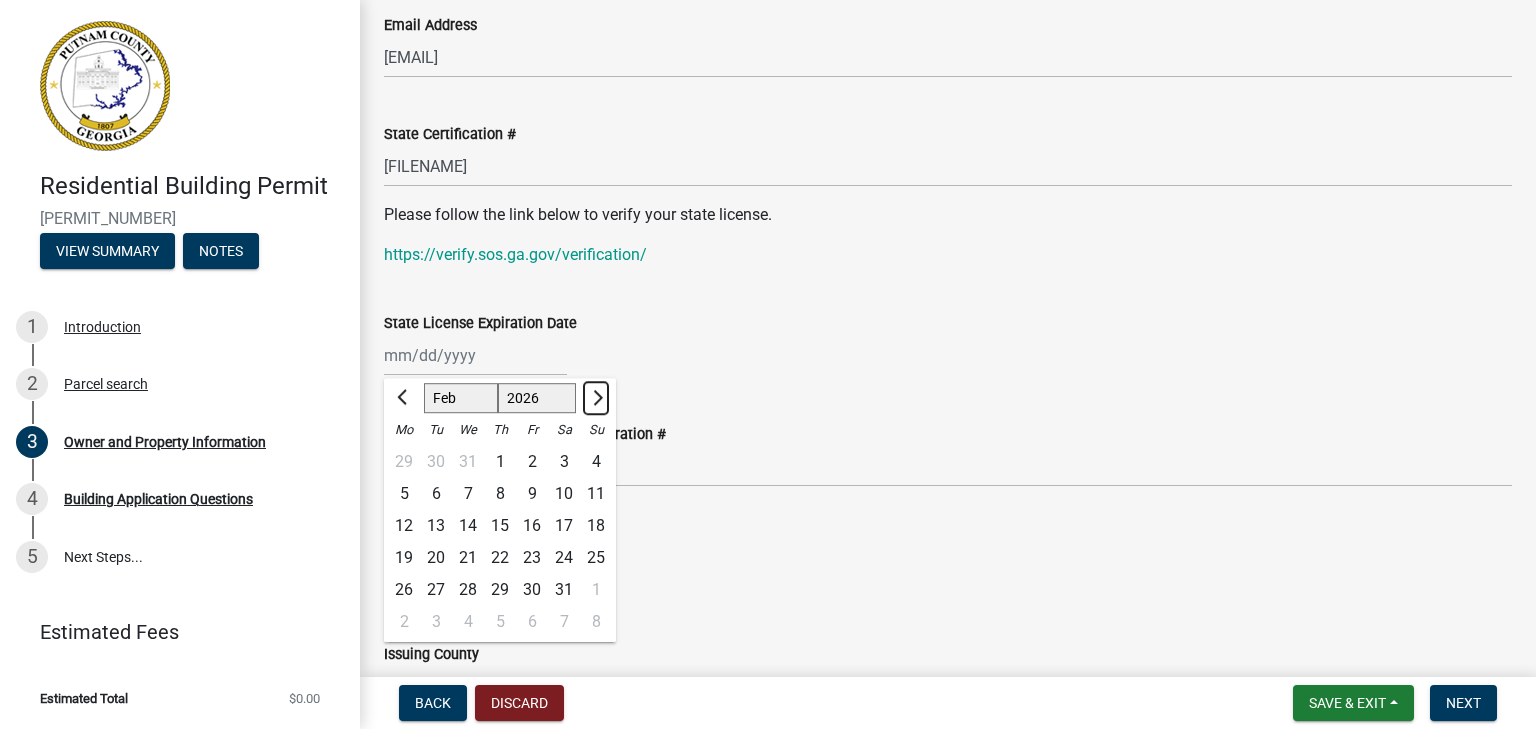 click 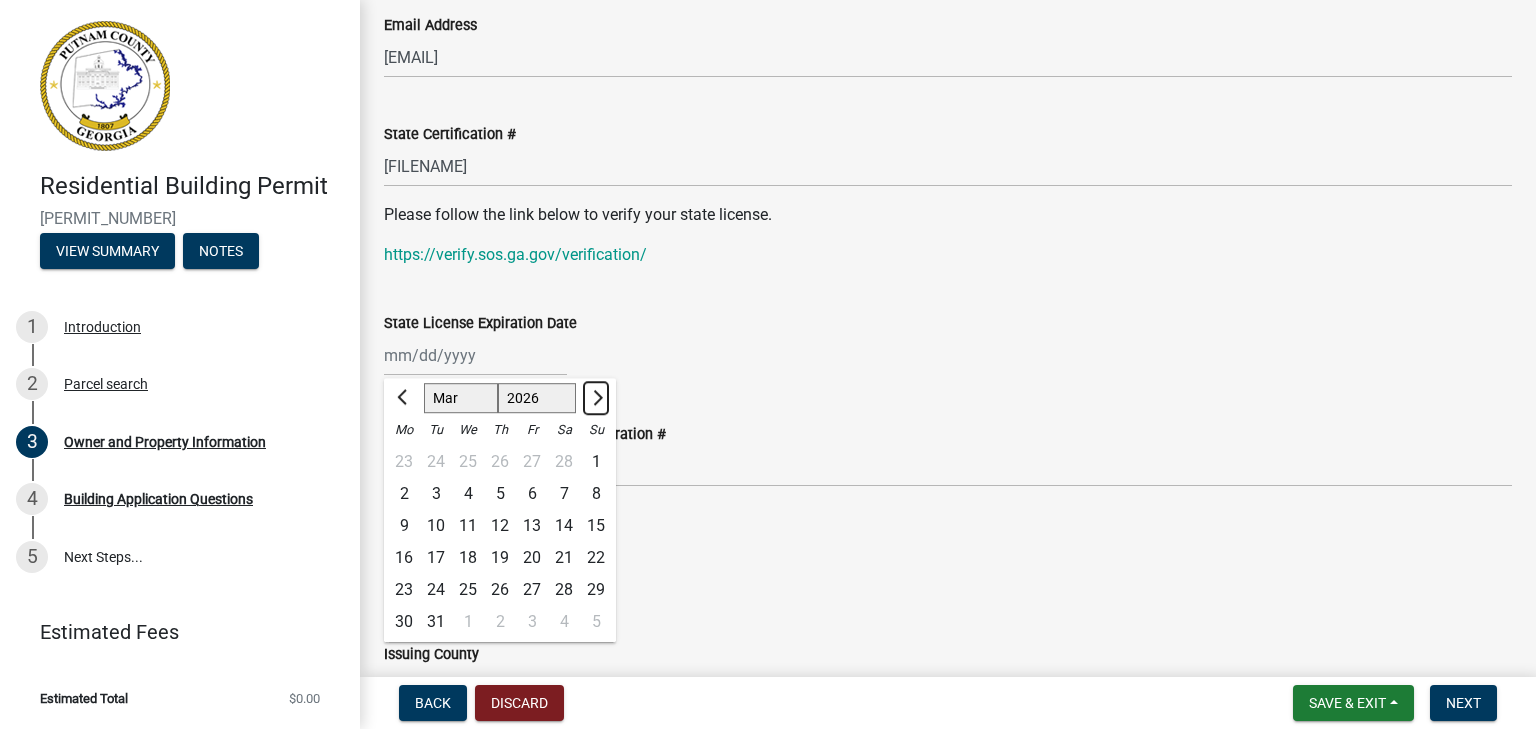 click 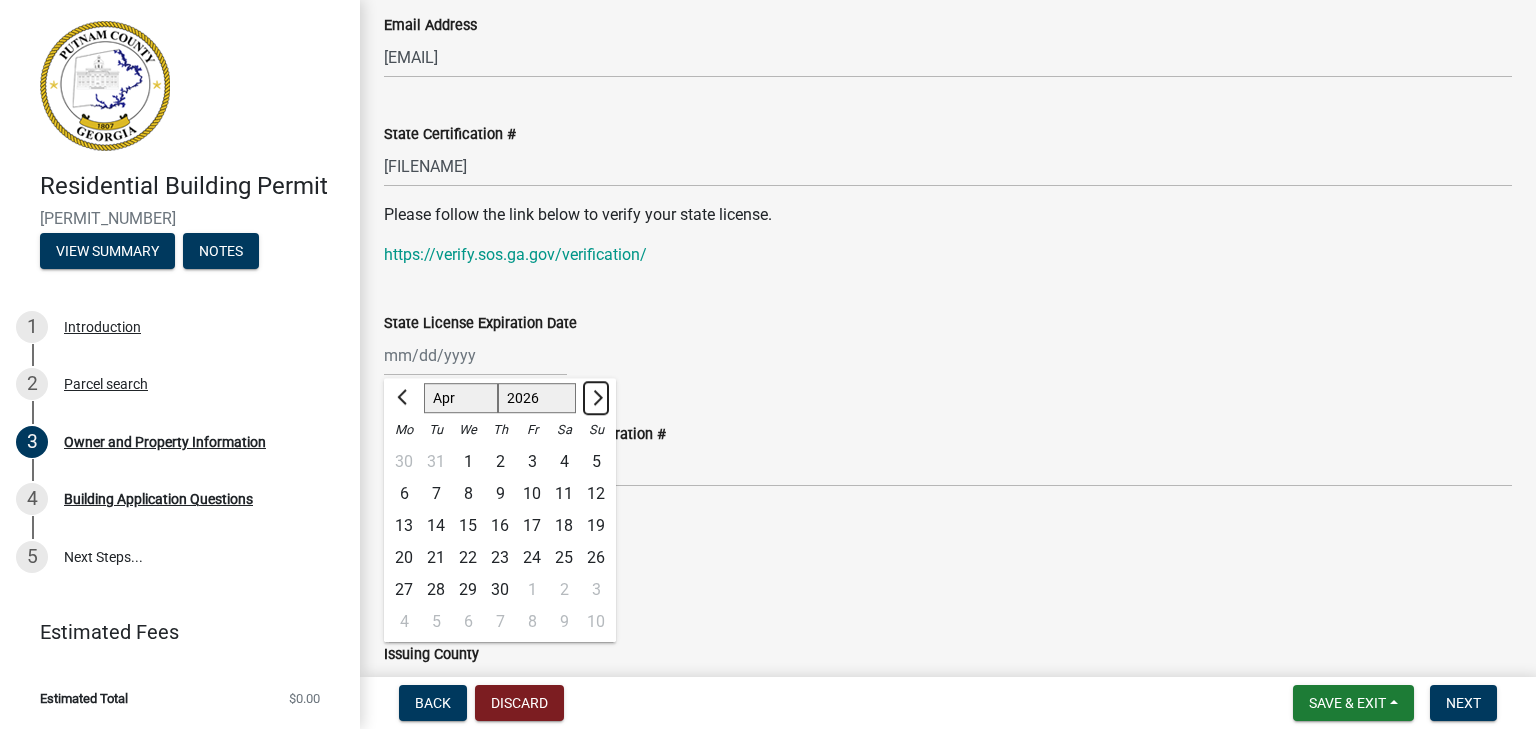 click 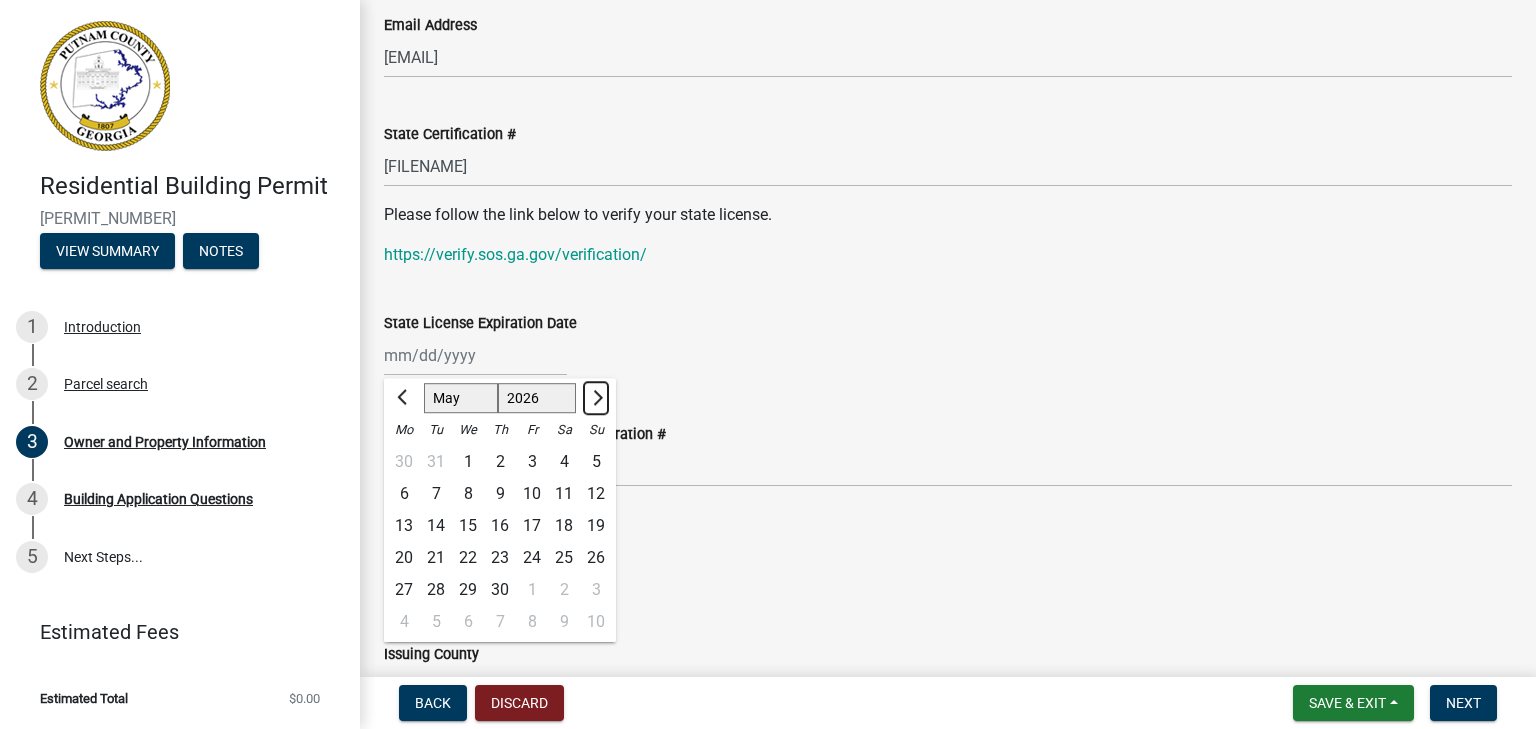 click 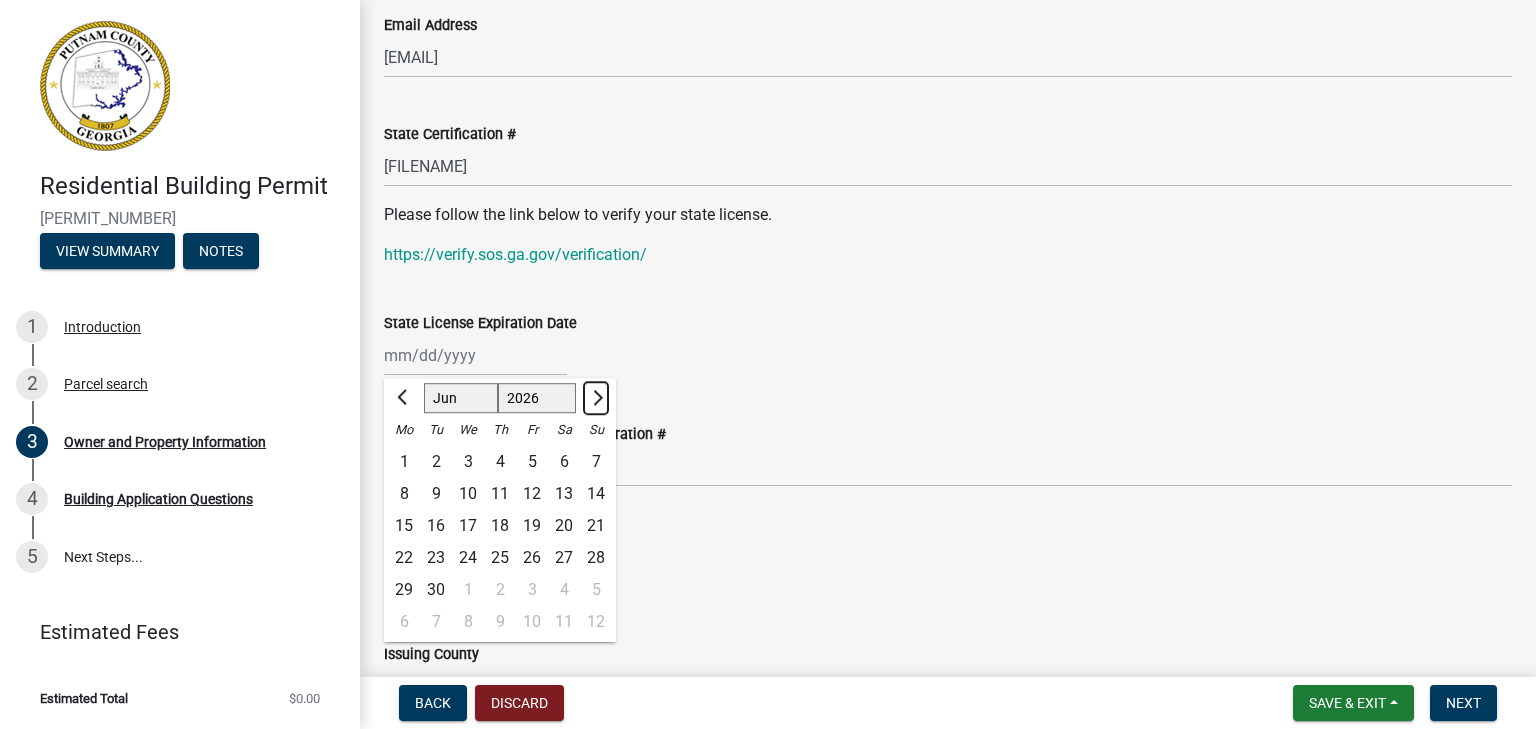 click 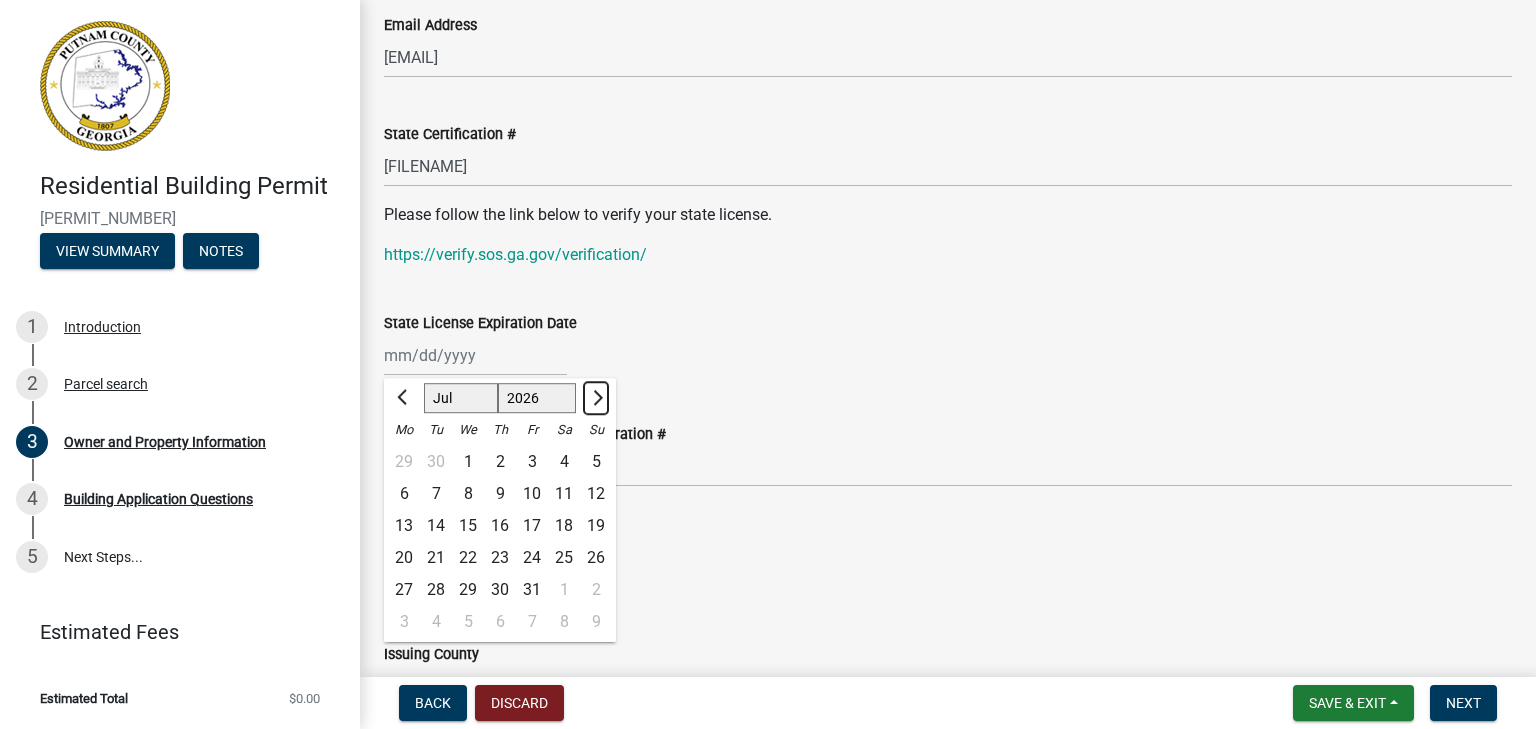 click 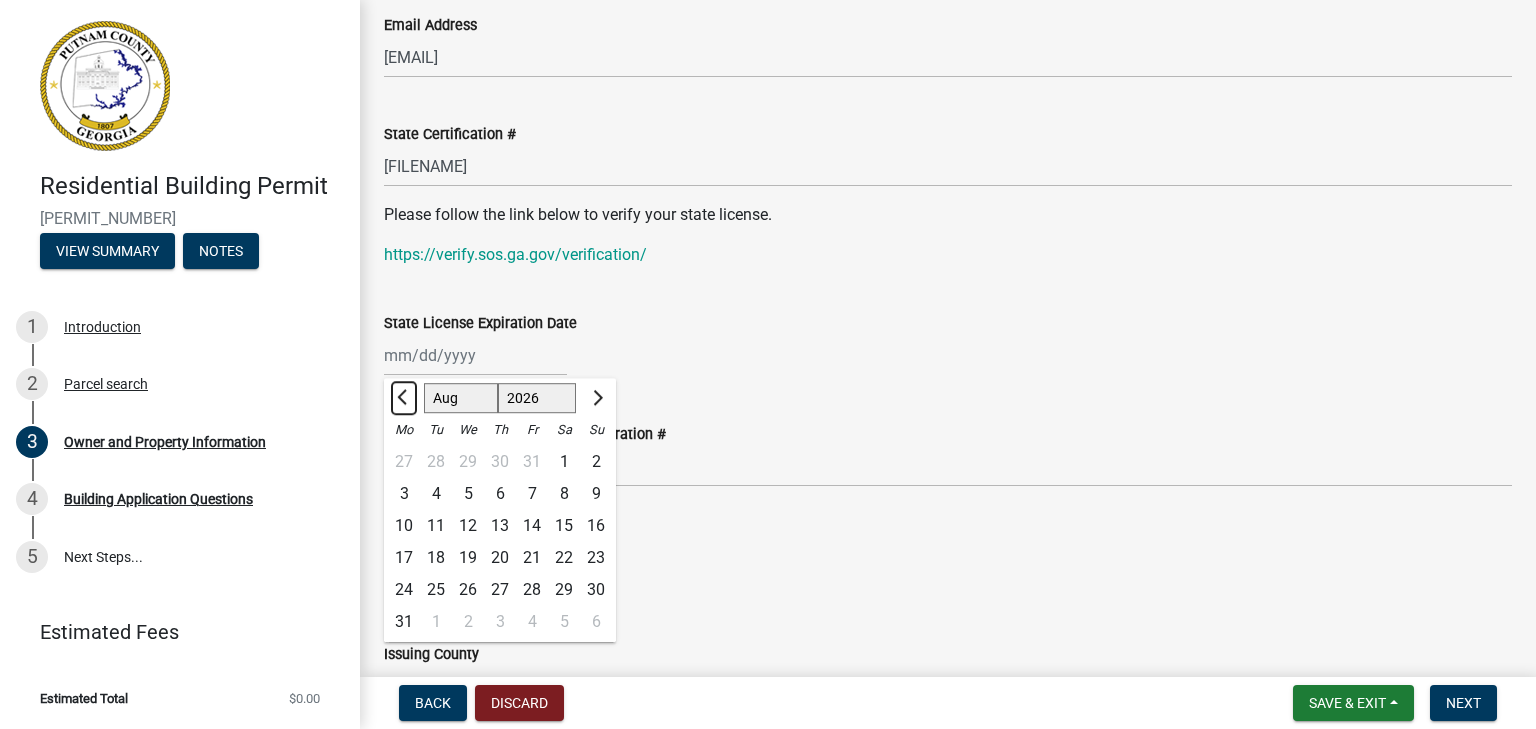 click 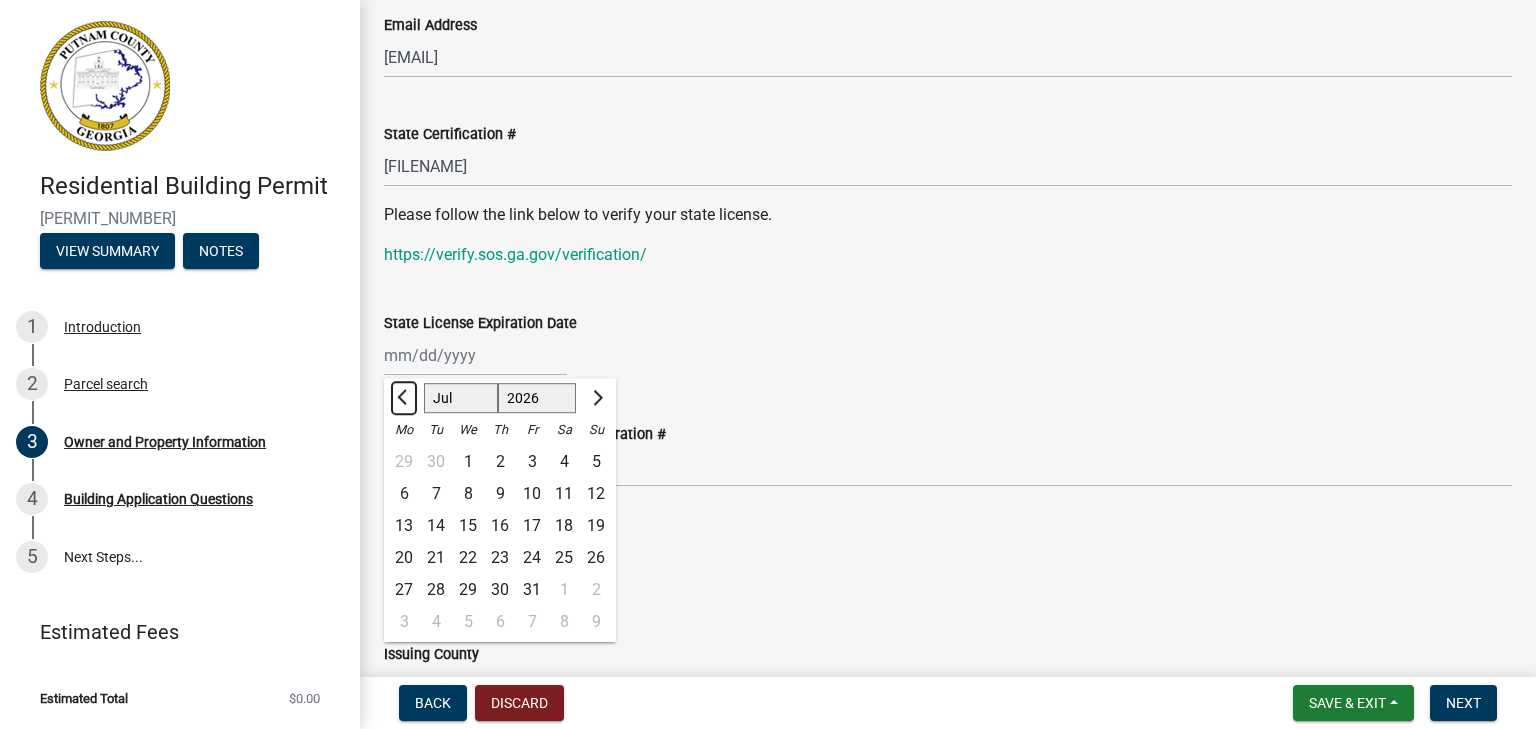 click 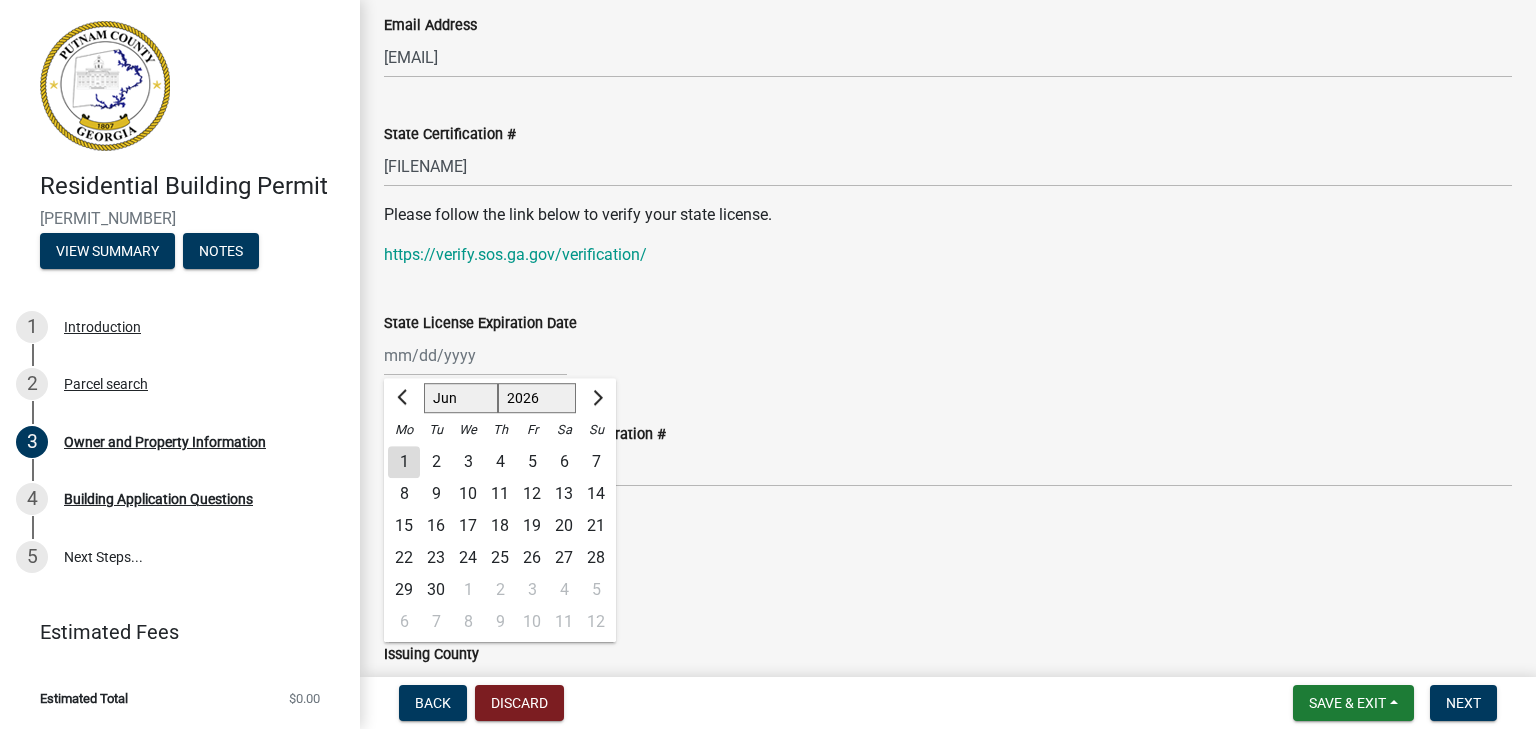 click on "30" 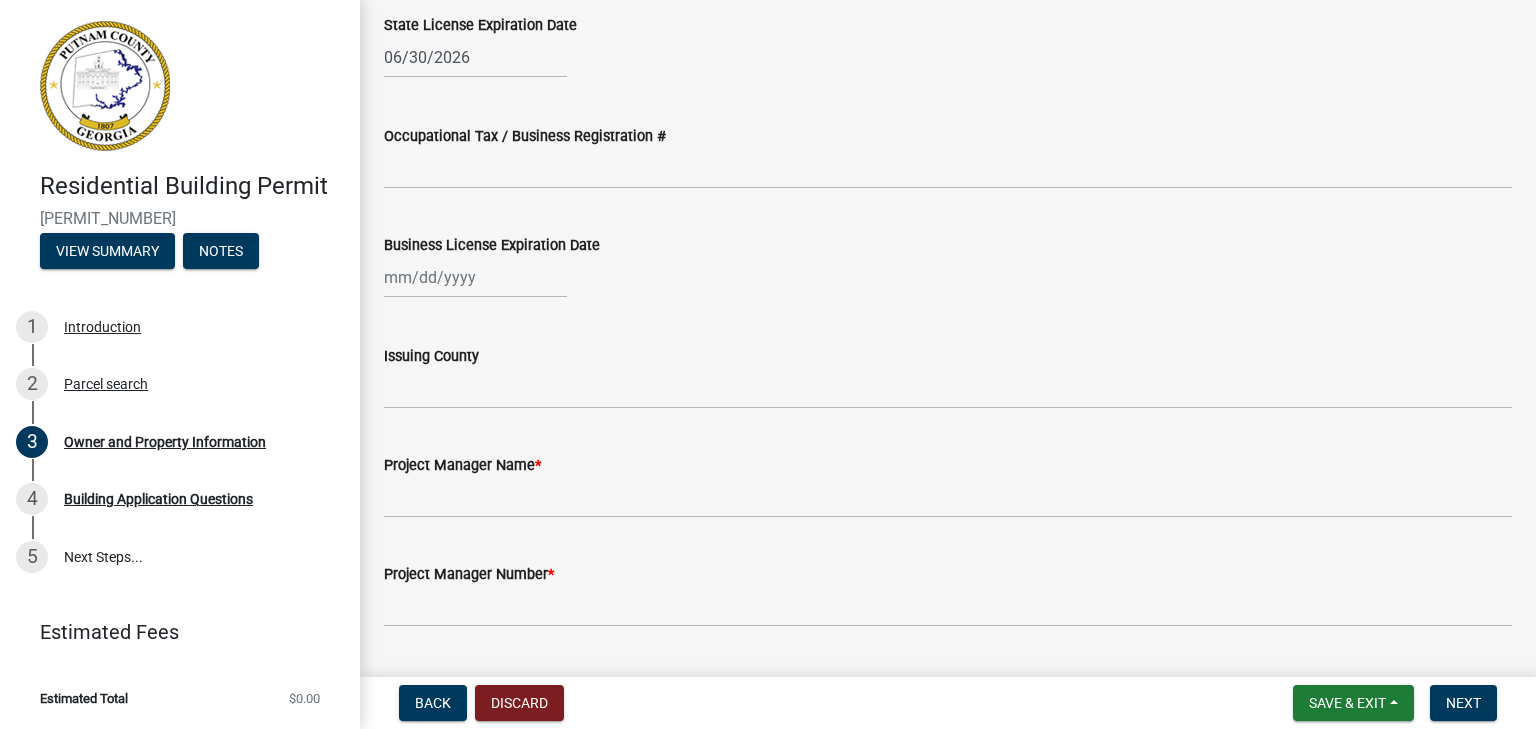 scroll, scrollTop: 2756, scrollLeft: 0, axis: vertical 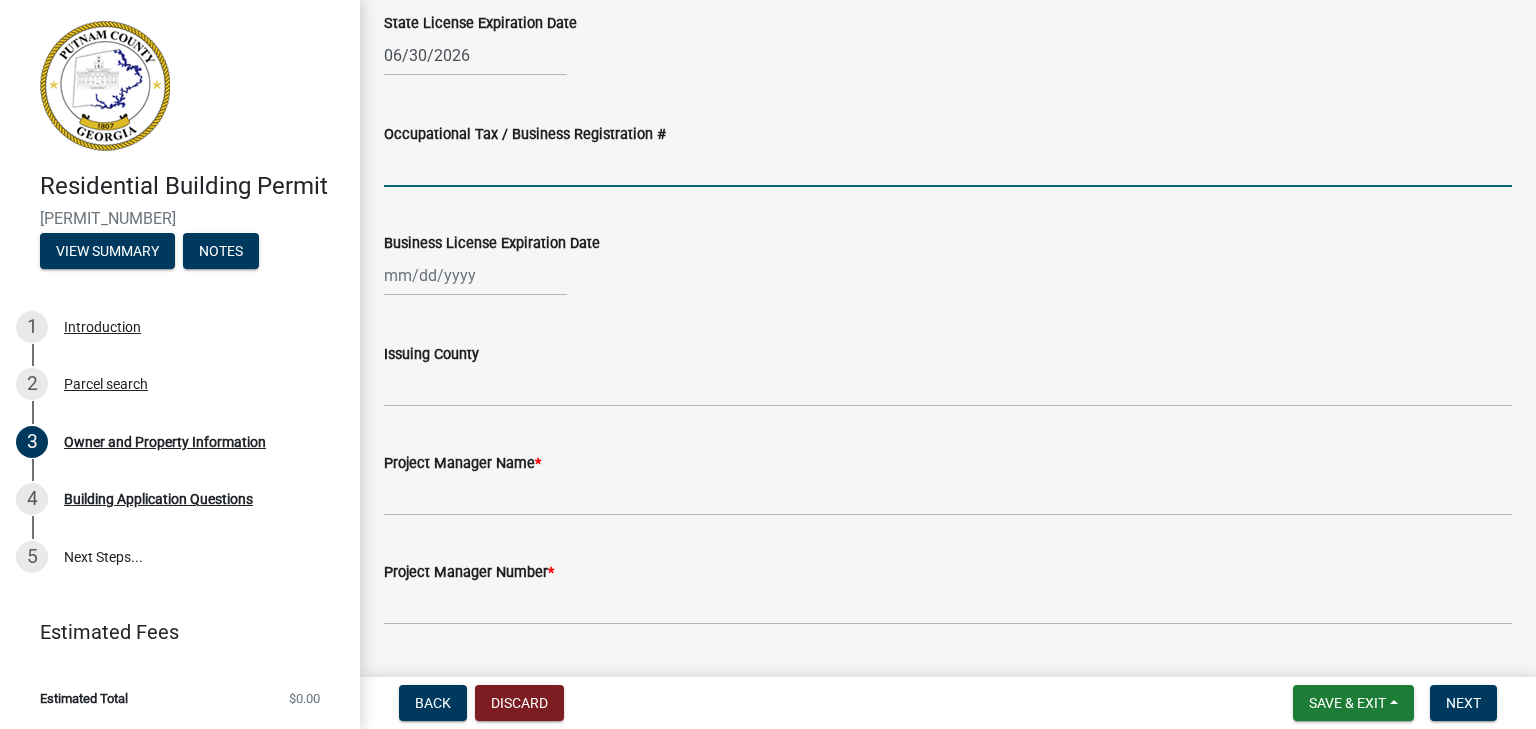 click on "Occupational Tax / Business Registration #" at bounding box center [948, 166] 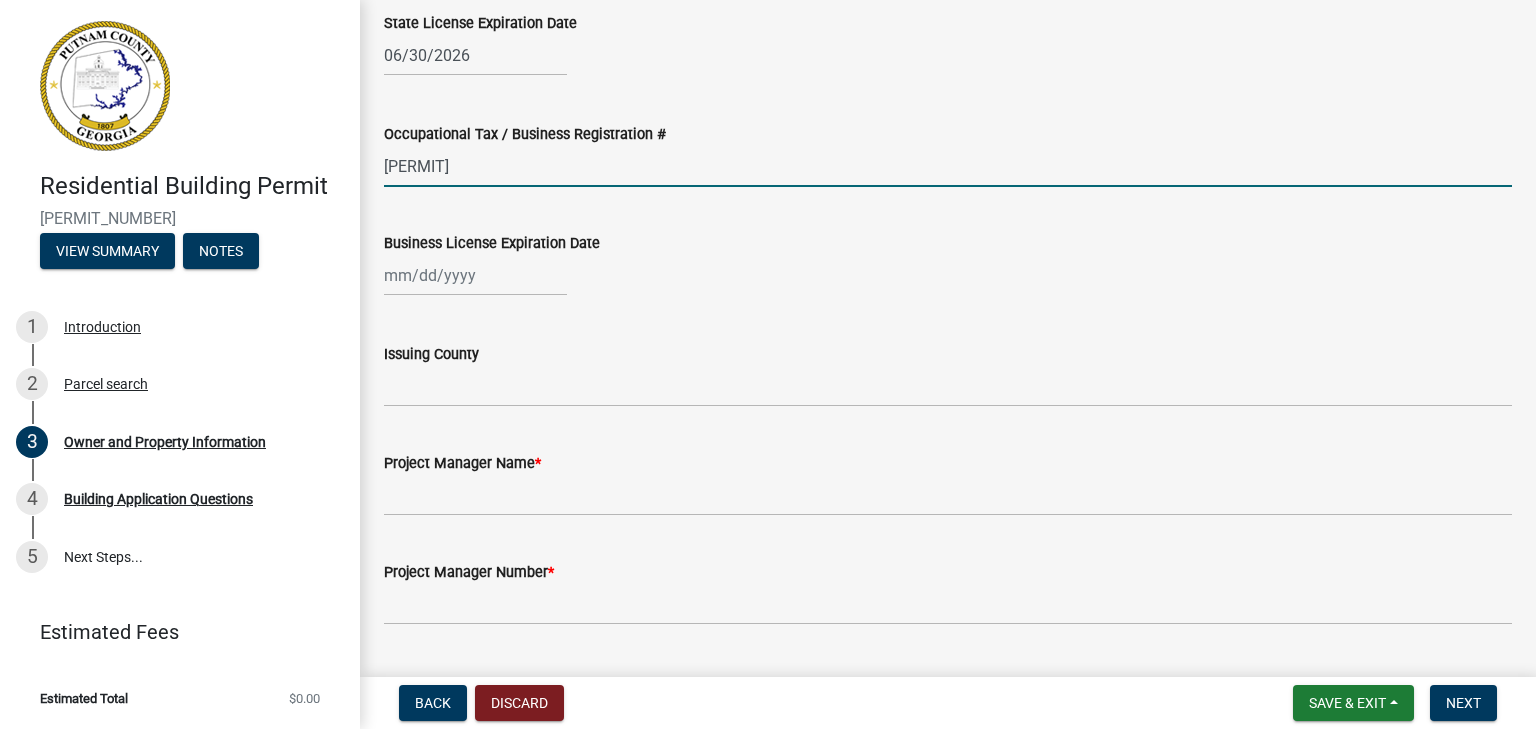 type on "[PERMIT]" 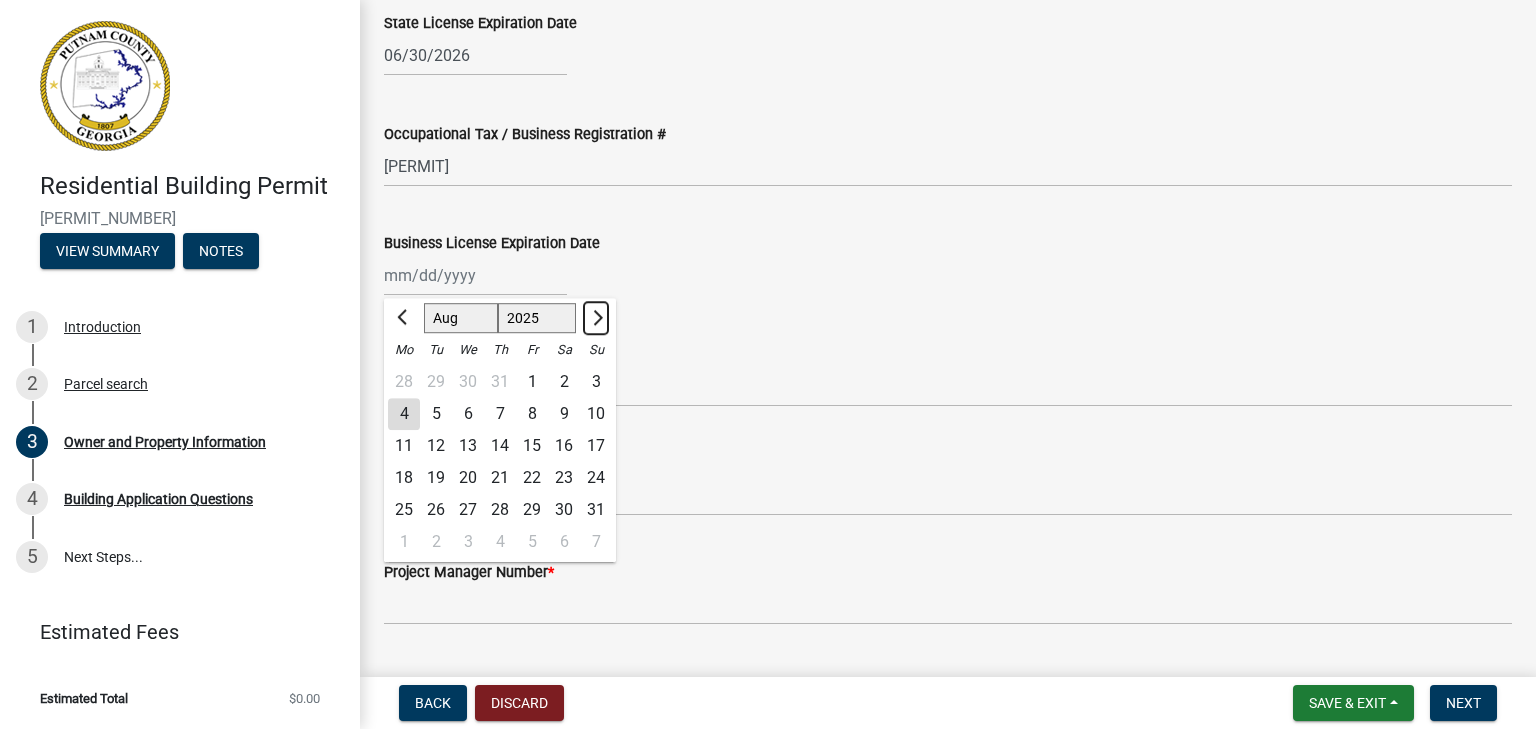 click 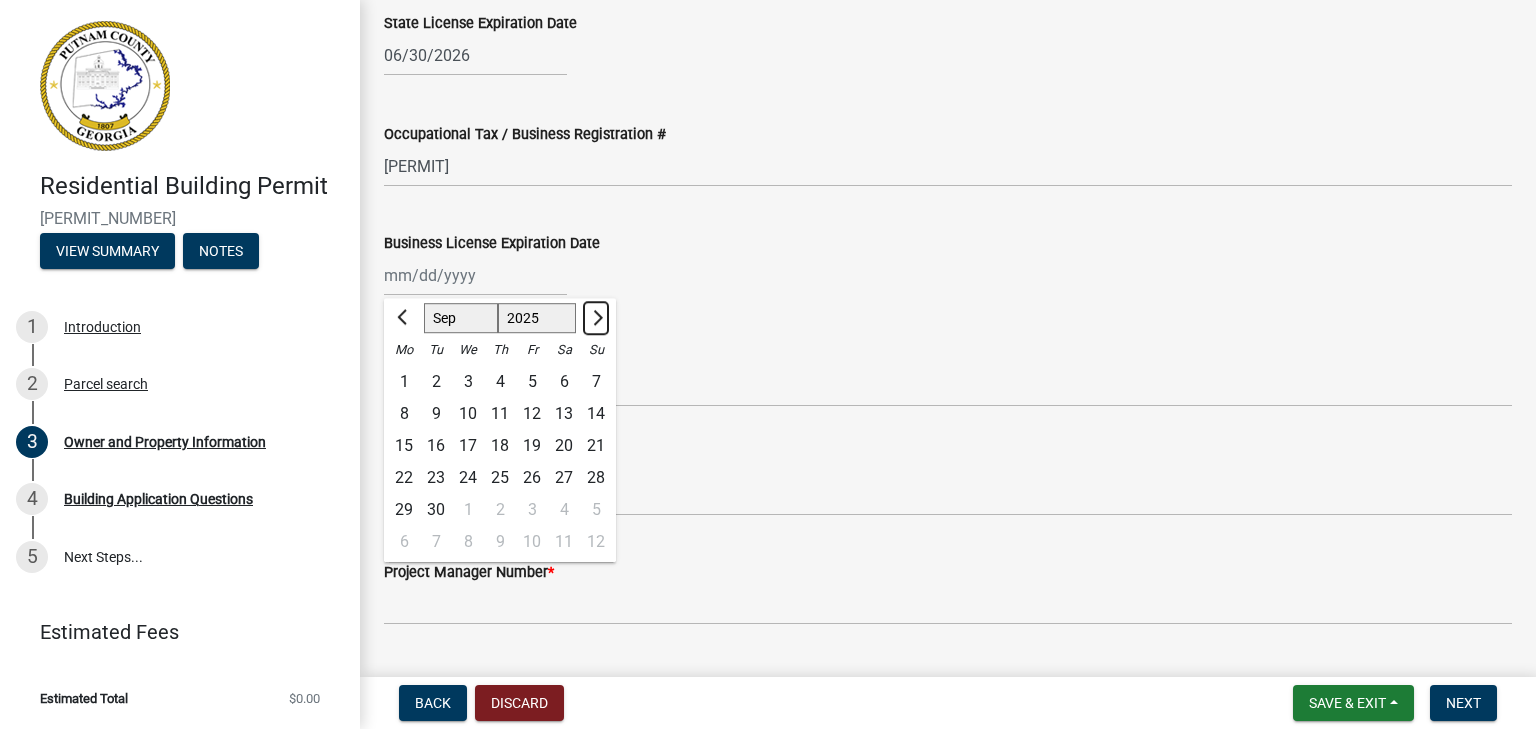 click 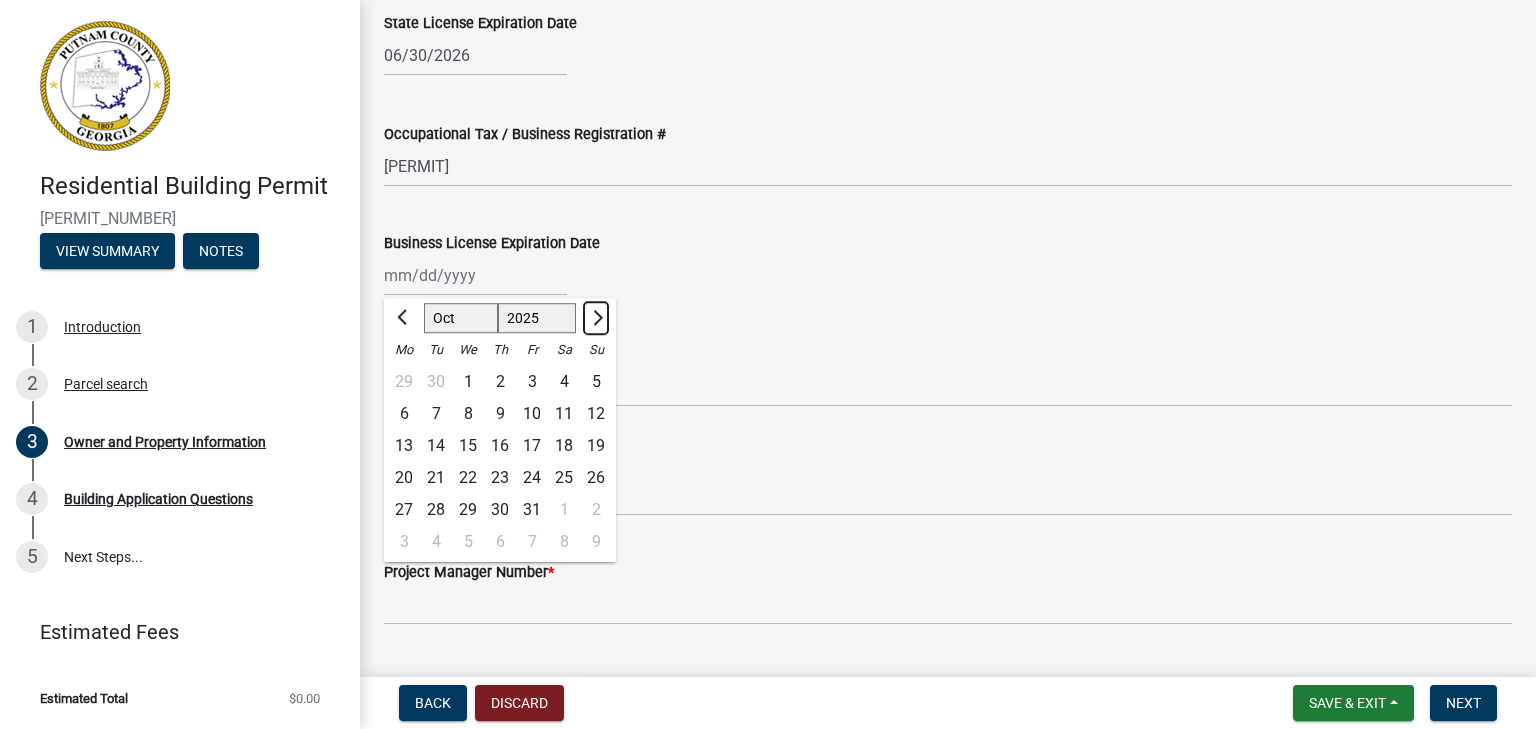 click 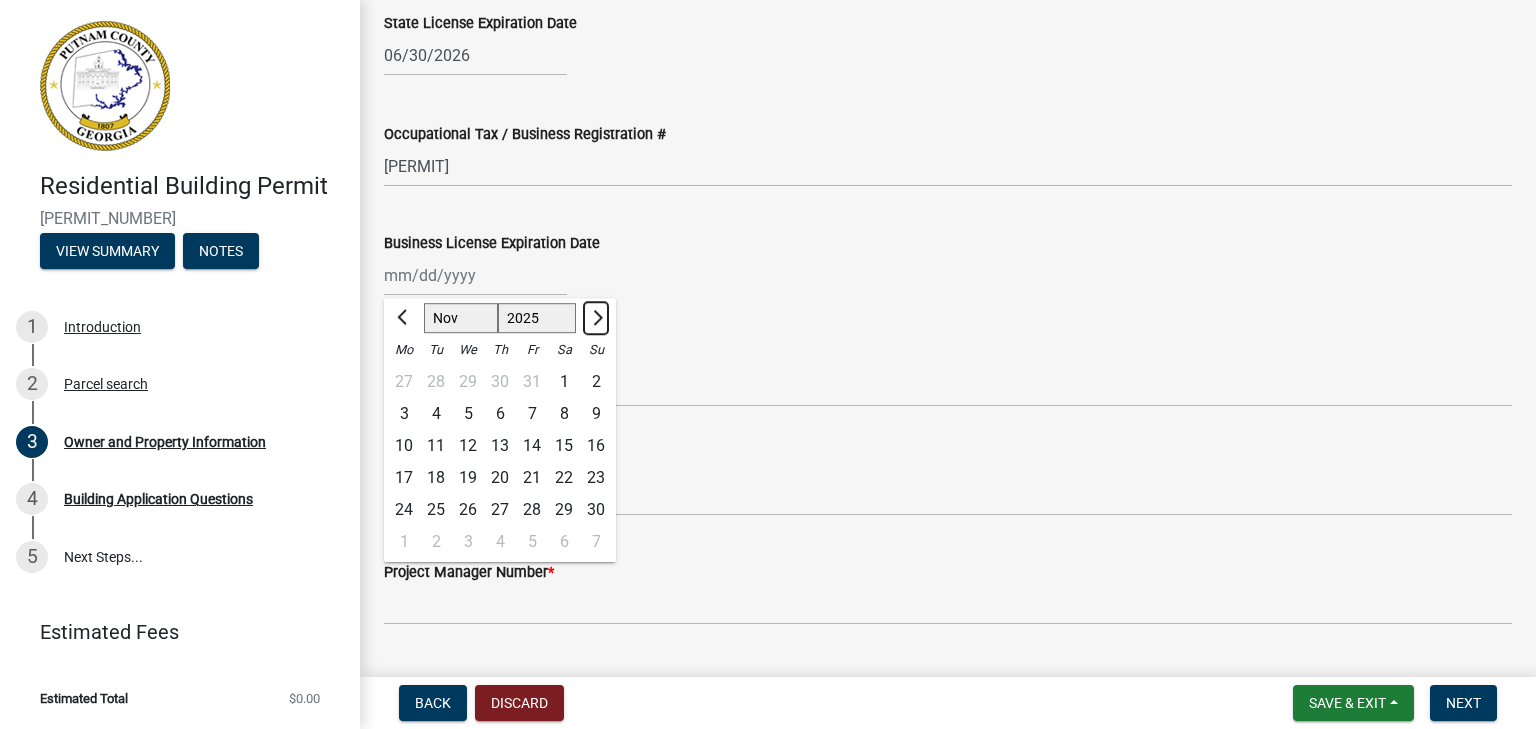 click 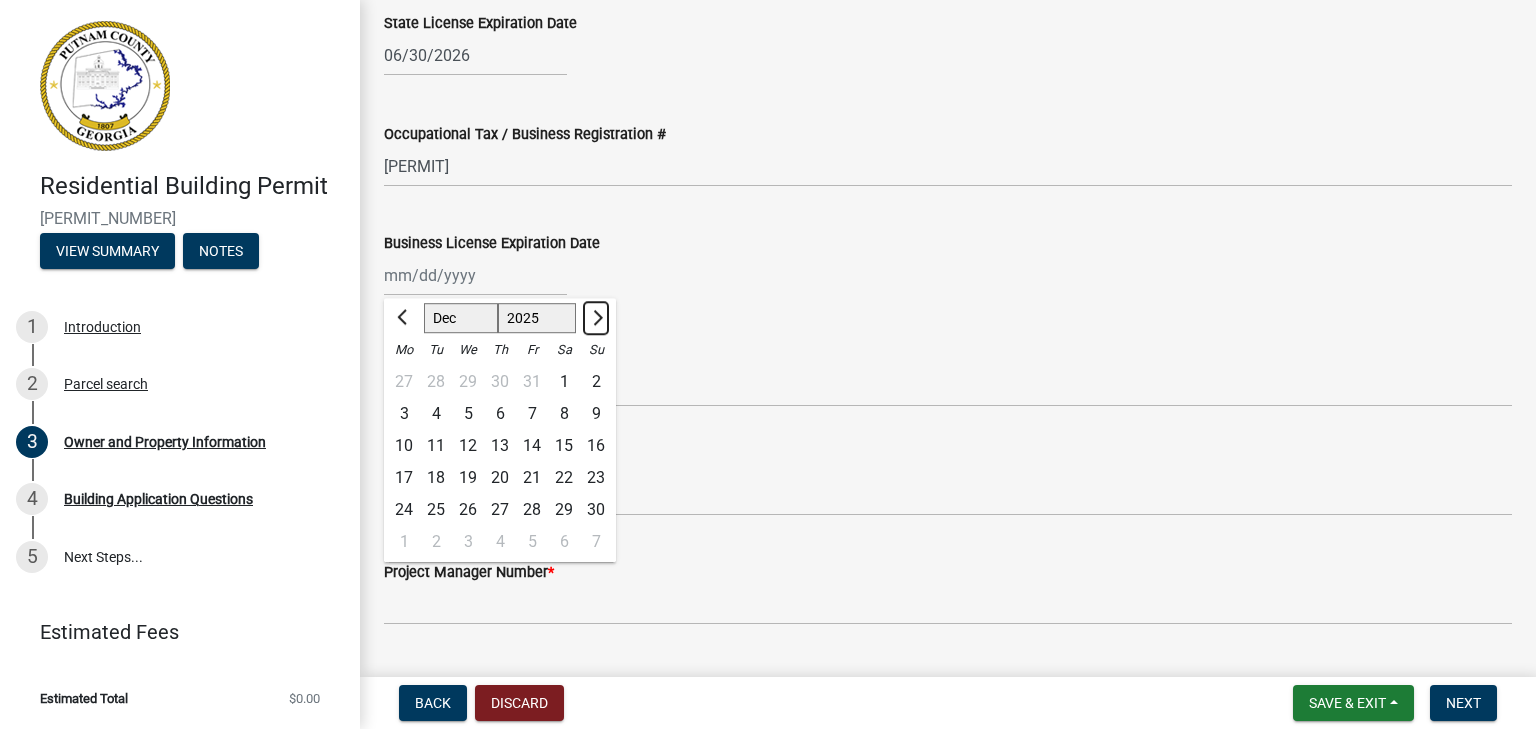 click 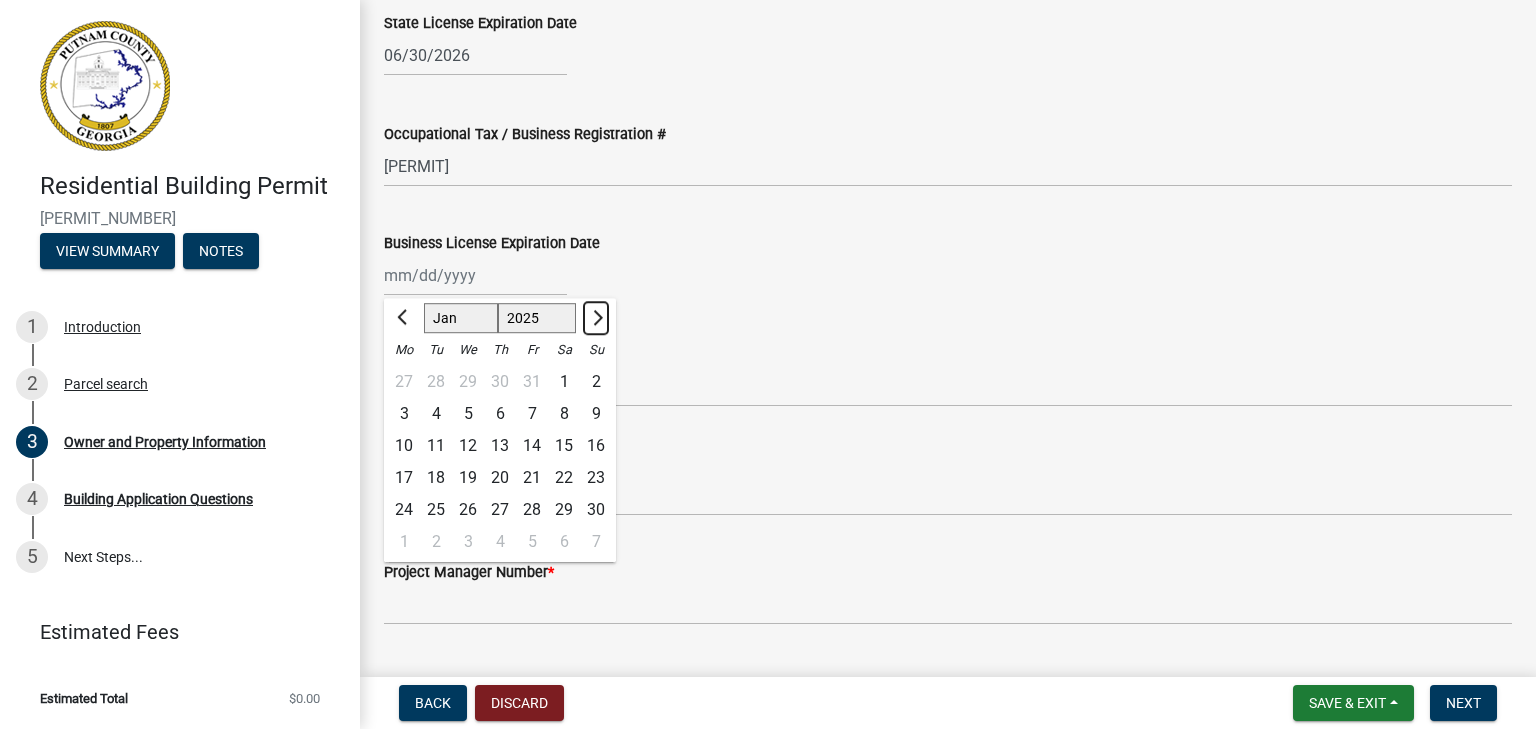 select on "2026" 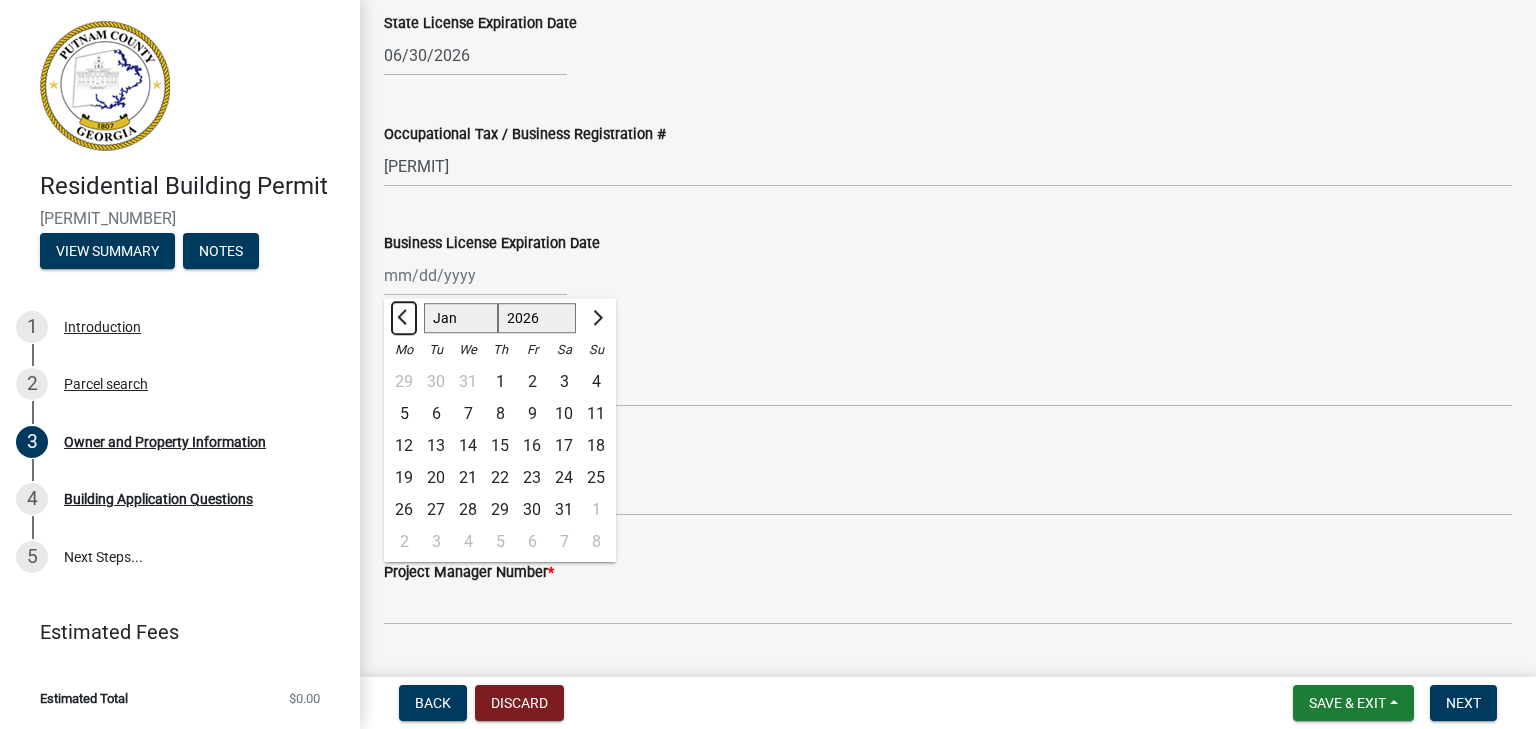 click 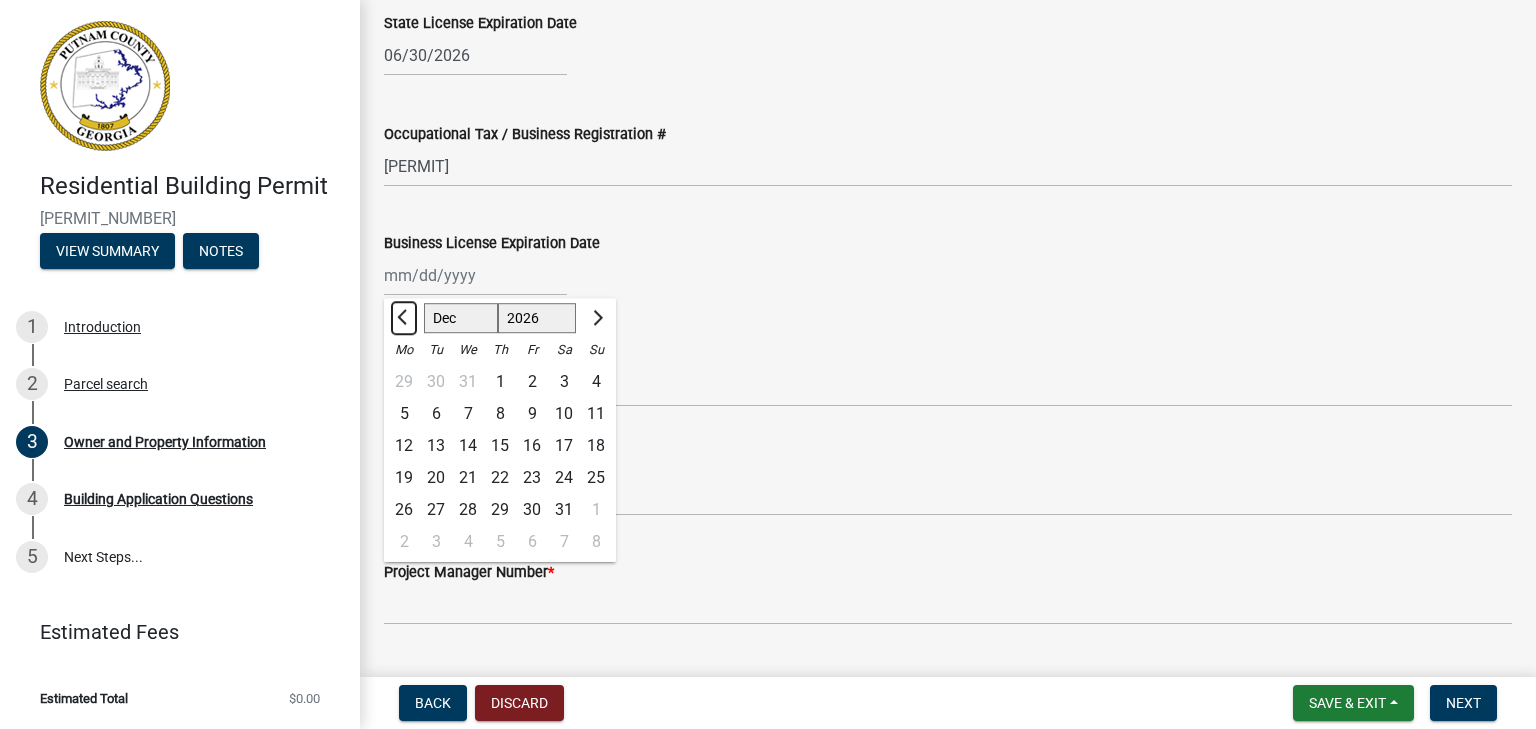 select on "2025" 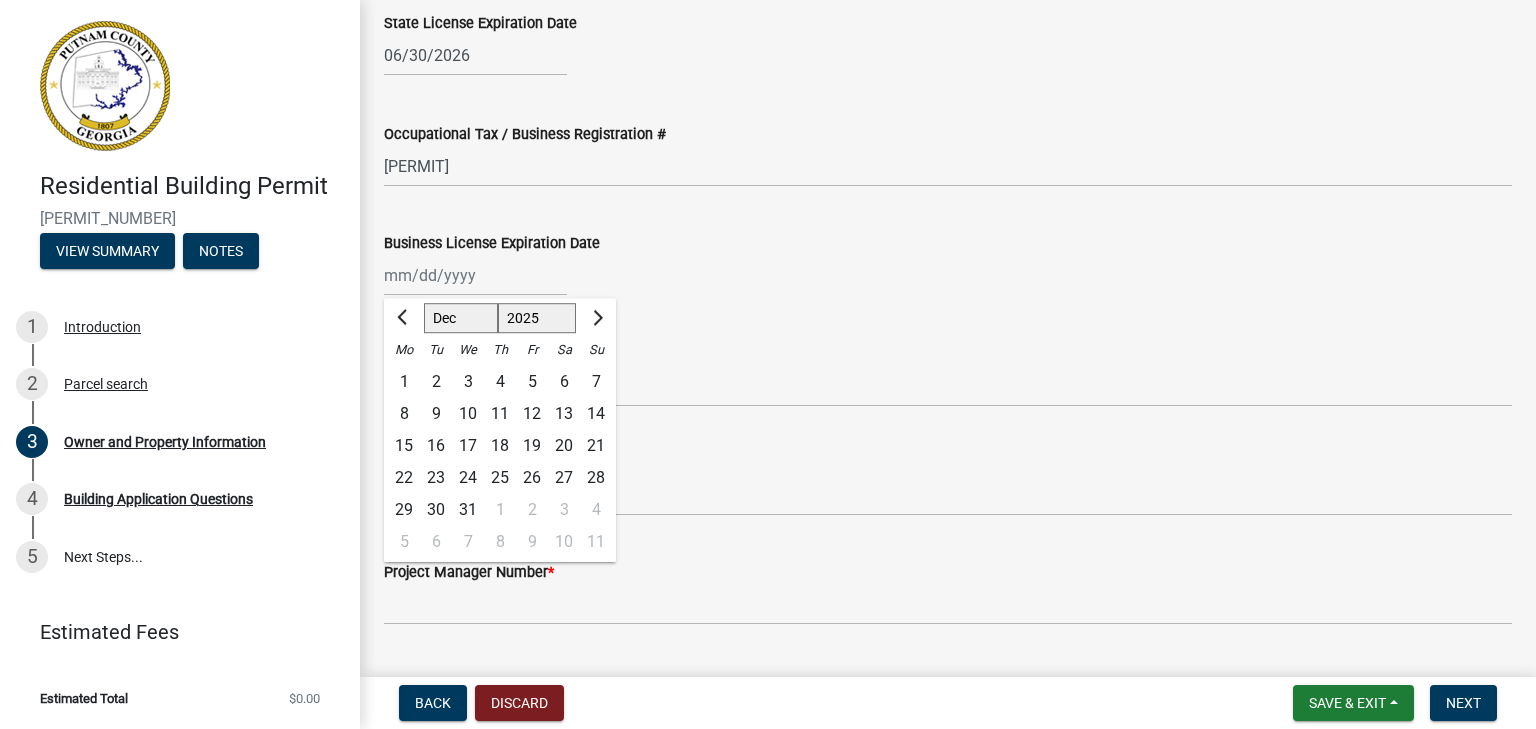 click on "31" 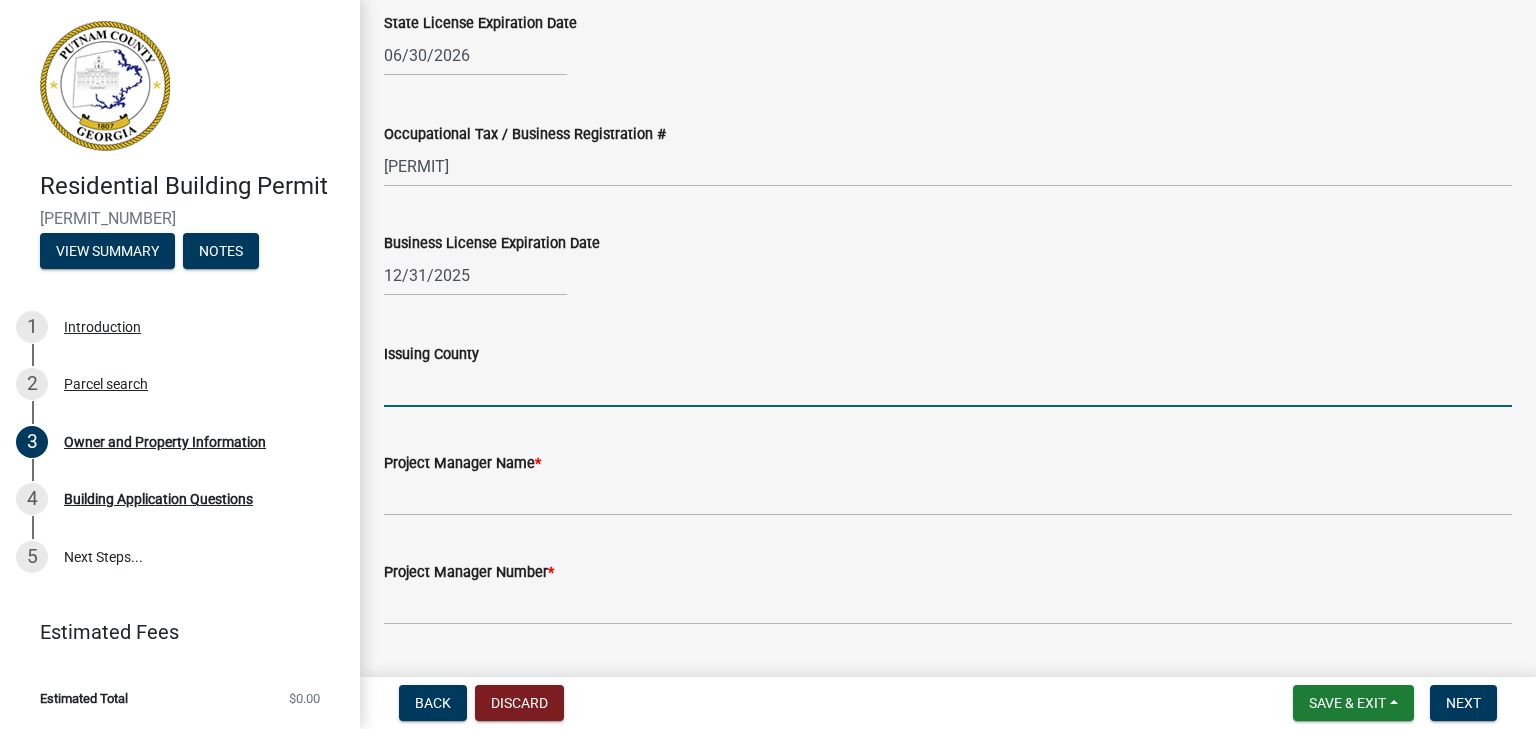 click on "Issuing County" at bounding box center [948, 386] 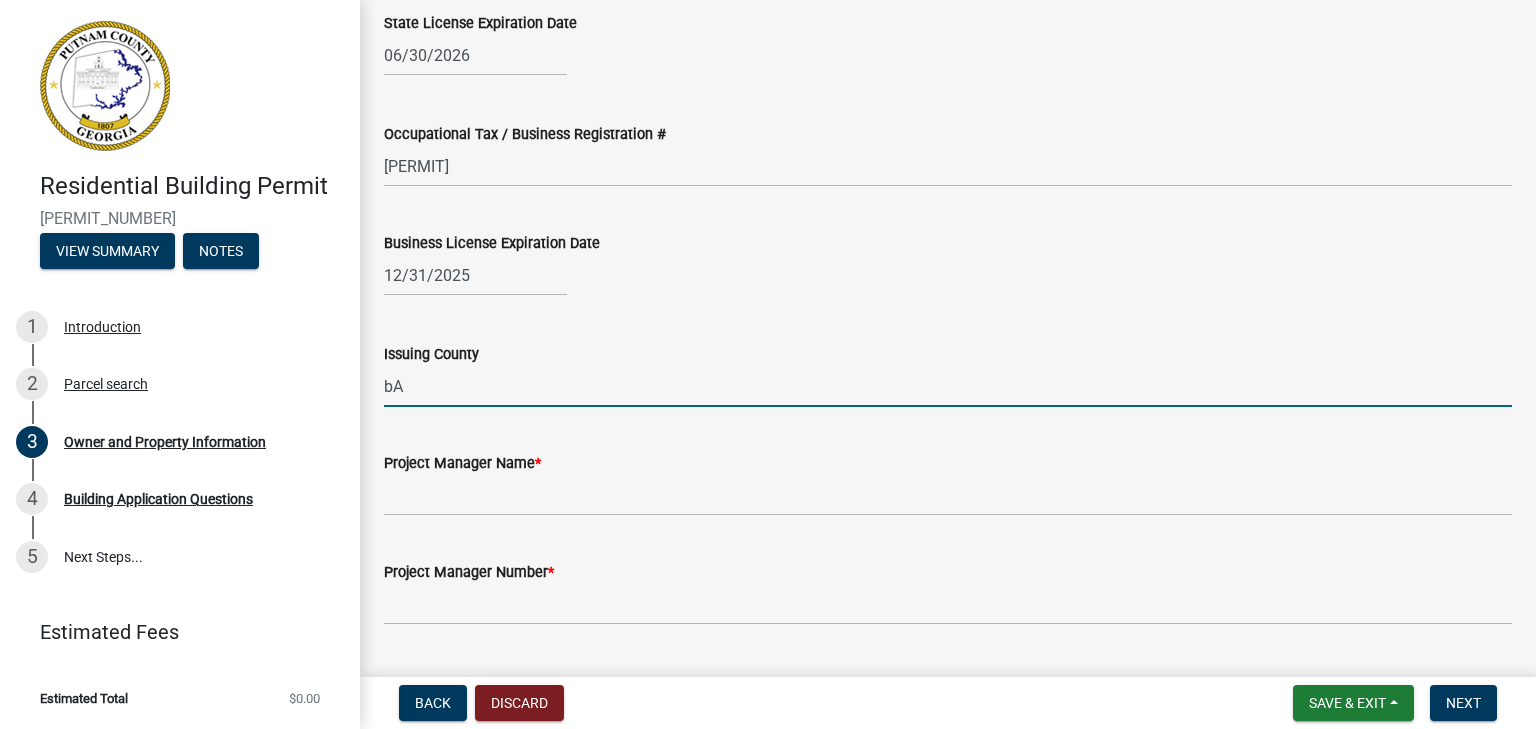 type on "b" 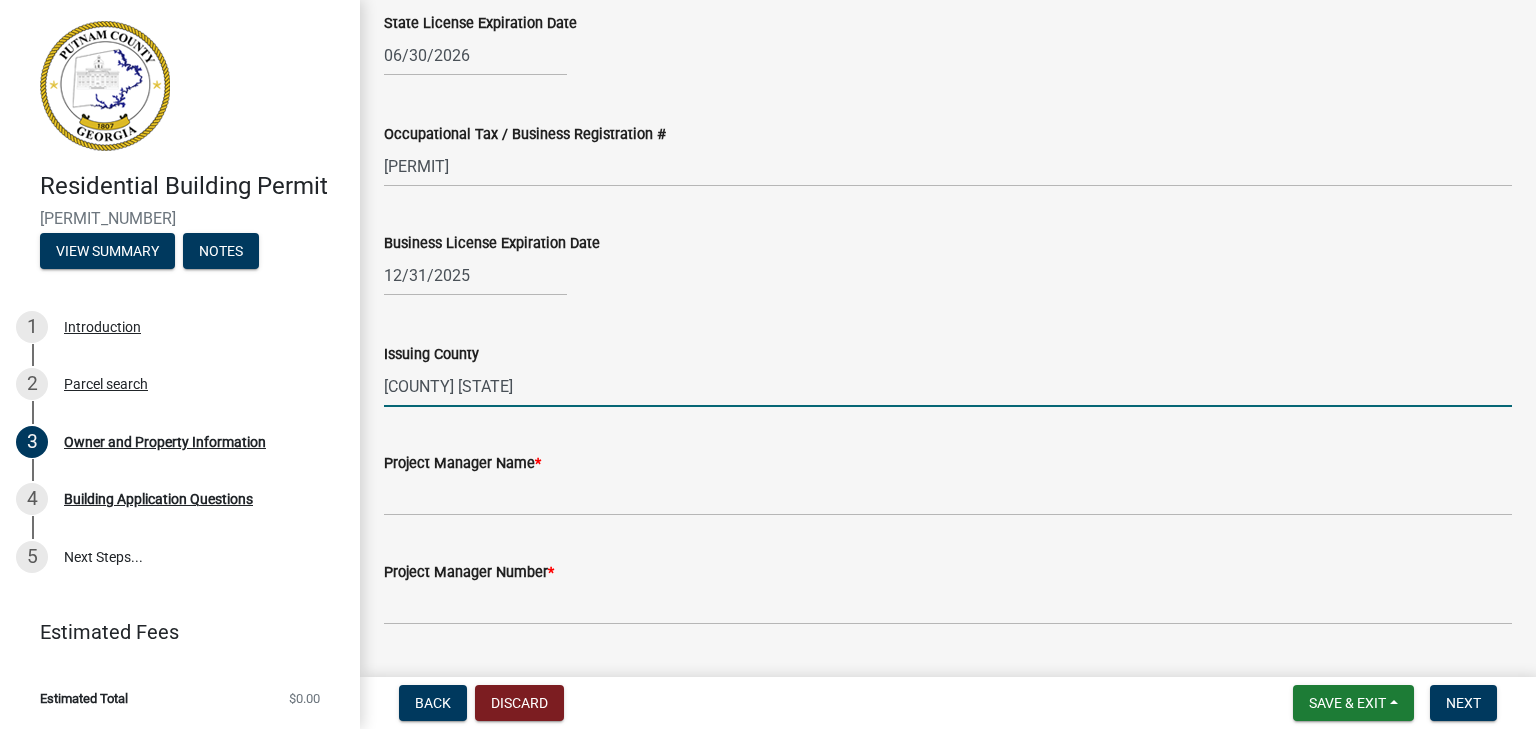 type on "[COUNTY] [STATE]" 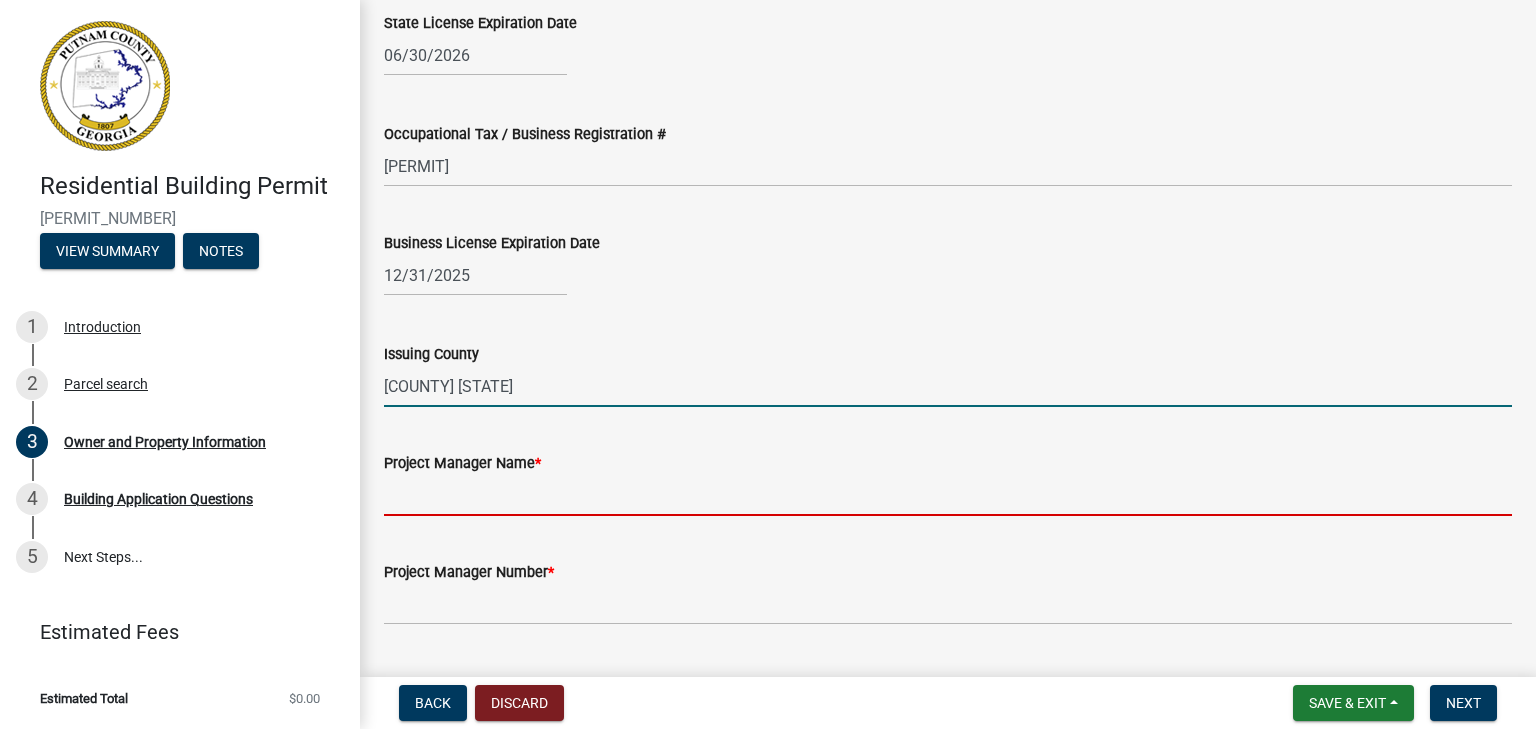 click on "Project Manager Name *" at bounding box center (948, 495) 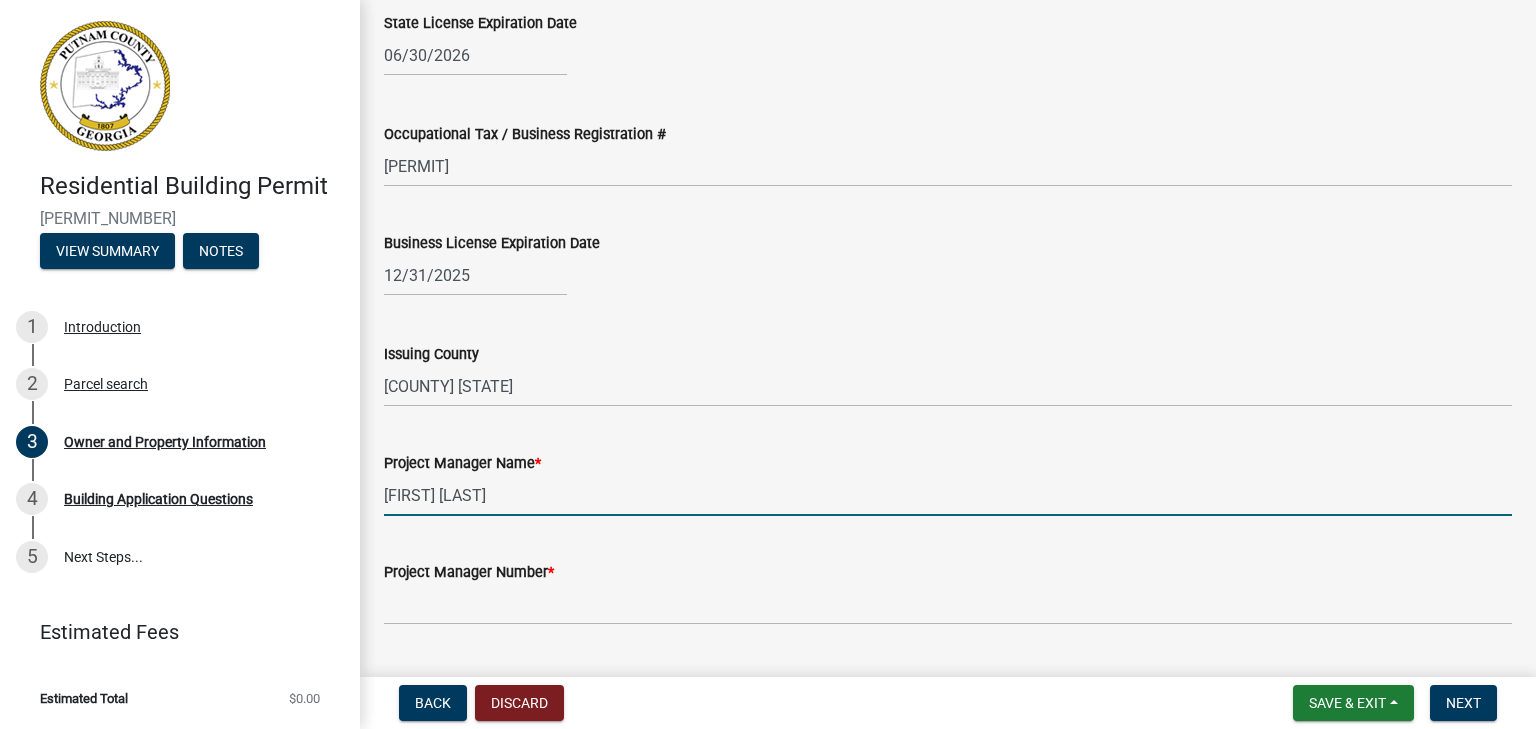 type on "[FIRST] [LAST]" 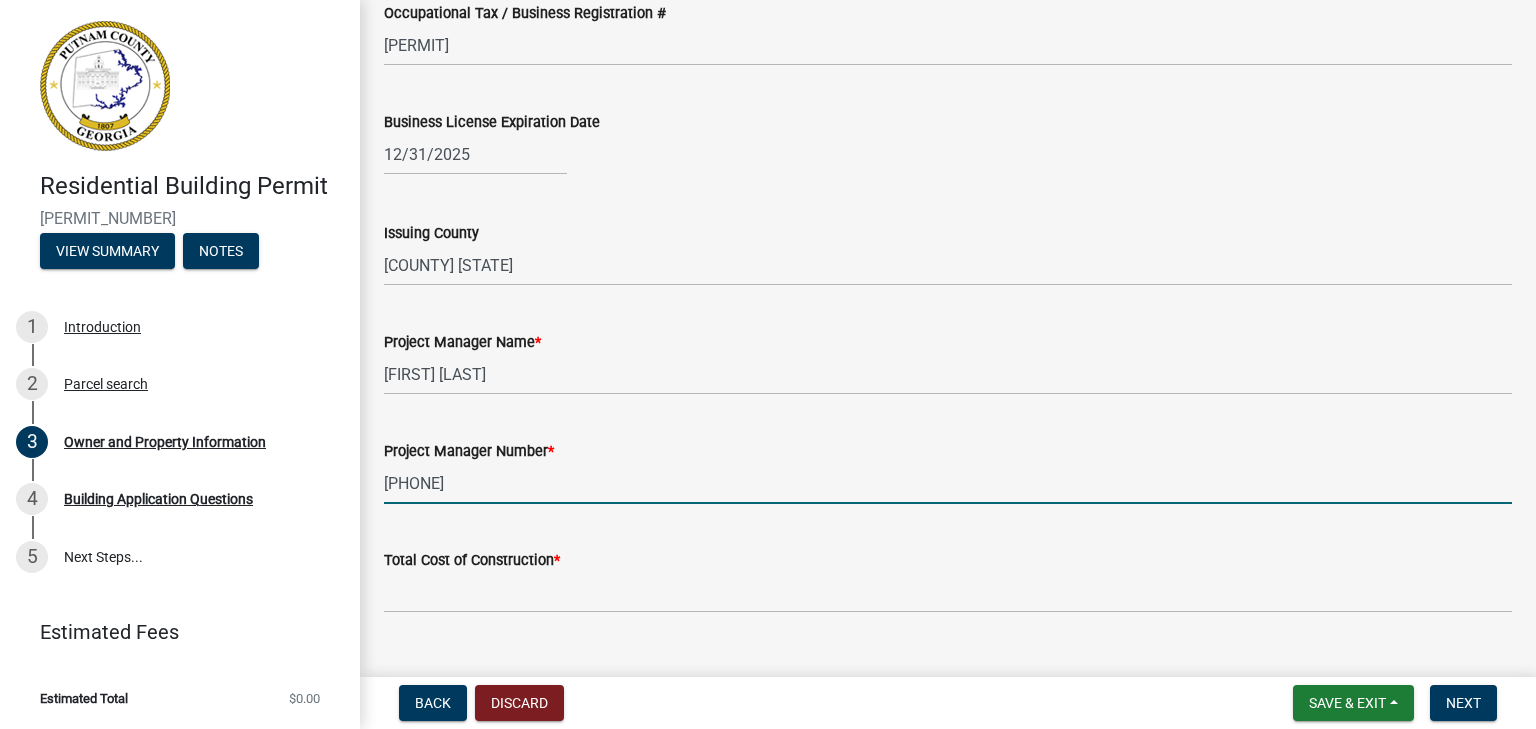 scroll, scrollTop: 3056, scrollLeft: 0, axis: vertical 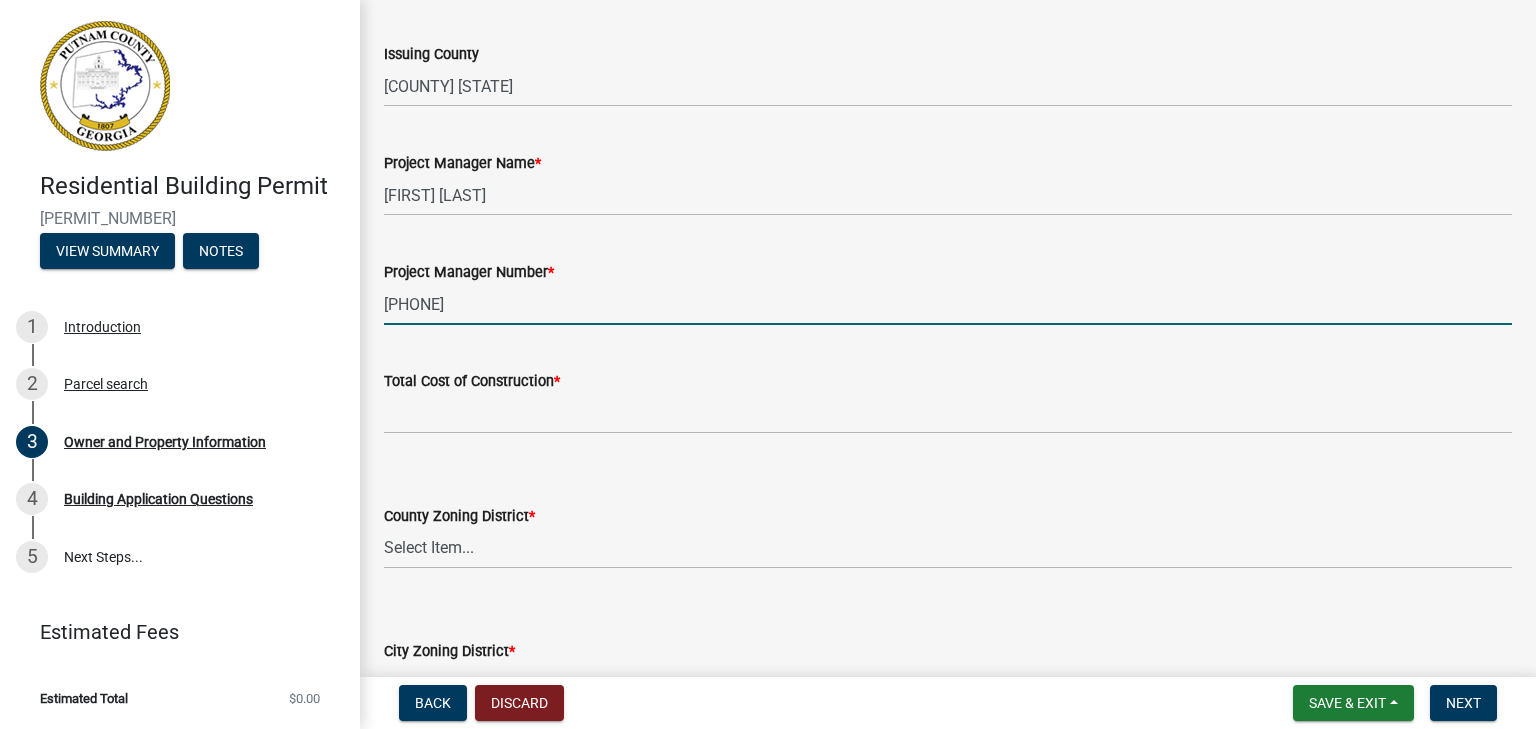 type on "[PHONE]" 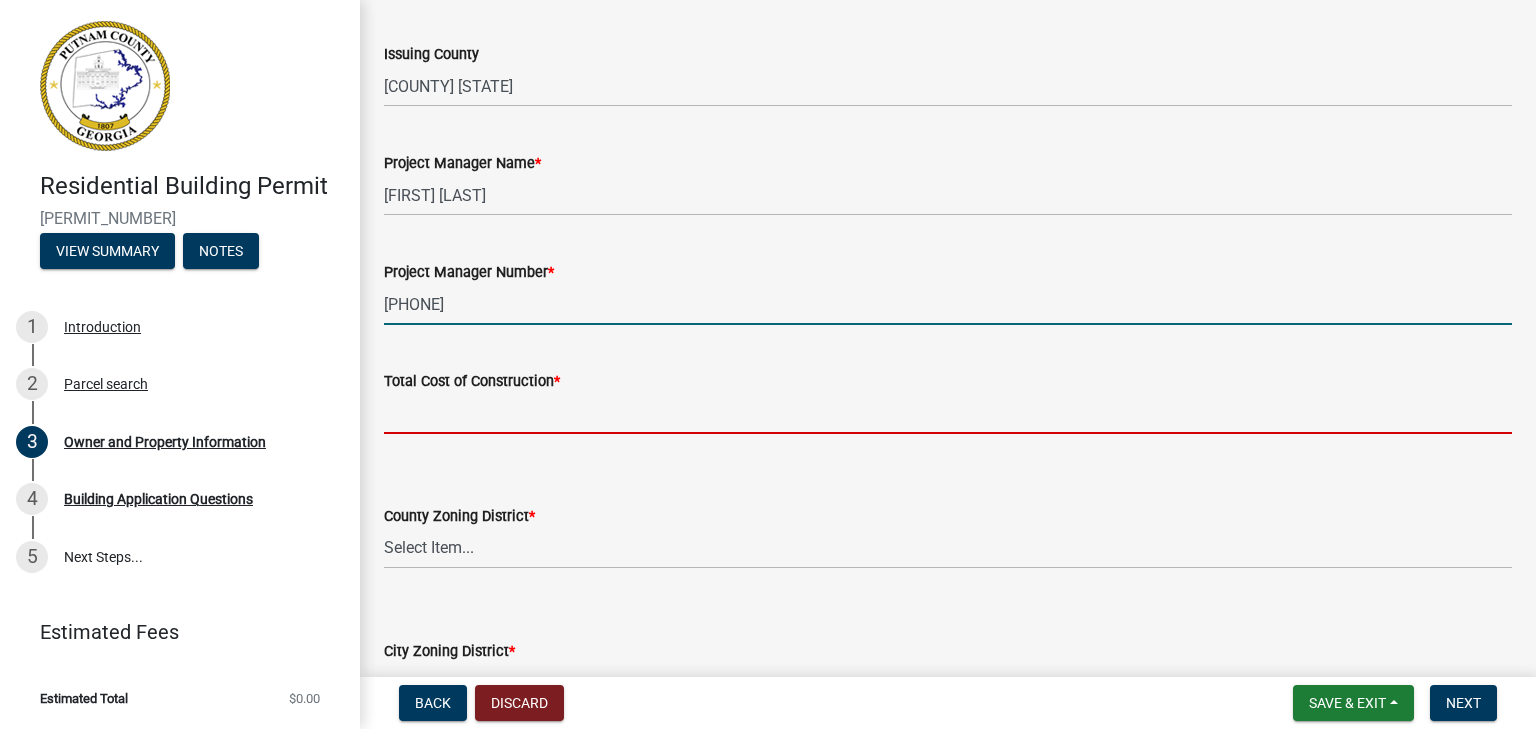 click 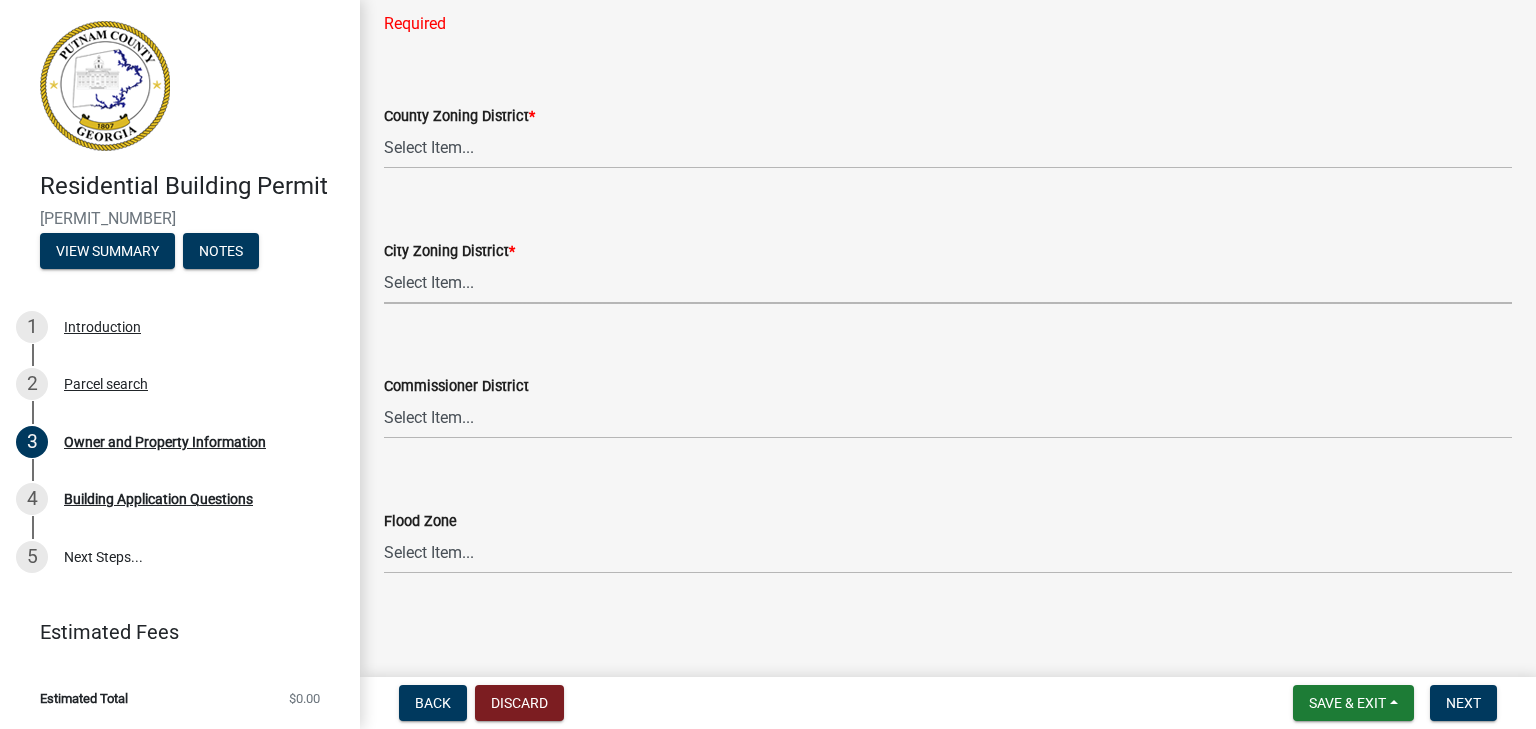 type on "380000" 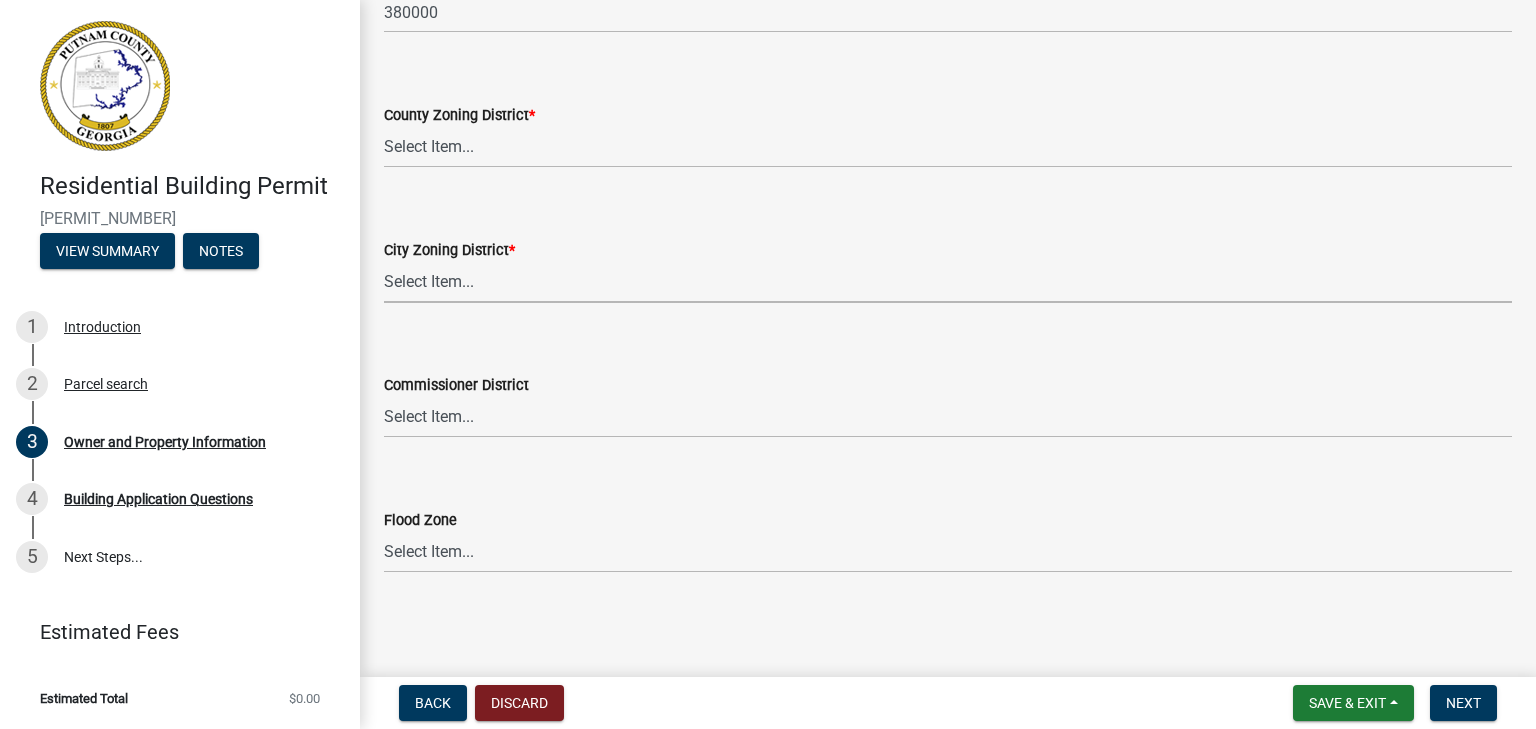 click on "Select Item...   A-1   A-2   R-1   R-2   R-3   R-4 MHP   C-1   C-2   I-1   I-2   DB   FH   H-P   N/A" at bounding box center (948, 282) 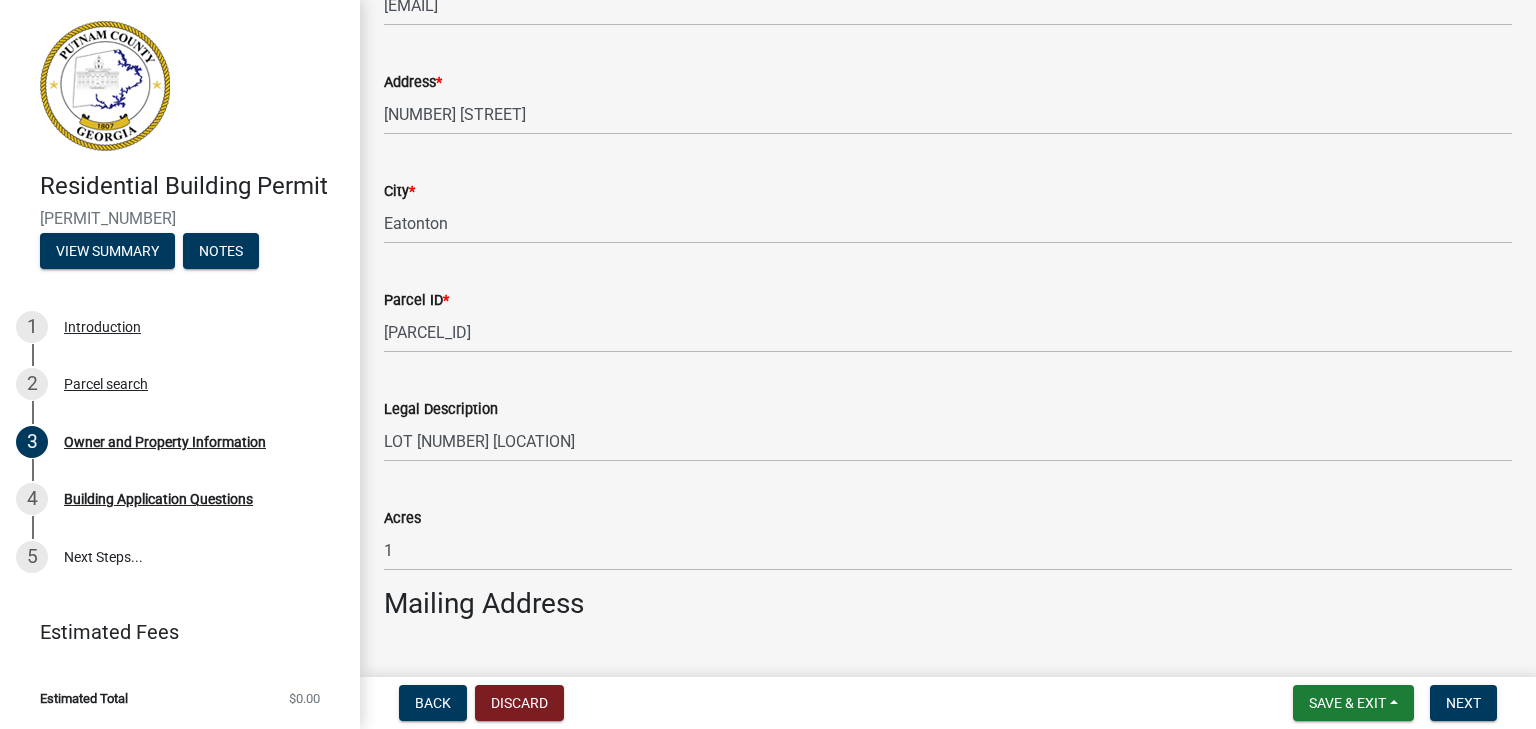 scroll, scrollTop: 156, scrollLeft: 0, axis: vertical 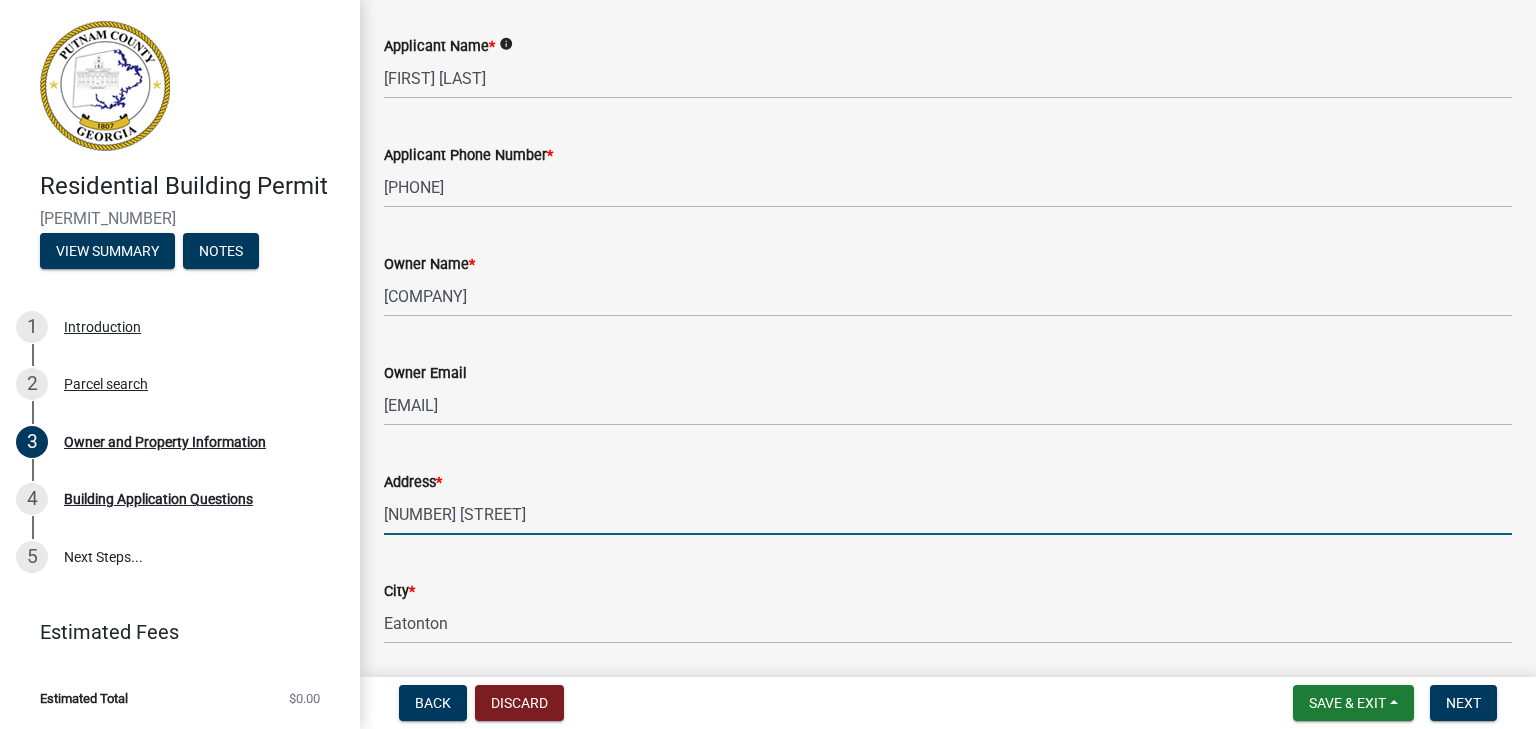 click on "[NUMBER] [STREET]" at bounding box center [948, 514] 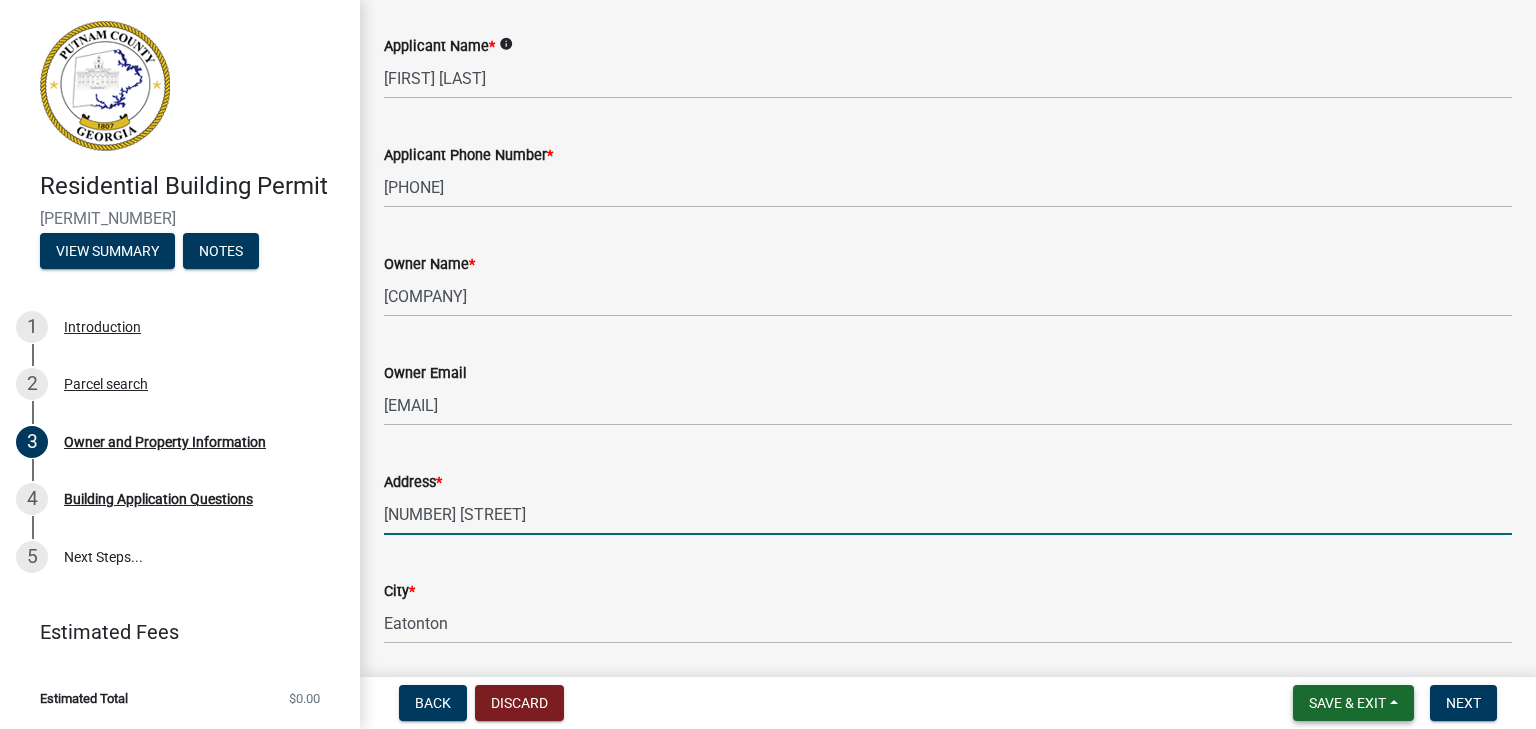 click on "Save & Exit" at bounding box center (1347, 703) 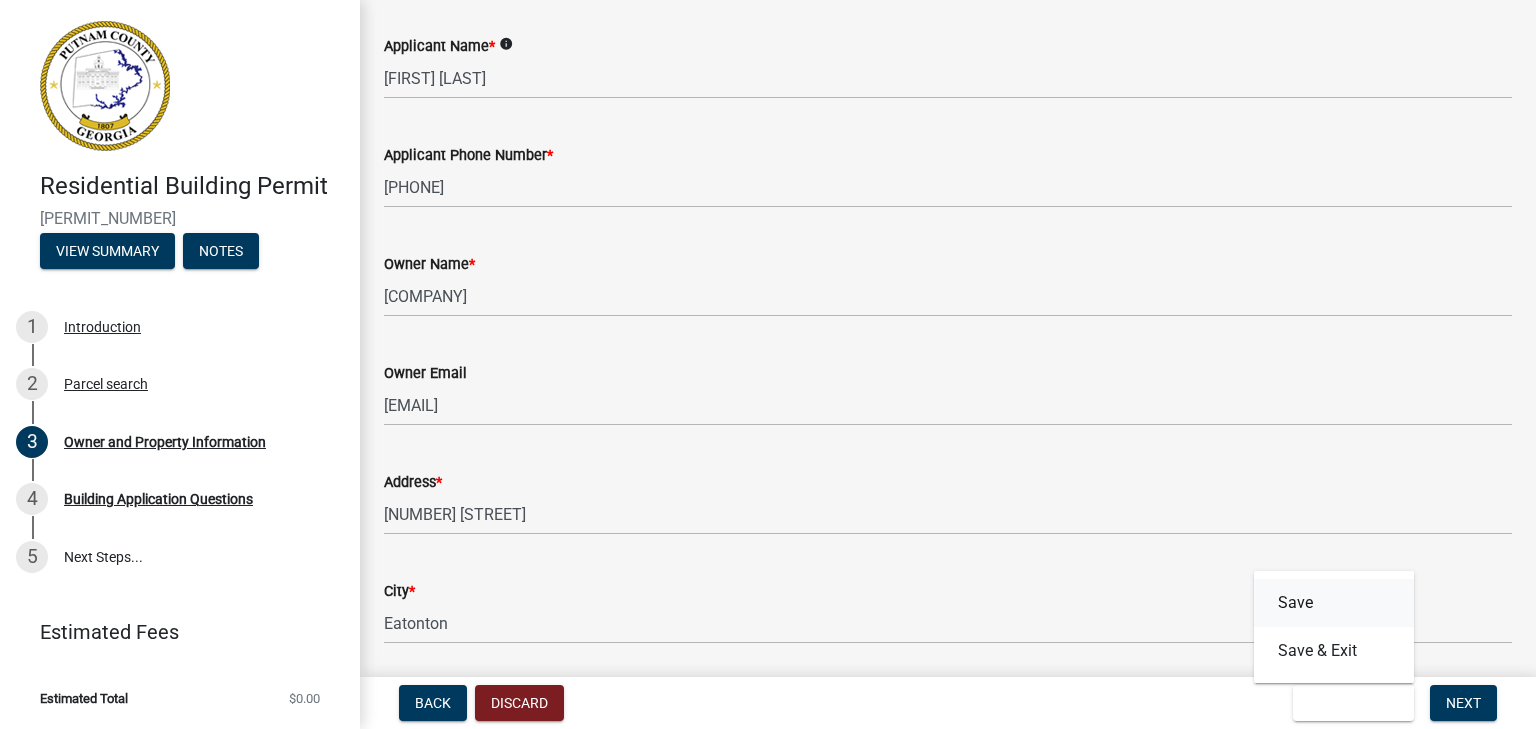 click on "Save" at bounding box center (1334, 603) 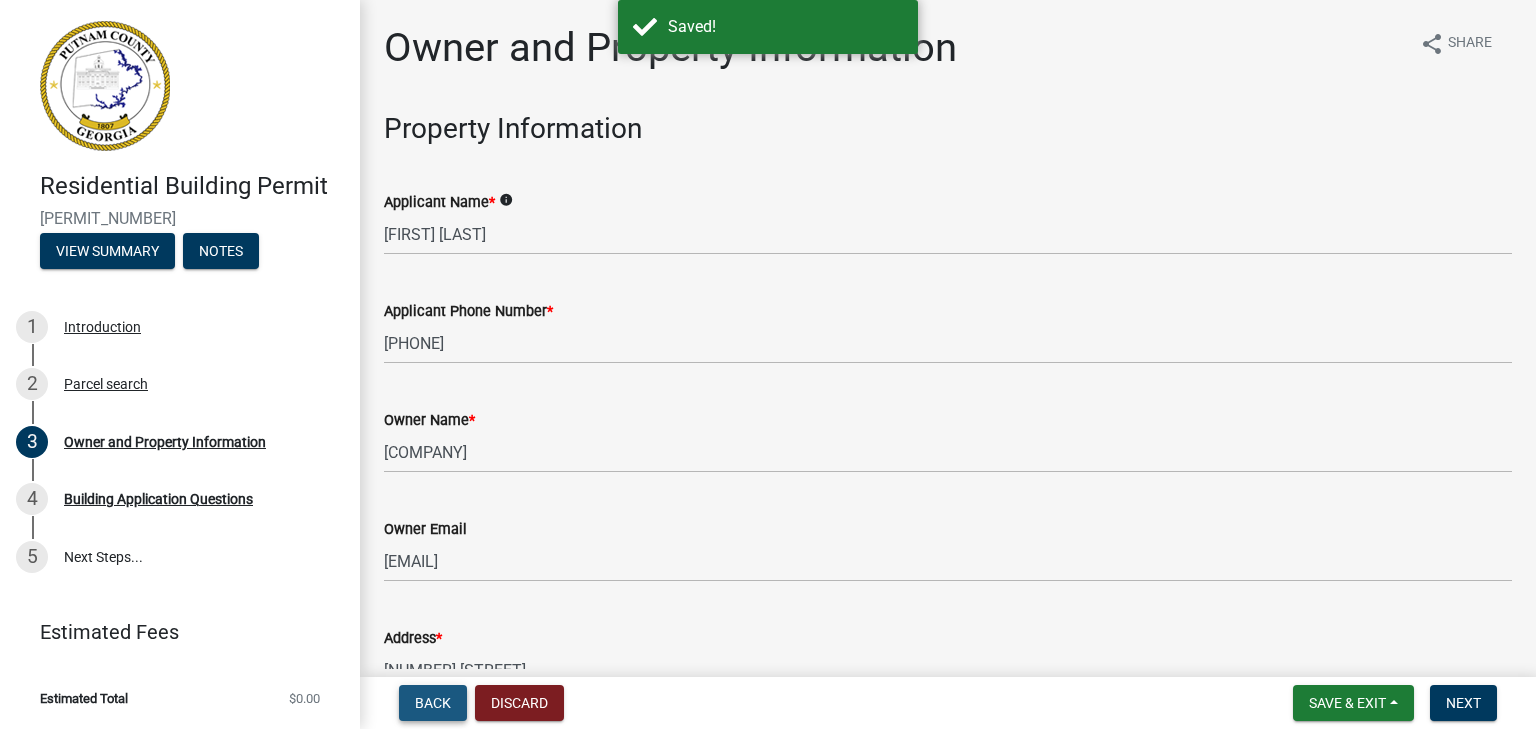 click on "Back" at bounding box center (433, 703) 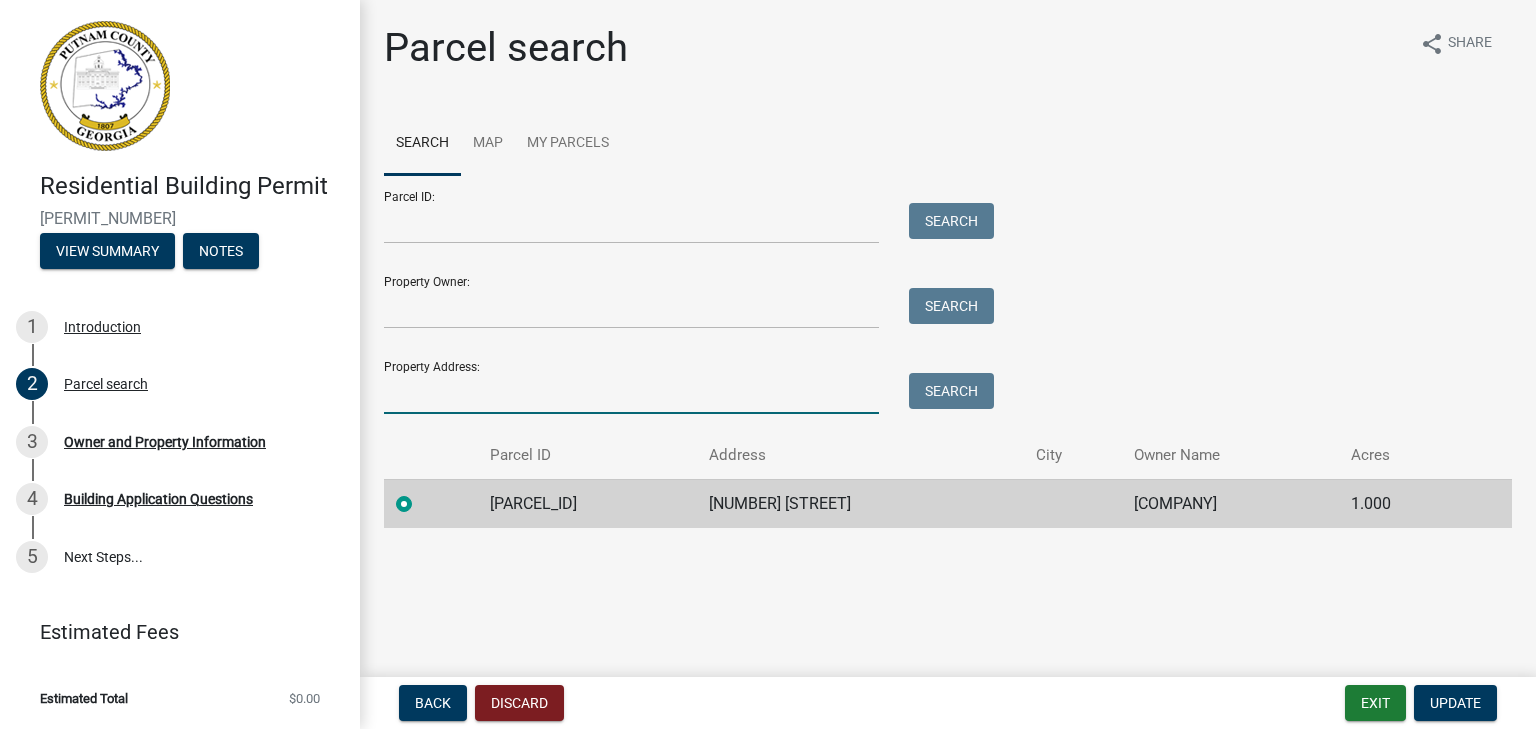 click on "Property Address:" at bounding box center (631, 393) 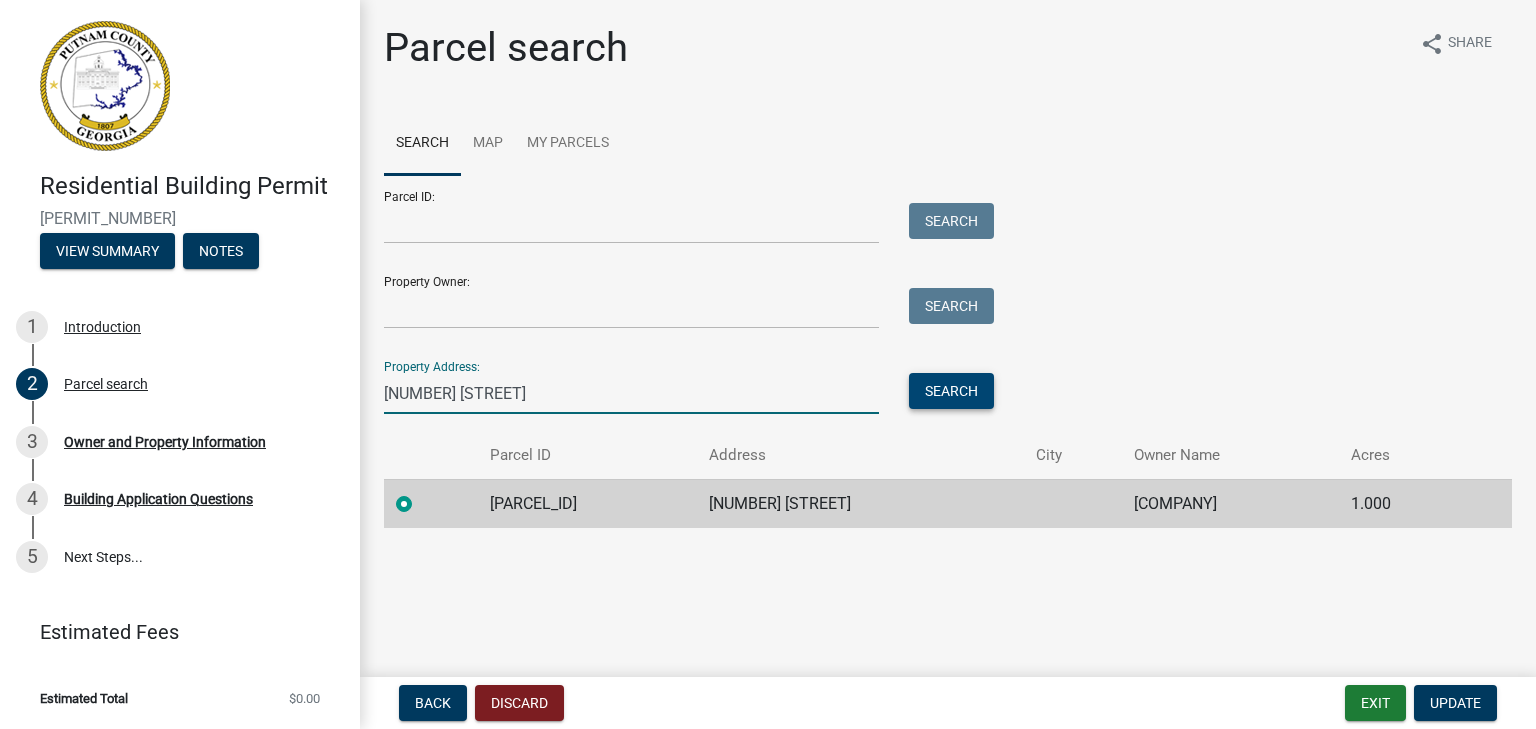 type on "[NUMBER] [STREET]" 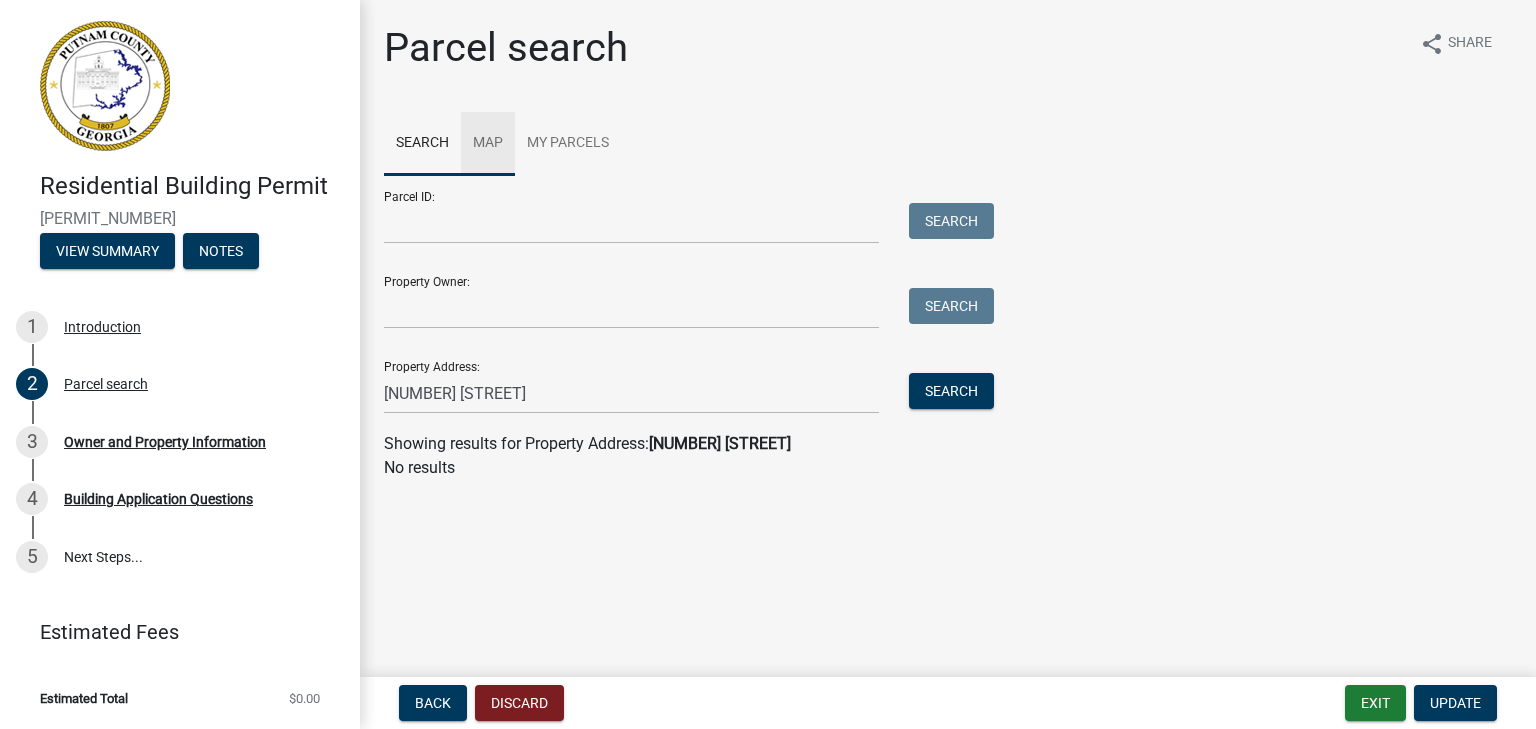 click on "Map" at bounding box center (488, 144) 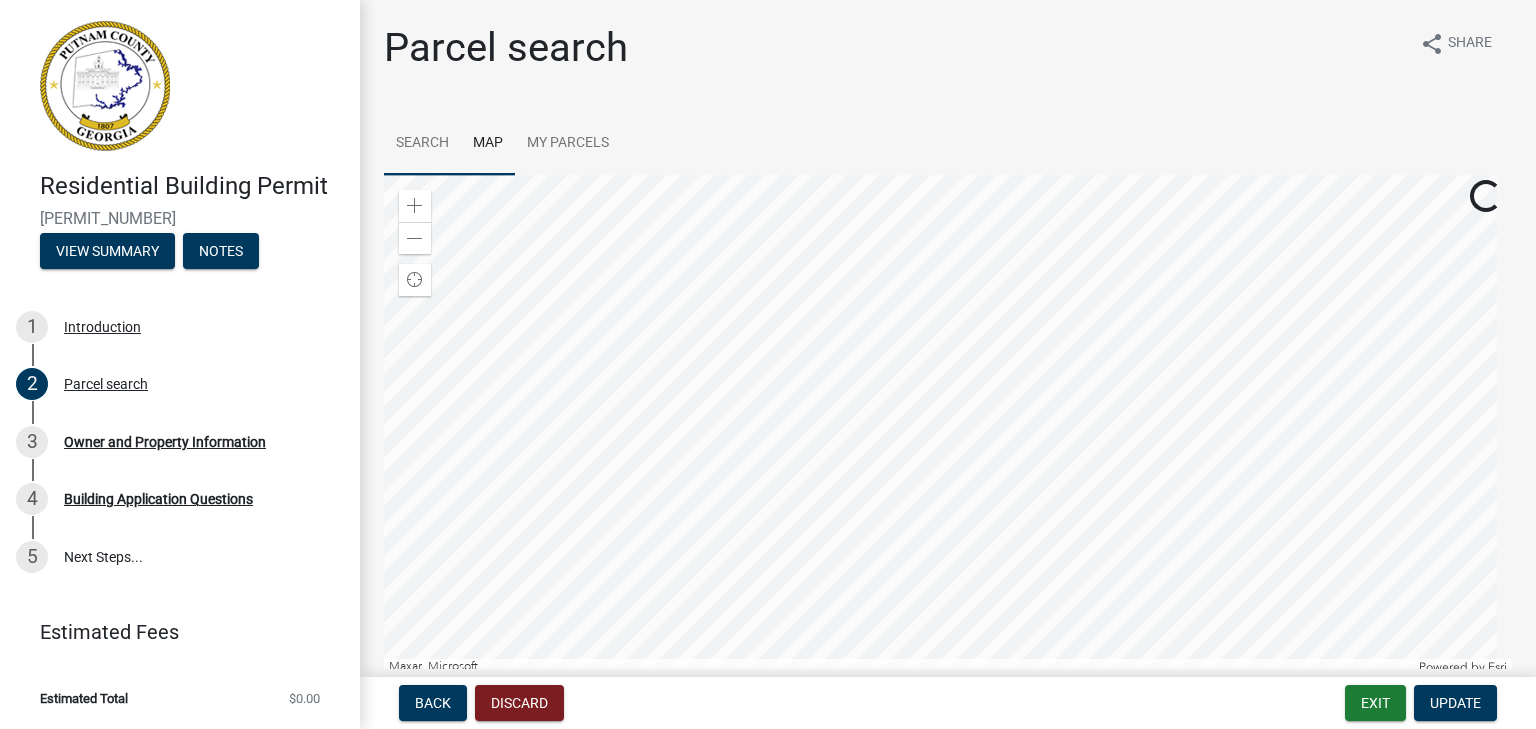 click on "Search" at bounding box center (422, 144) 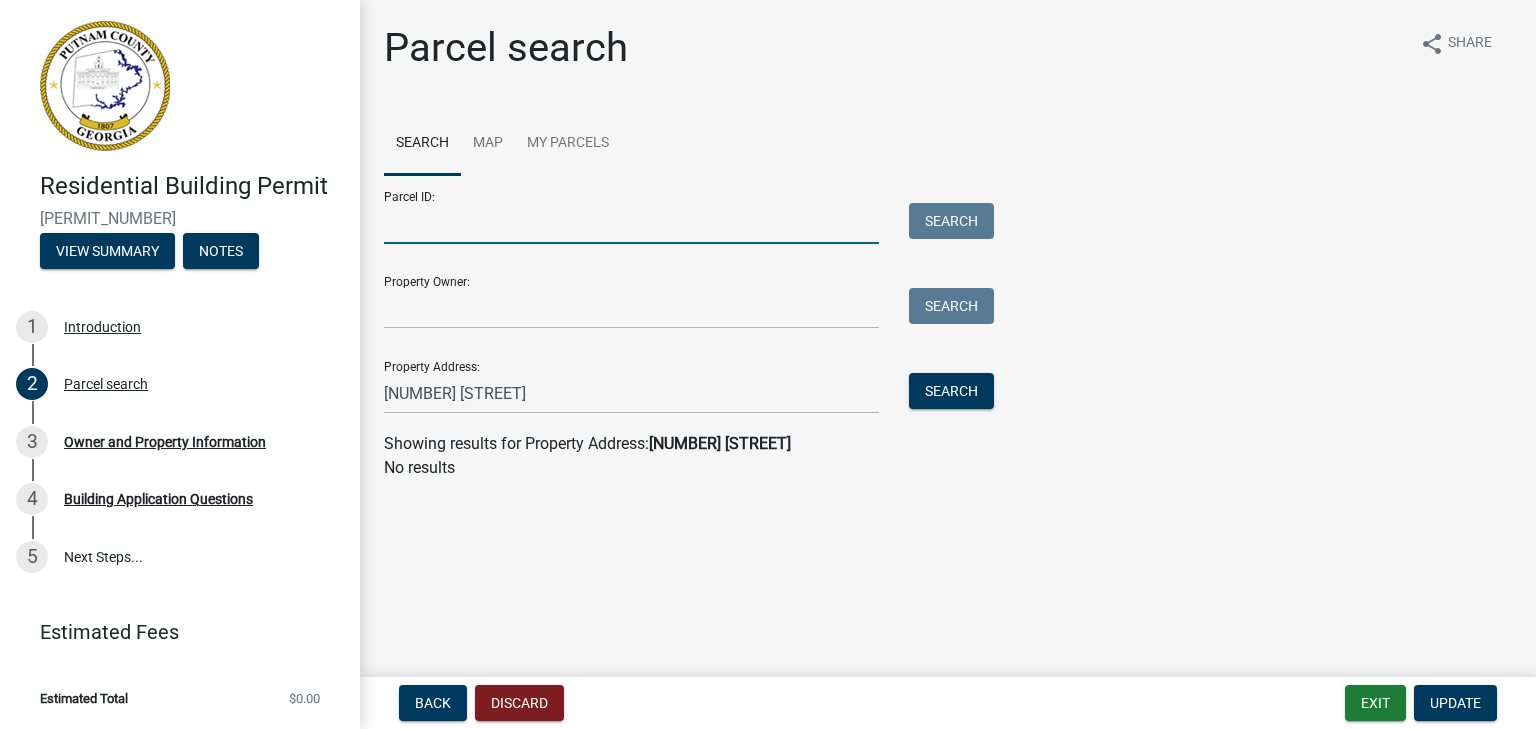 click on "Parcel ID:" at bounding box center [631, 223] 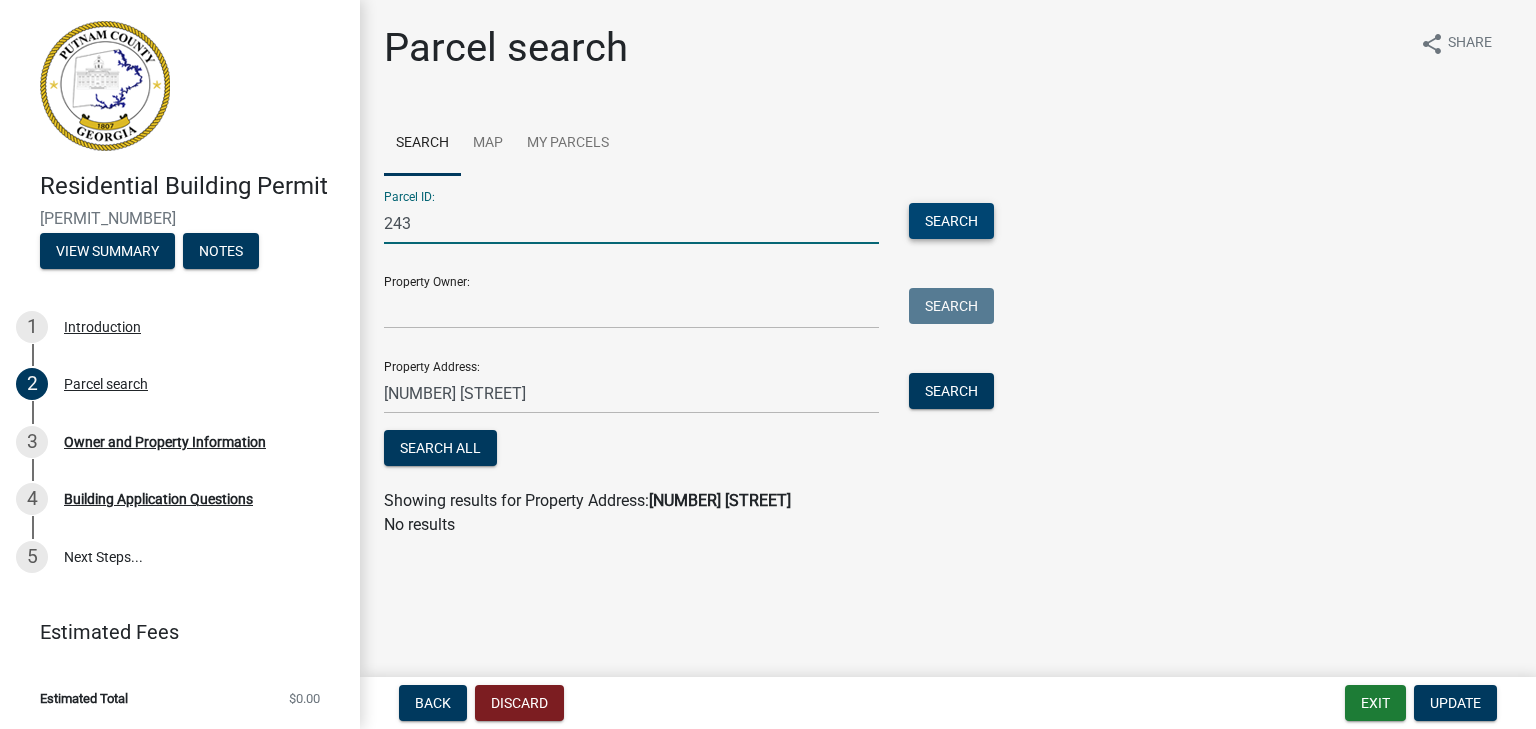 type on "243" 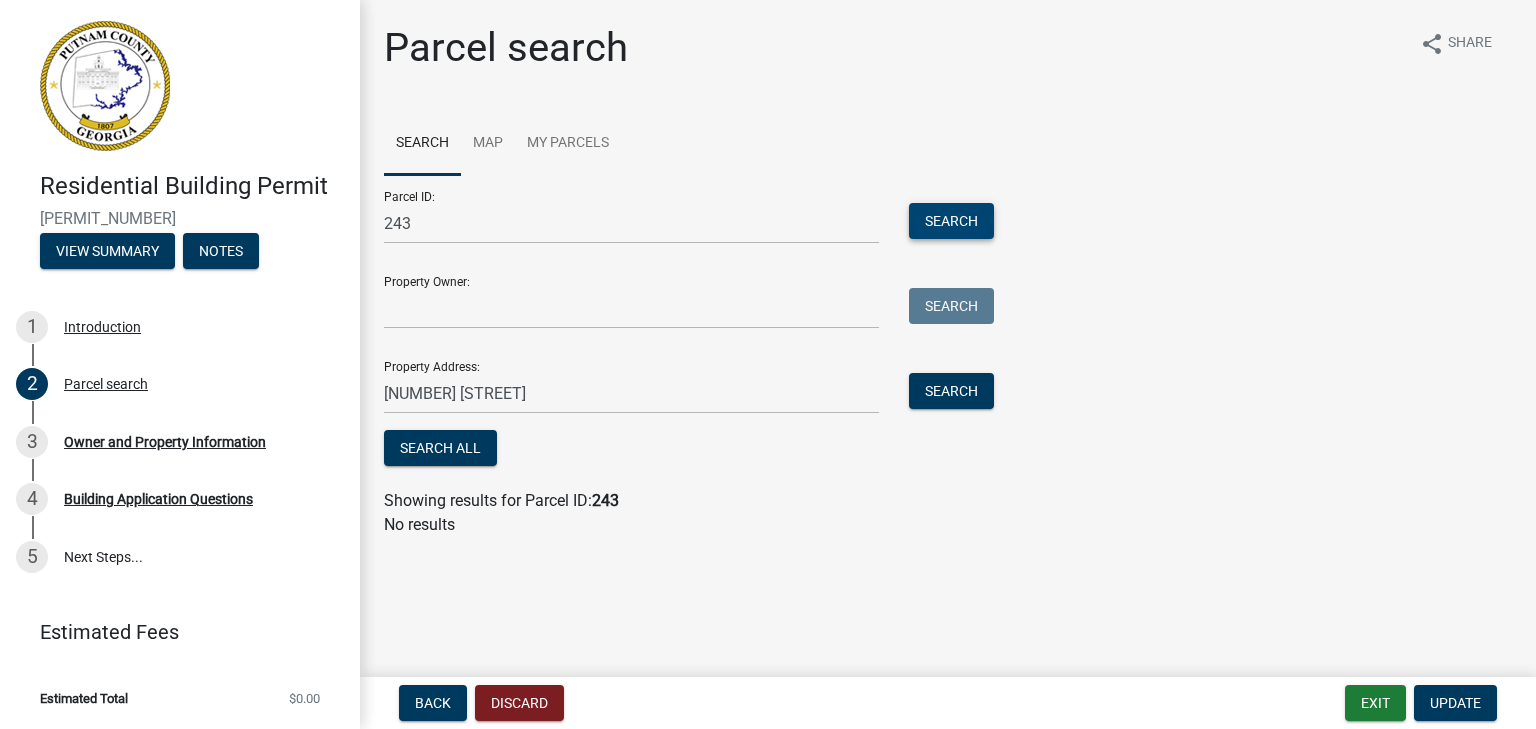 click on "Search" at bounding box center (951, 221) 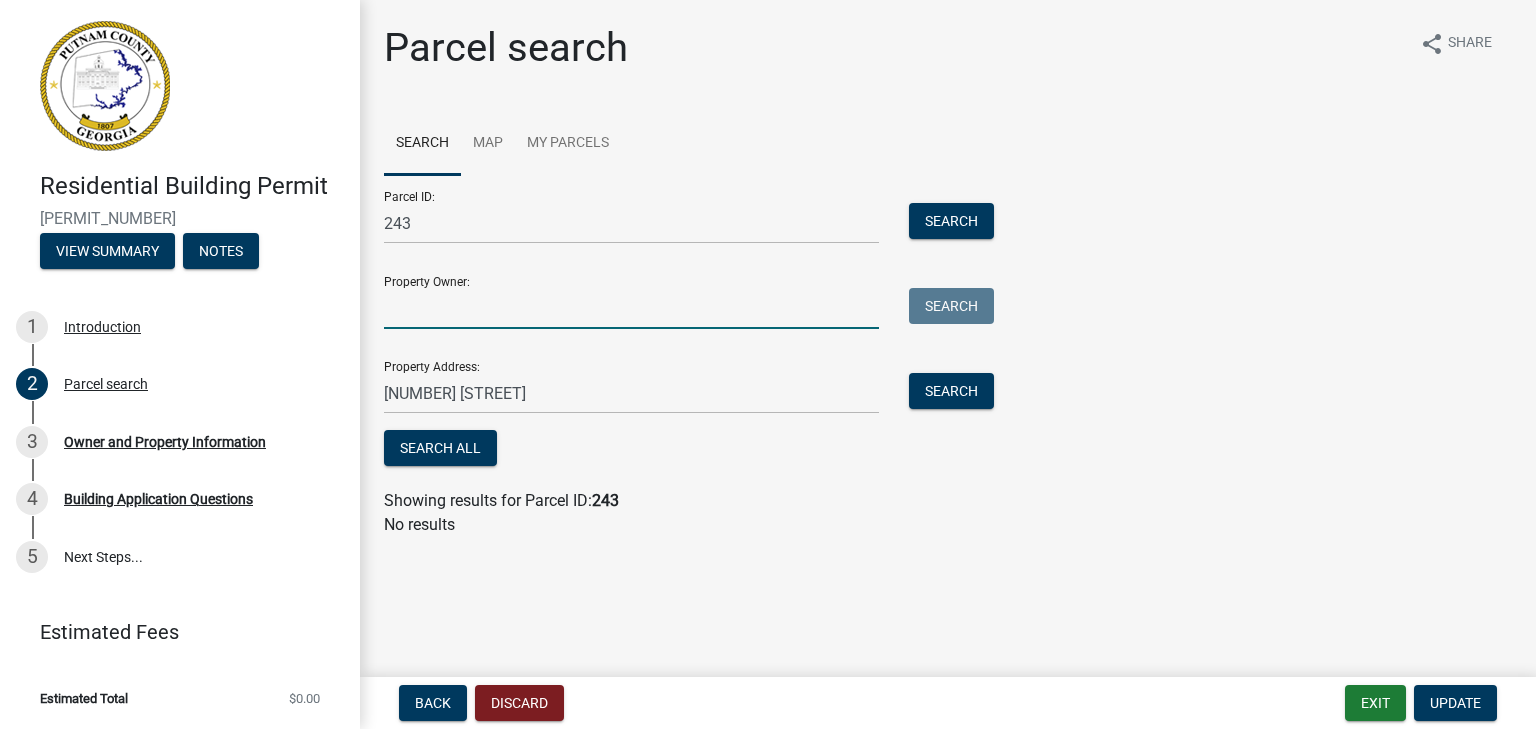 click on "Property Owner:" at bounding box center [631, 308] 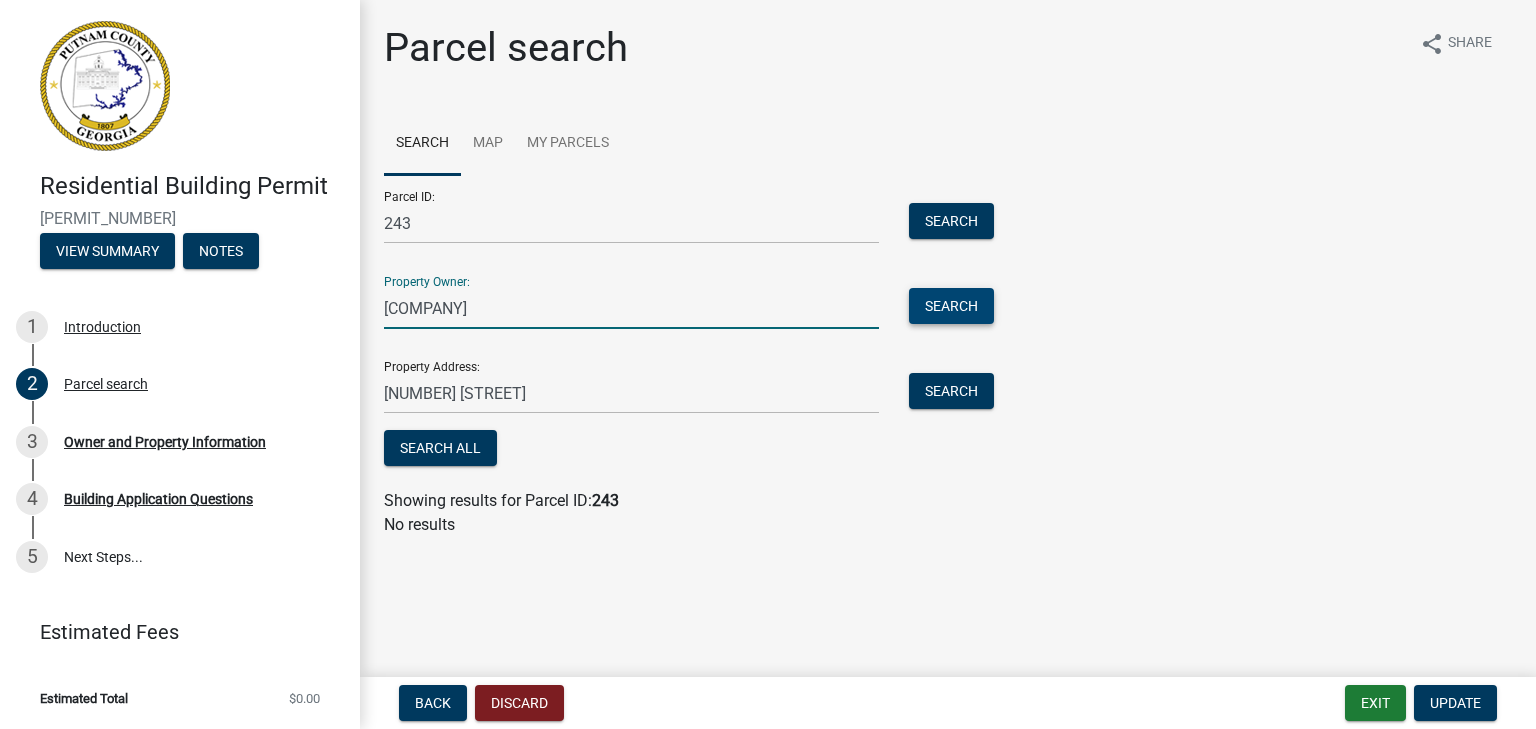 type on "[COMPANY]" 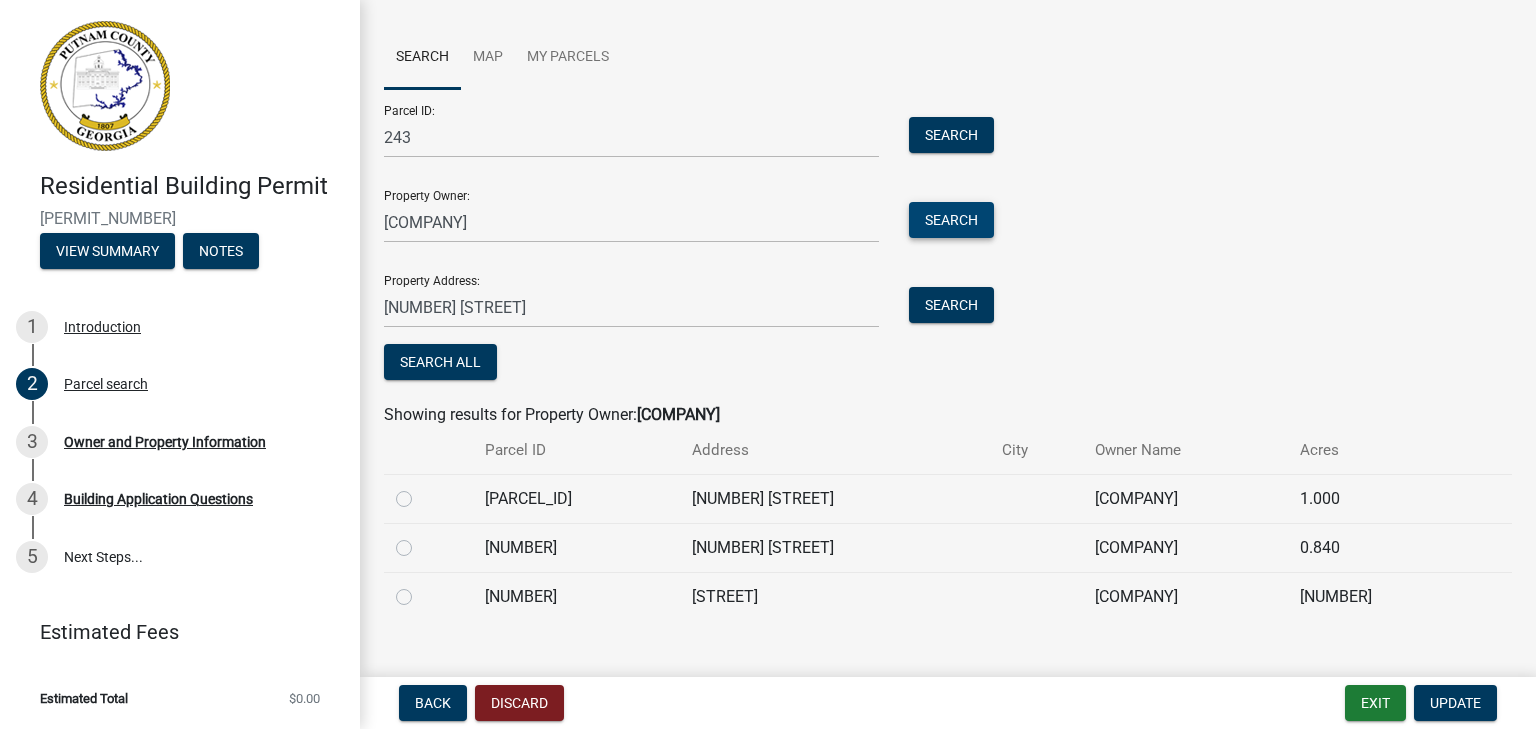 scroll, scrollTop: 115, scrollLeft: 0, axis: vertical 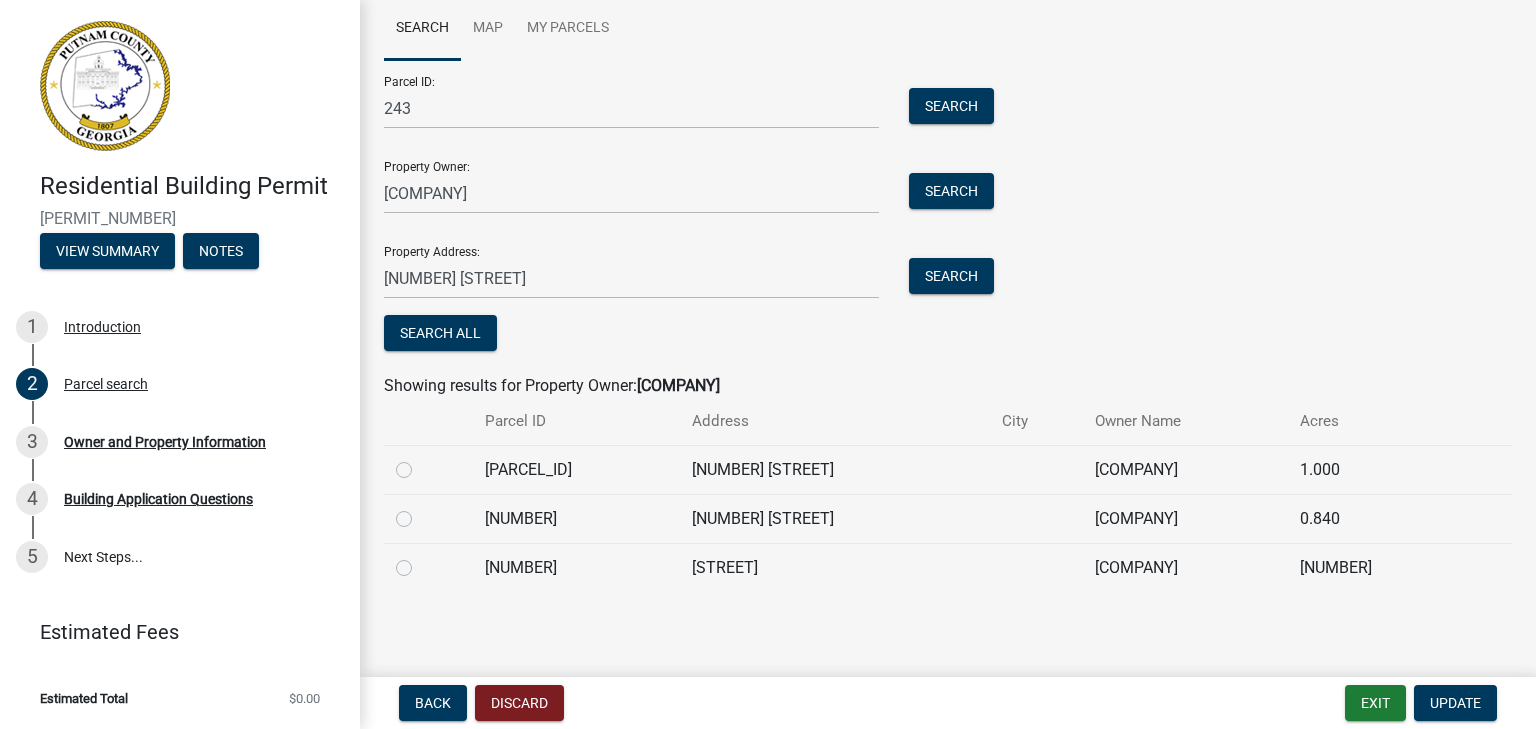 click 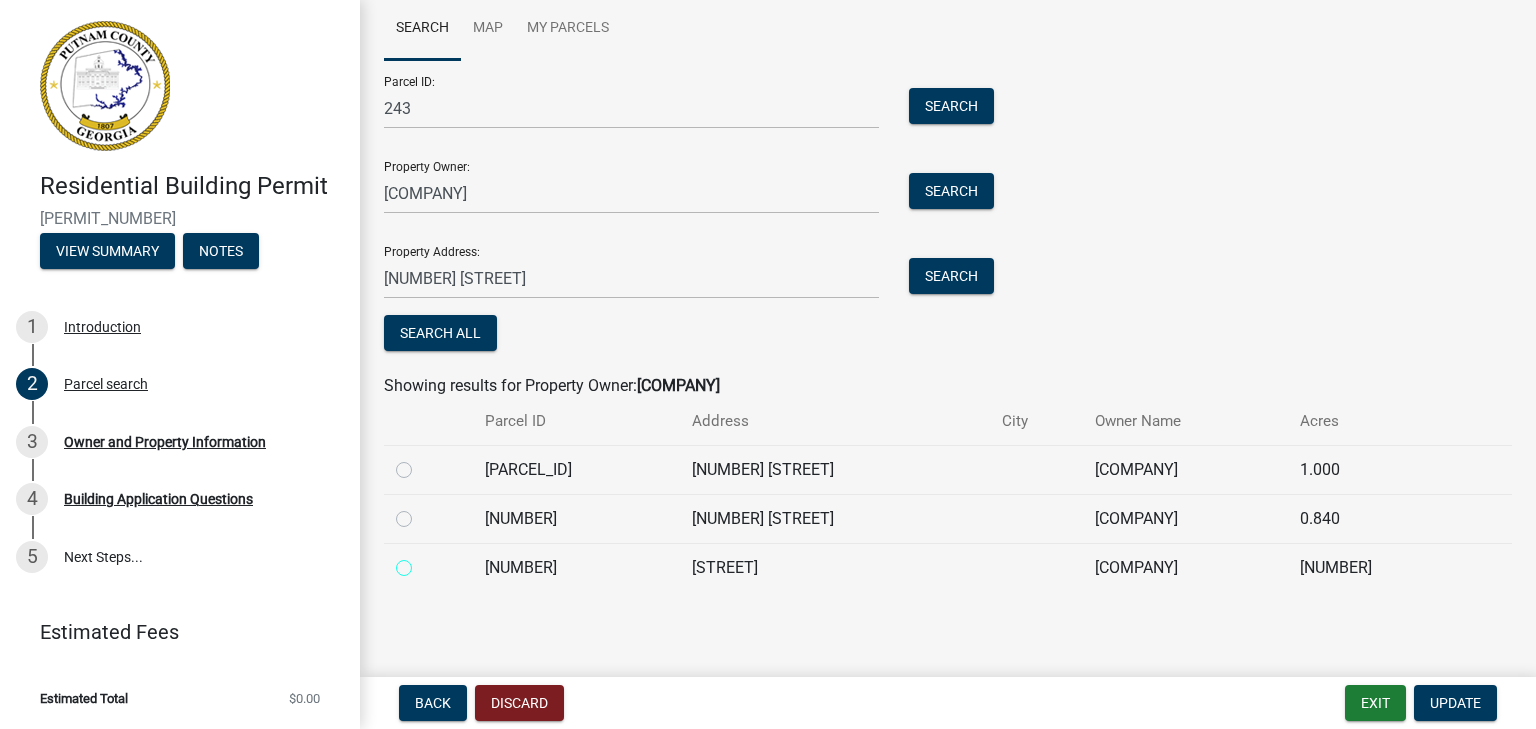 radio on "true" 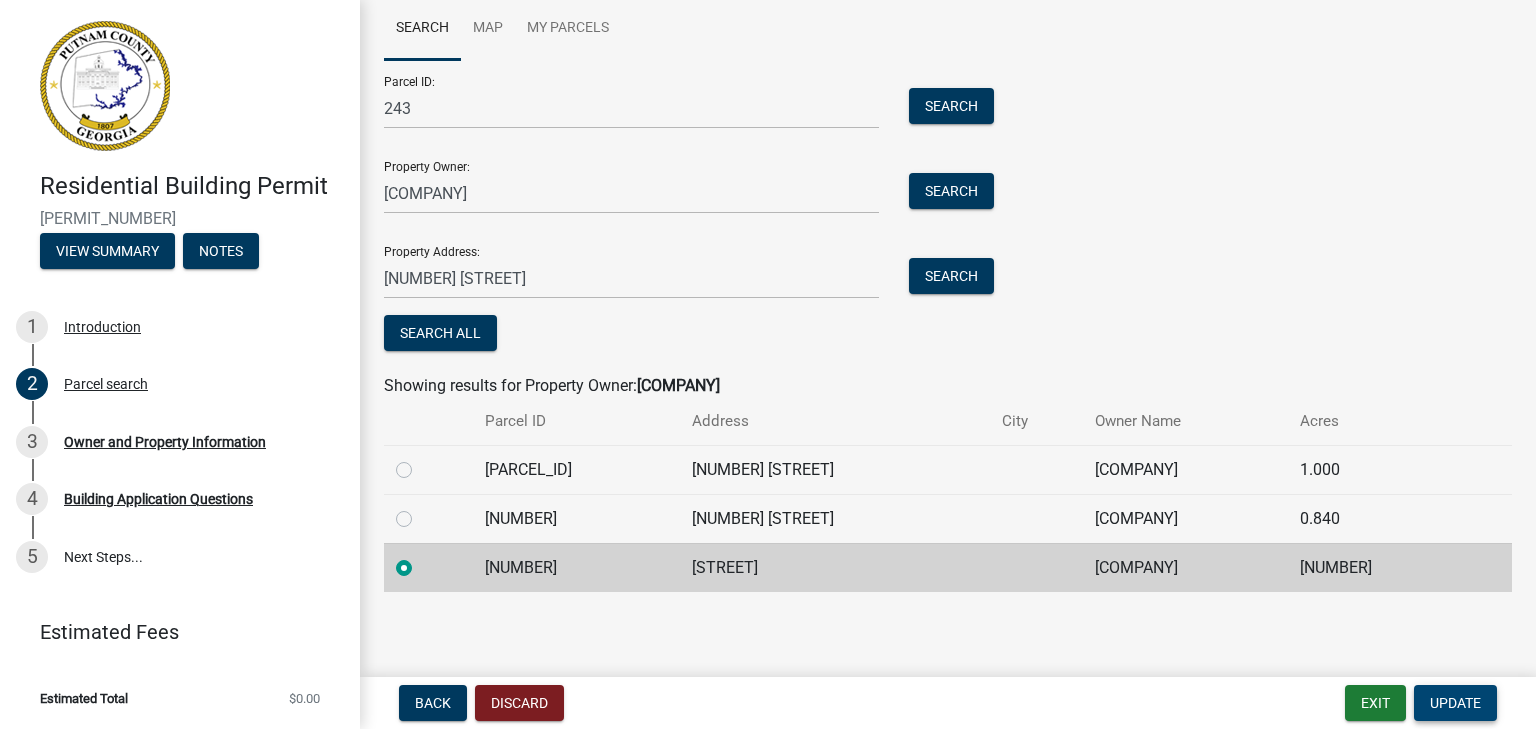 click on "Update" at bounding box center [1455, 703] 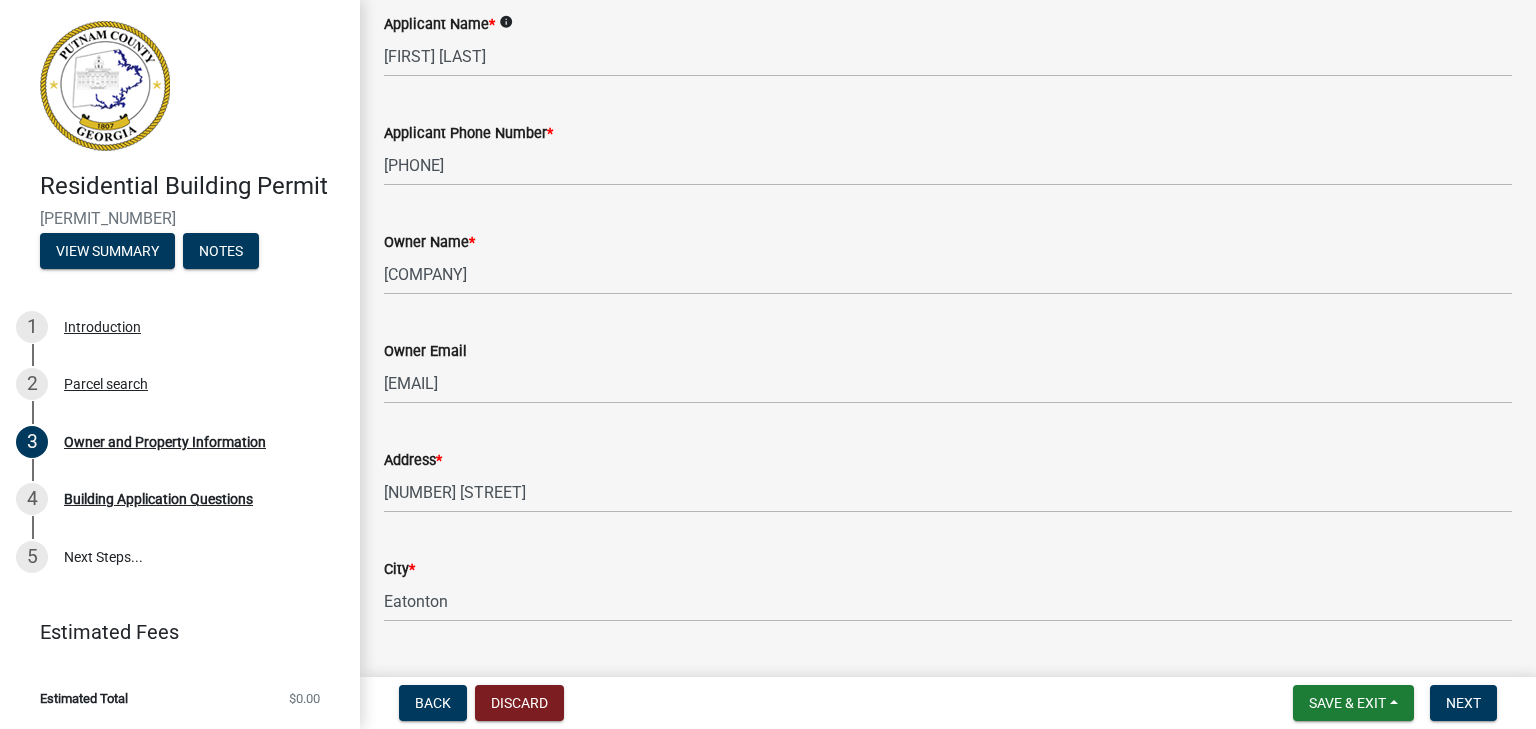 scroll, scrollTop: 200, scrollLeft: 0, axis: vertical 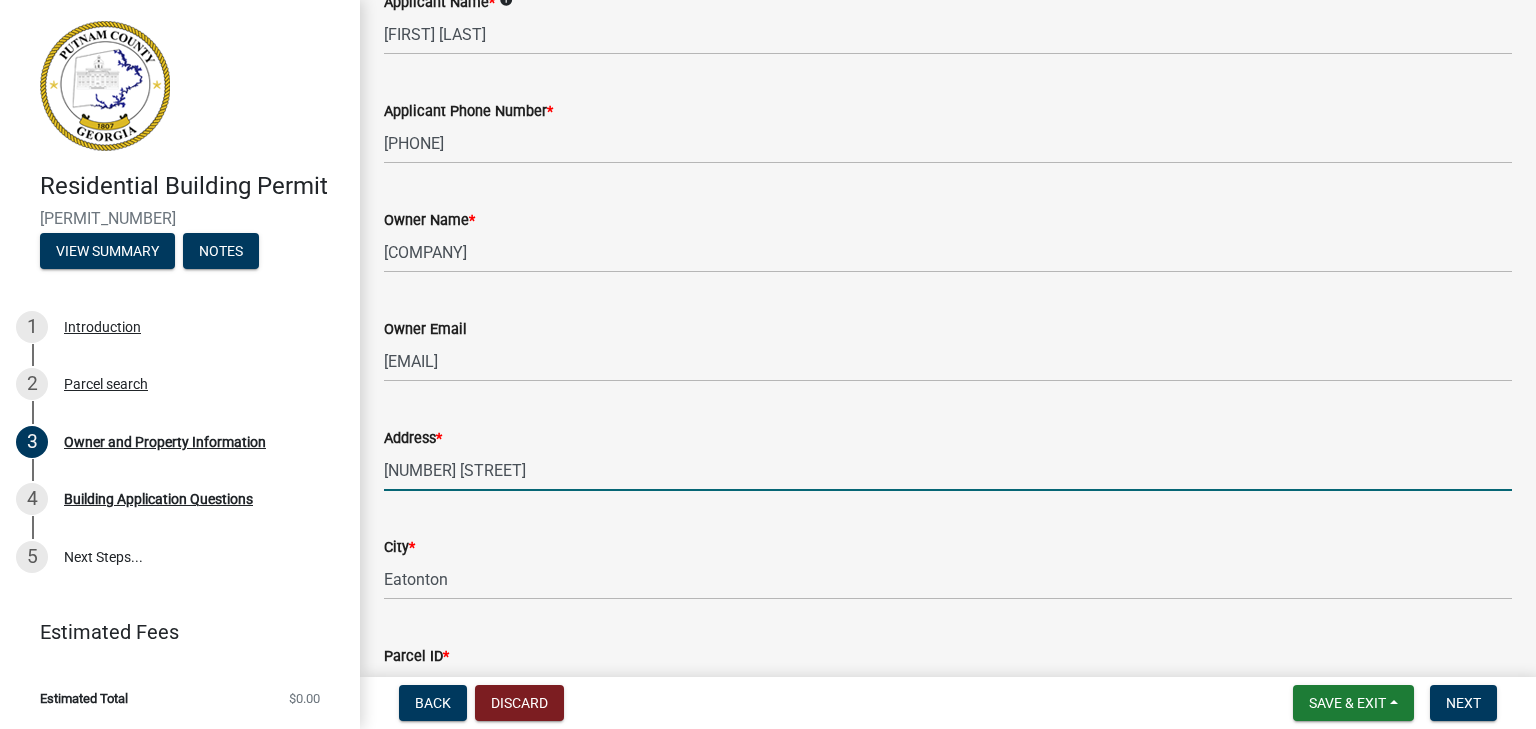 click on "[NUMBER] [STREET]" at bounding box center [948, 470] 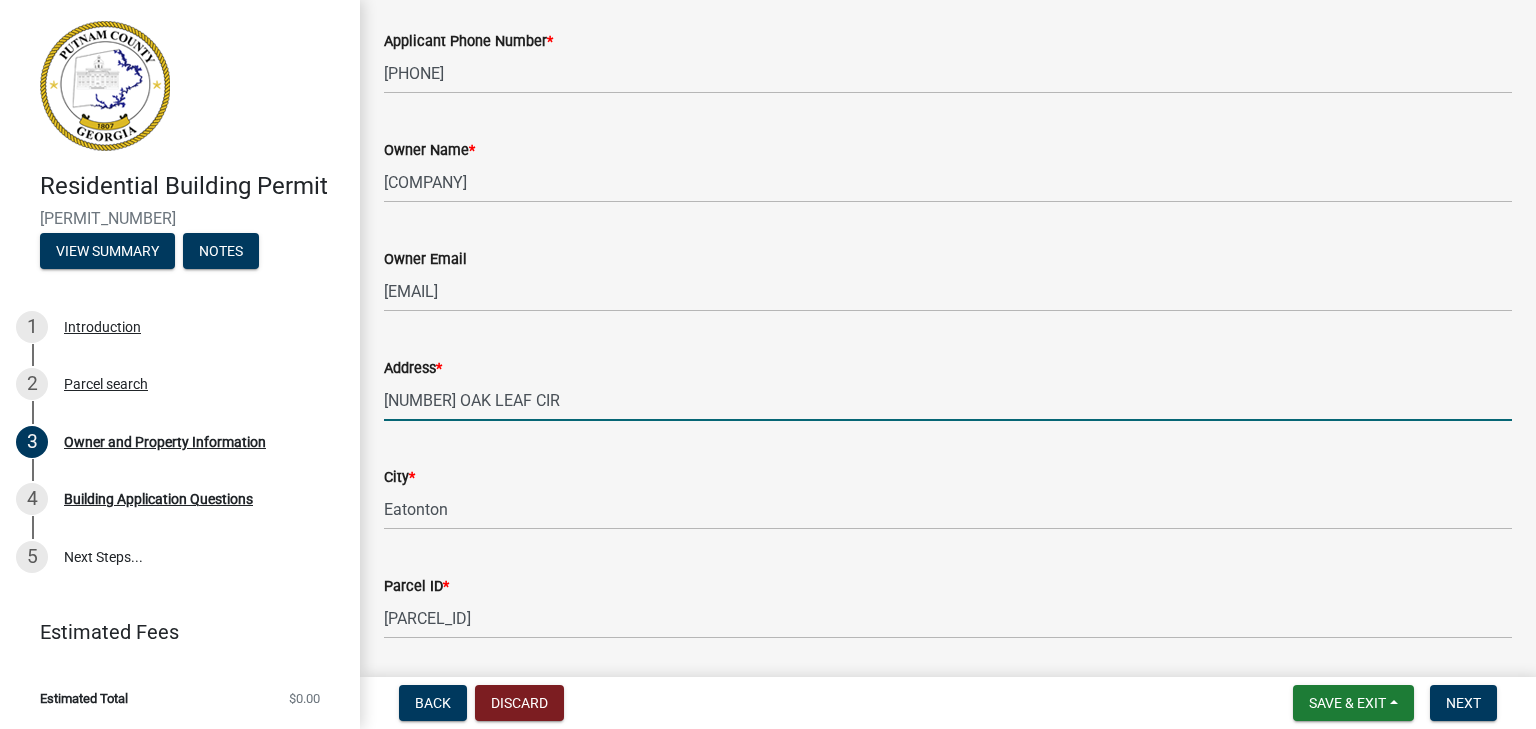 scroll, scrollTop: 300, scrollLeft: 0, axis: vertical 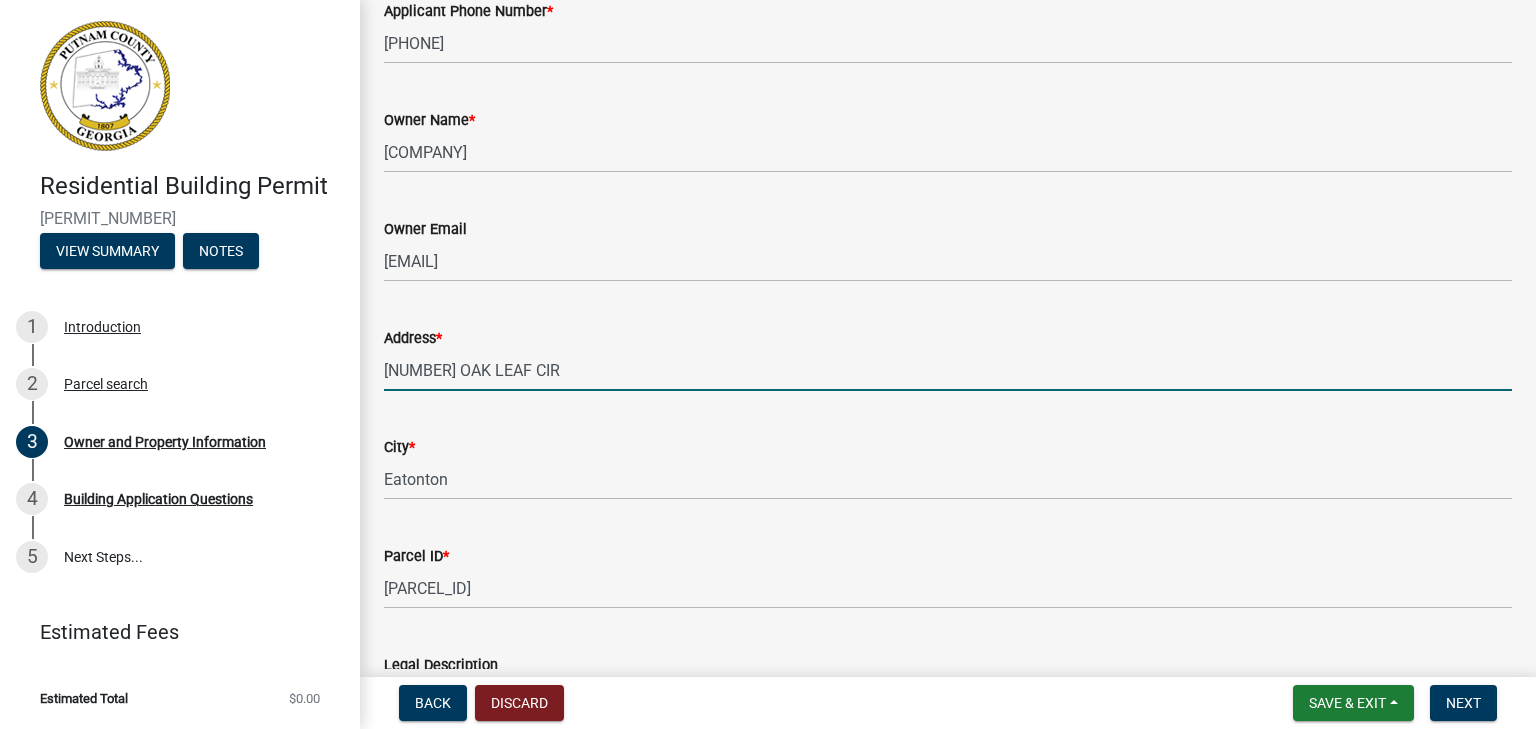 type on "[NUMBER] OAK LEAF CIR" 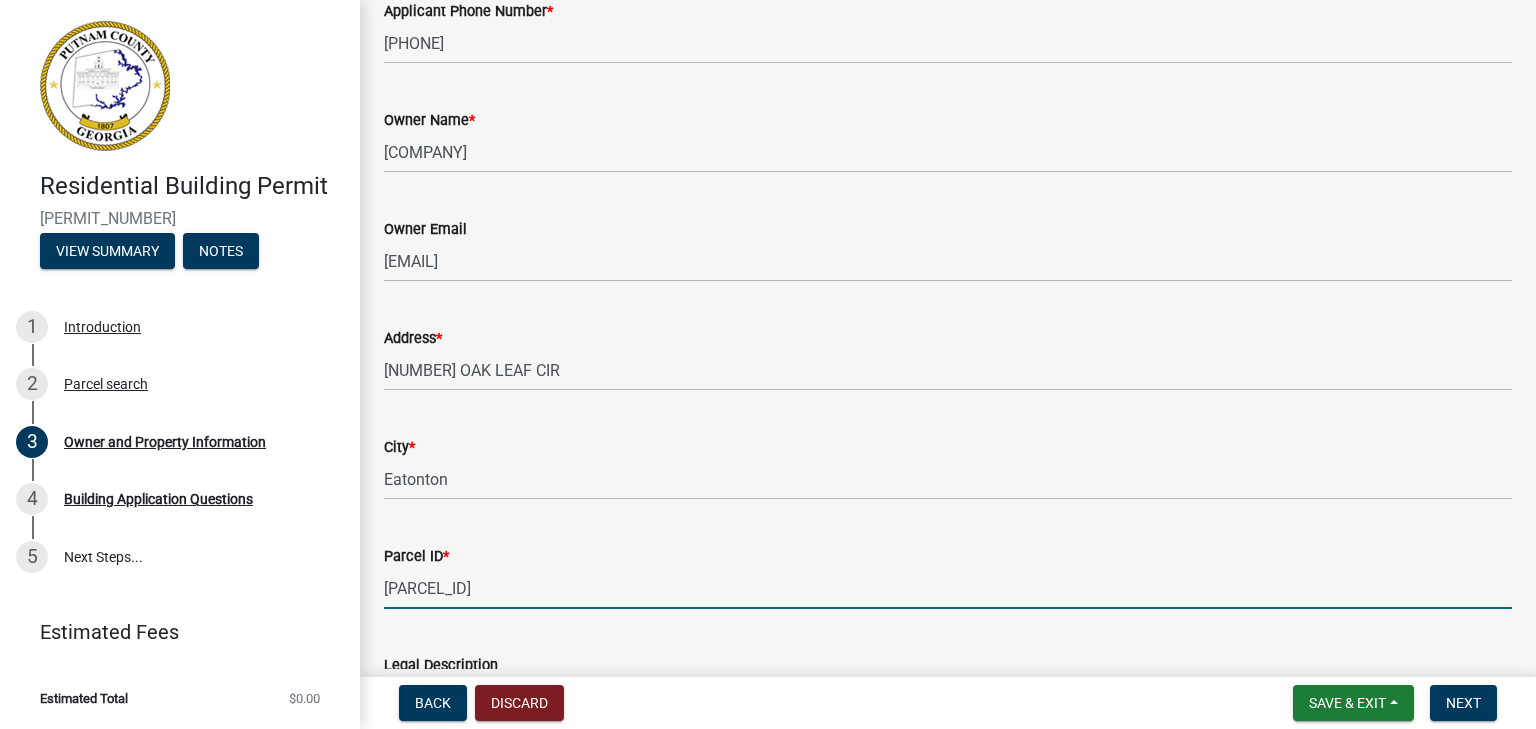 click on "[PARCEL_ID]" at bounding box center [948, 588] 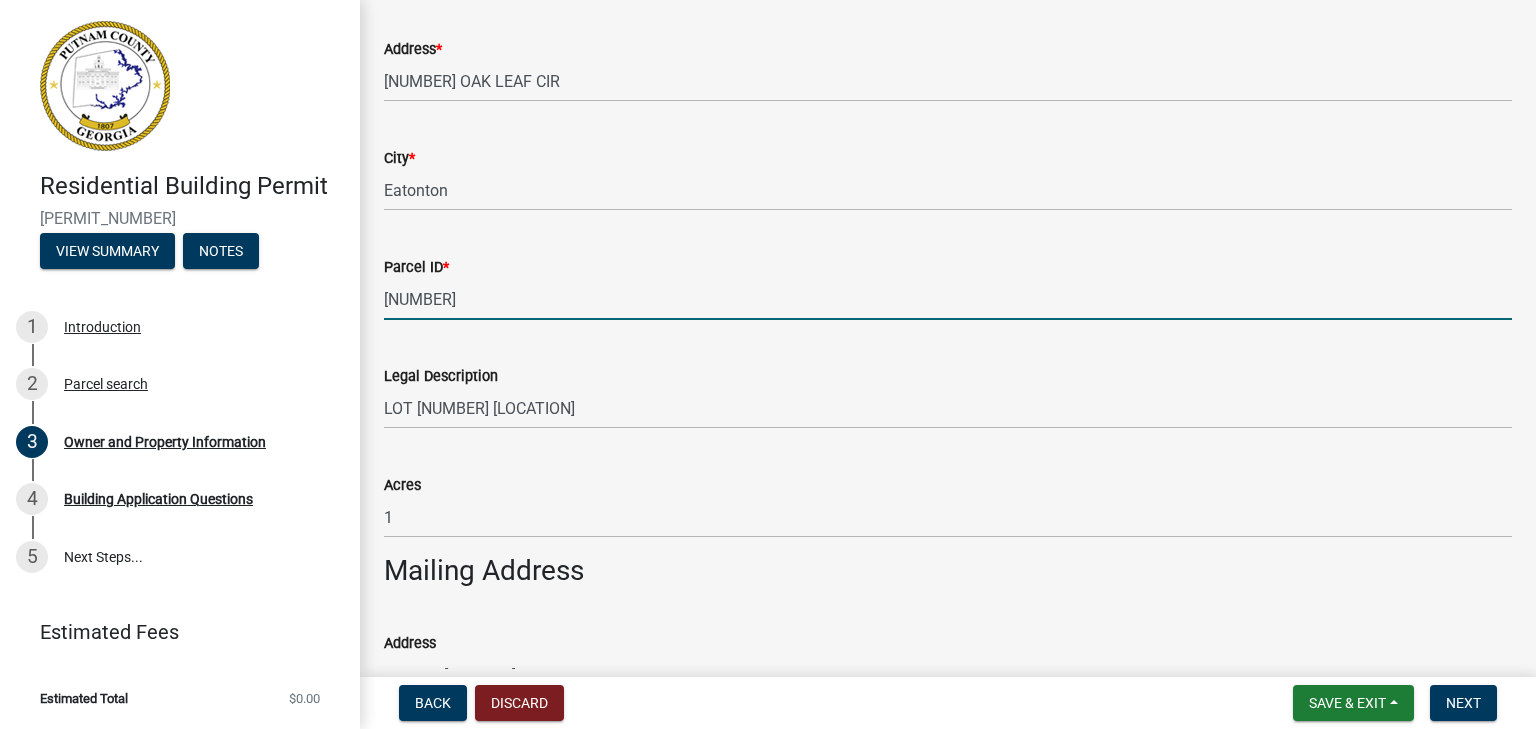 scroll, scrollTop: 600, scrollLeft: 0, axis: vertical 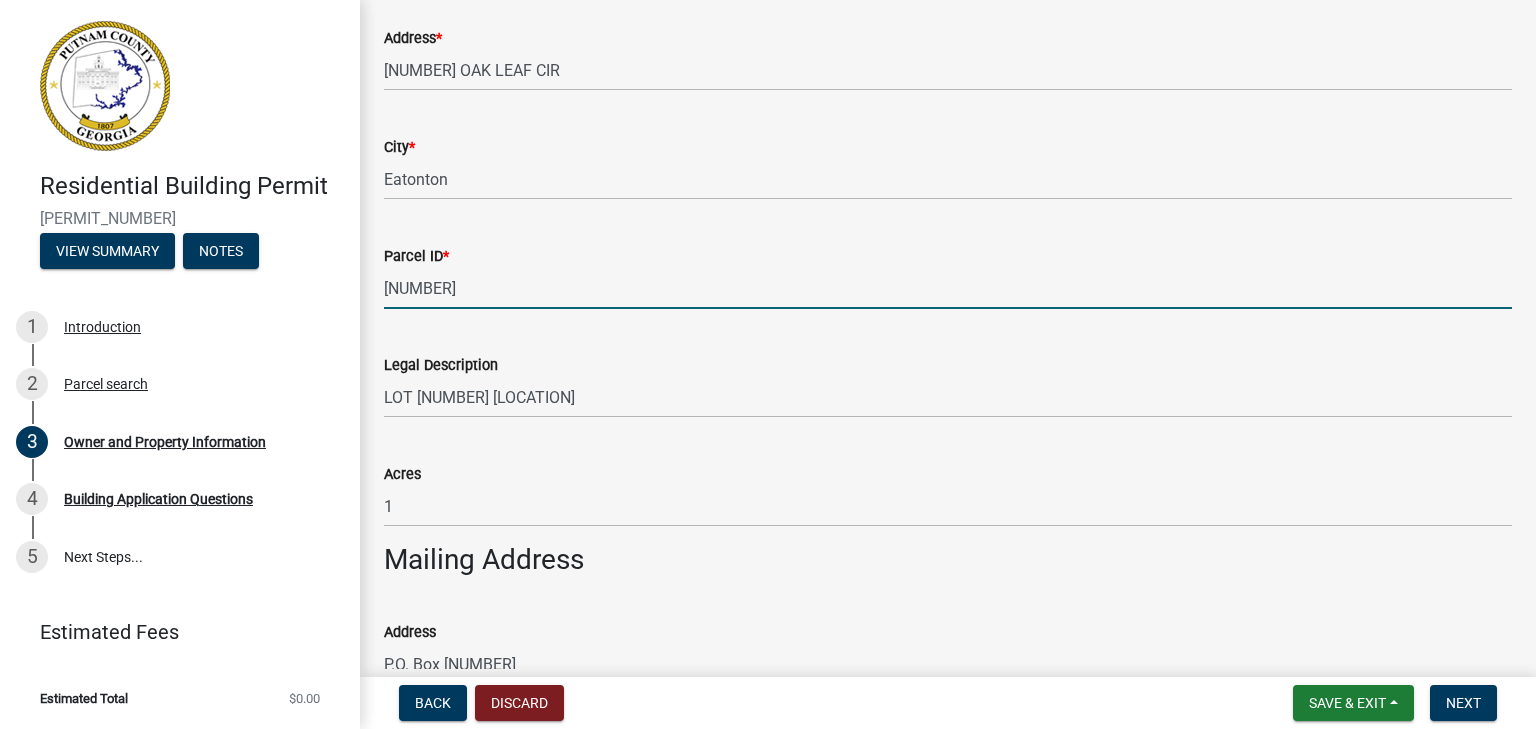 type on "[NUMBER]" 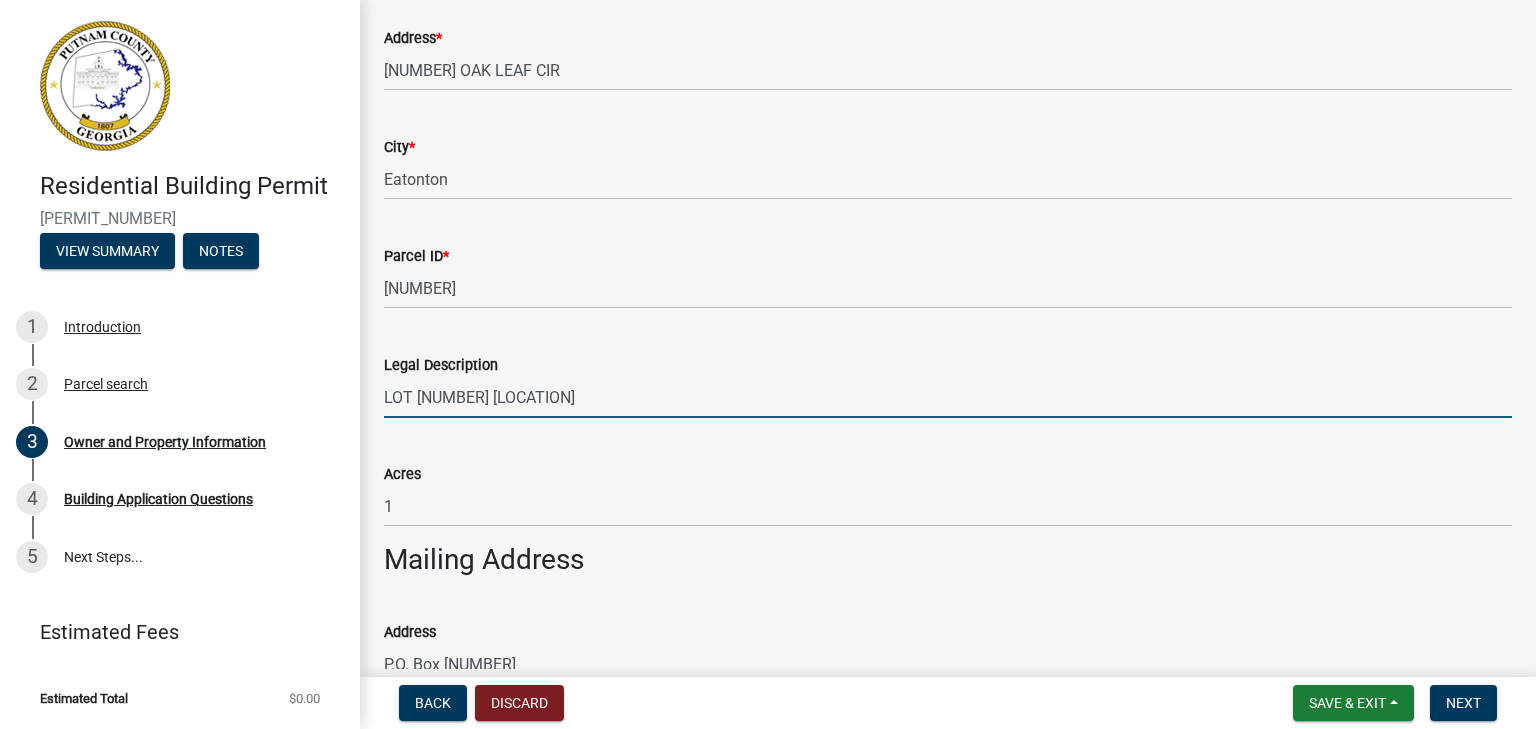 click on "LOT [NUMBER] [LOCATION]" at bounding box center (948, 397) 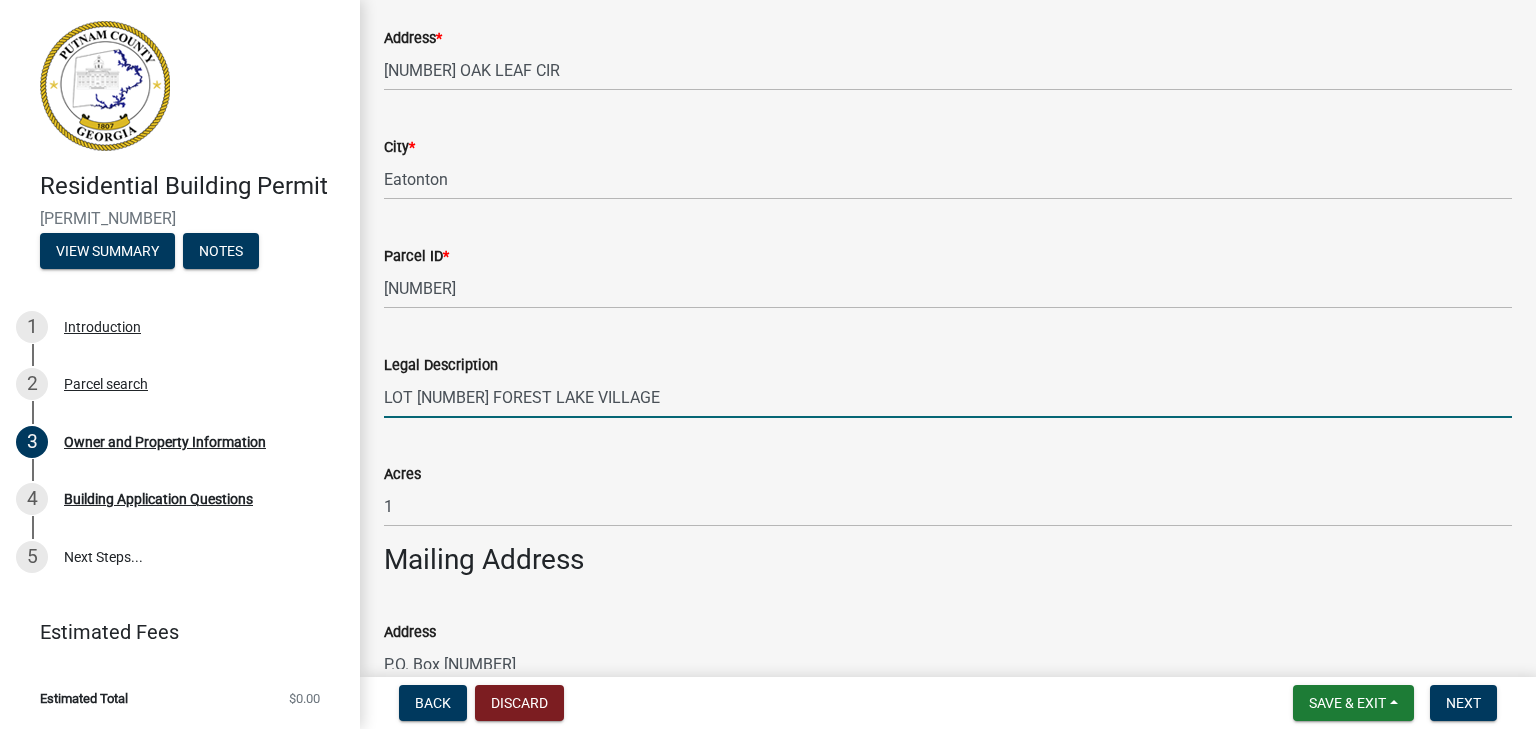 type on "LOT [NUMBER] FOREST LAKE VILLAGE" 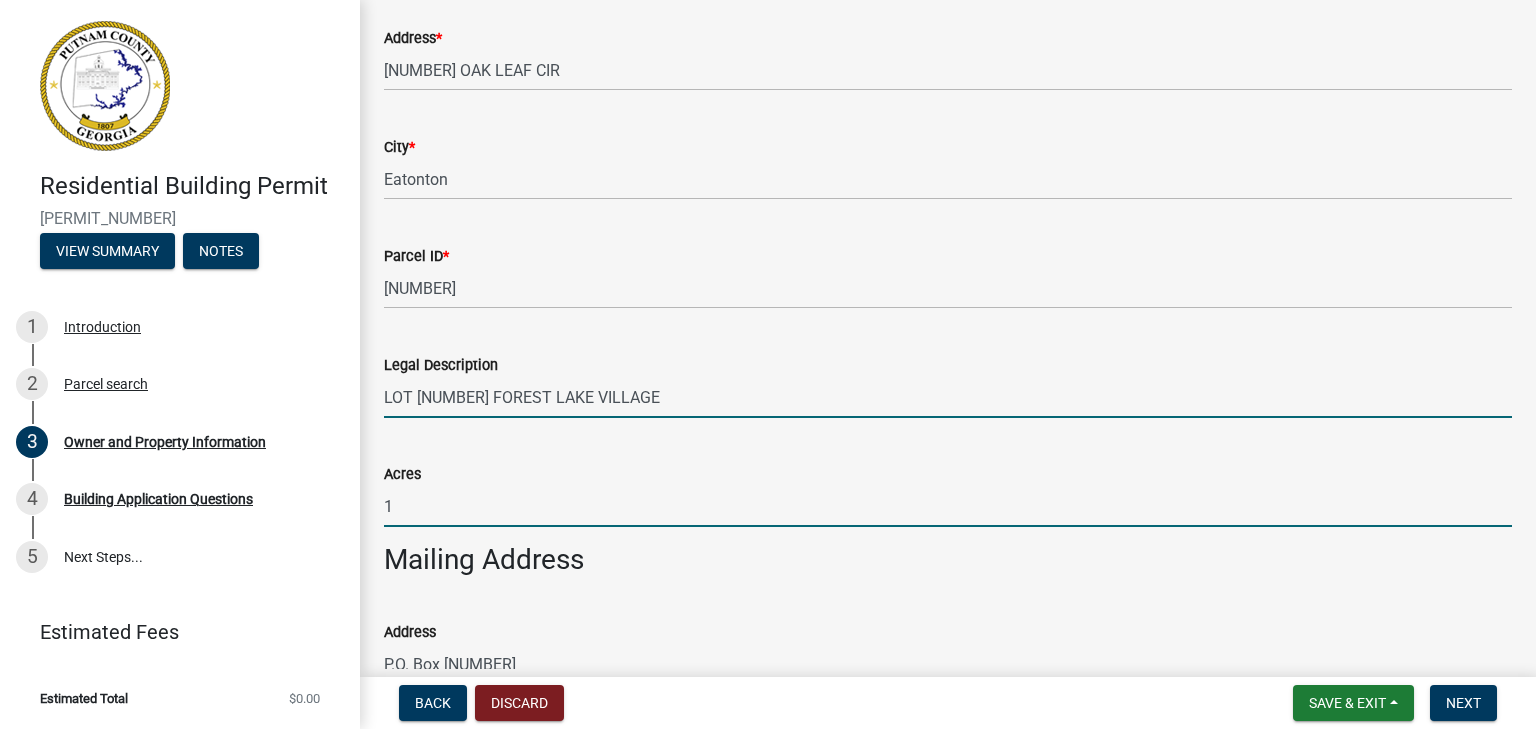 click on "1" at bounding box center (948, 506) 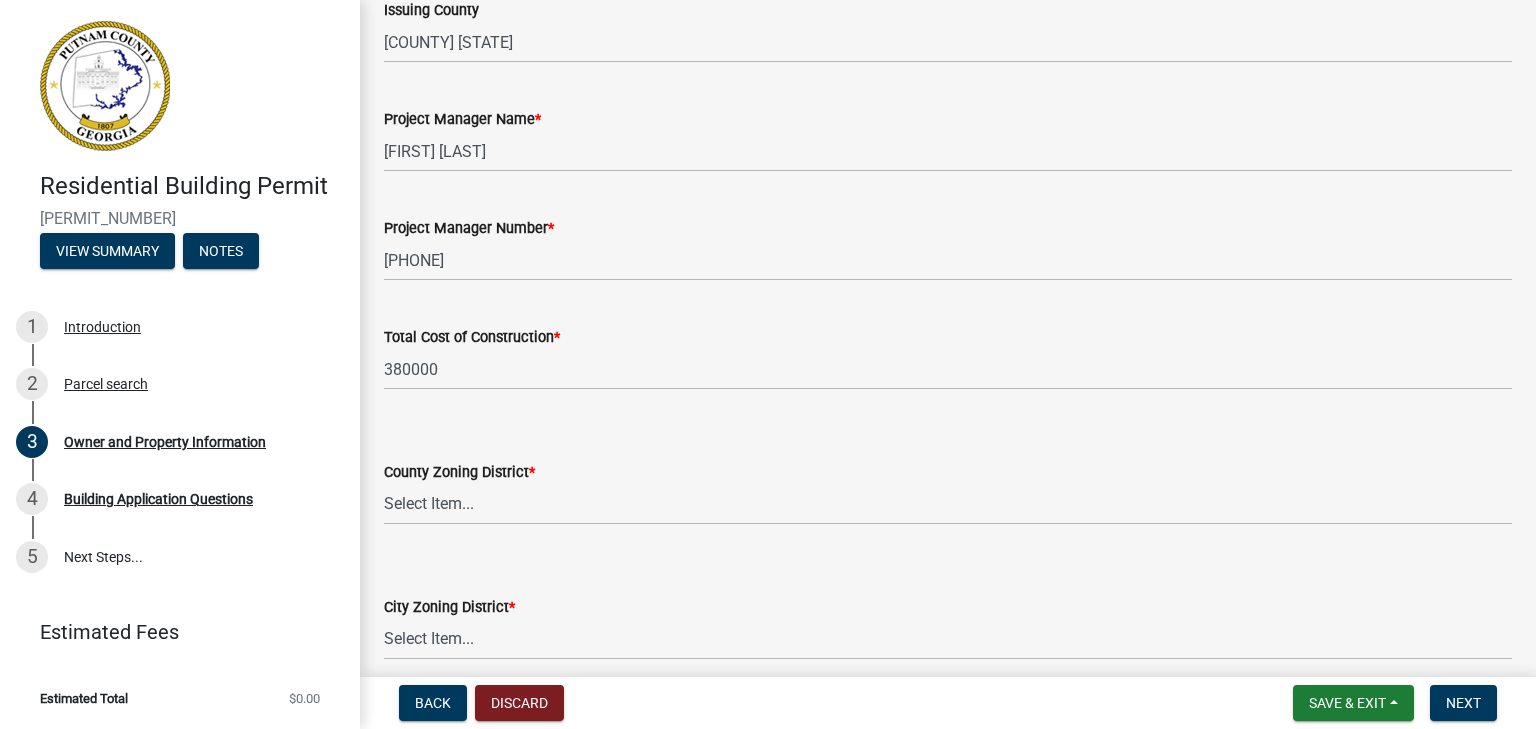 scroll, scrollTop: 3200, scrollLeft: 0, axis: vertical 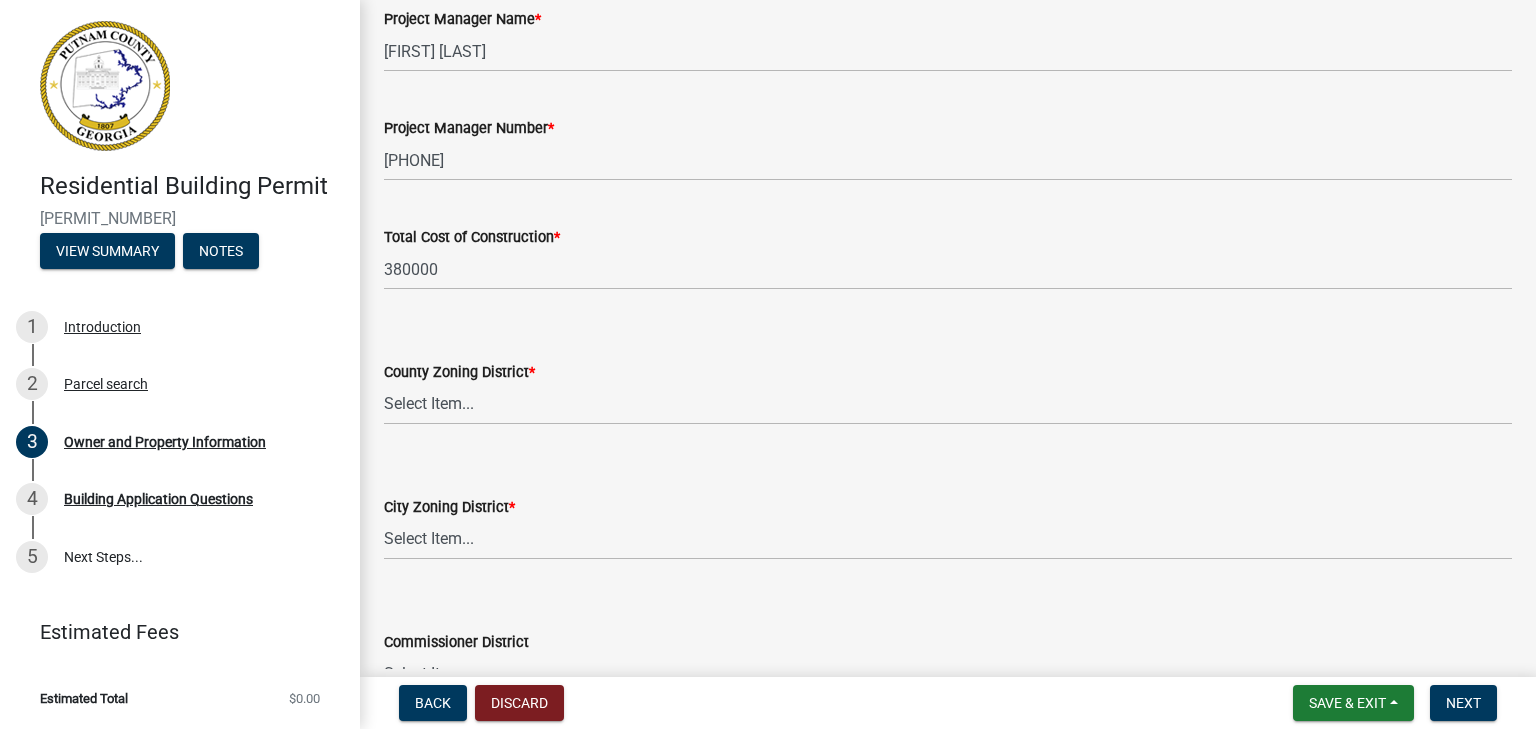 type on "[NUMBER]" 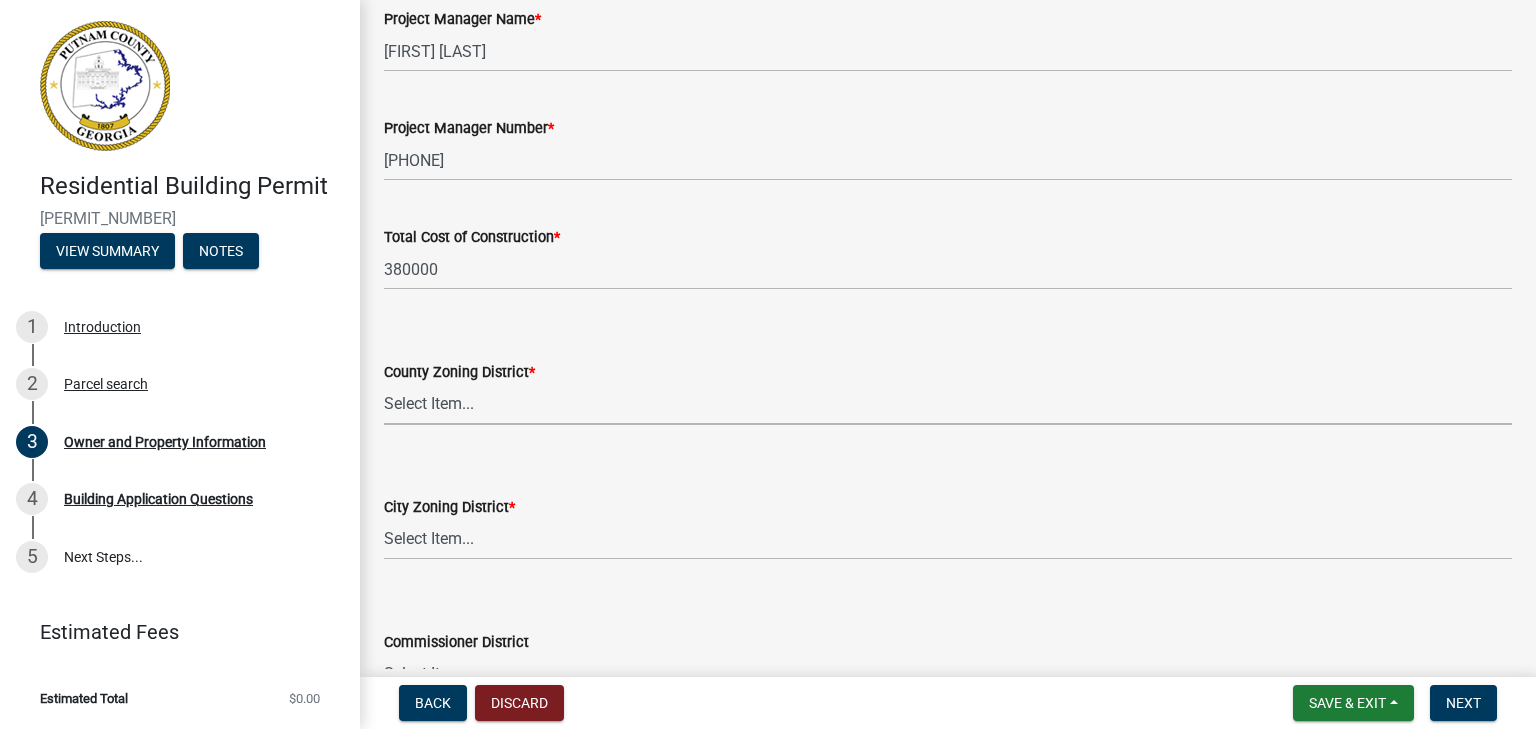 click on "Select Item...   AG-1   R-1R   R-1   R-2   MHP   RM-1   RM-3   C-1   C-2   I-M   PUD   N/A" at bounding box center (948, 404) 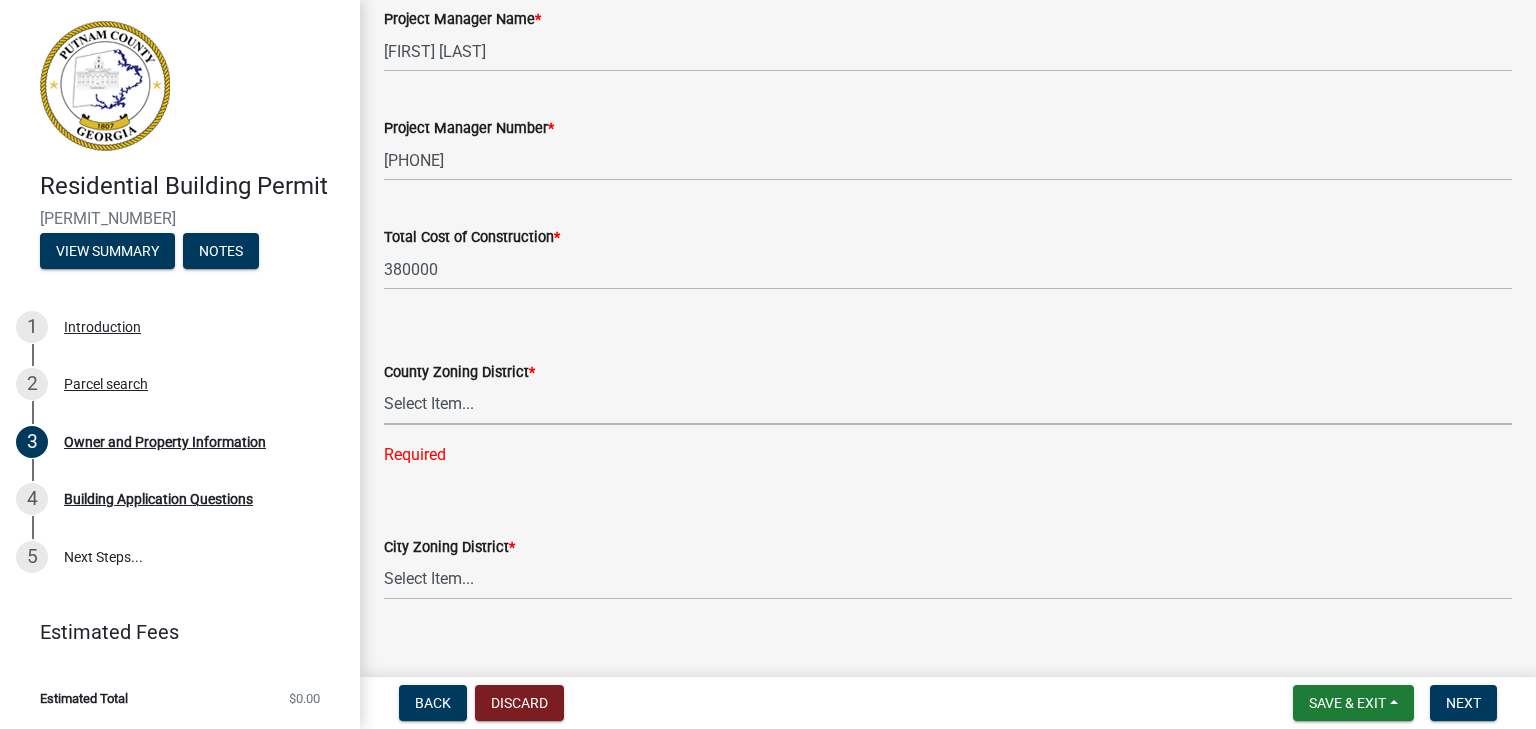 click on "Select Item...   AG-1   R-1R   R-1   R-2   MHP   RM-1   RM-3   C-1   C-2   I-M   PUD   N/A" at bounding box center [948, 404] 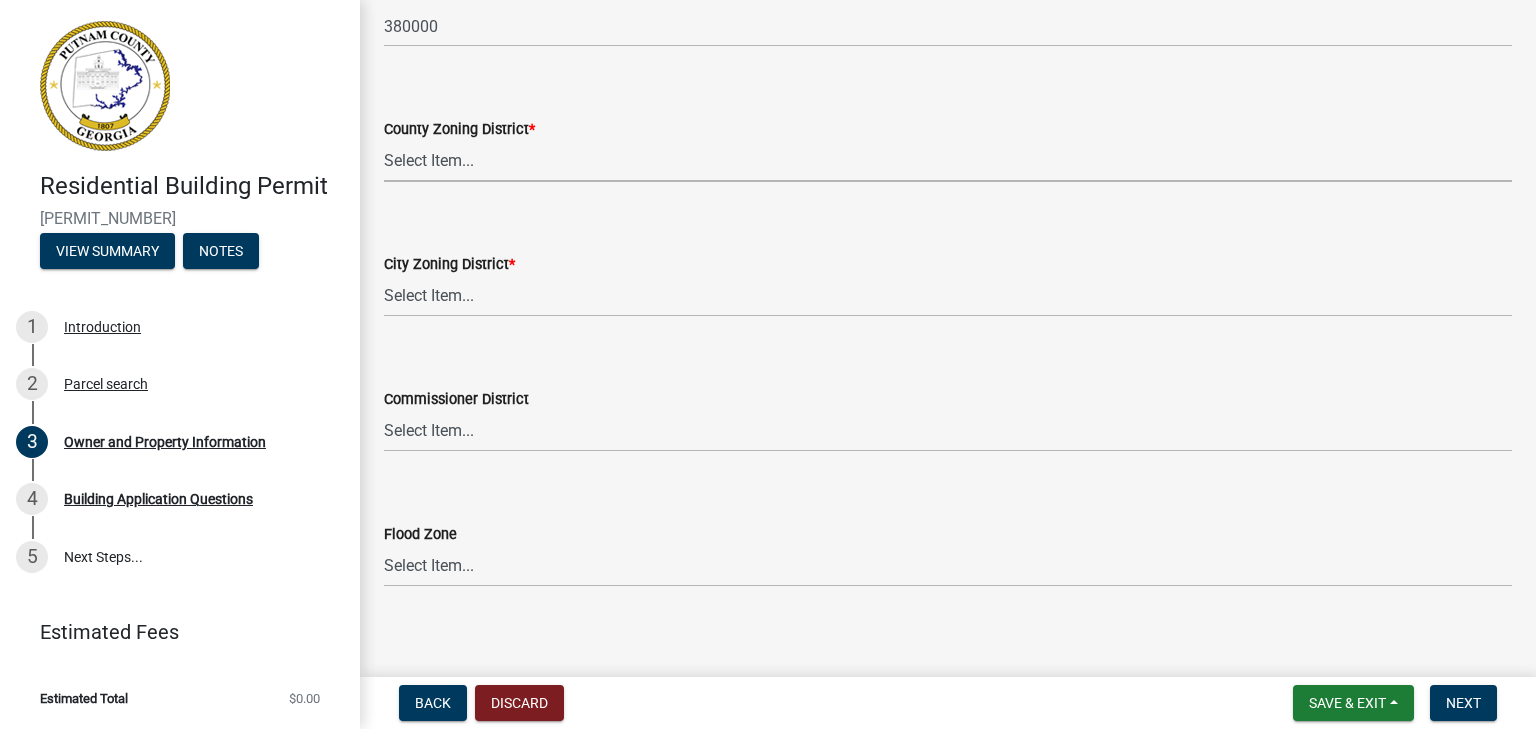 scroll, scrollTop: 3456, scrollLeft: 0, axis: vertical 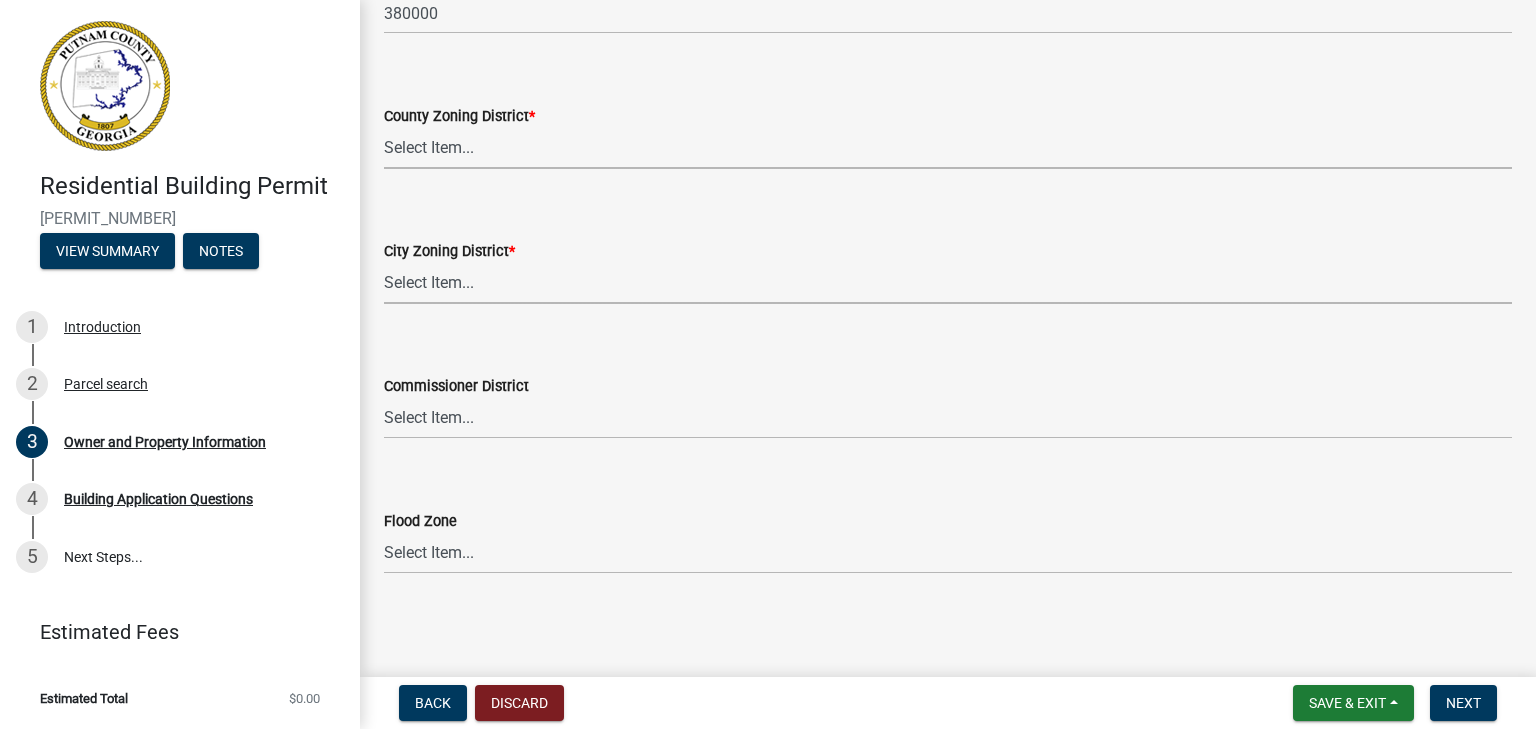 click on "Select Item...   A-1   A-2   R-1   R-2   R-3   R-4 MHP   C-1   C-2   I-1   I-2   DB   FH   H-P   N/A" at bounding box center (948, 283) 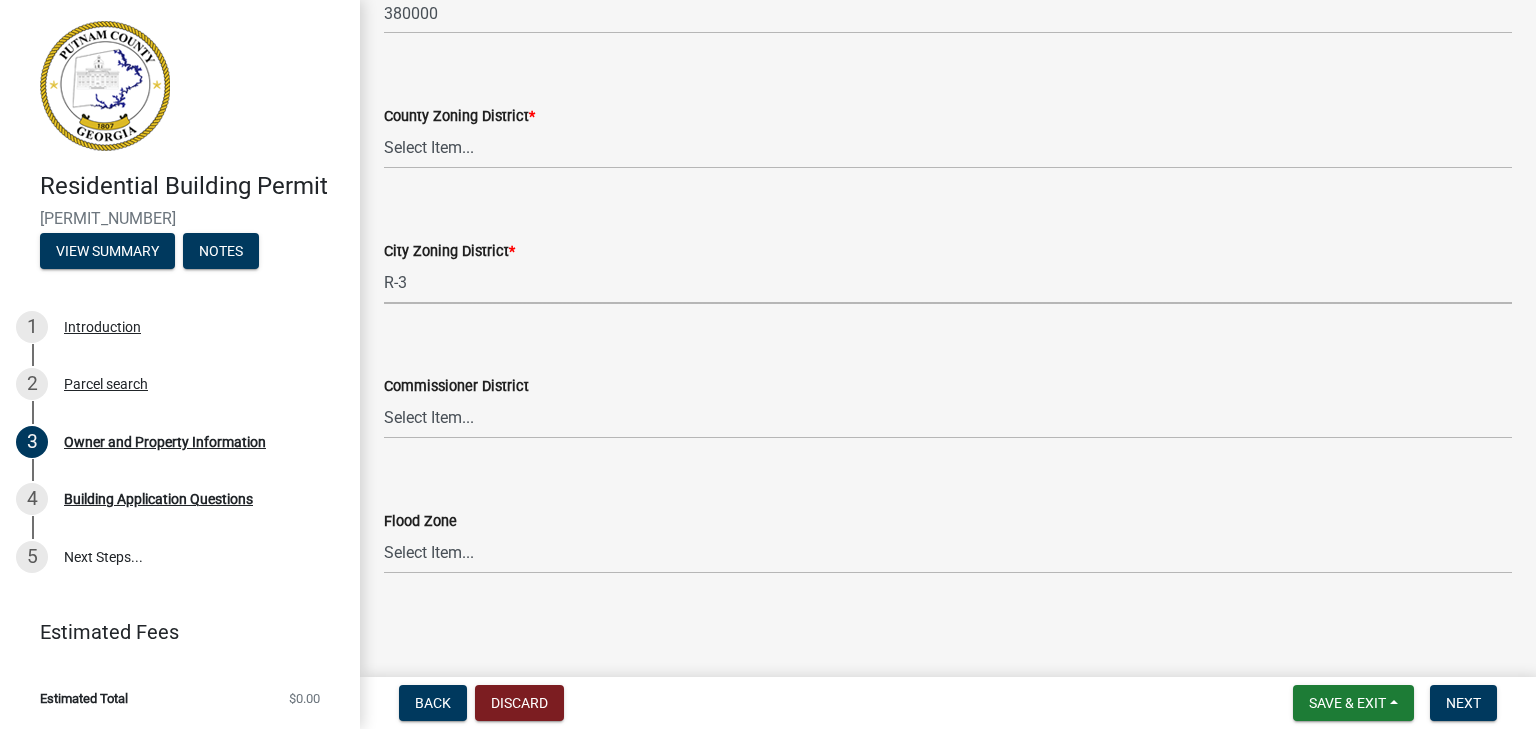click on "Select Item...   A-1   A-2   R-1   R-2   R-3   R-4 MHP   C-1   C-2   I-1   I-2   DB   FH   H-P   N/A" at bounding box center [948, 283] 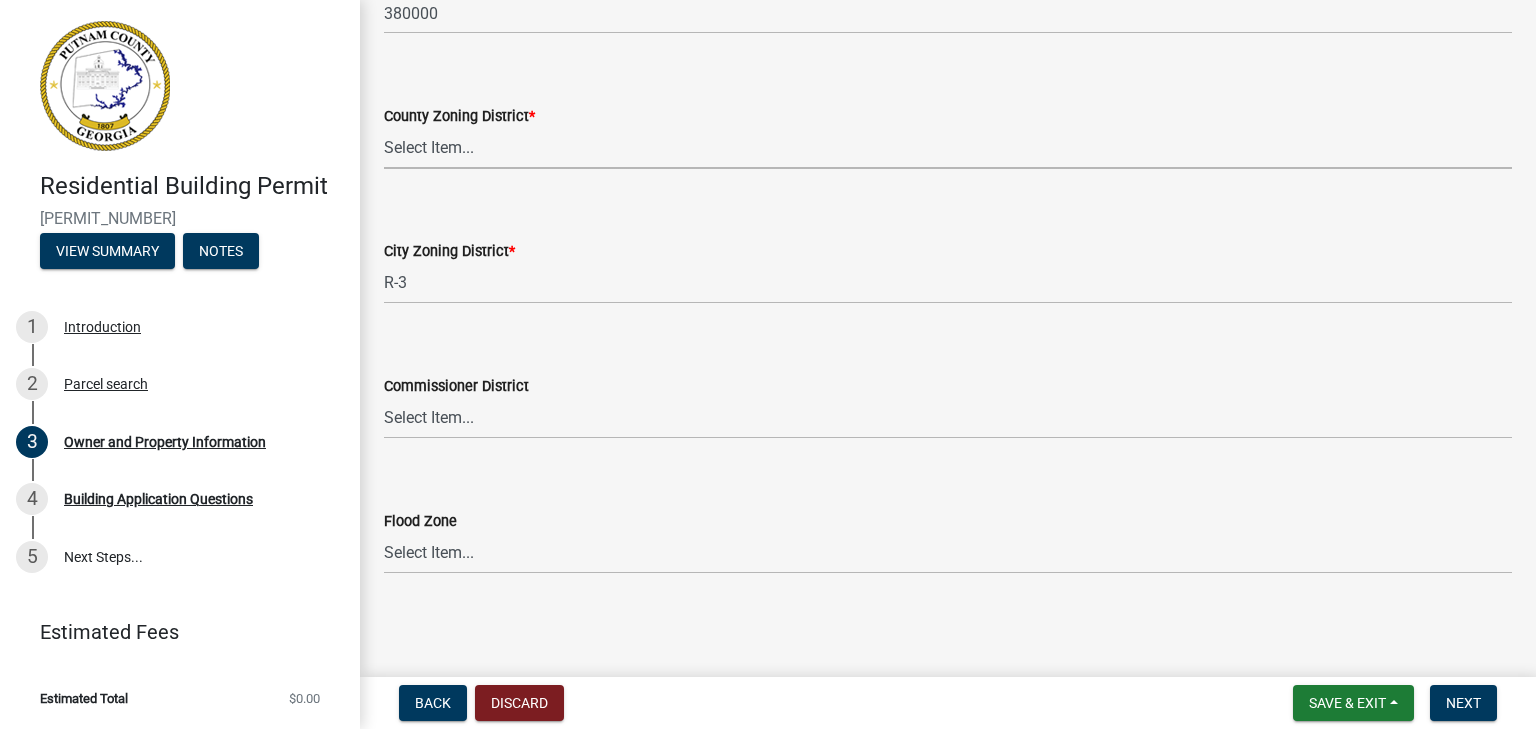 click on "Select Item...   AG-1   R-1R   R-1   R-2   MHP   RM-1   RM-3   C-1   C-2   I-M   PUD   N/A" at bounding box center (948, 148) 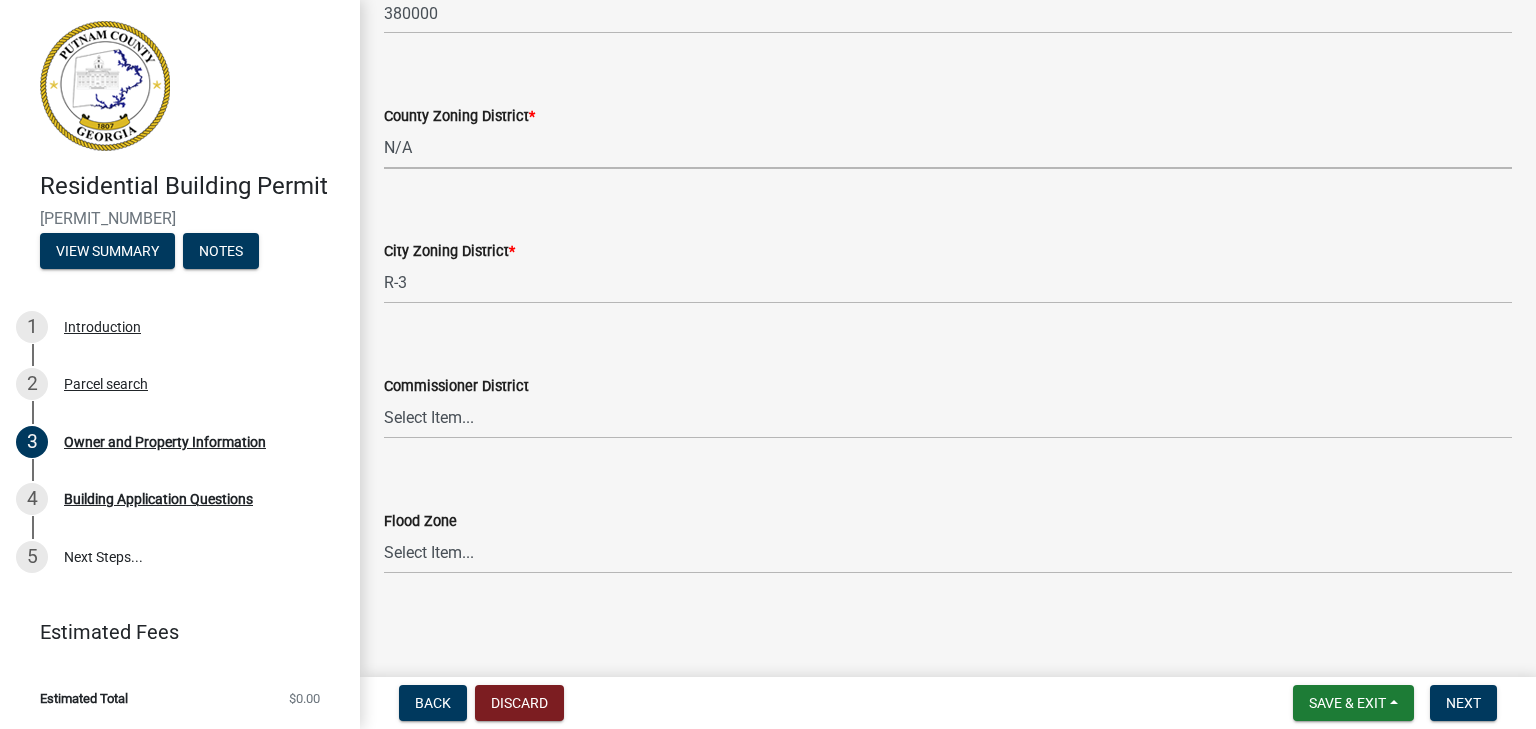 click on "Select Item...   AG-1   R-1R   R-1   R-2   MHP   RM-1   RM-3   C-1   C-2   I-M   PUD   N/A" at bounding box center [948, 148] 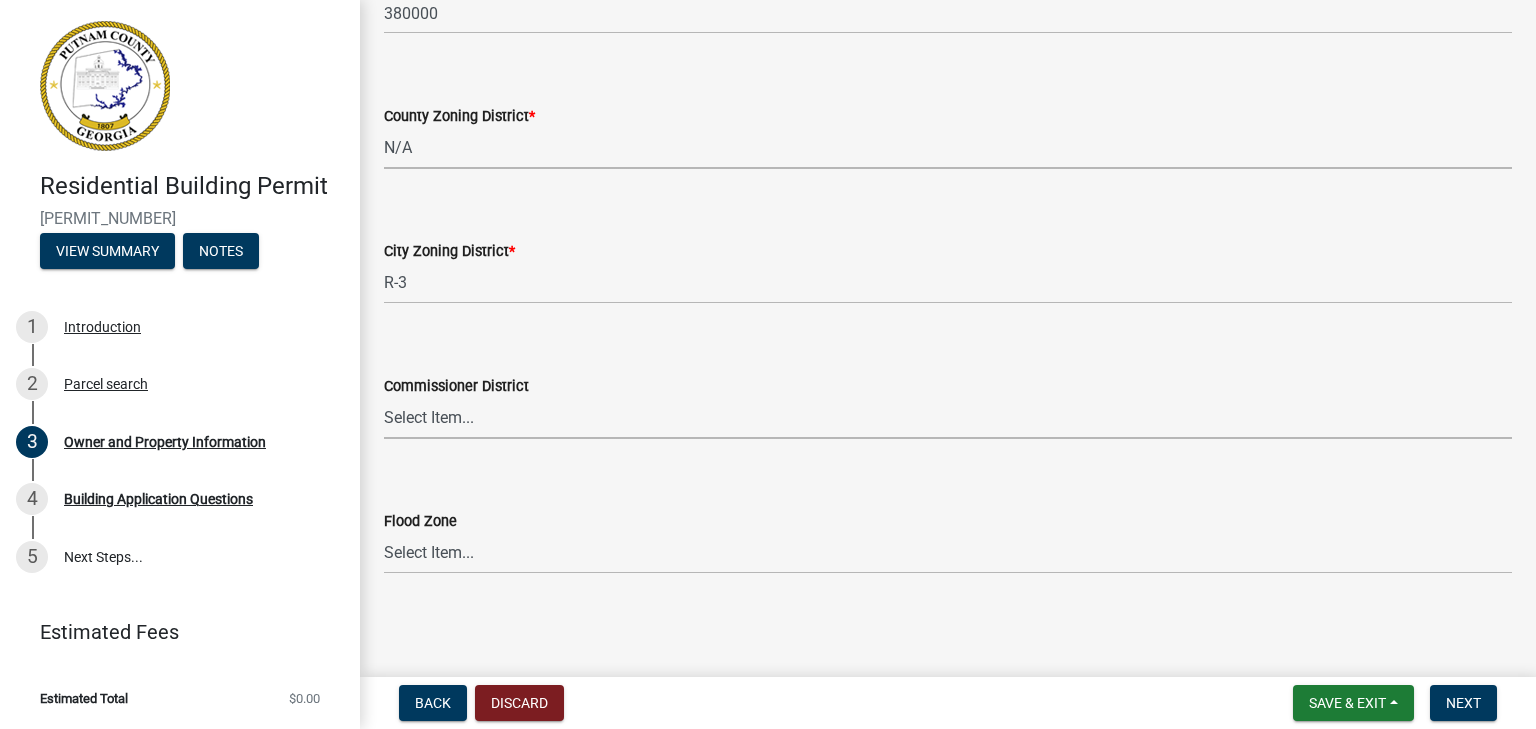 click on "Select Item... District 1 District 2 District 3 District 4" at bounding box center (948, 418) 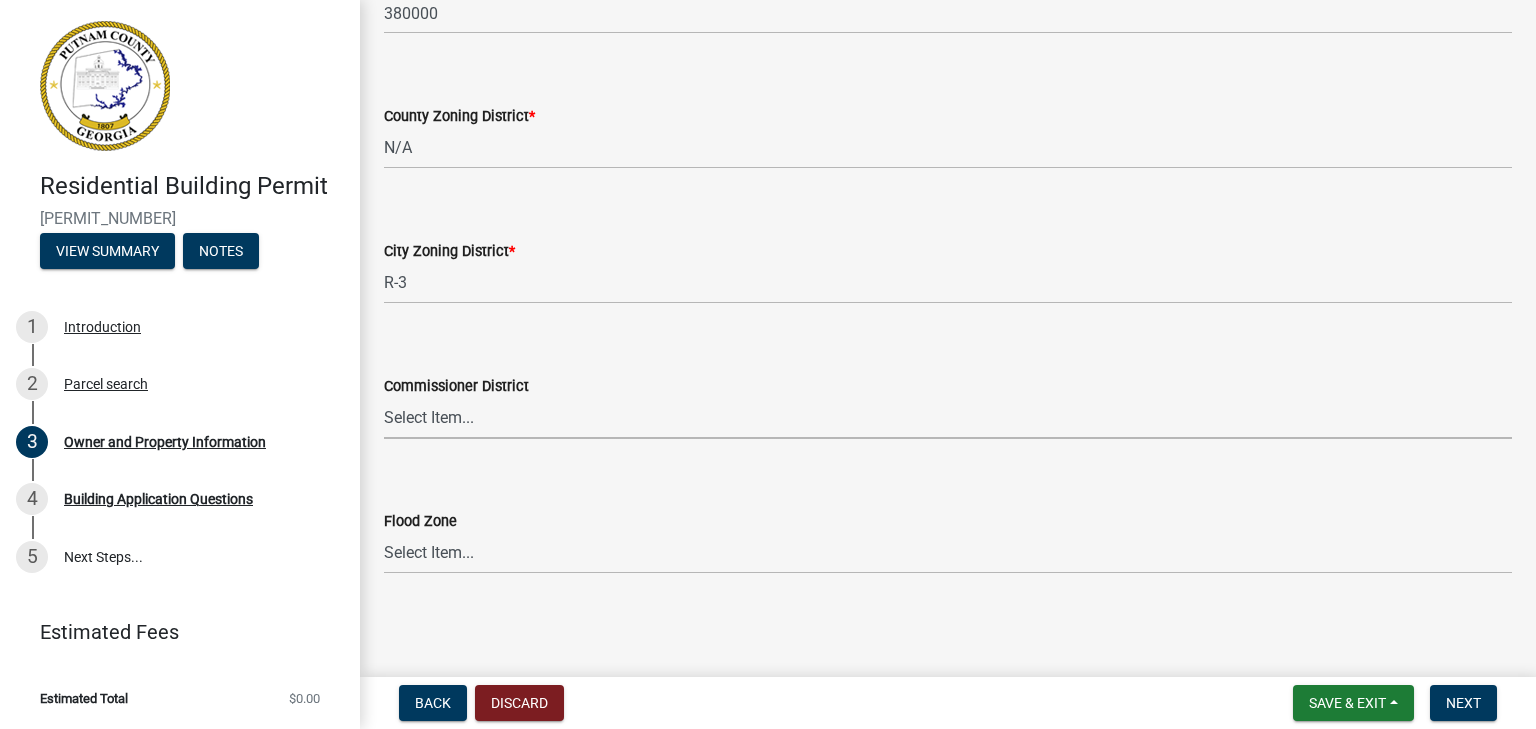 click on "Select Item... District 1 District 2 District 3 District 4" at bounding box center (948, 418) 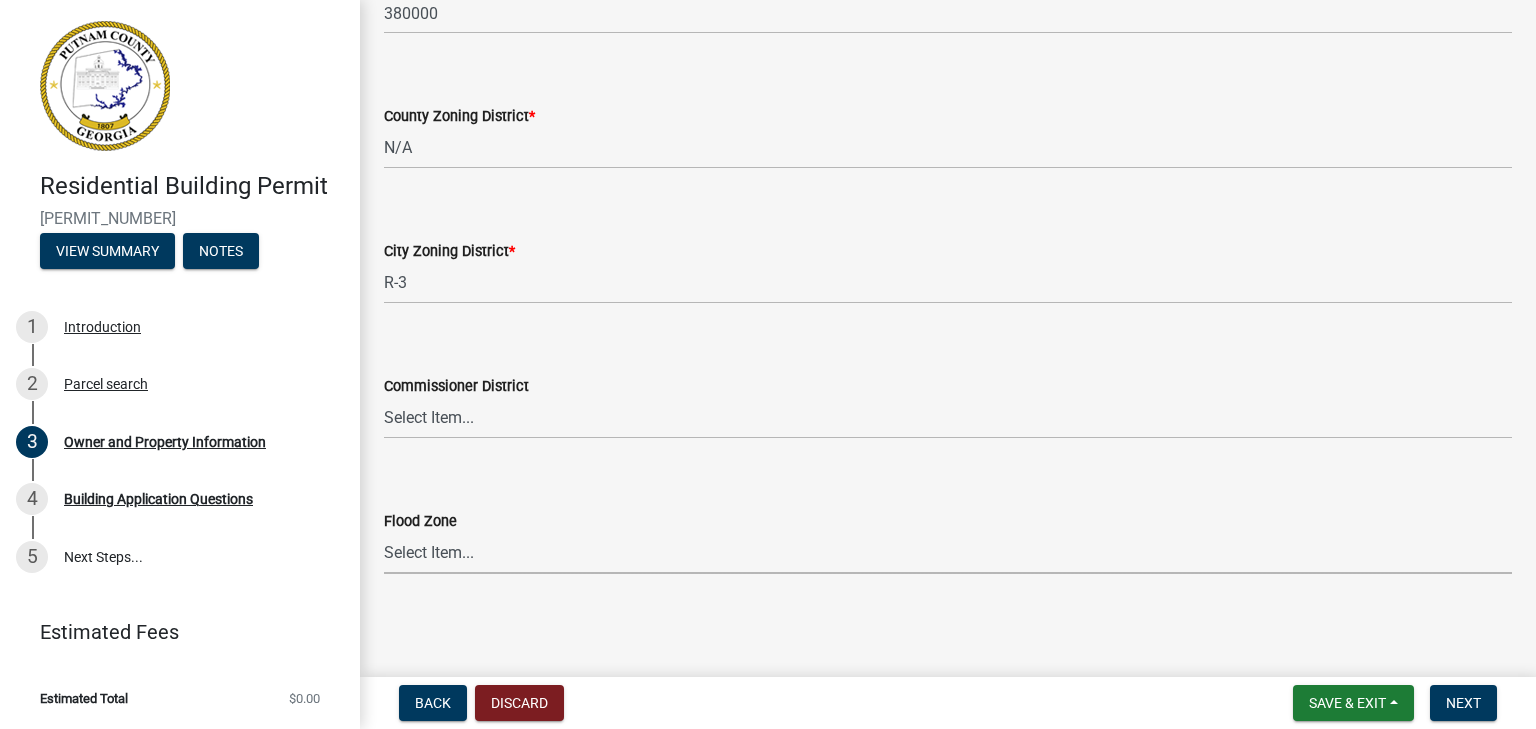 click on "Select Item... Zone A Zone V Zone A99 Zone AE Zone AO Zone AH Zone VE Zone AR Zone X Zone D" at bounding box center [948, 553] 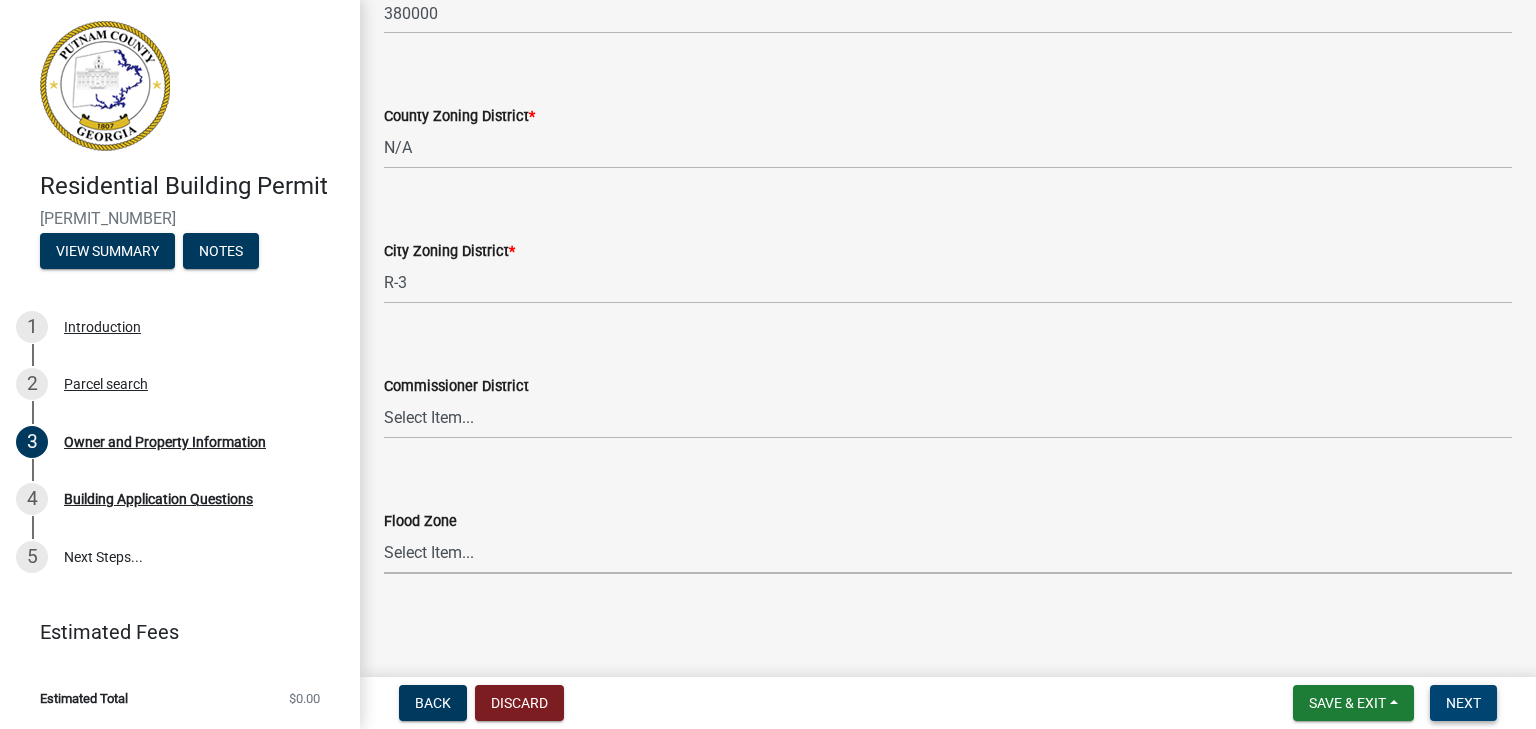 click on "Next" at bounding box center [1463, 703] 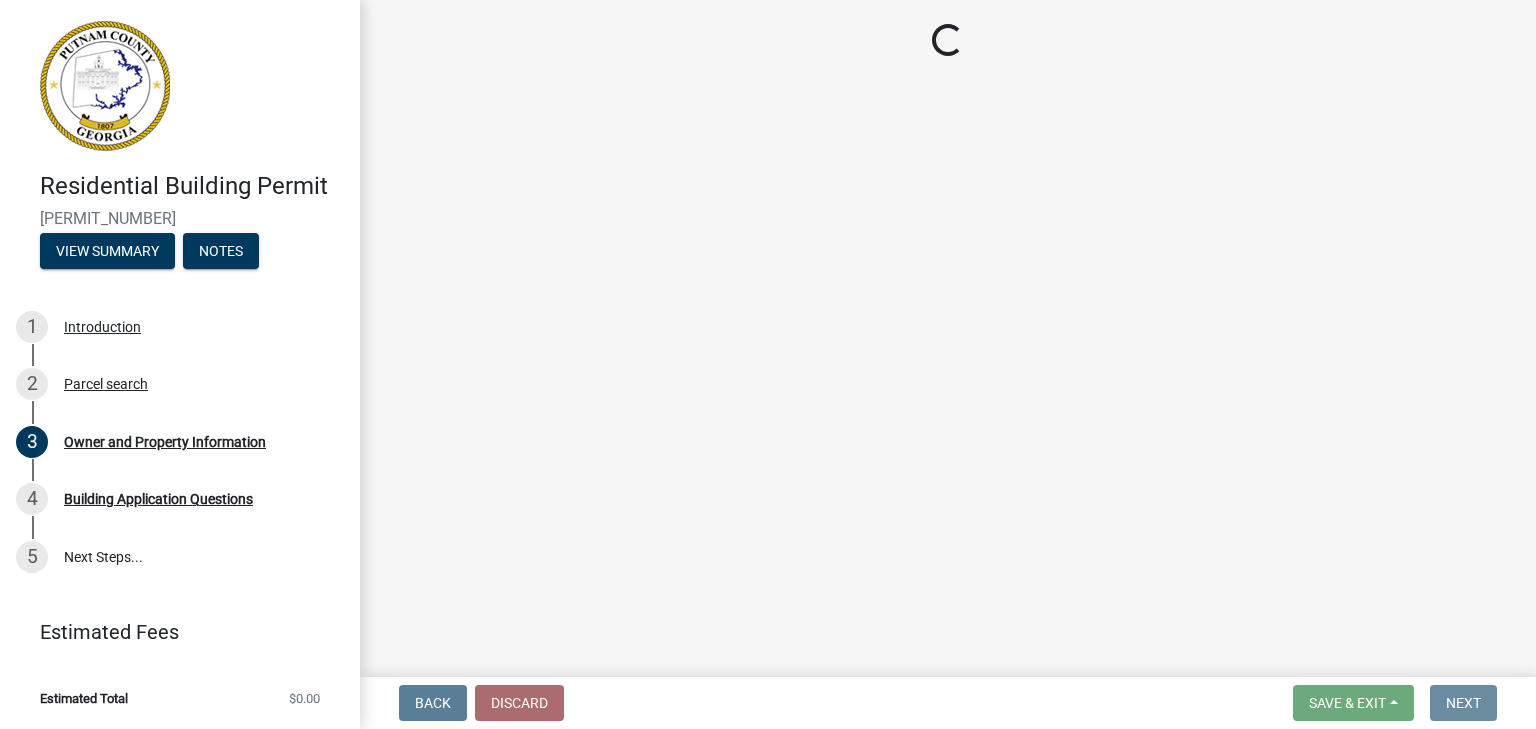 scroll, scrollTop: 0, scrollLeft: 0, axis: both 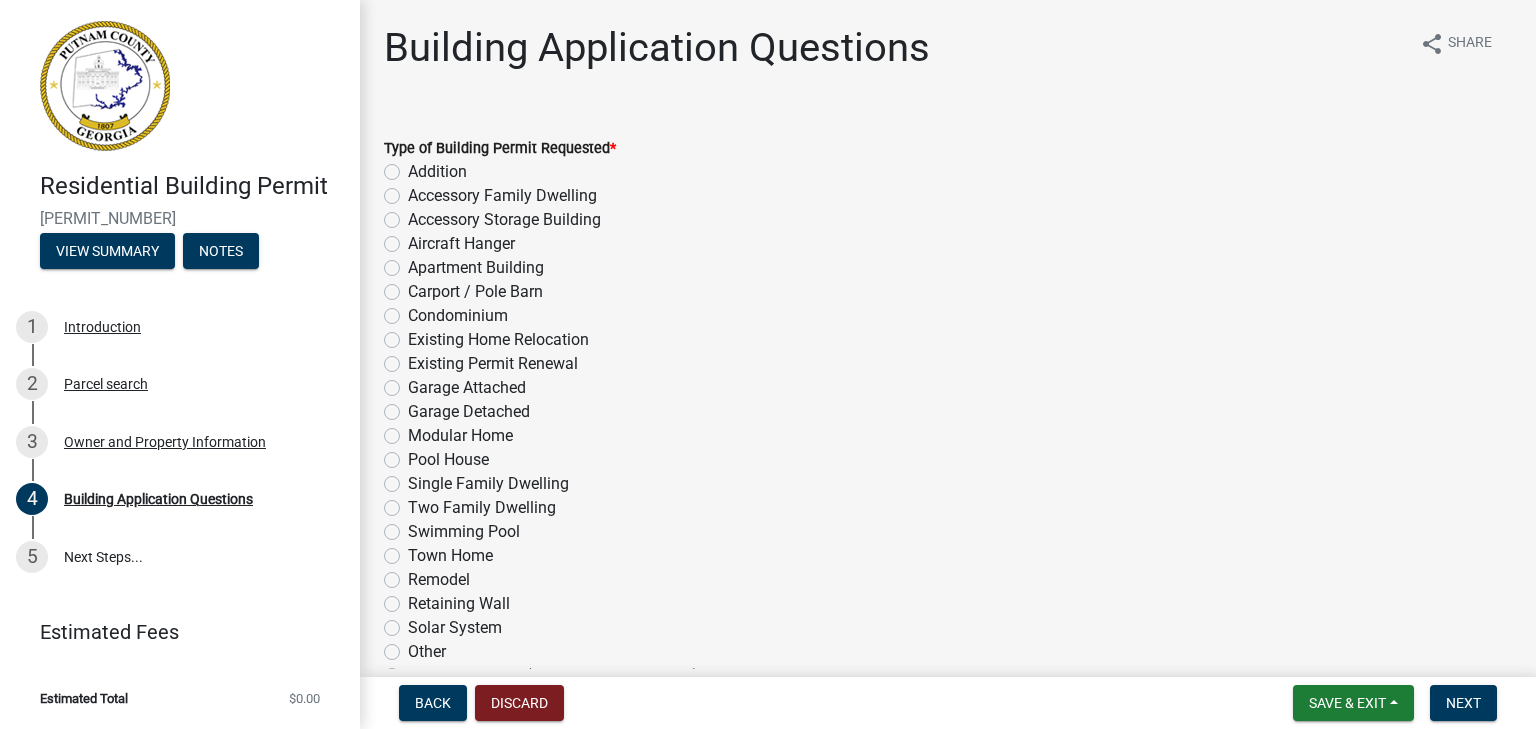 click on "Single Family Dwelling" 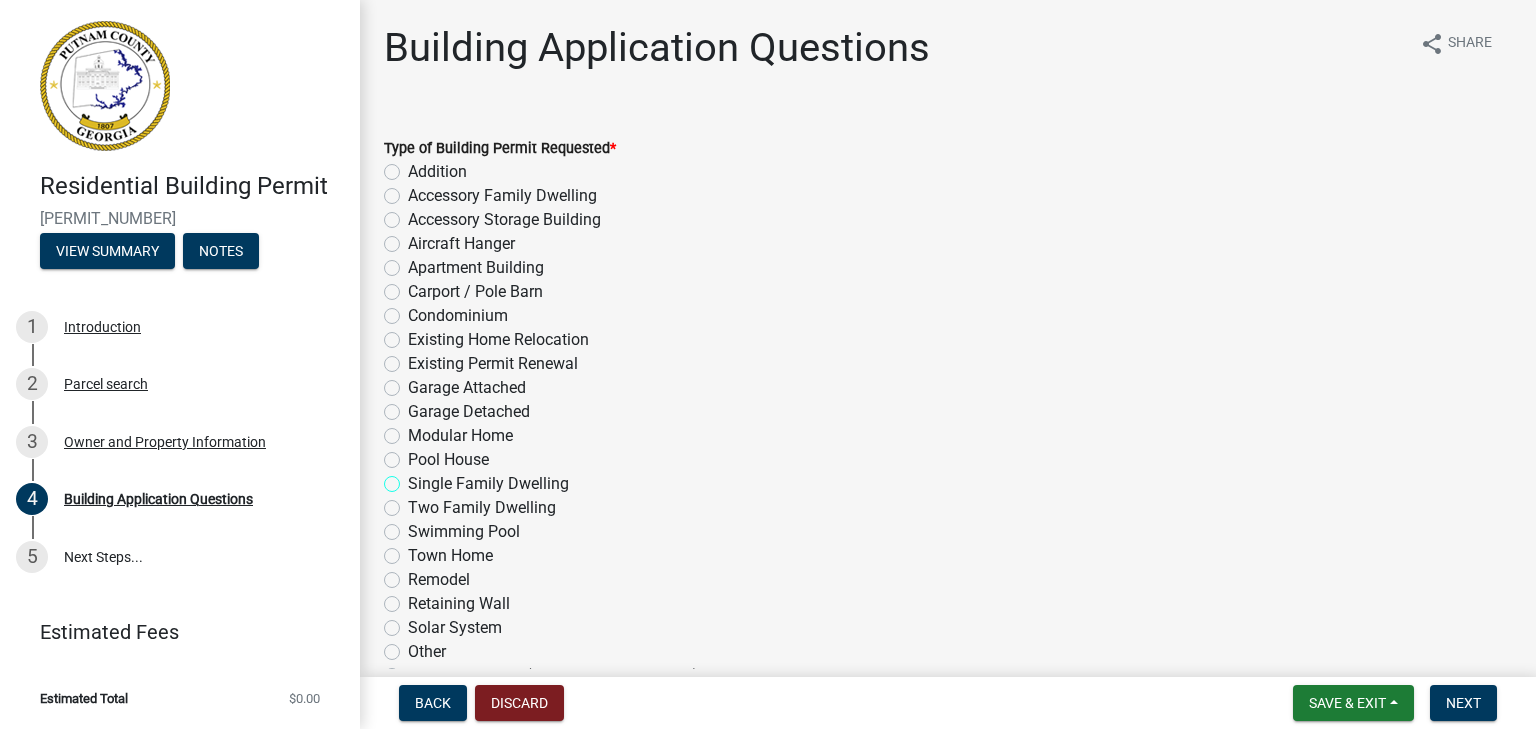 click on "Single Family Dwelling" at bounding box center (414, 478) 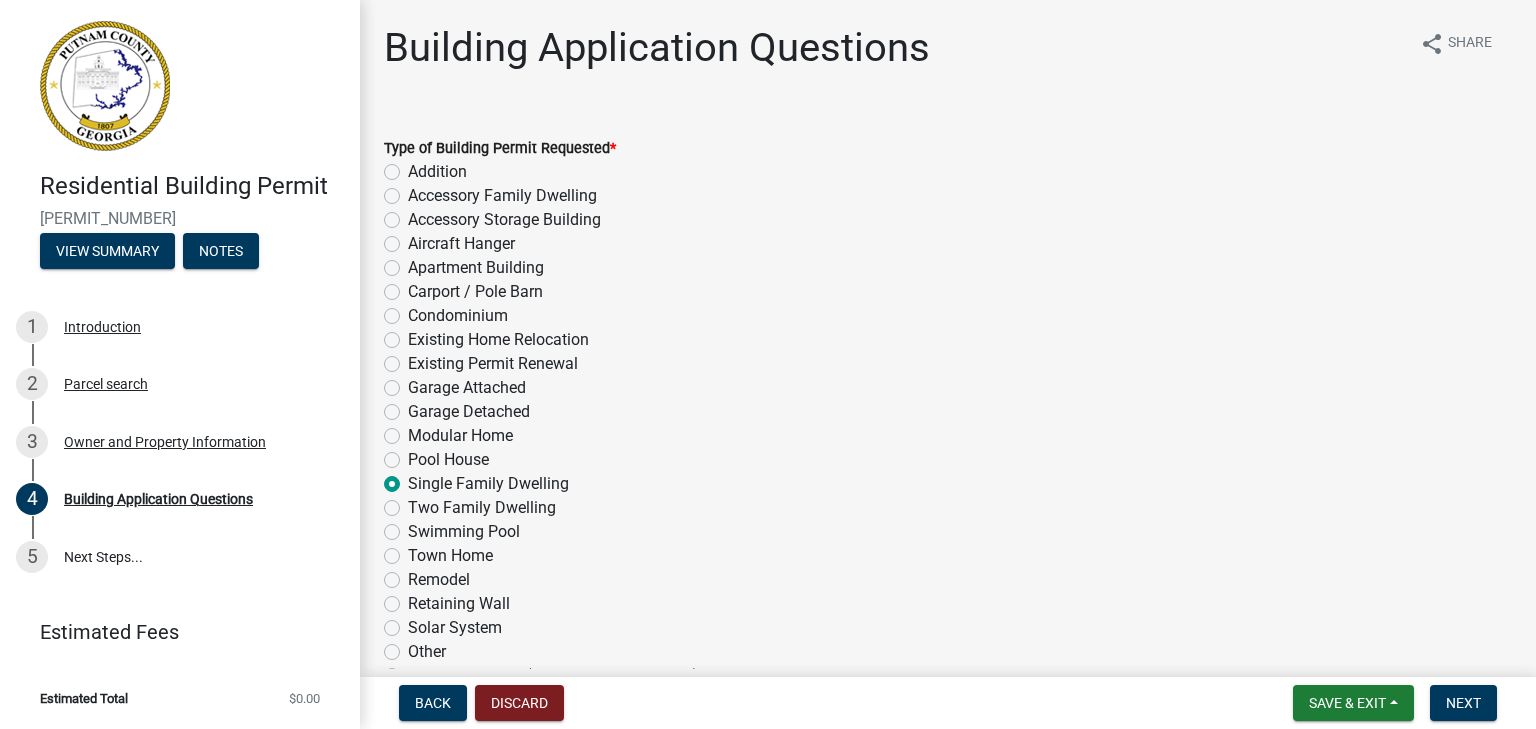 radio on "true" 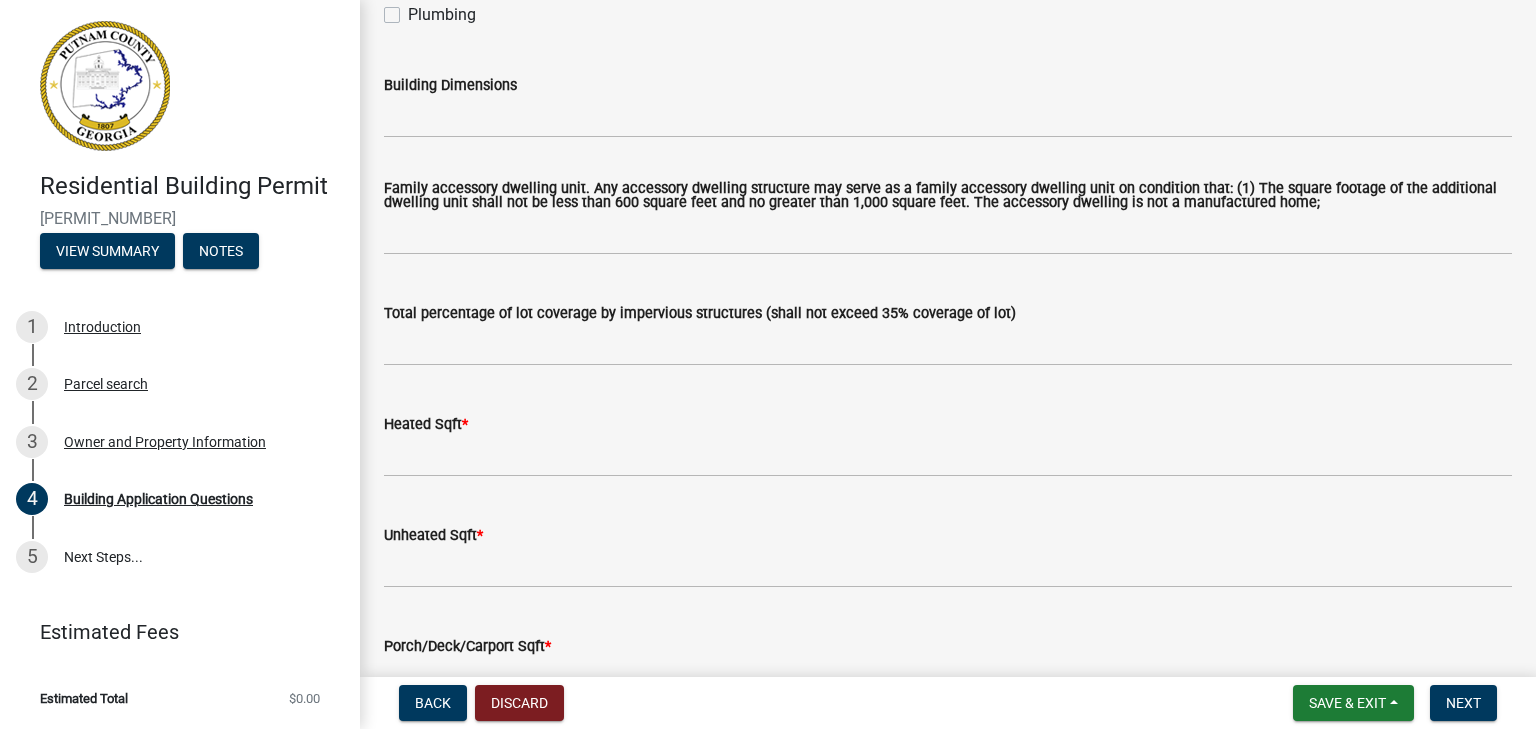 scroll, scrollTop: 1100, scrollLeft: 0, axis: vertical 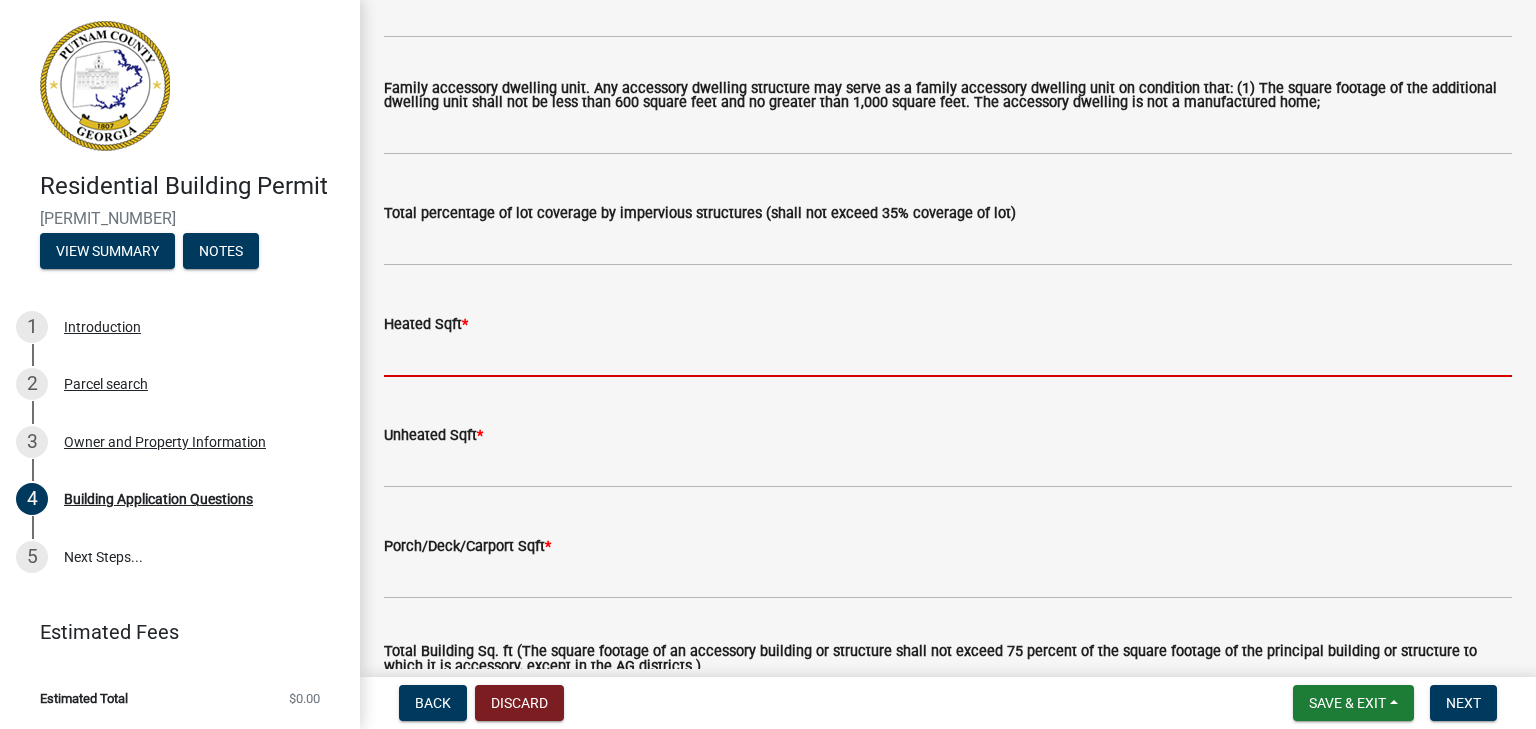 click 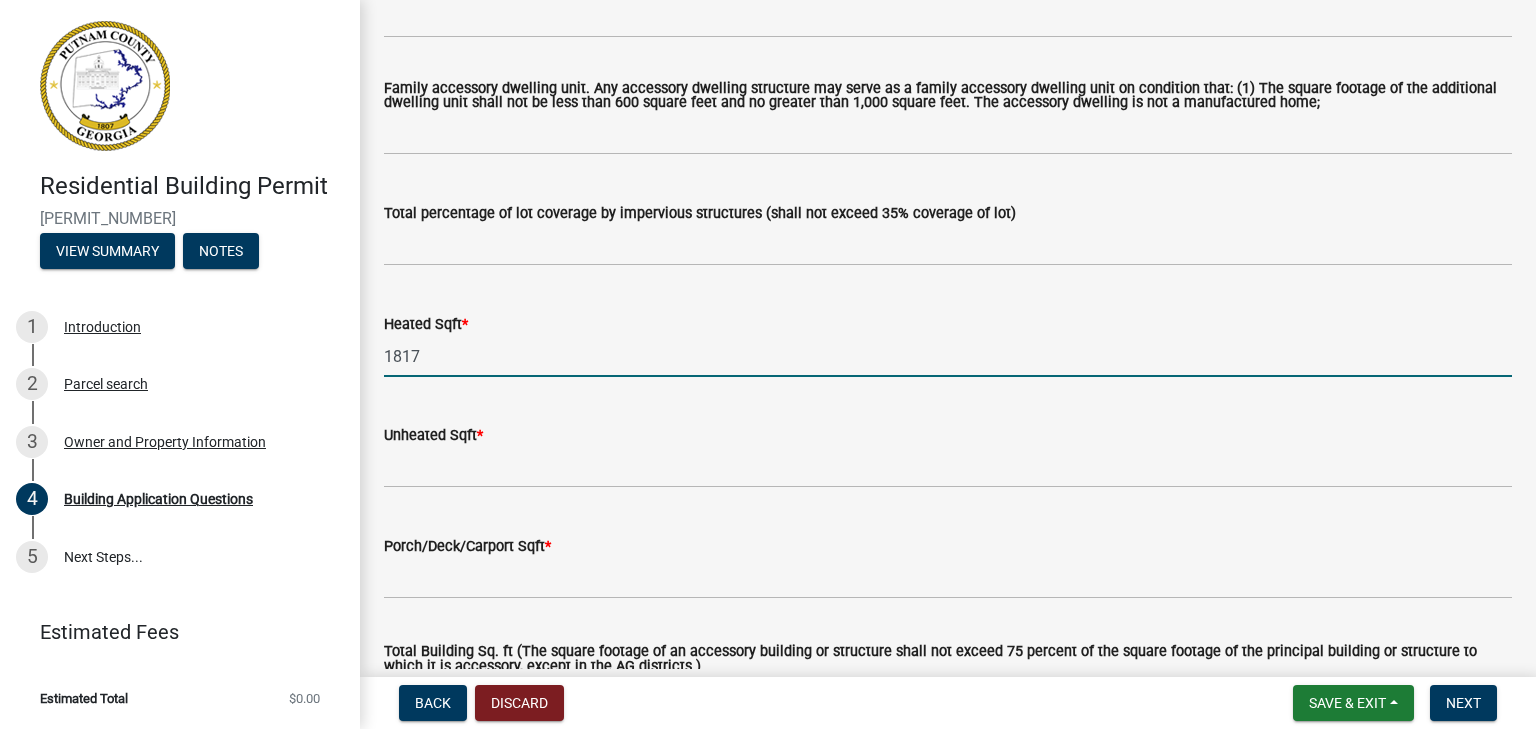 type on "1817" 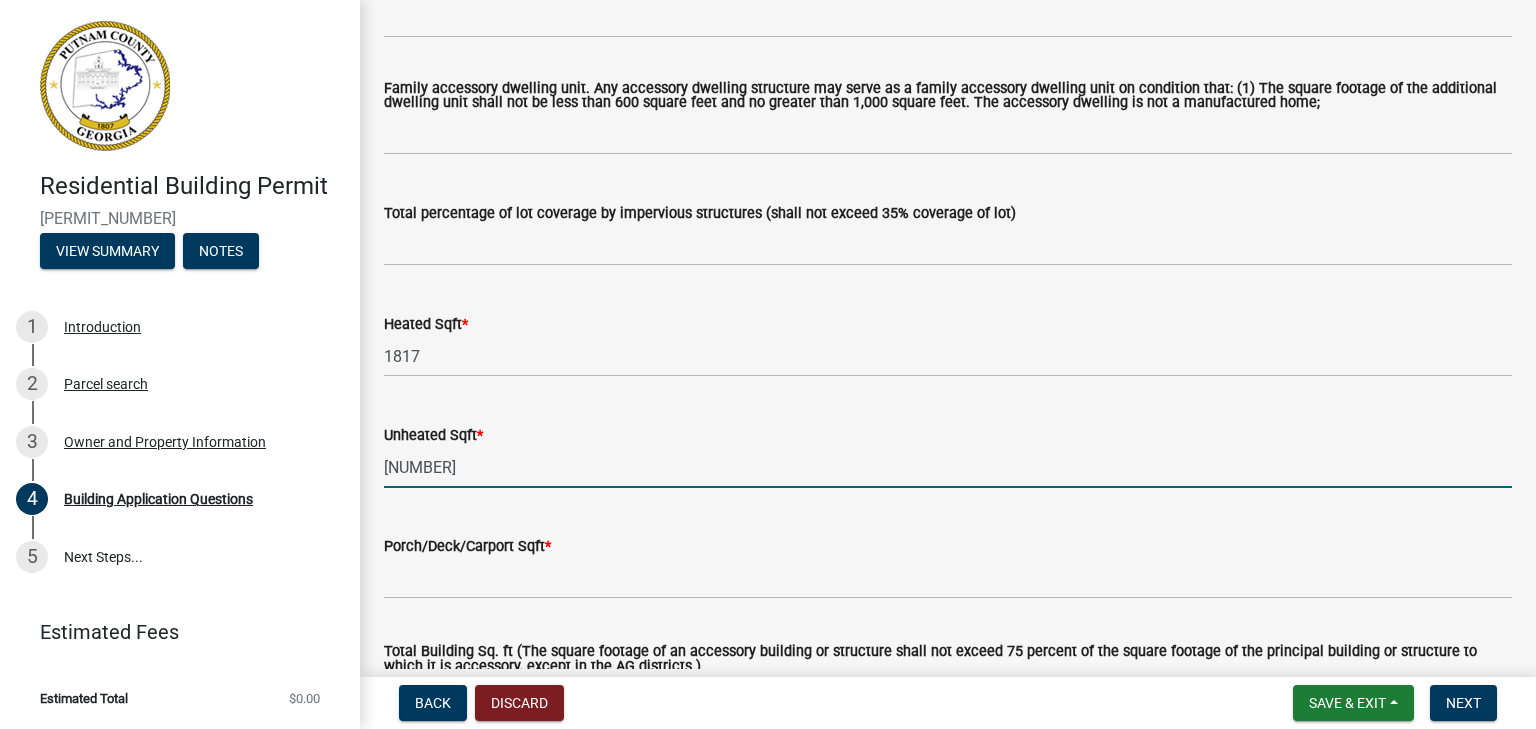 type on "[NUMBER]" 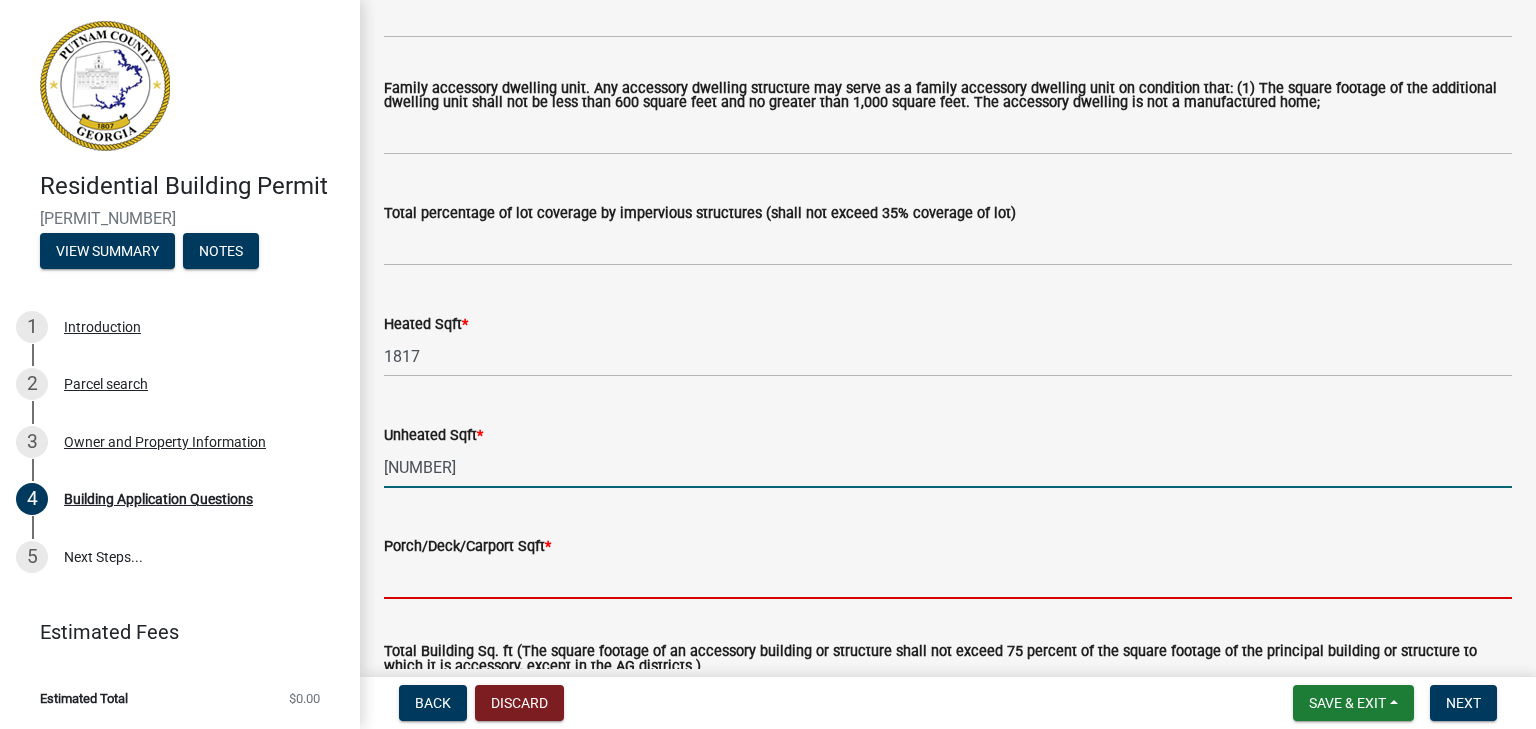 click 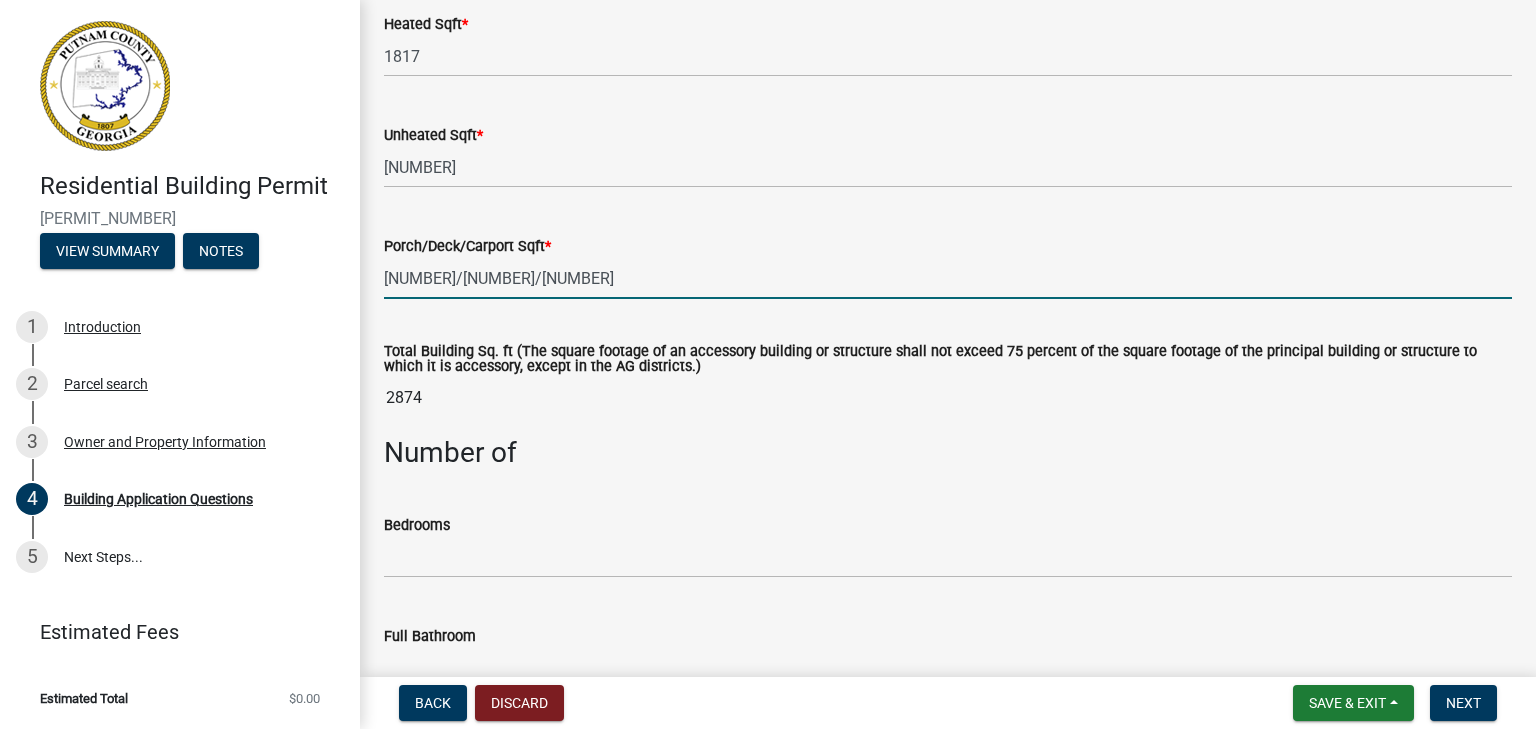scroll, scrollTop: 1500, scrollLeft: 0, axis: vertical 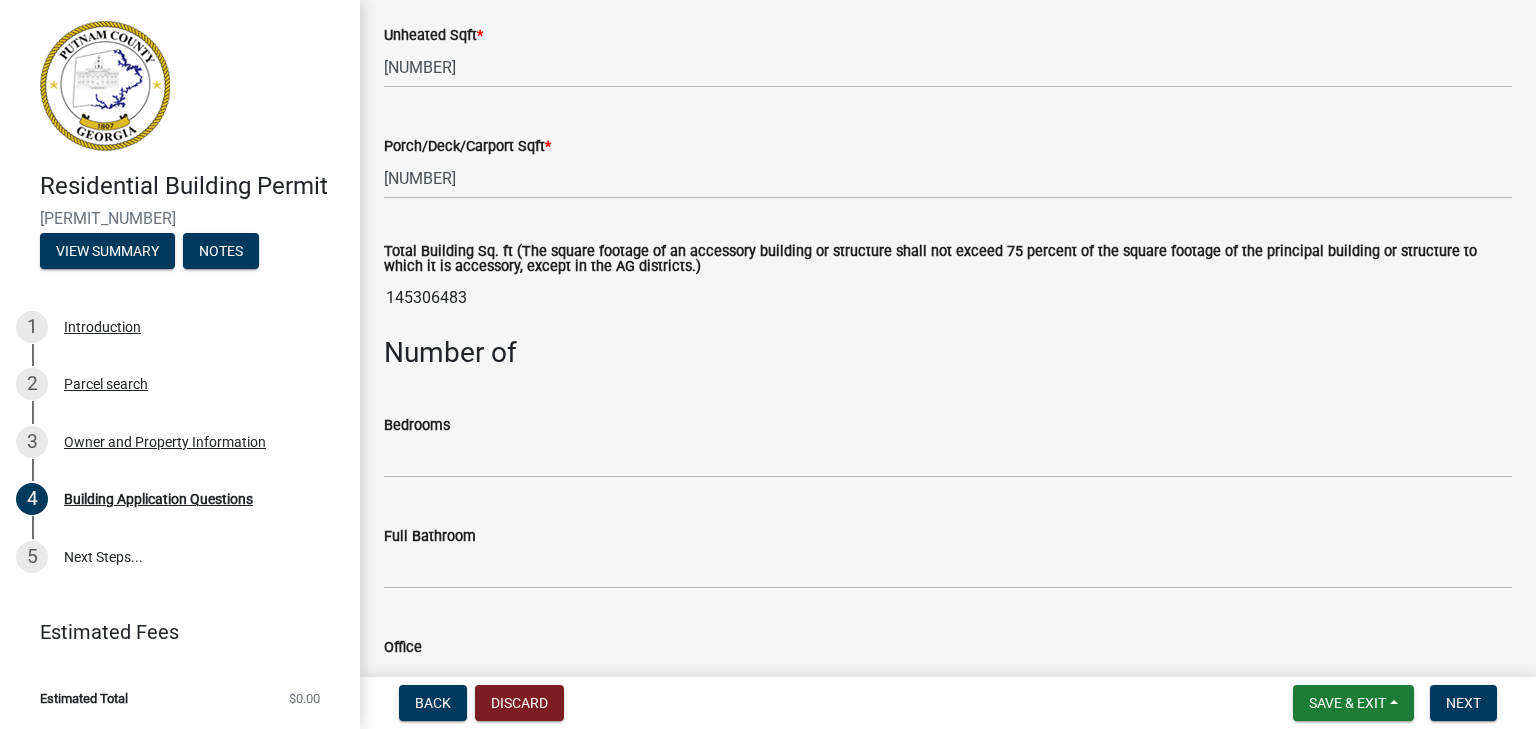 click on "145306483" at bounding box center (948, 298) 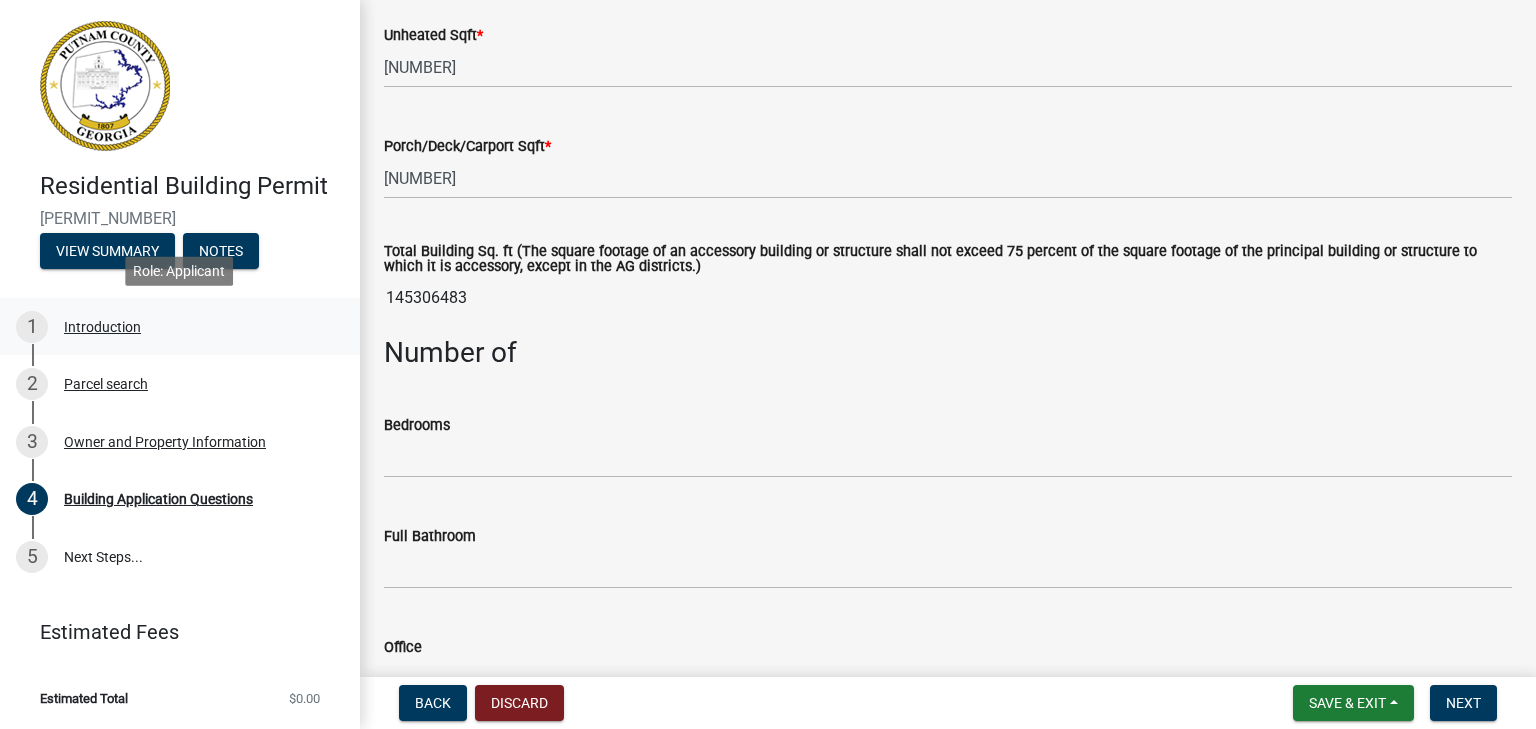 drag, startPoint x: 487, startPoint y: 301, endPoint x: 354, endPoint y: 307, distance: 133.13527 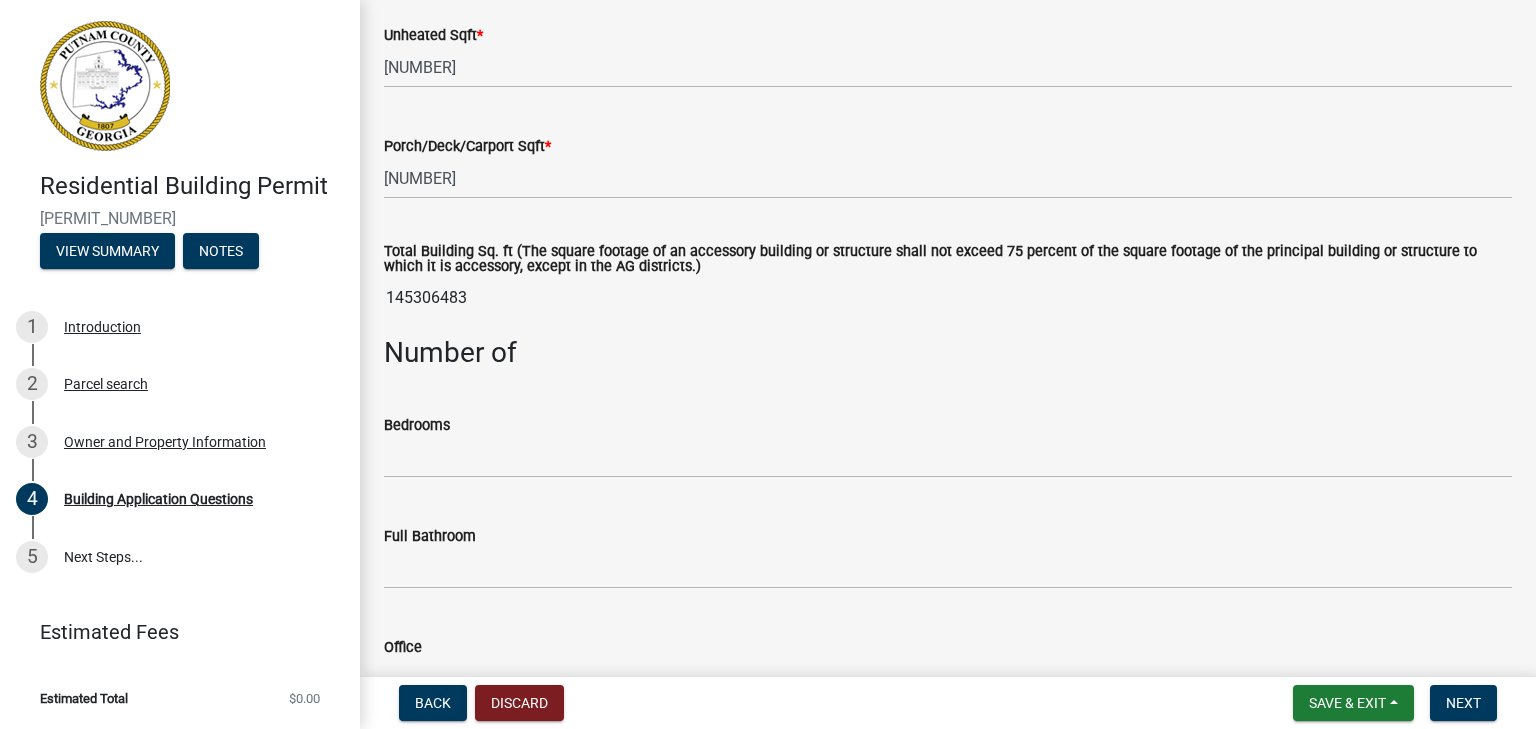 click on "145306483" at bounding box center (948, 298) 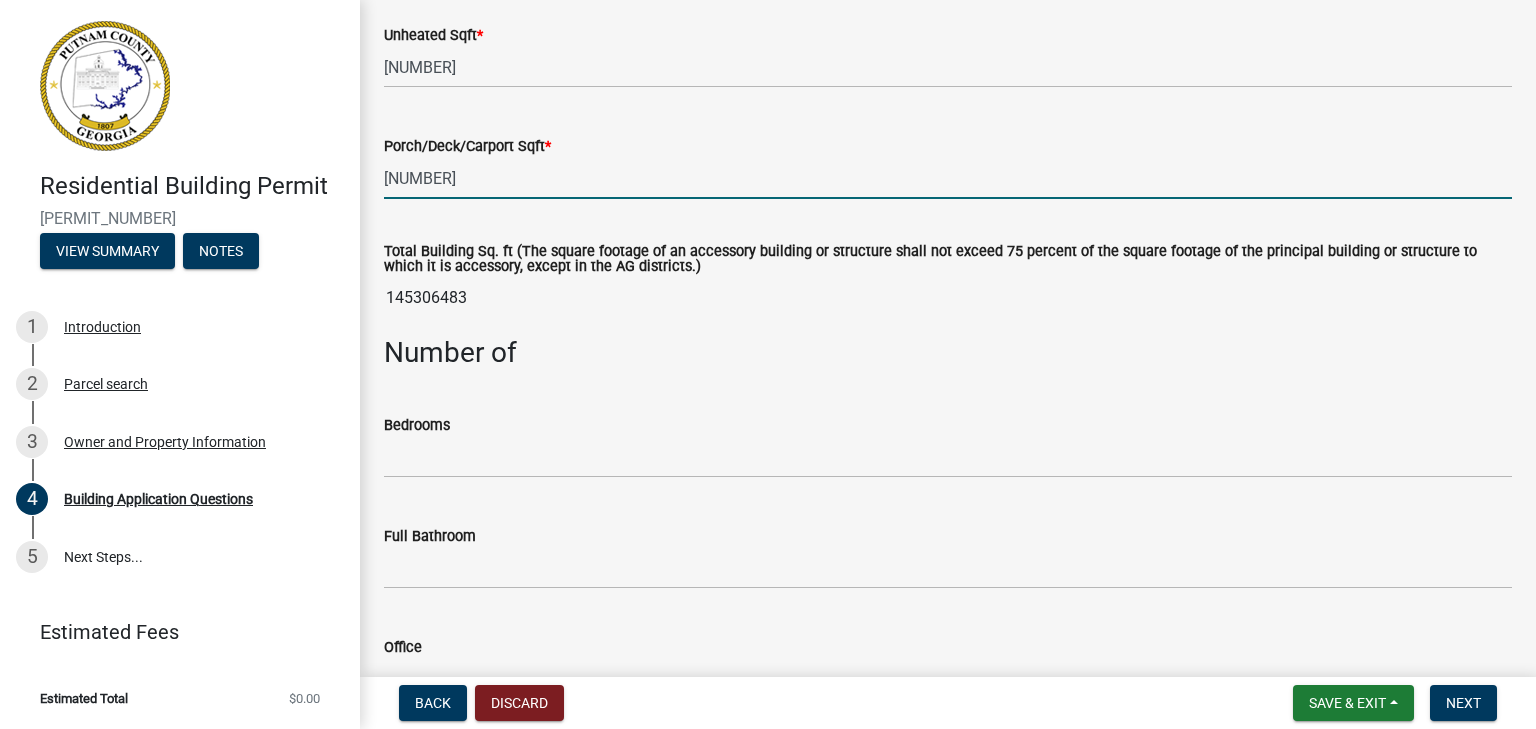 click on "[NUMBER]" 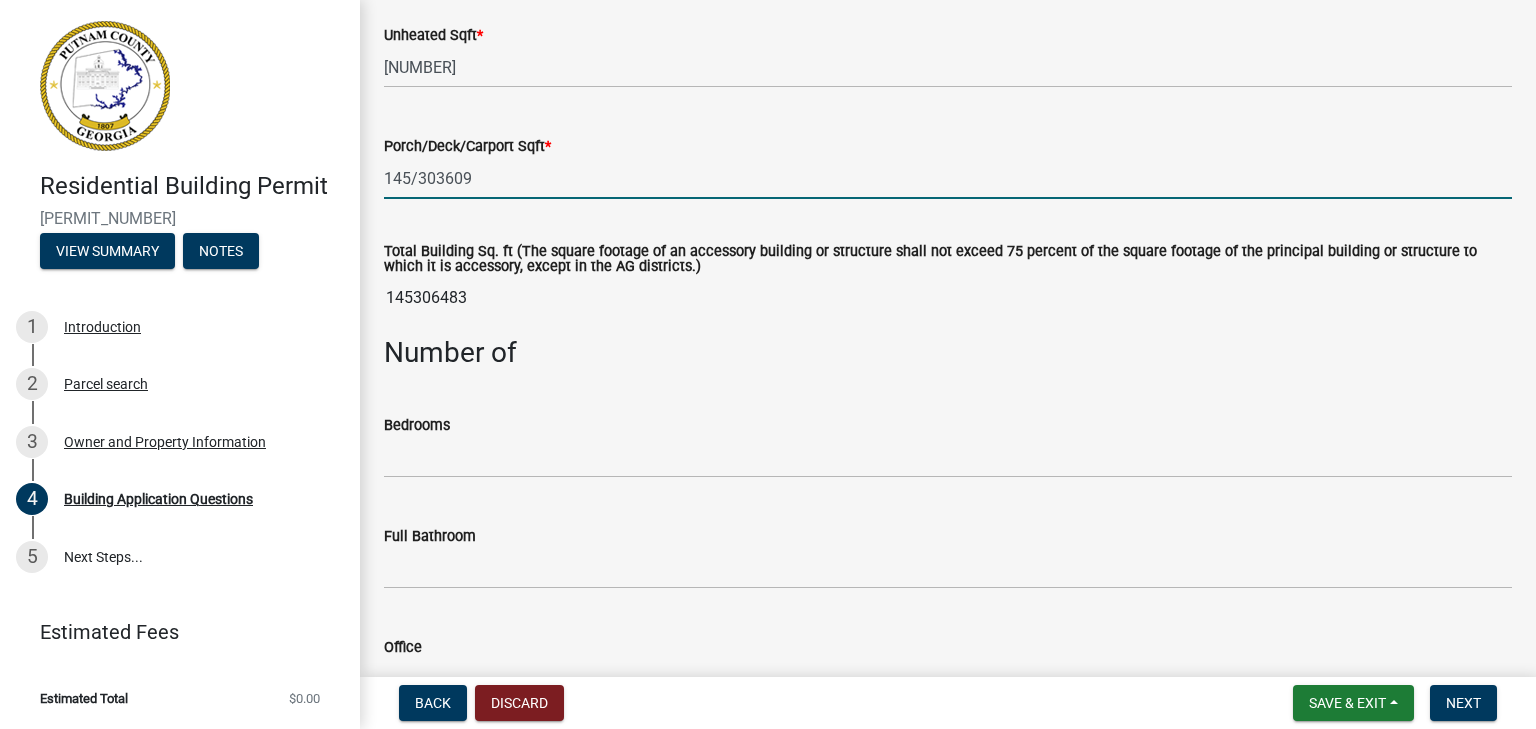 click on "145/303609" 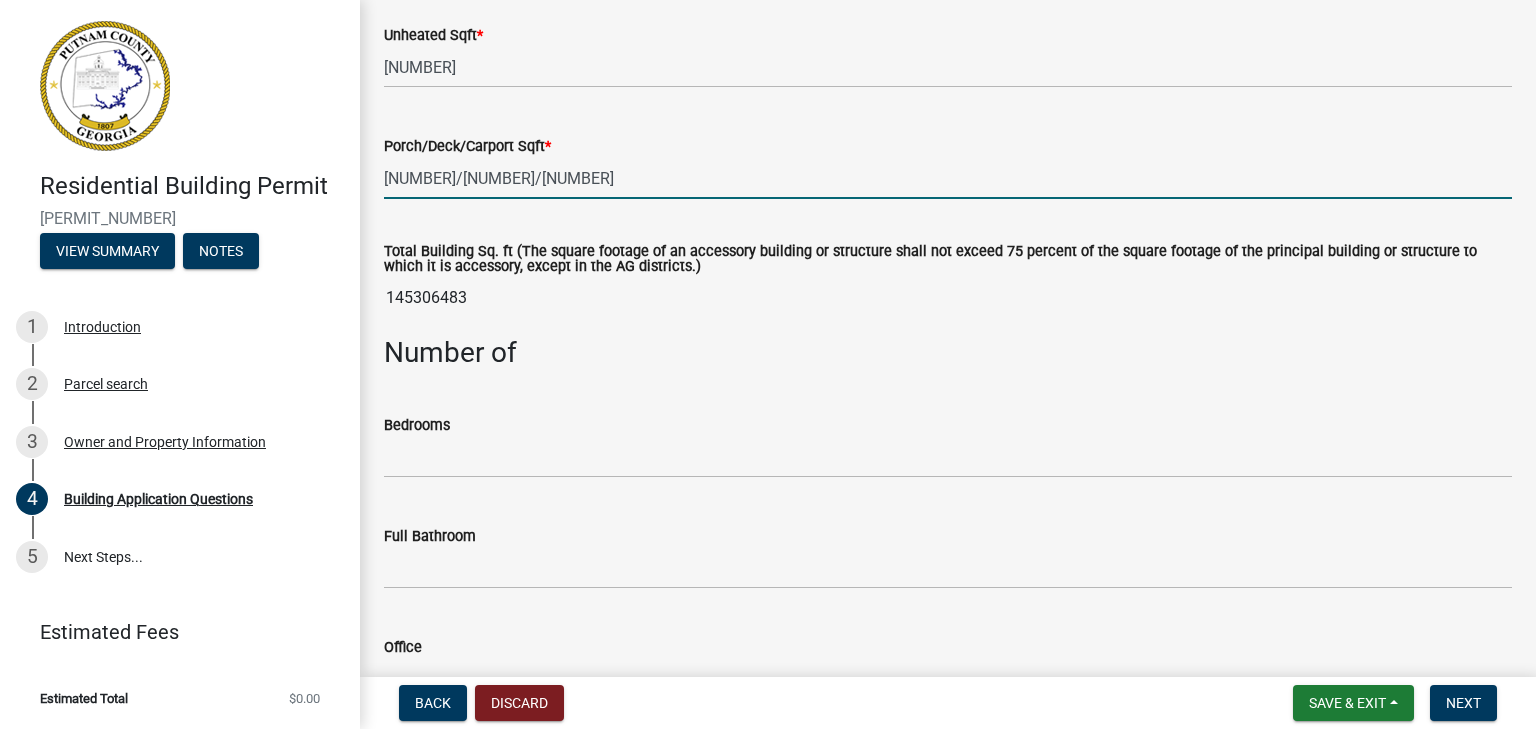 click on "[NUMBER]/[NUMBER]/[NUMBER]" 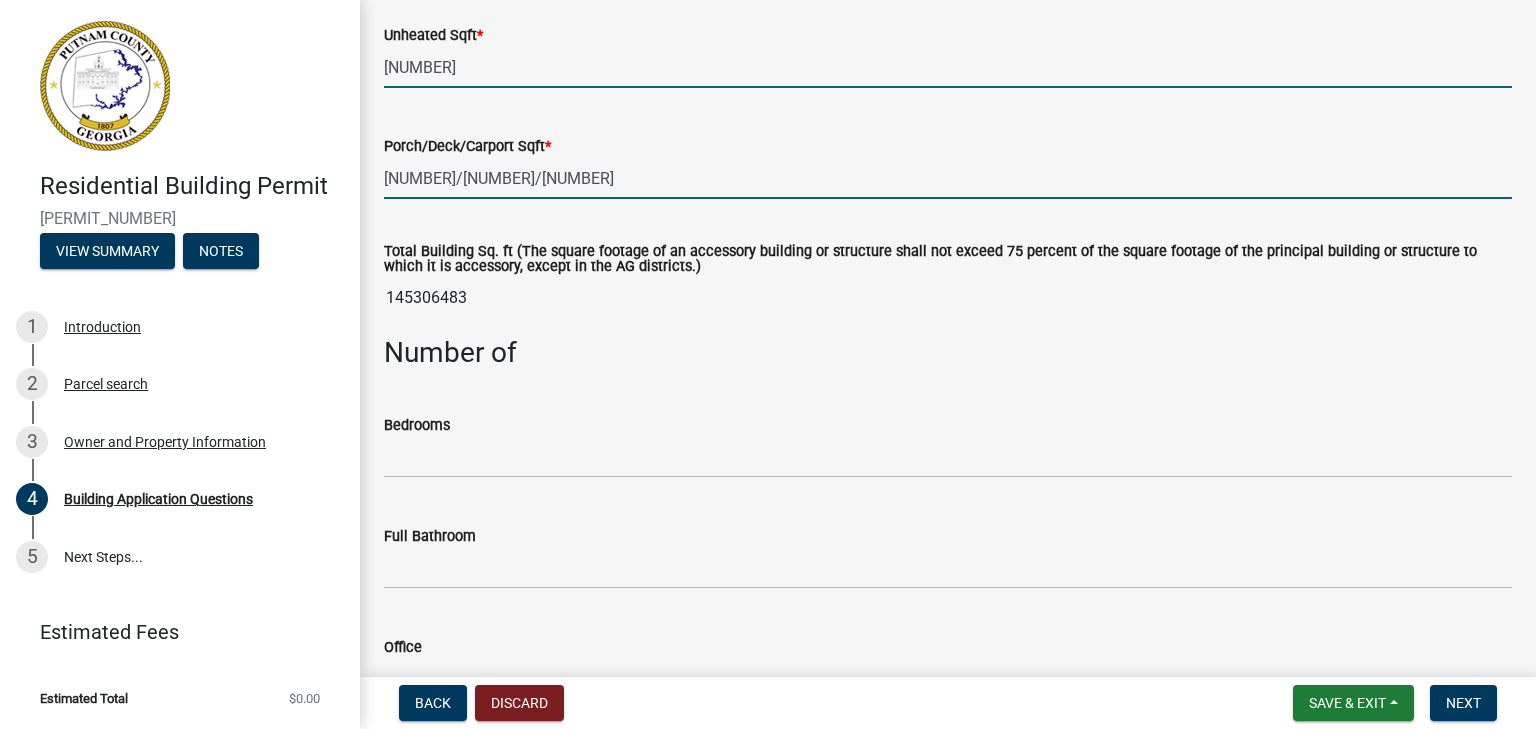 type on "[NUMBER]" 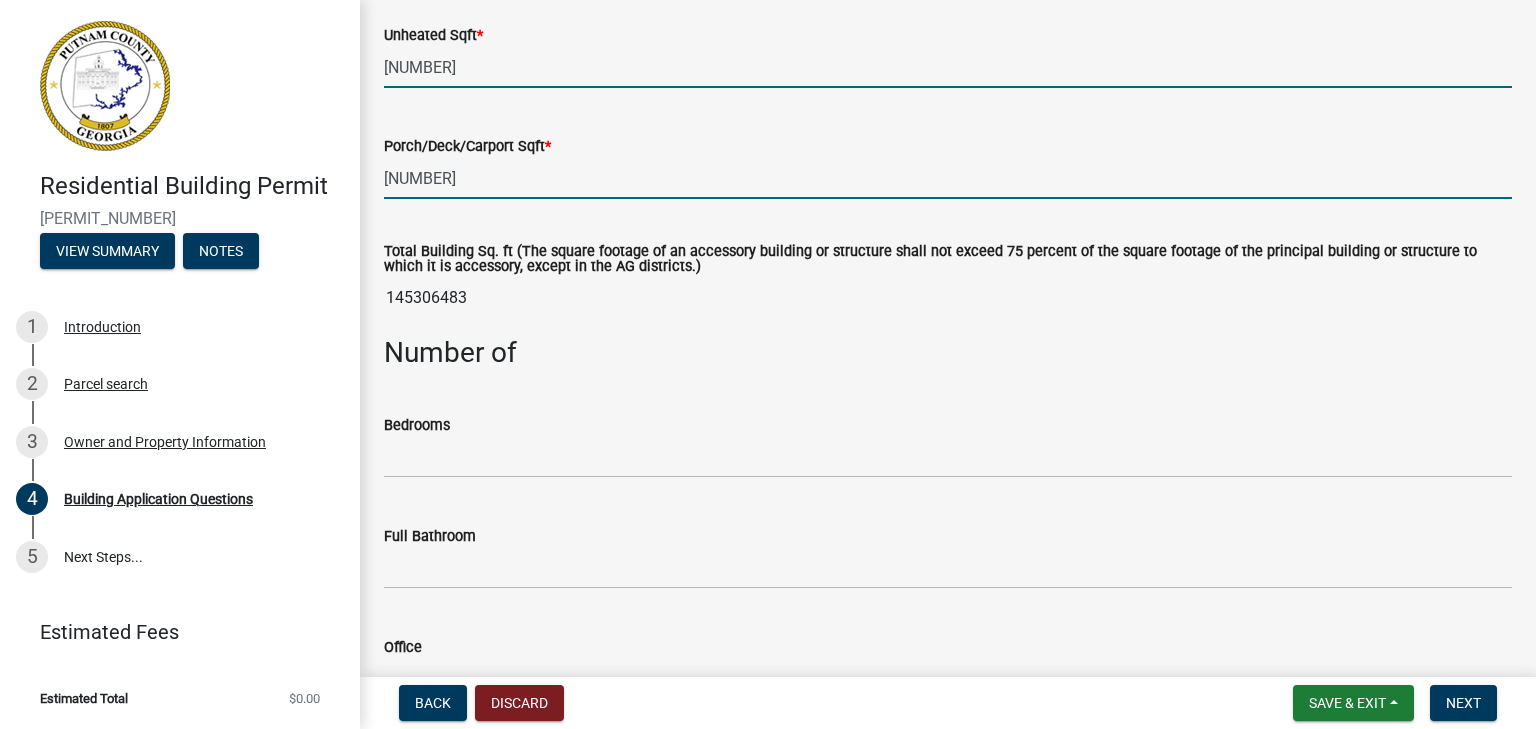 click on "[NUMBER]" 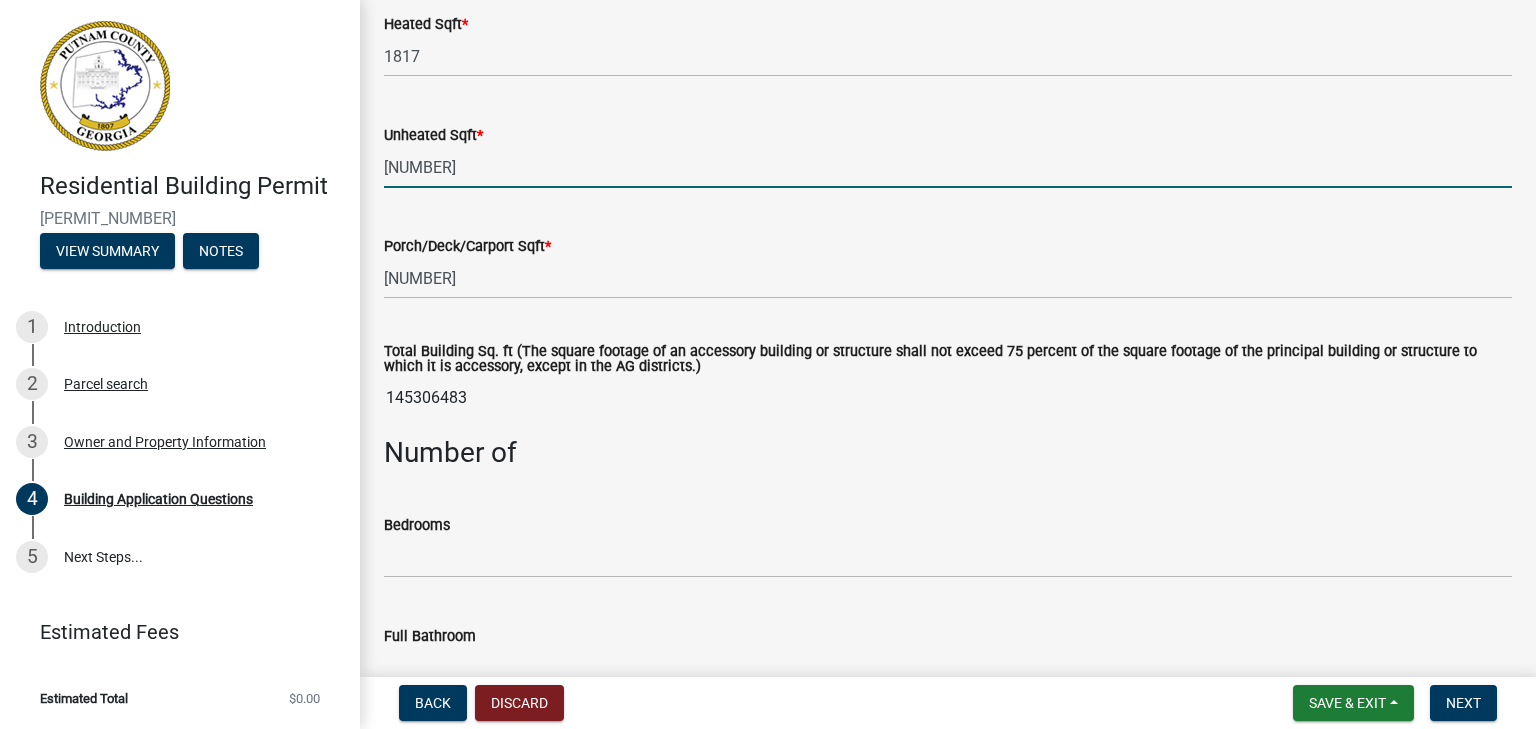 scroll, scrollTop: 1200, scrollLeft: 0, axis: vertical 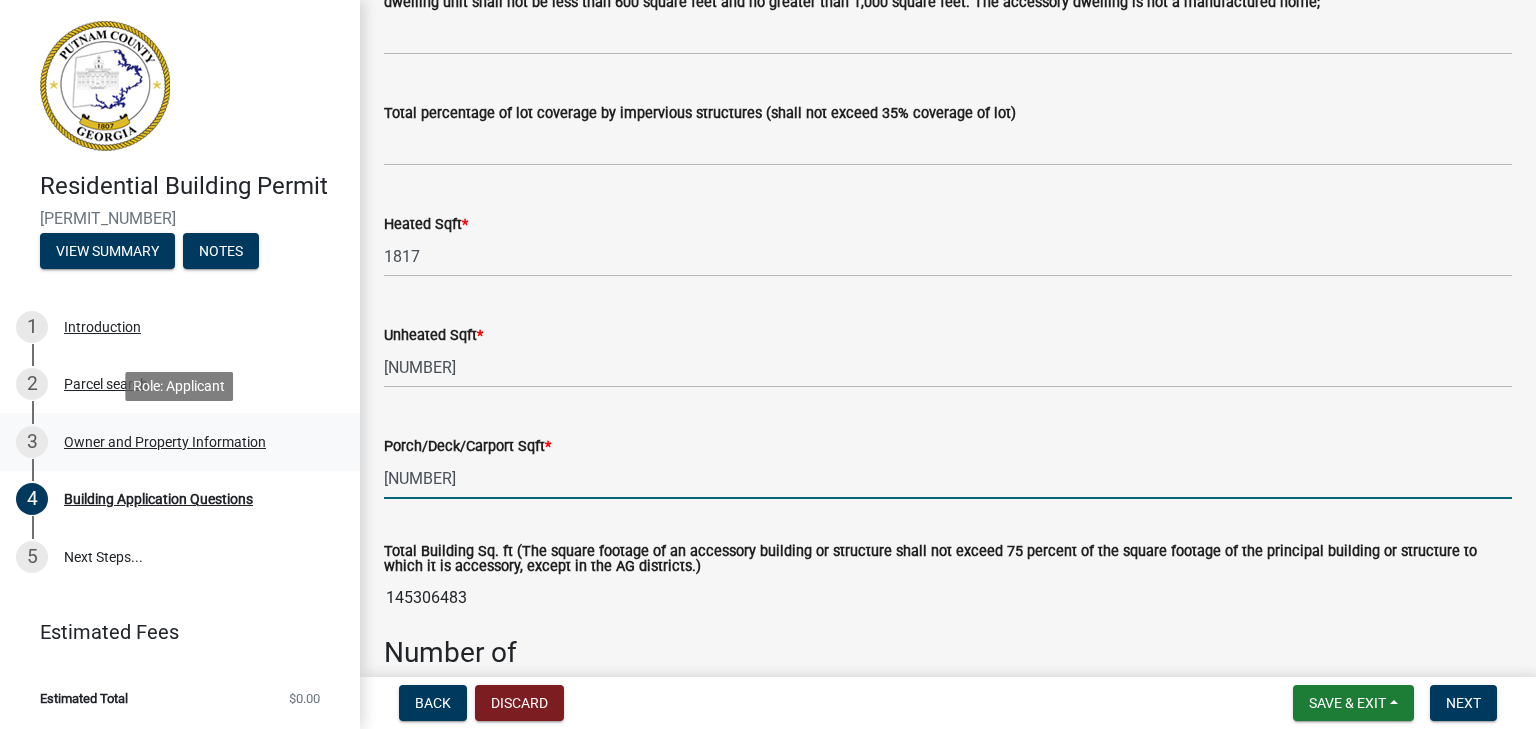 drag, startPoint x: 525, startPoint y: 470, endPoint x: 290, endPoint y: 443, distance: 236.54597 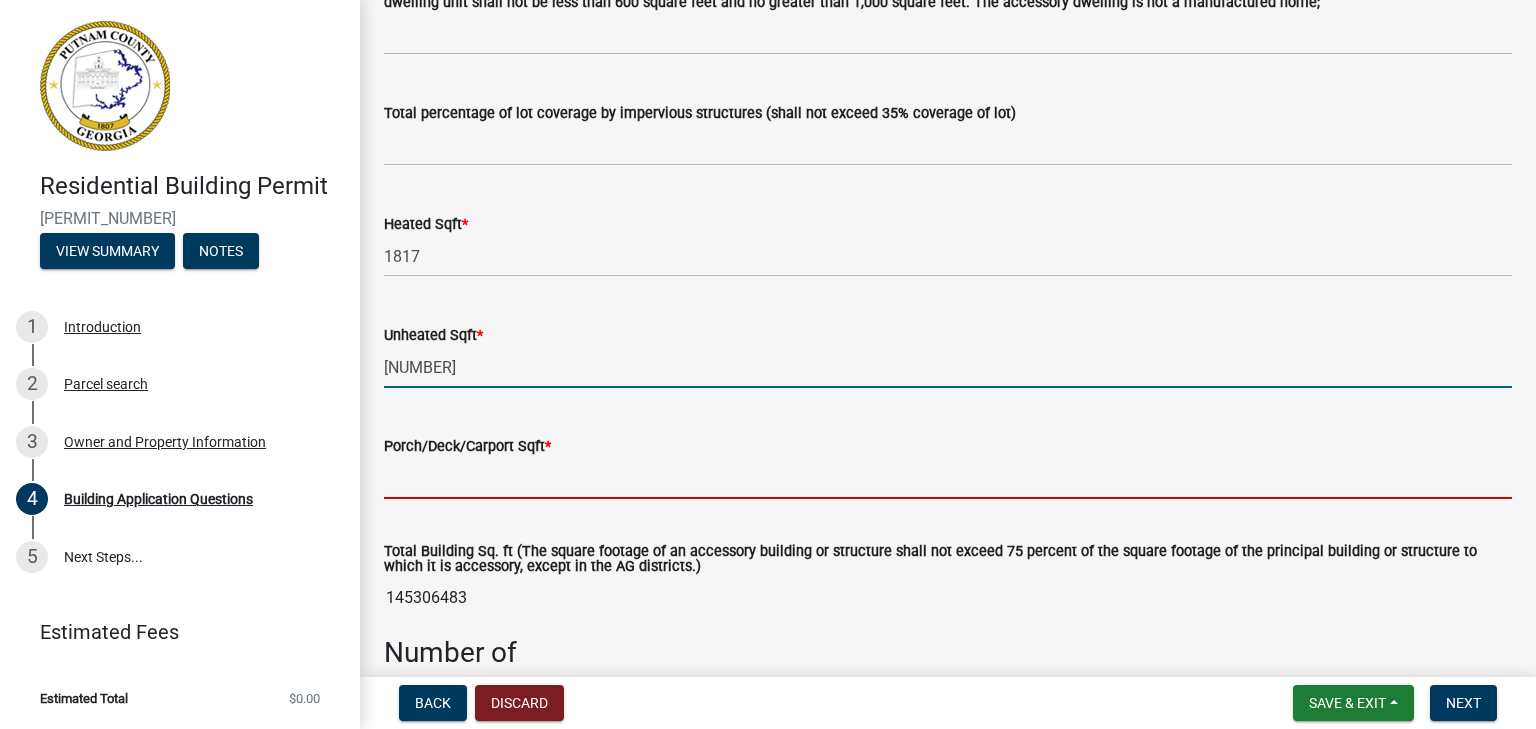 click on "[NUMBER]" 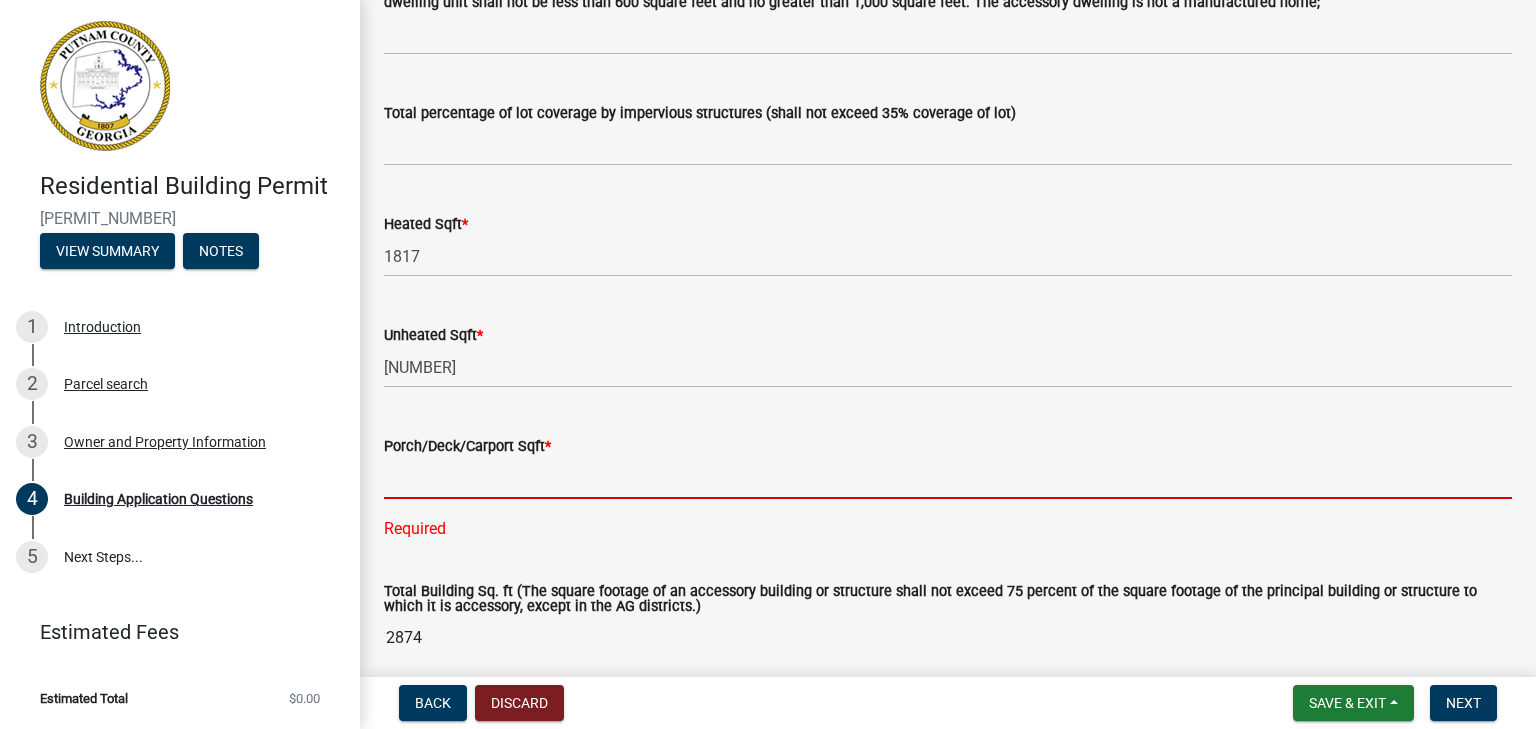 click 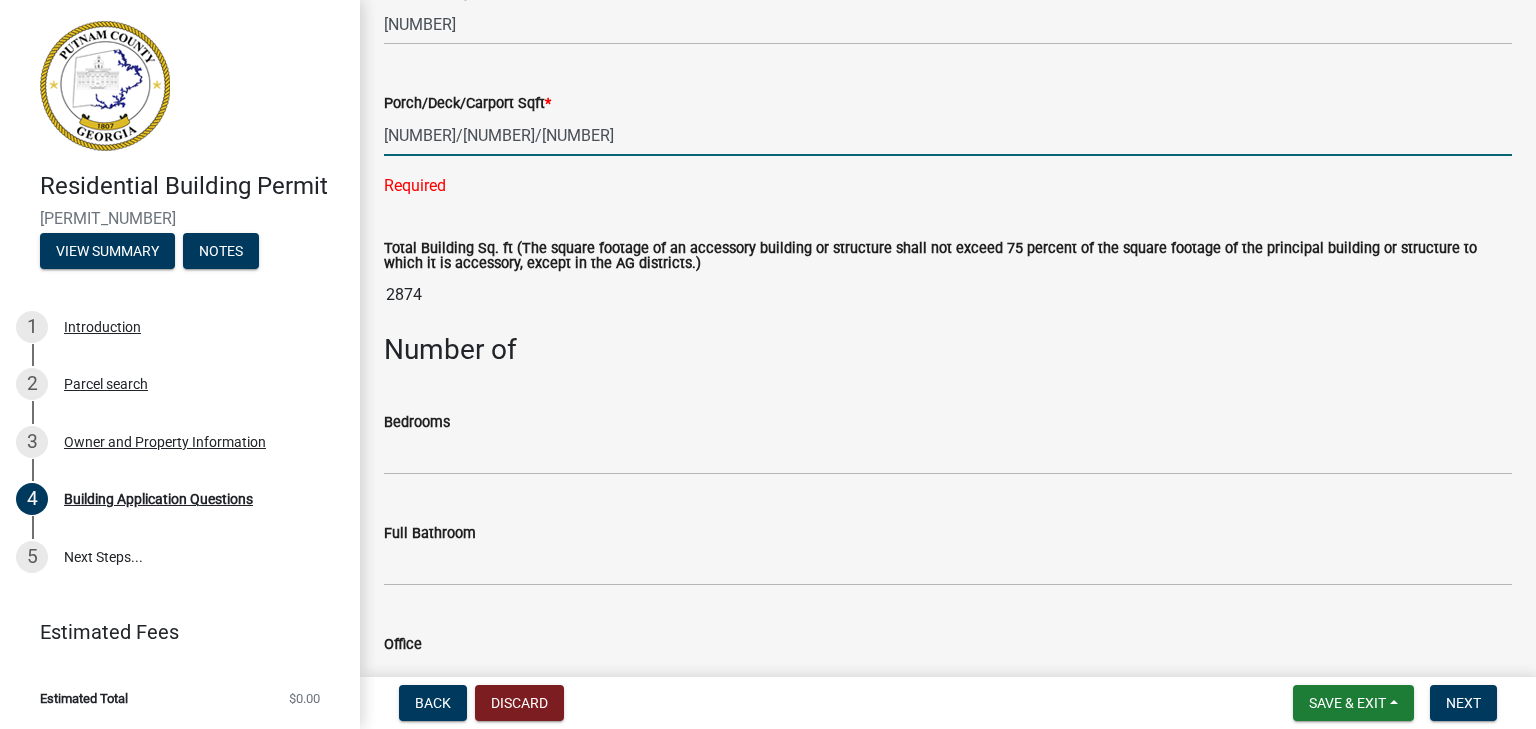 scroll, scrollTop: 1600, scrollLeft: 0, axis: vertical 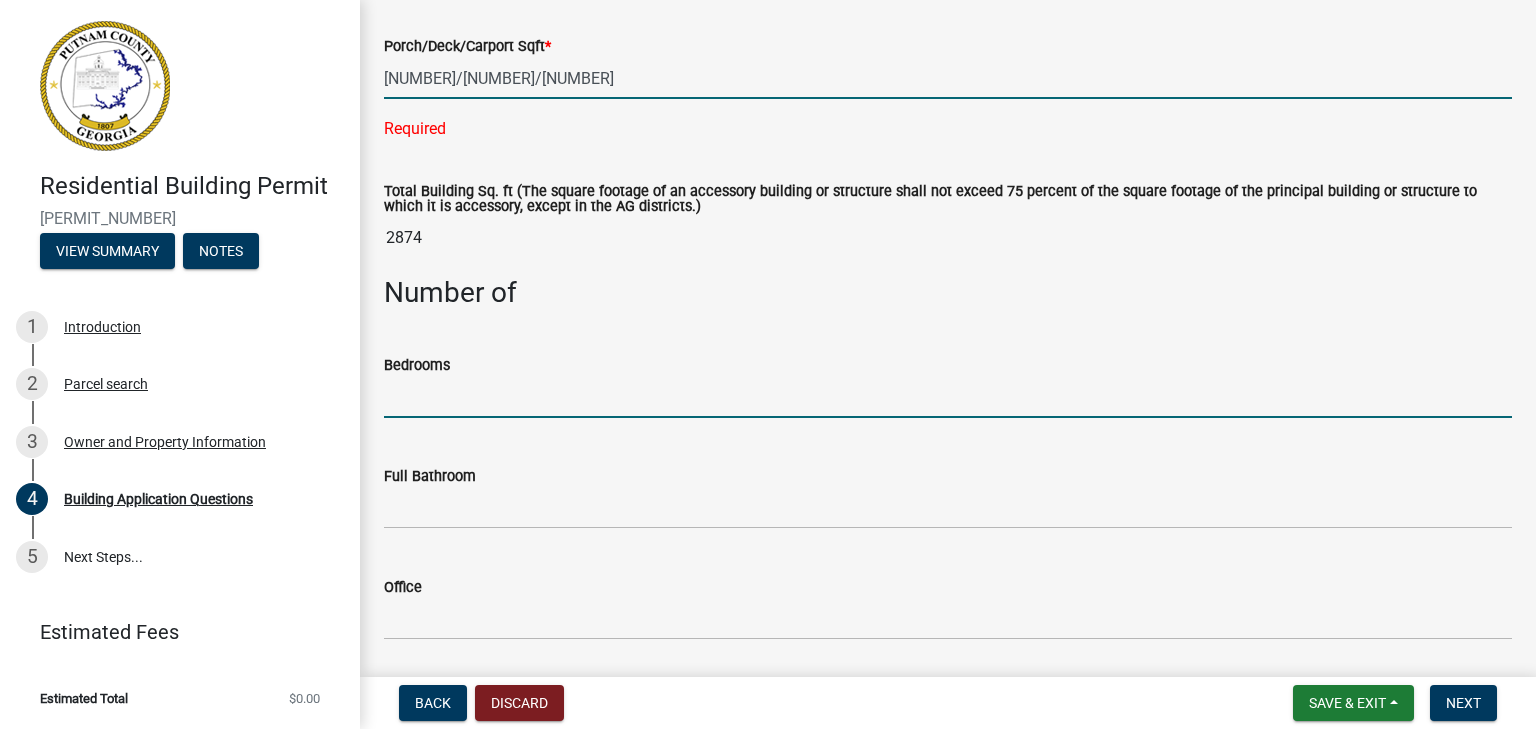 type on "[NUMBER]" 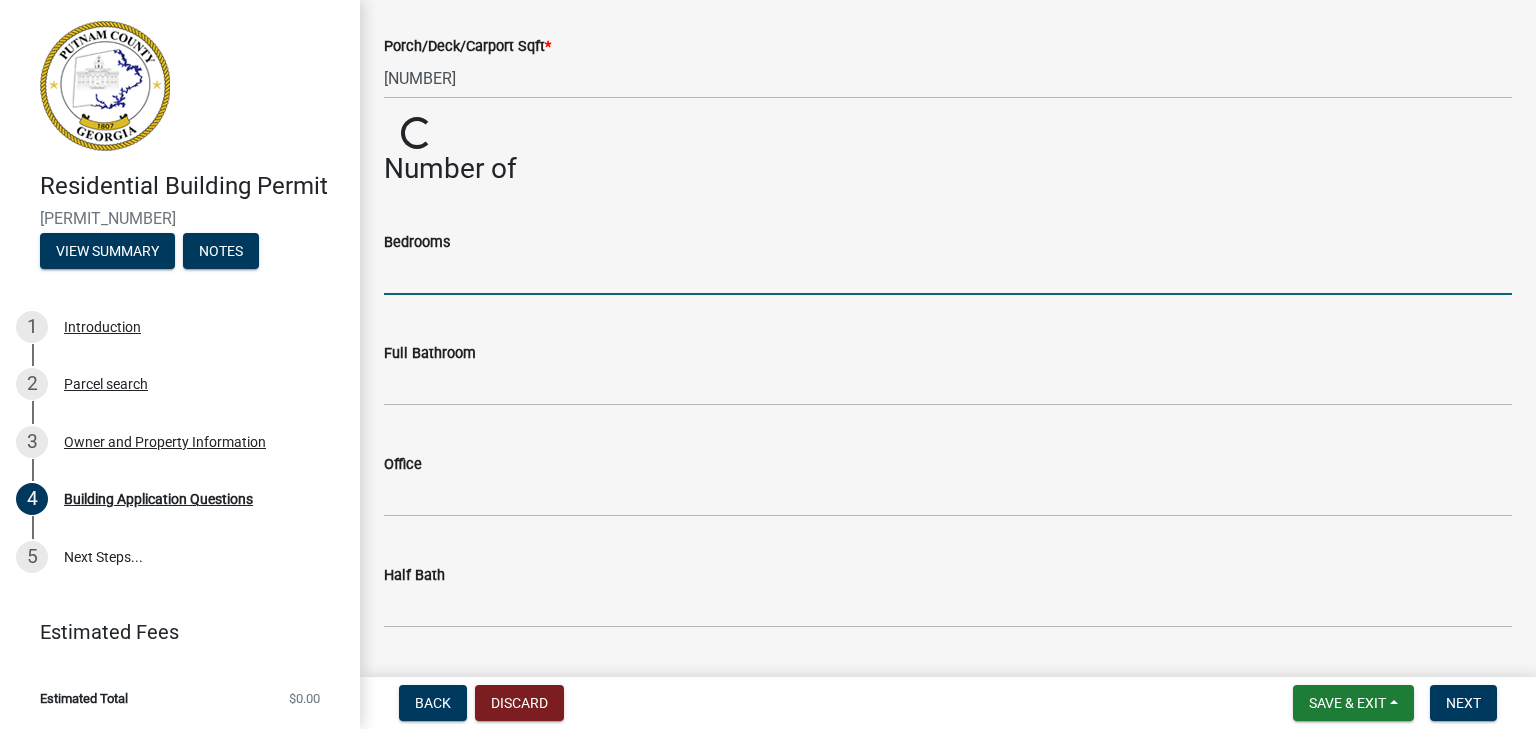 click on "Type of Building Permit Requested * Addition Accessory Family Dwelling Accessory Storage Building Aircraft Hanger Apartment Building Carport / Pole Barn Condominium Existing Home Relocation Existing Permit Renewal Garage Attached Garage Detached Modular Home Pool House Single Family Dwelling Two Family Dwelling Swimming Pool Town Home Remodel Retaining Wall Solar System Other Tenant Dwelling (Ag zoned property only) Number of units if Multi-Family 3 or more attached units will require a sprinkler system. * Check here to acknowledge the above Other Permits Needed Electrical HVAC Plumbing Building Dimensions Family accessory dwelling unit. Any accessory dwelling structure may serve as a family accessory dwelling unit on condition that: (1) The square footage of the additional dwelling unit shall not be less than 600 square feet and no greater than 1,000 square feet. The accessory dwelling is not a manufactured home; Heated Sqft * [NUMBER] * [NUMBER] *" 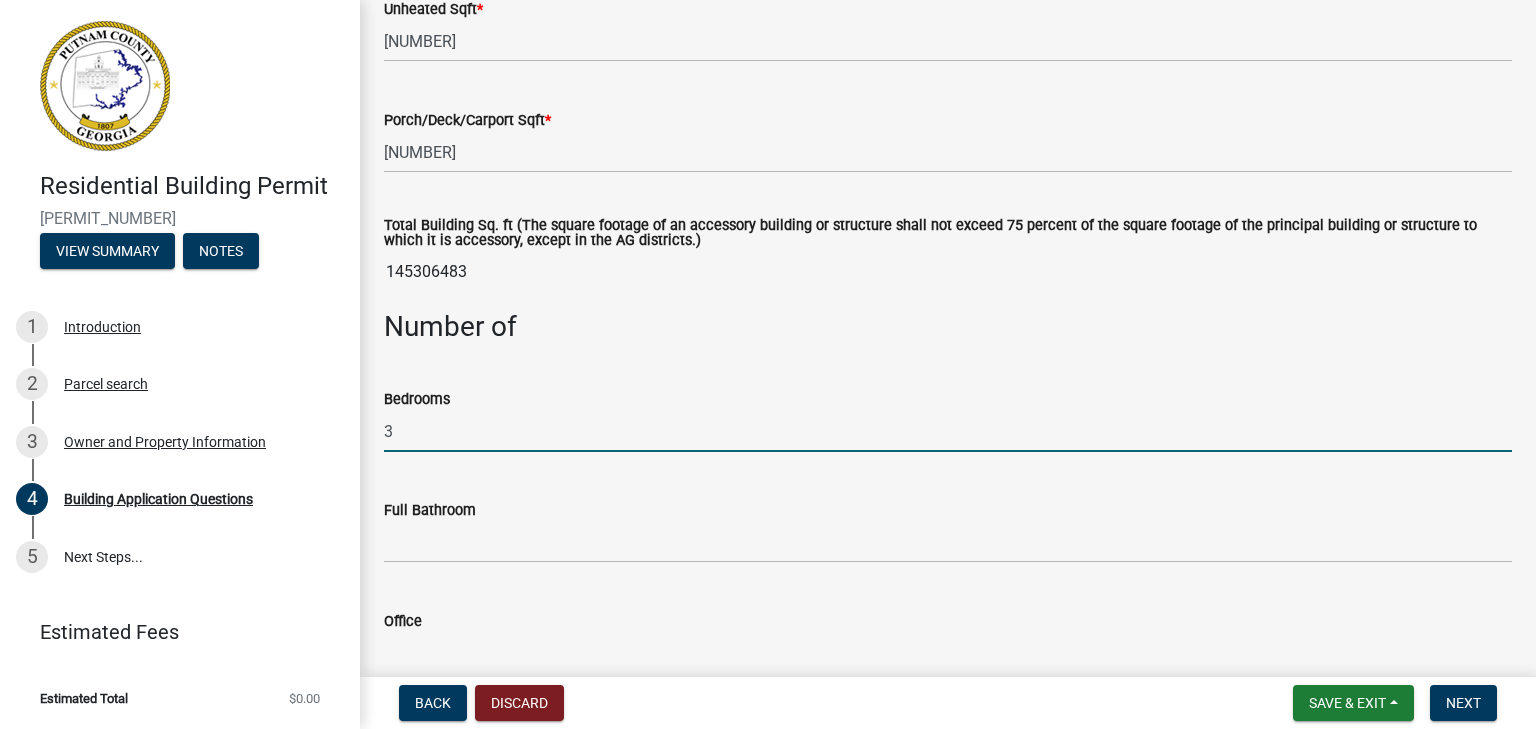 scroll, scrollTop: 1500, scrollLeft: 0, axis: vertical 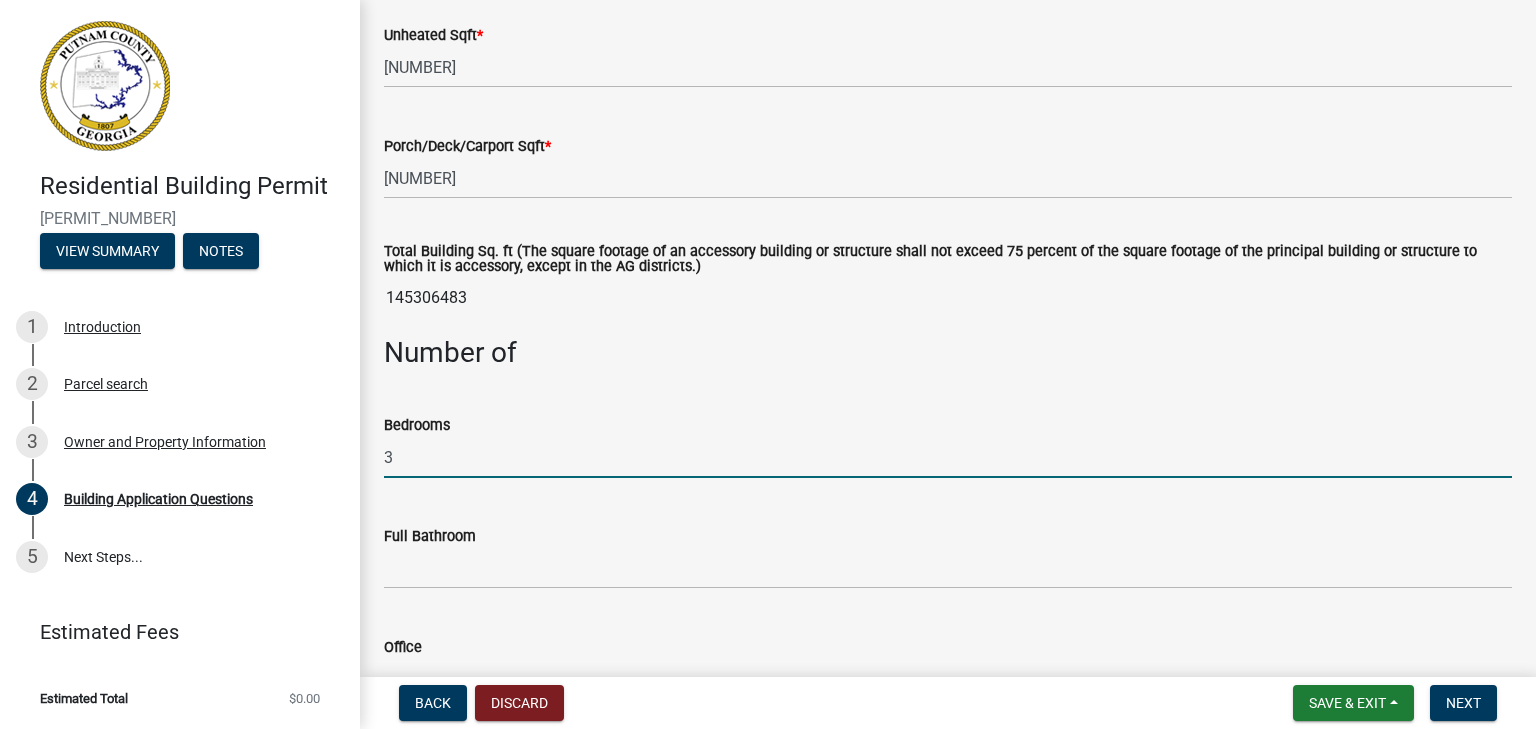 type on "3" 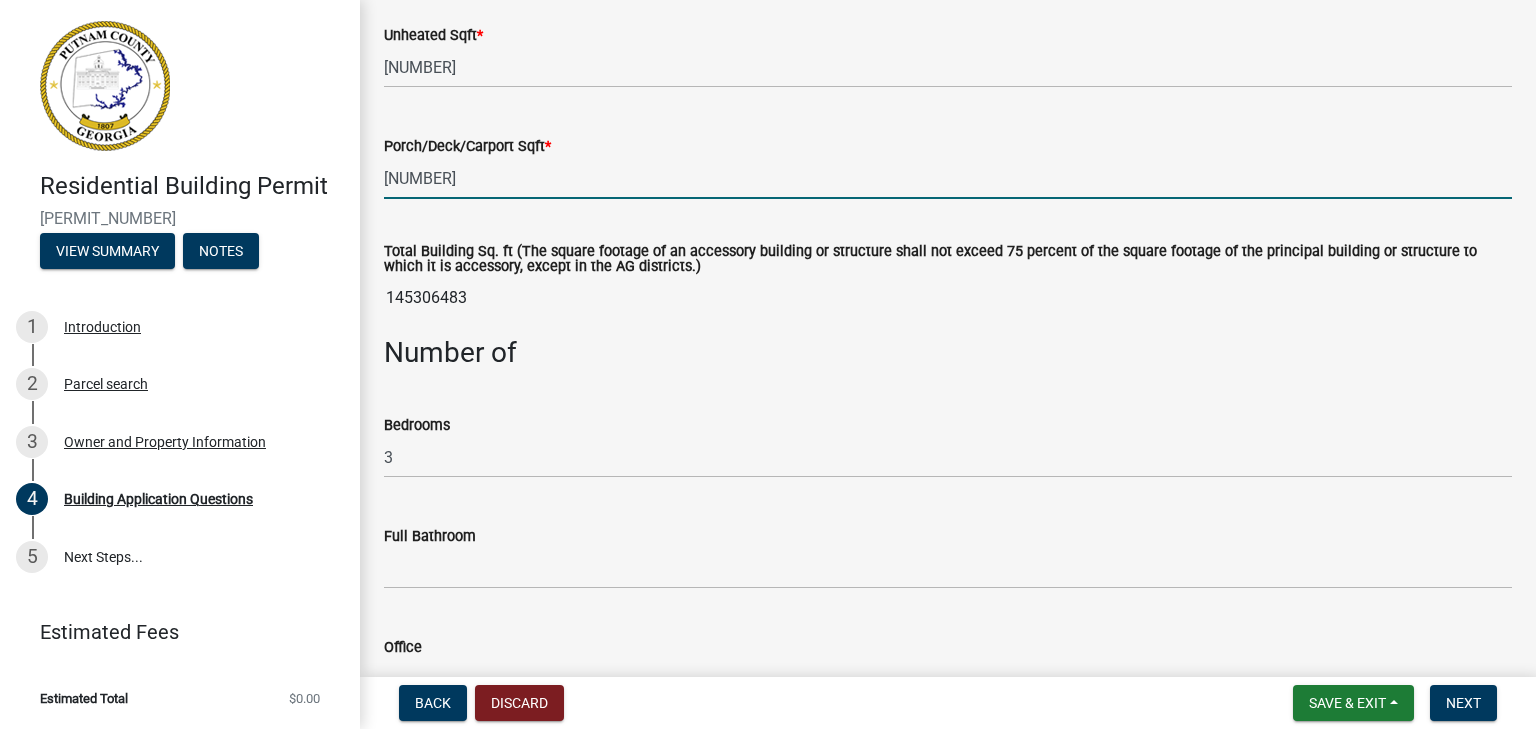 drag, startPoint x: 481, startPoint y: 180, endPoint x: 378, endPoint y: 198, distance: 104.56099 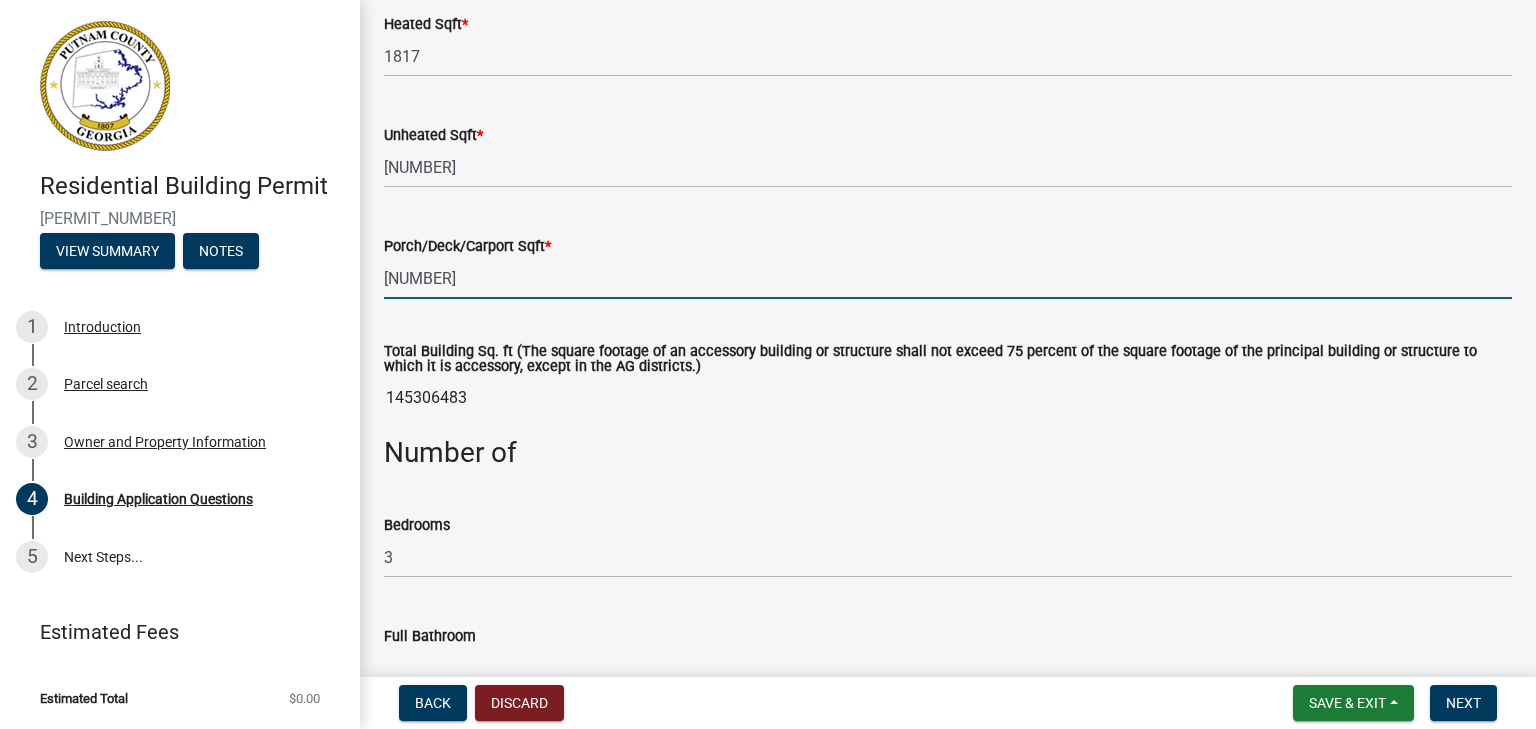 scroll, scrollTop: 1500, scrollLeft: 0, axis: vertical 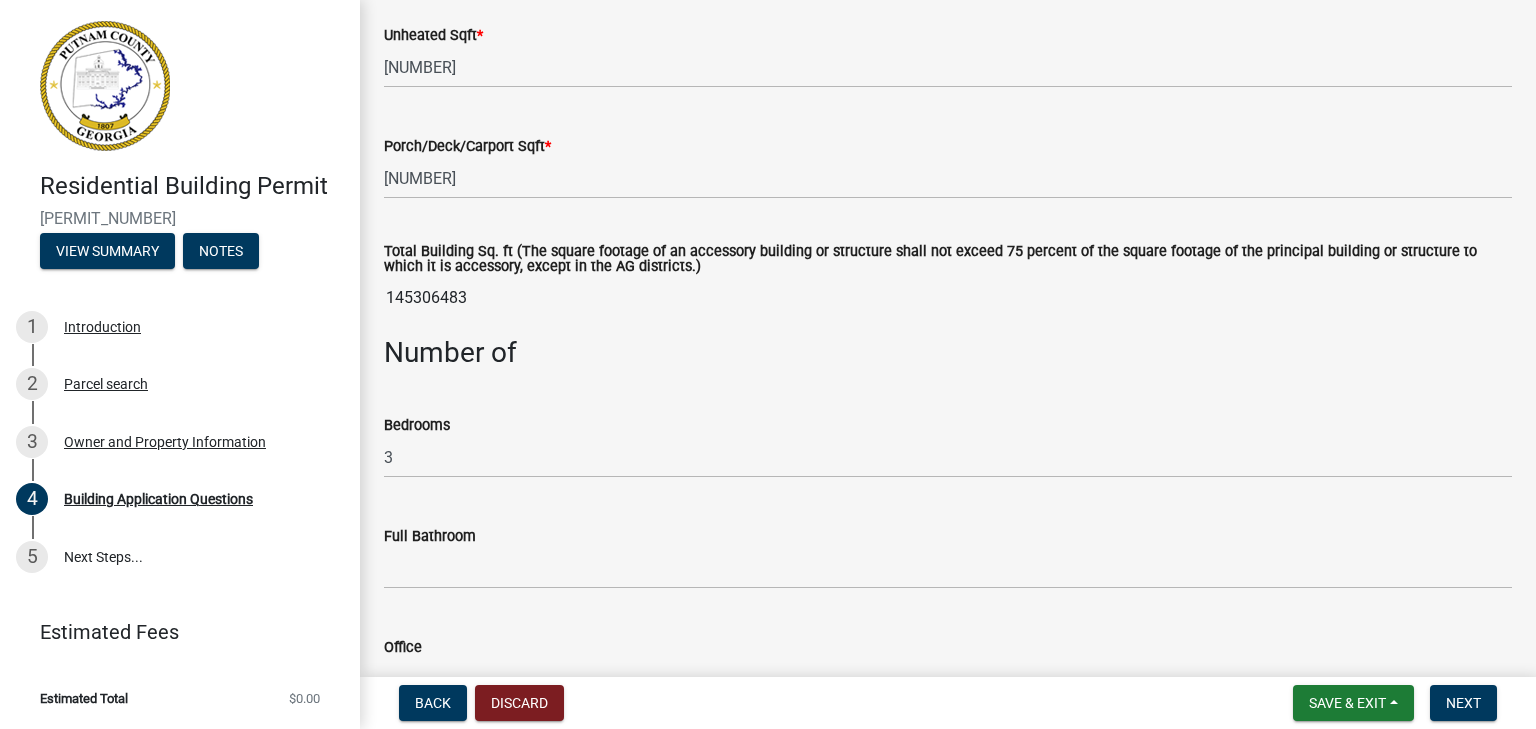 click on "Full Bathroom" 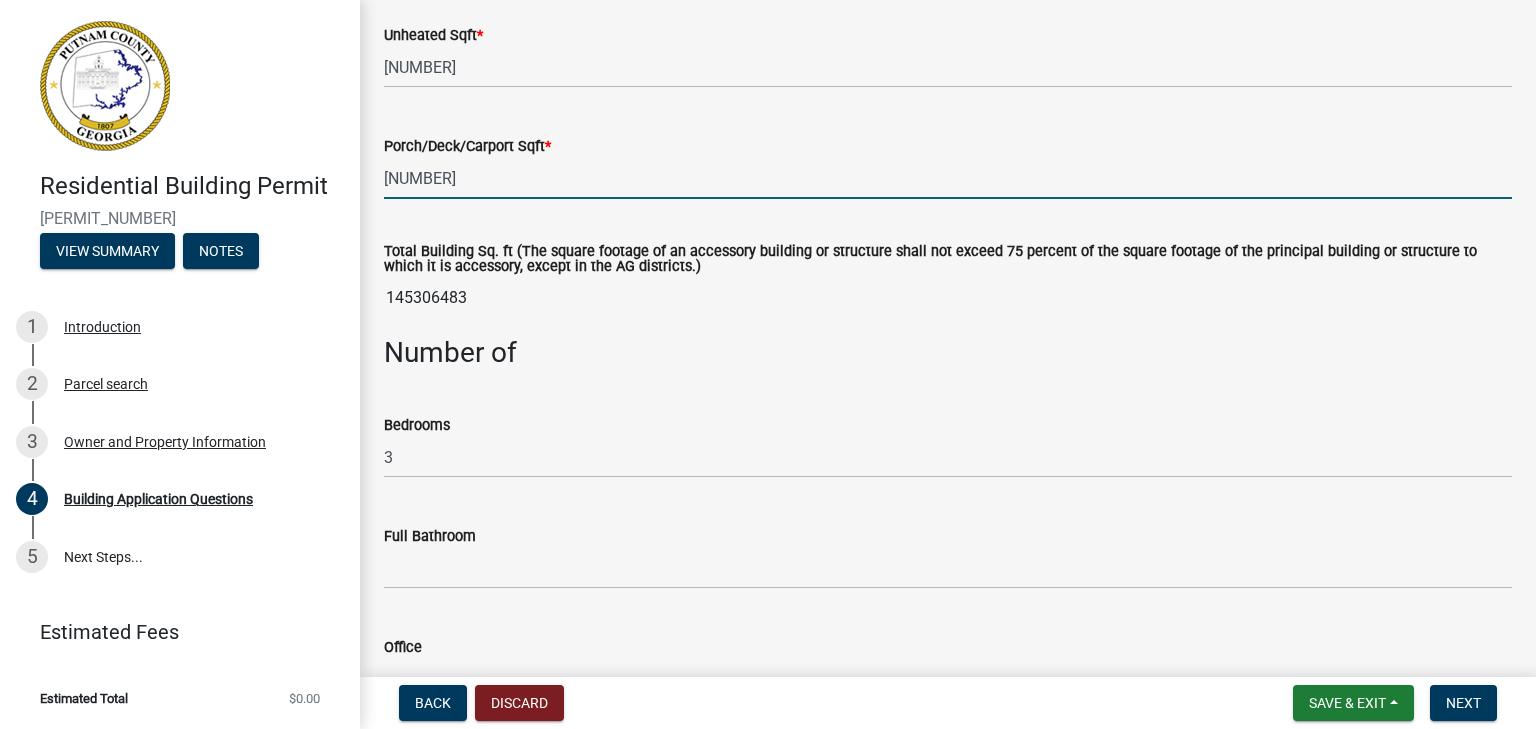 click on "[NUMBER]" 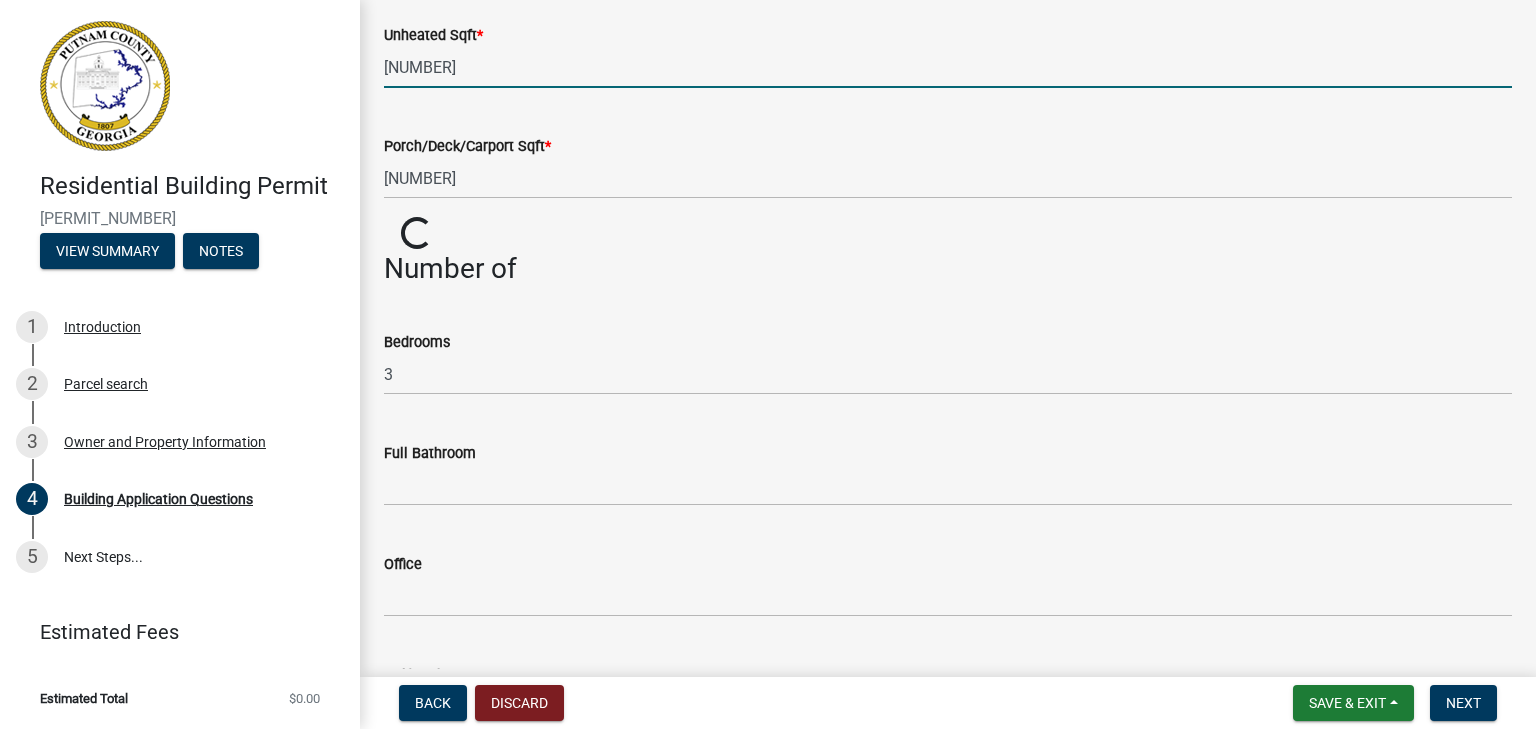 click on "[NUMBER]" 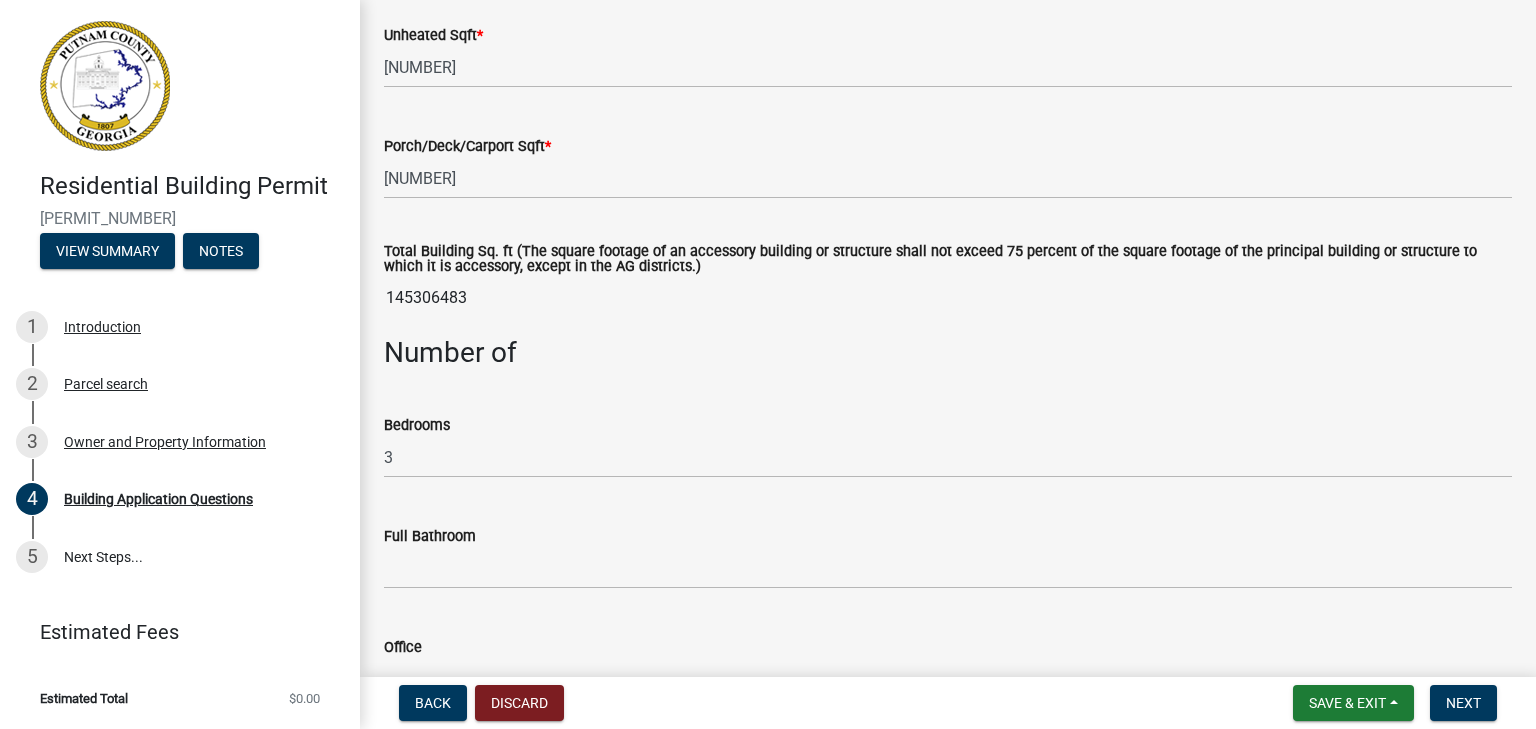 drag, startPoint x: 466, startPoint y: 71, endPoint x: 393, endPoint y: 204, distance: 151.71684 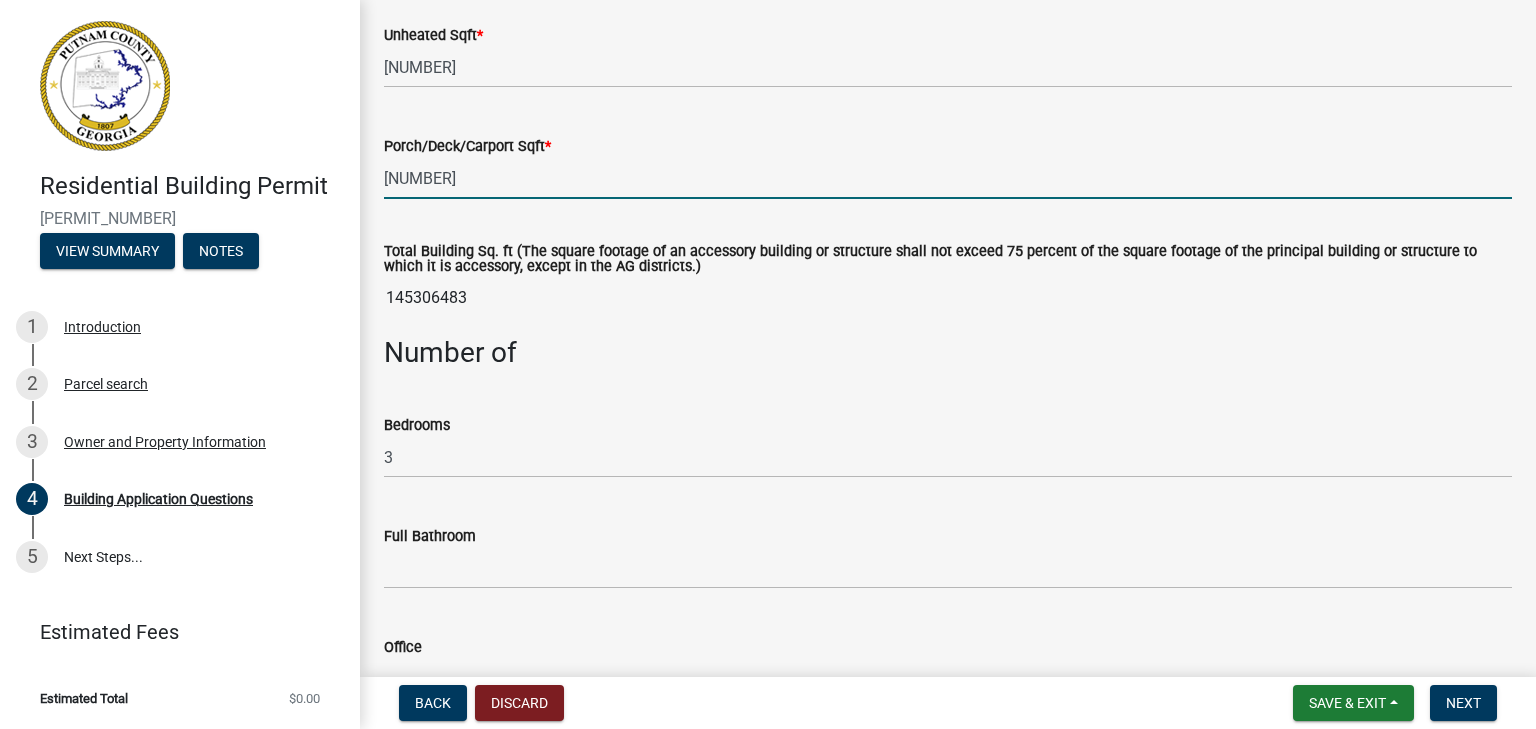 drag, startPoint x: 490, startPoint y: 173, endPoint x: 283, endPoint y: 219, distance: 212.04953 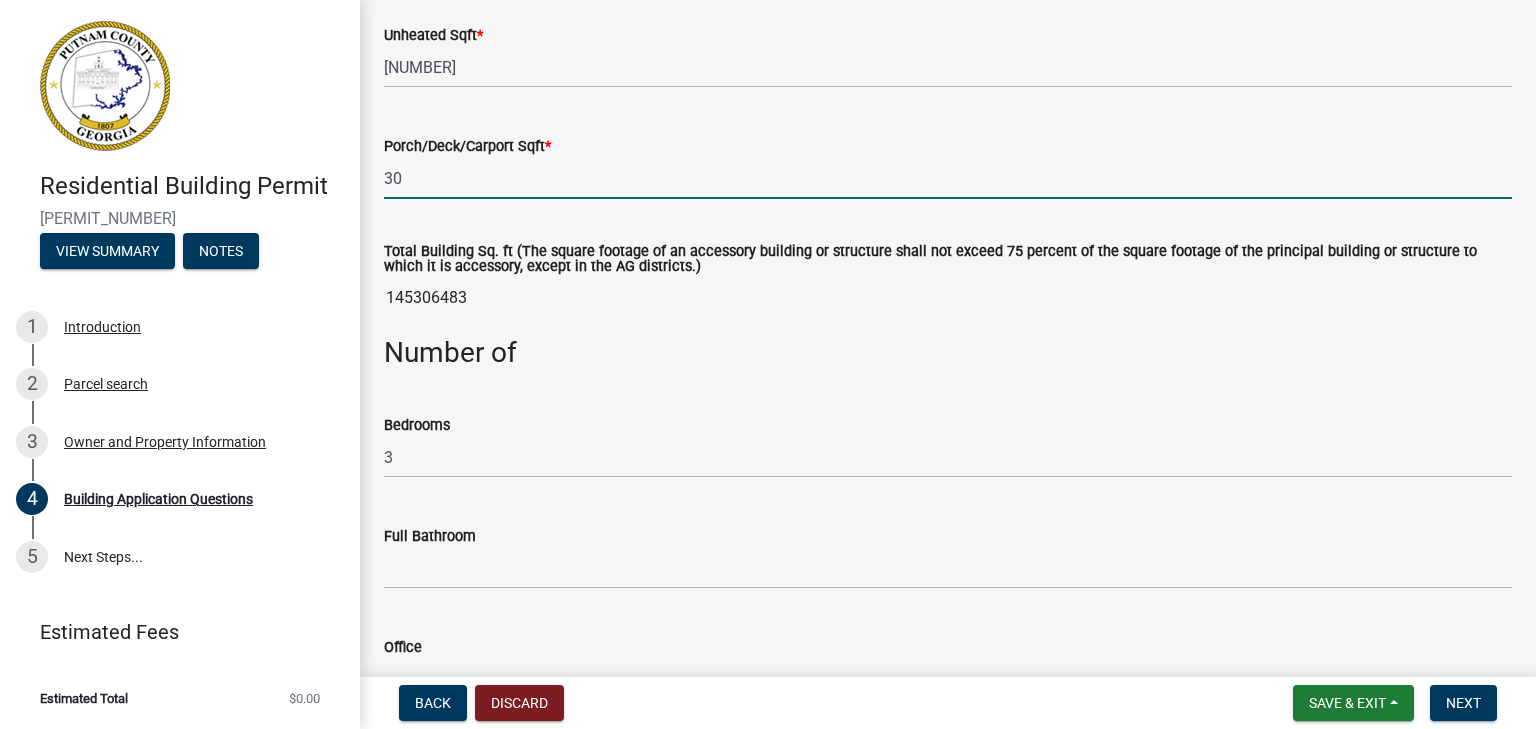 type on "3" 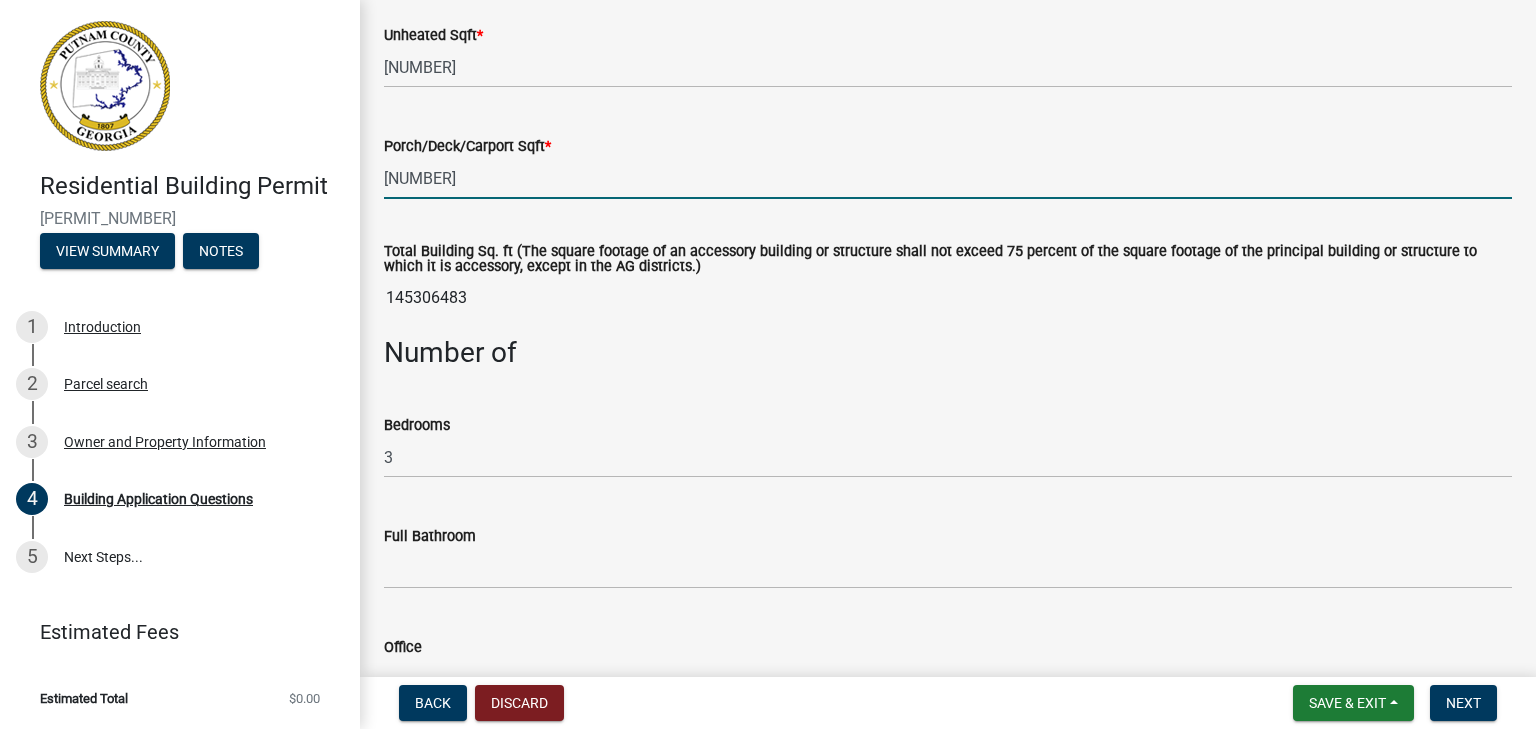 type on "[NUMBER]" 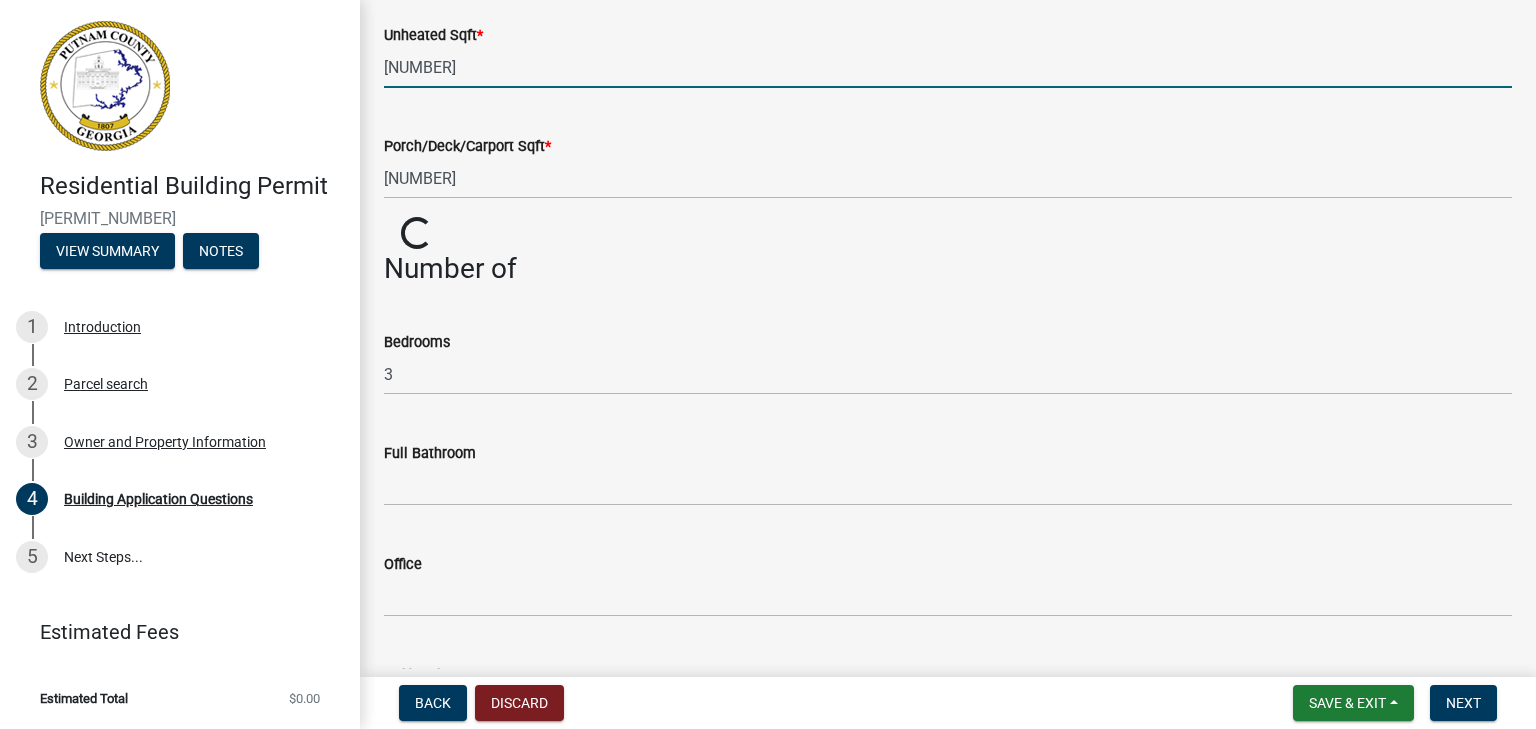 click on "[NUMBER]" 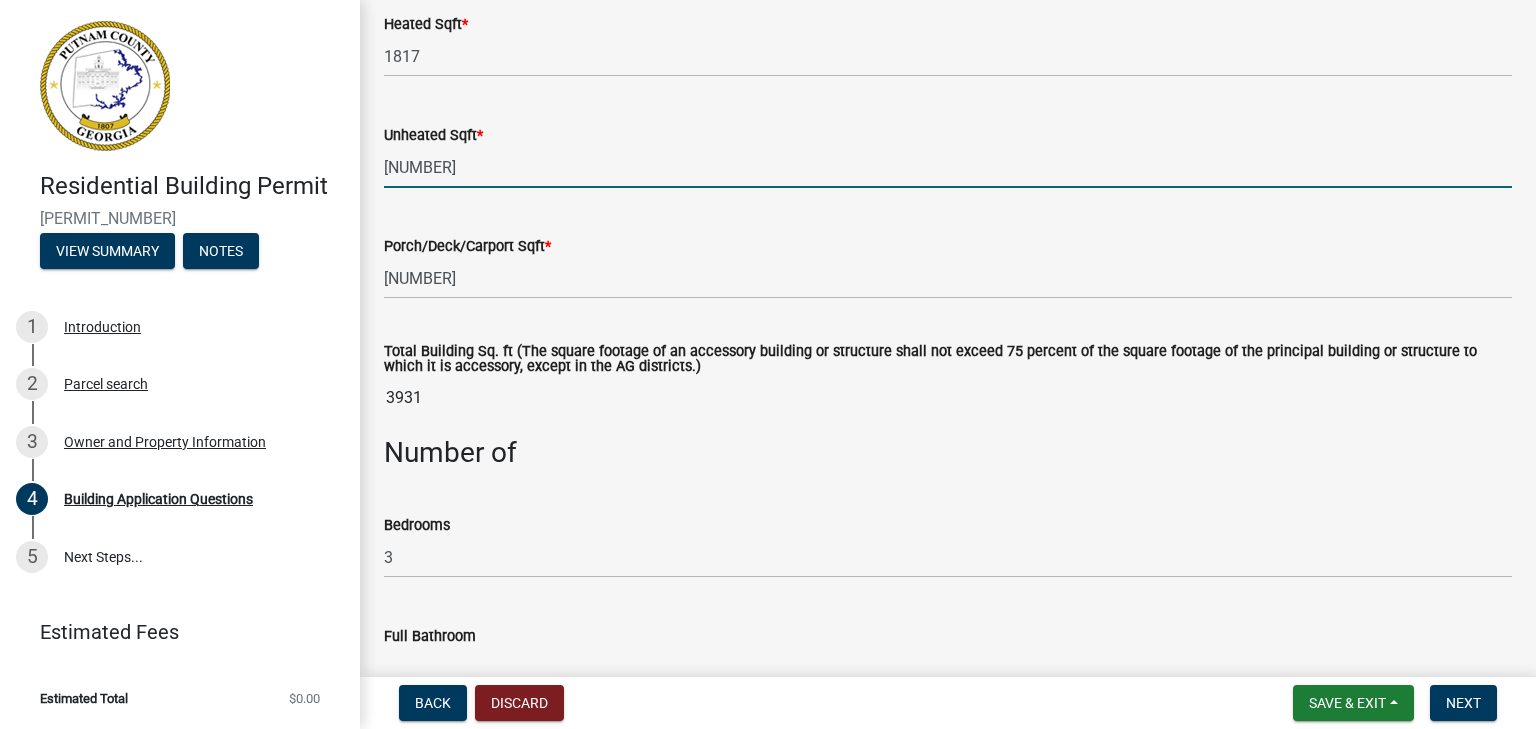 scroll, scrollTop: 1300, scrollLeft: 0, axis: vertical 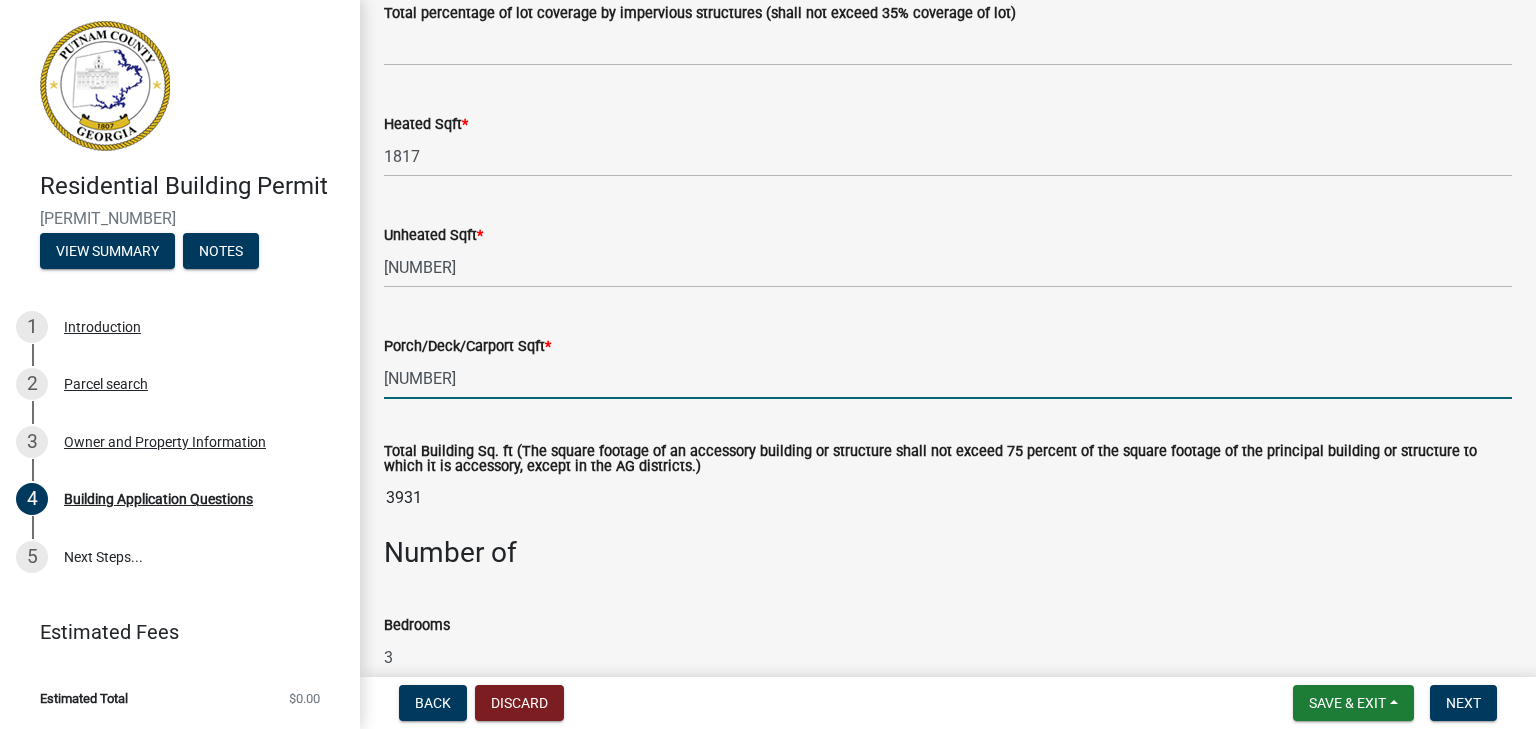 click on "[NUMBER]" 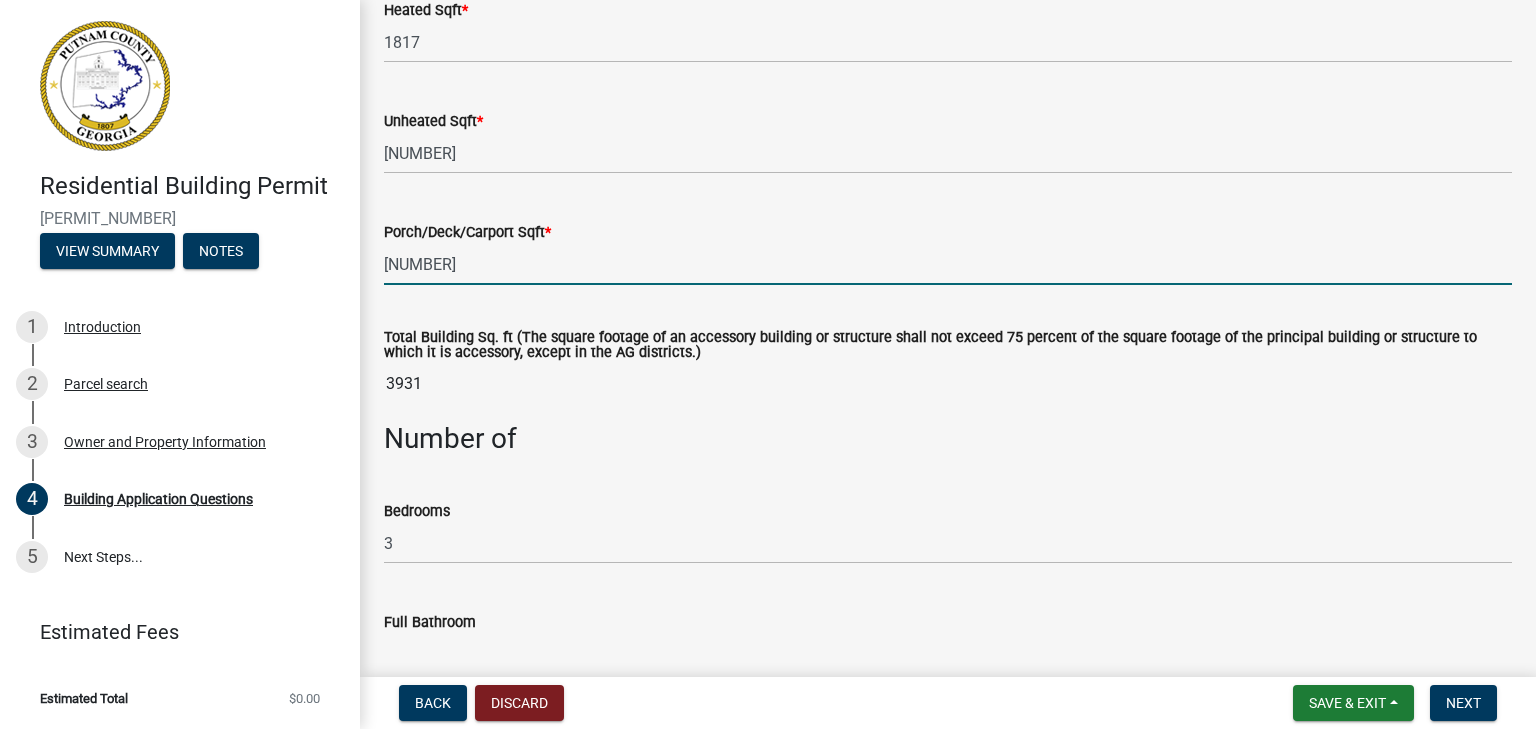 scroll, scrollTop: 1400, scrollLeft: 0, axis: vertical 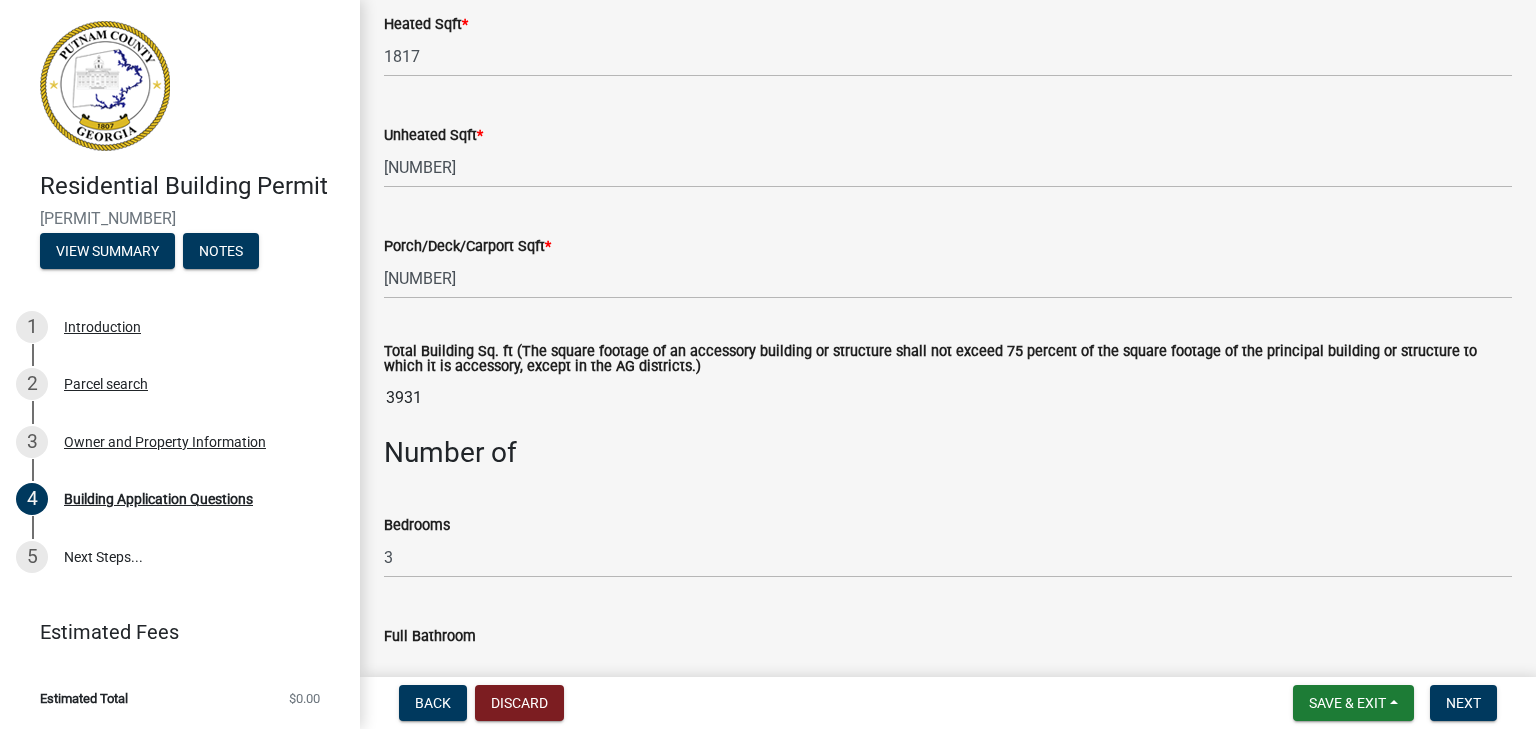 click on "3931" at bounding box center [948, 398] 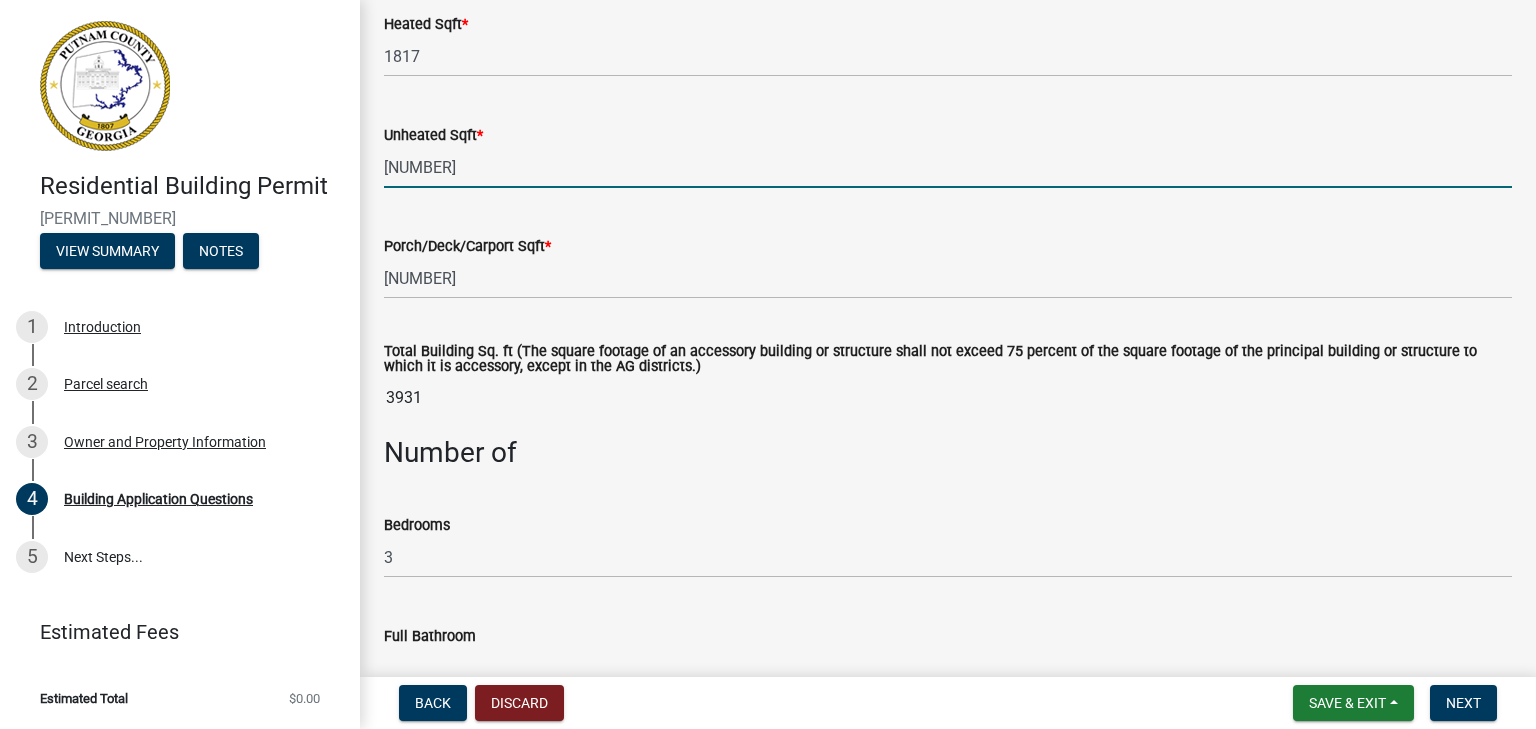 click on "[NUMBER]" 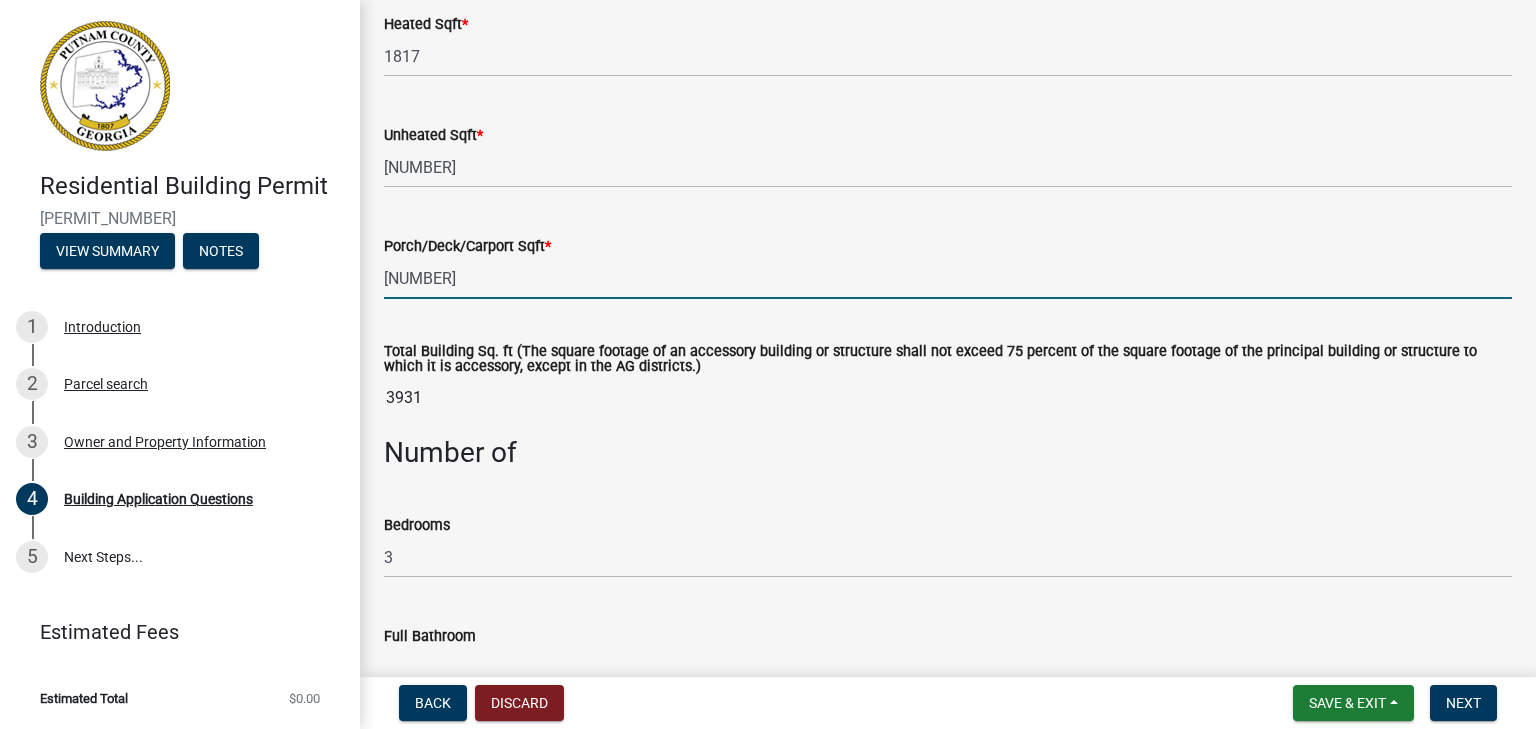click on "[NUMBER]" 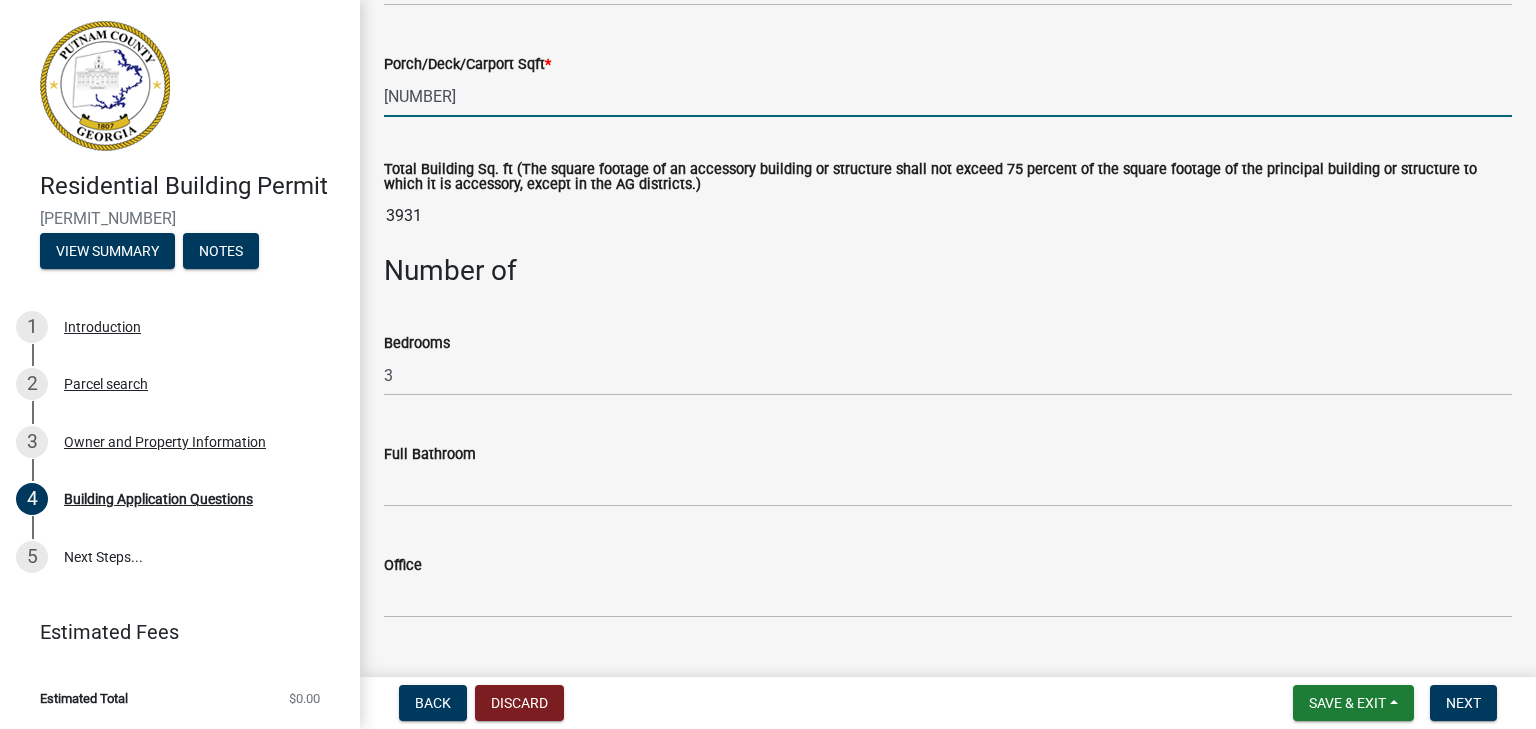 scroll, scrollTop: 1600, scrollLeft: 0, axis: vertical 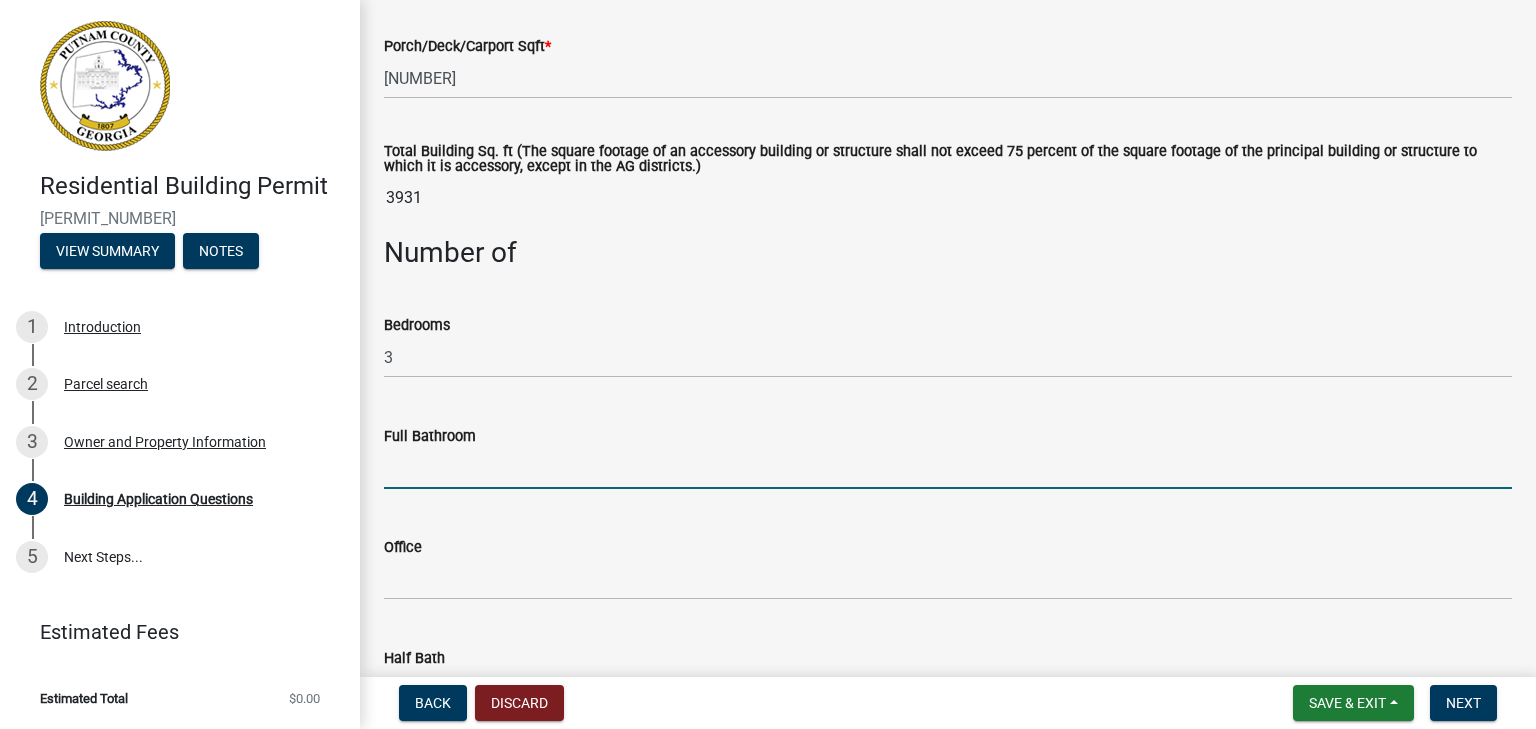 click 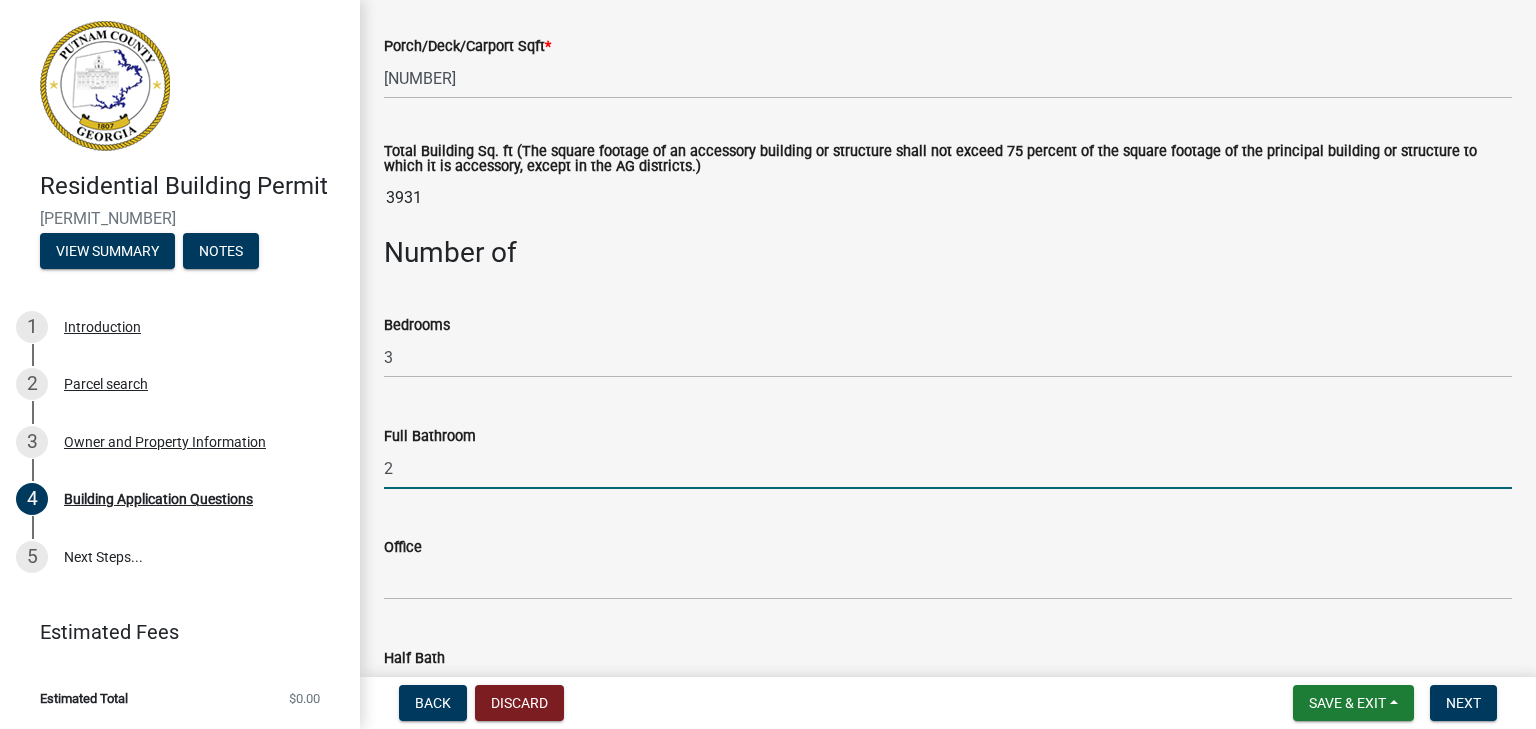 type on "2" 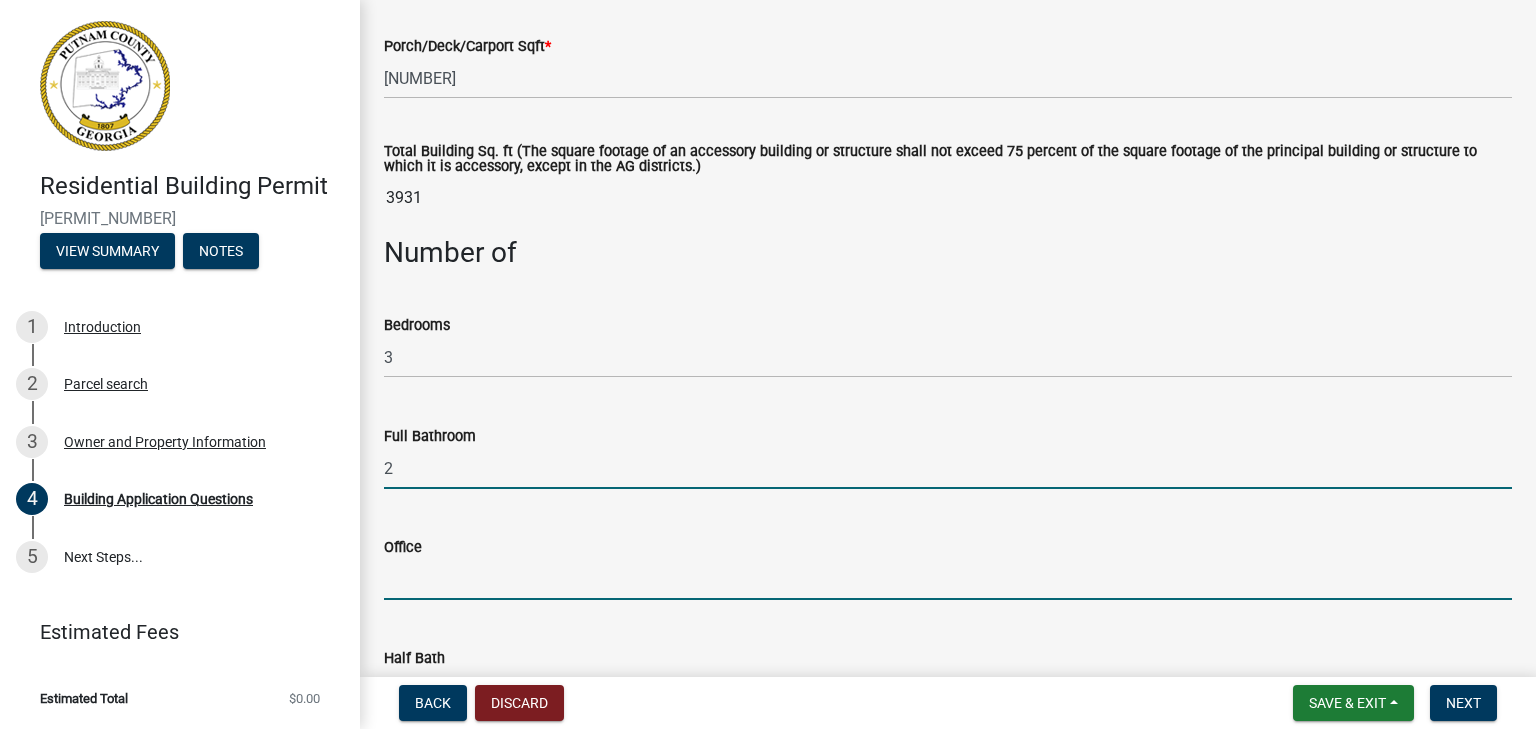 click 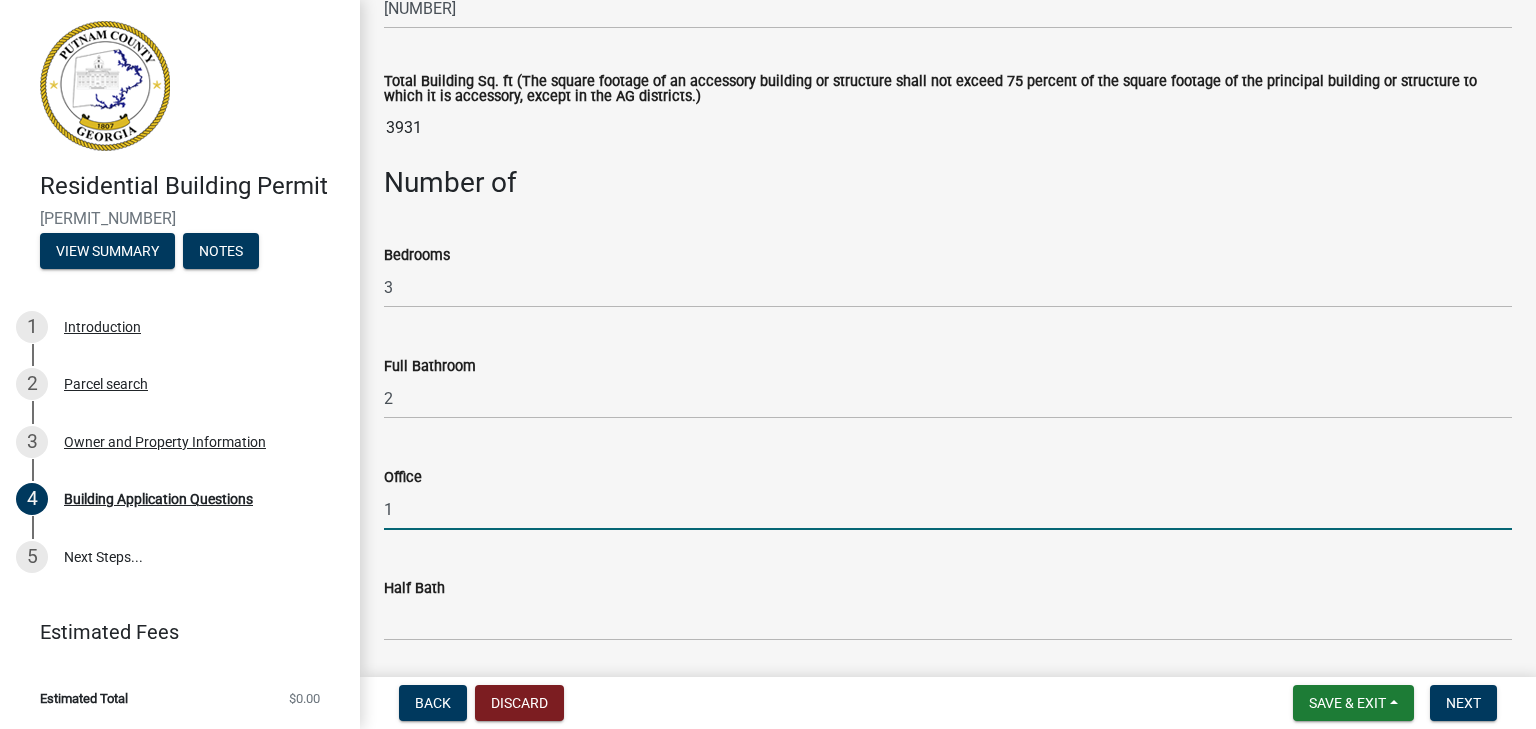 scroll, scrollTop: 1700, scrollLeft: 0, axis: vertical 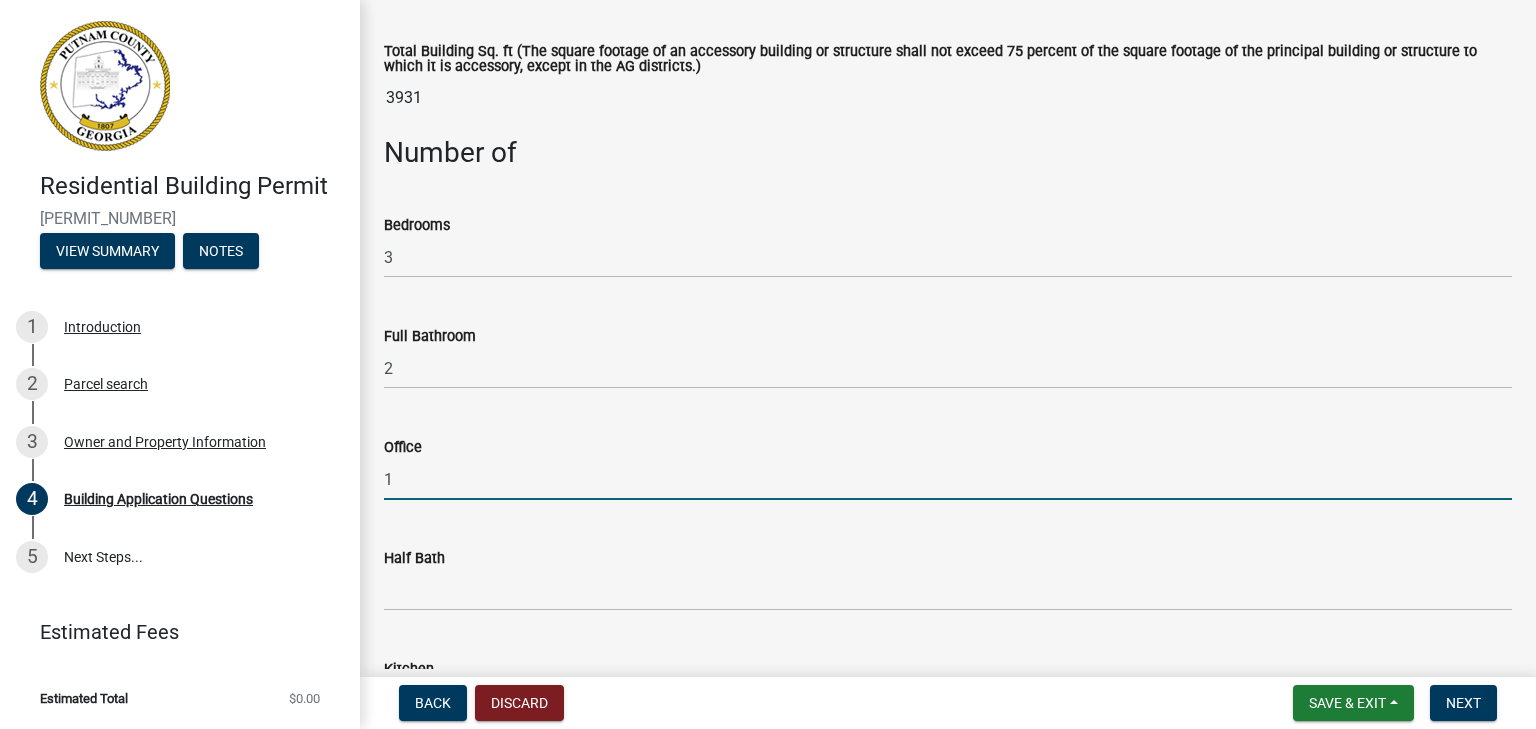 type on "1" 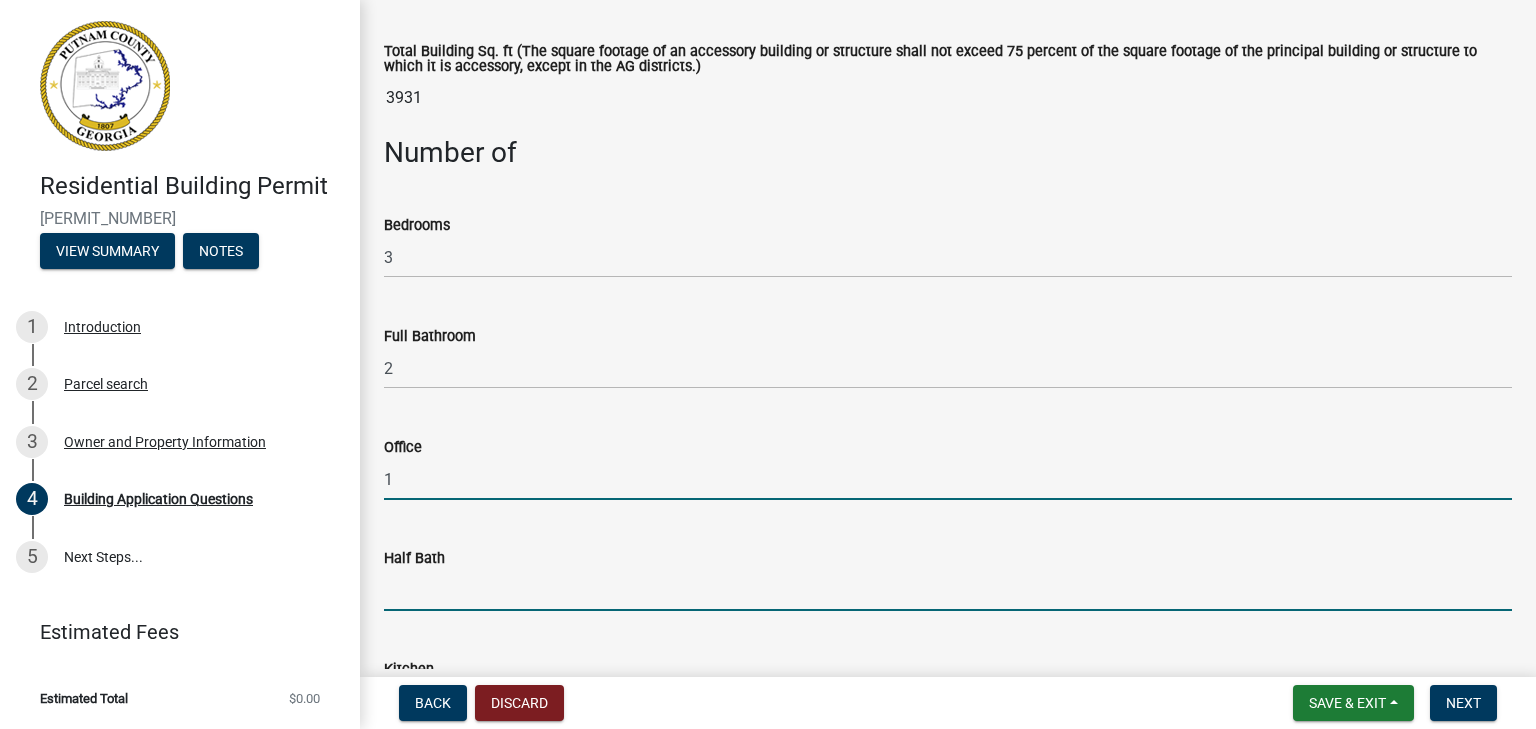 click 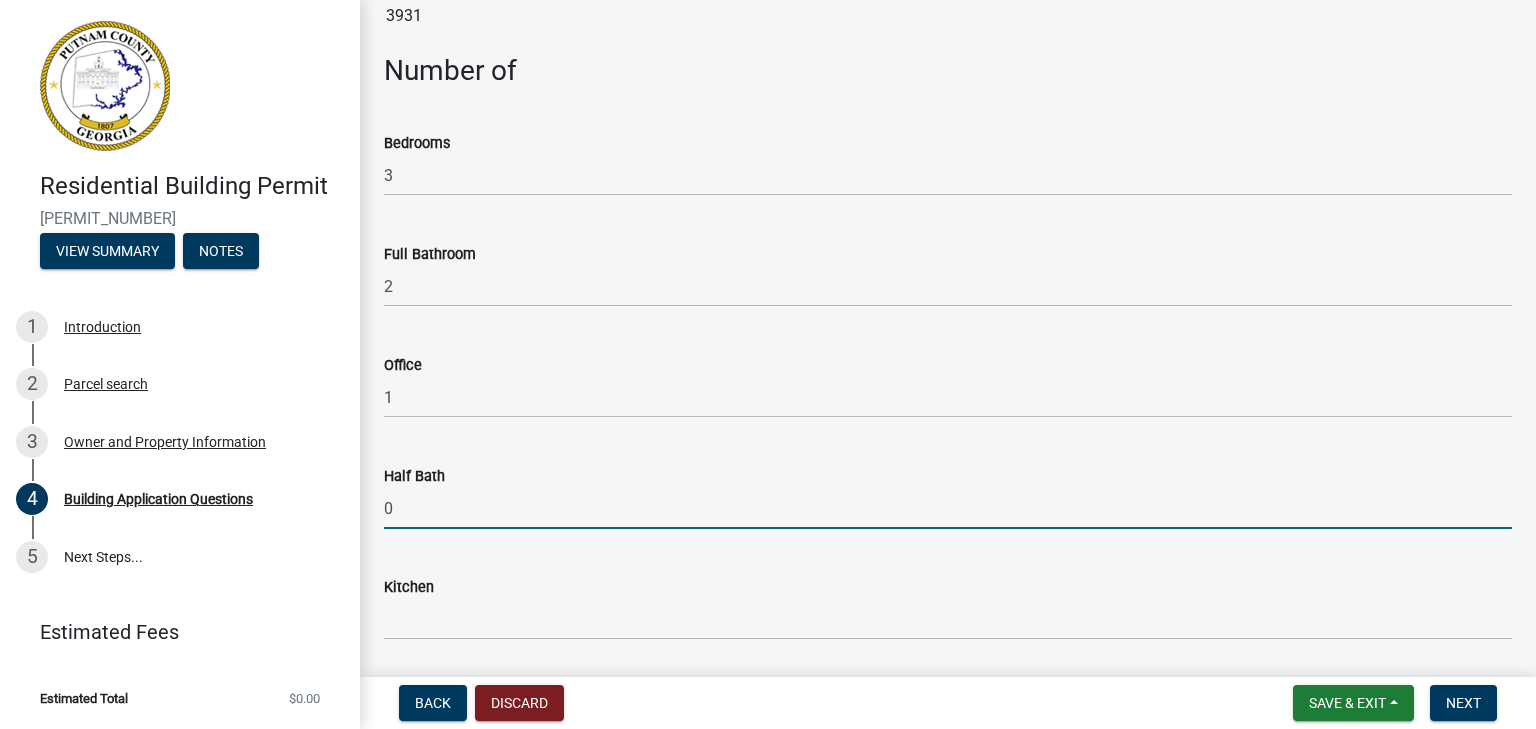 scroll, scrollTop: 1800, scrollLeft: 0, axis: vertical 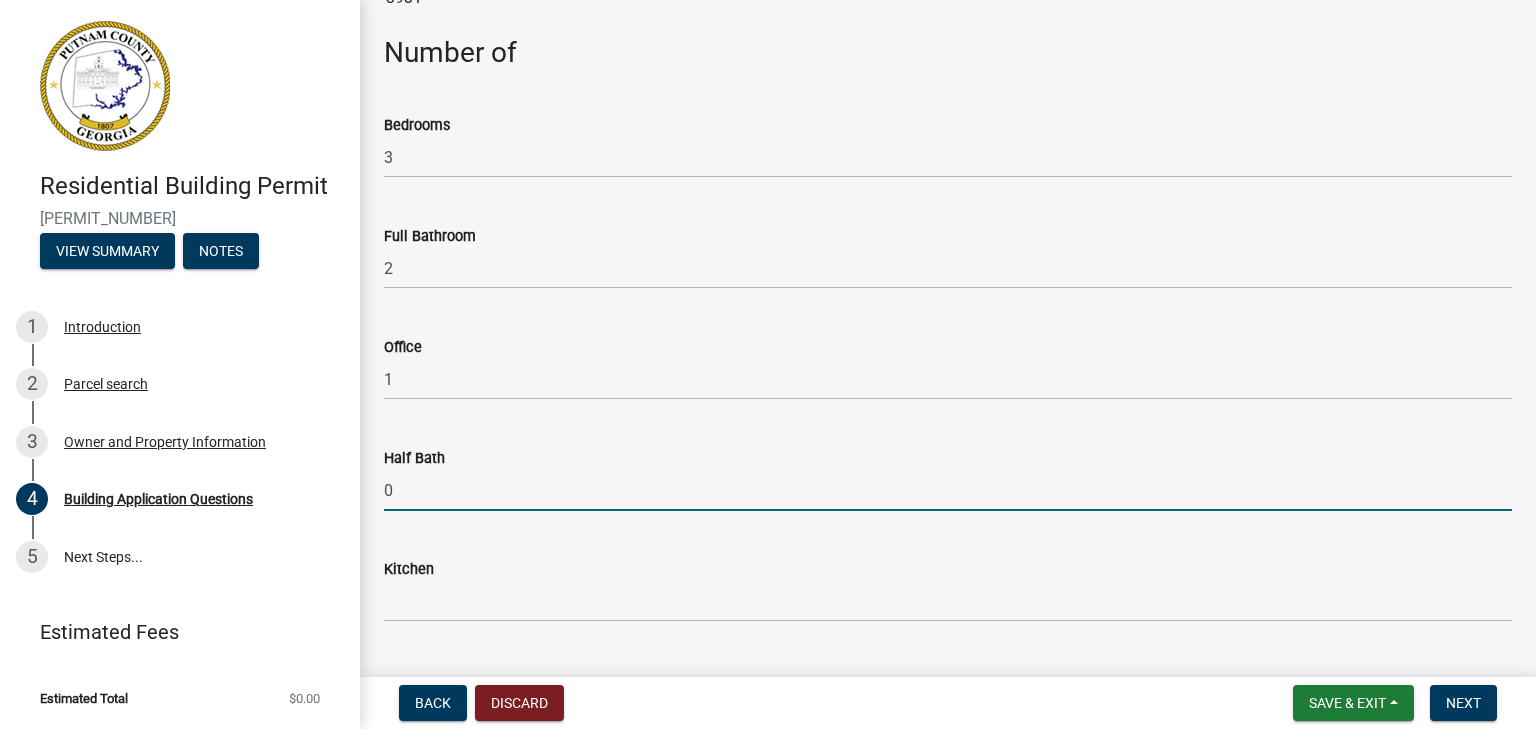 type on "0" 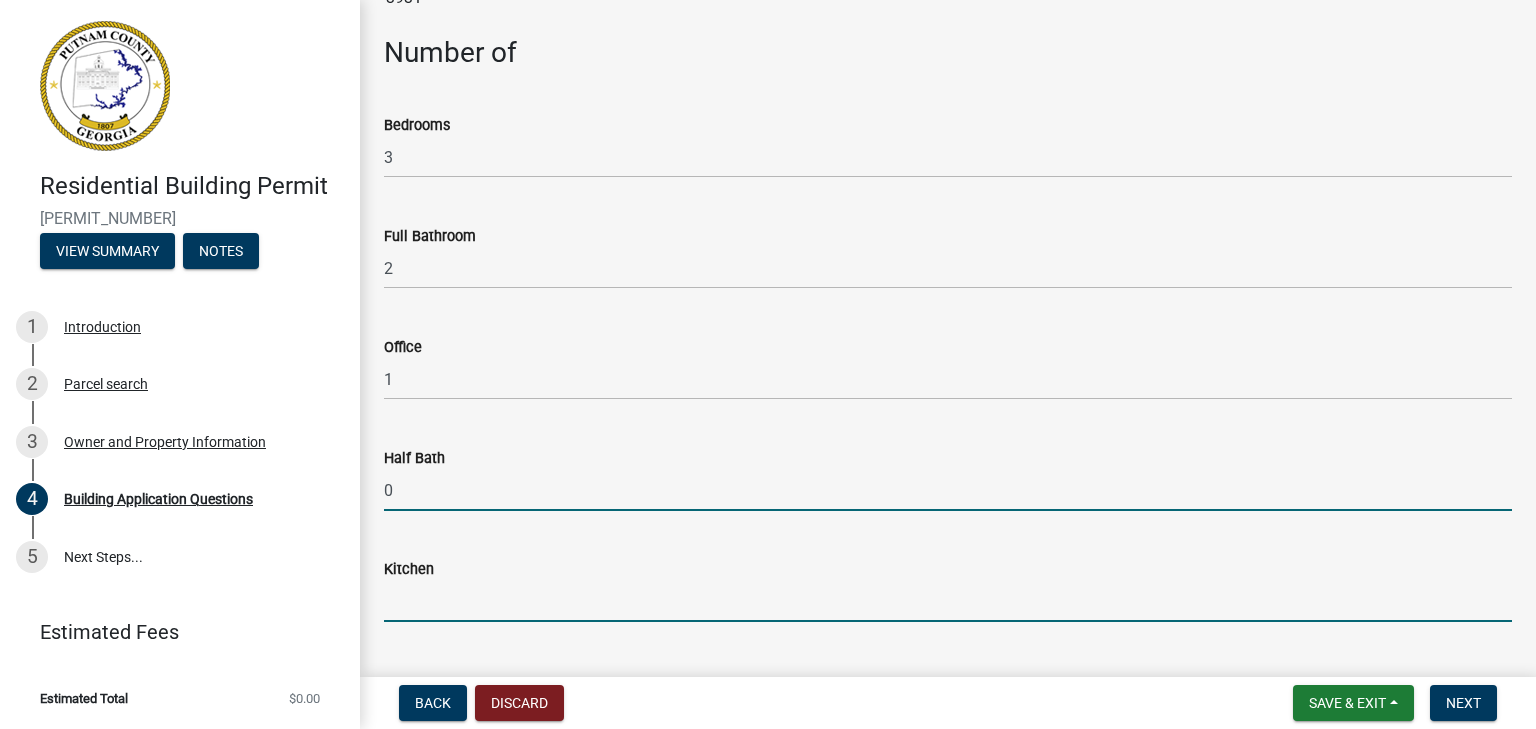 click 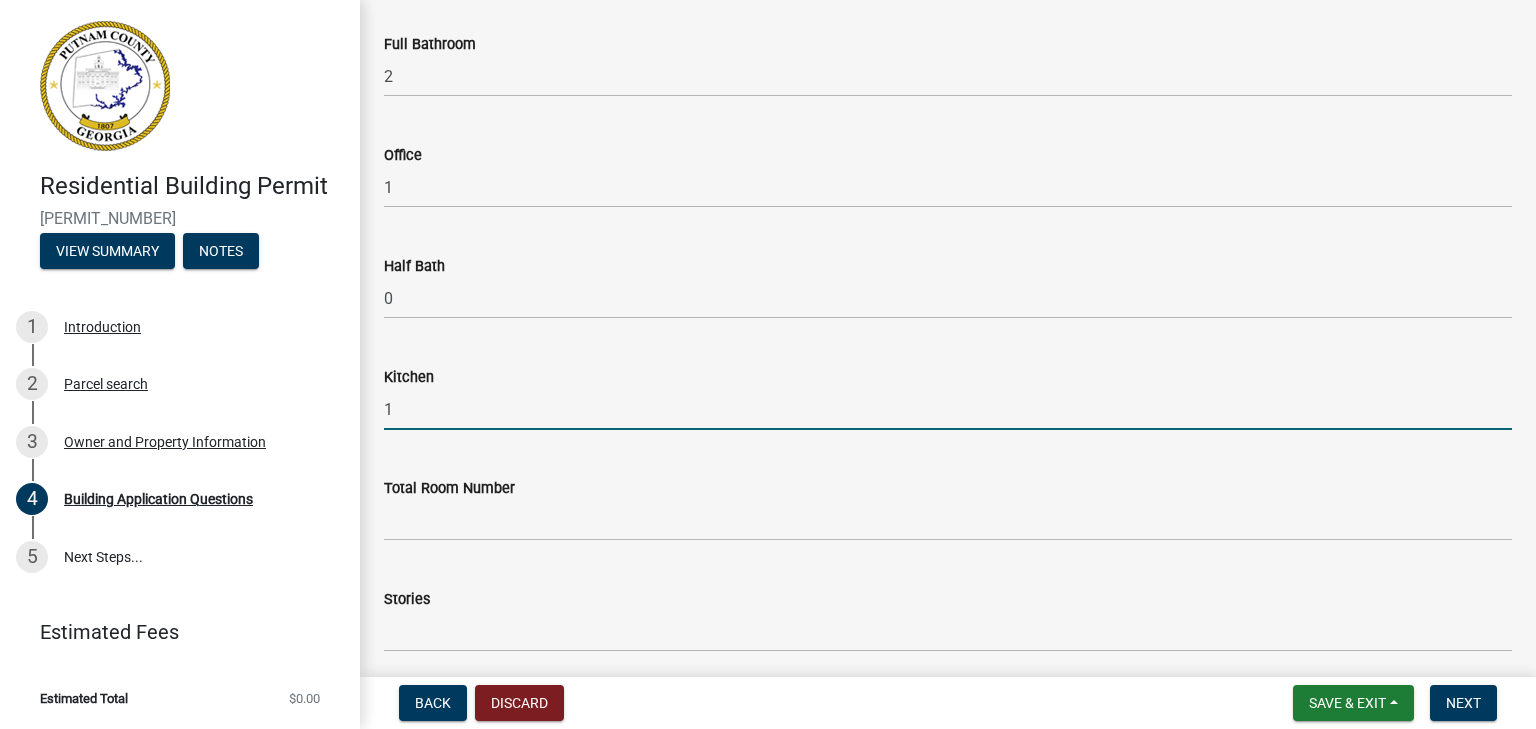 scroll, scrollTop: 2000, scrollLeft: 0, axis: vertical 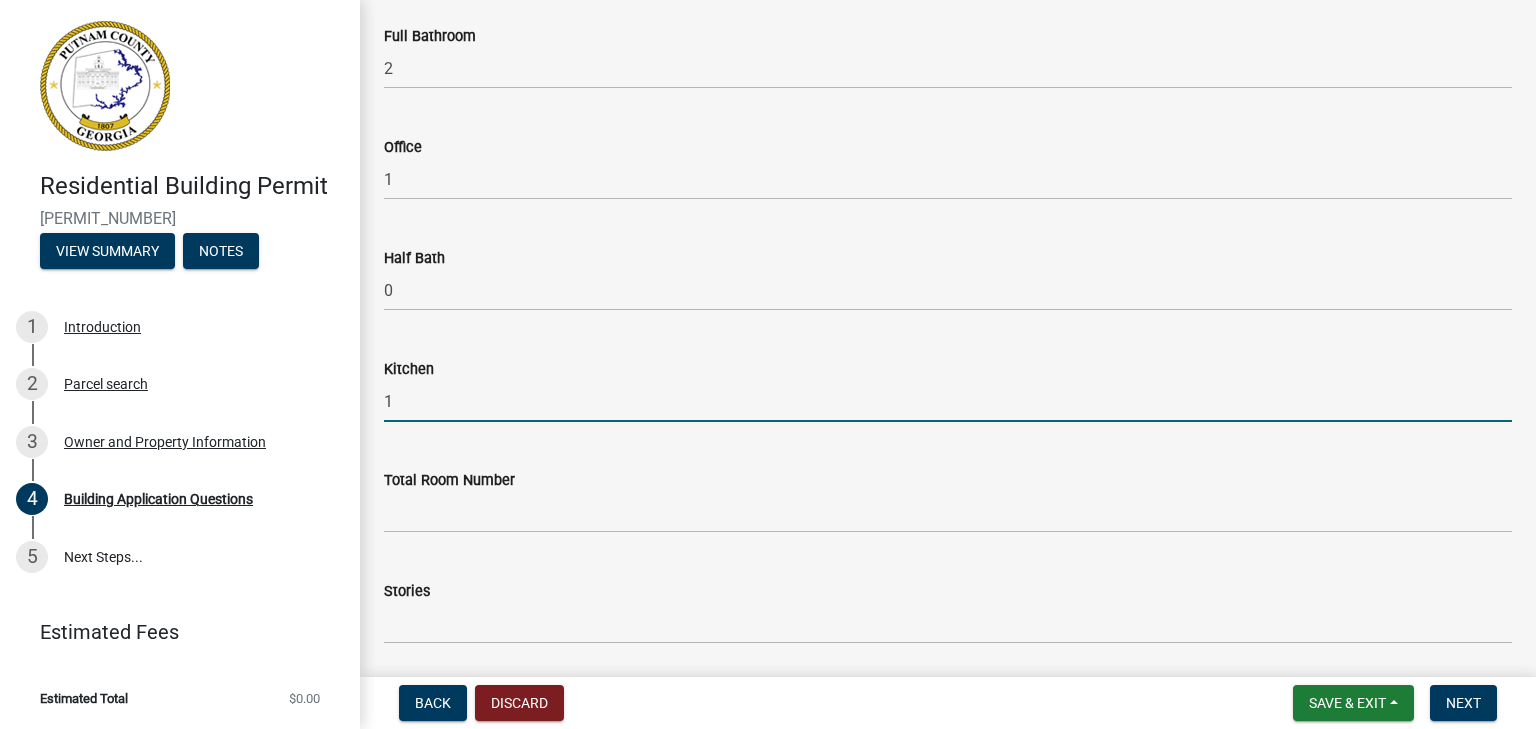 type on "1" 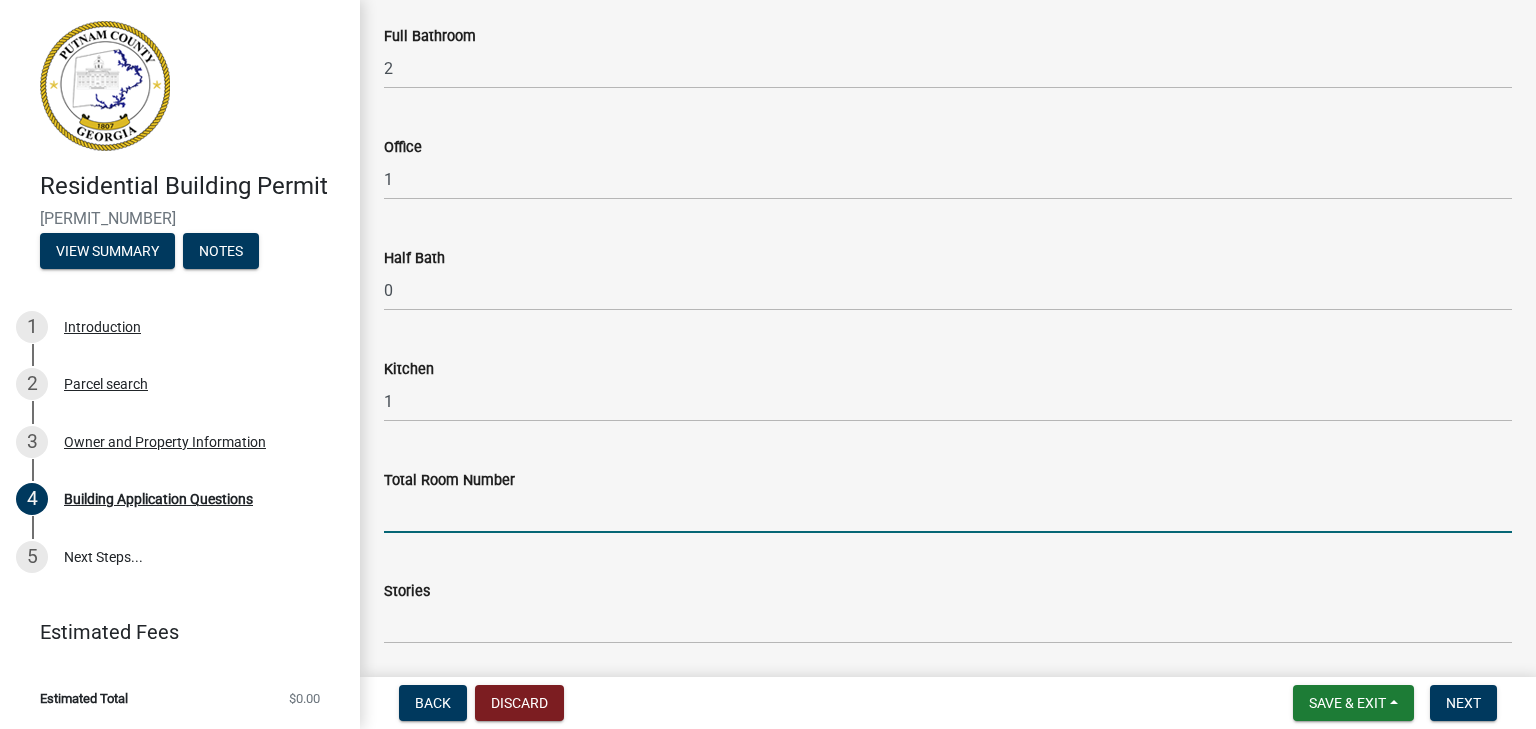 click 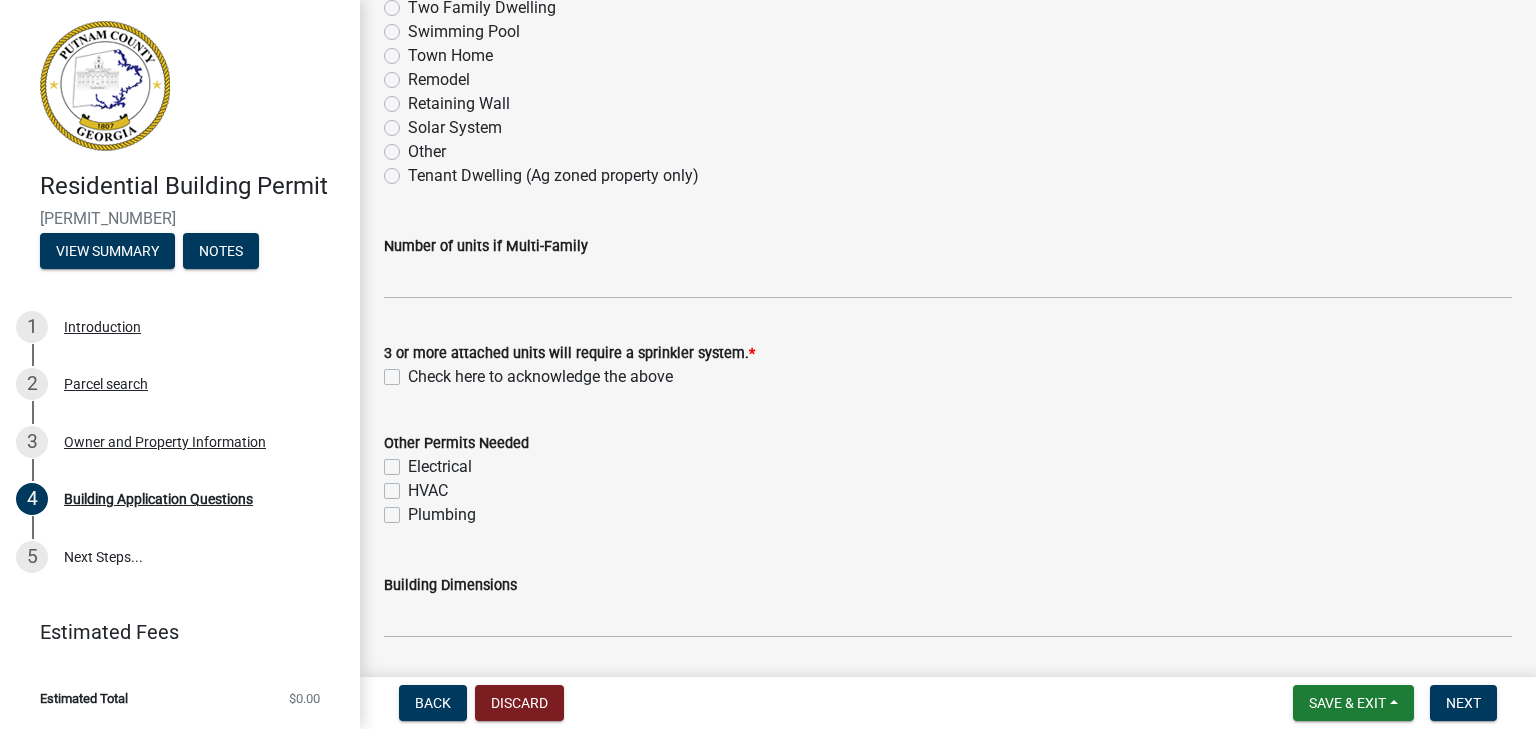 scroll, scrollTop: 600, scrollLeft: 0, axis: vertical 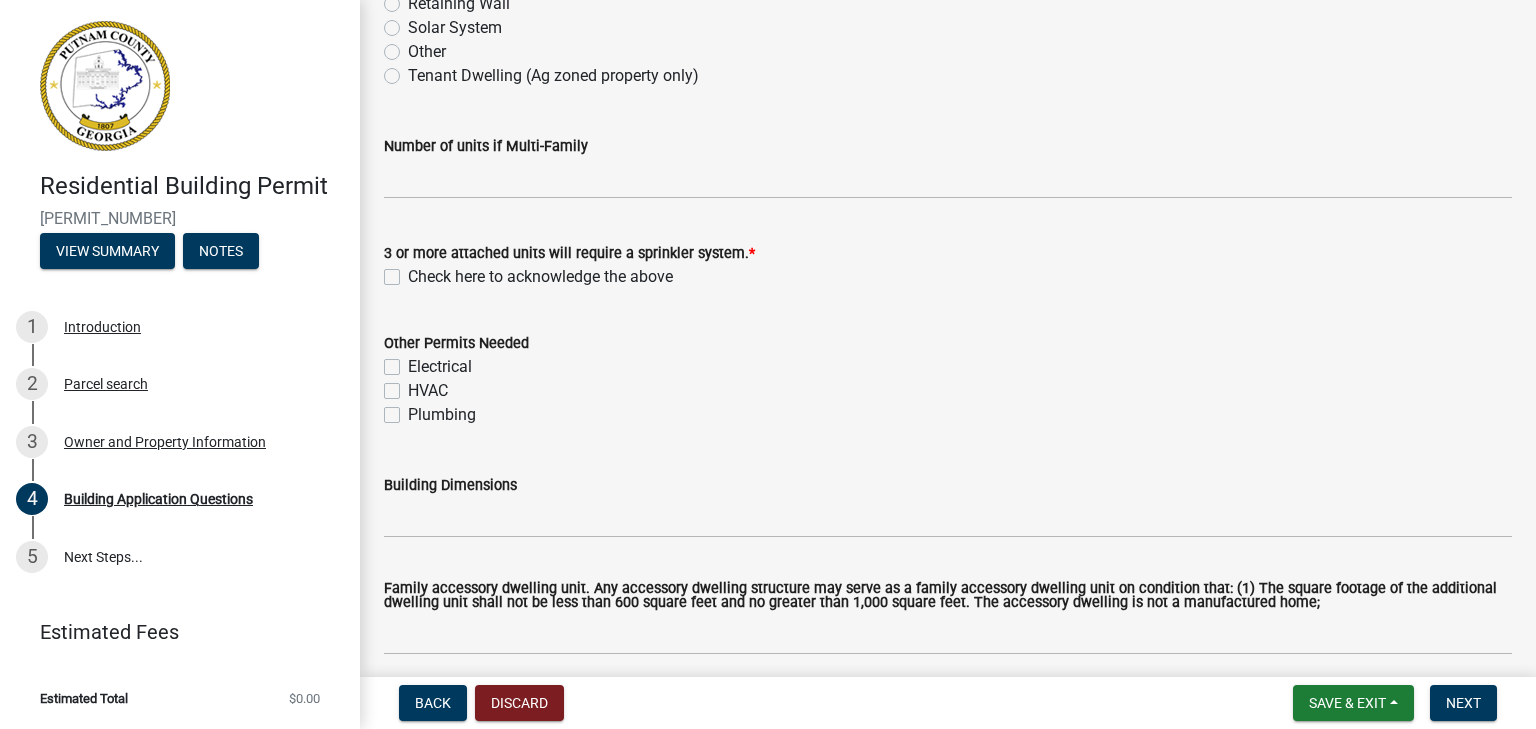 click on "Check here to acknowledge the above" 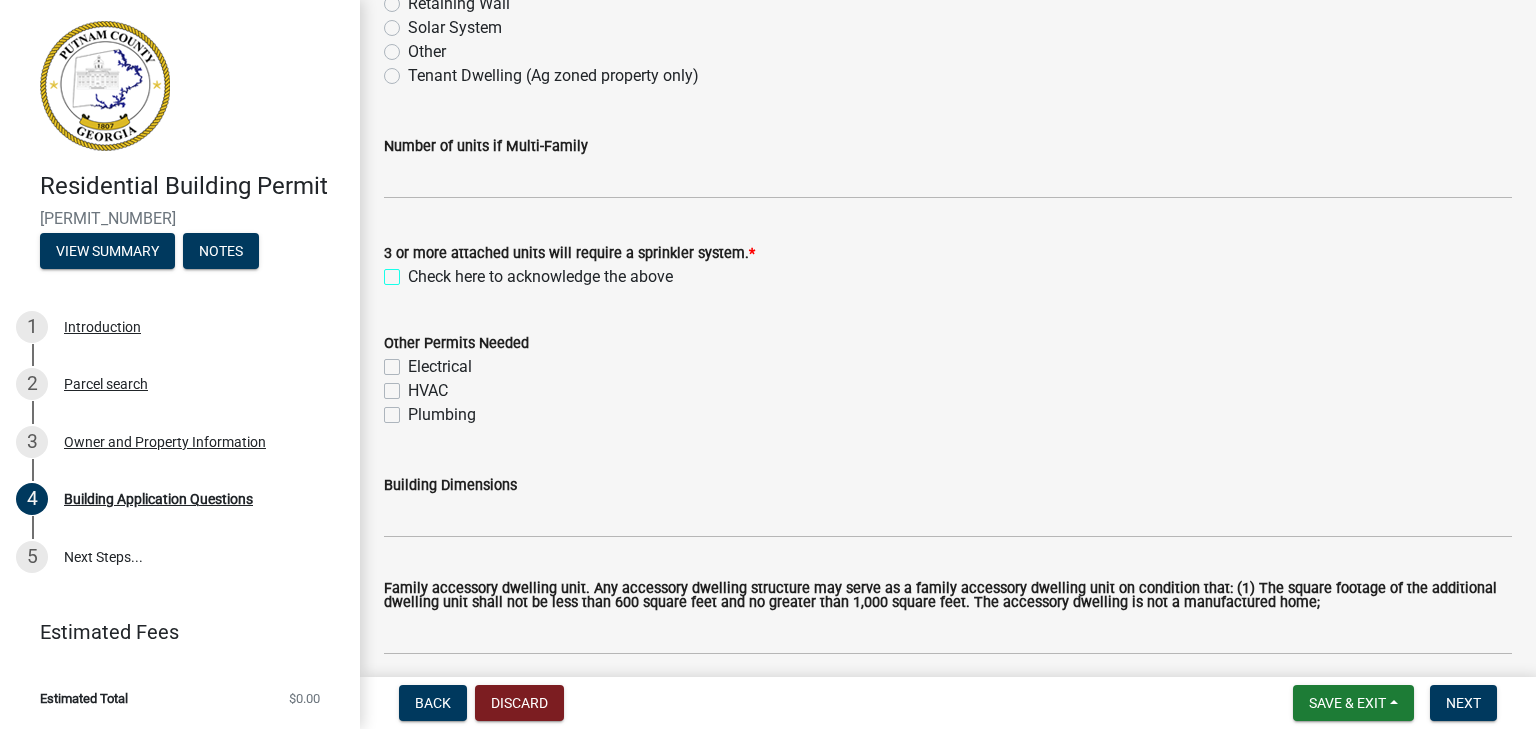click on "Check here to acknowledge the above" at bounding box center (414, 271) 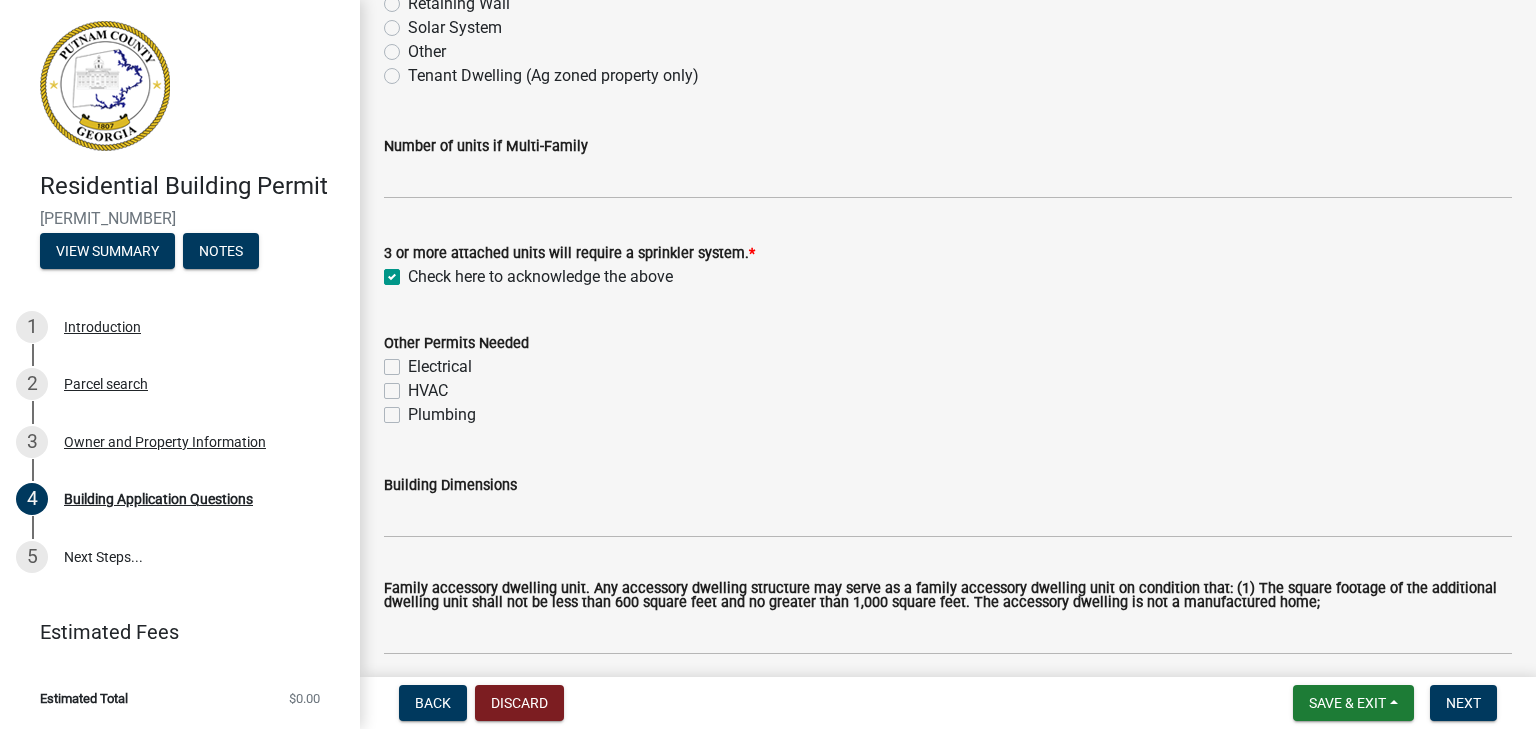 checkbox on "true" 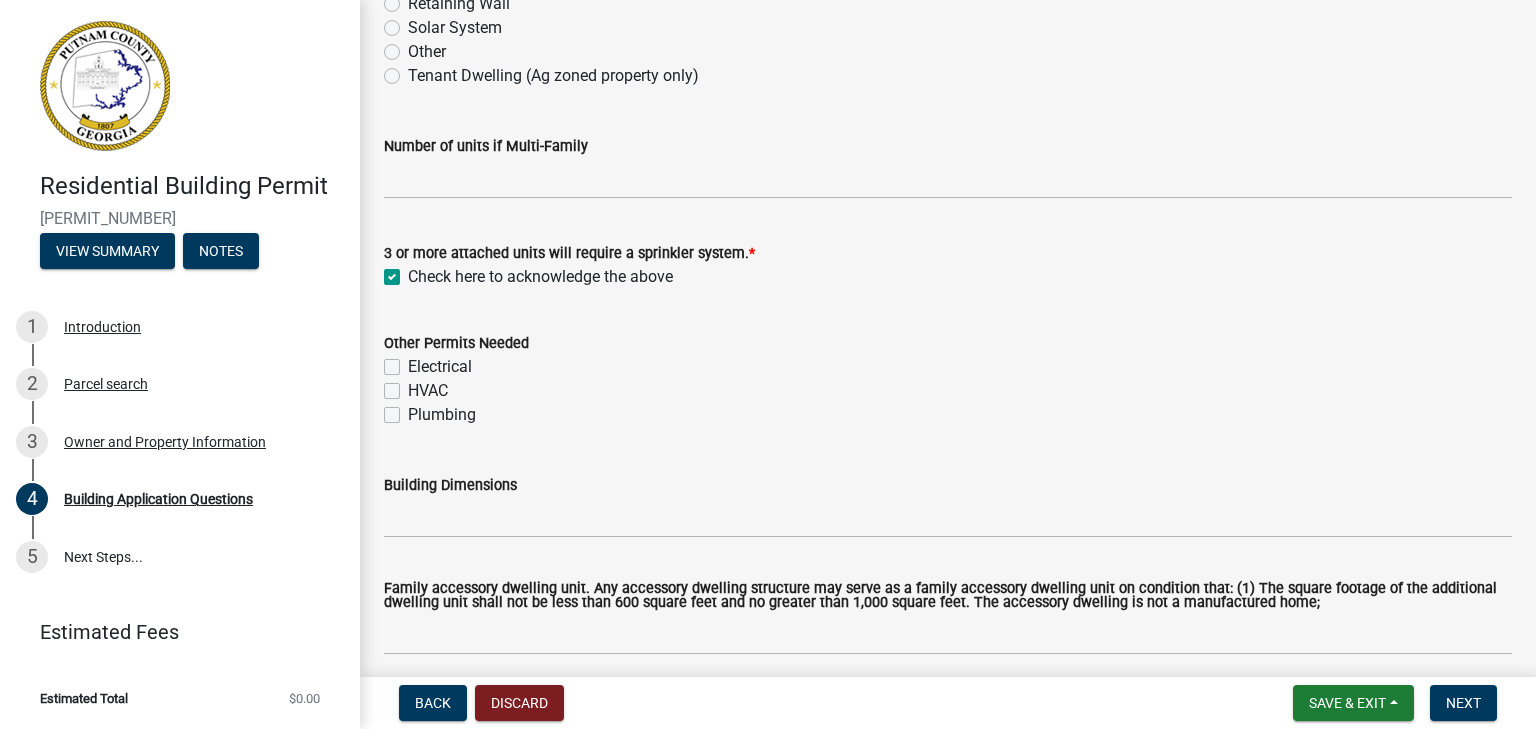 click on "Electrical" 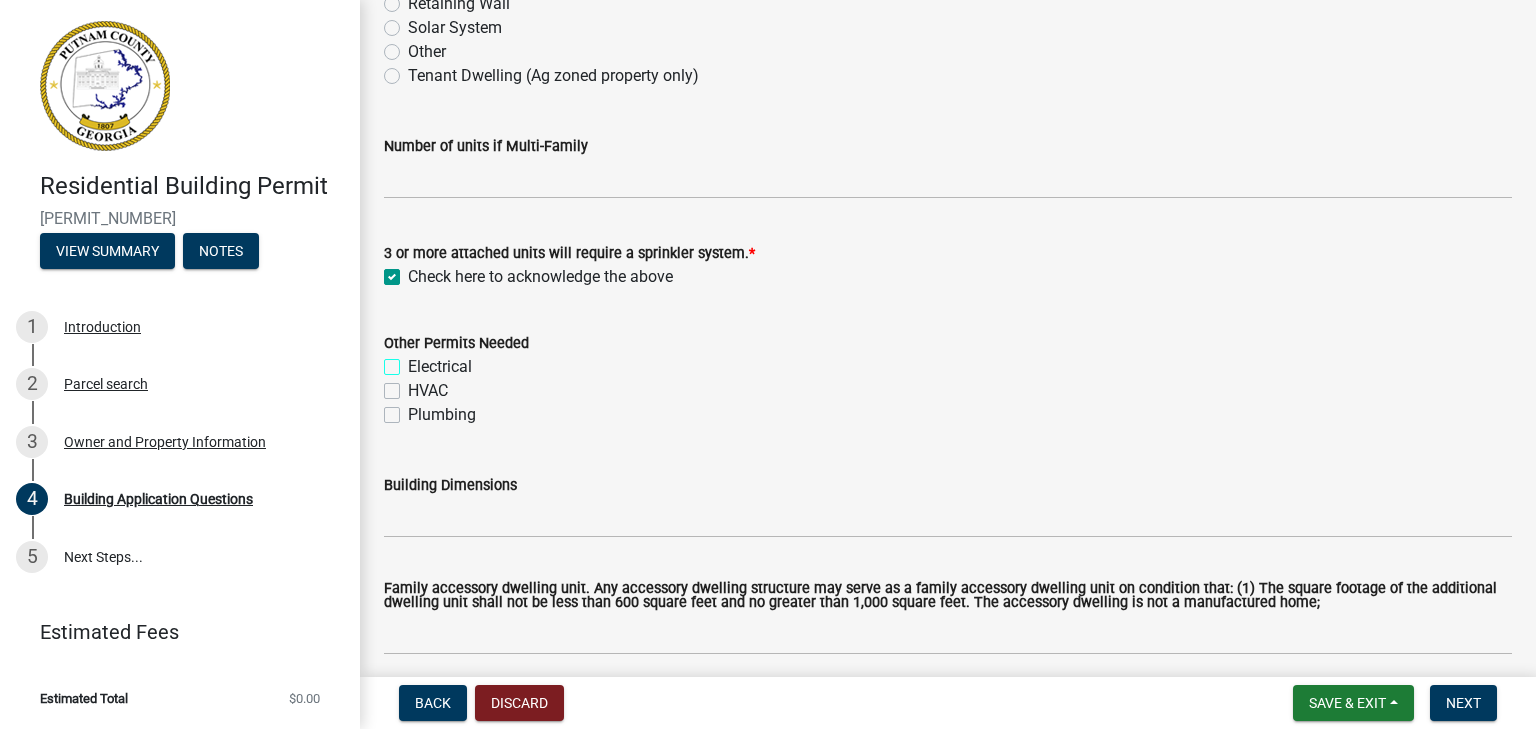 click on "Electrical" at bounding box center (414, 361) 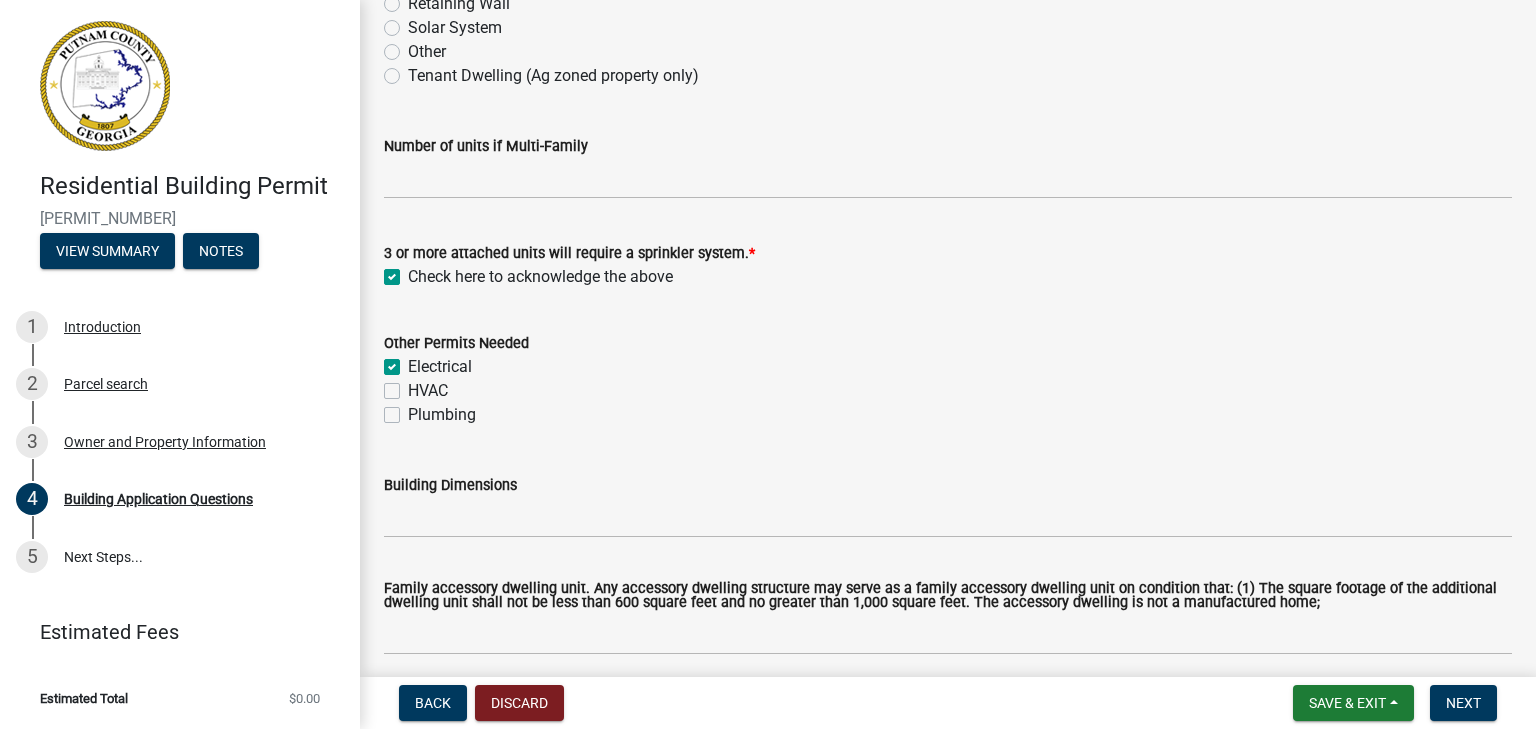 checkbox on "true" 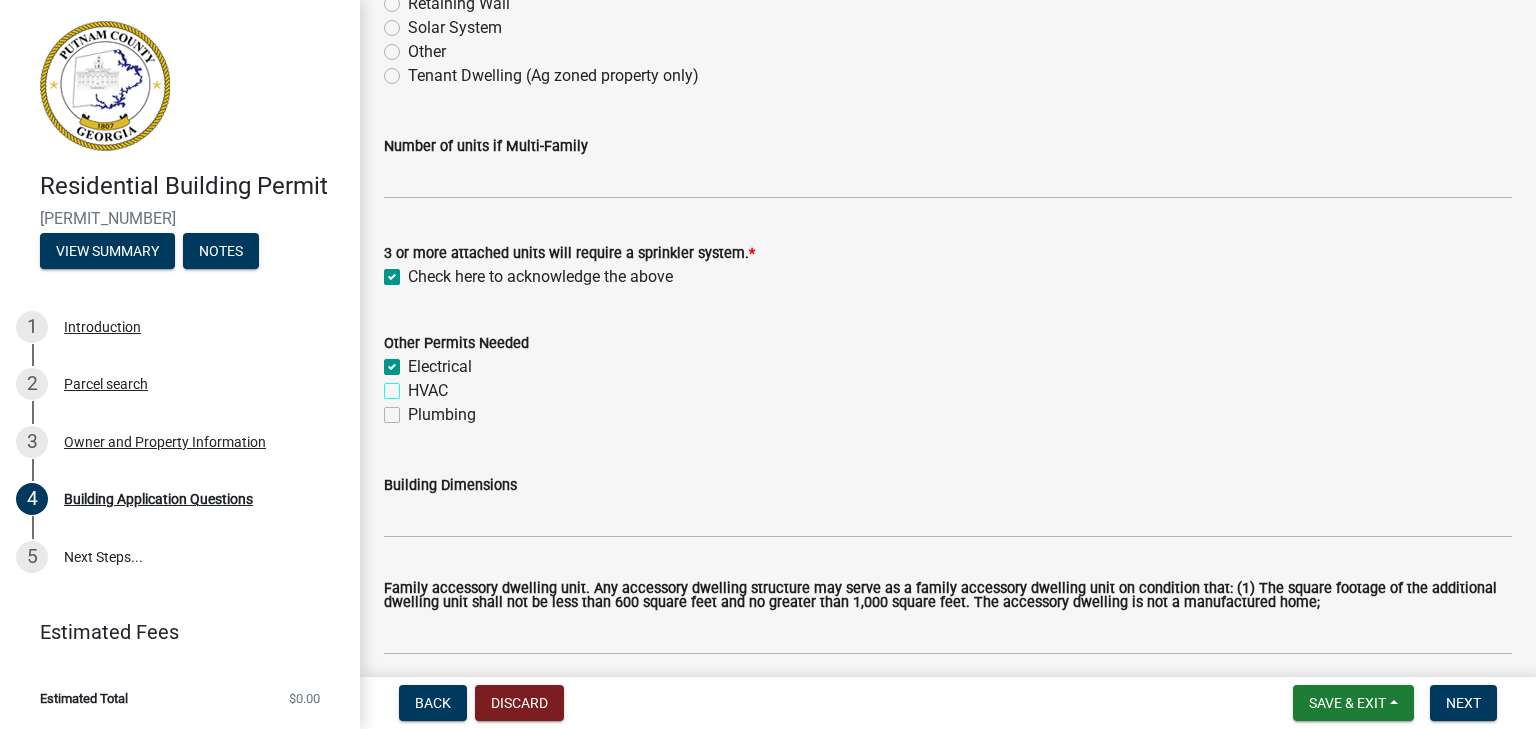 click on "HVAC" at bounding box center [414, 385] 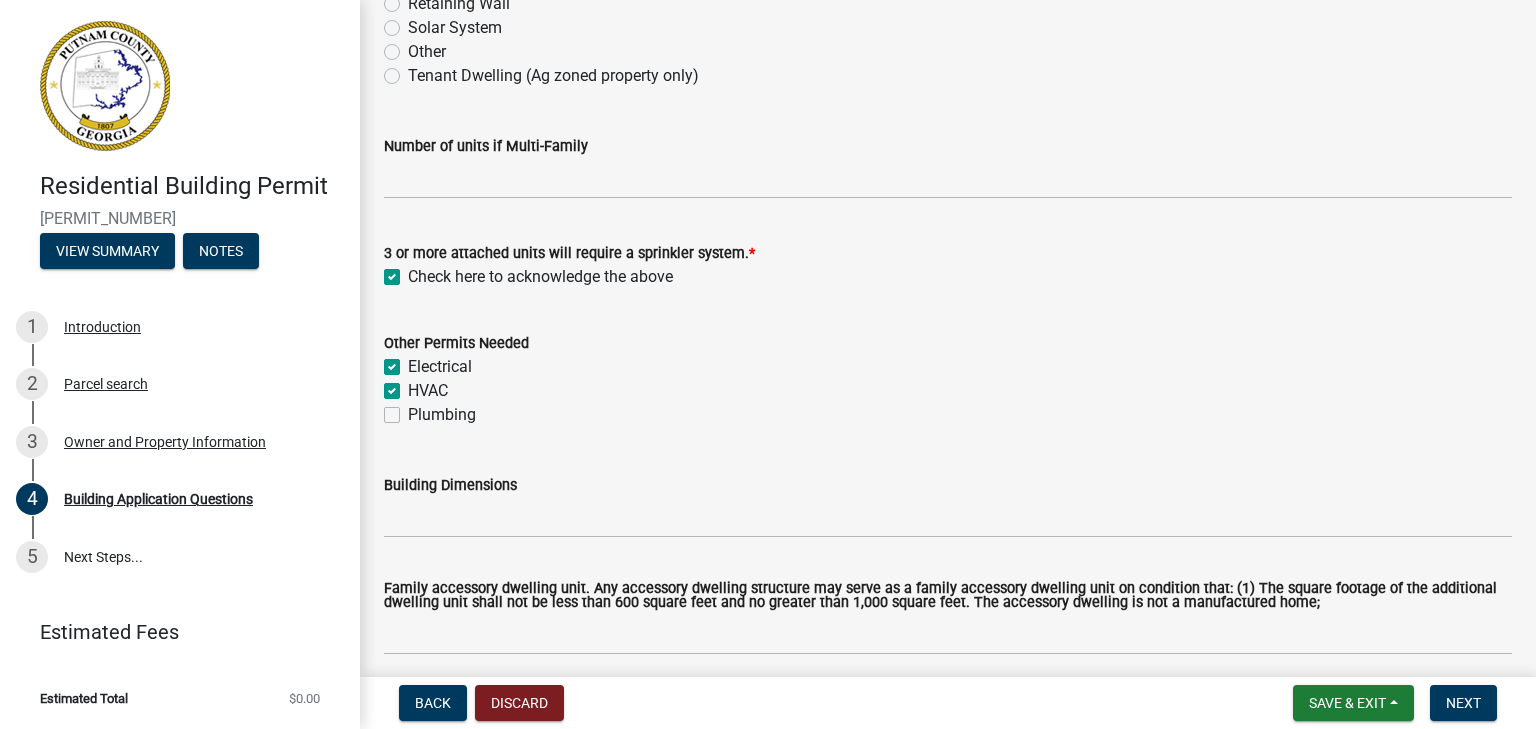checkbox on "true" 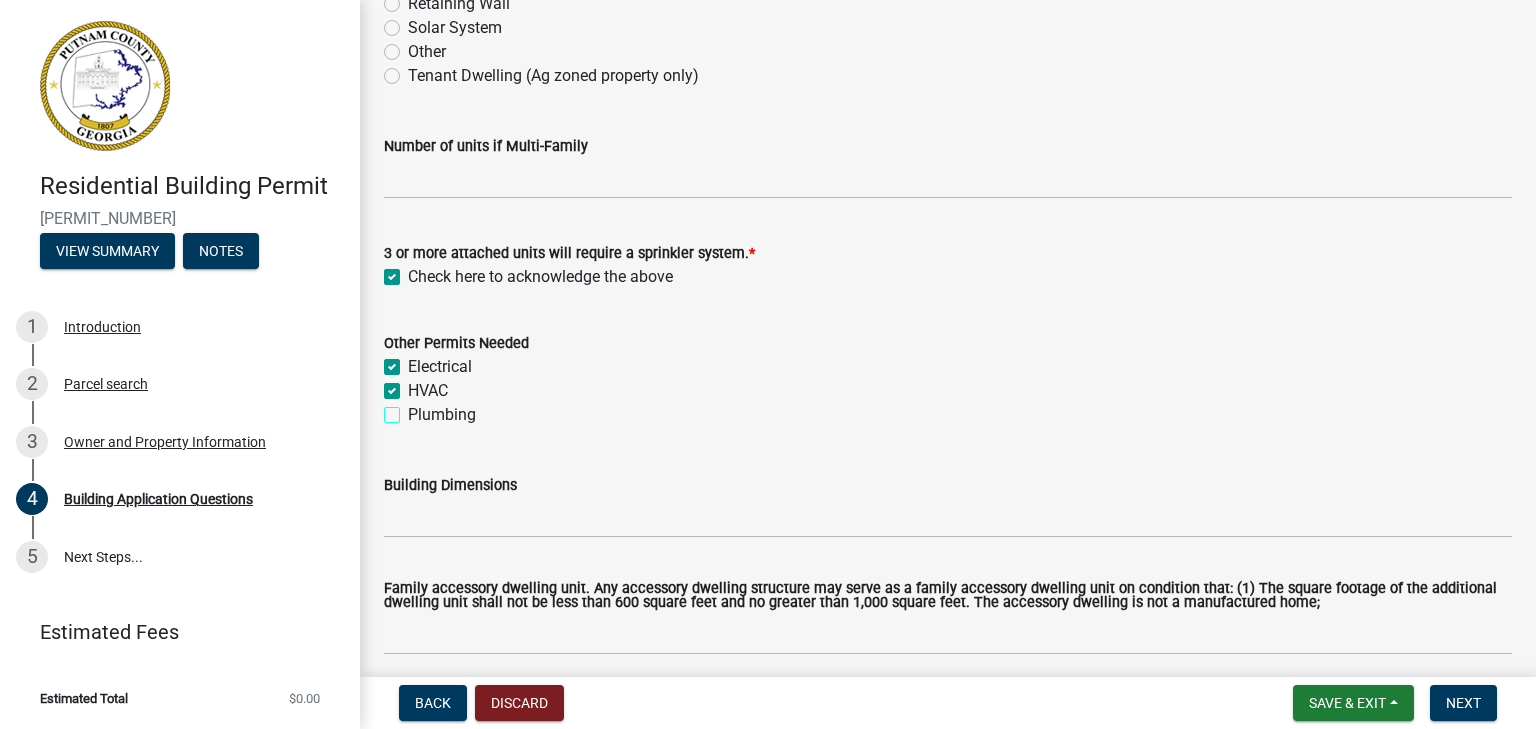 click on "Plumbing" at bounding box center [414, 409] 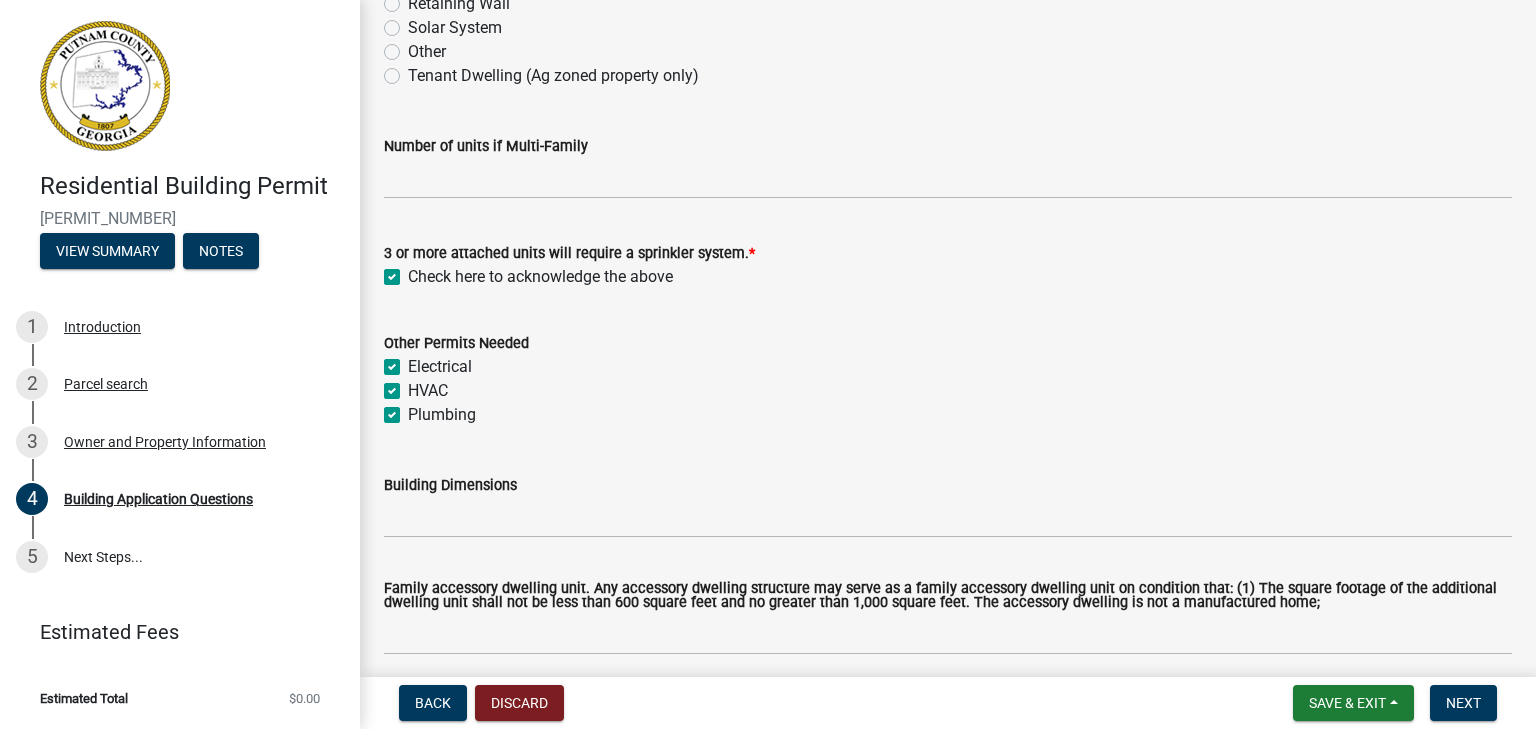 checkbox on "true" 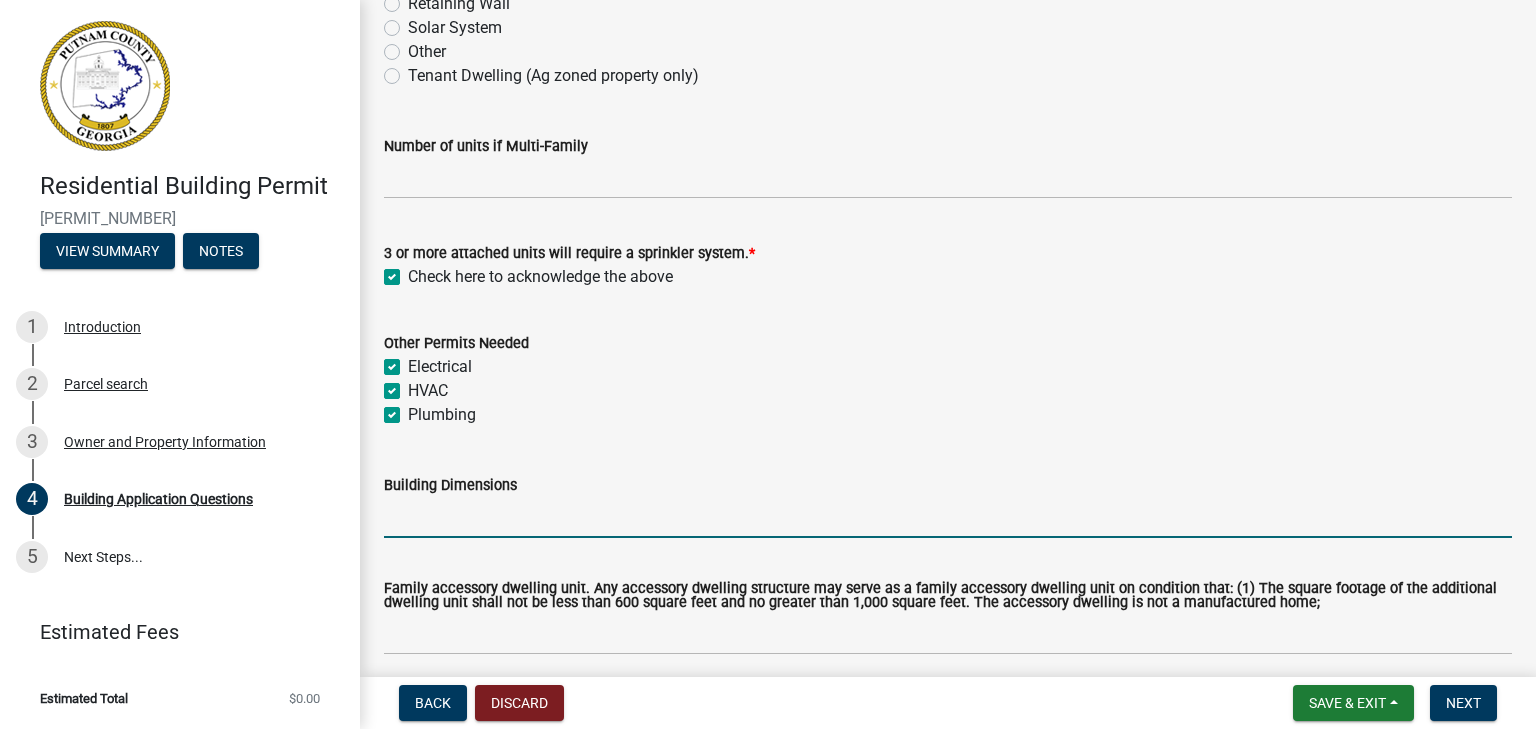 click on "Building Dimensions" at bounding box center [948, 517] 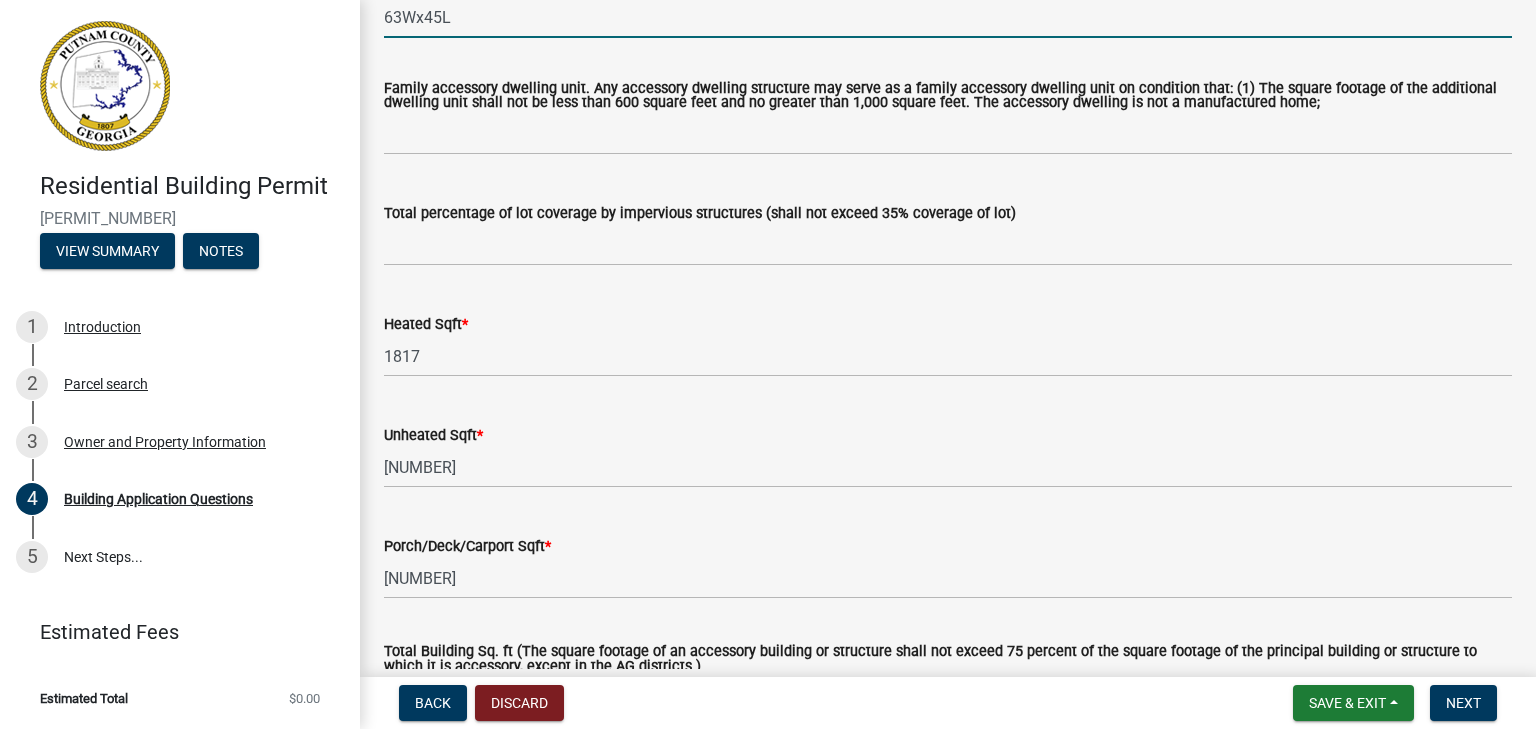 scroll, scrollTop: 1200, scrollLeft: 0, axis: vertical 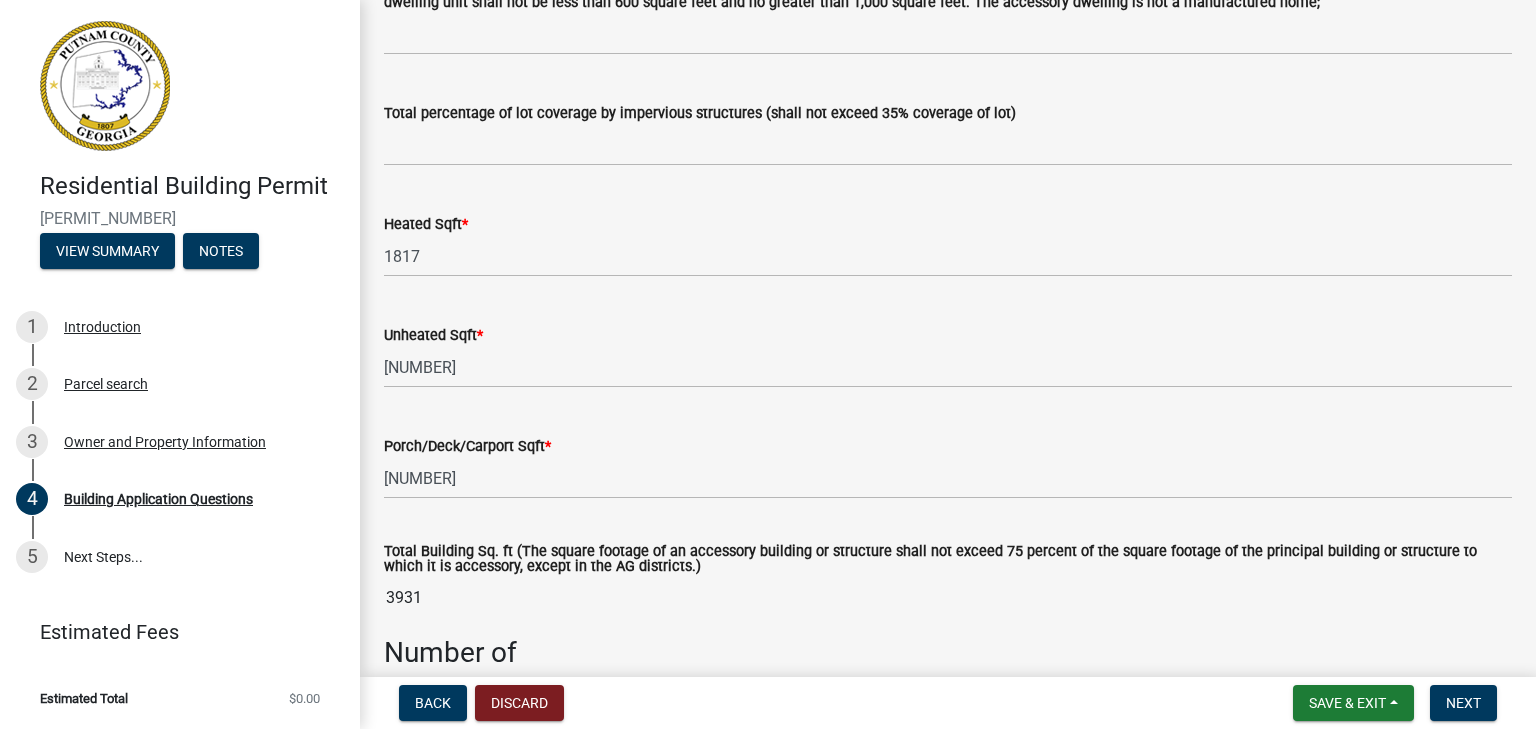 type on "63Wx45L" 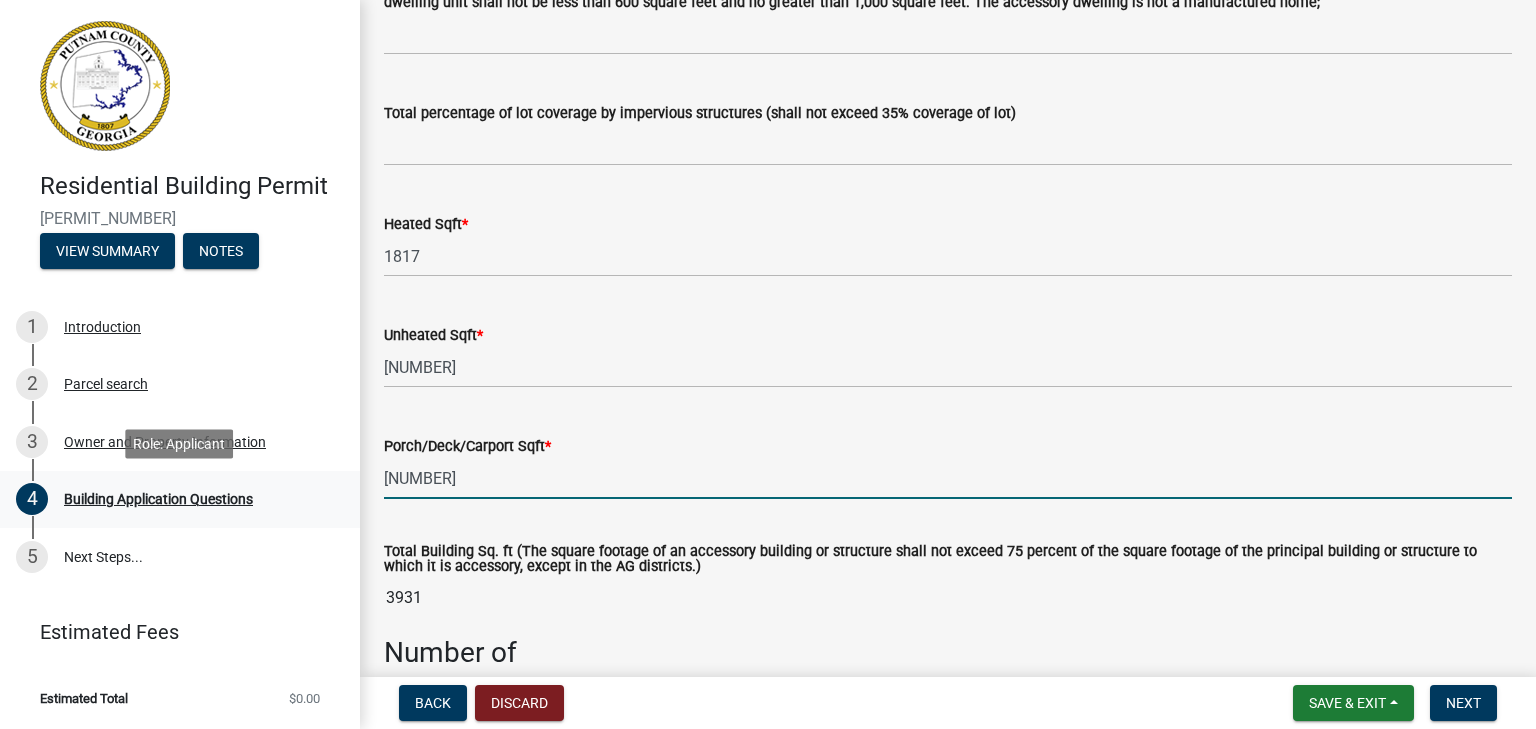drag, startPoint x: 440, startPoint y: 478, endPoint x: 289, endPoint y: 519, distance: 156.46725 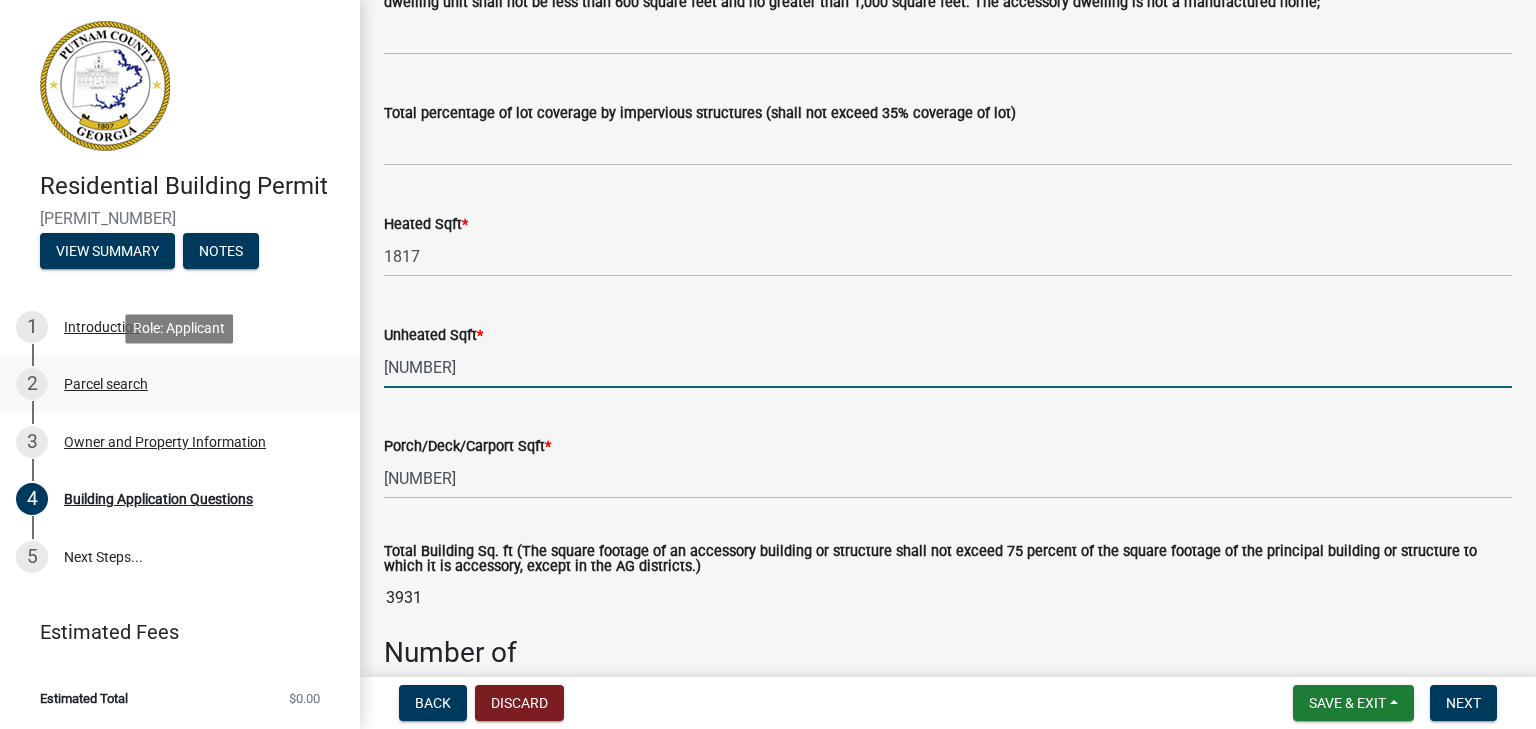 drag, startPoint x: 456, startPoint y: 365, endPoint x: 348, endPoint y: 364, distance: 108.00463 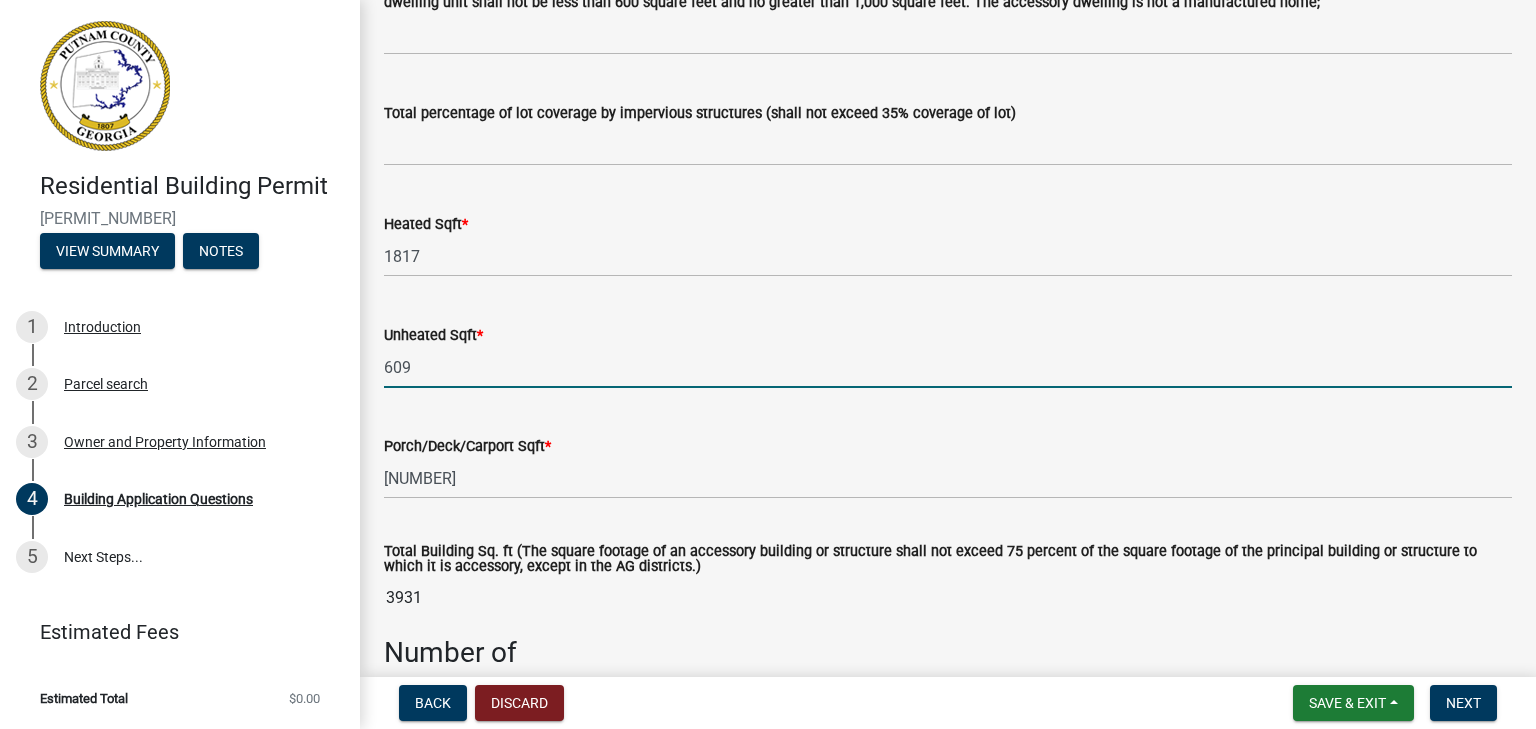 type on "609" 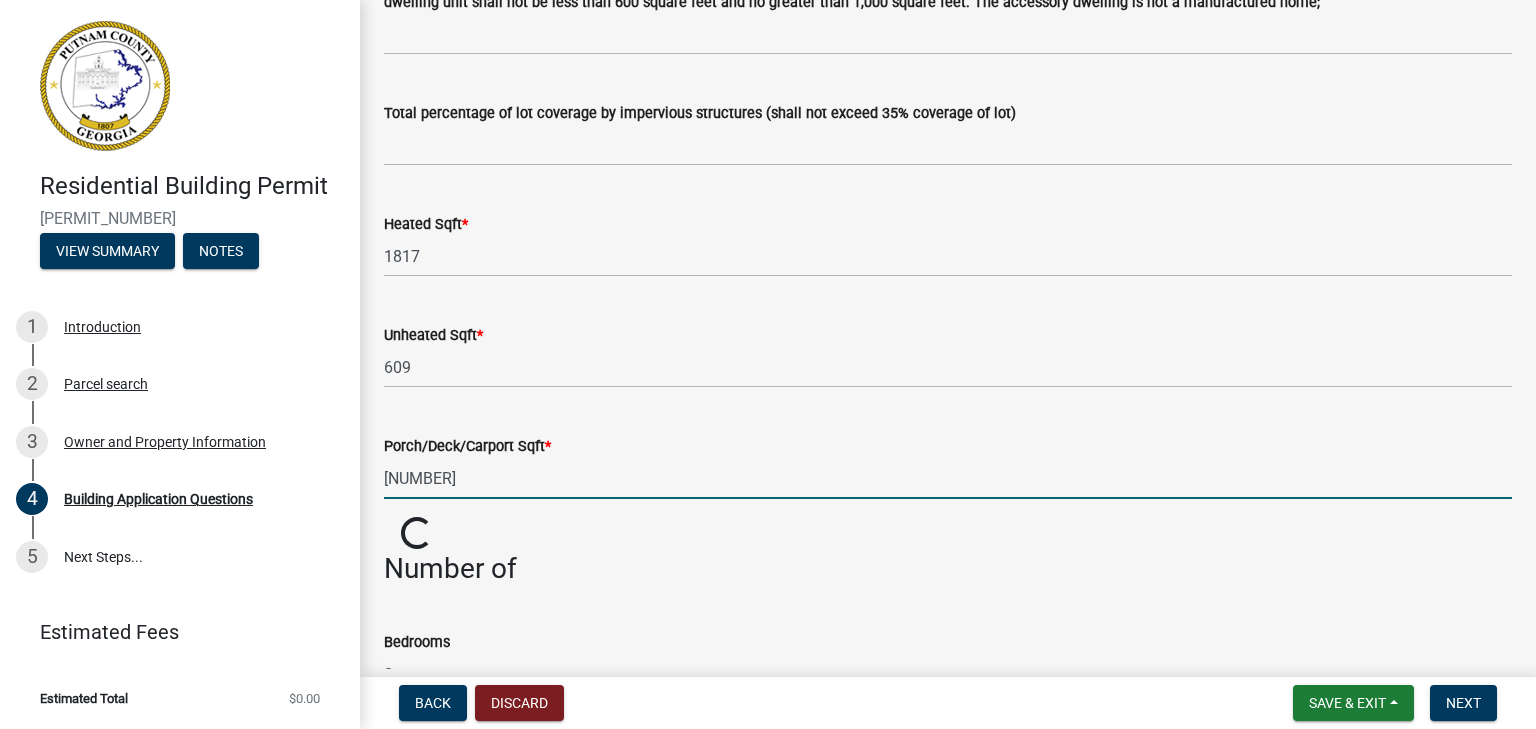 click on "[NUMBER]" 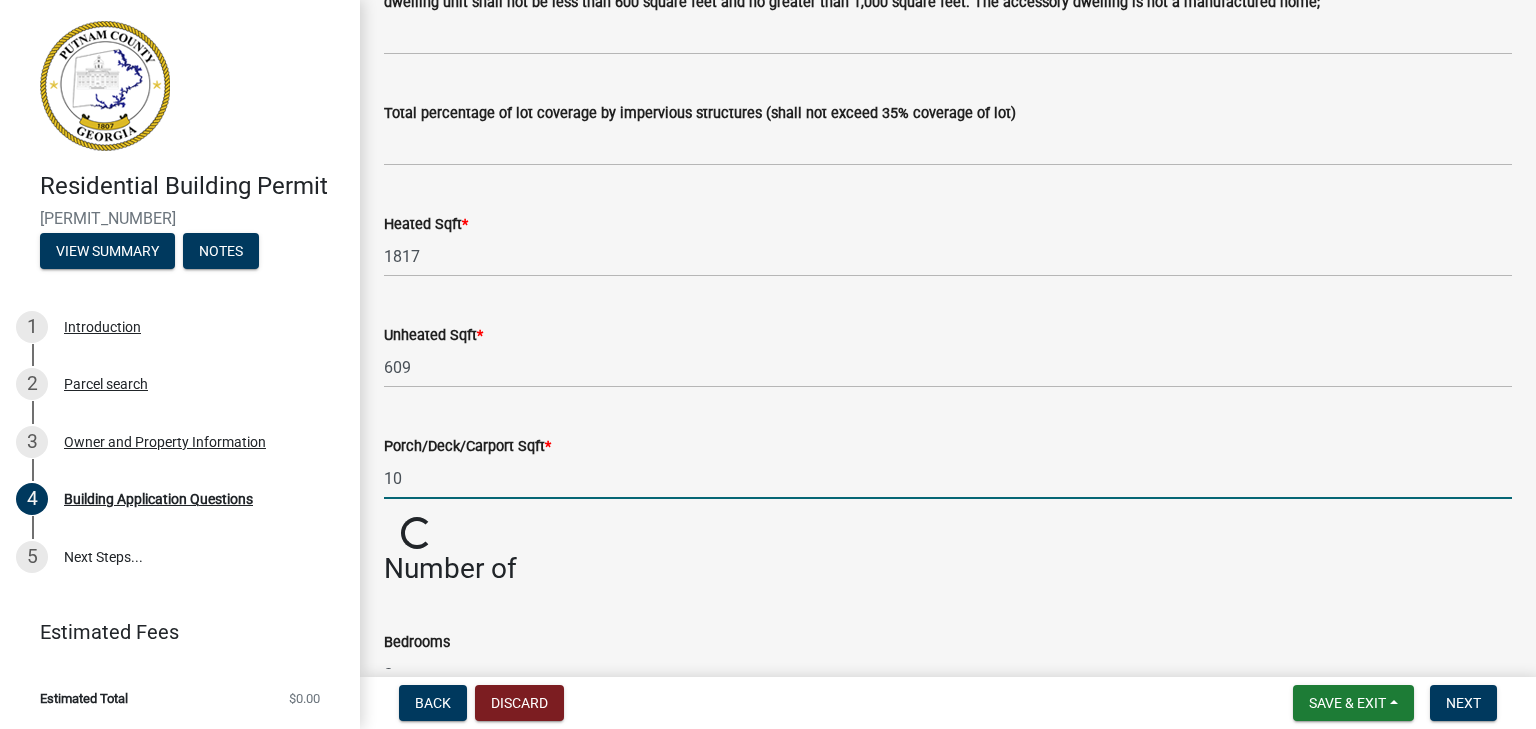 type on "1" 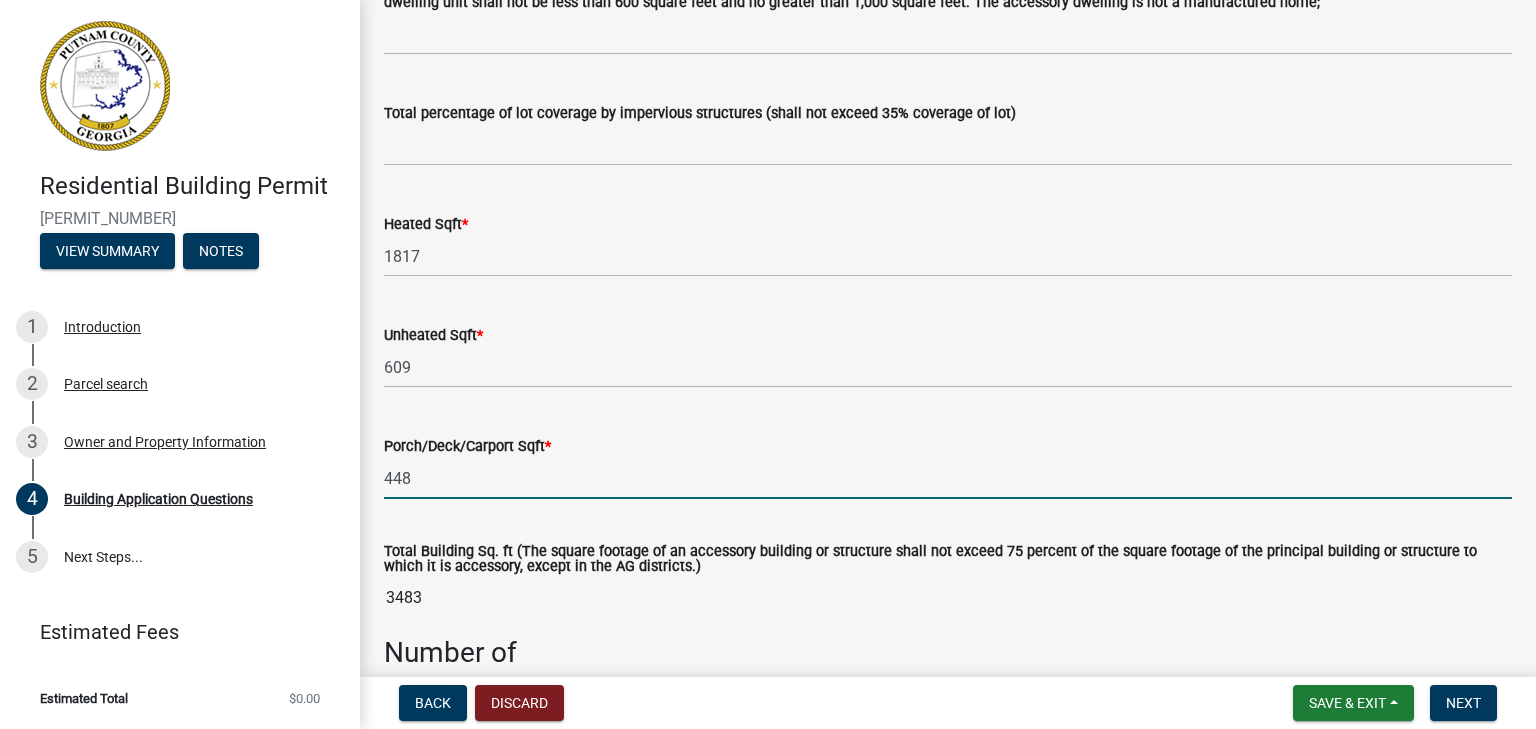type on "448" 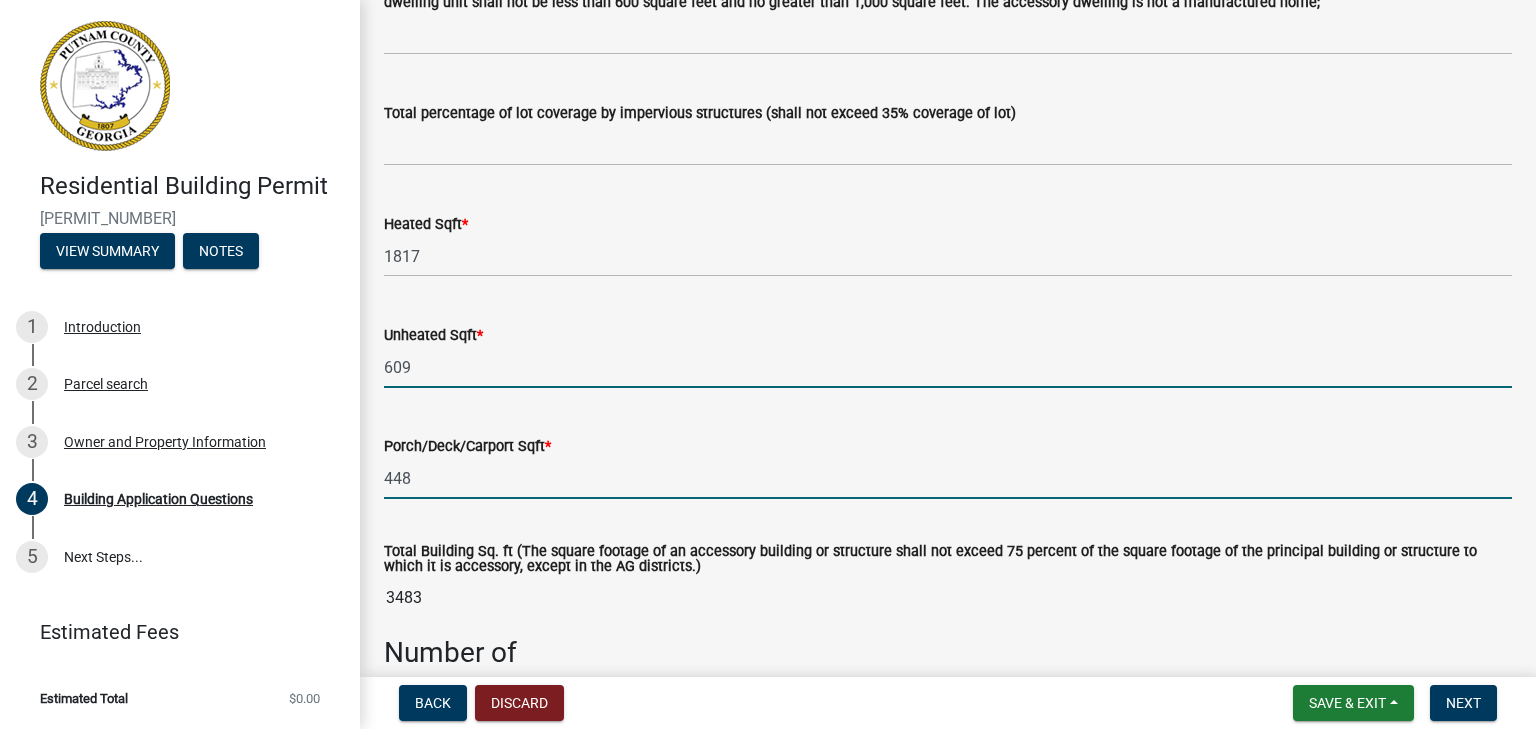 click on "609" 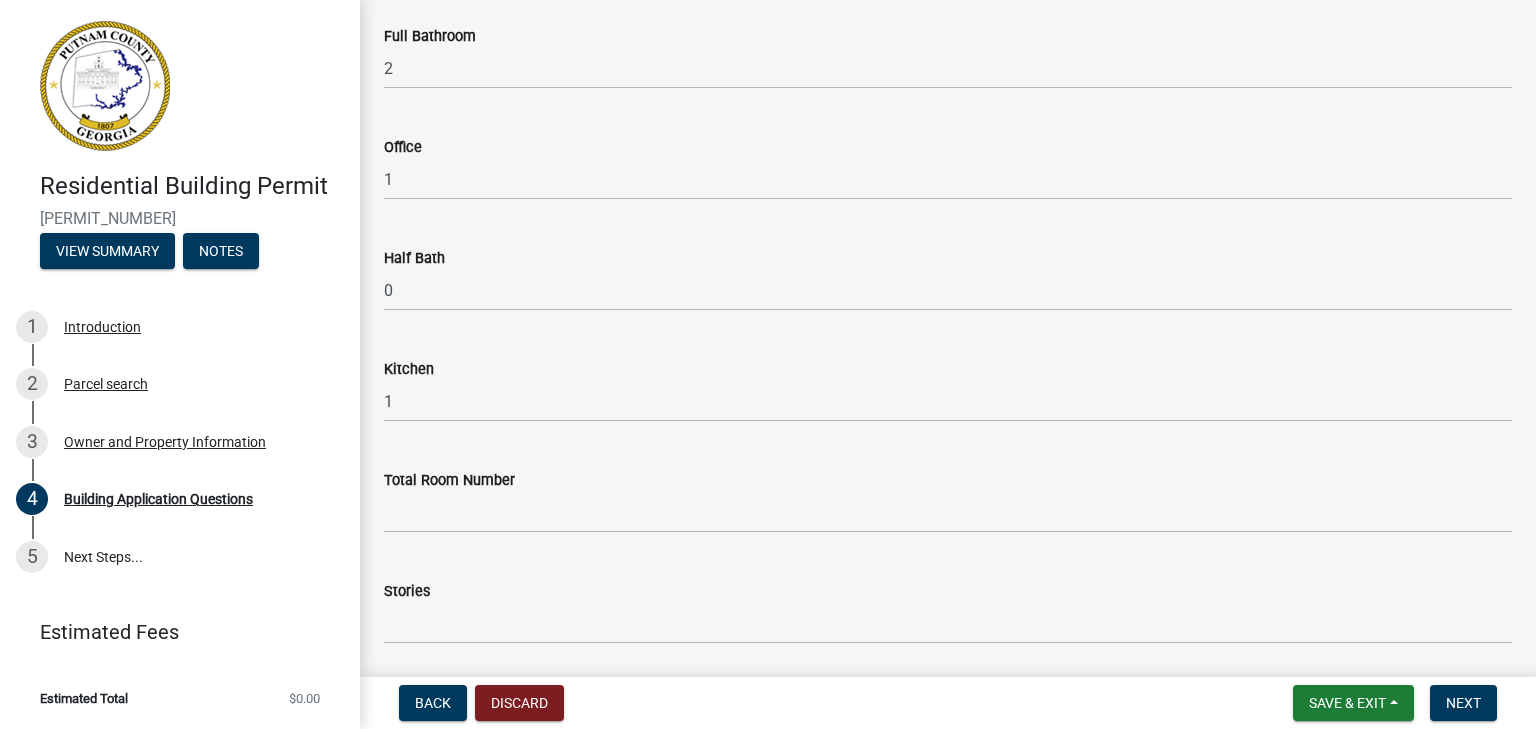 scroll, scrollTop: 2200, scrollLeft: 0, axis: vertical 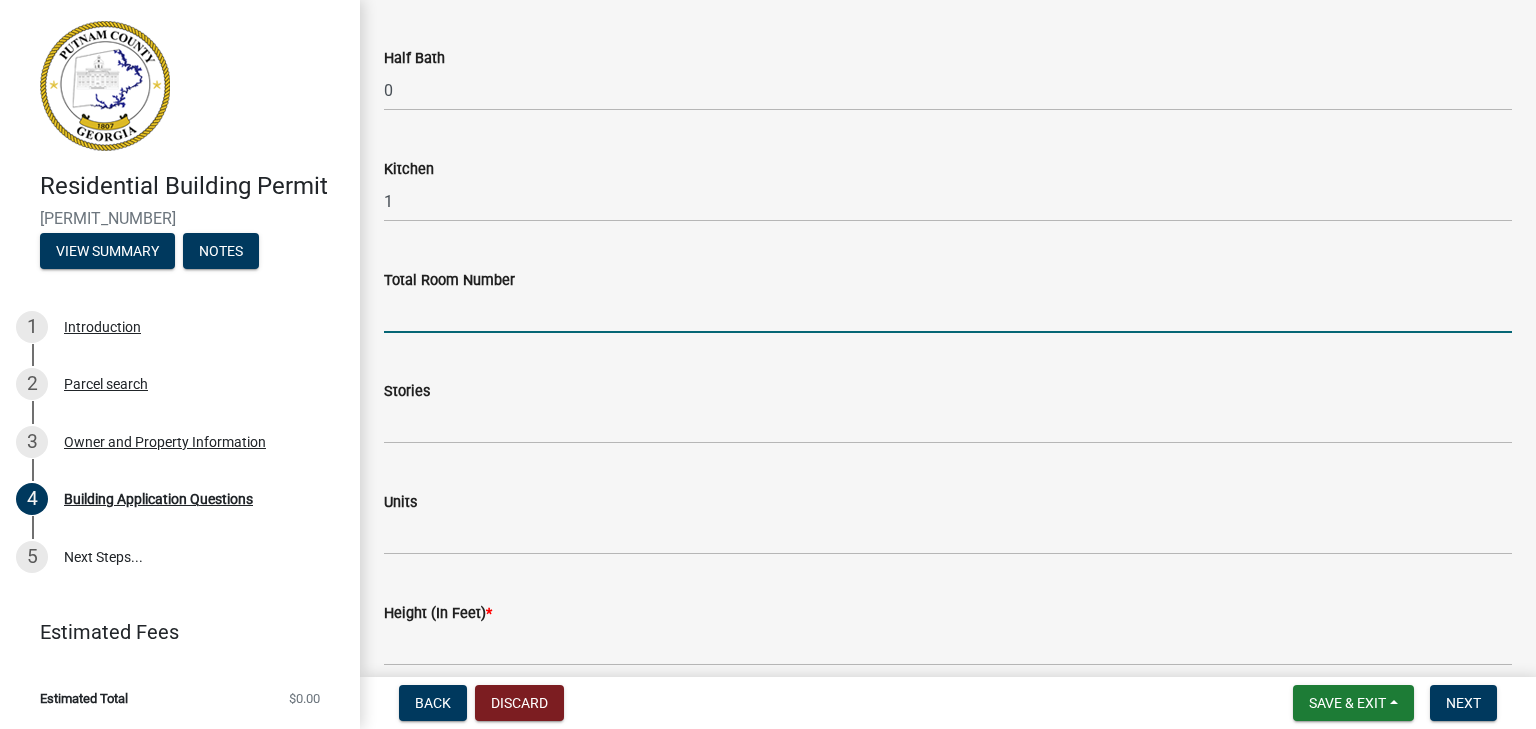 click 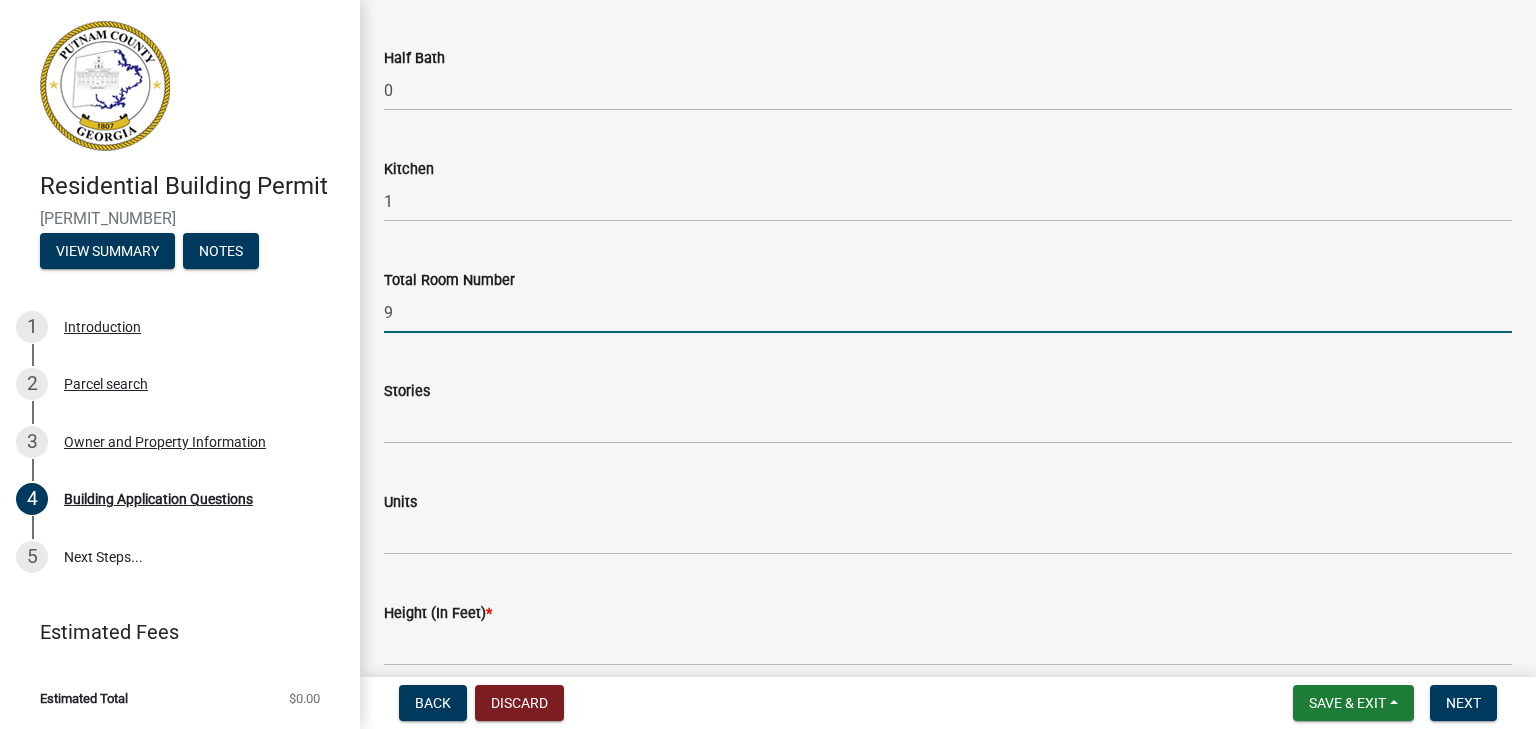 type on "9" 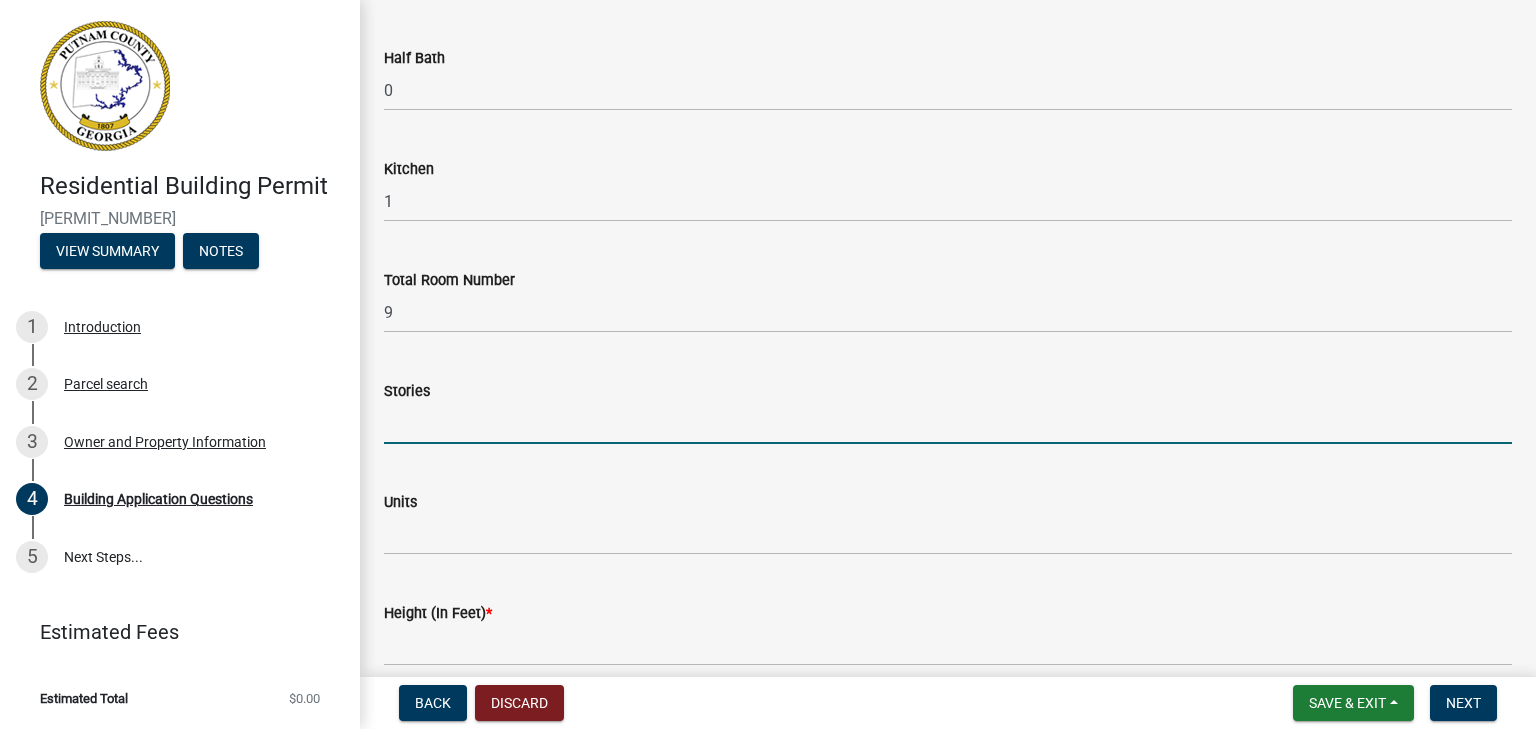 click 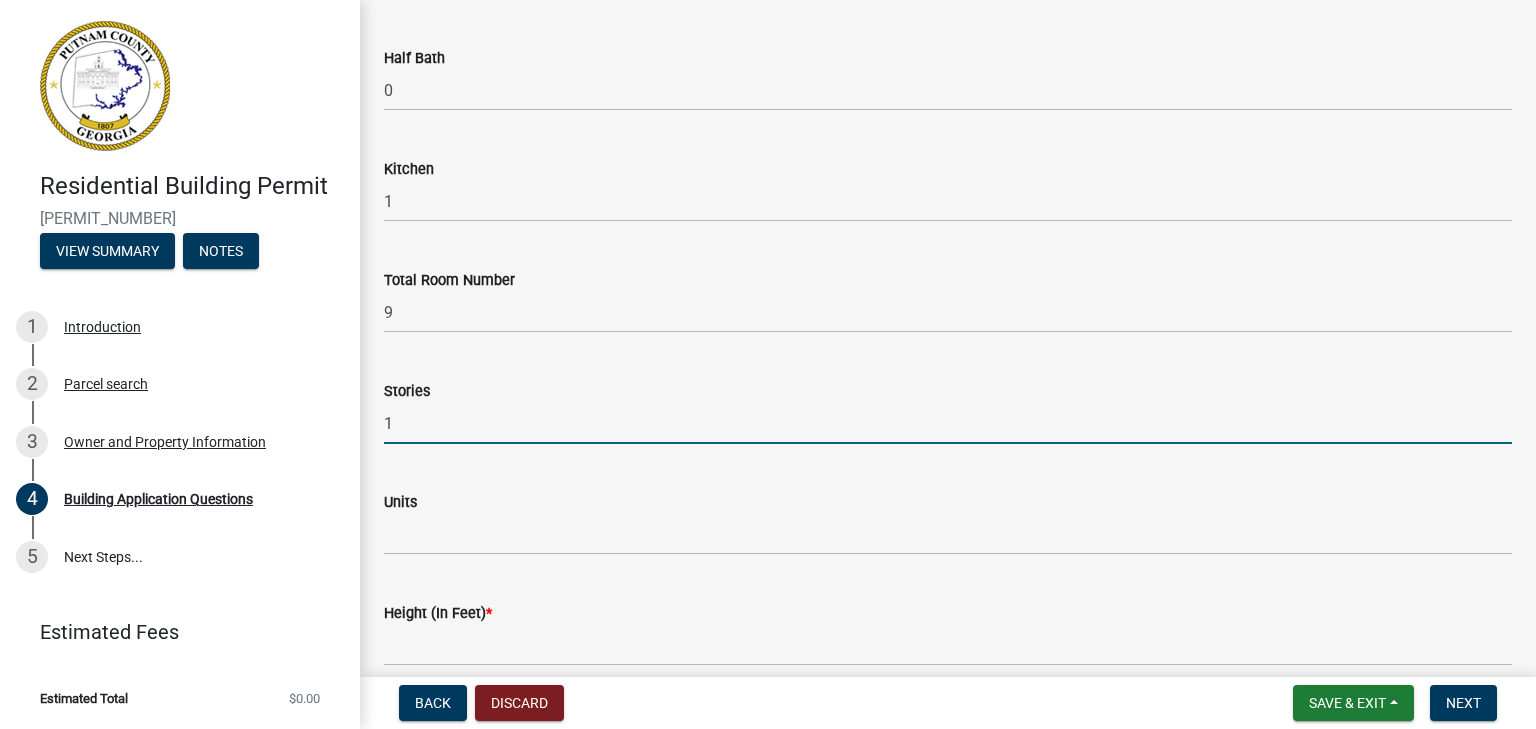 type on "1" 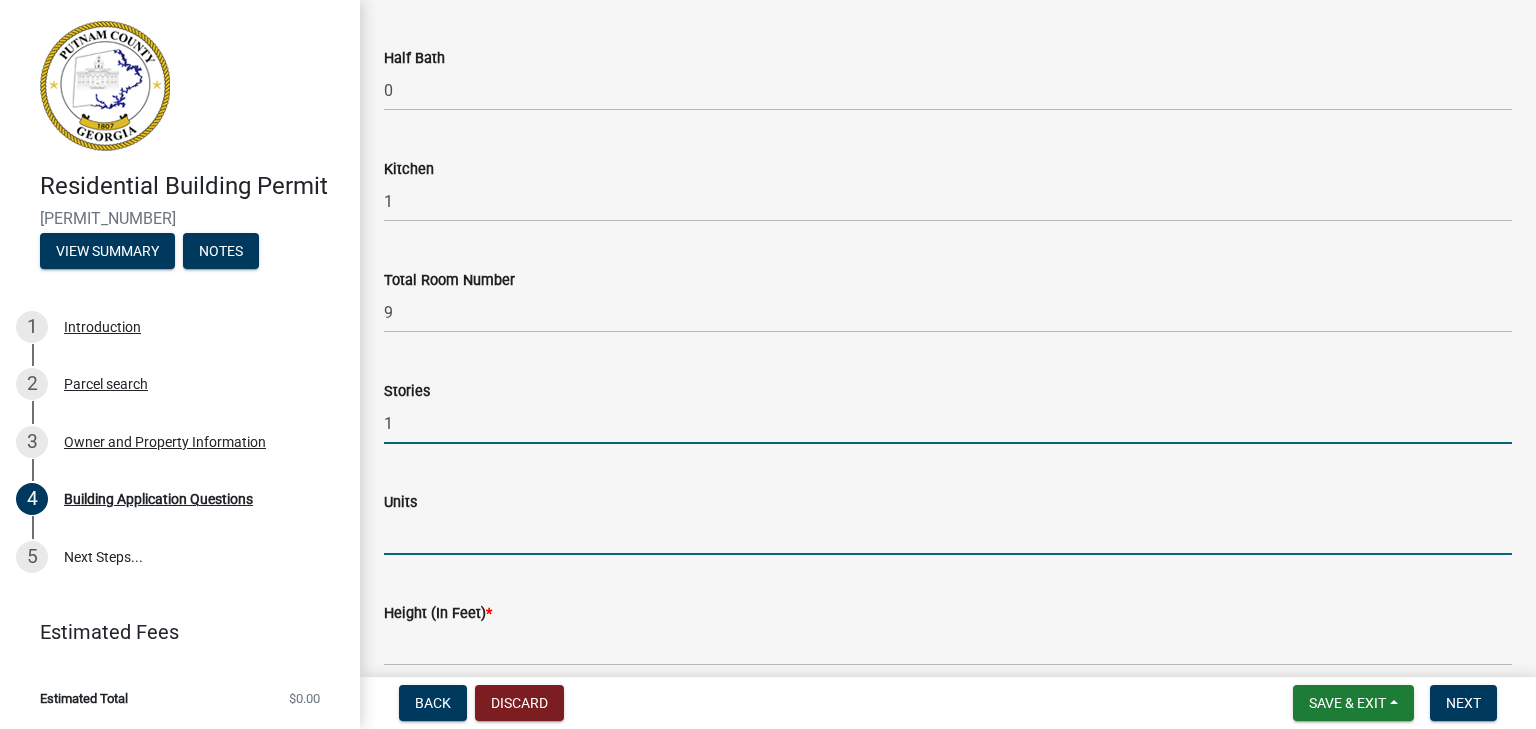 click 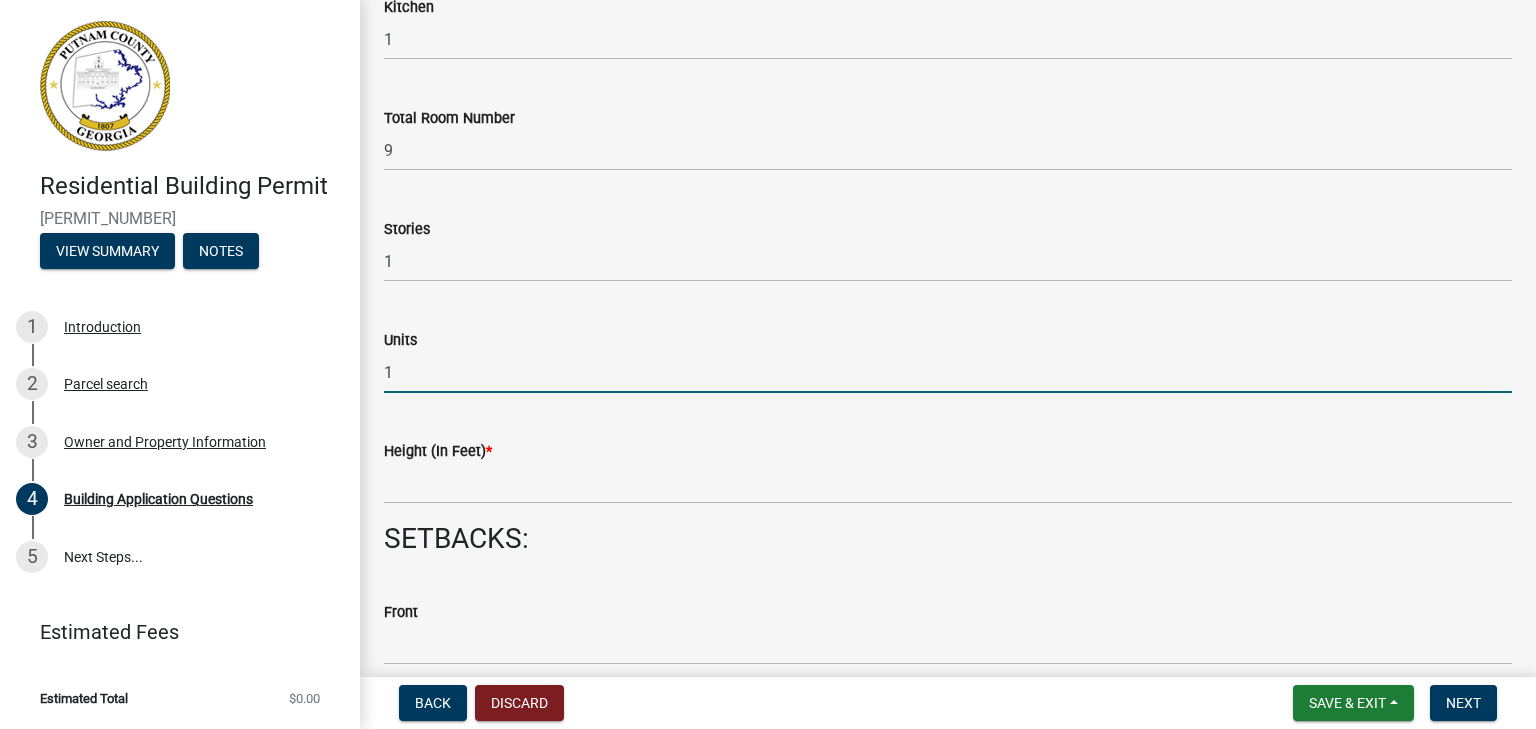 scroll, scrollTop: 2400, scrollLeft: 0, axis: vertical 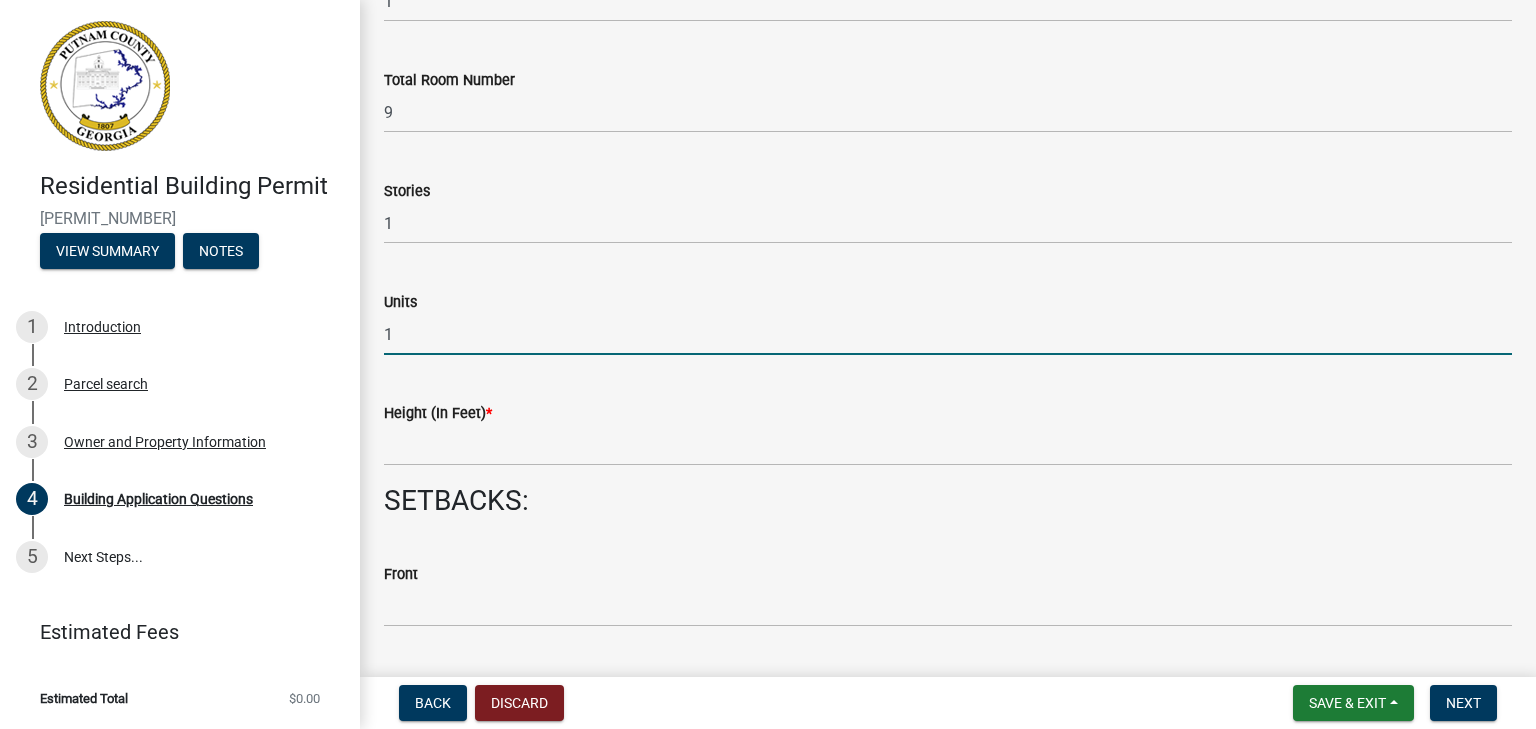 type on "1" 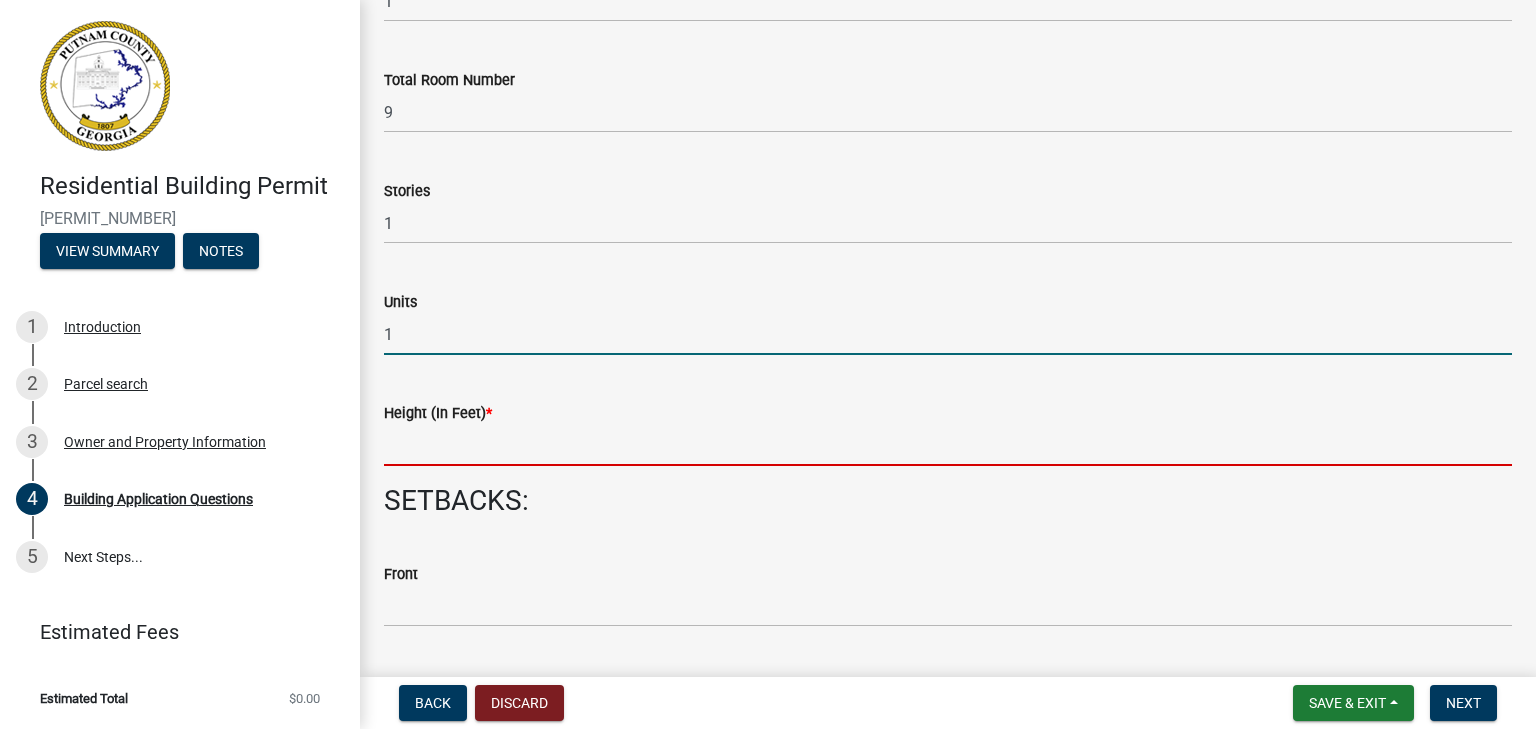click 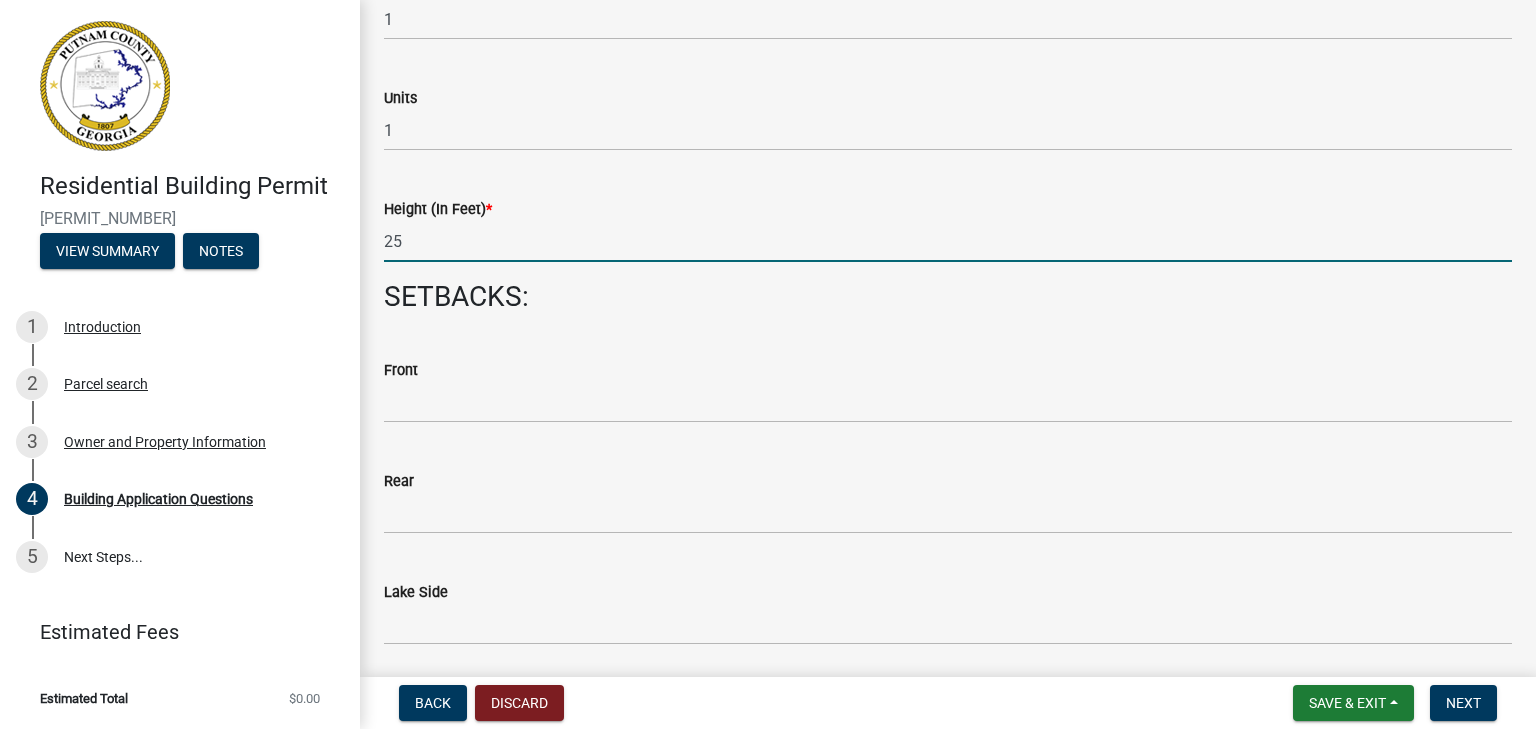scroll, scrollTop: 2600, scrollLeft: 0, axis: vertical 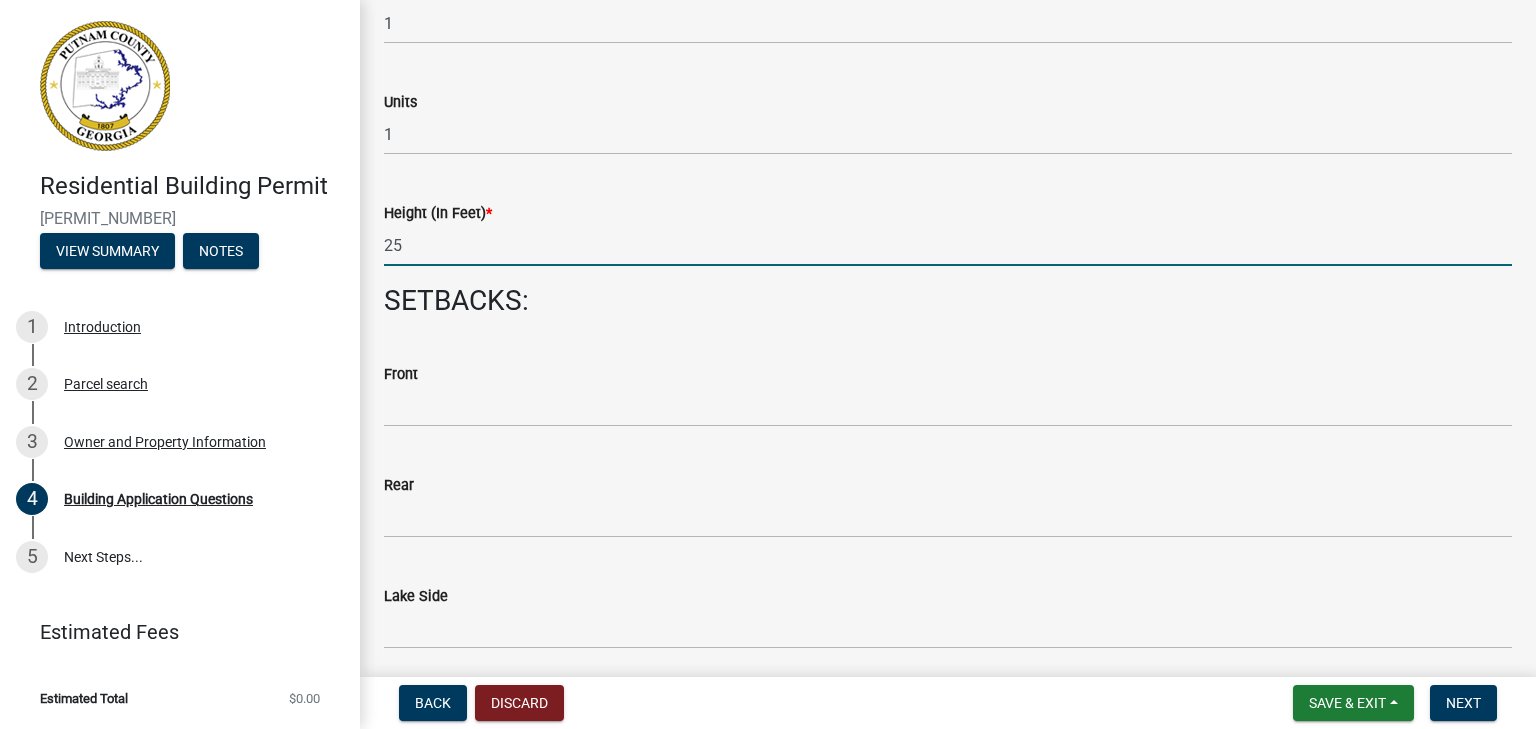 type on "25" 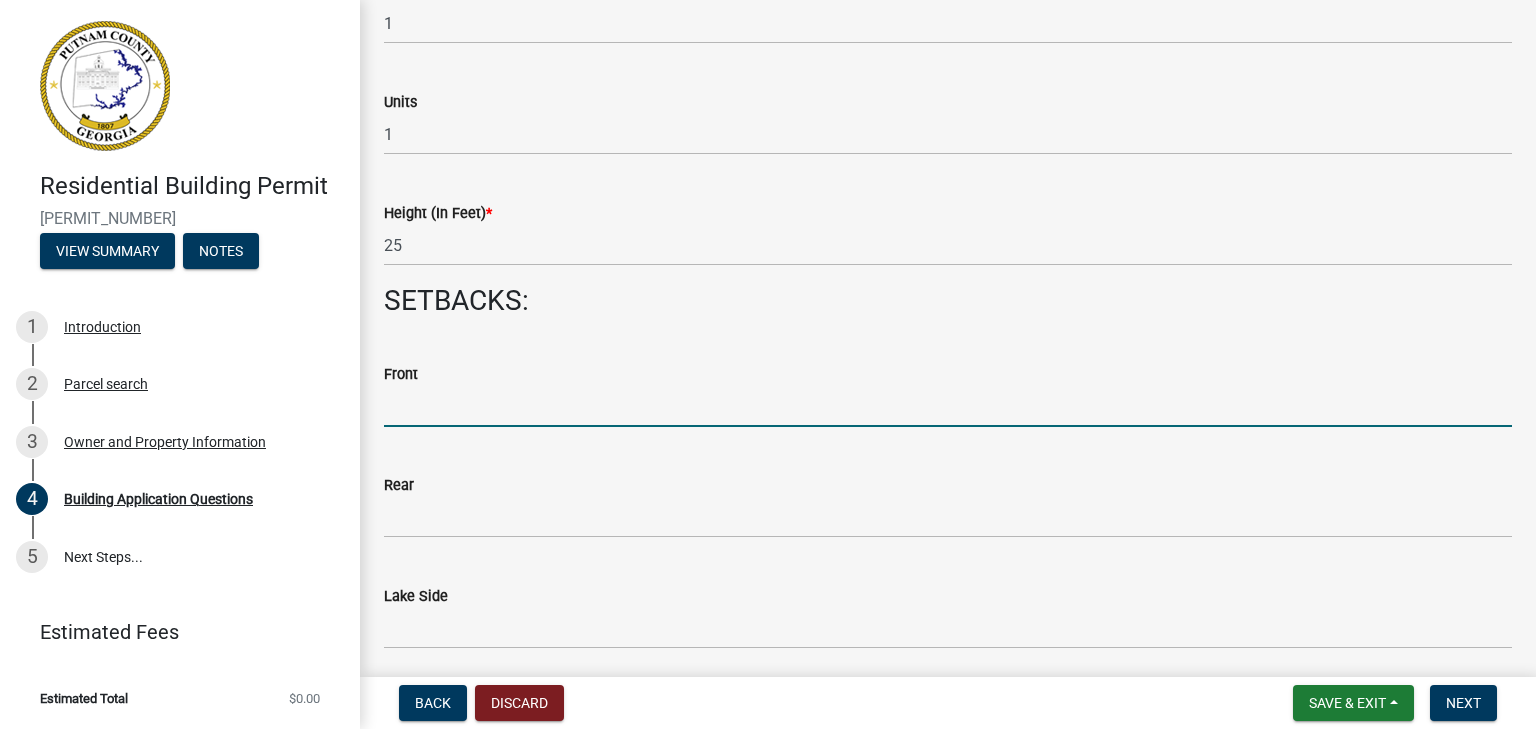click 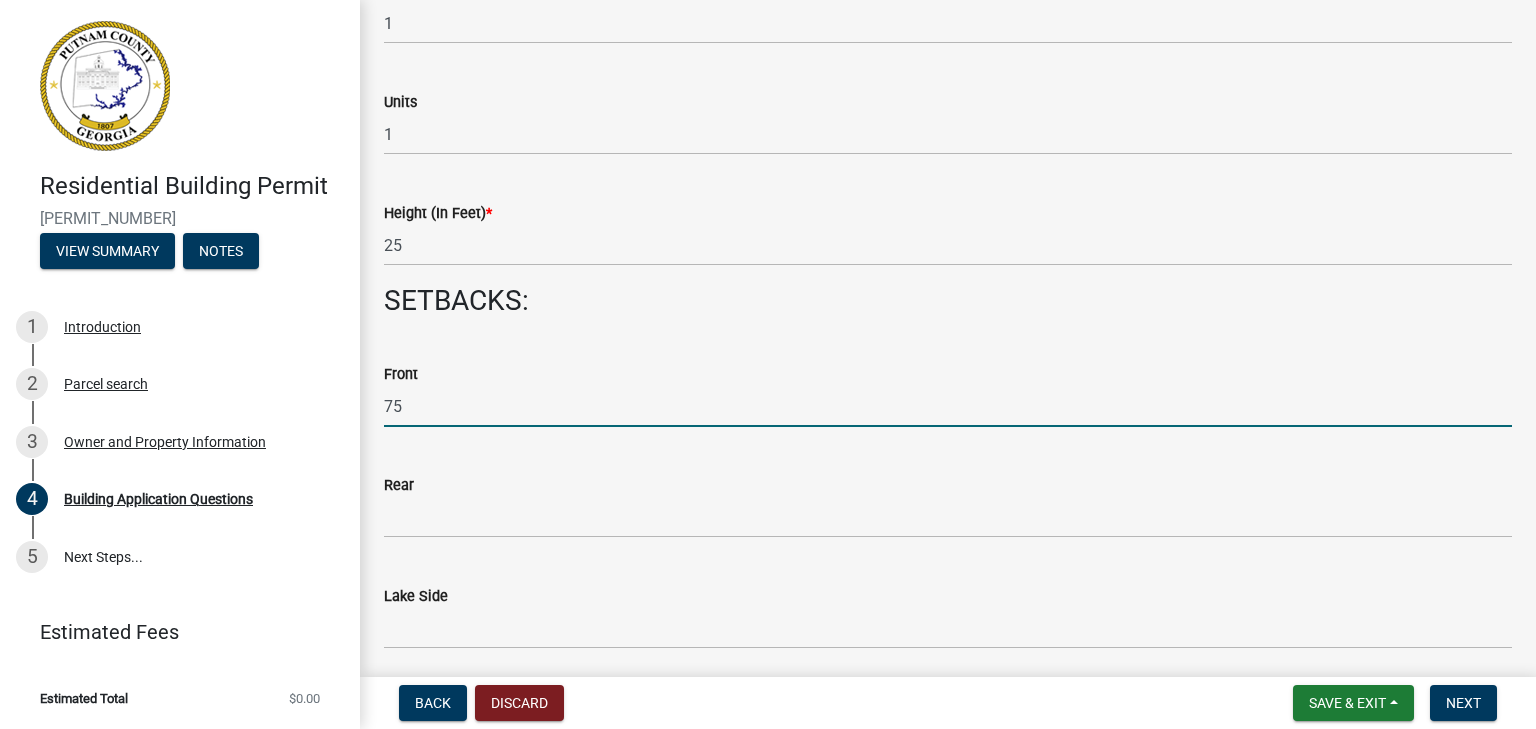 type on "75" 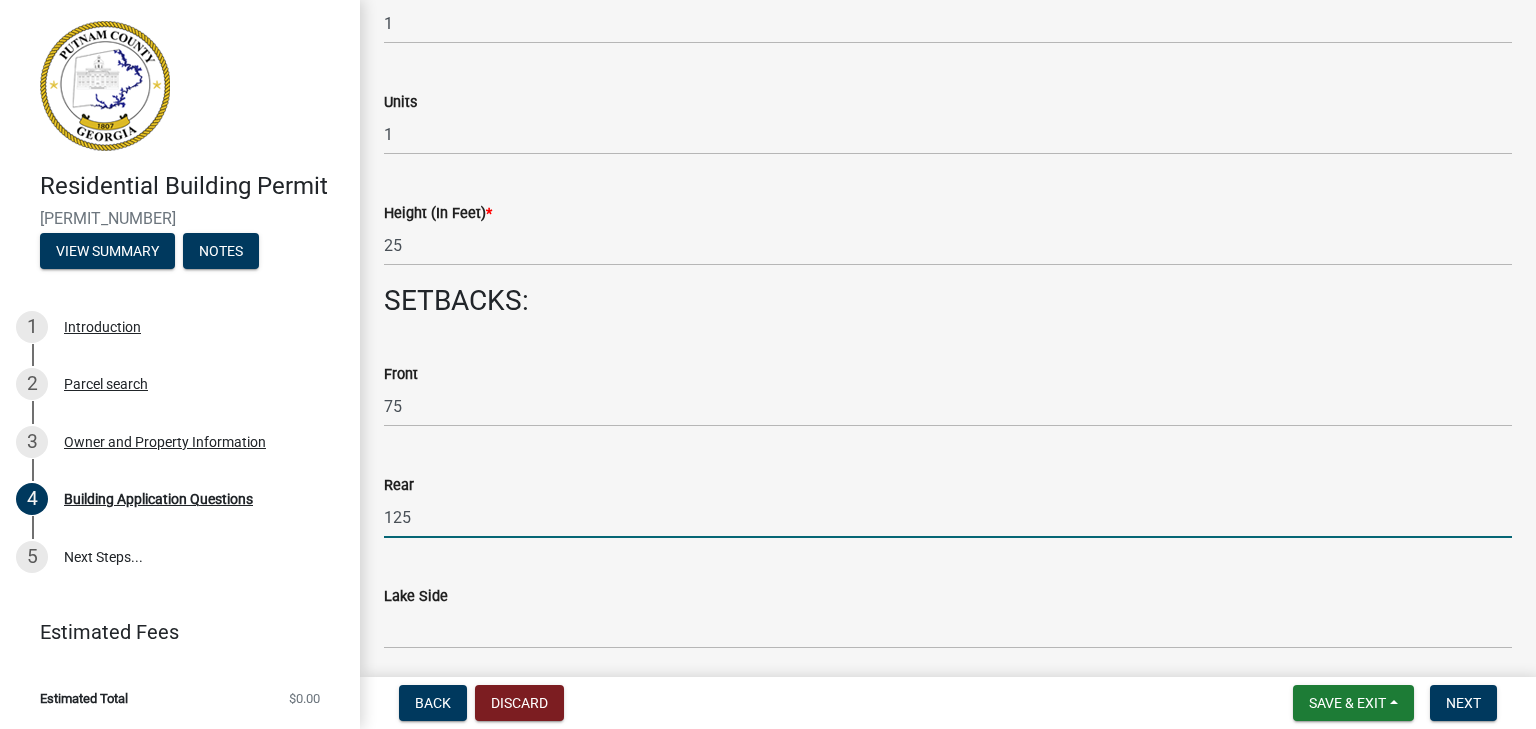 type on "125" 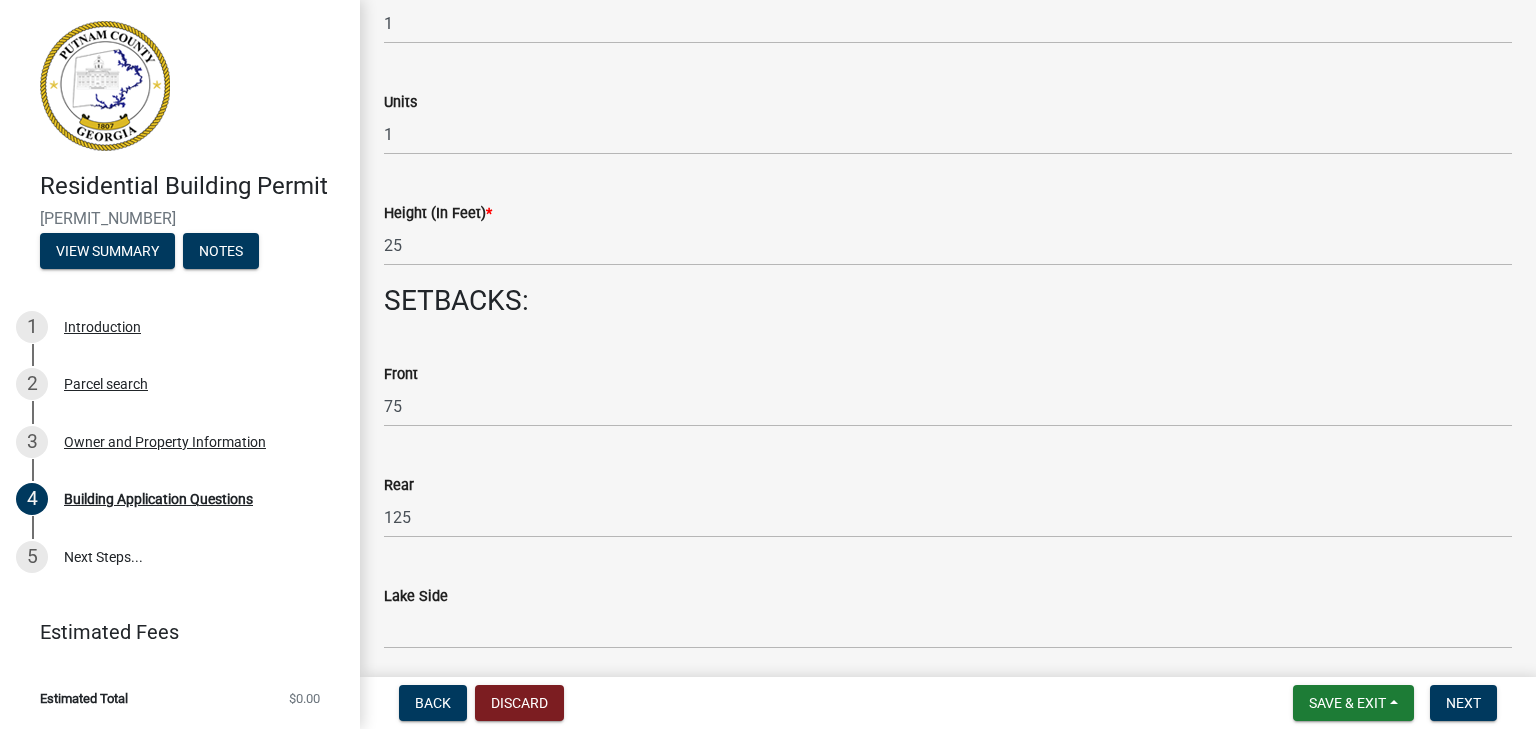 scroll, scrollTop: 3005, scrollLeft: 0, axis: vertical 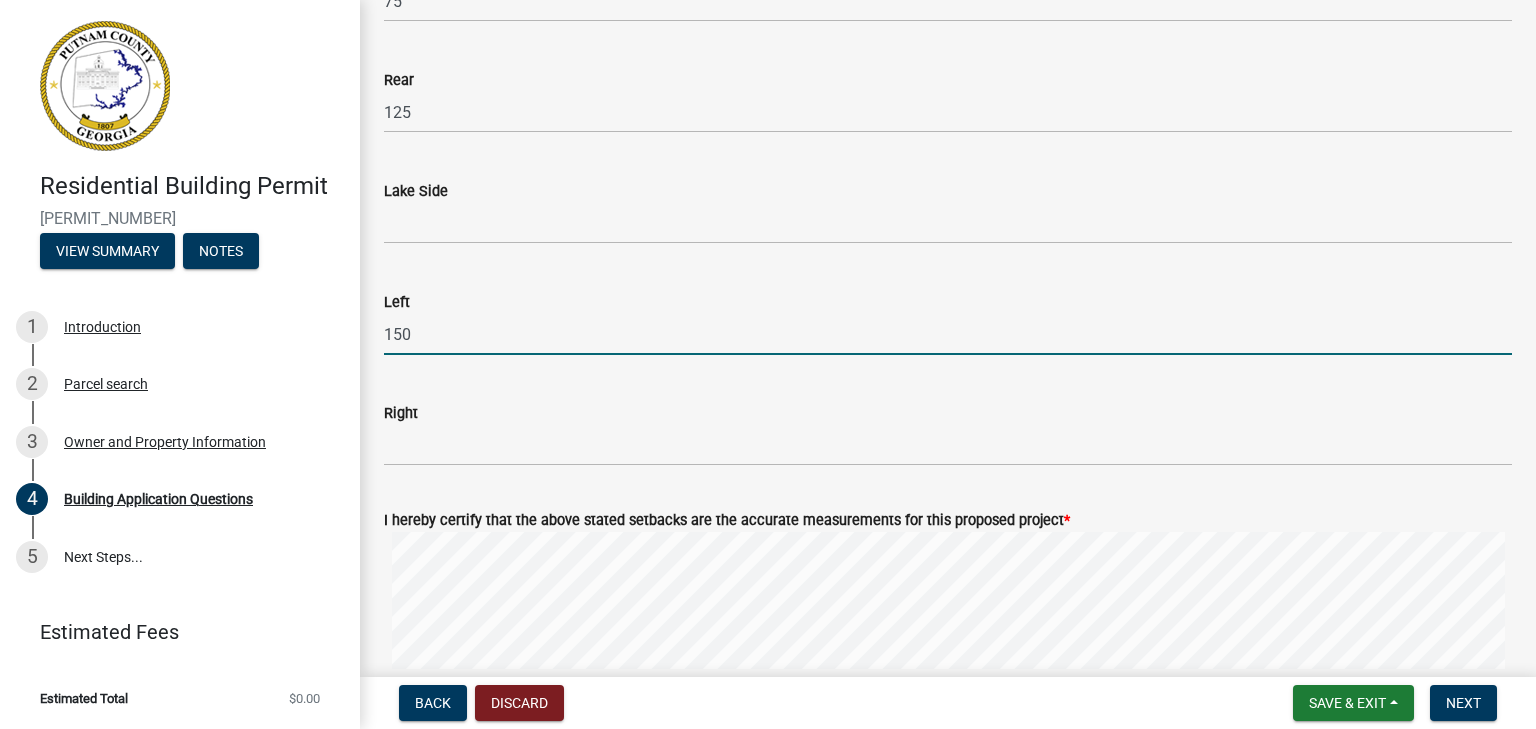 type on "150" 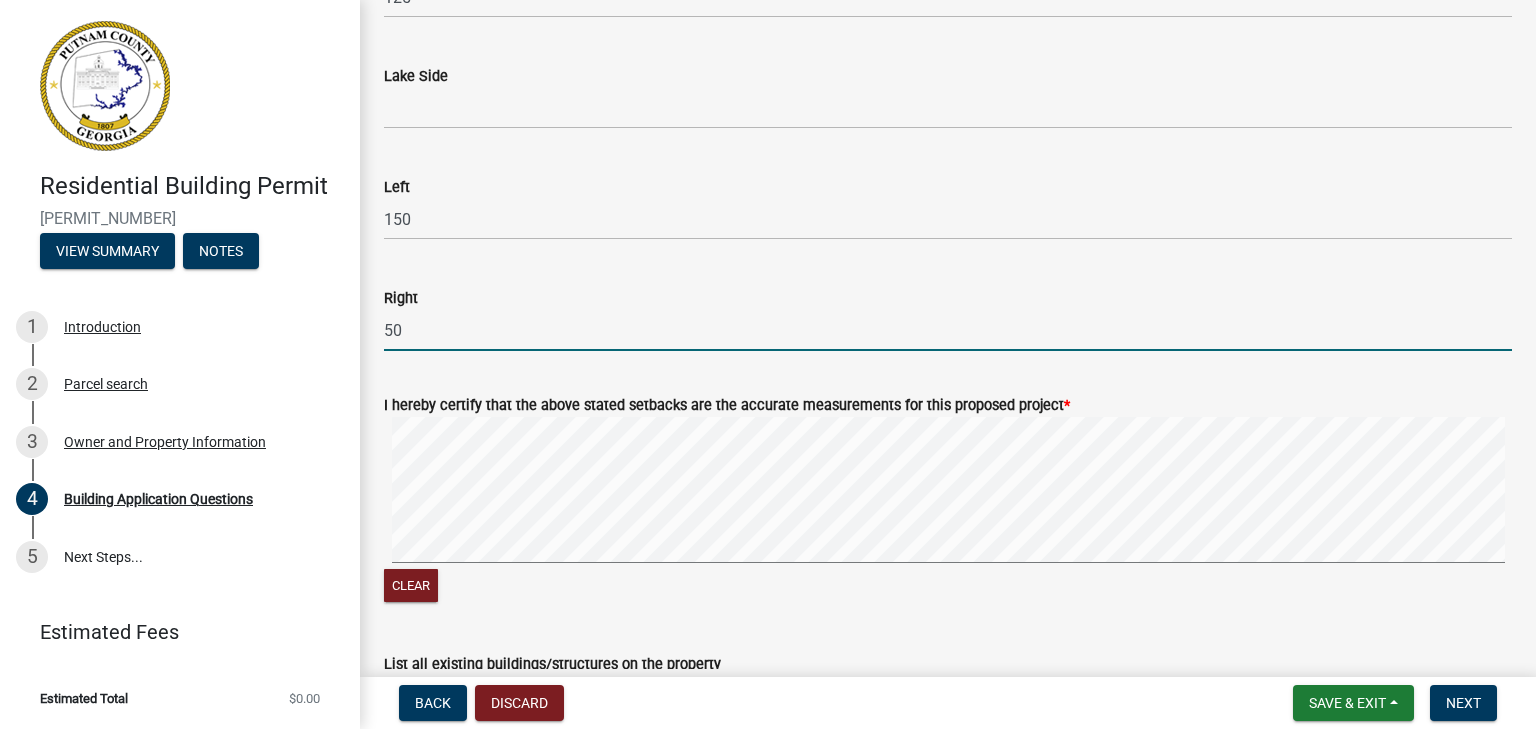 scroll, scrollTop: 3205, scrollLeft: 0, axis: vertical 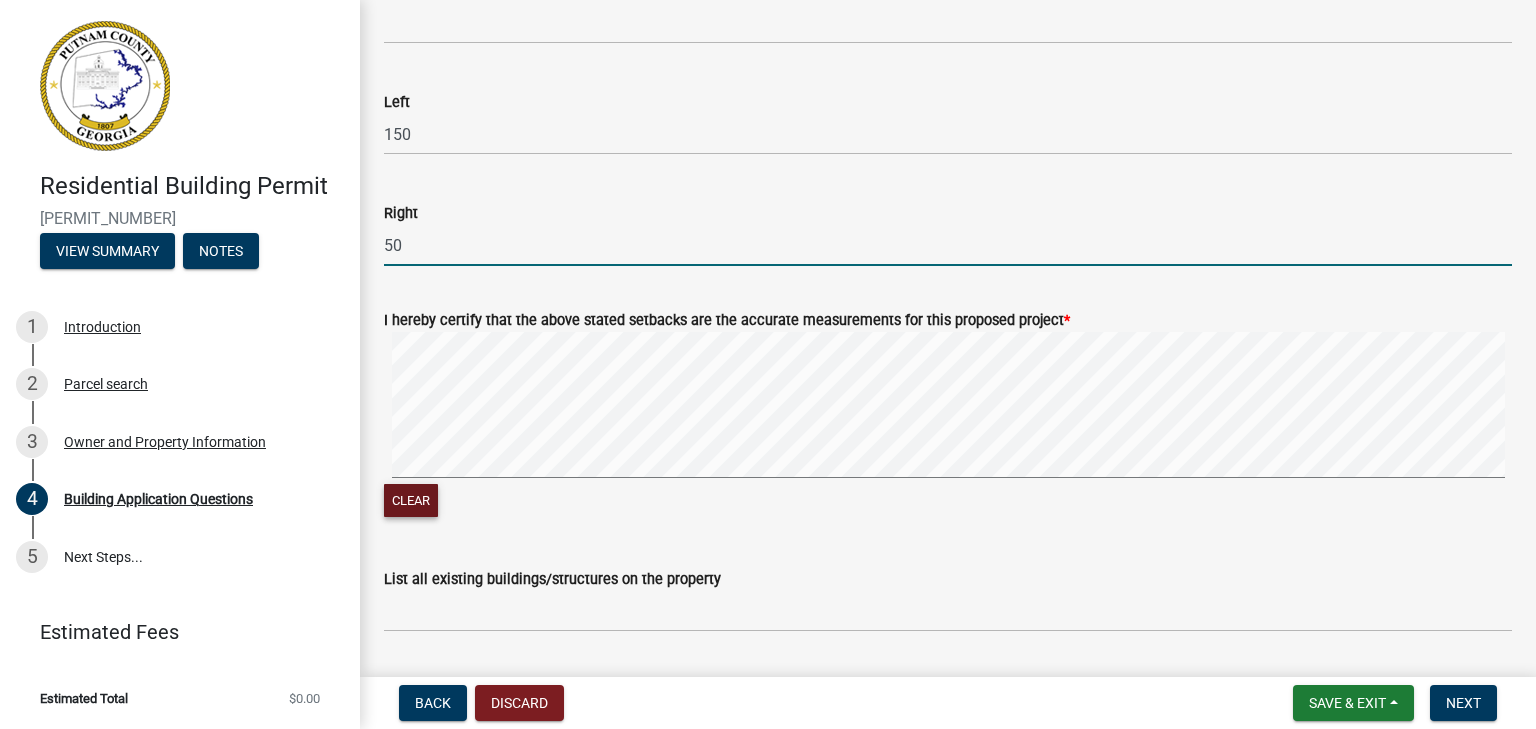 type on "50" 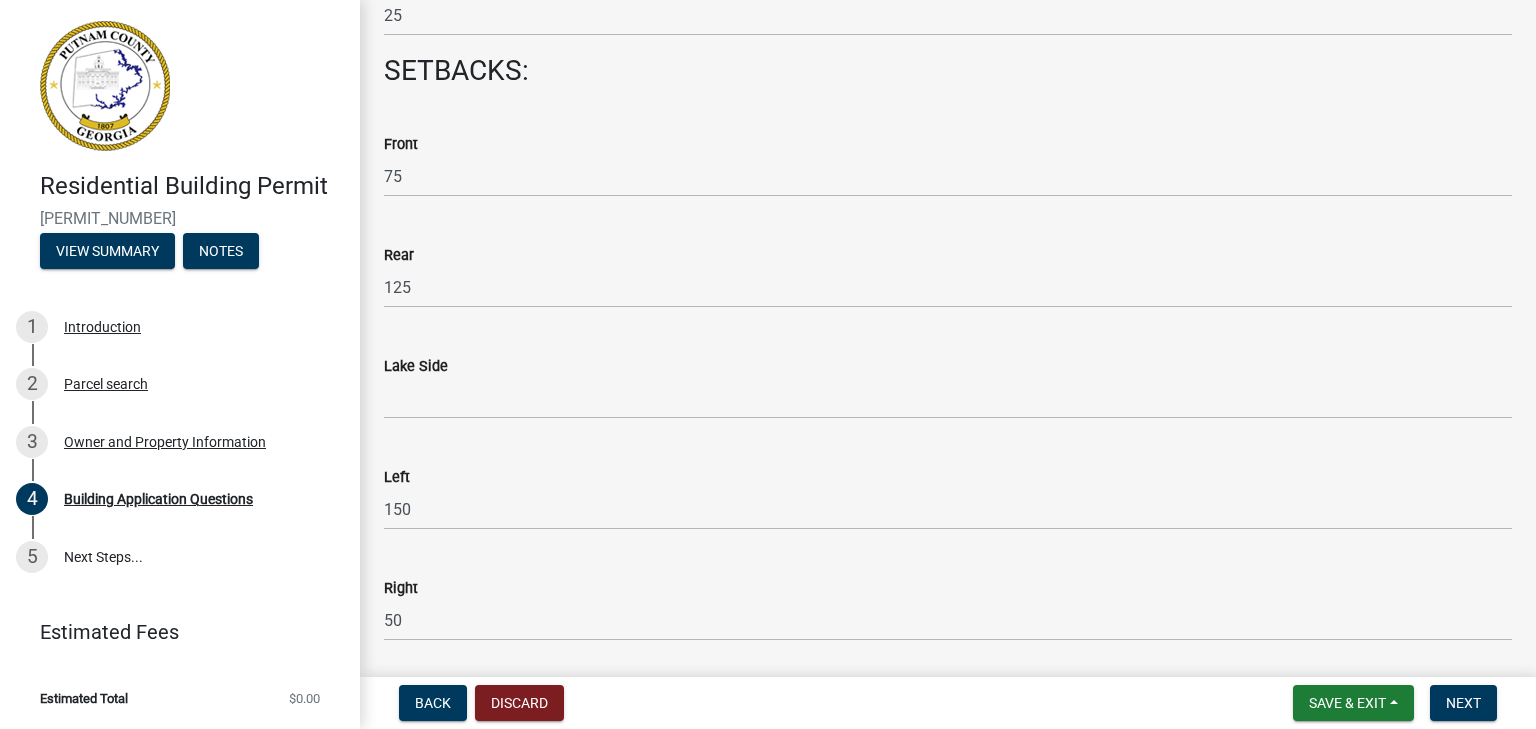 scroll, scrollTop: 2805, scrollLeft: 0, axis: vertical 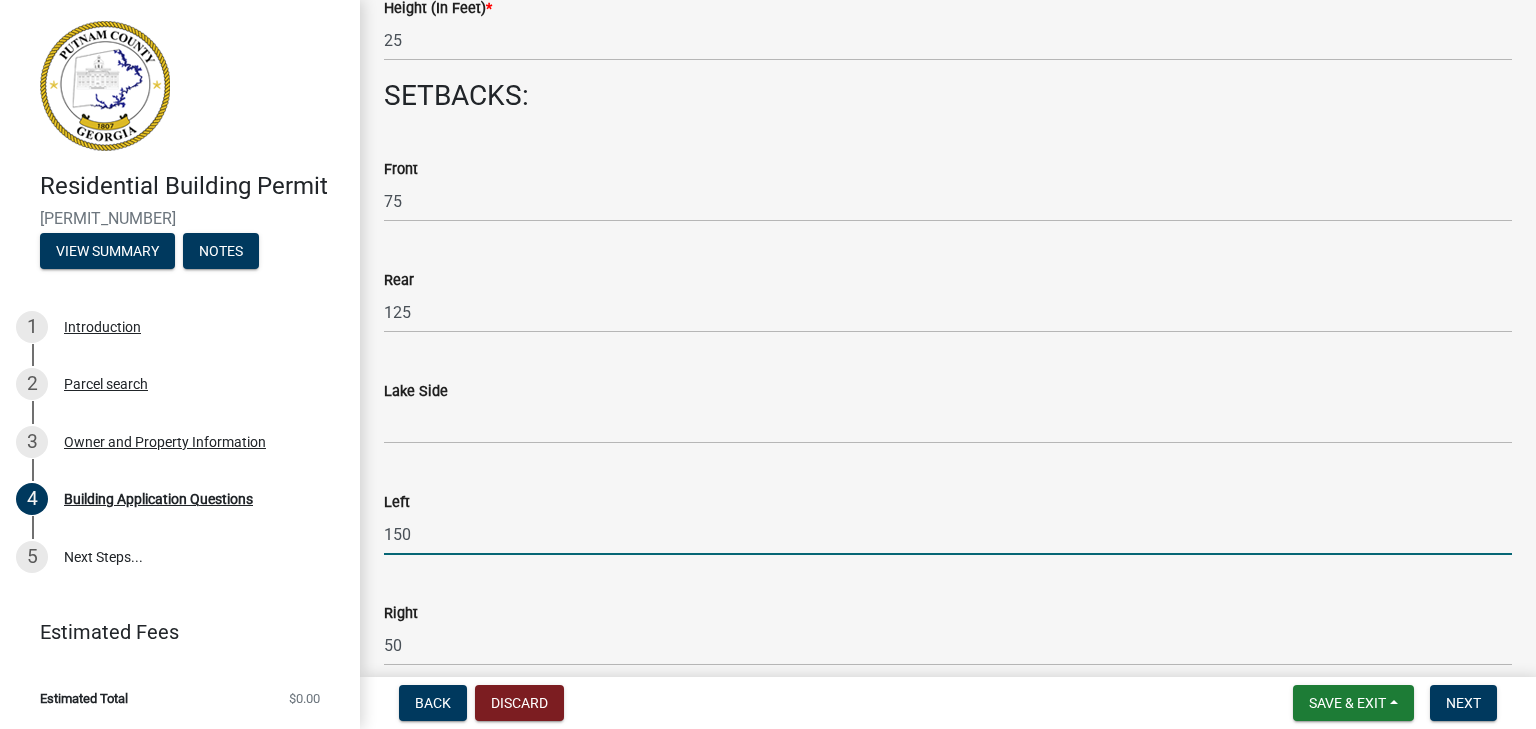 click on "150" 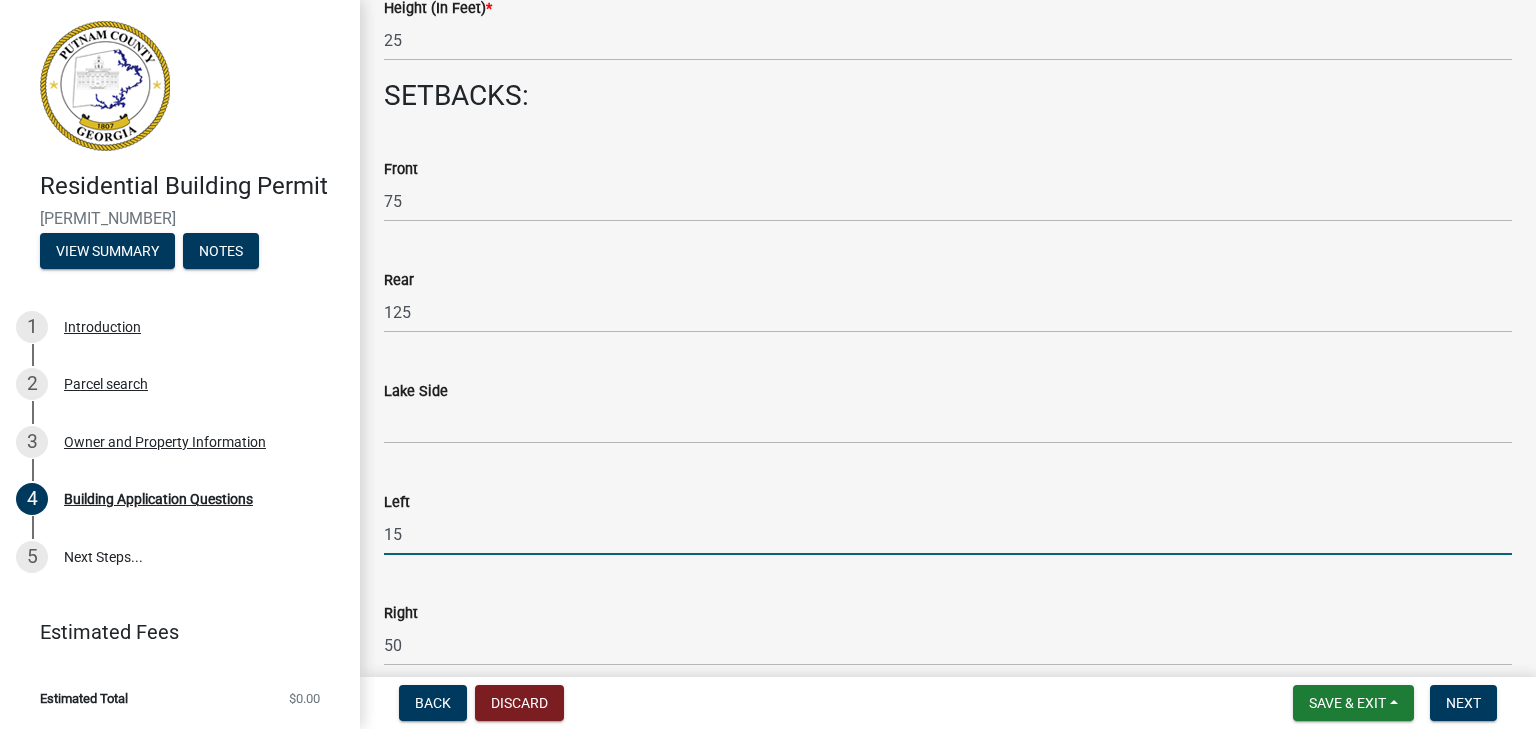 type on "1" 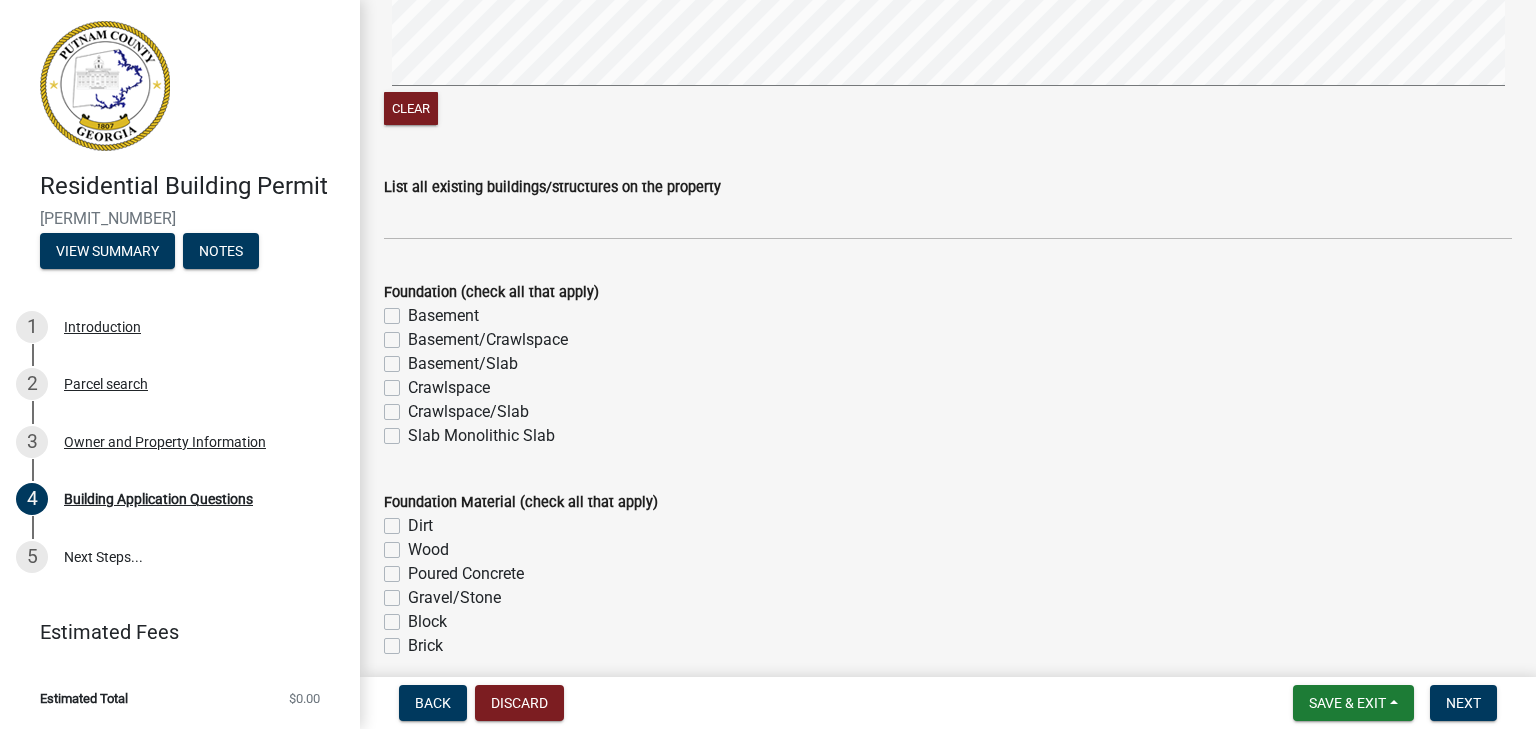 scroll, scrollTop: 3605, scrollLeft: 0, axis: vertical 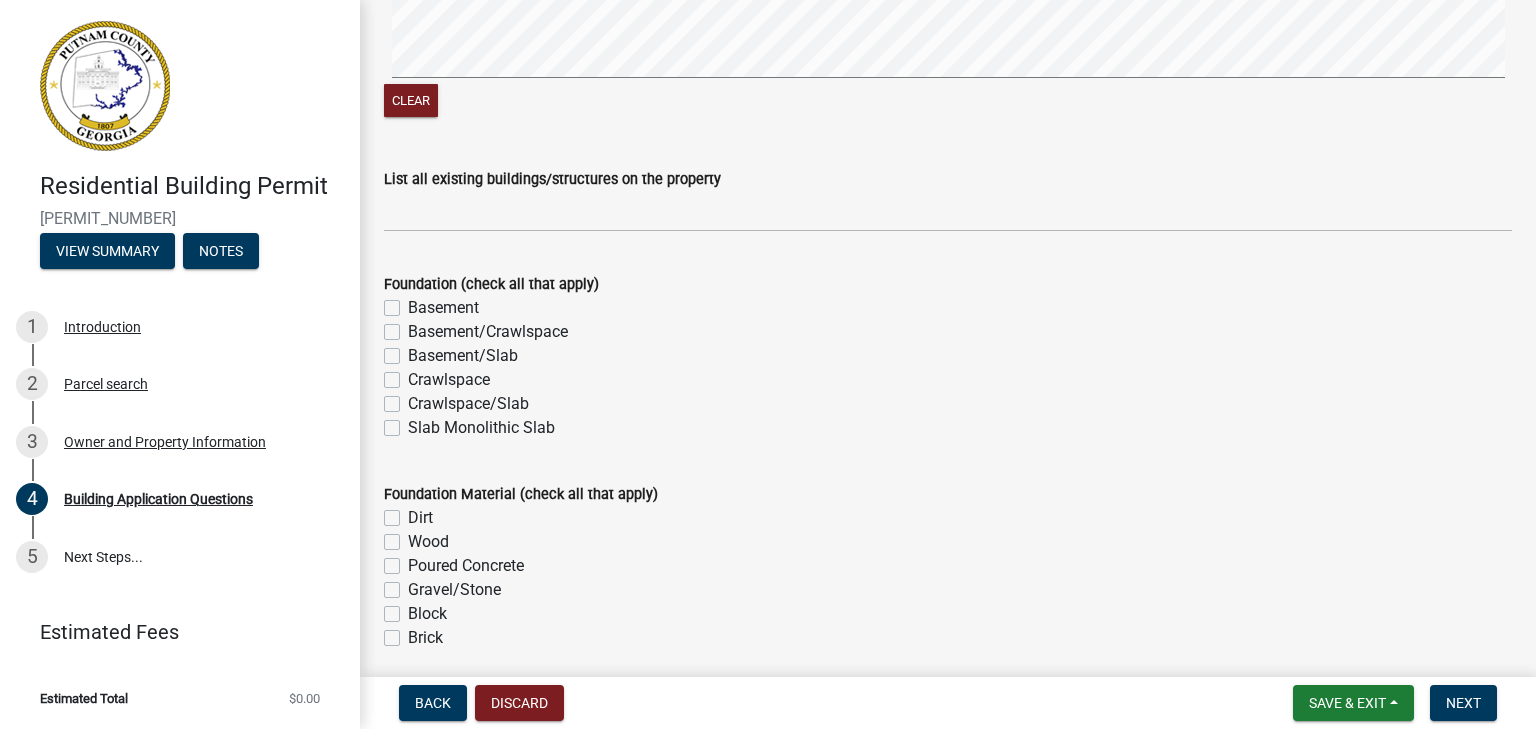 type on "125" 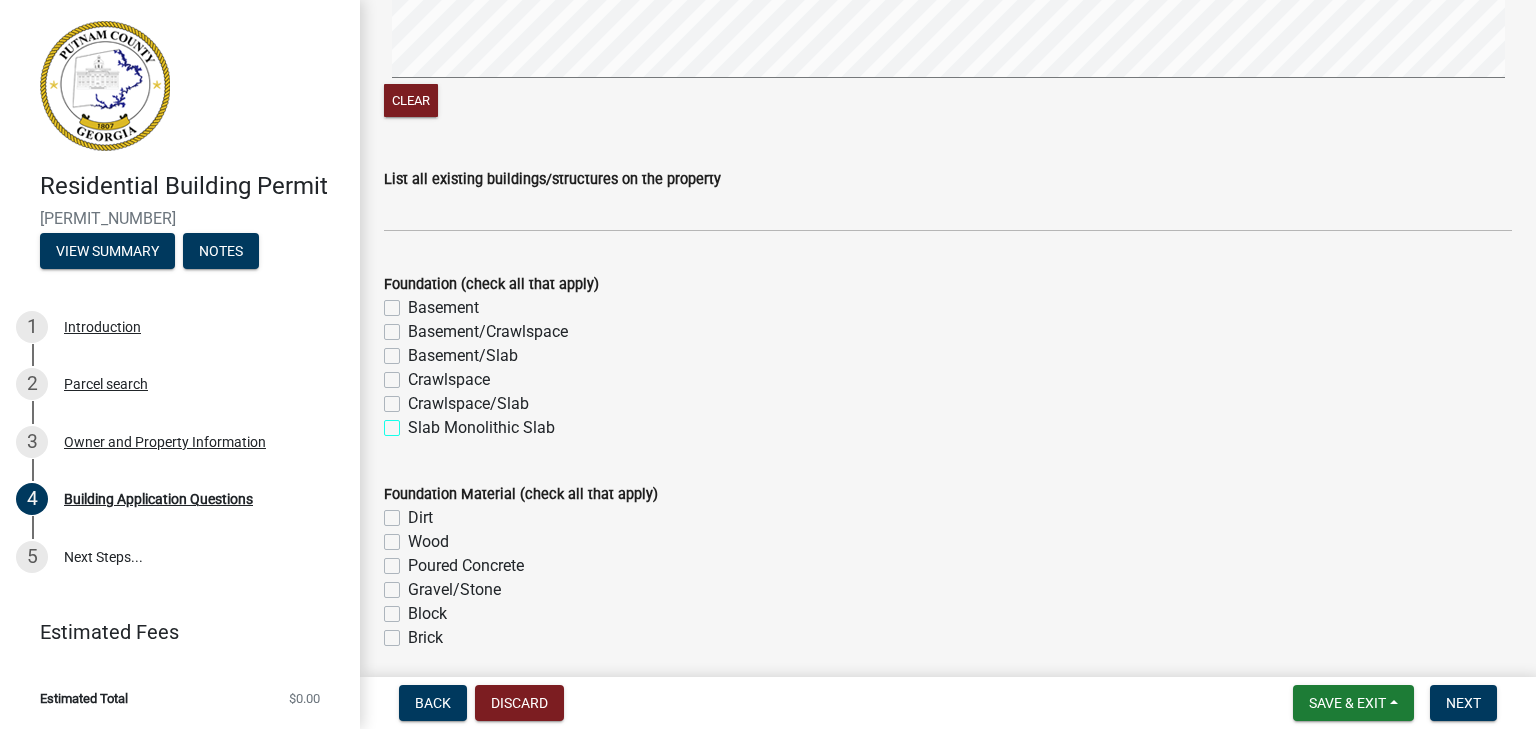 click on "Slab Monolithic Slab" at bounding box center [414, 422] 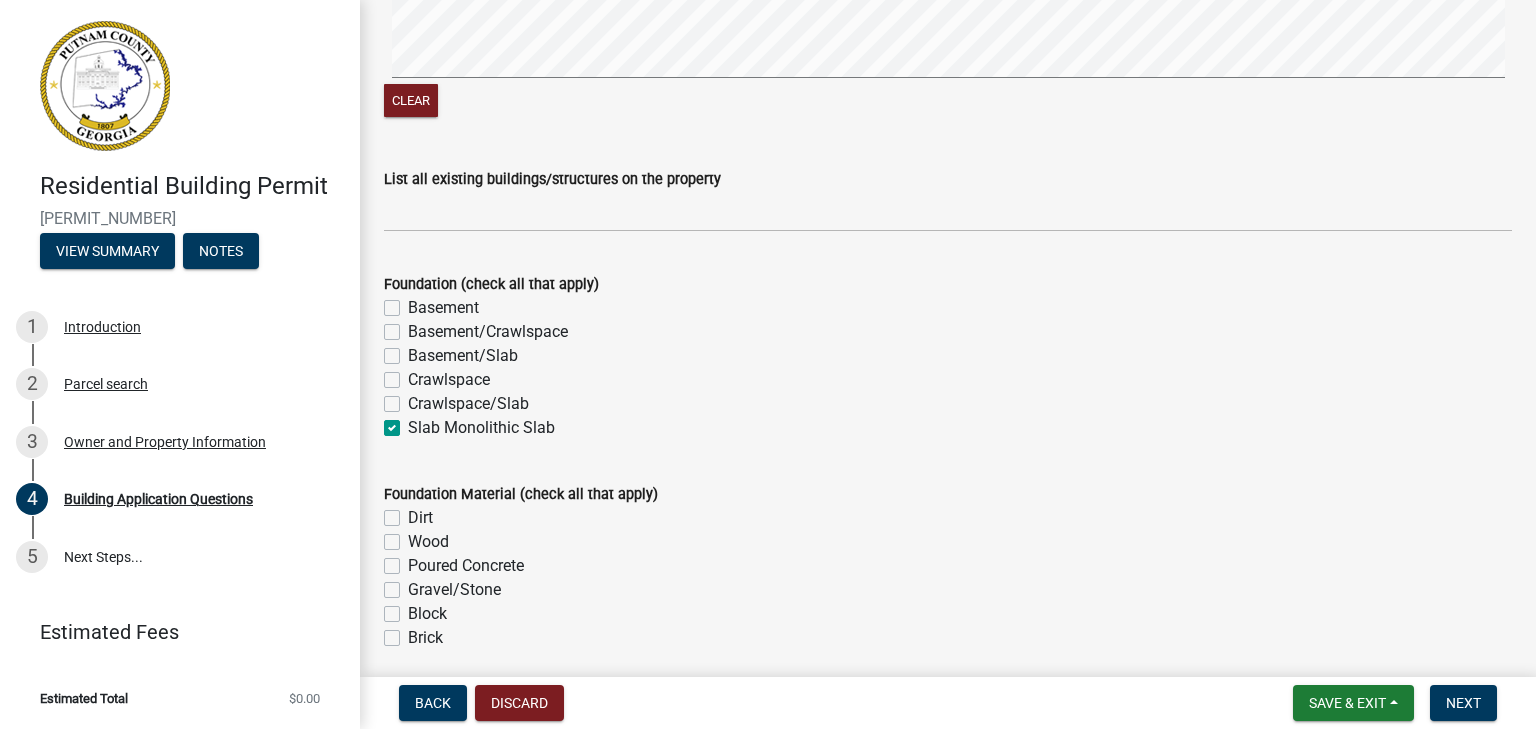 checkbox on "false" 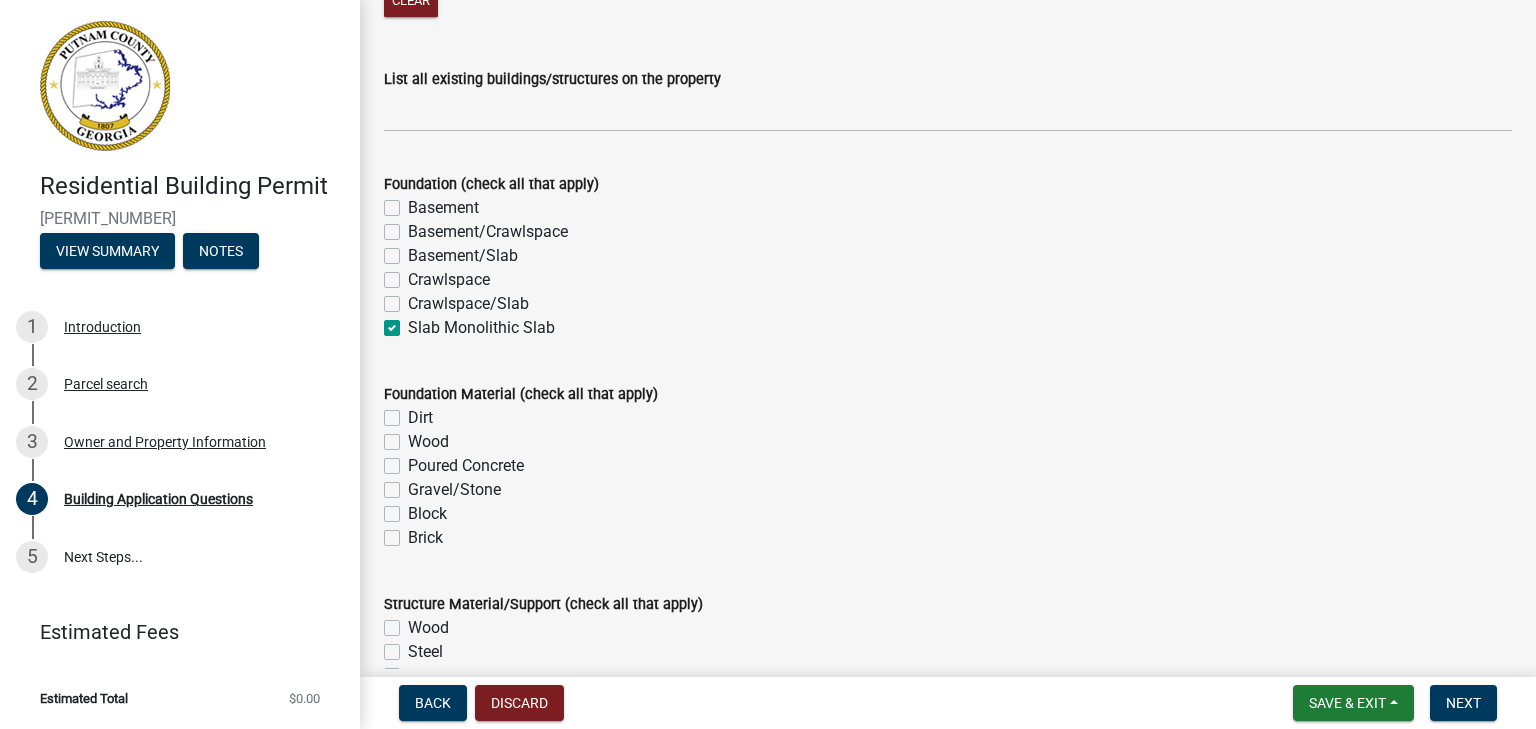 click on "Poured Concrete" 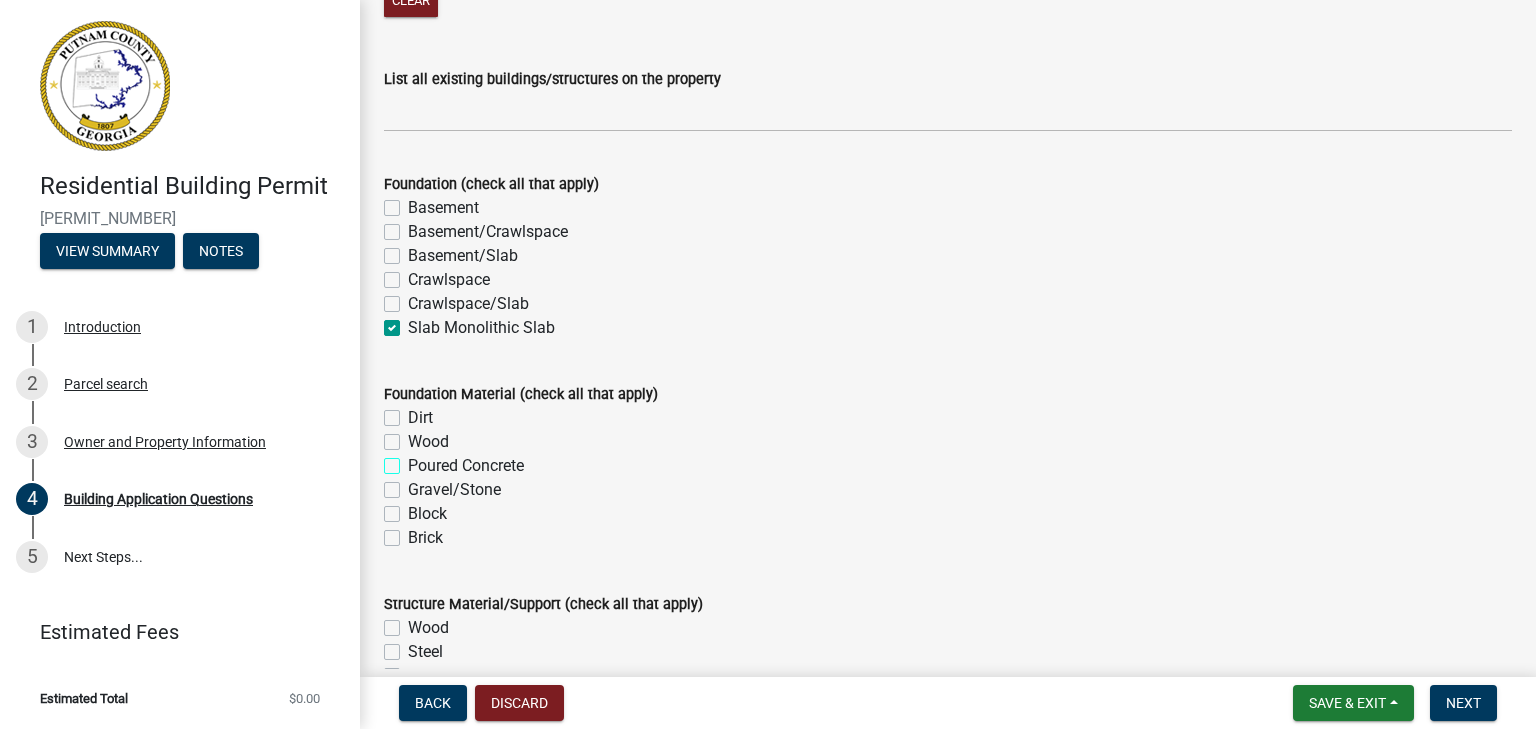 click on "Poured Concrete" at bounding box center (414, 460) 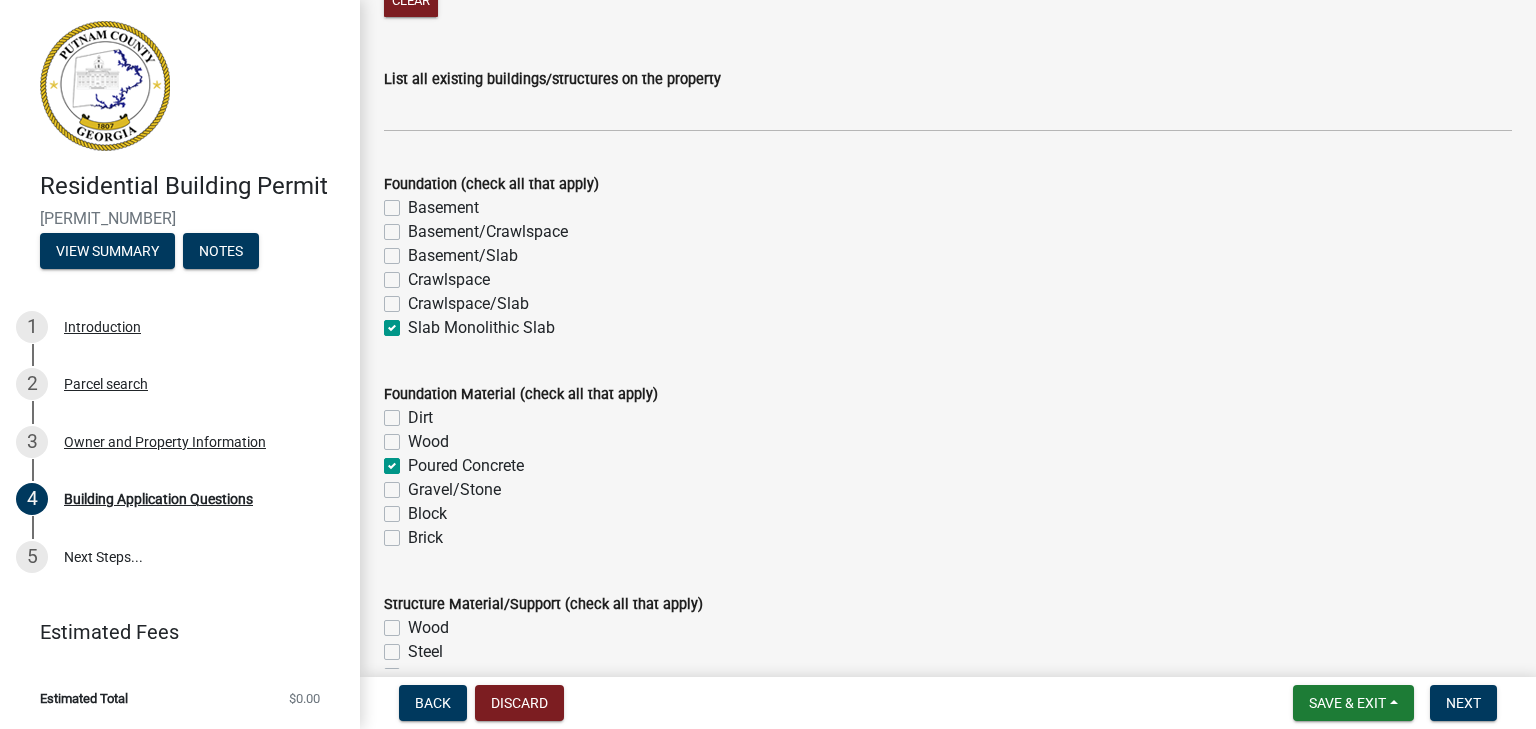 checkbox on "false" 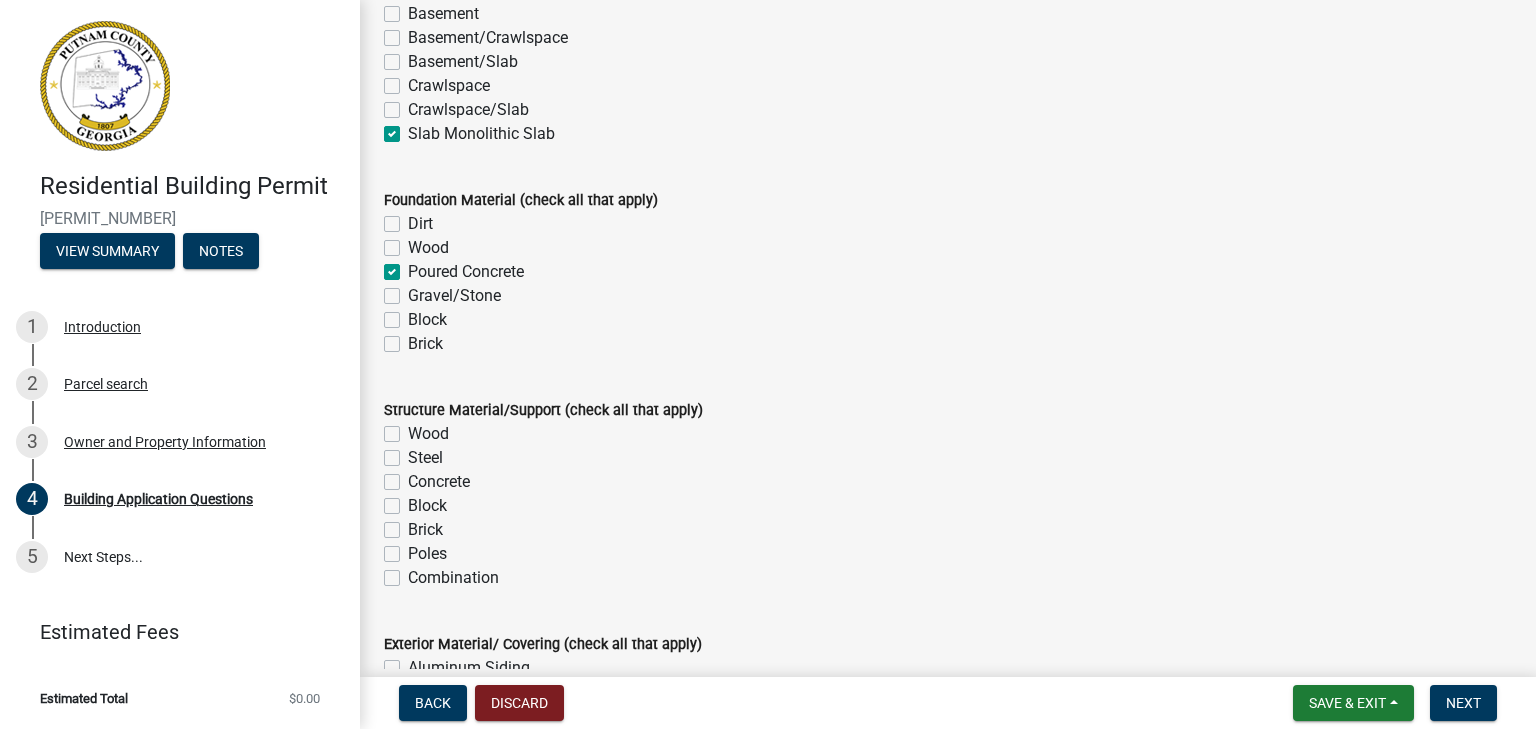 scroll, scrollTop: 3905, scrollLeft: 0, axis: vertical 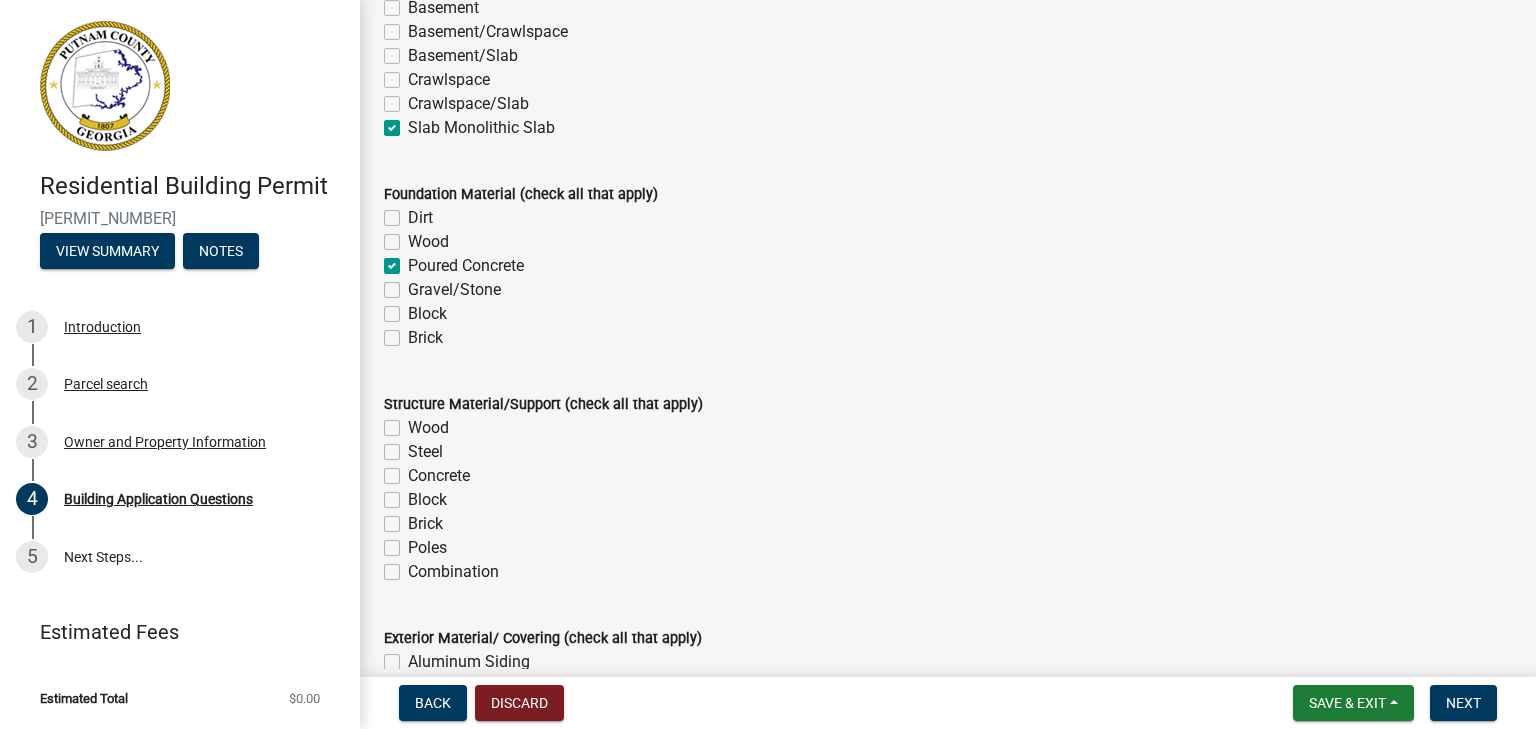 click on "Wood" 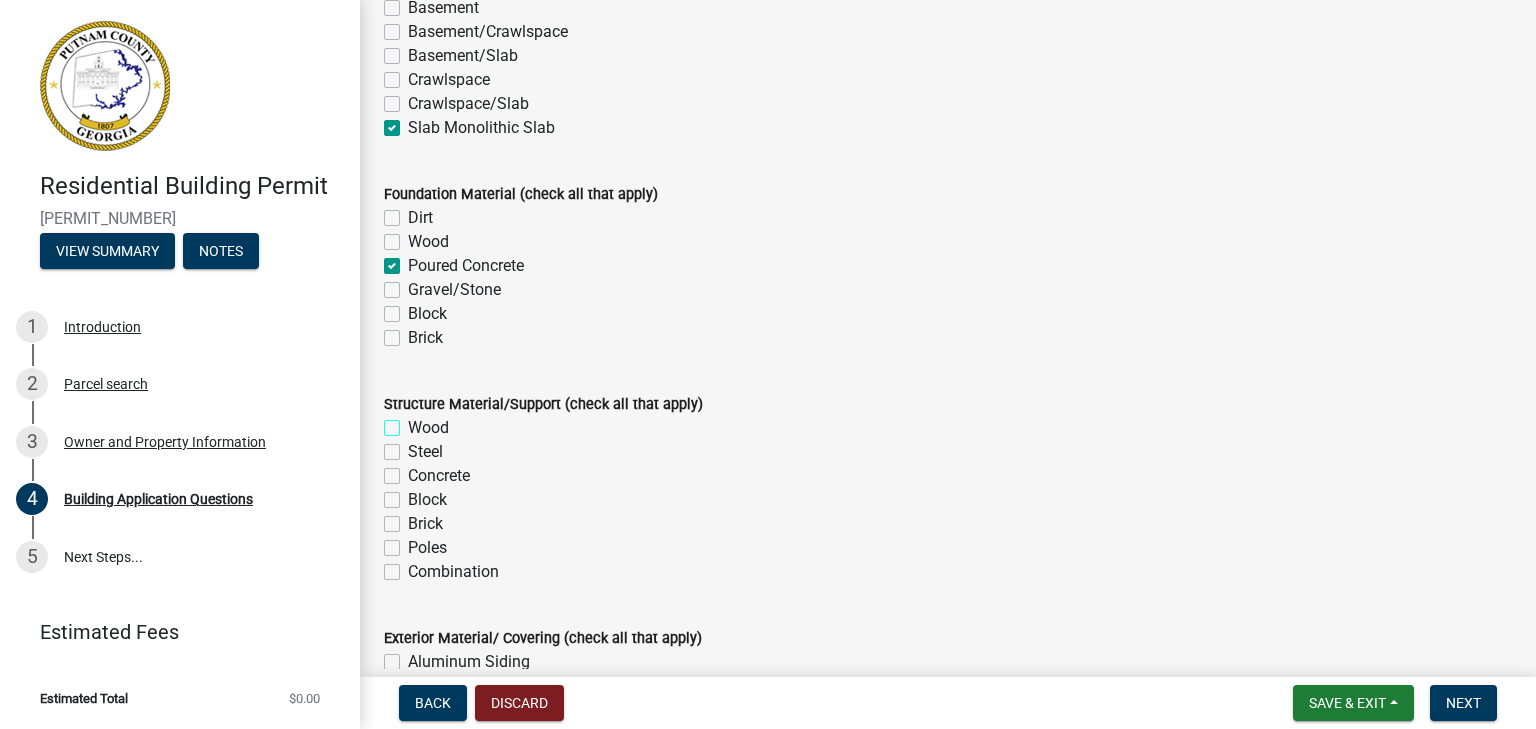 click on "Wood" at bounding box center [414, 422] 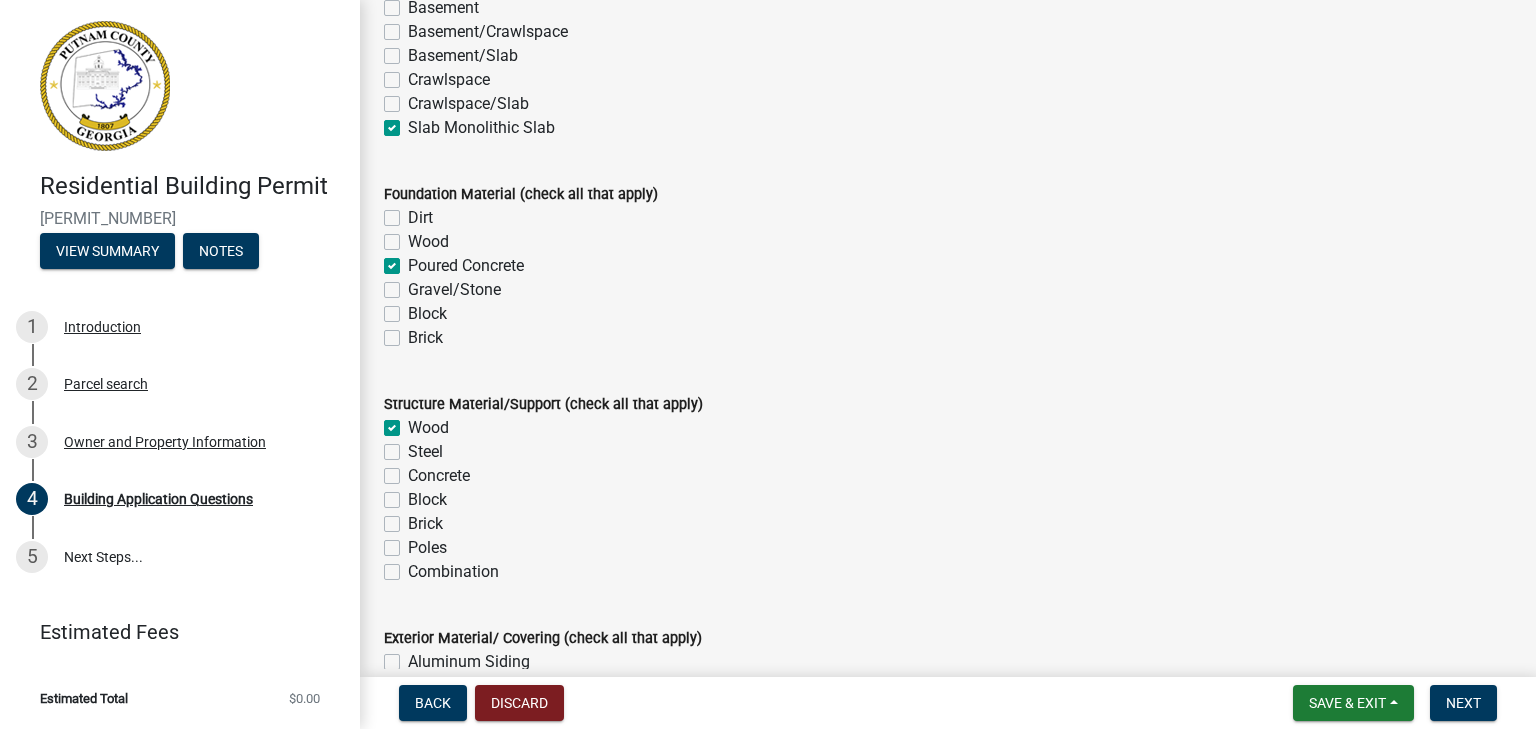 checkbox on "true" 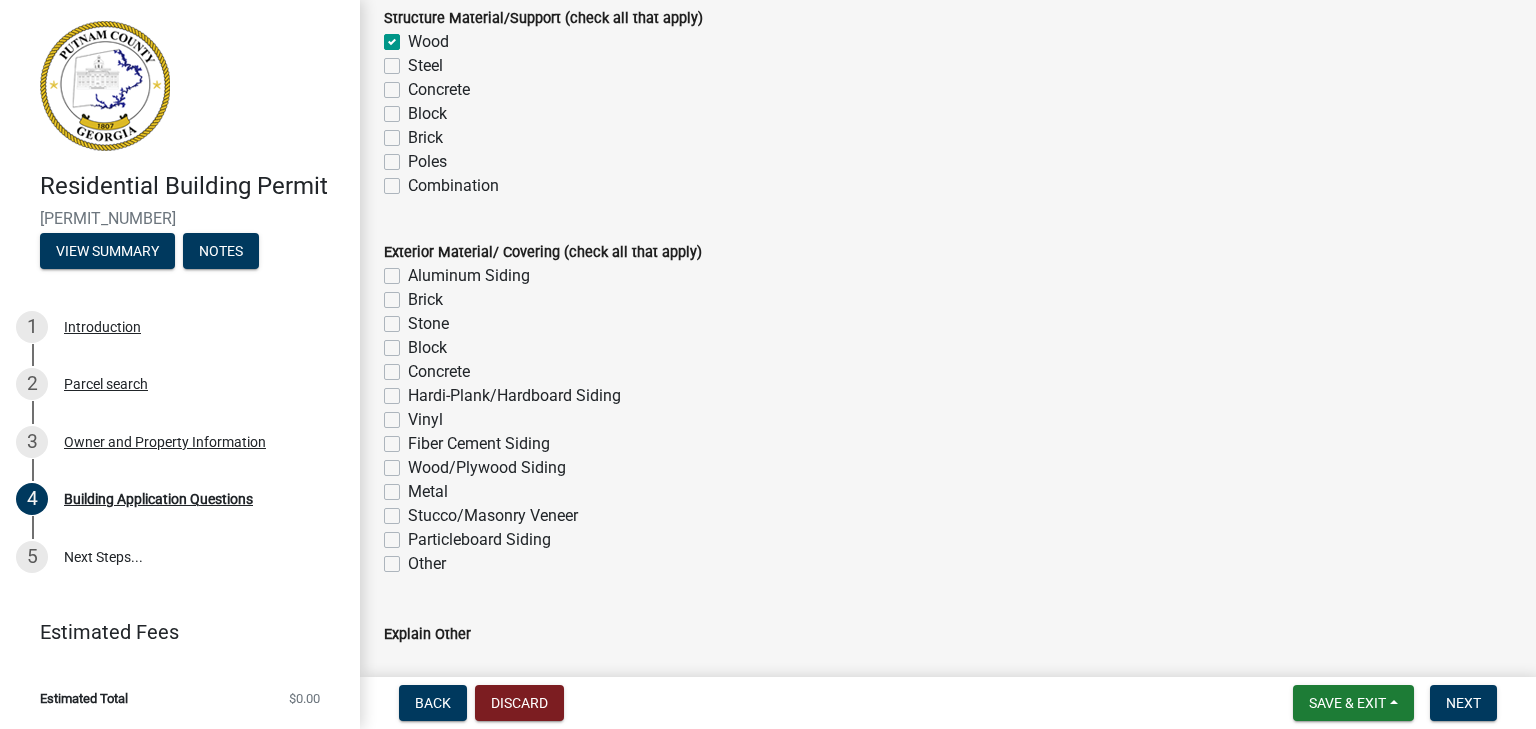scroll, scrollTop: 4305, scrollLeft: 0, axis: vertical 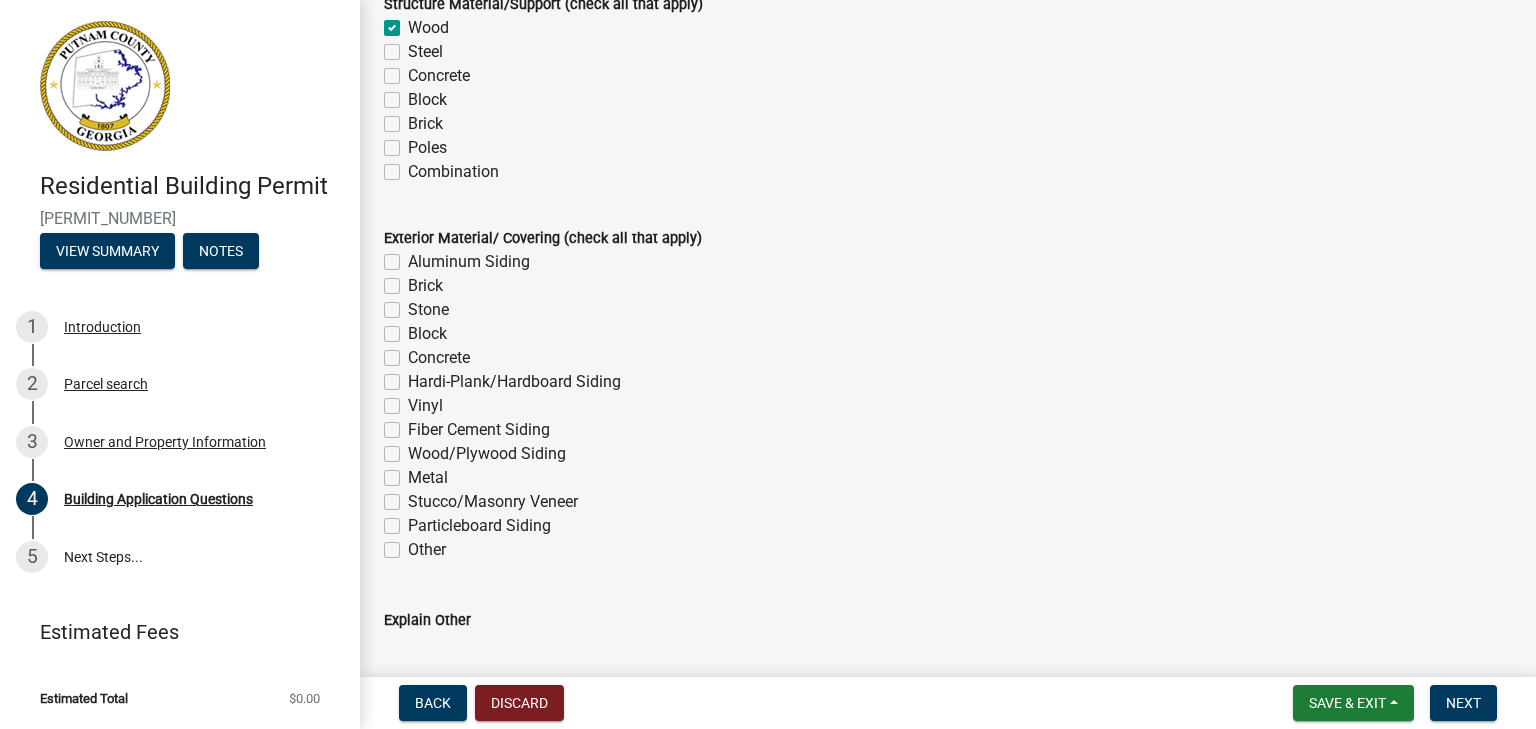click on "Concrete" 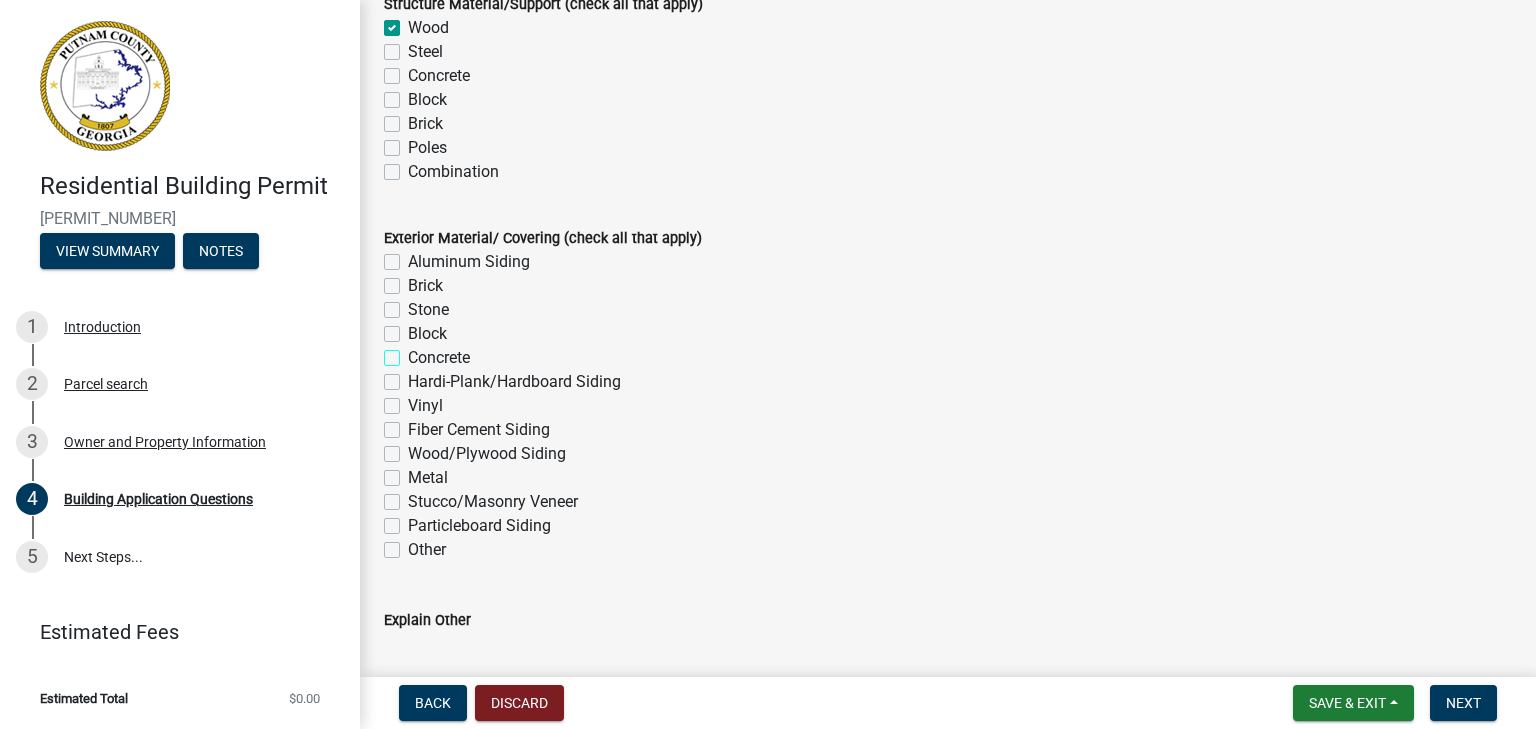 click on "Concrete" at bounding box center [414, 352] 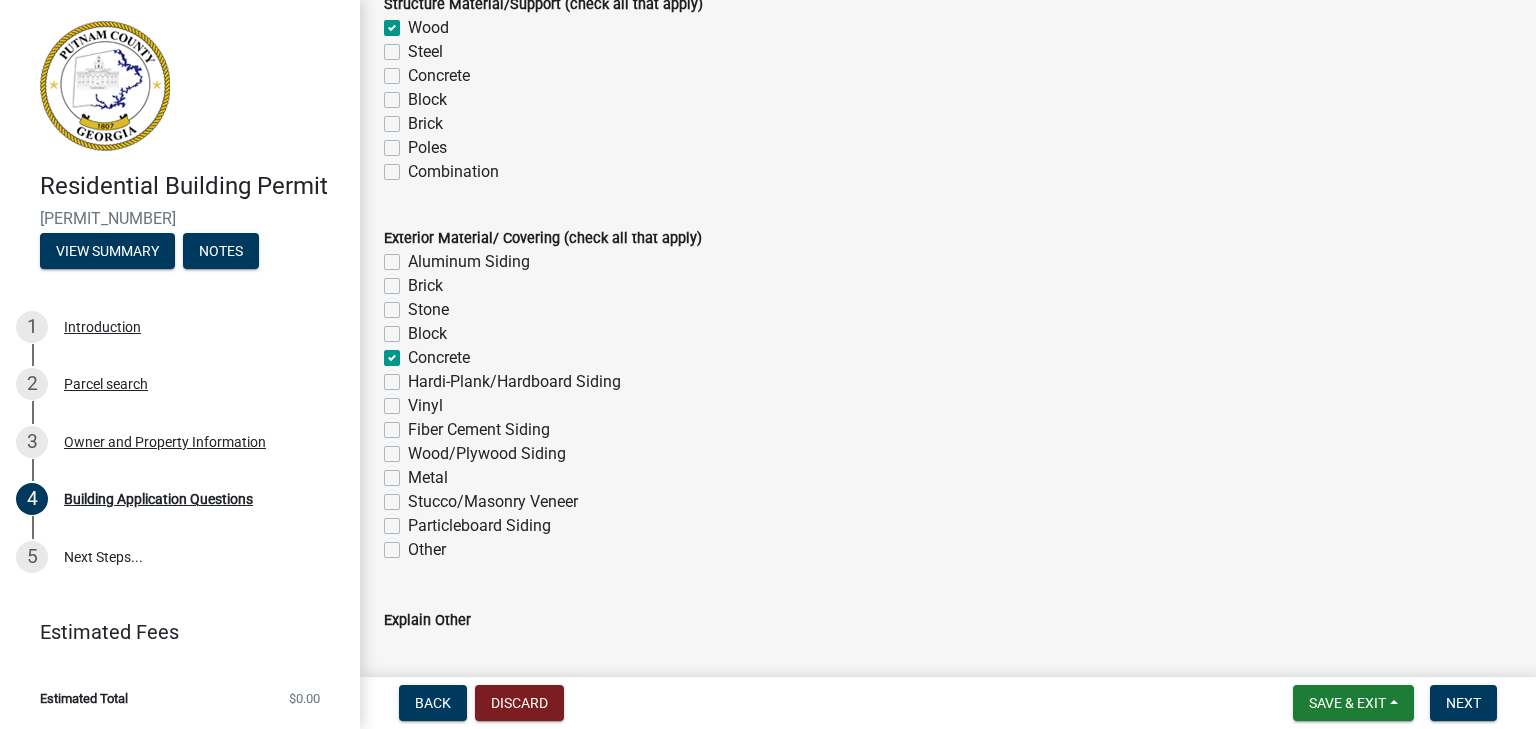 checkbox on "false" 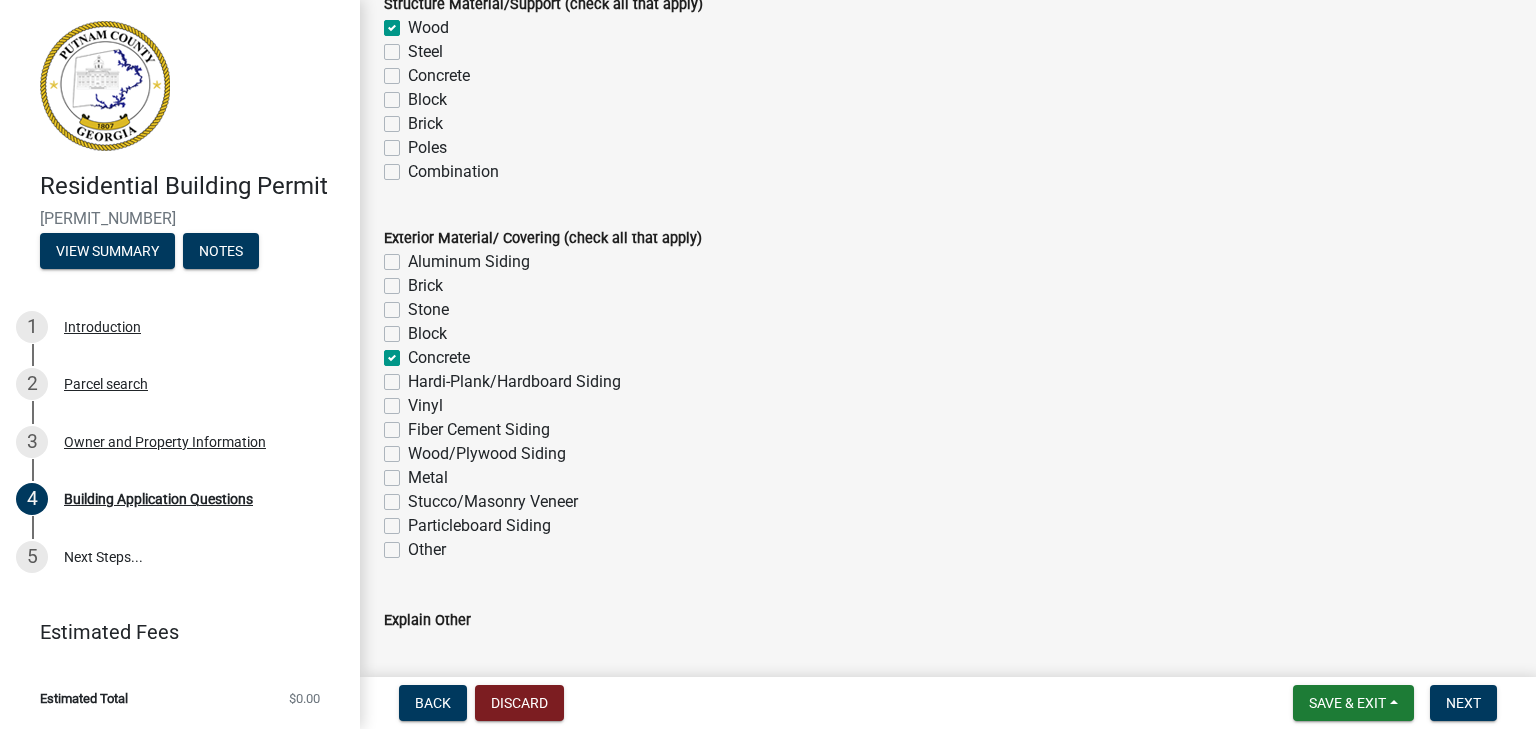 click on "Concrete" 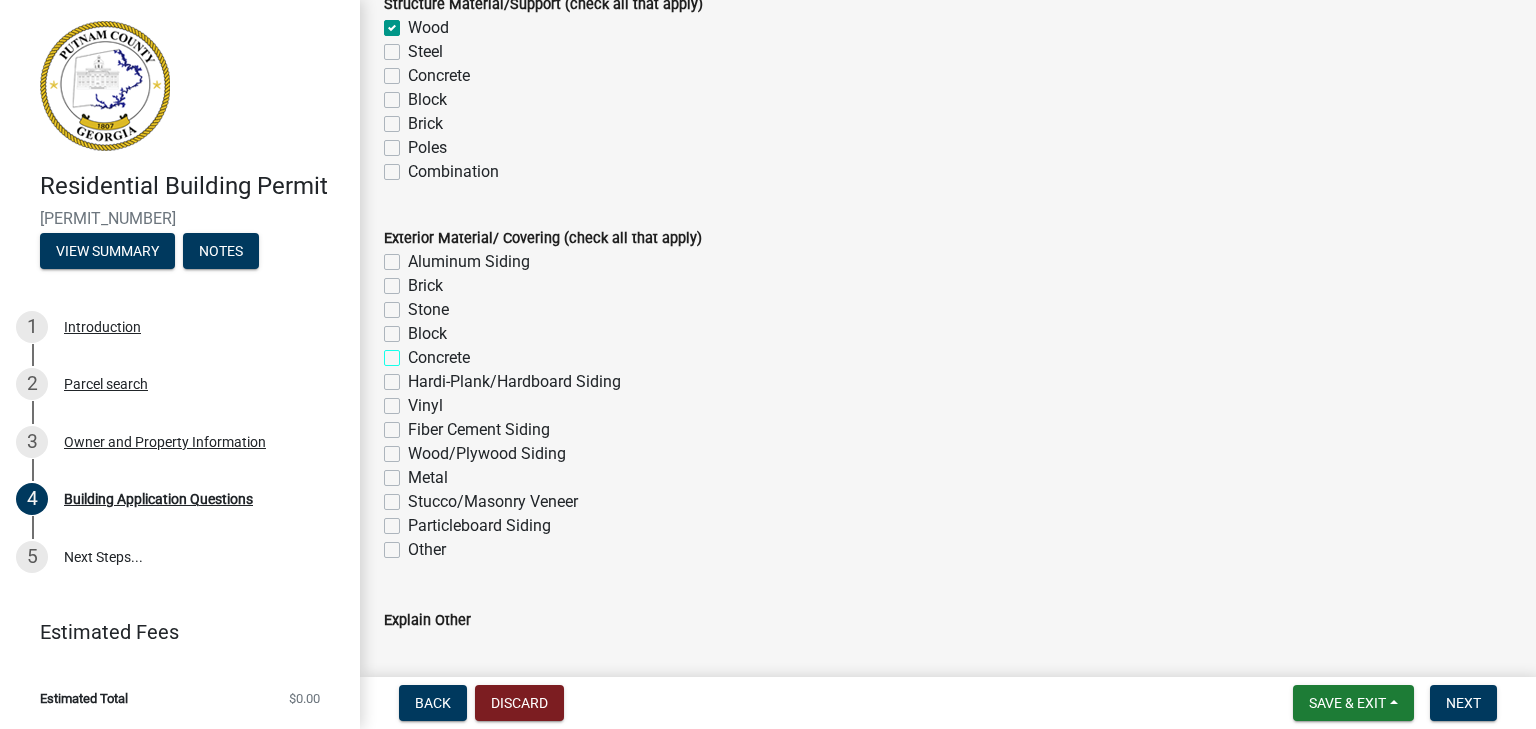 checkbox on "false" 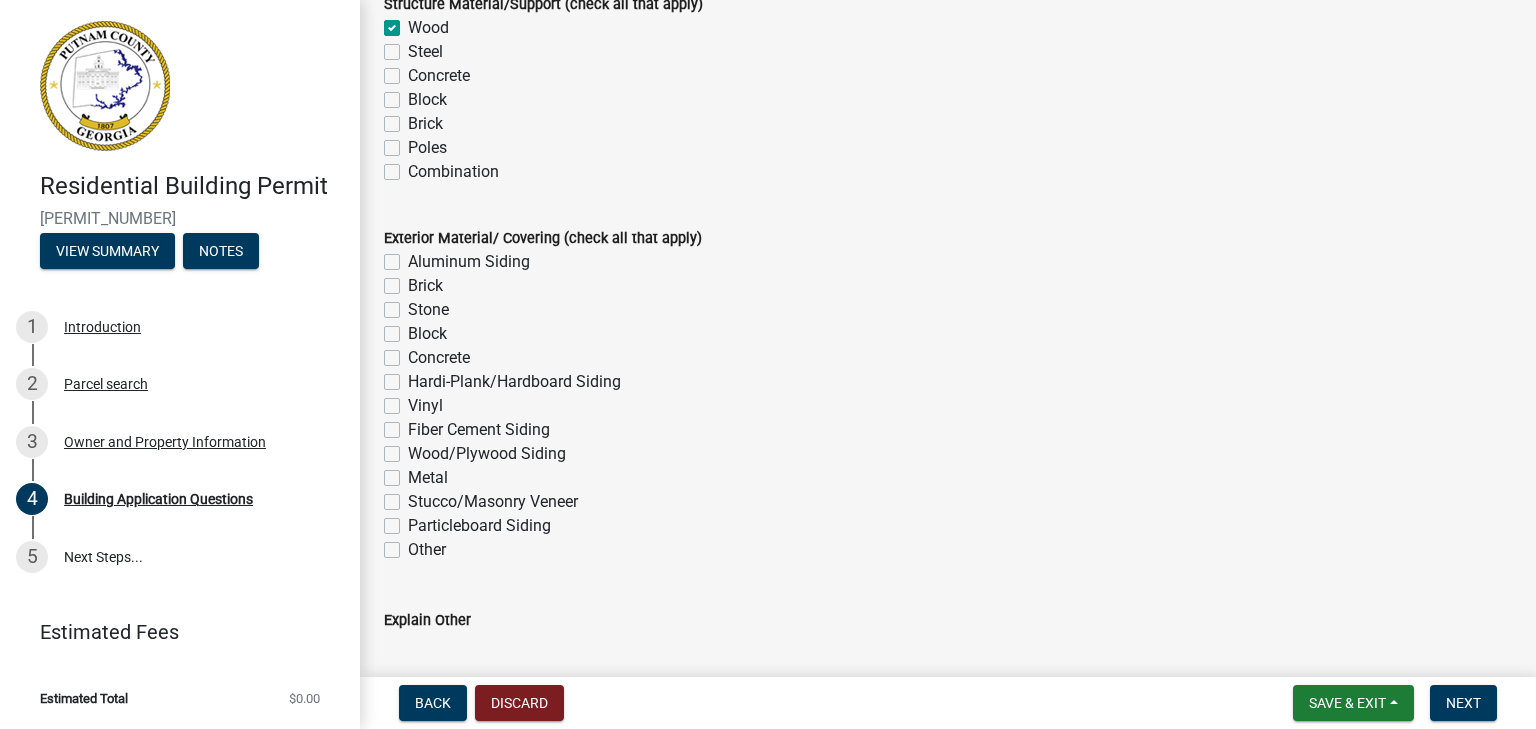 click on "Hardi-Plank/Hardboard Siding" 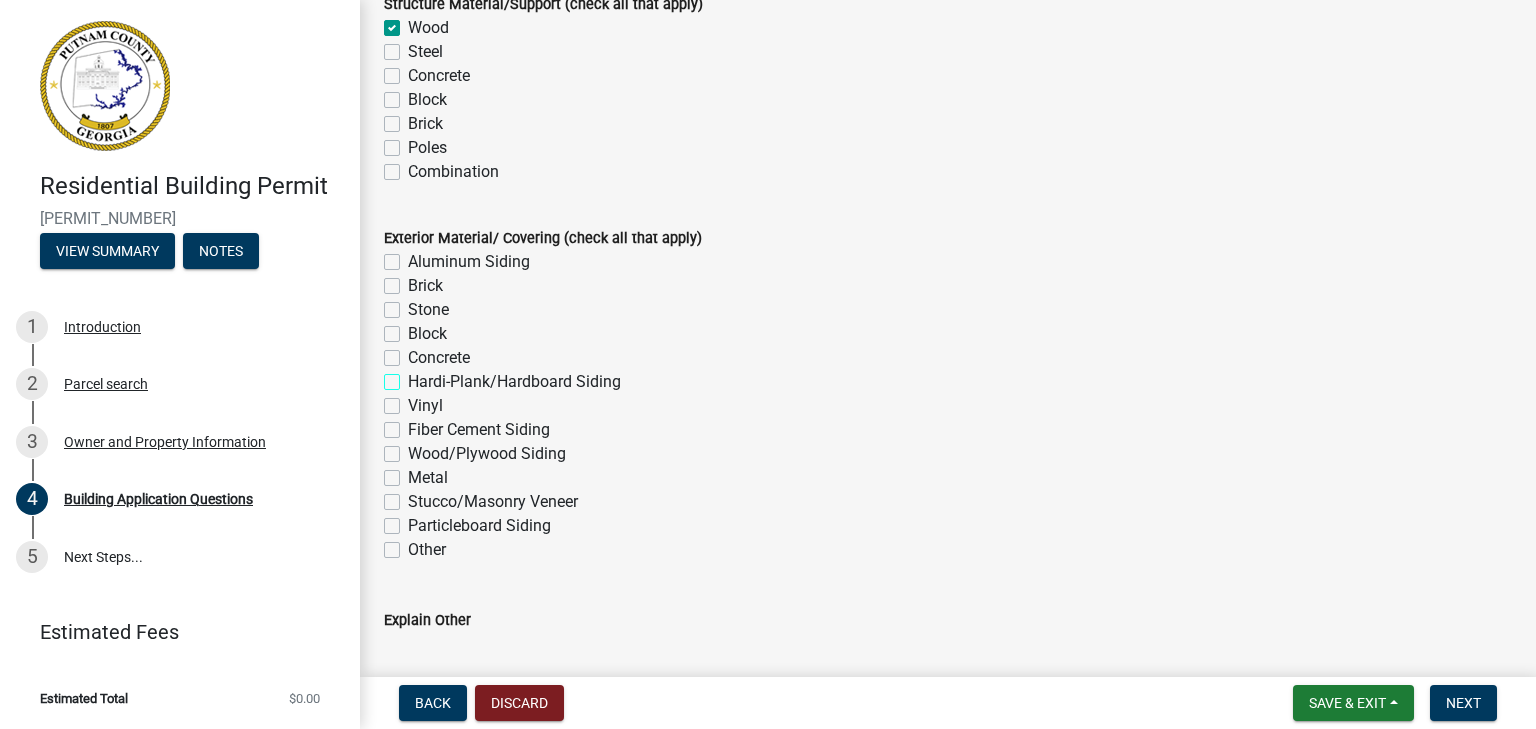 click on "Hardi-Plank/Hardboard Siding" at bounding box center [414, 376] 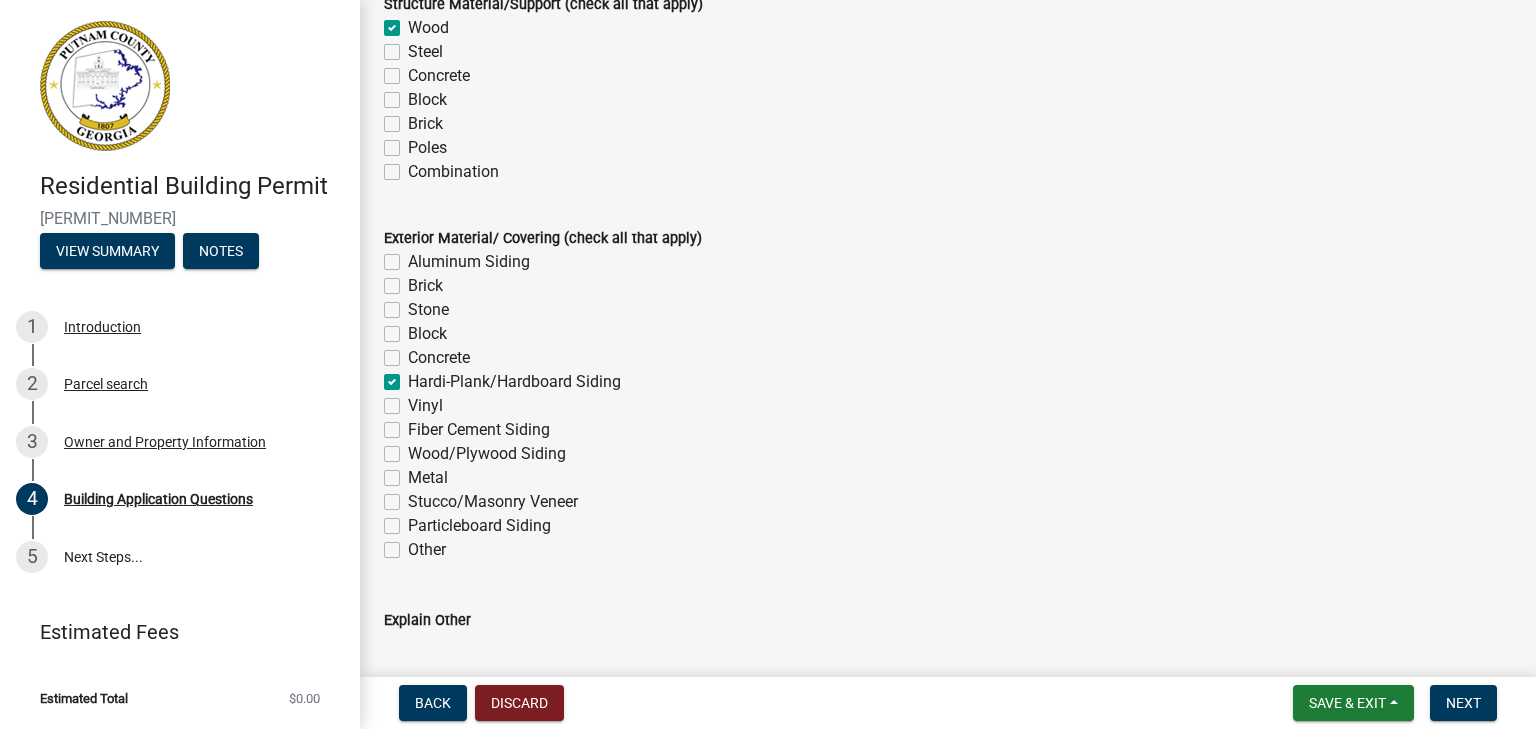 checkbox on "false" 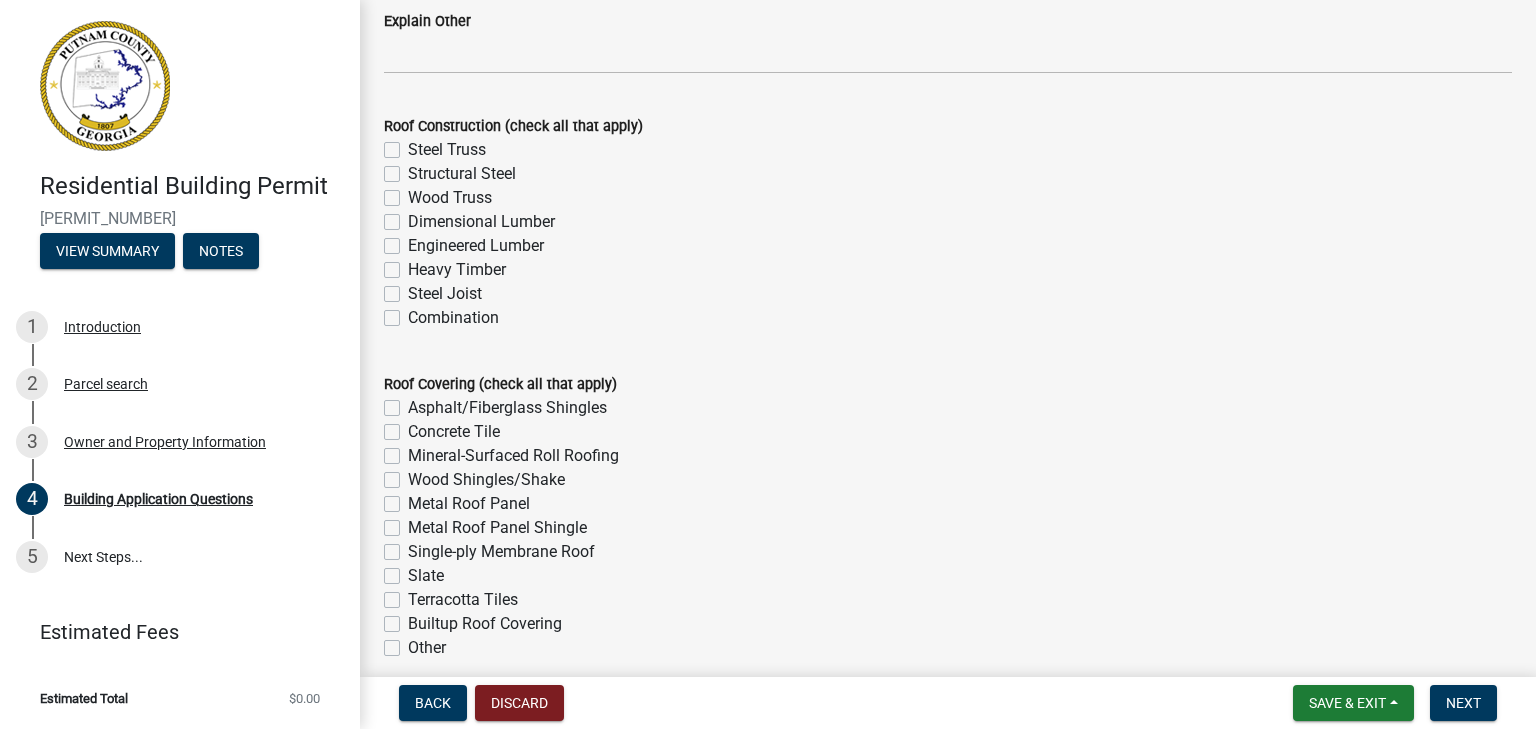 scroll, scrollTop: 4905, scrollLeft: 0, axis: vertical 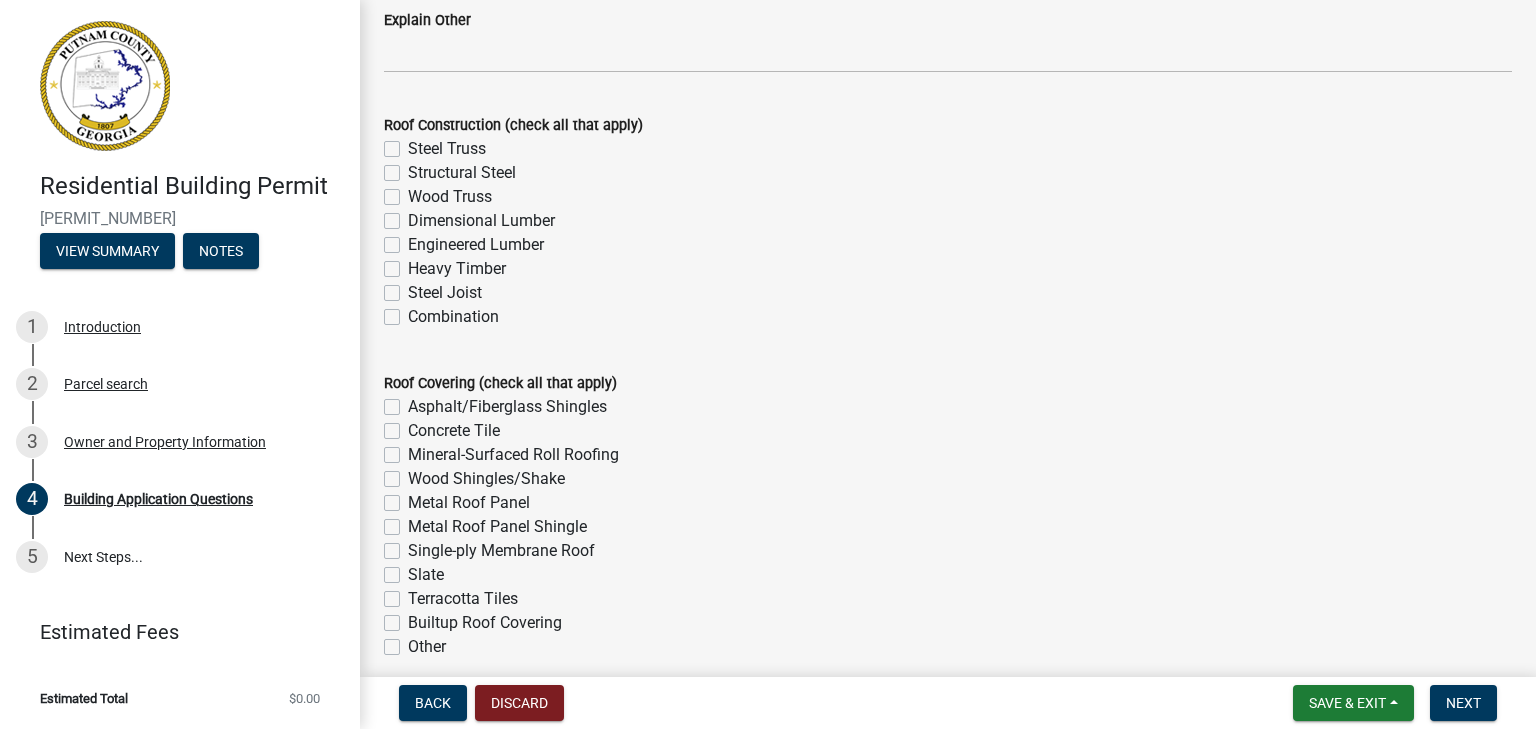 click on "Wood Truss" 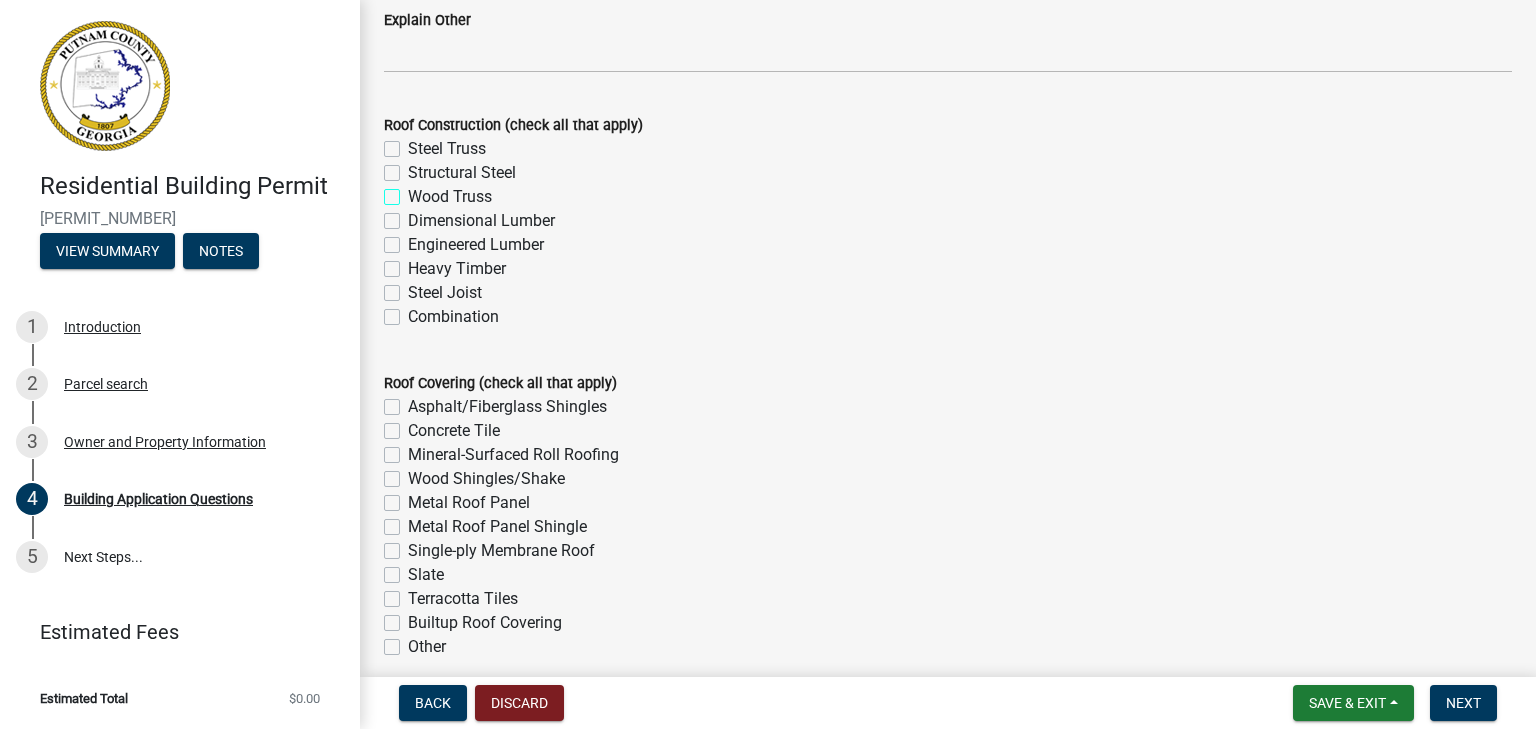 click on "Wood Truss" at bounding box center (414, 191) 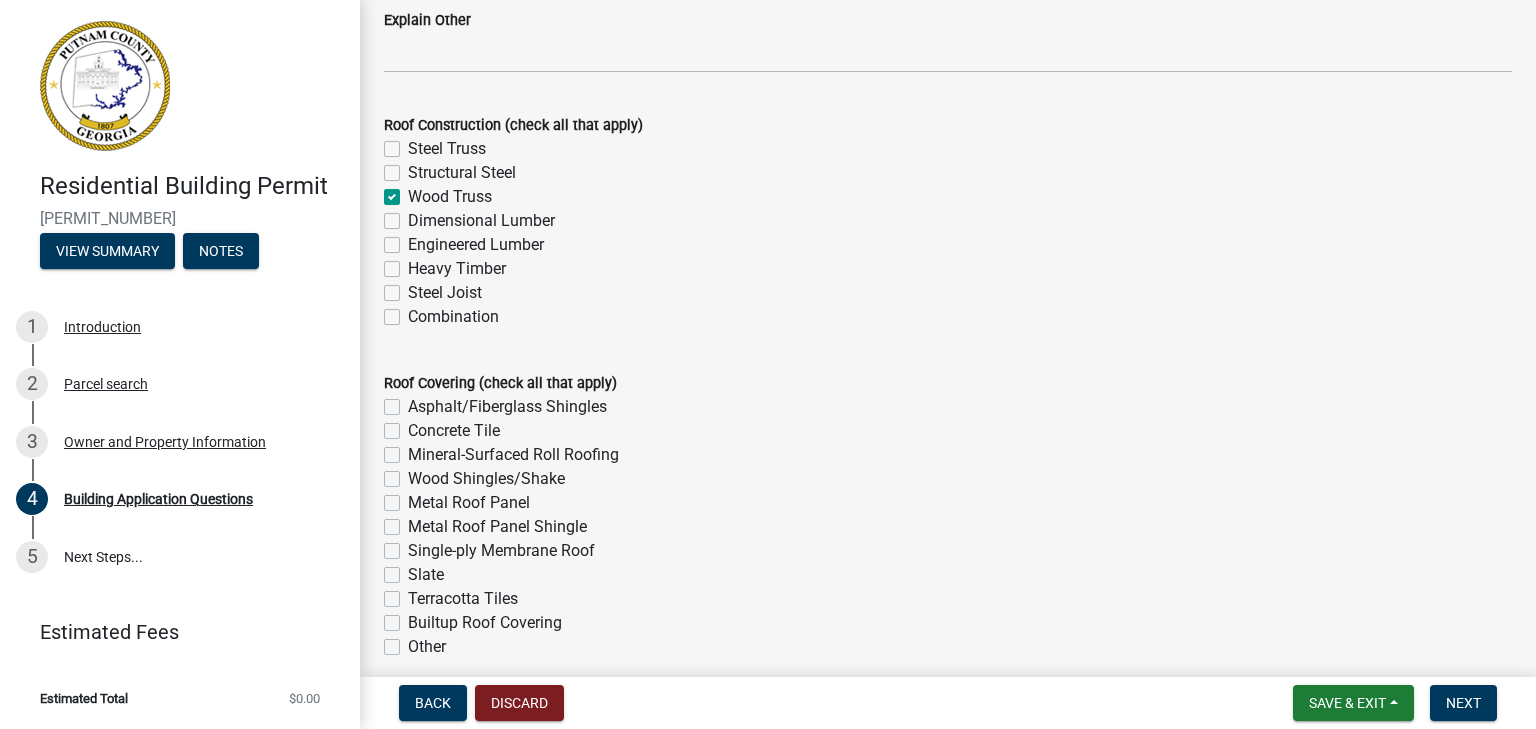 checkbox on "false" 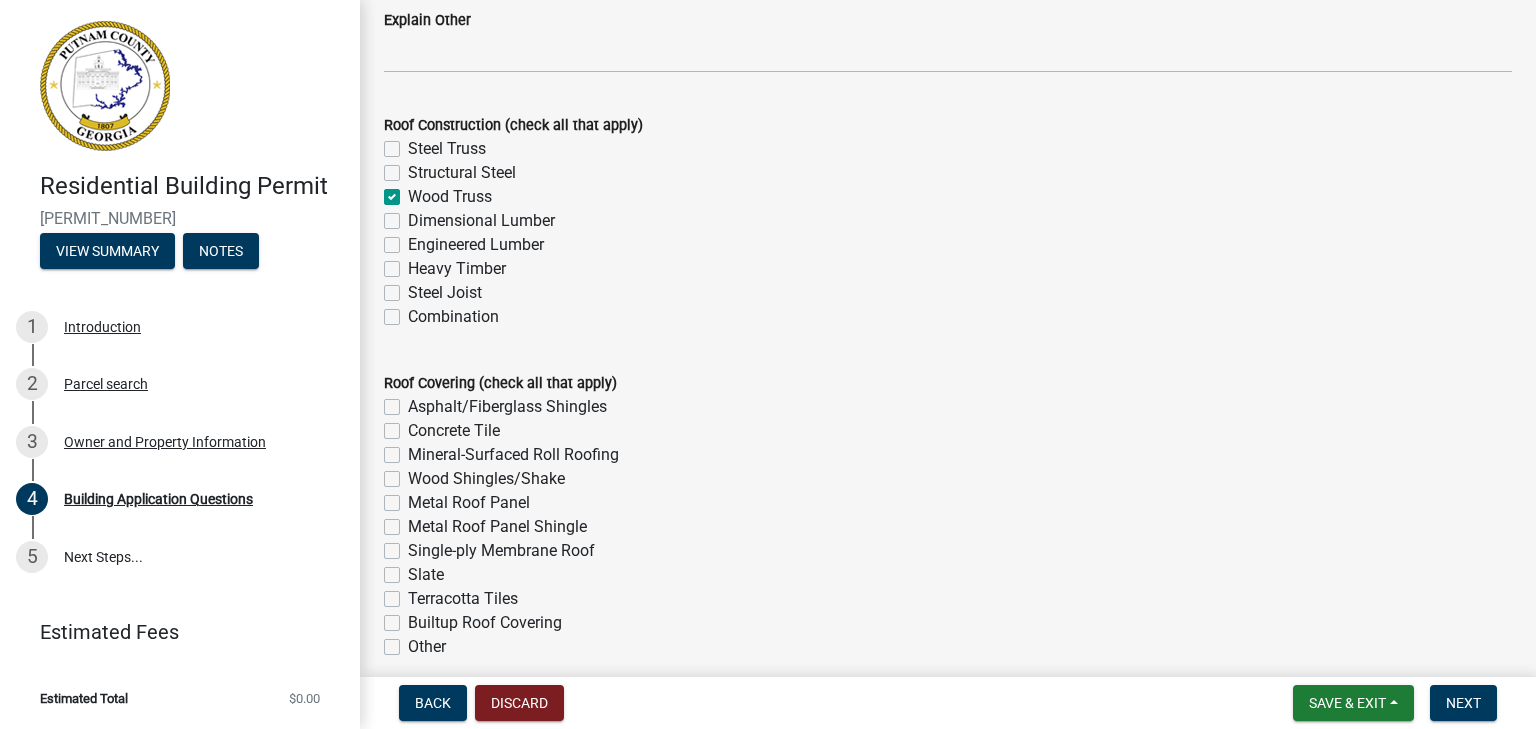 scroll, scrollTop: 5005, scrollLeft: 0, axis: vertical 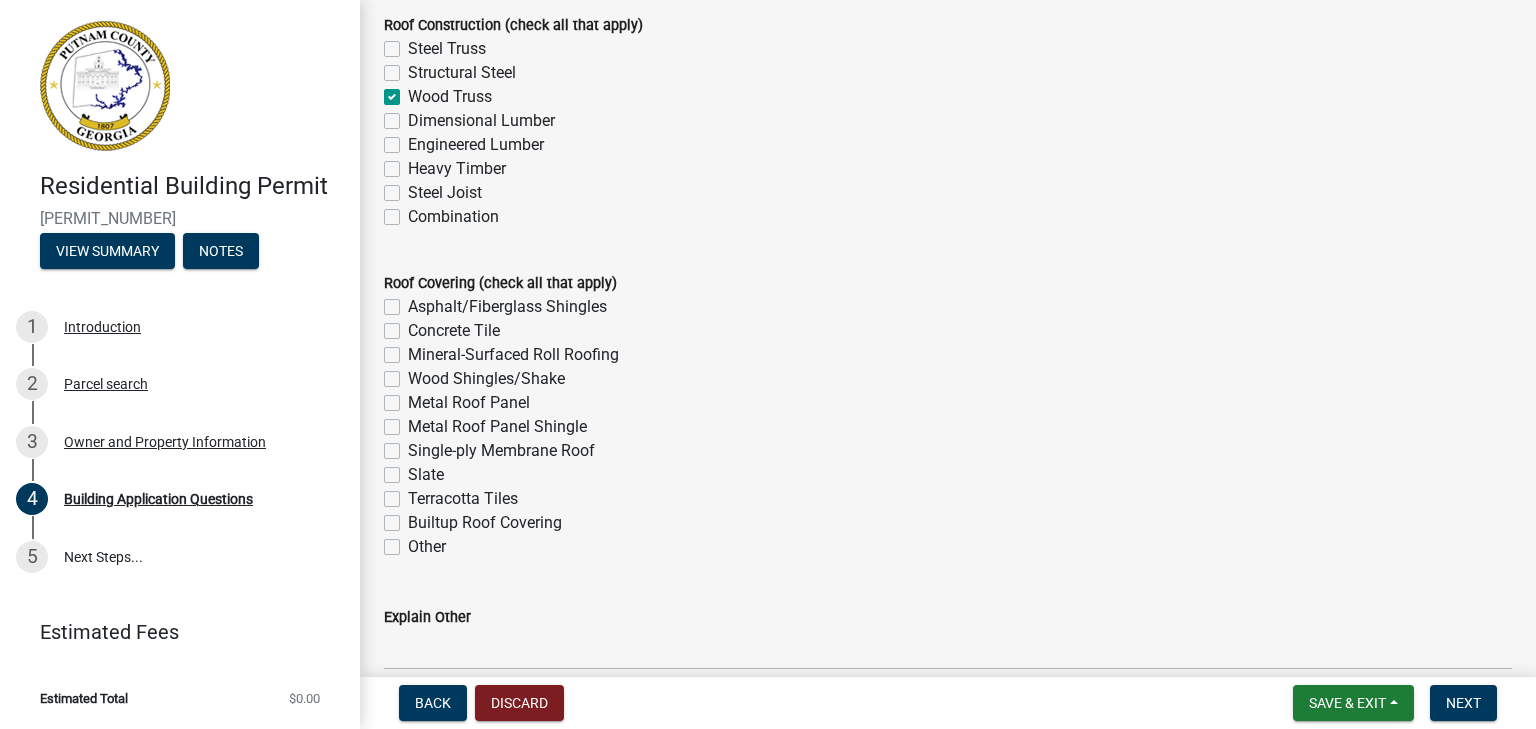 click on "Asphalt/Fiberglass Shingles" 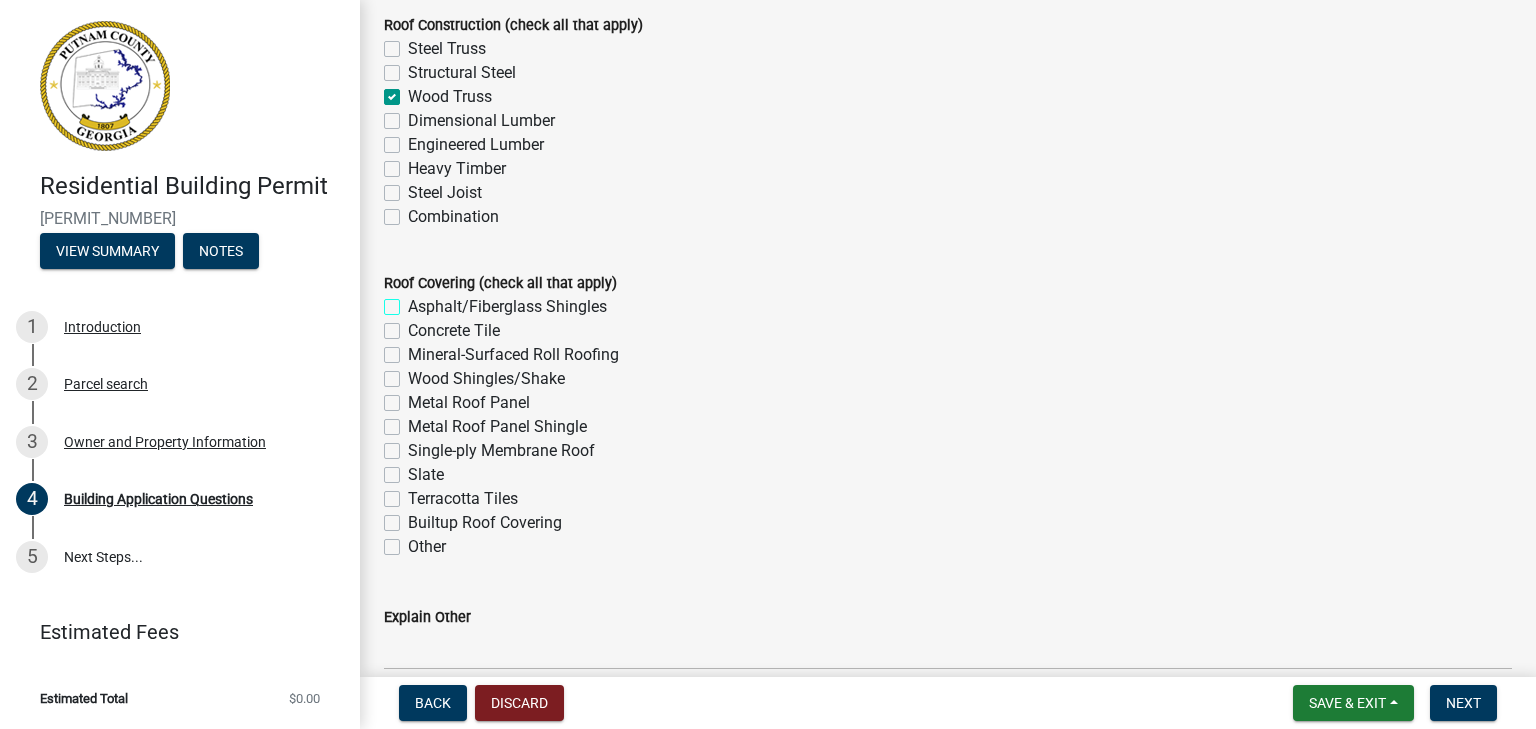 click on "Asphalt/Fiberglass Shingles" at bounding box center (414, 301) 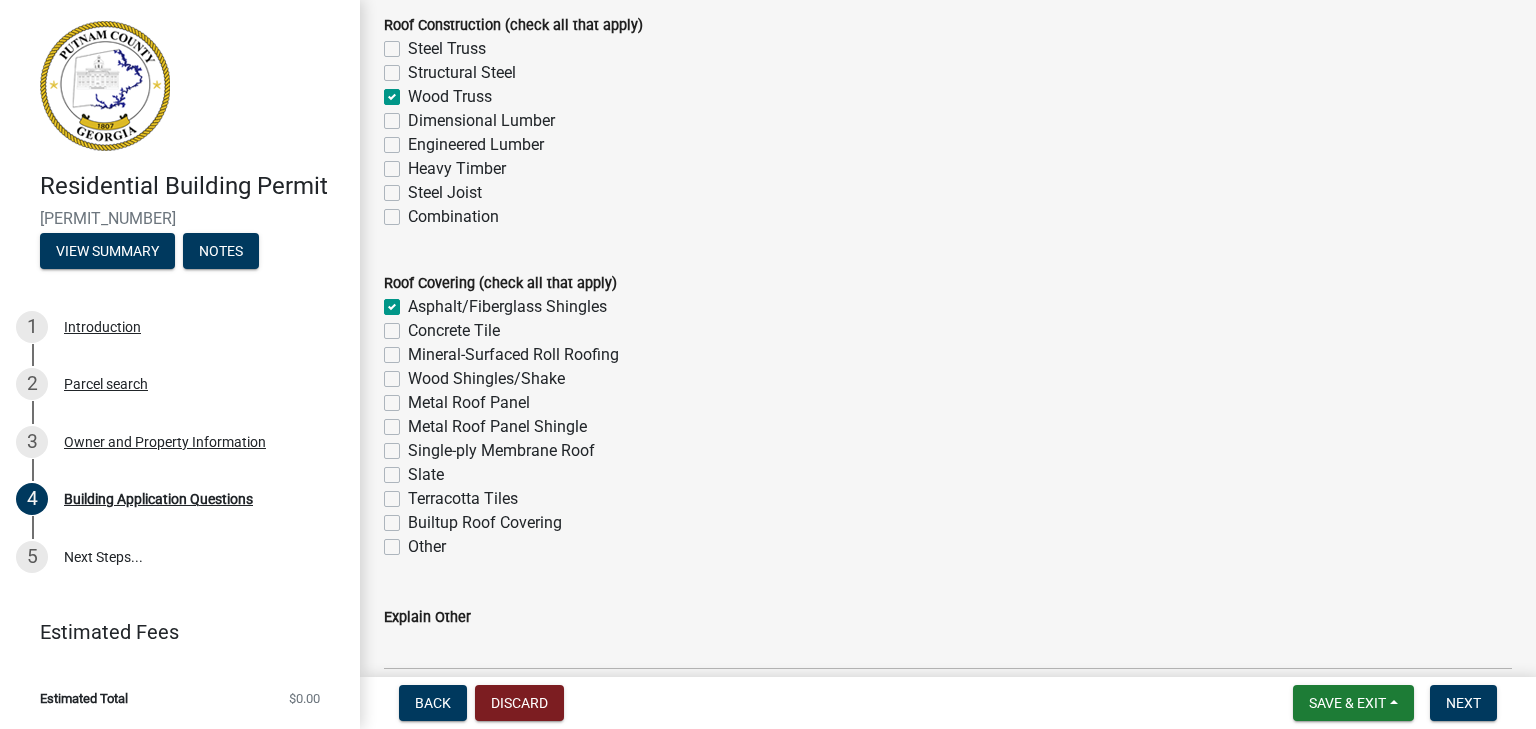 checkbox on "true" 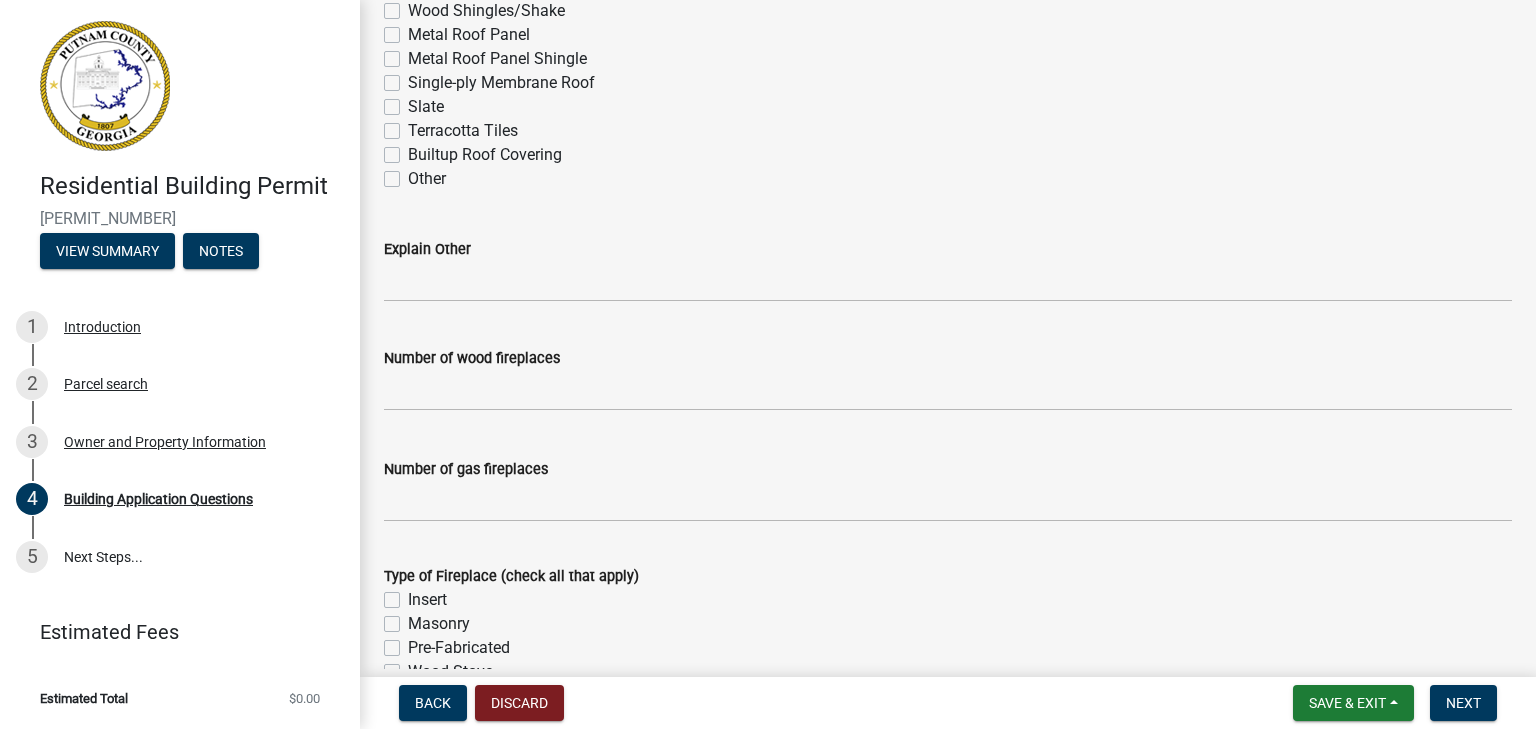 scroll, scrollTop: 5405, scrollLeft: 0, axis: vertical 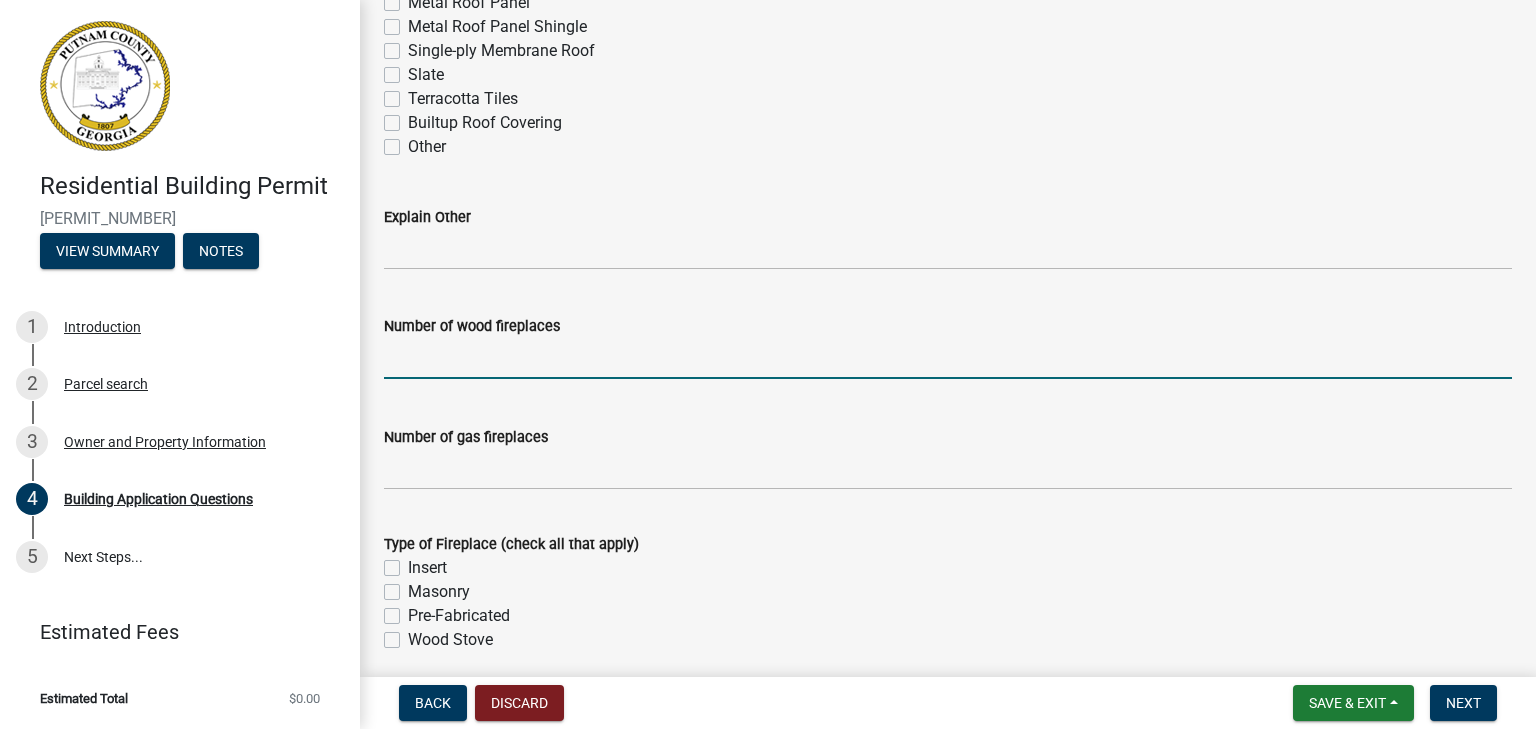 click 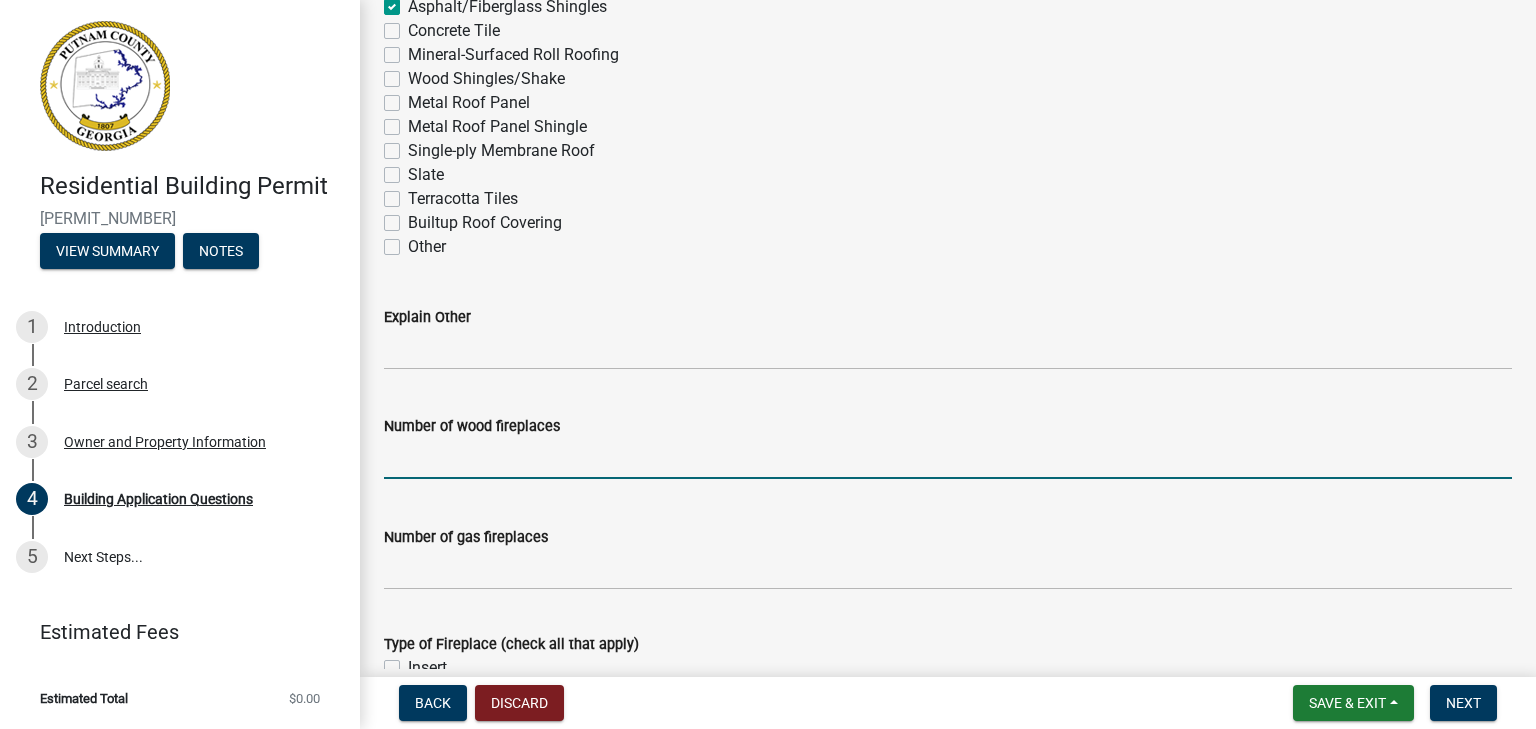 scroll, scrollTop: 5405, scrollLeft: 0, axis: vertical 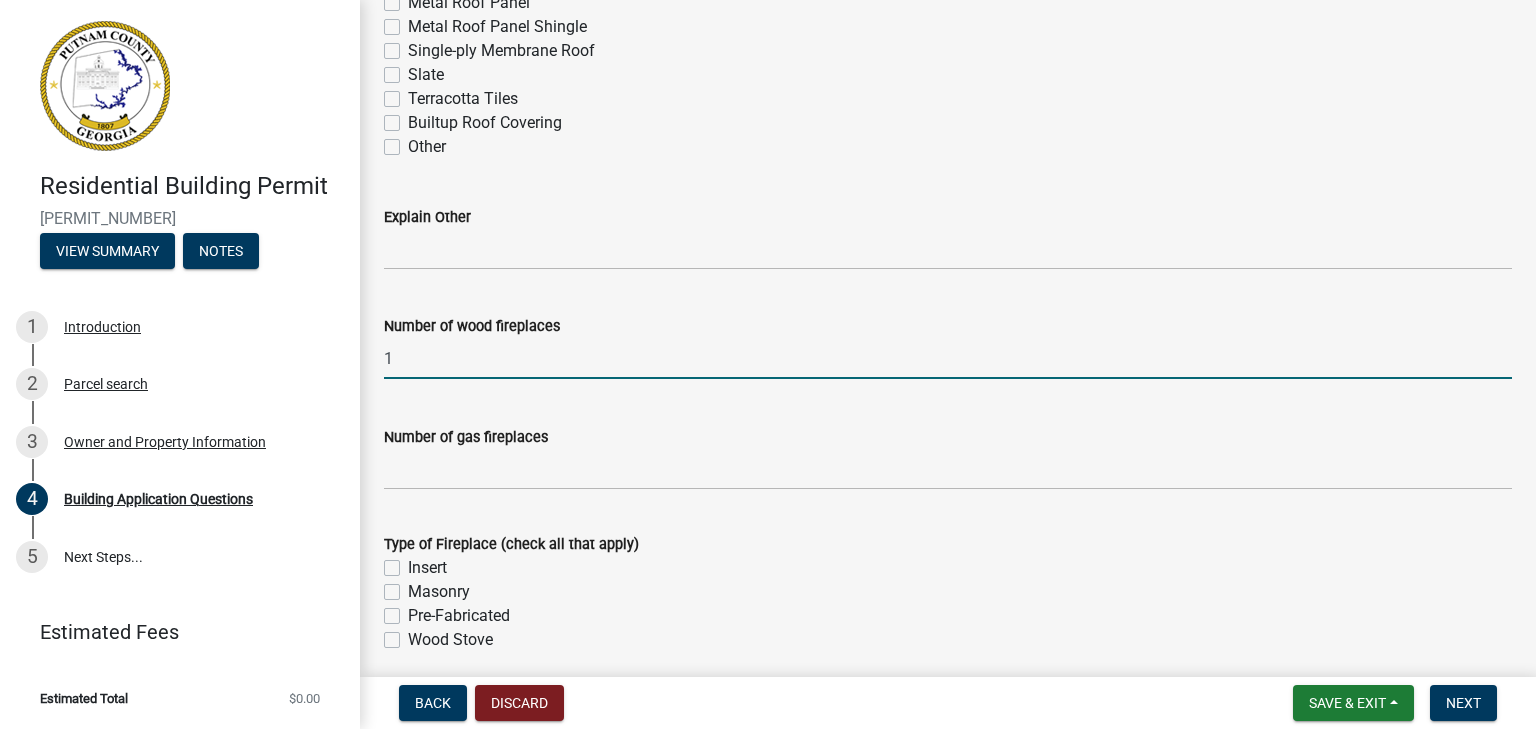 type on "1" 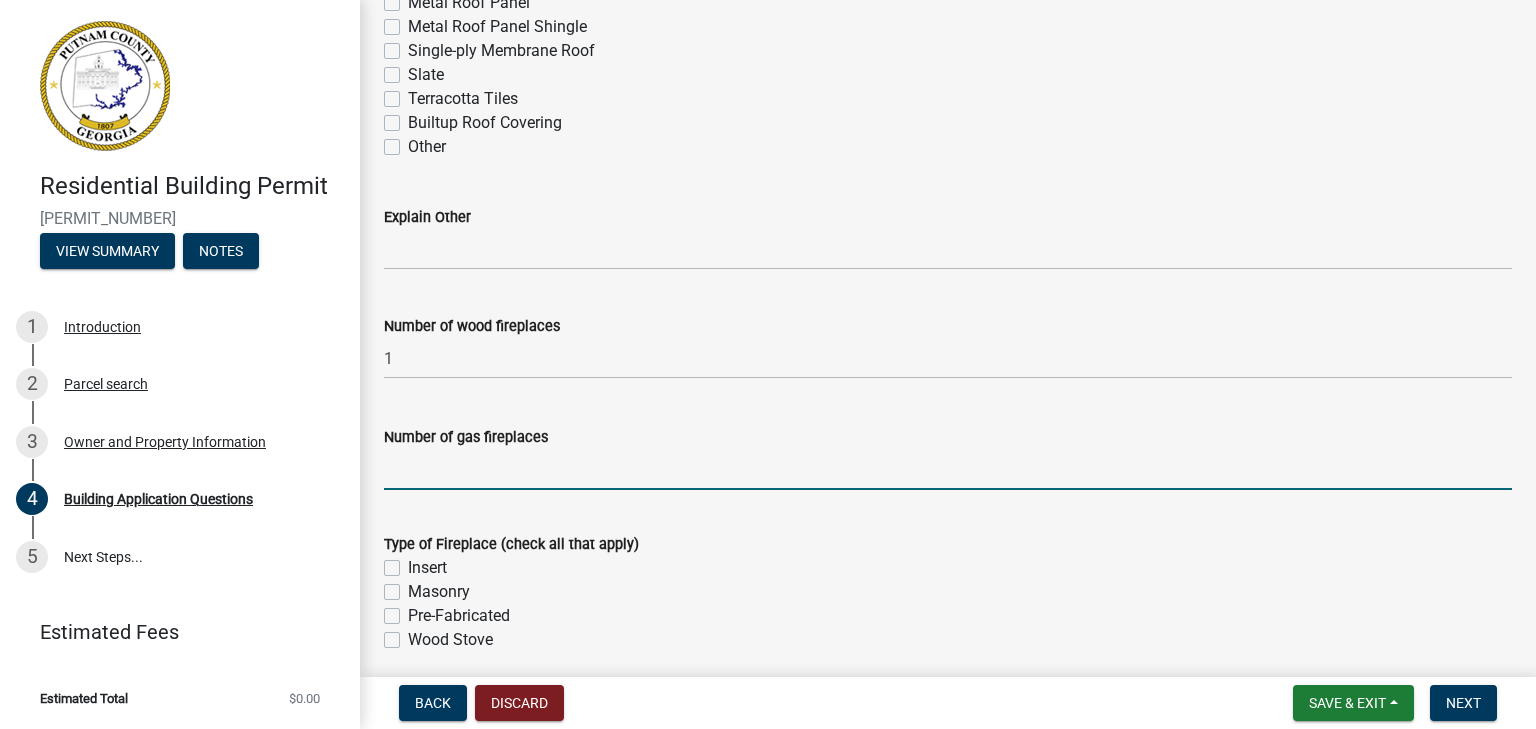 click 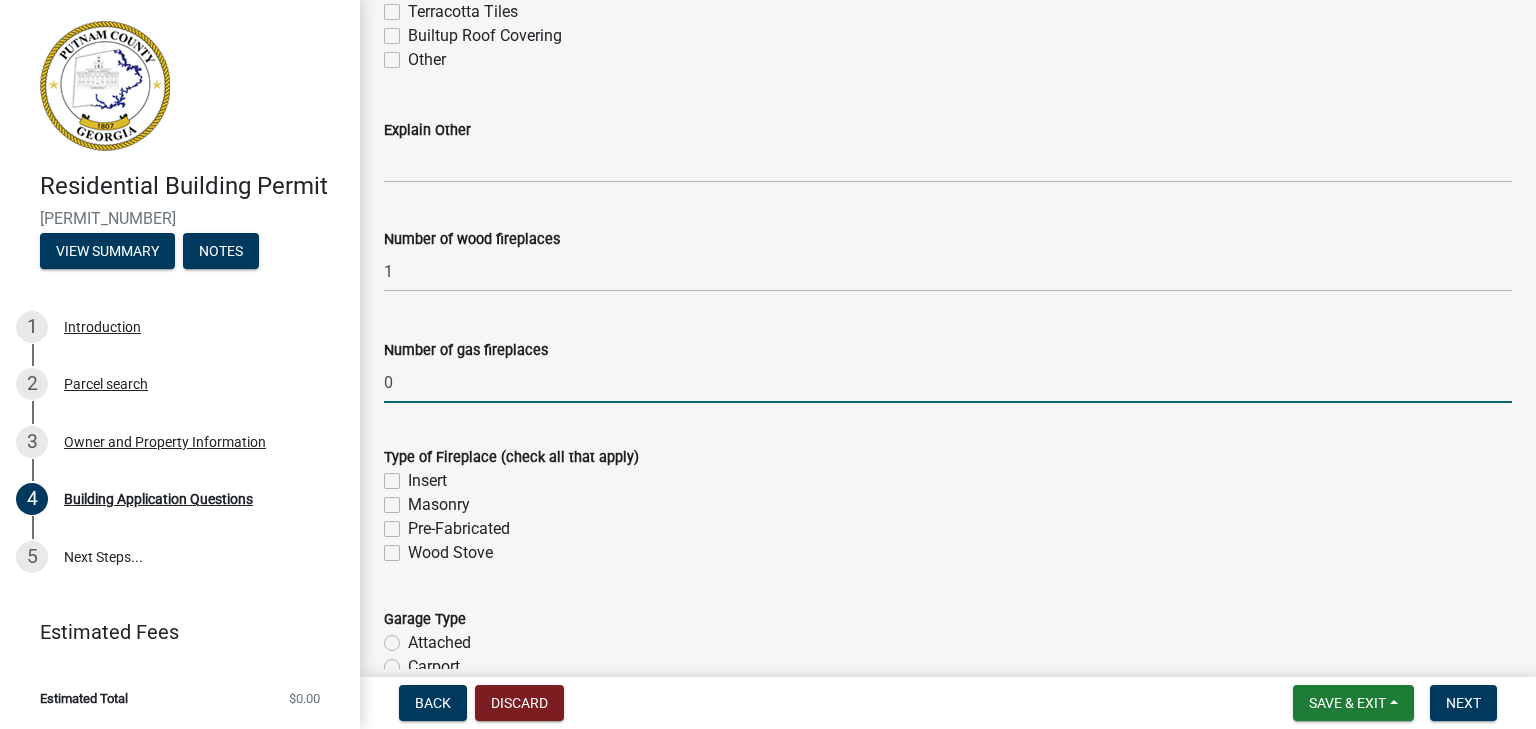 scroll, scrollTop: 5505, scrollLeft: 0, axis: vertical 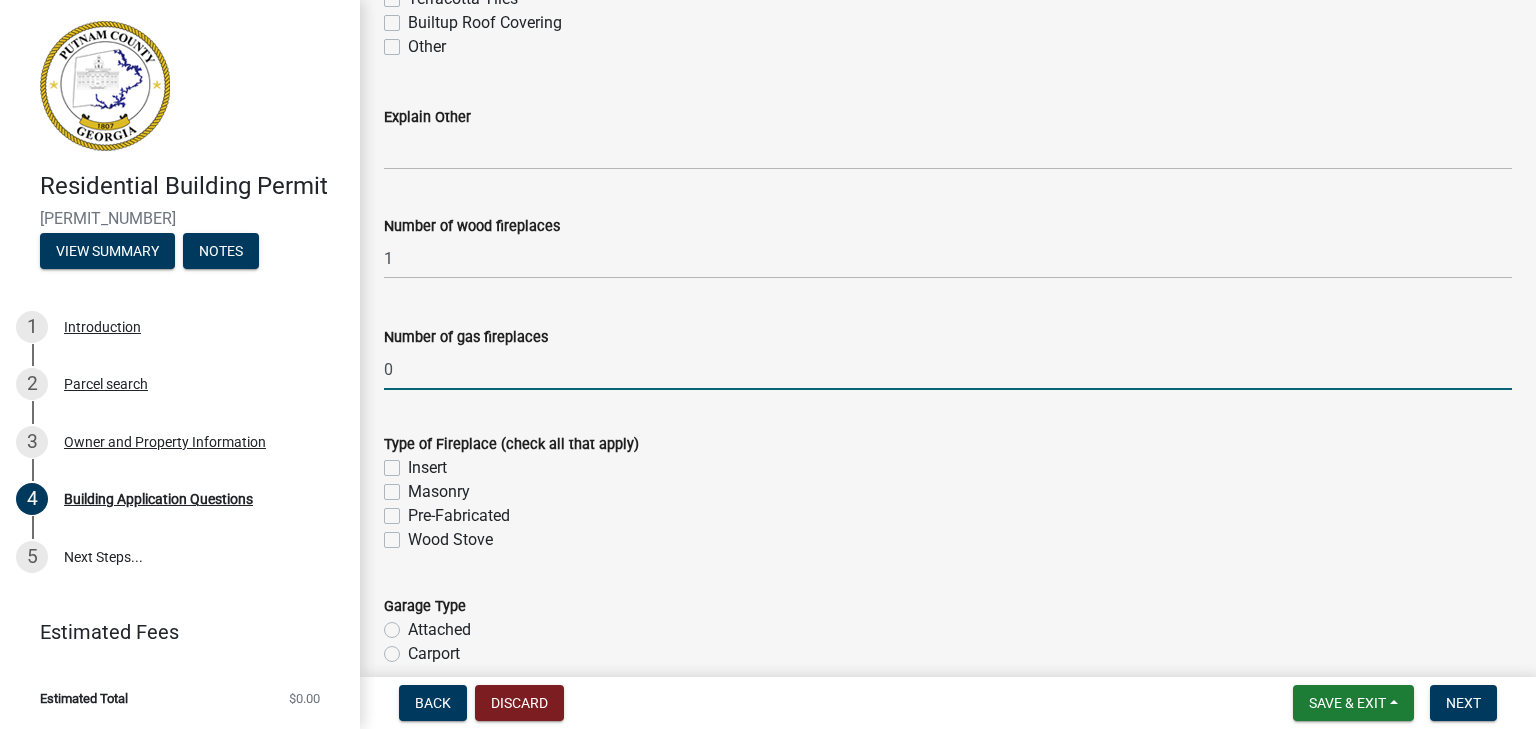 type on "0" 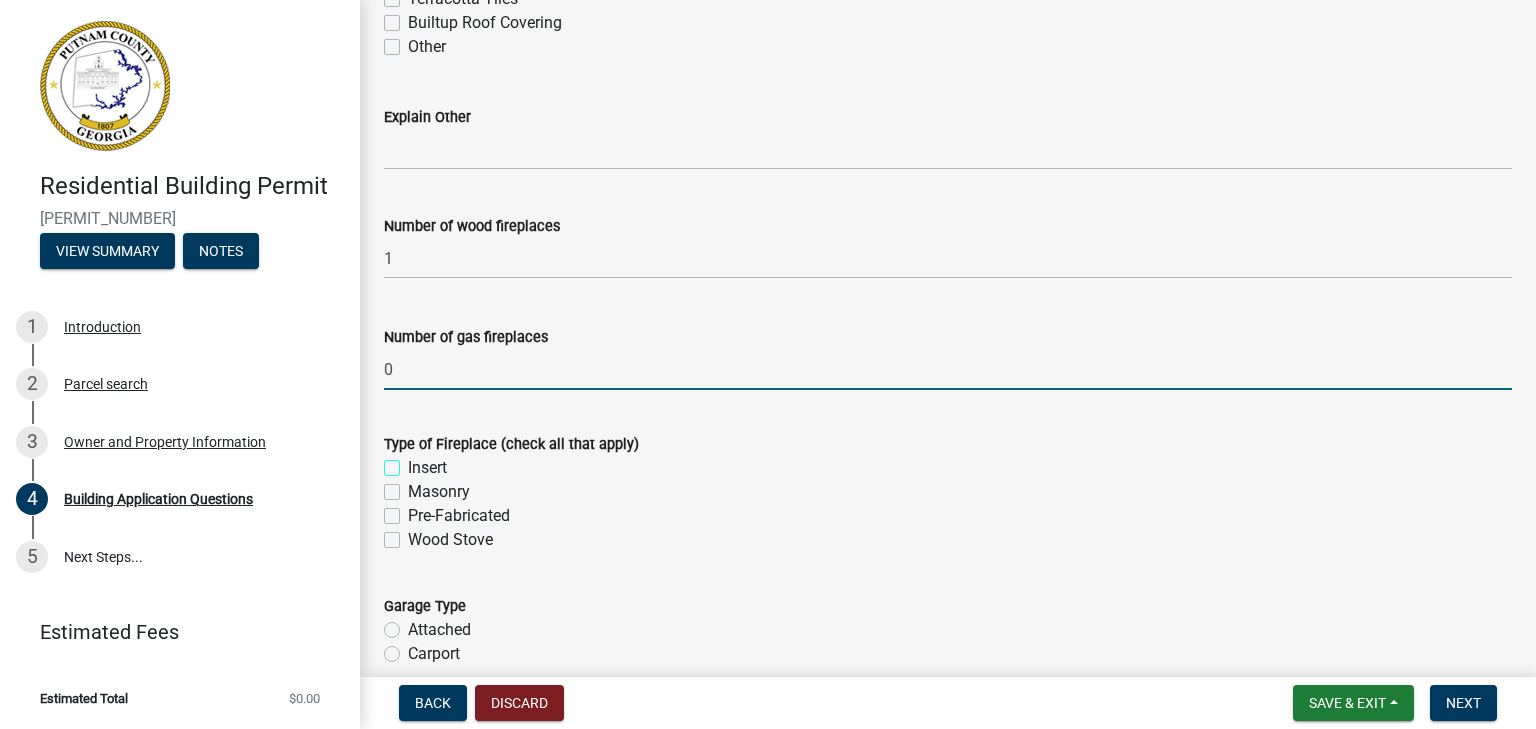 click on "Insert" at bounding box center [414, 462] 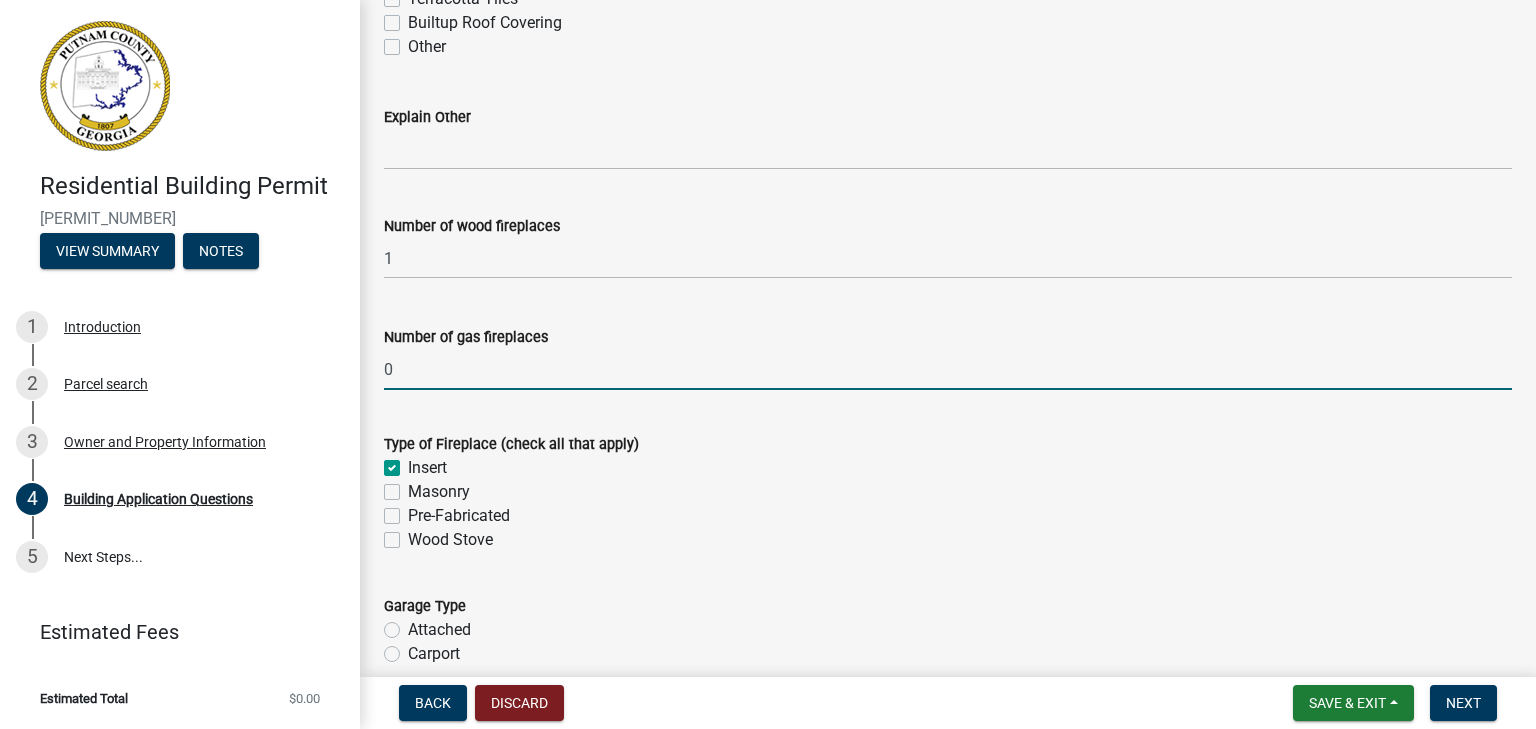 checkbox on "true" 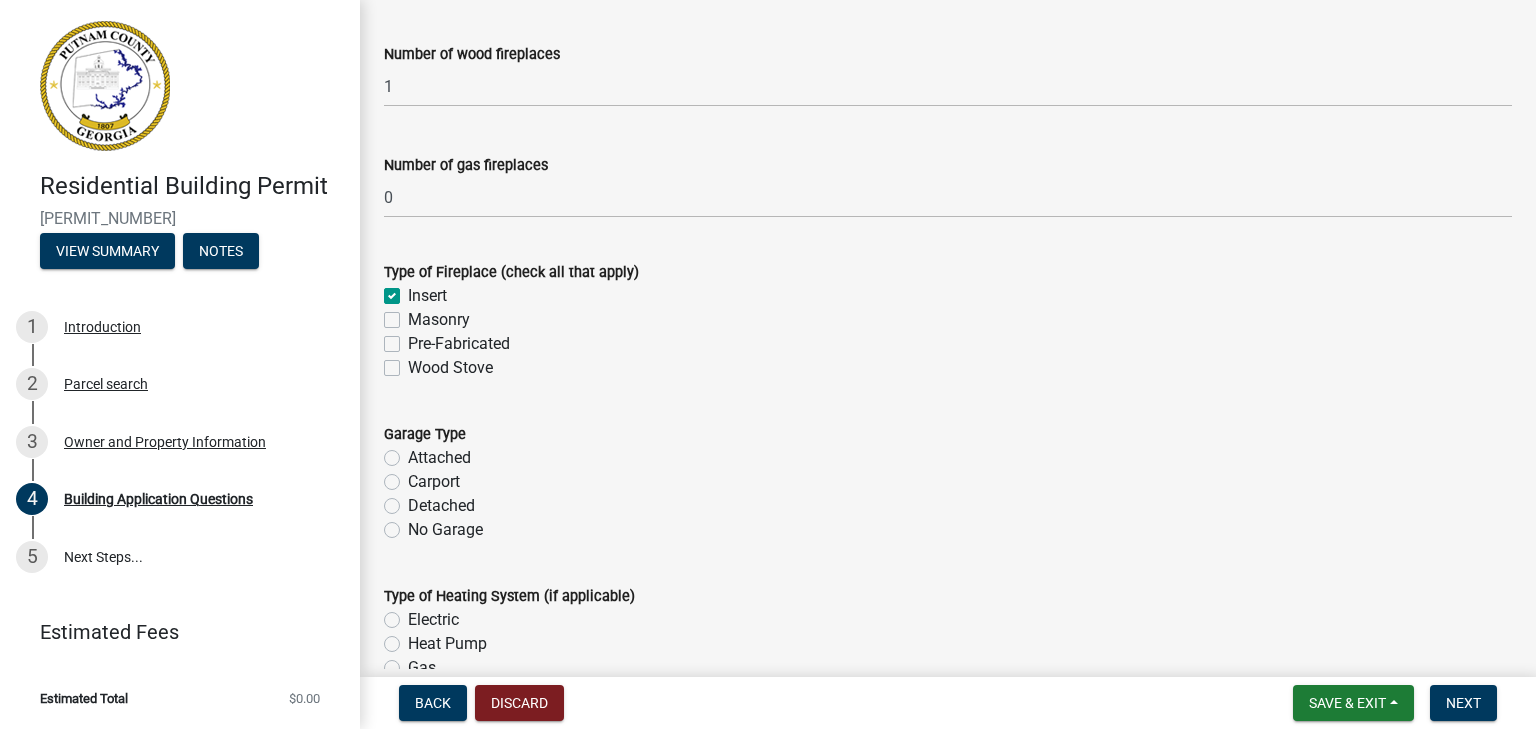 scroll, scrollTop: 5705, scrollLeft: 0, axis: vertical 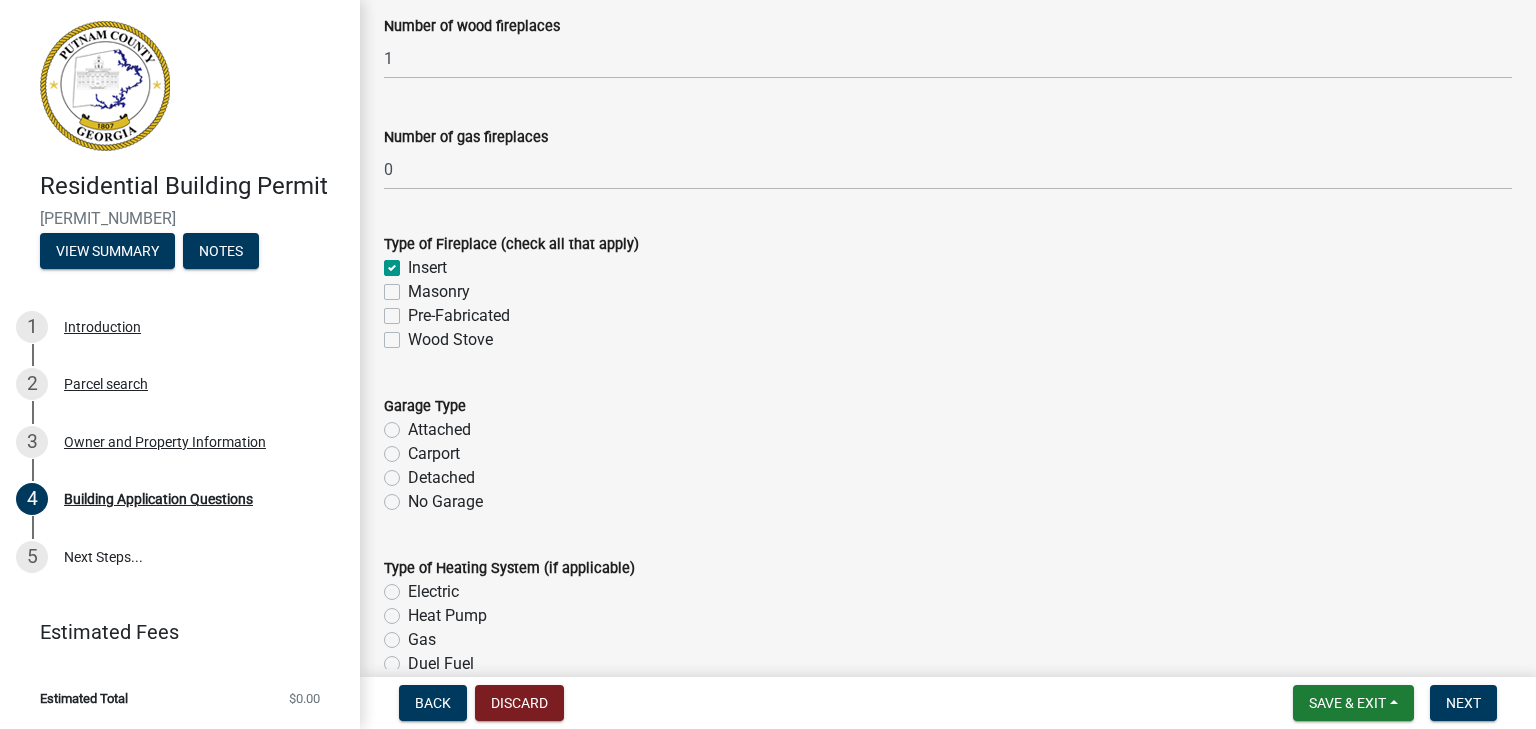 click on "Carport" 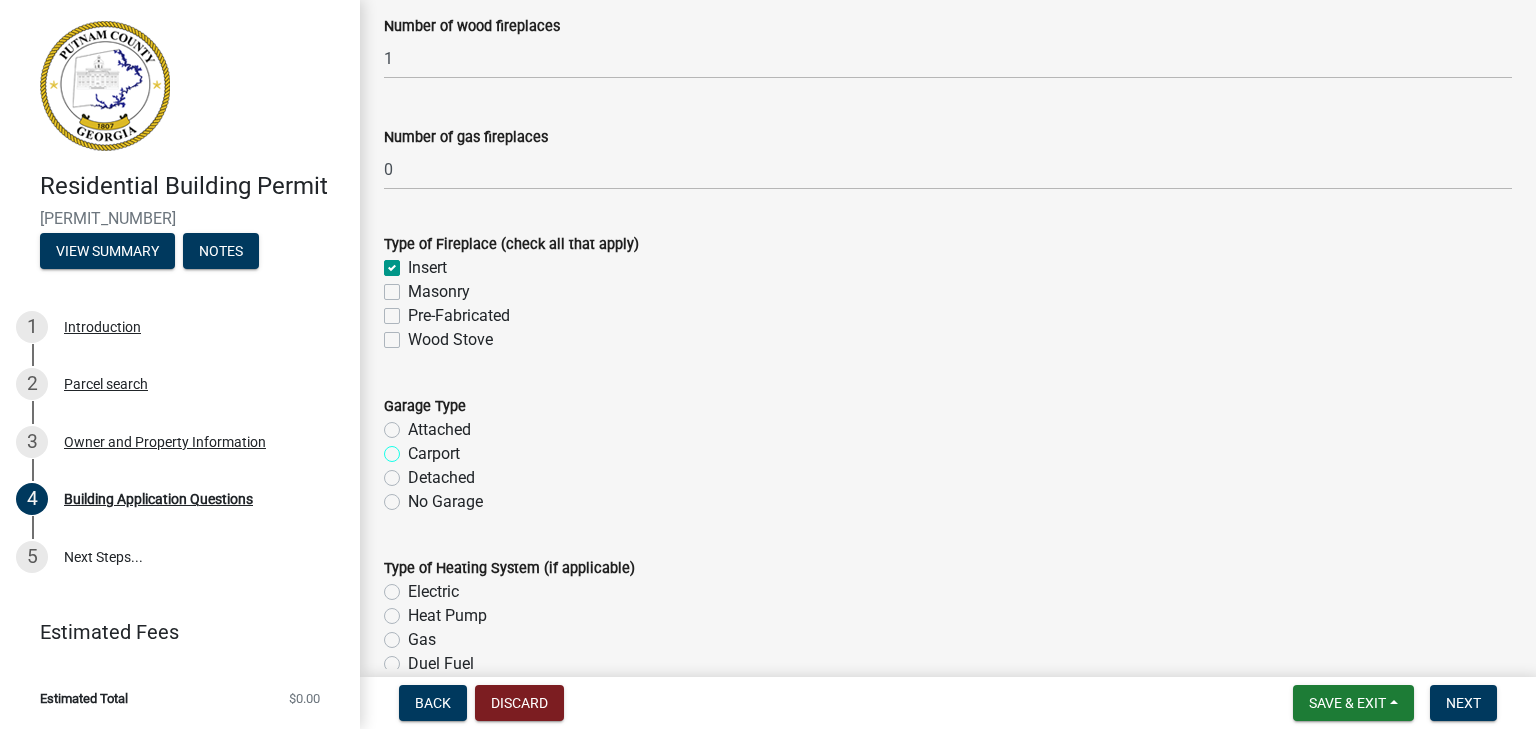 click on "Carport" at bounding box center (414, 448) 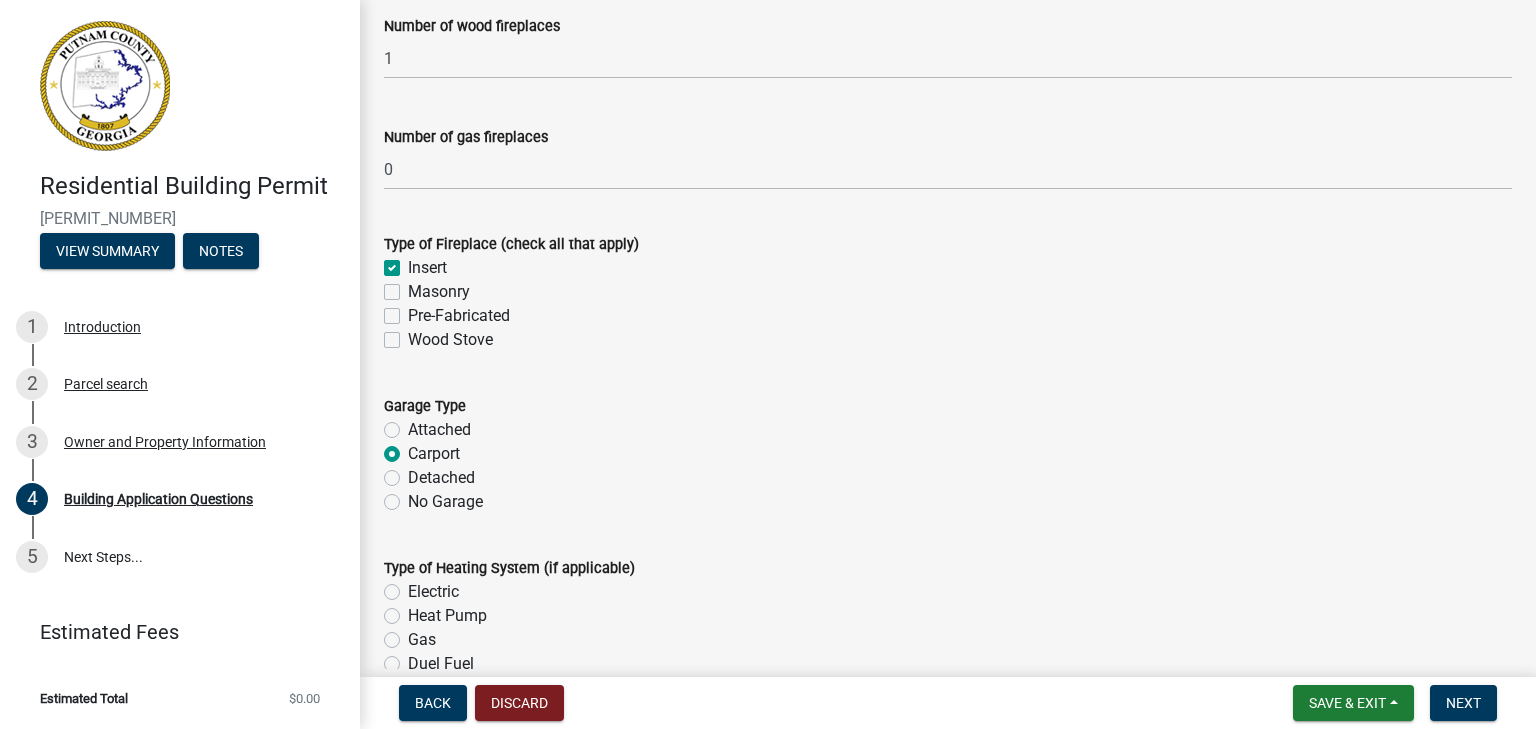 radio on "true" 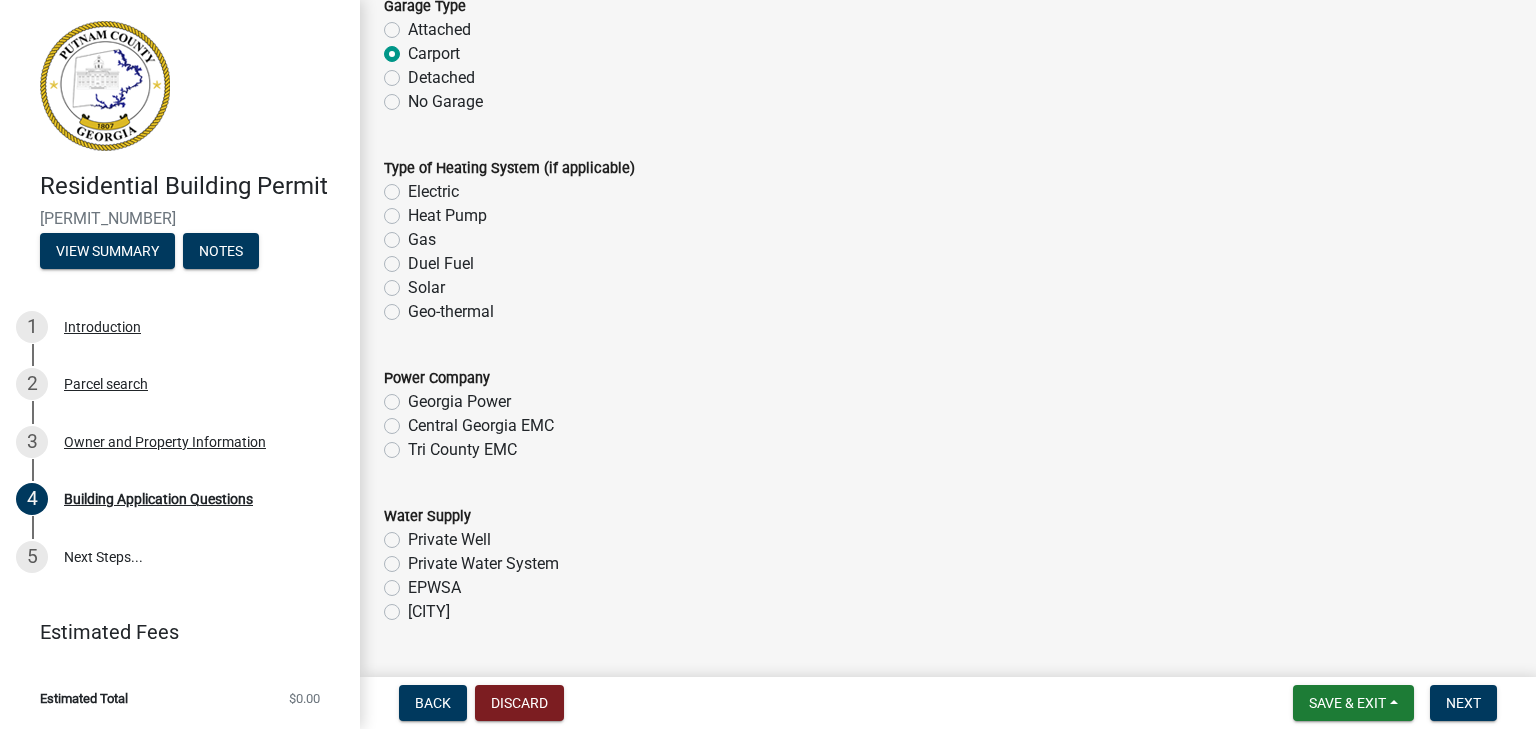scroll, scrollTop: 6005, scrollLeft: 0, axis: vertical 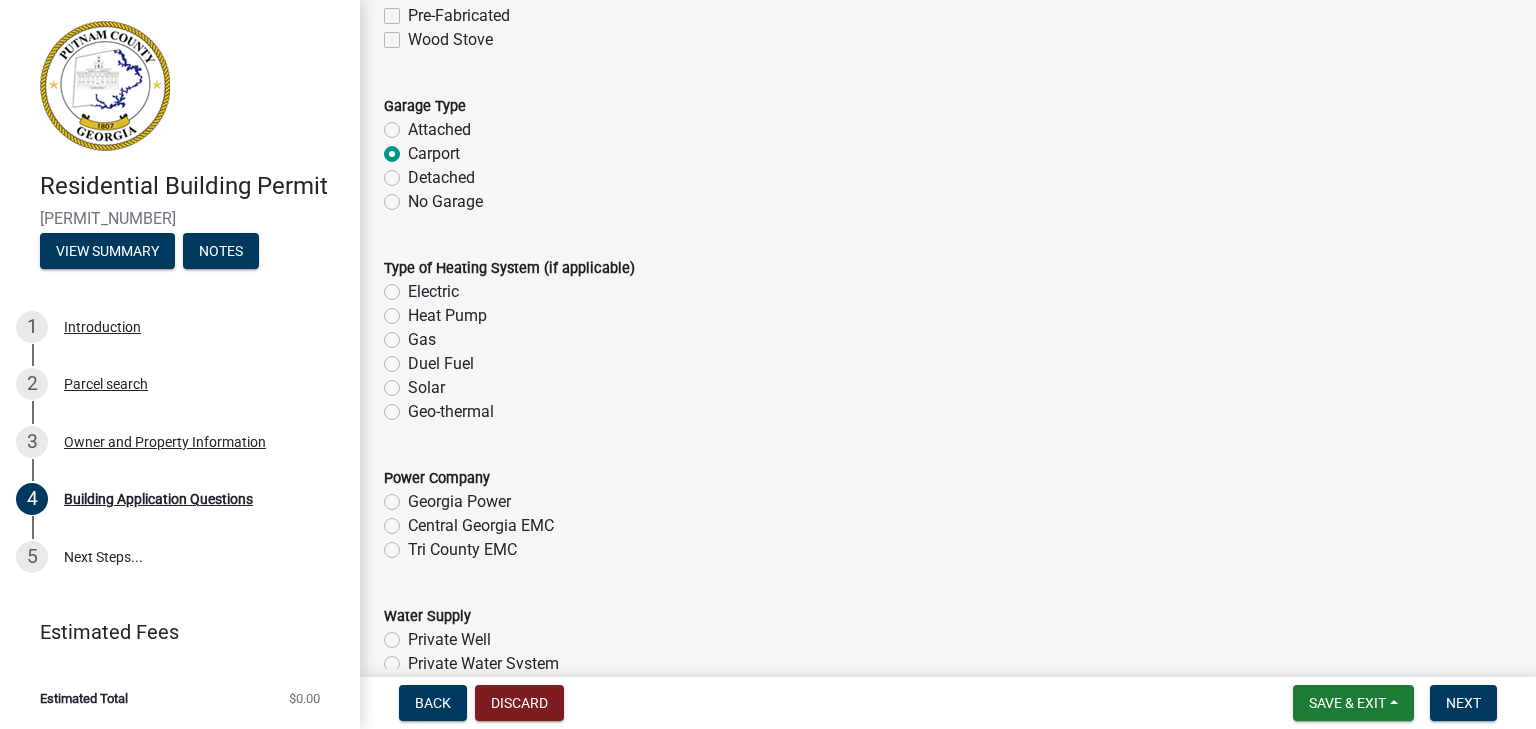 click on "Electric" 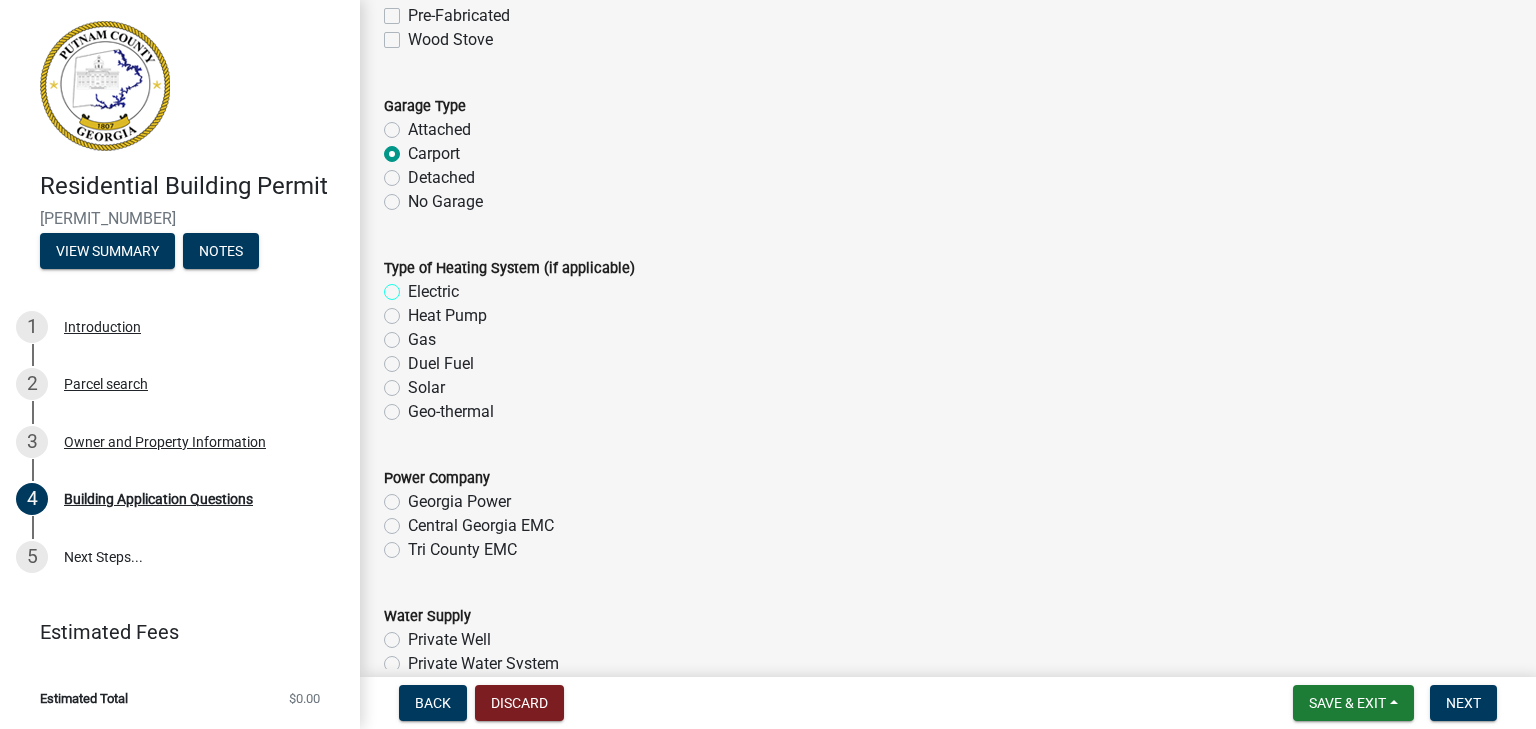 click on "Electric" at bounding box center (414, 286) 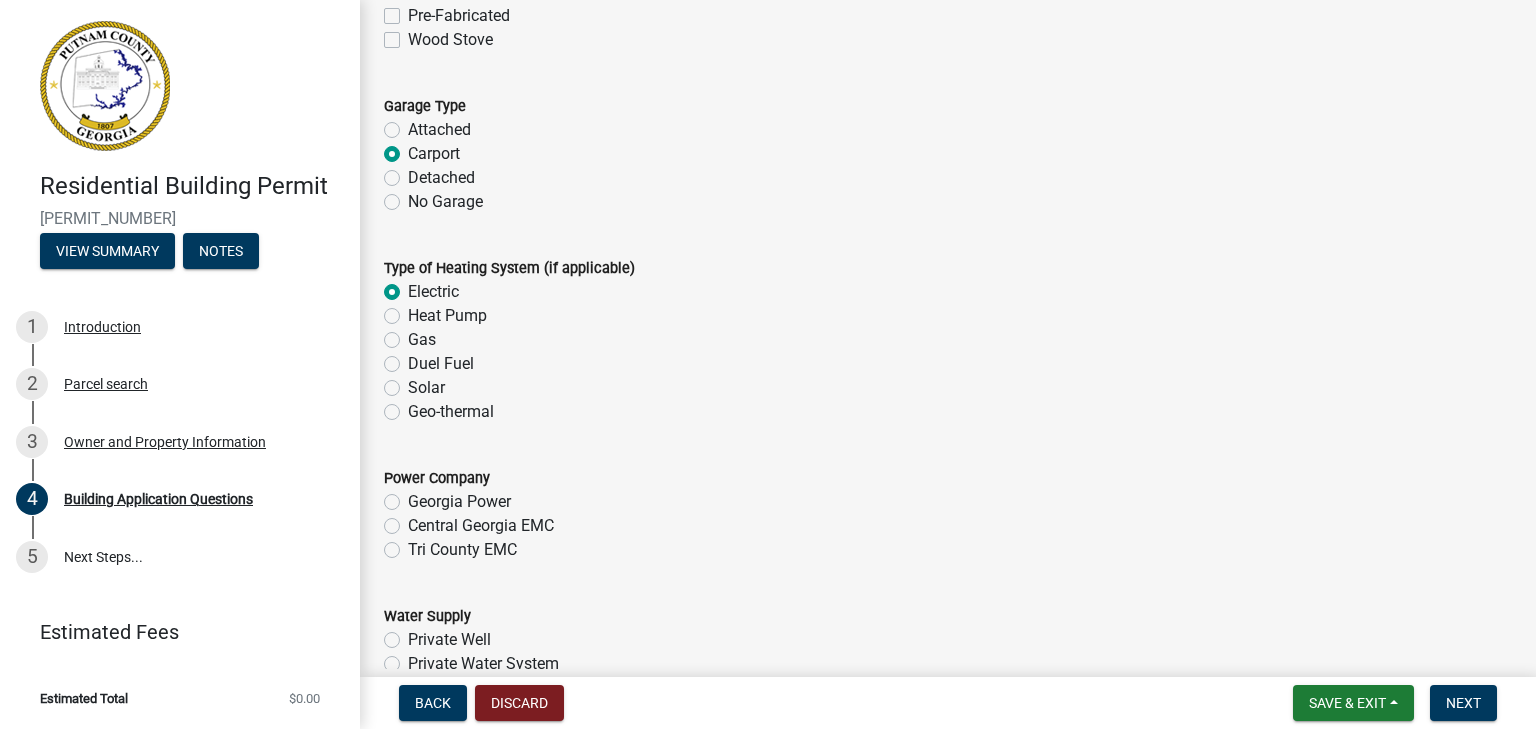 radio on "true" 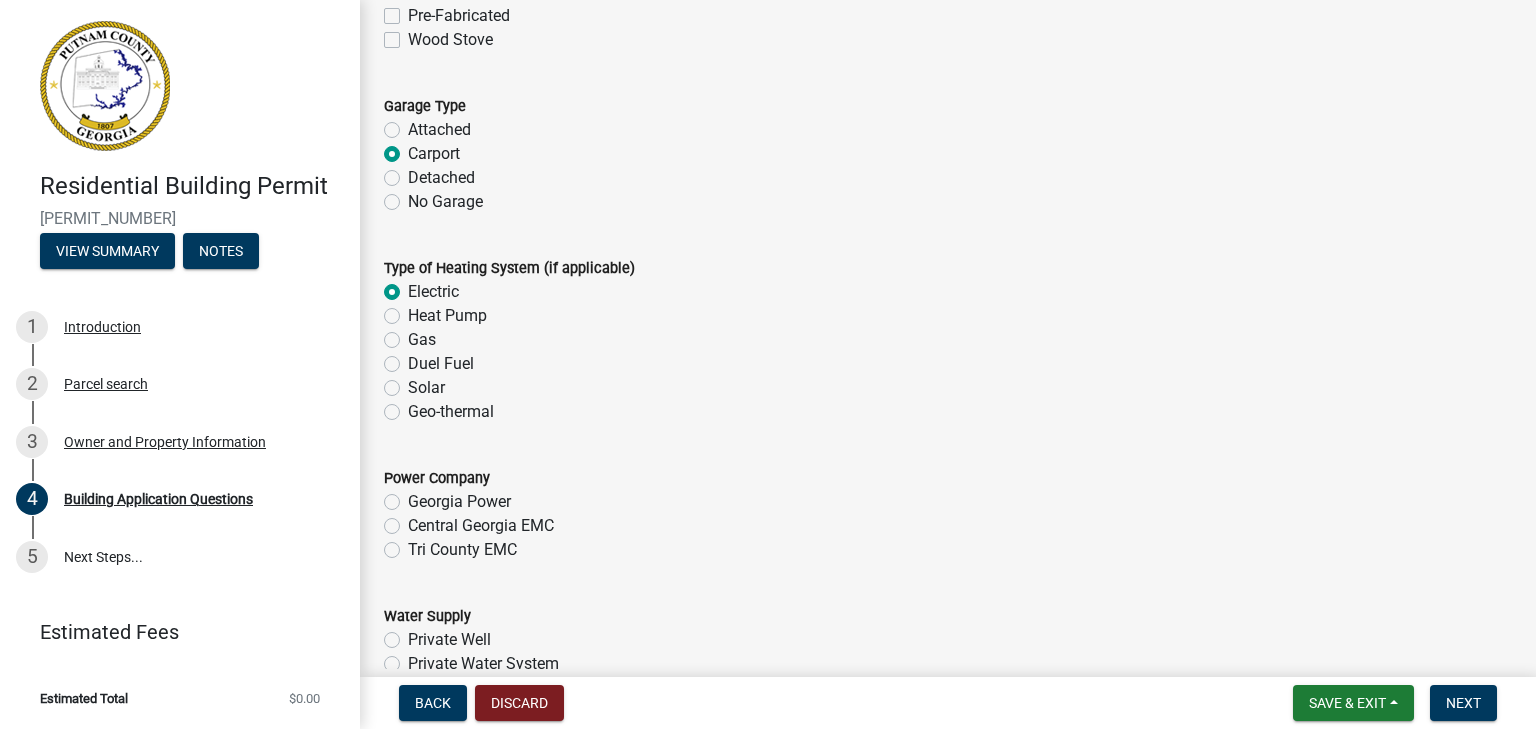 click on "Georgia Power" 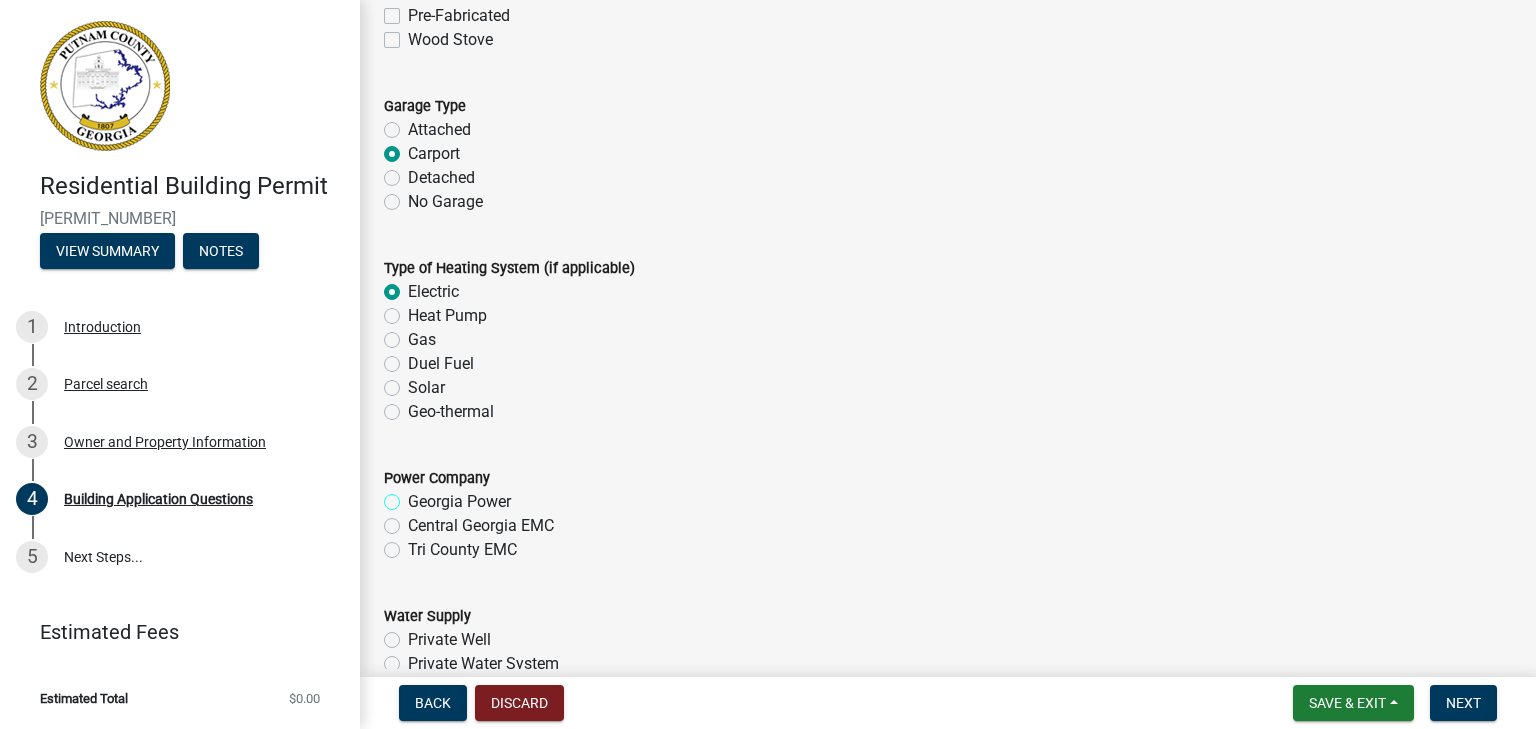 click on "Georgia Power" at bounding box center (414, 496) 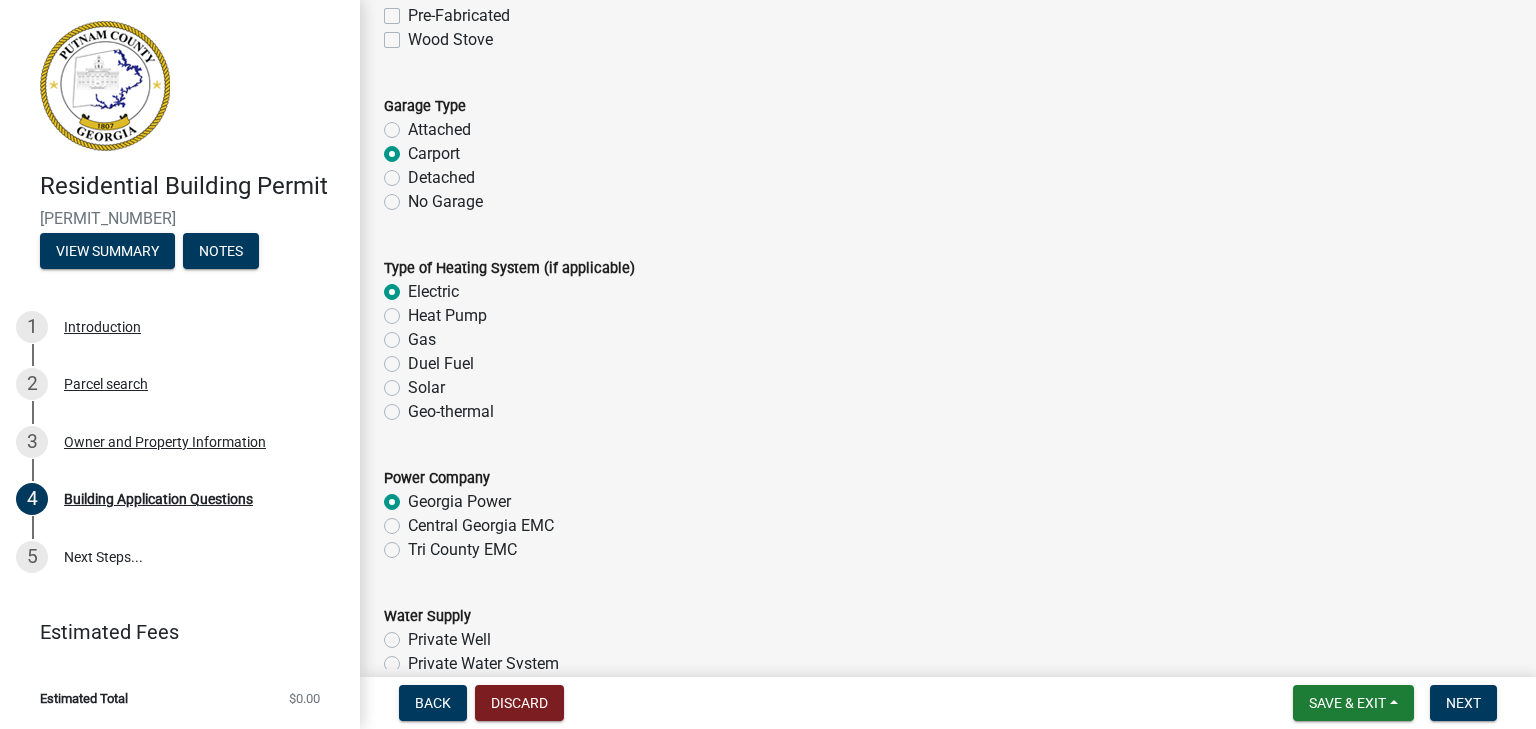 radio on "true" 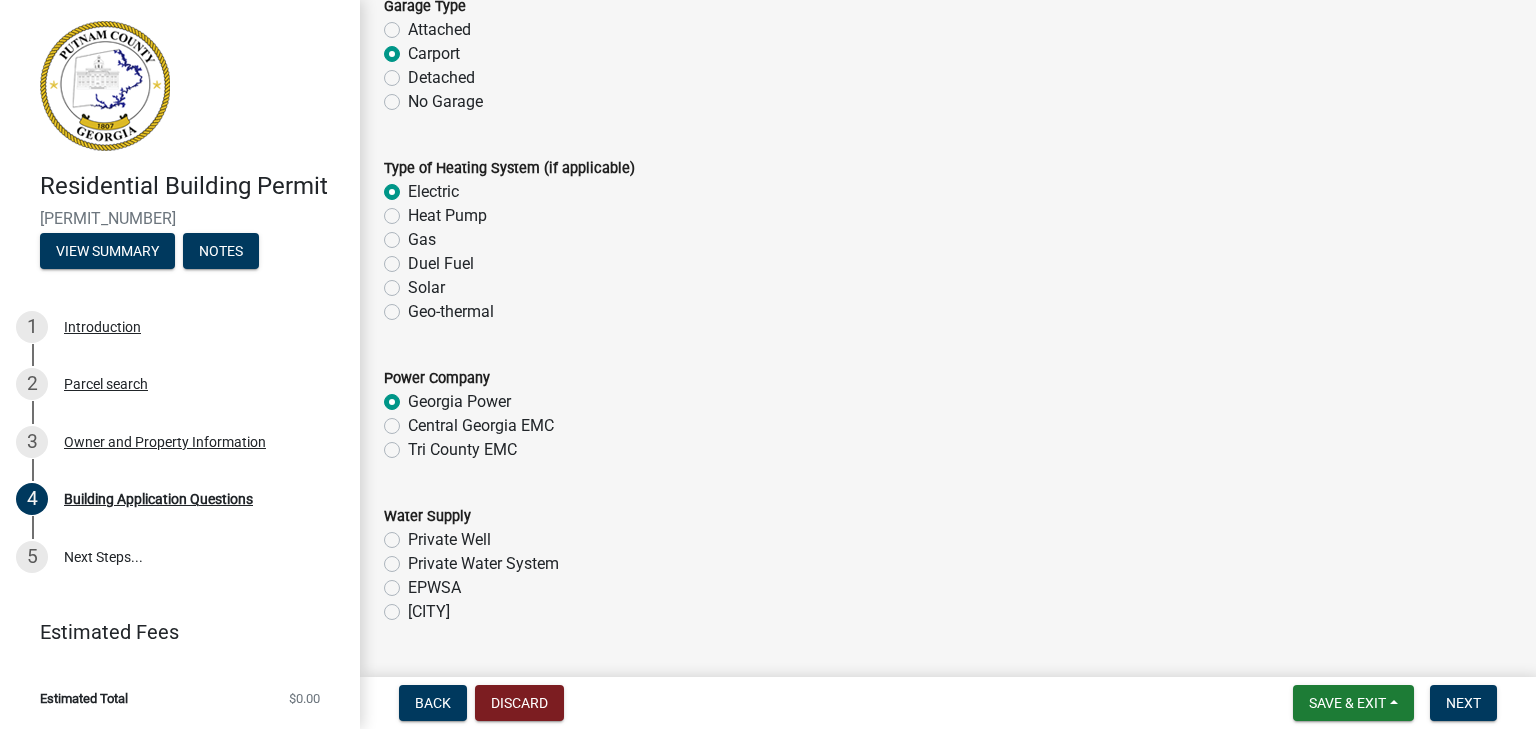 scroll, scrollTop: 6205, scrollLeft: 0, axis: vertical 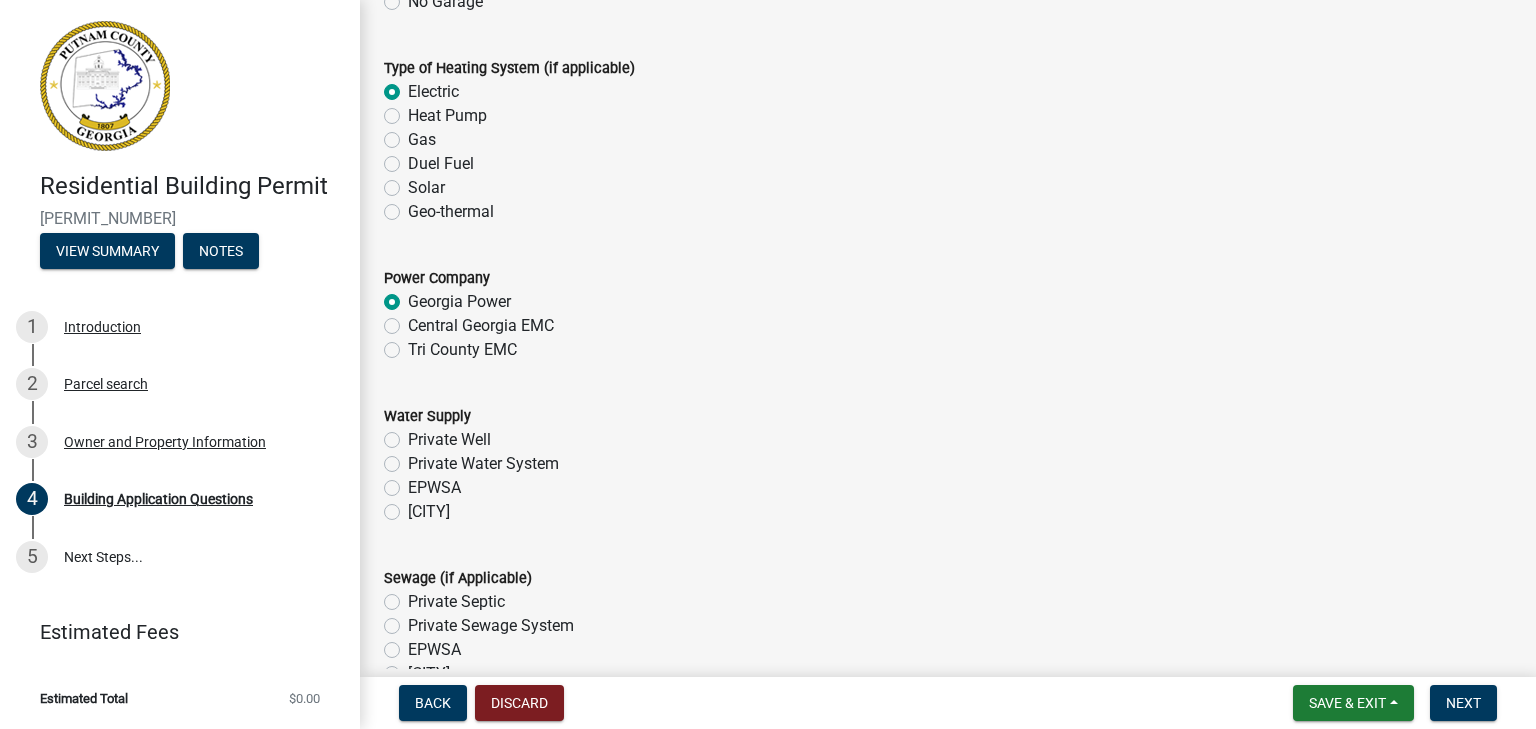click on "EPWSA" 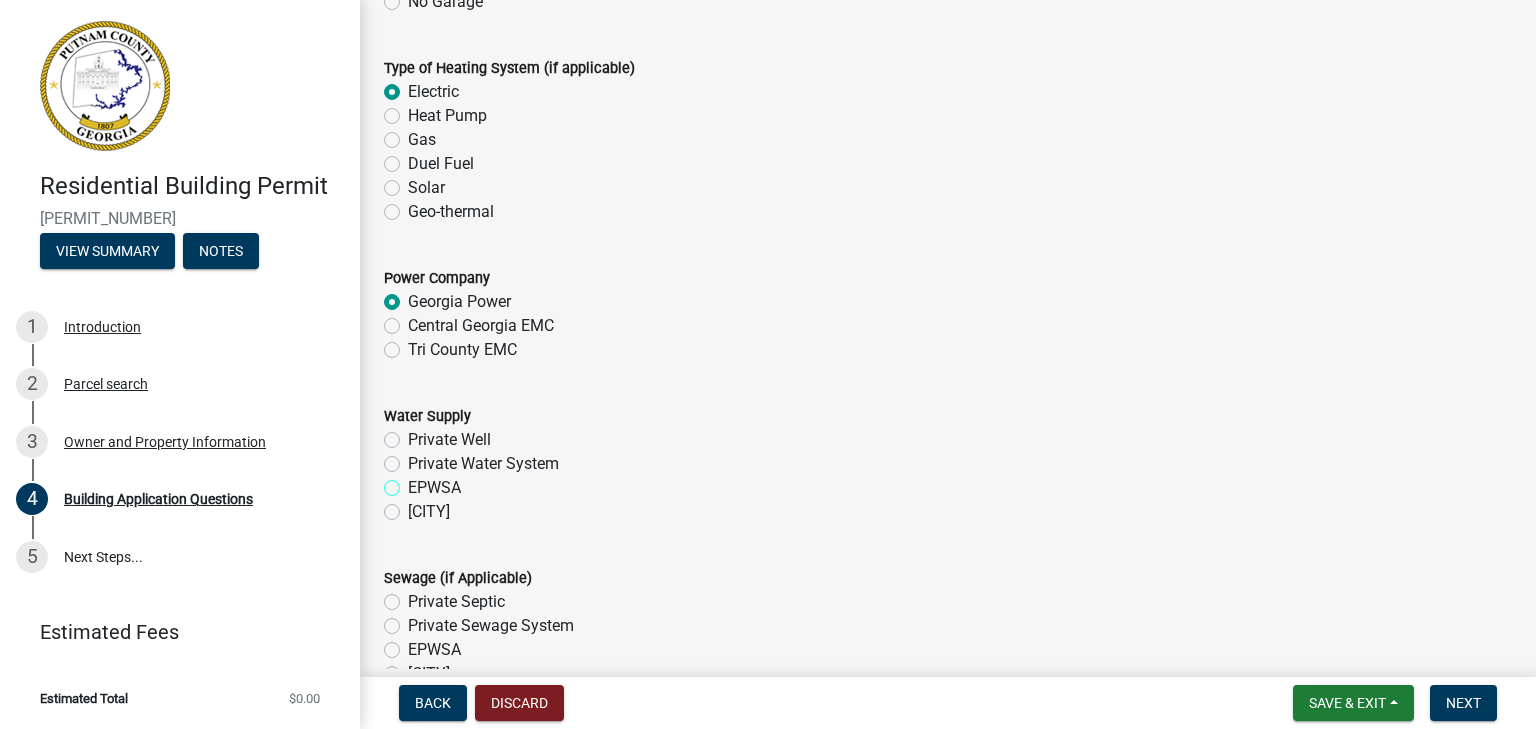 click on "EPWSA" at bounding box center (414, 482) 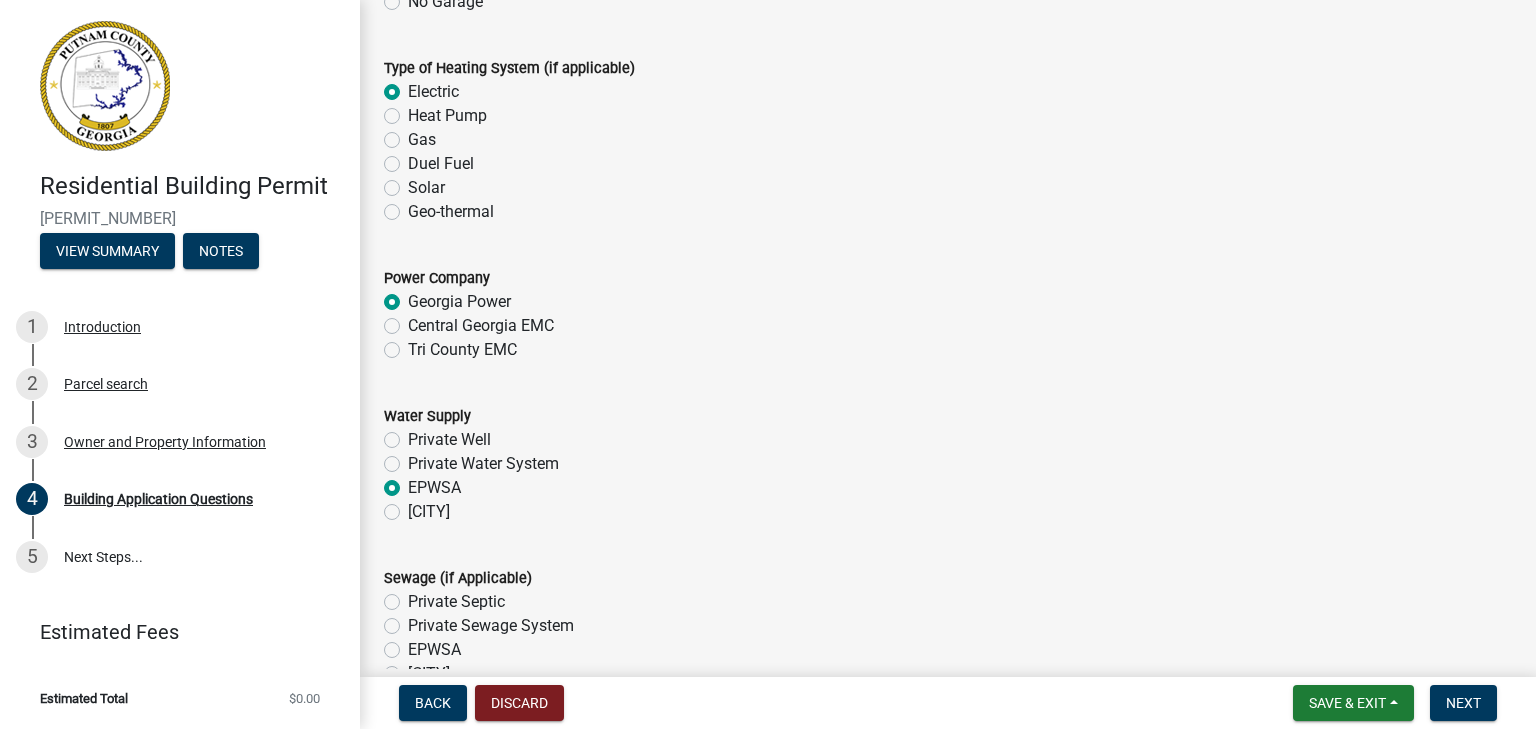 radio on "true" 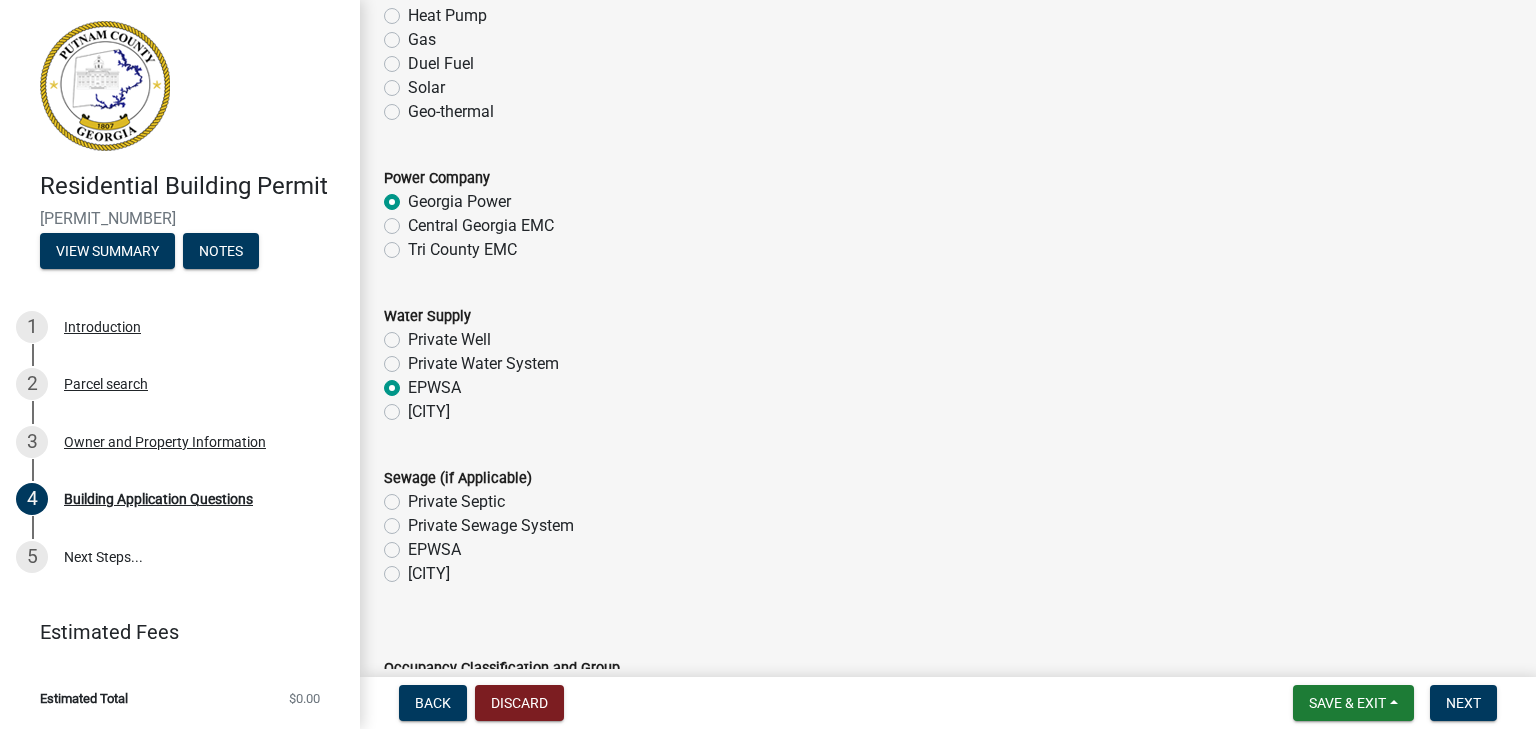 scroll, scrollTop: 6505, scrollLeft: 0, axis: vertical 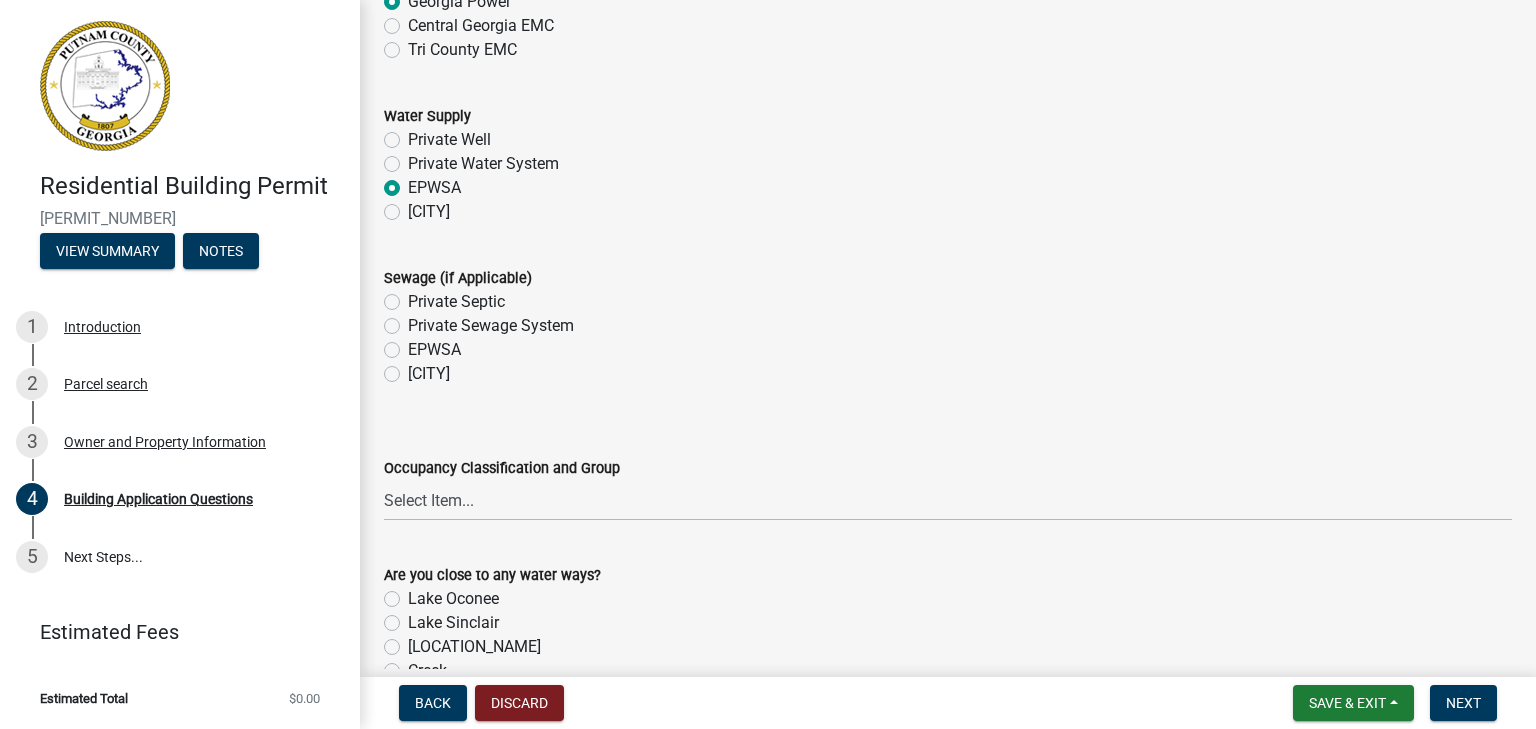 click on "Private Septic" 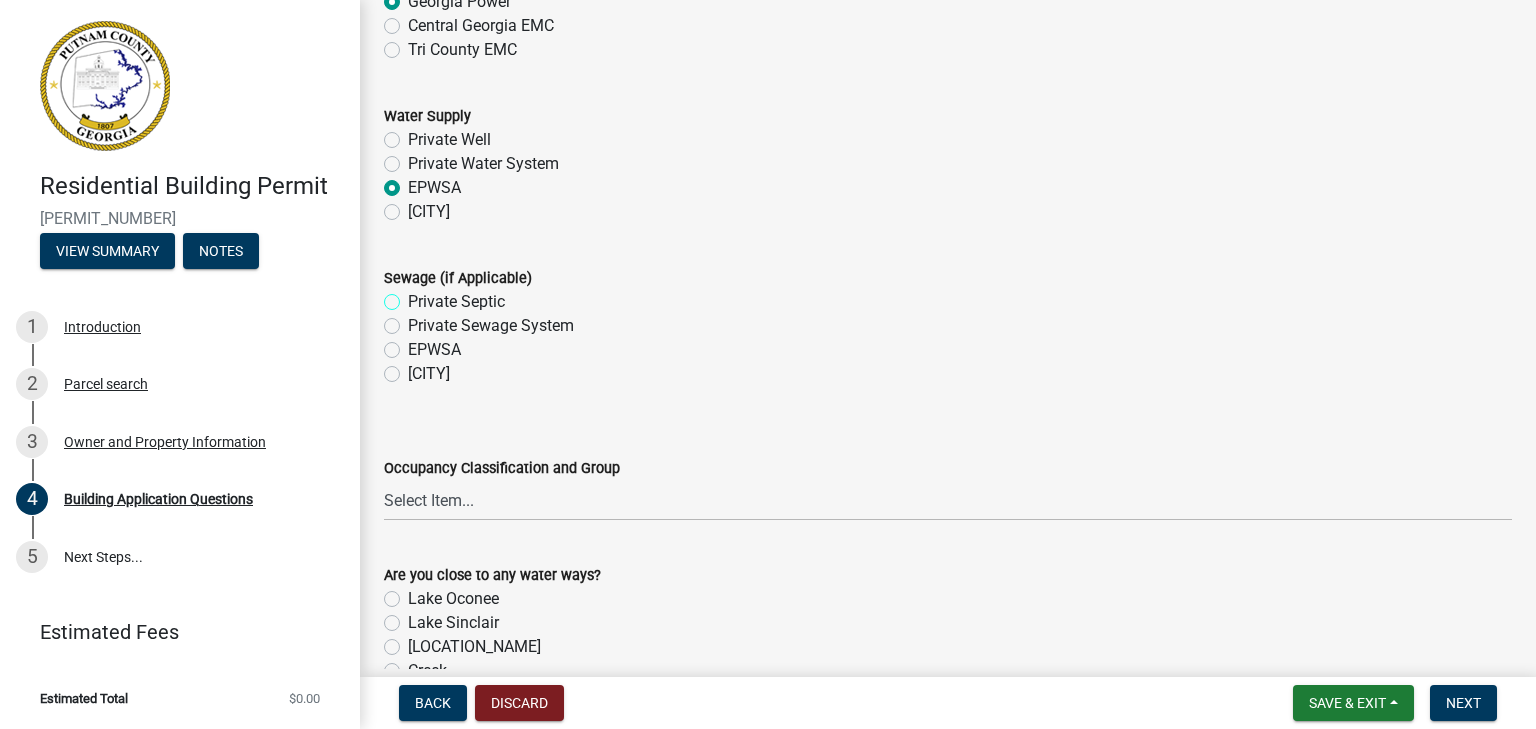 click on "Private Septic" at bounding box center (414, 296) 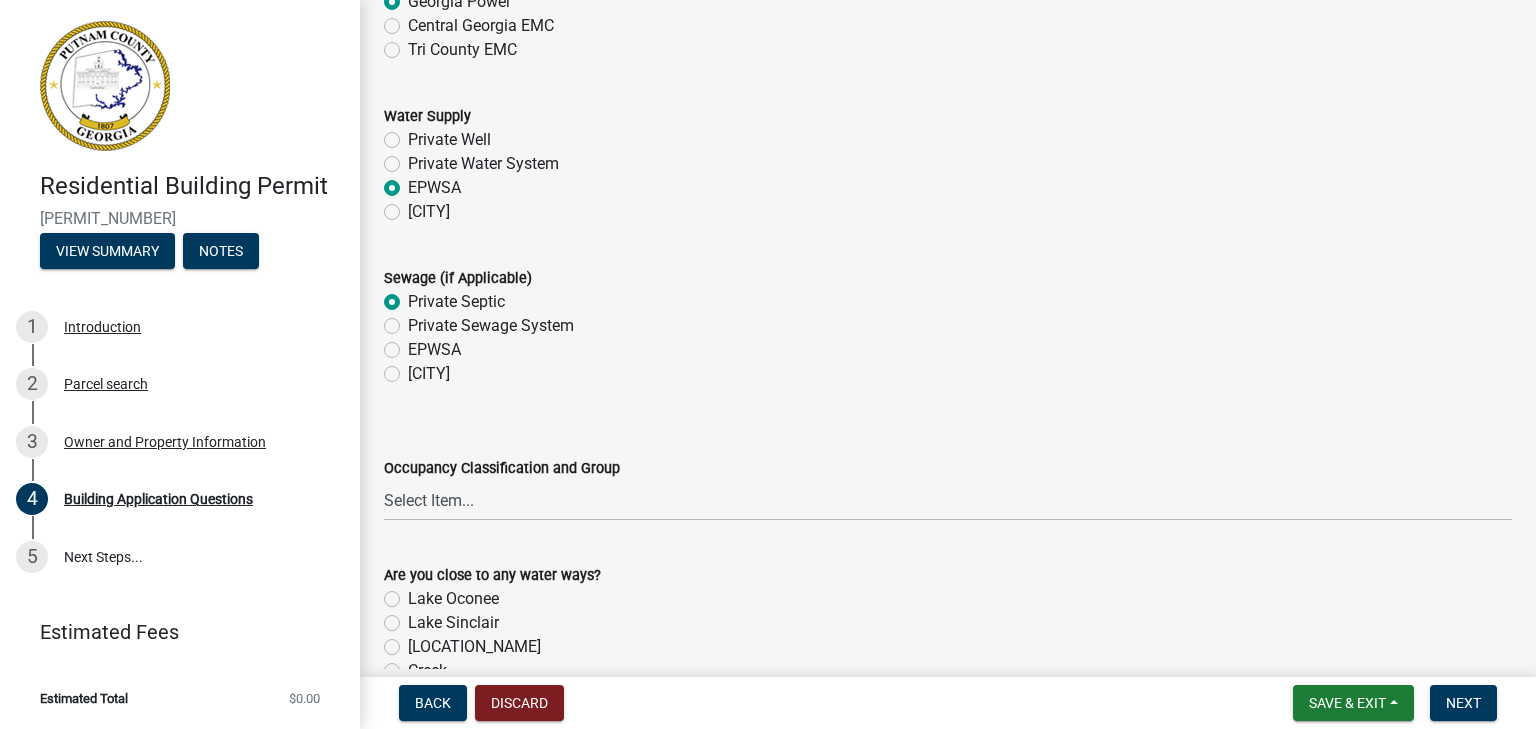 radio on "true" 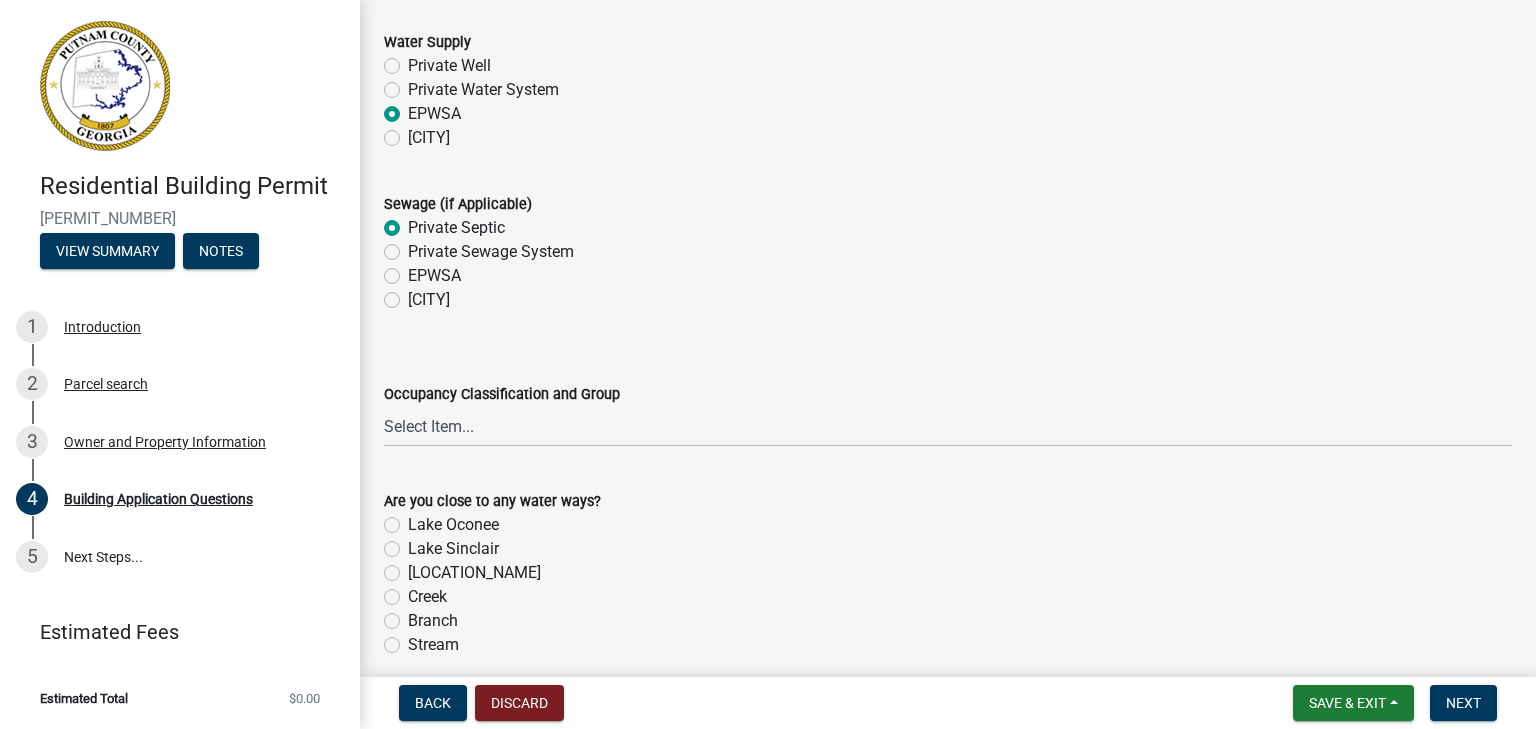 scroll, scrollTop: 6605, scrollLeft: 0, axis: vertical 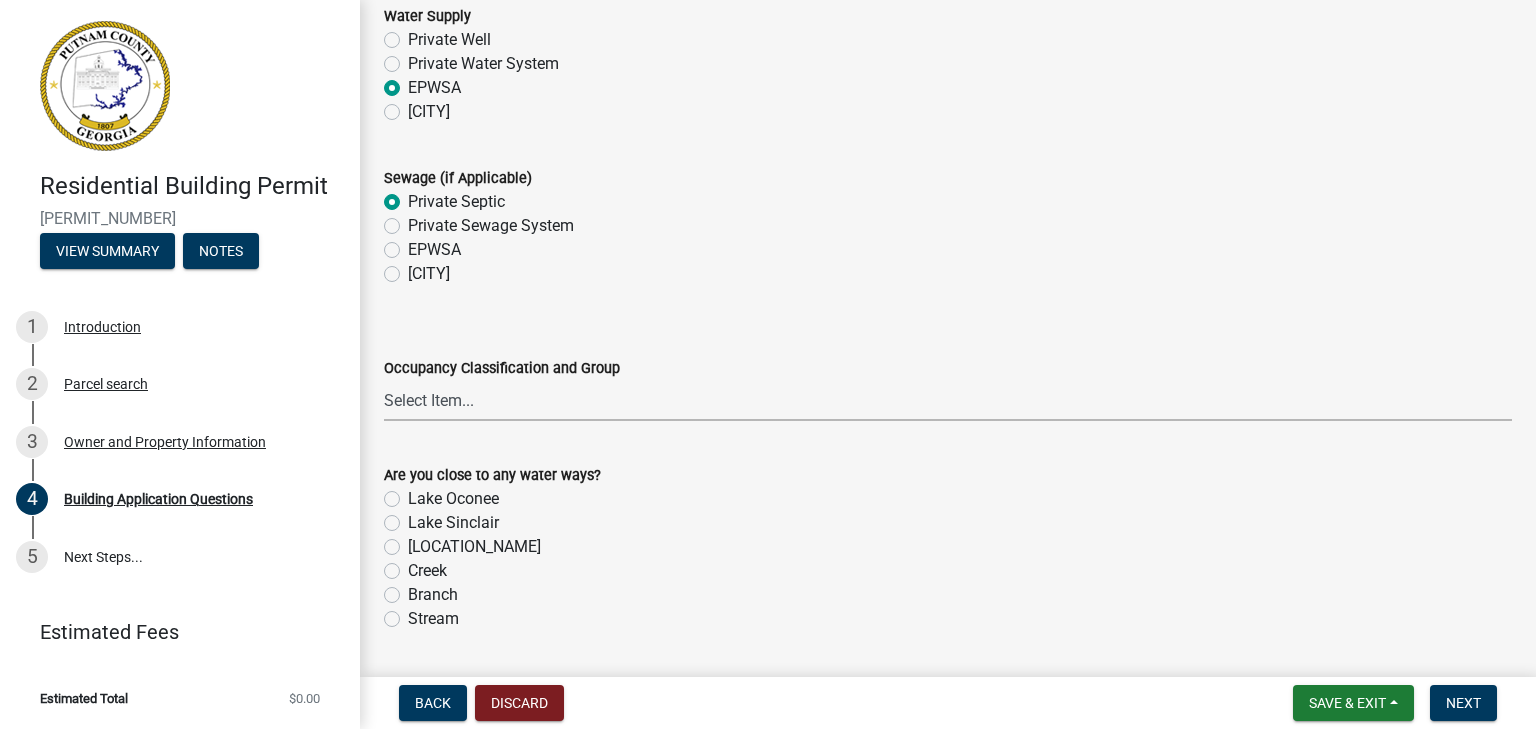 click on "Select Item... A-1 A-2 A-3 A-4 A-5 B M E F-1 F-2 R-1 R-2 R-3 R-4 H-1 H-2 H-4 H-5 I-1 I-2 I-3 I-4 S-1 S-2 U Single Family Dwelling Two Family Dwelling" at bounding box center [948, 400] 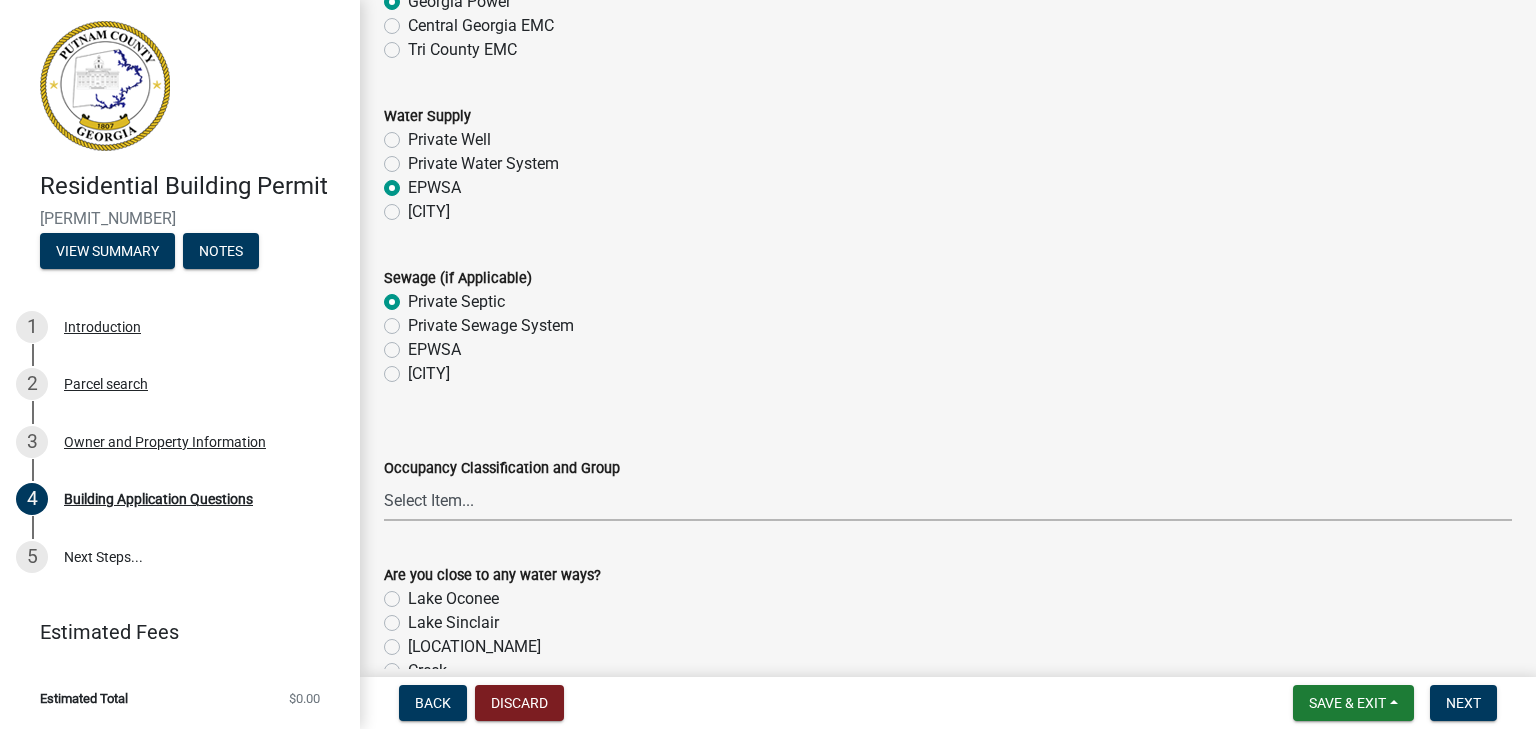 click on "Select Item... A-1 A-2 A-3 A-4 A-5 B M E F-1 F-2 R-1 R-2 R-3 R-4 H-1 H-2 H-4 H-5 I-1 I-2 I-3 I-4 S-1 S-2 U Single Family Dwelling Two Family Dwelling" at bounding box center [948, 500] 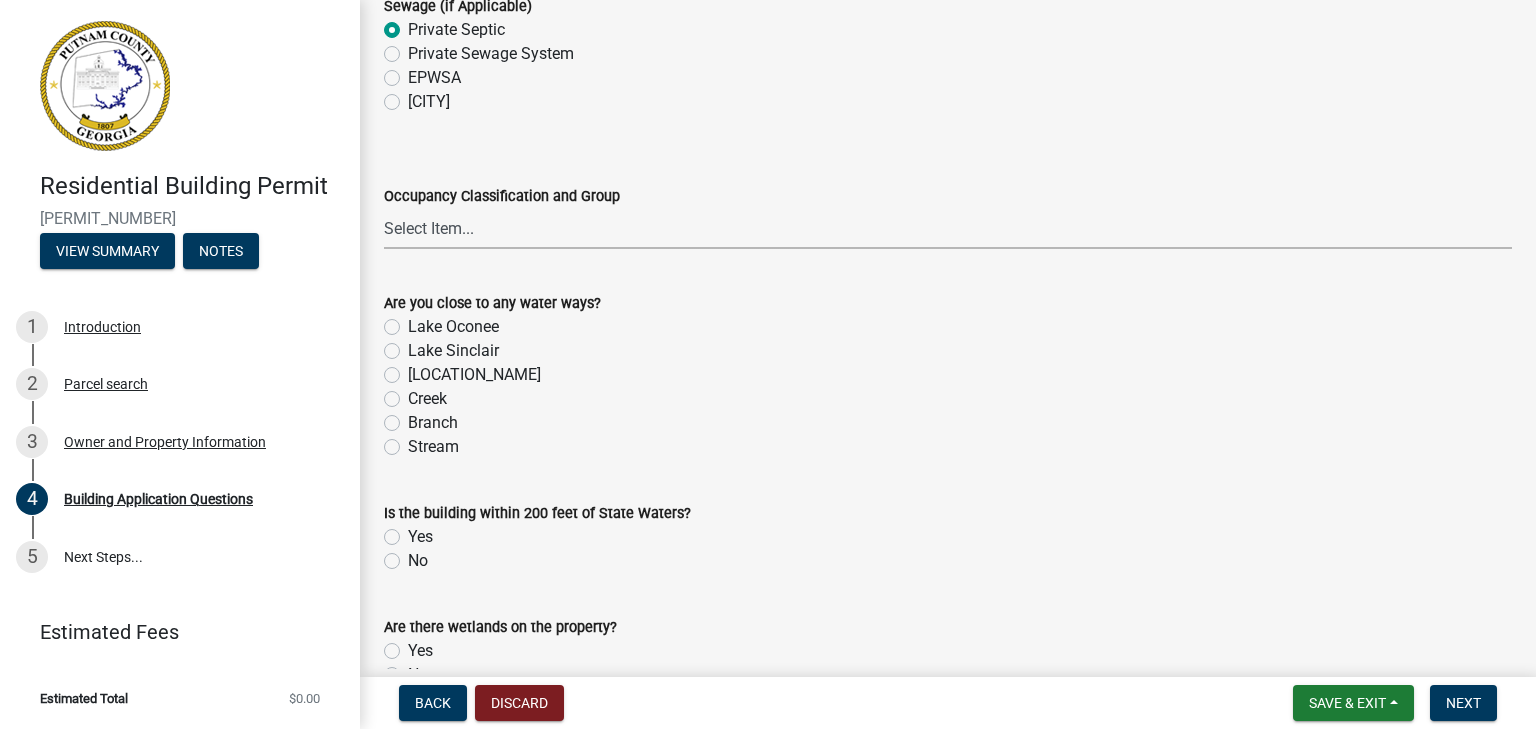 scroll, scrollTop: 6805, scrollLeft: 0, axis: vertical 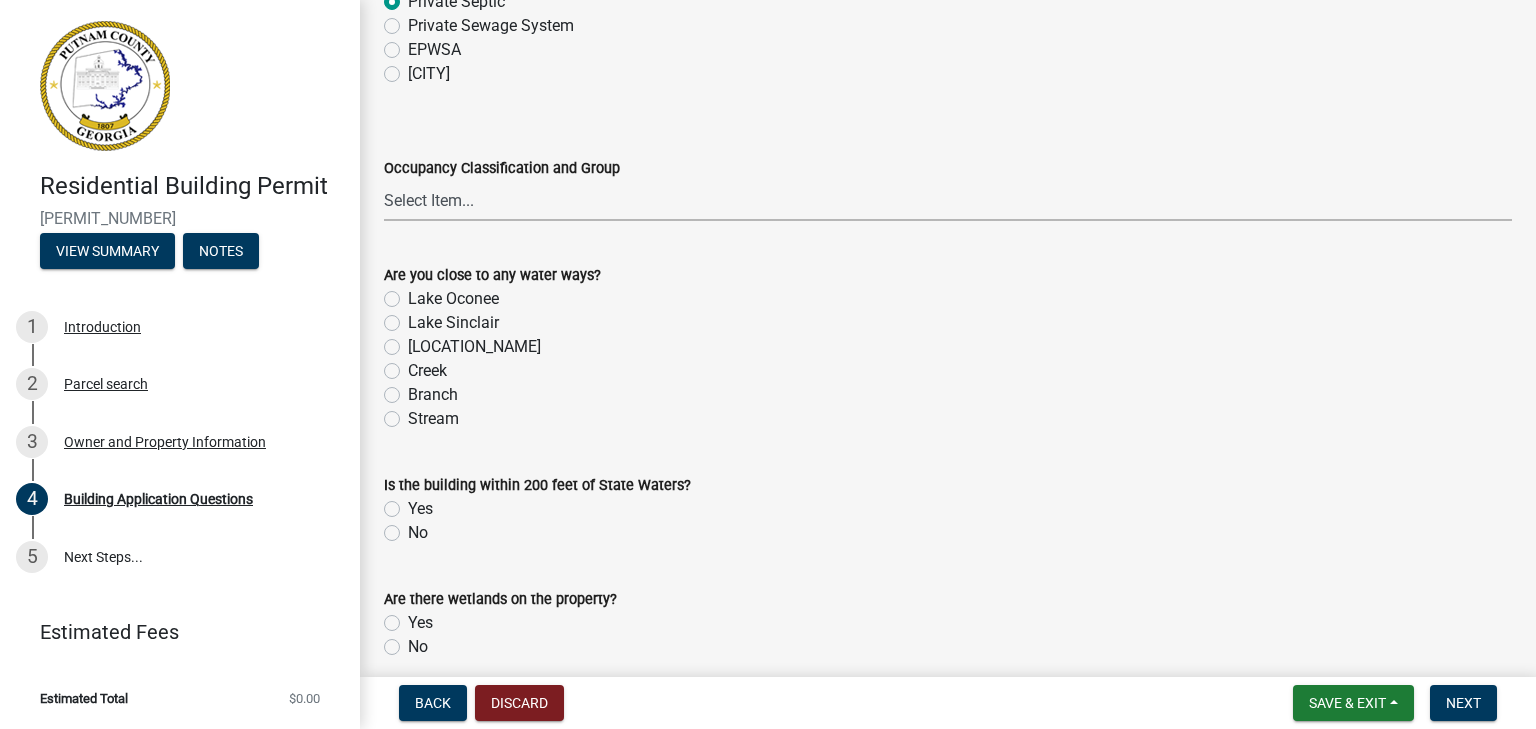 click on "No" 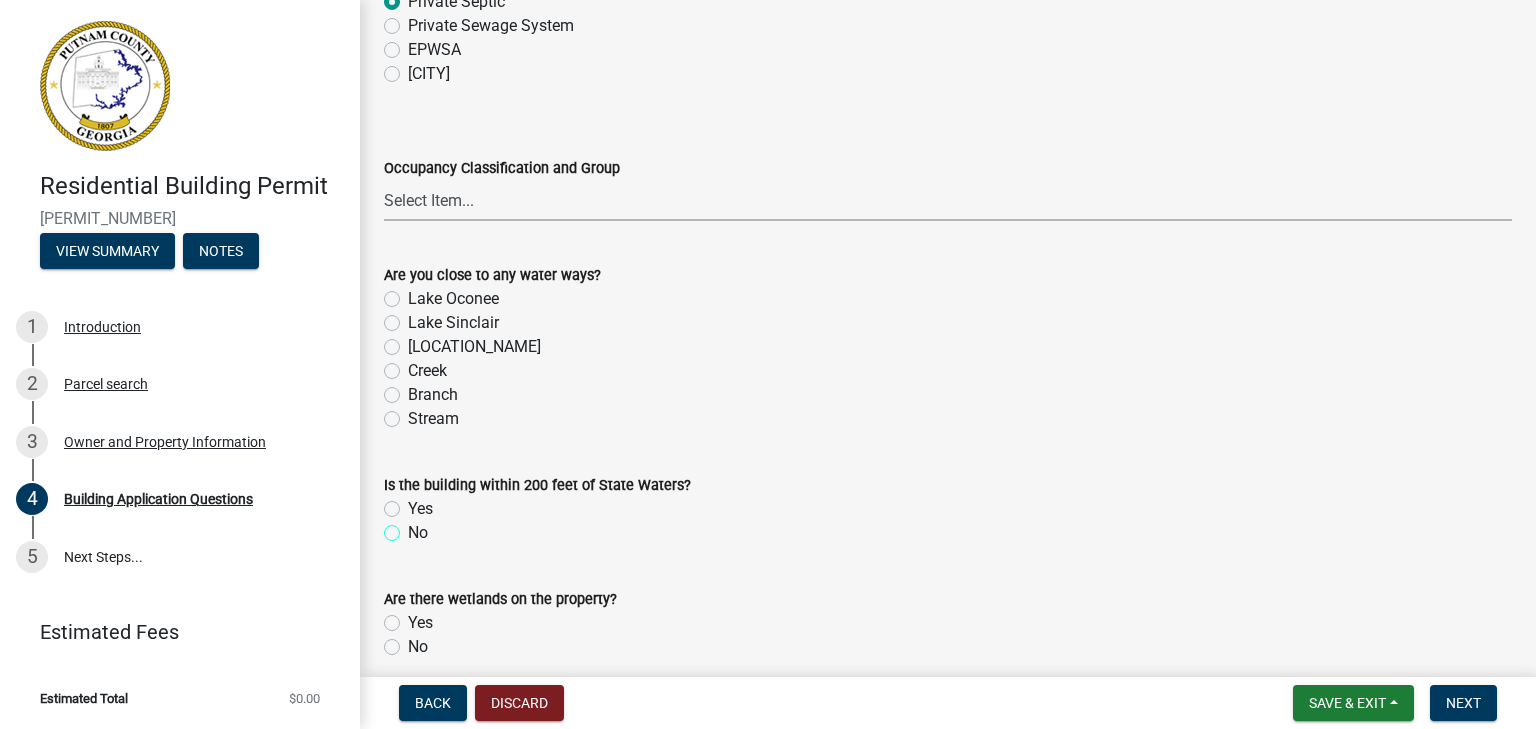 click on "No" at bounding box center [414, 527] 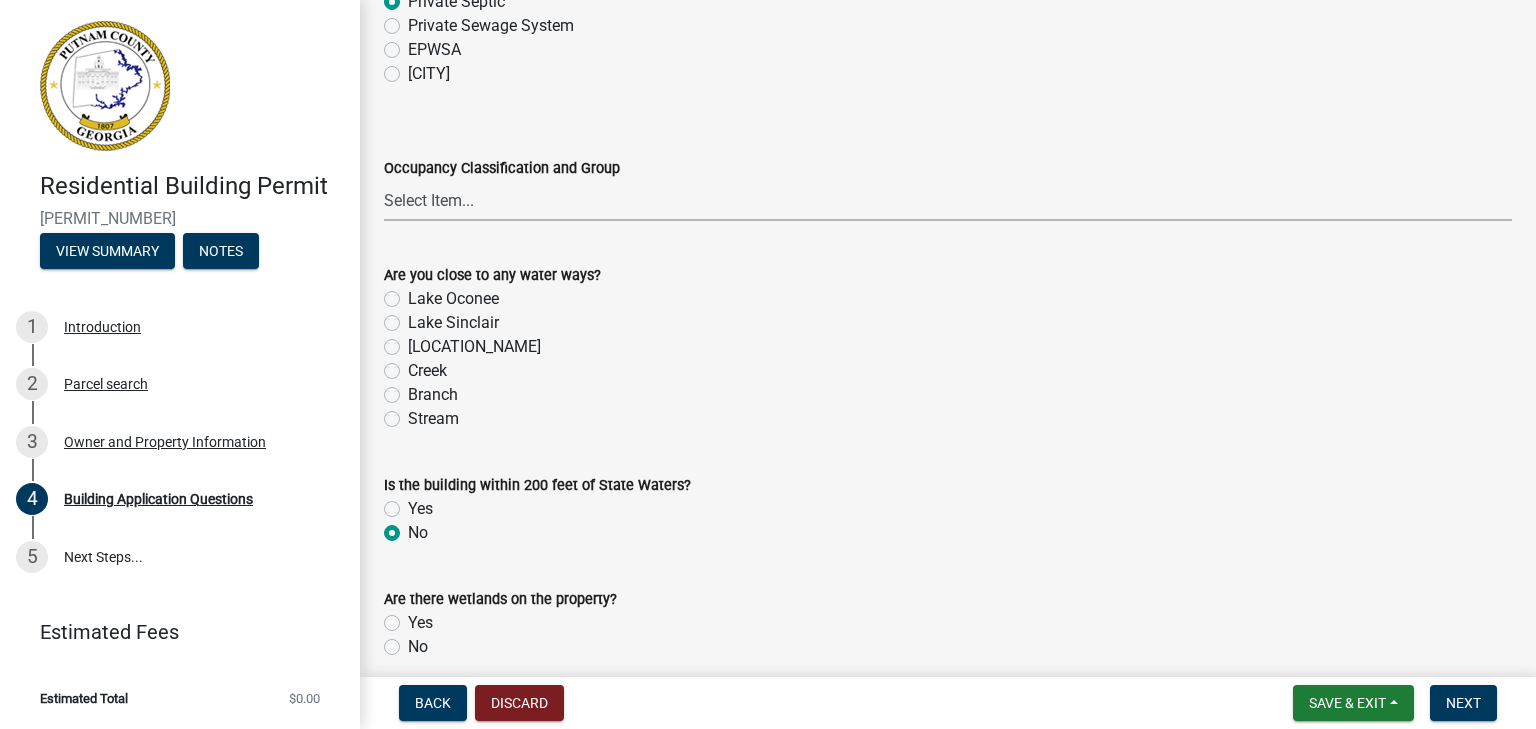 radio on "true" 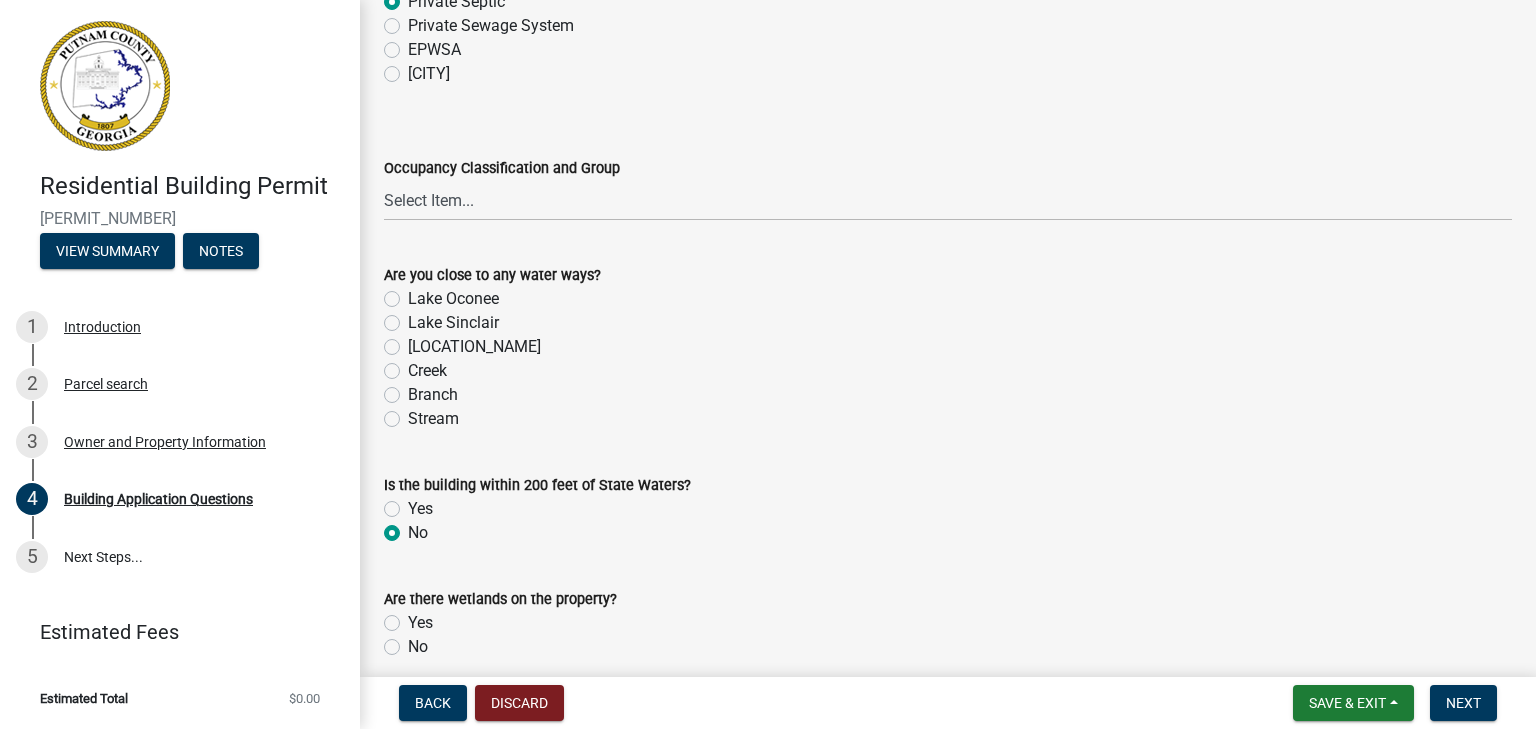 scroll, scrollTop: 6905, scrollLeft: 0, axis: vertical 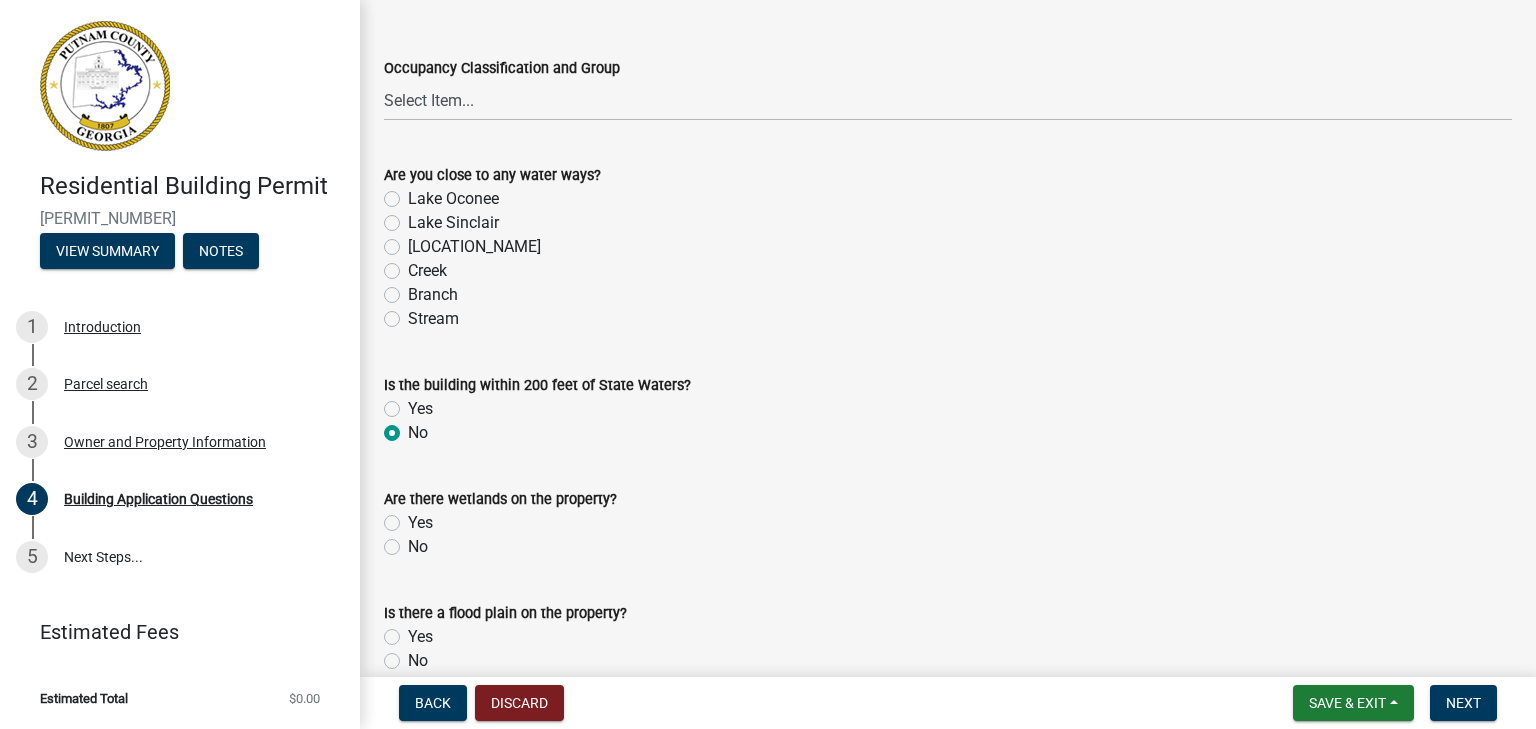 click on "No" 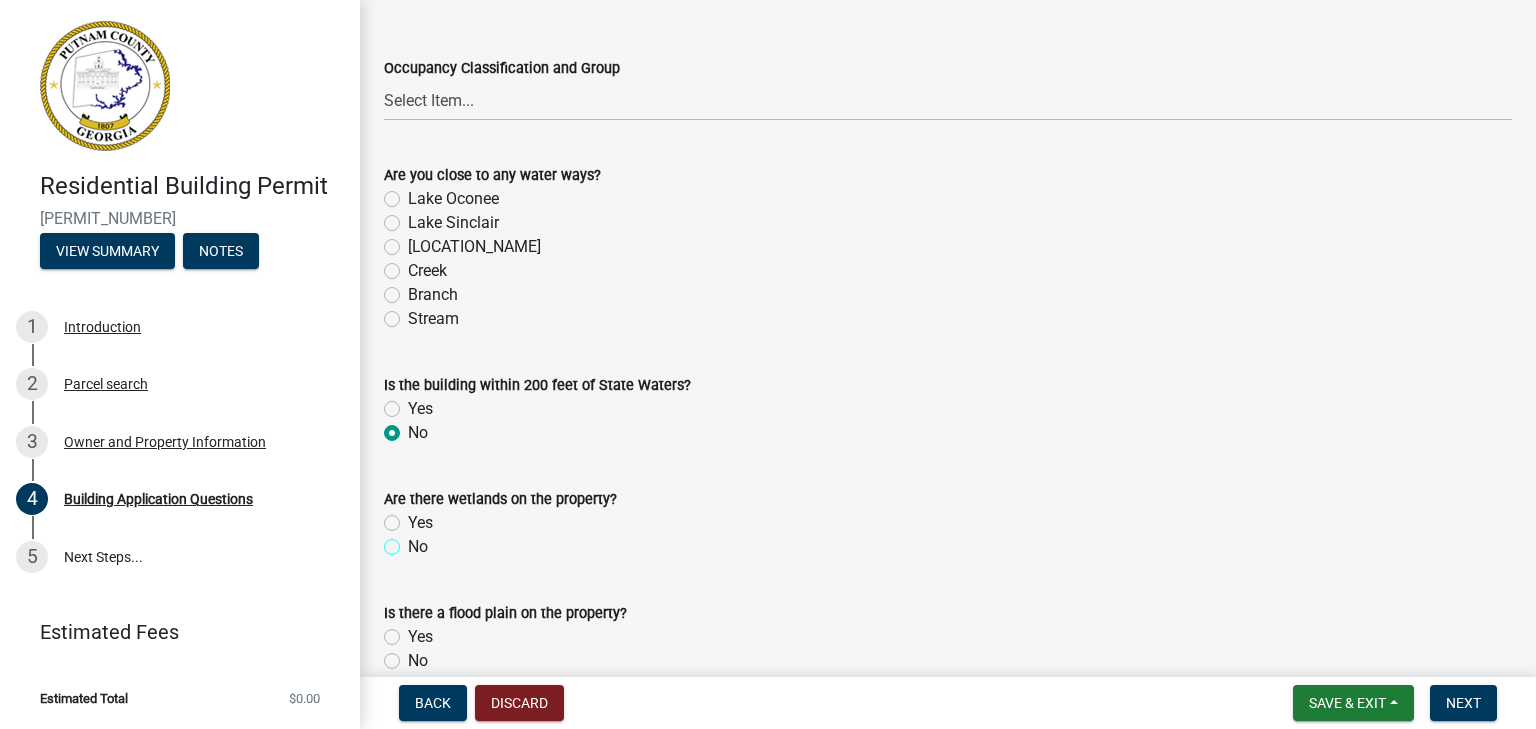 click on "No" at bounding box center (414, 541) 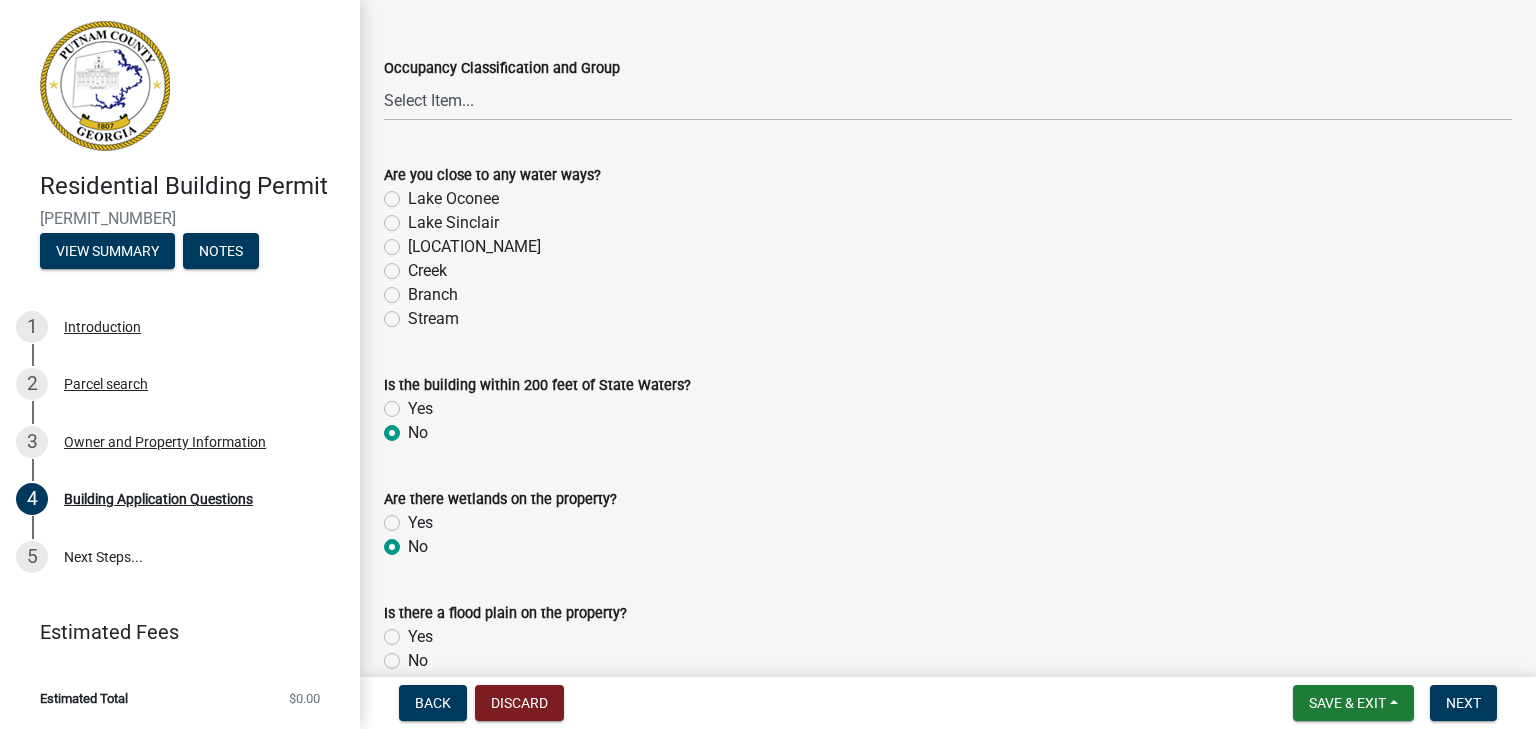radio on "true" 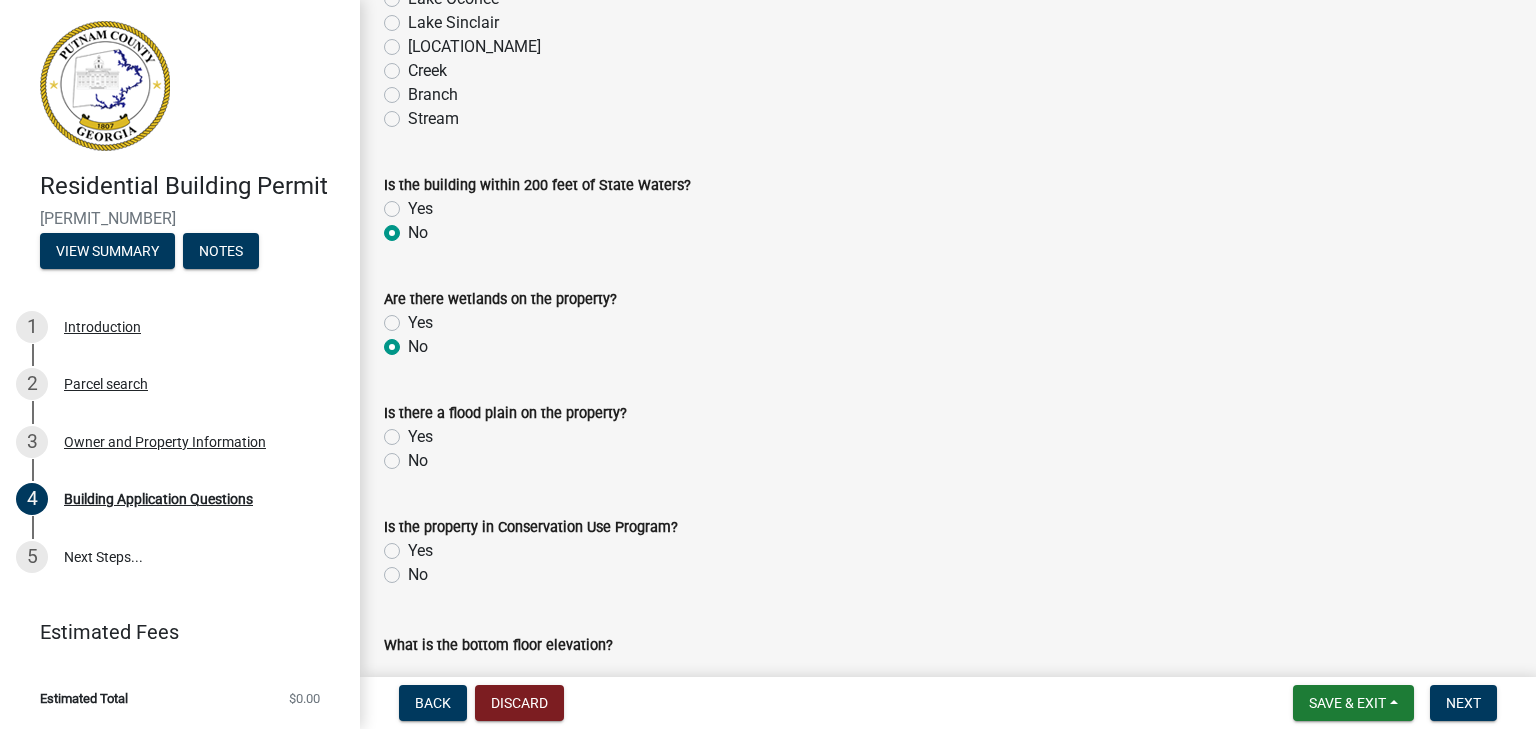 scroll, scrollTop: 7205, scrollLeft: 0, axis: vertical 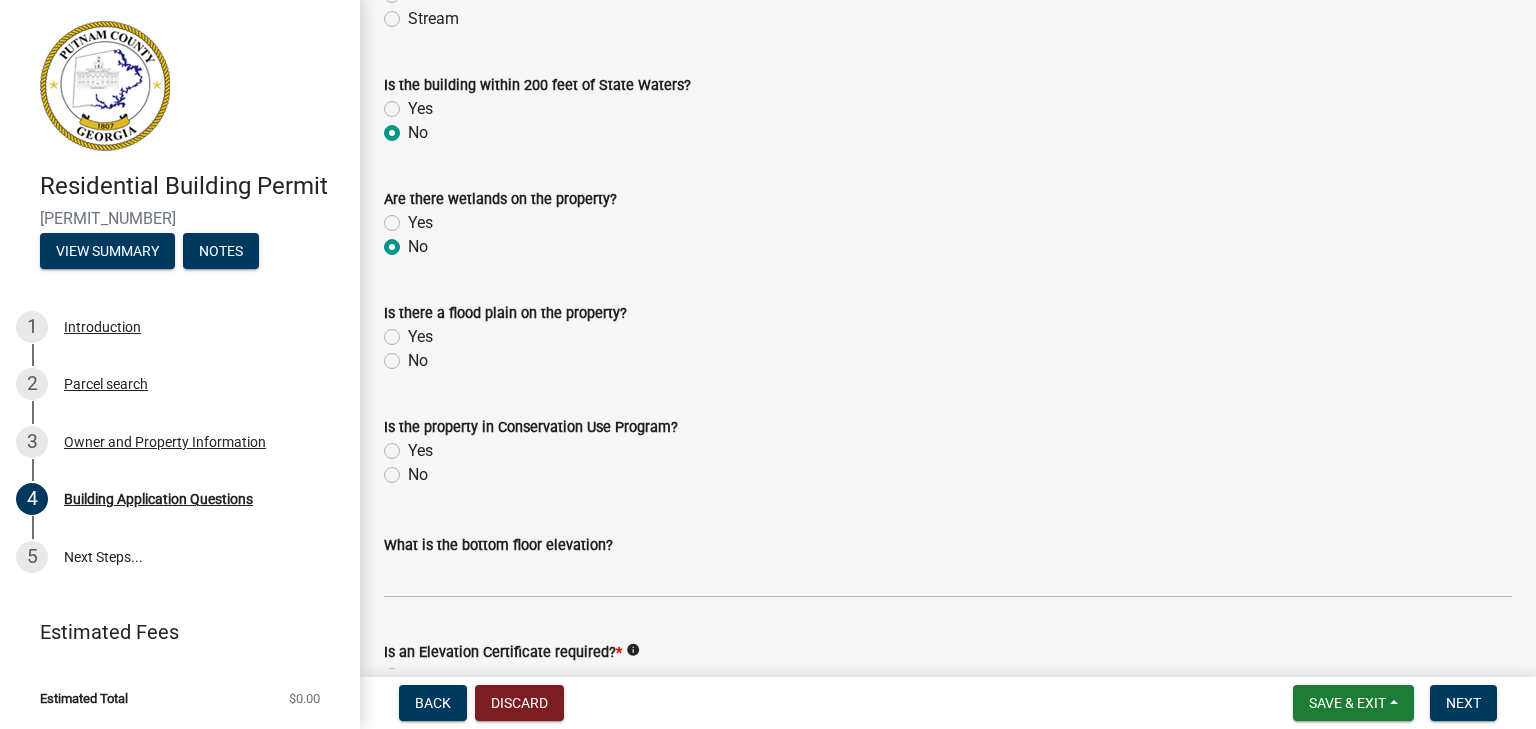 click on "No" 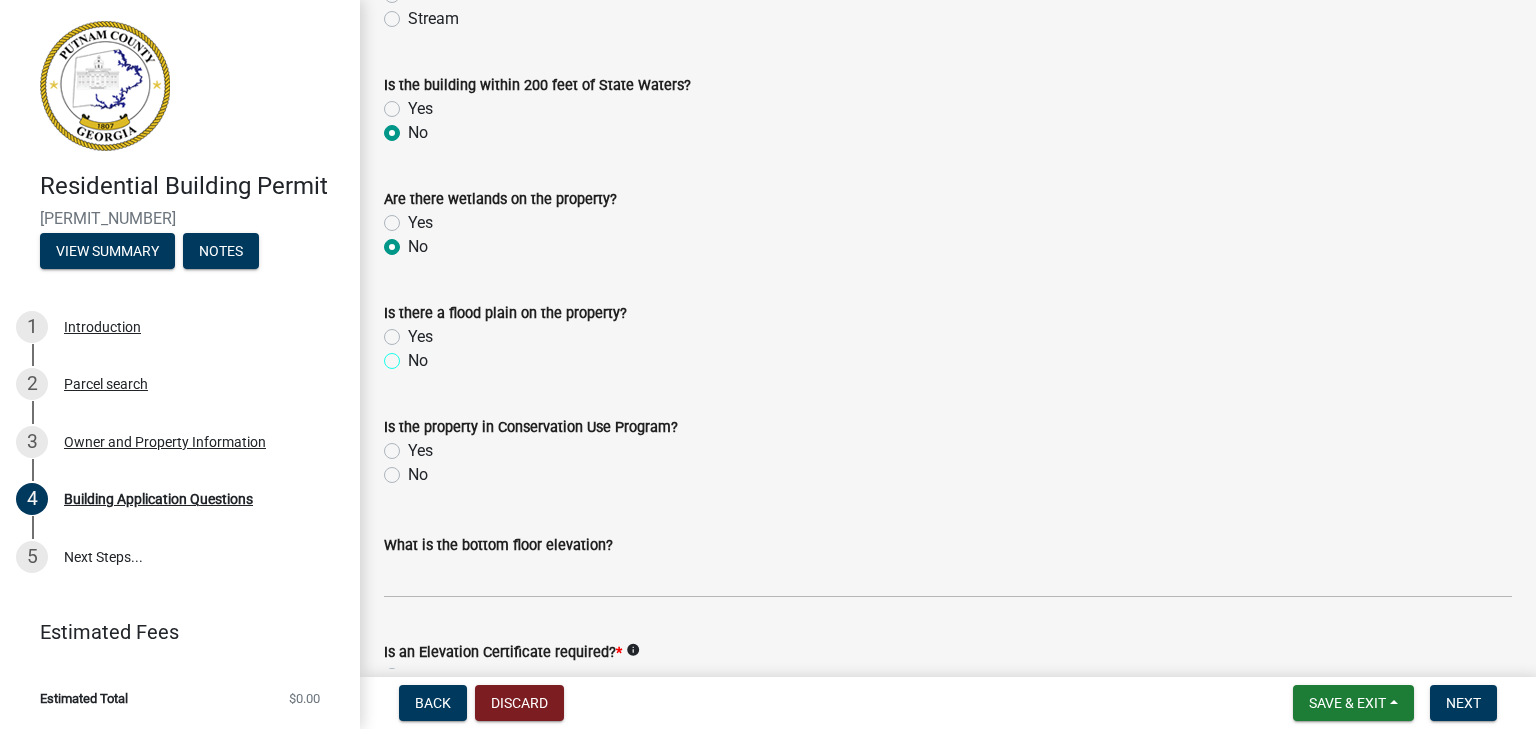 click on "No" at bounding box center [414, 355] 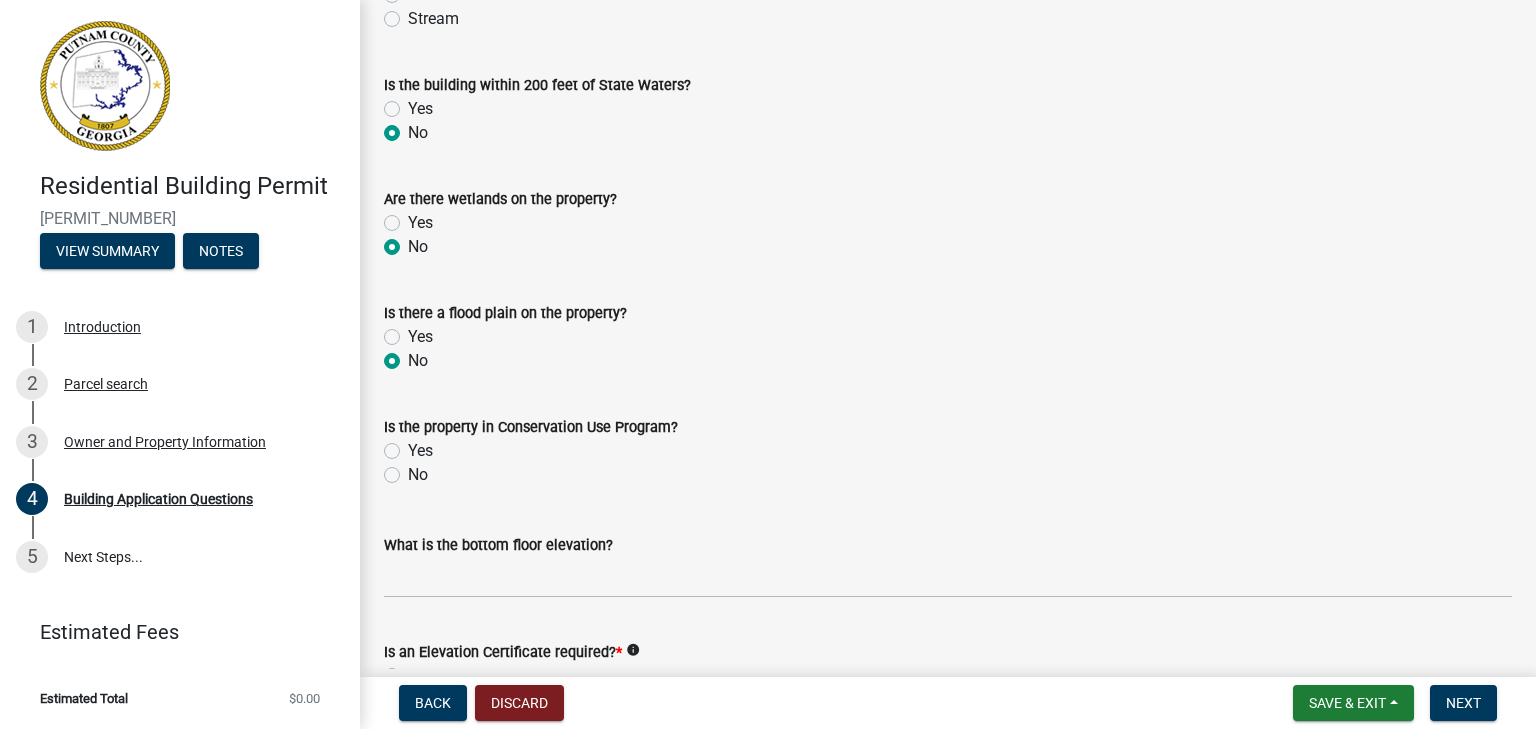 radio on "true" 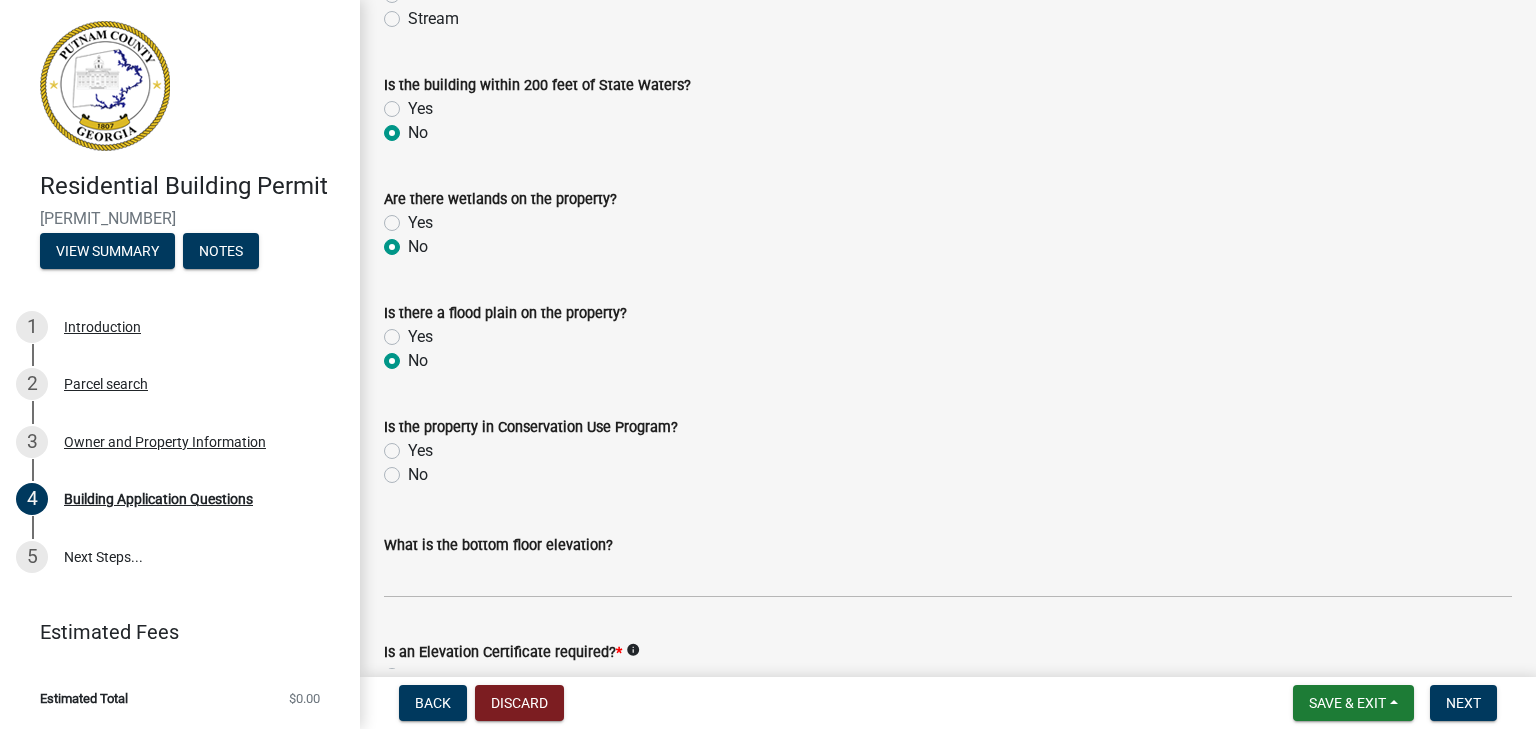 click on "No" 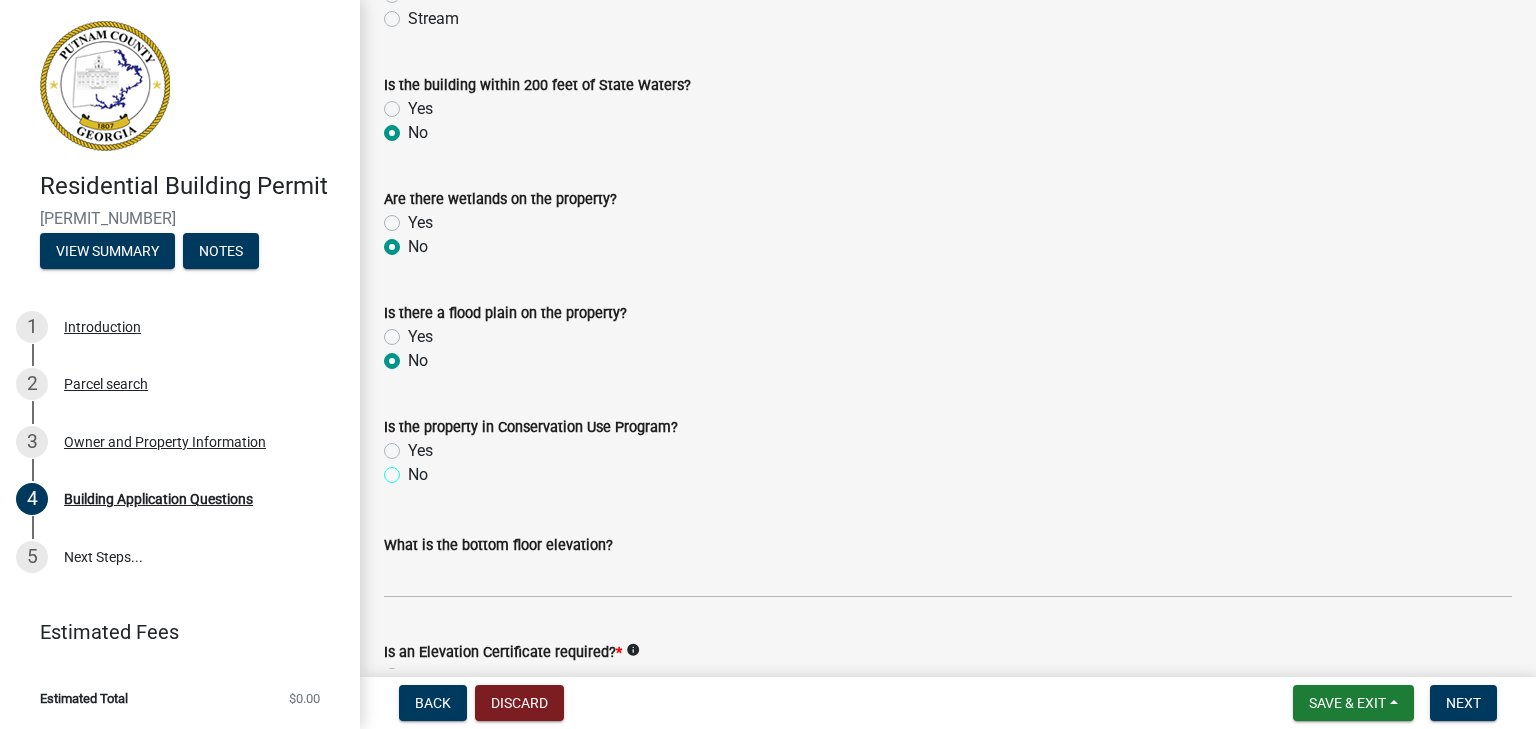 click on "No" at bounding box center (414, 469) 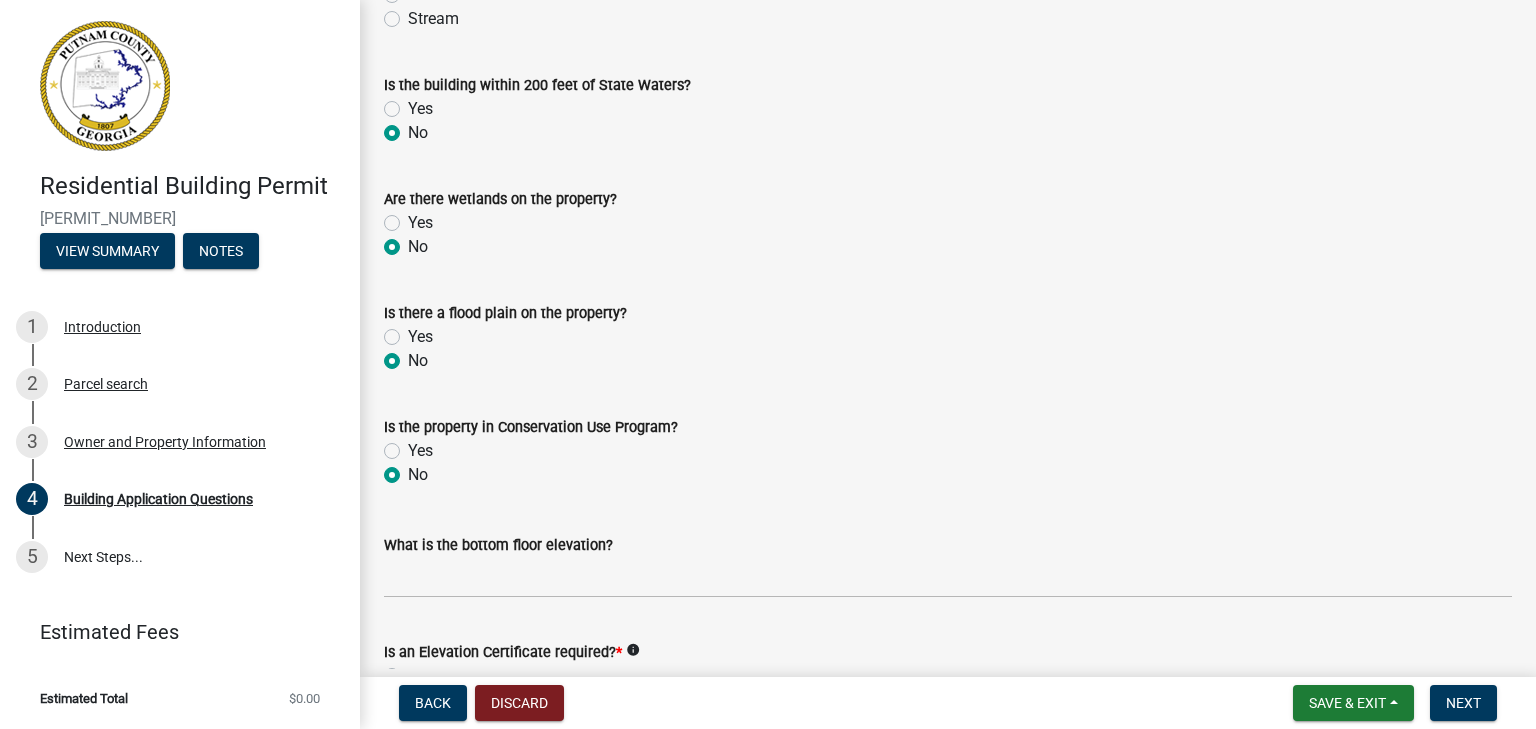 radio on "true" 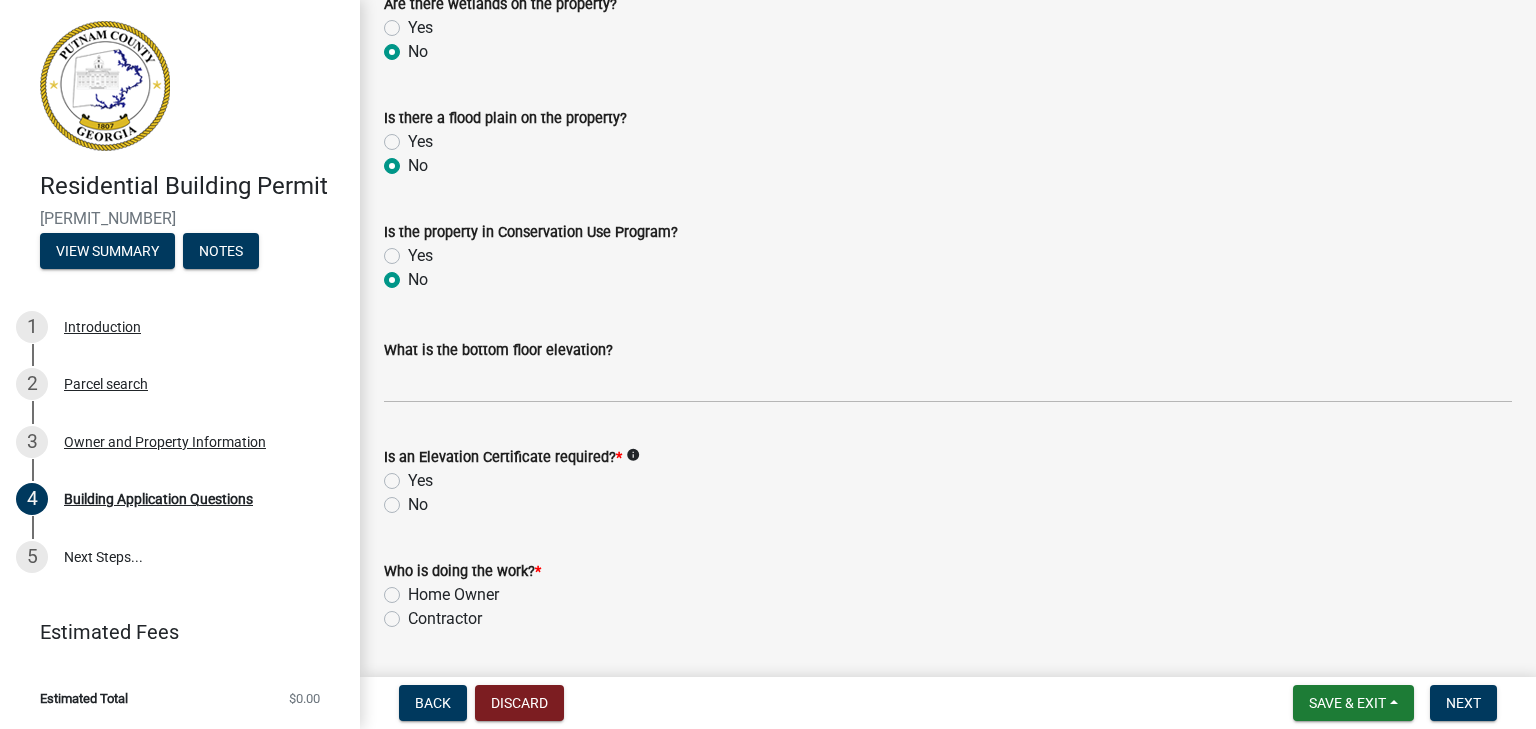 scroll, scrollTop: 7405, scrollLeft: 0, axis: vertical 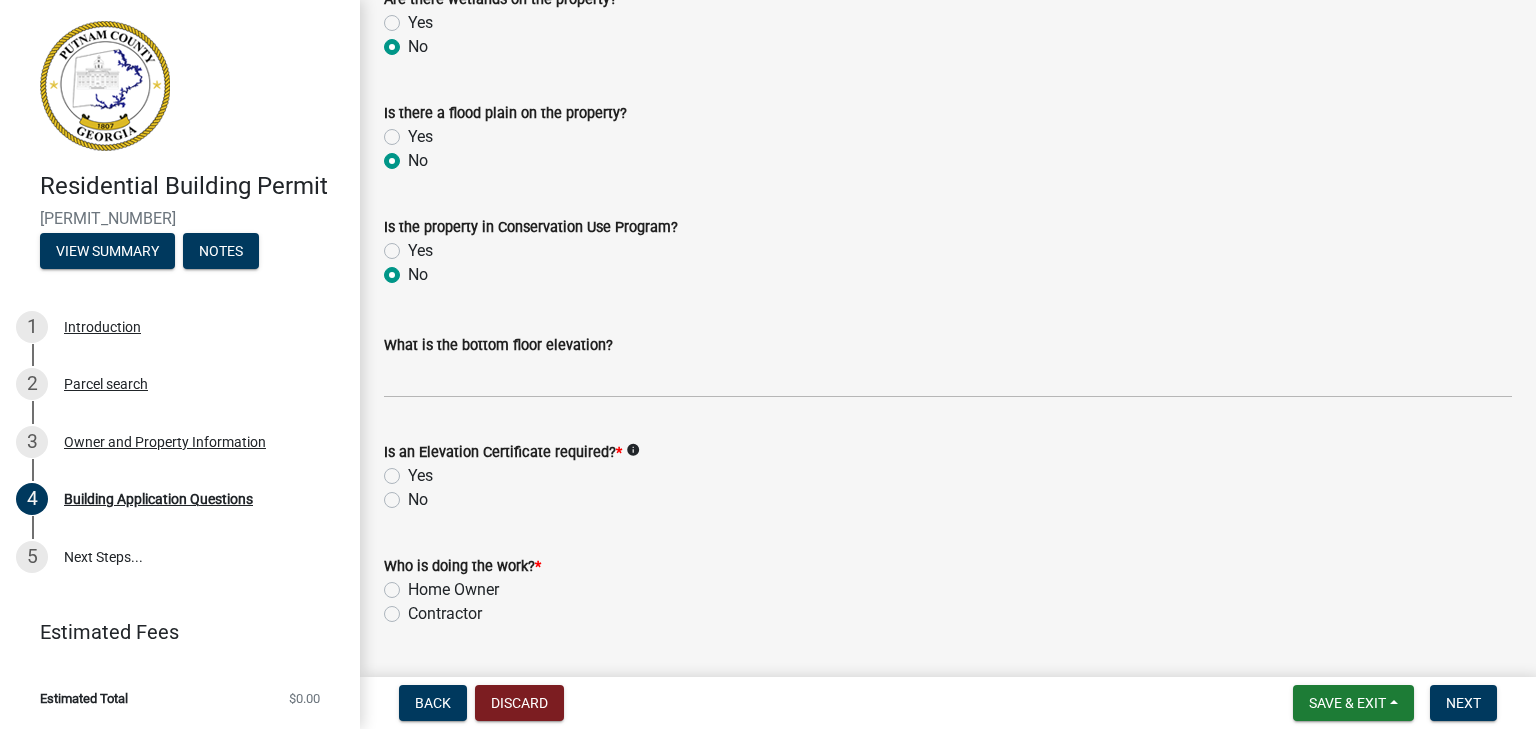 click on "No" 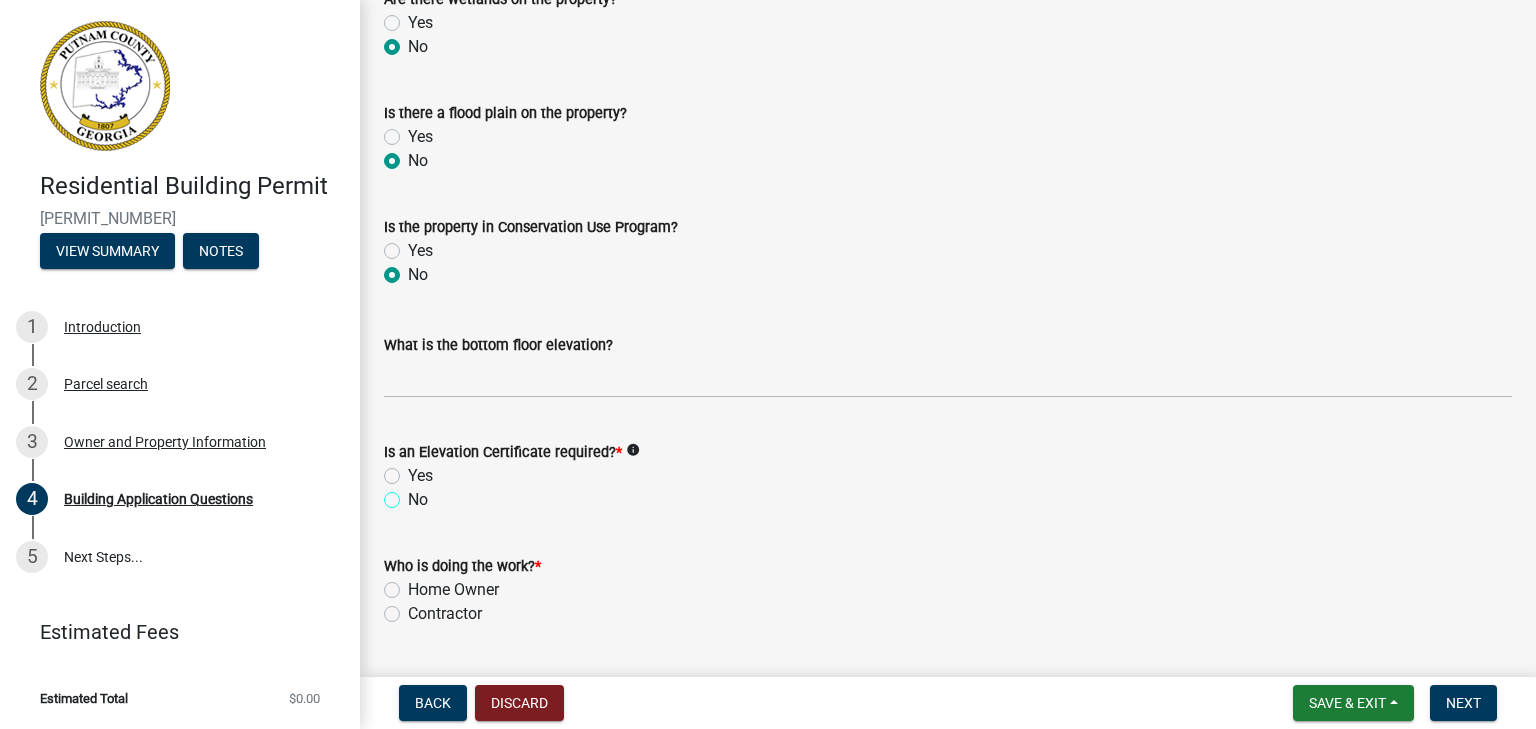 click on "No" at bounding box center [414, 494] 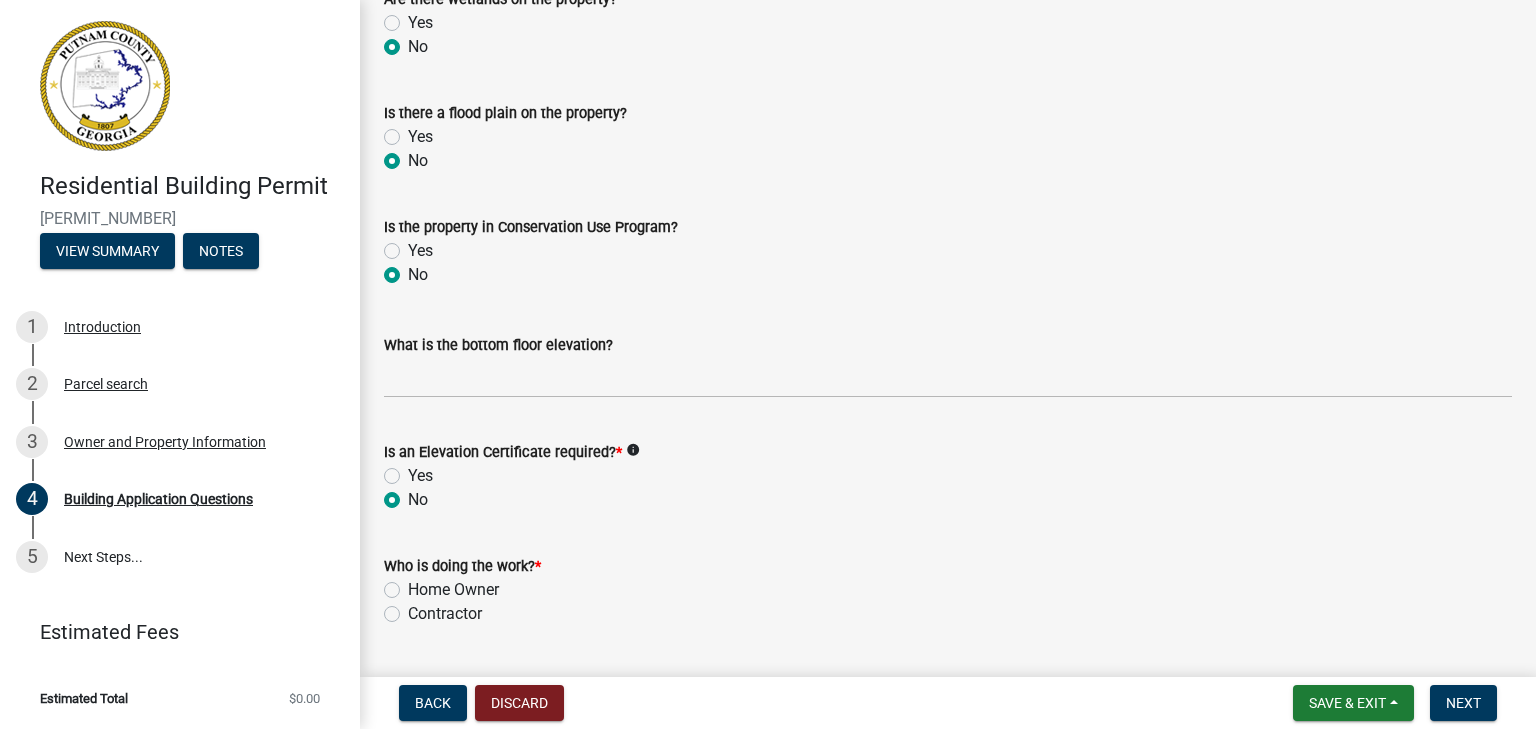 radio on "true" 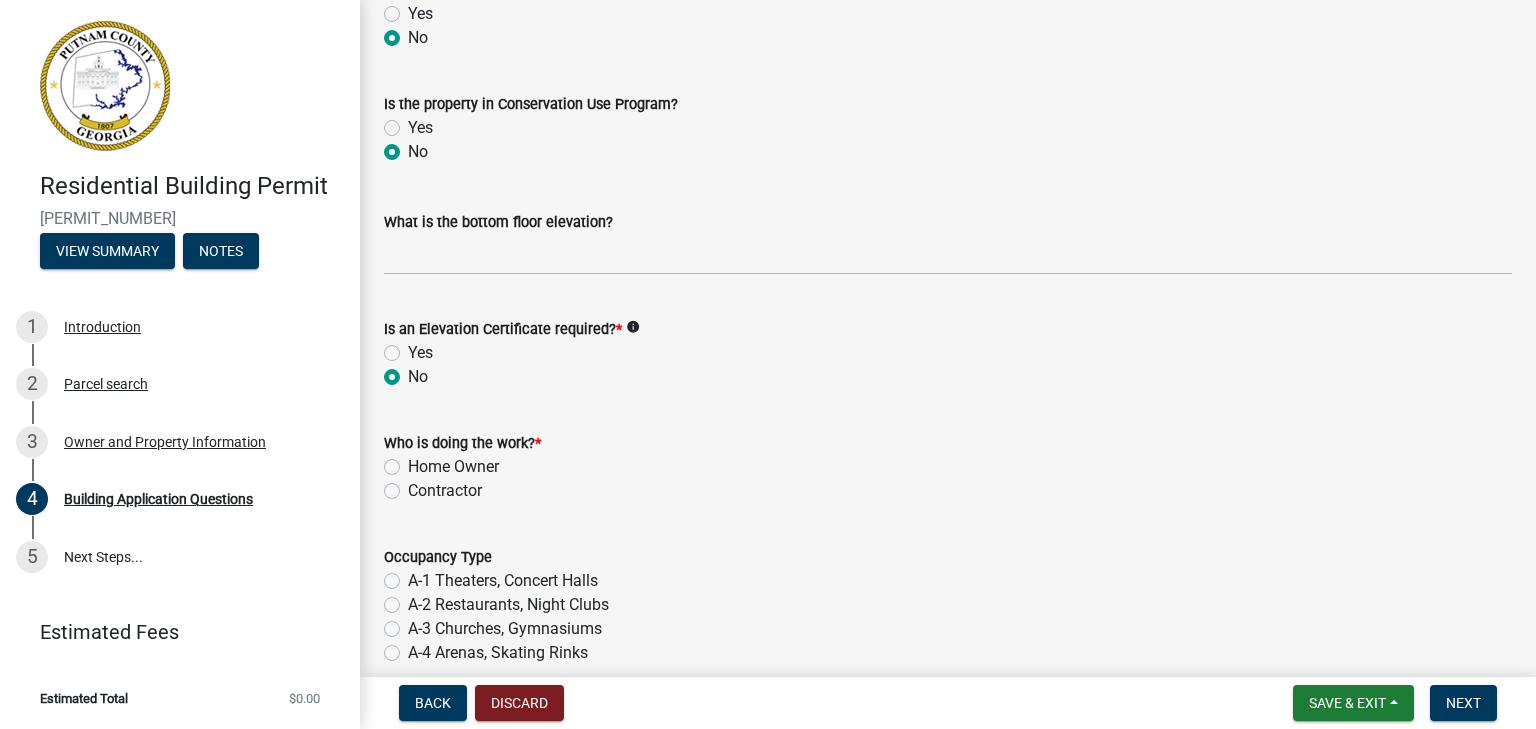 scroll, scrollTop: 7605, scrollLeft: 0, axis: vertical 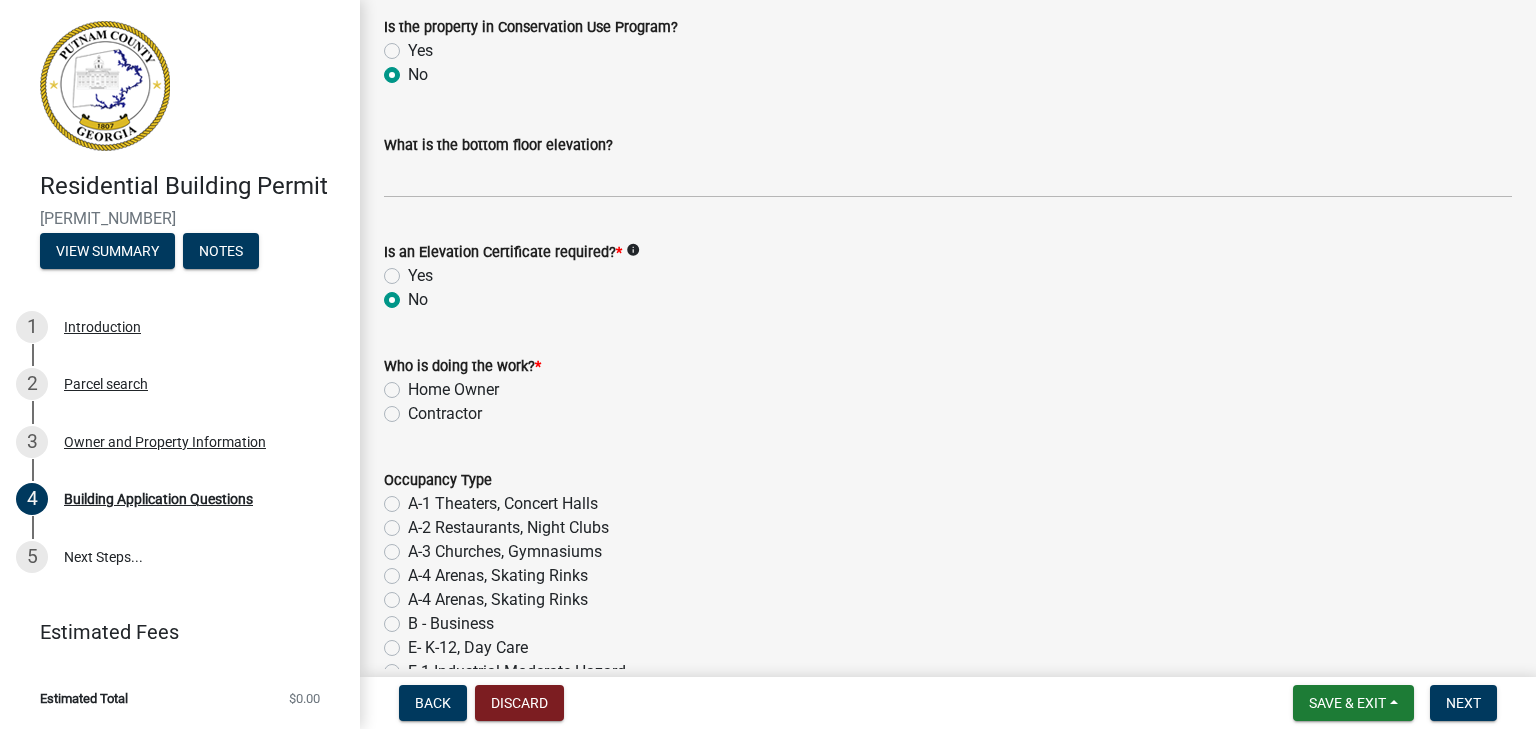 click on "Contractor" 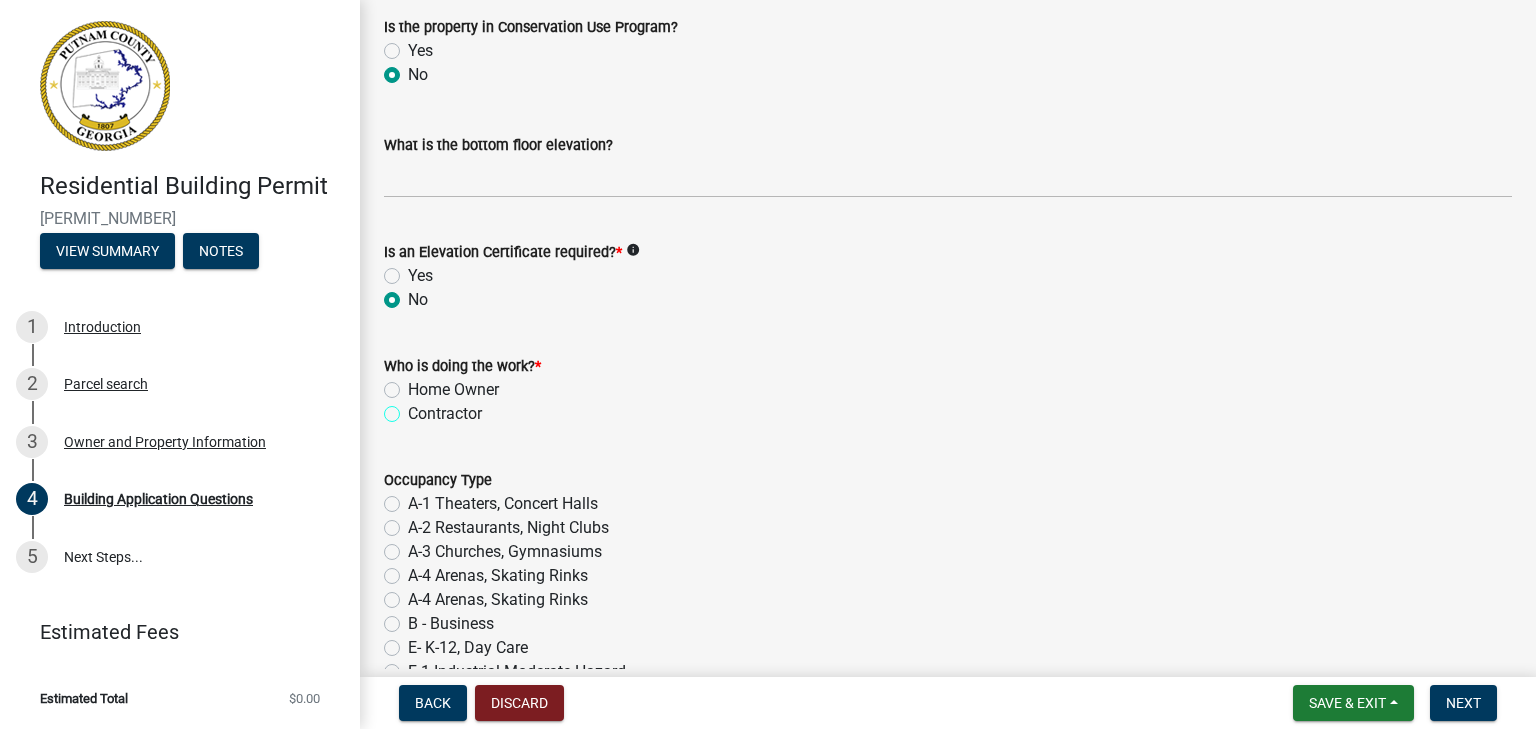 click on "Contractor" at bounding box center (414, 408) 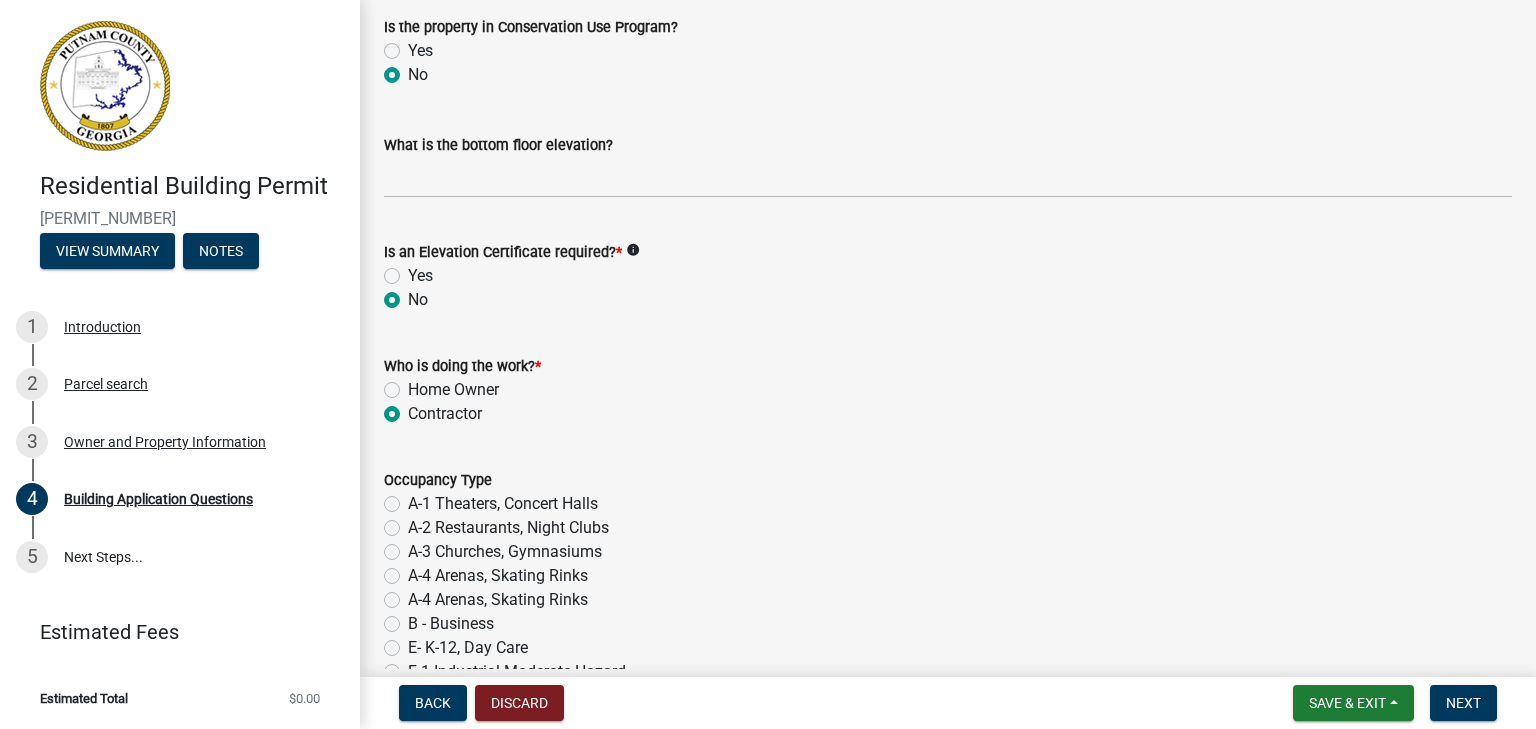 radio on "true" 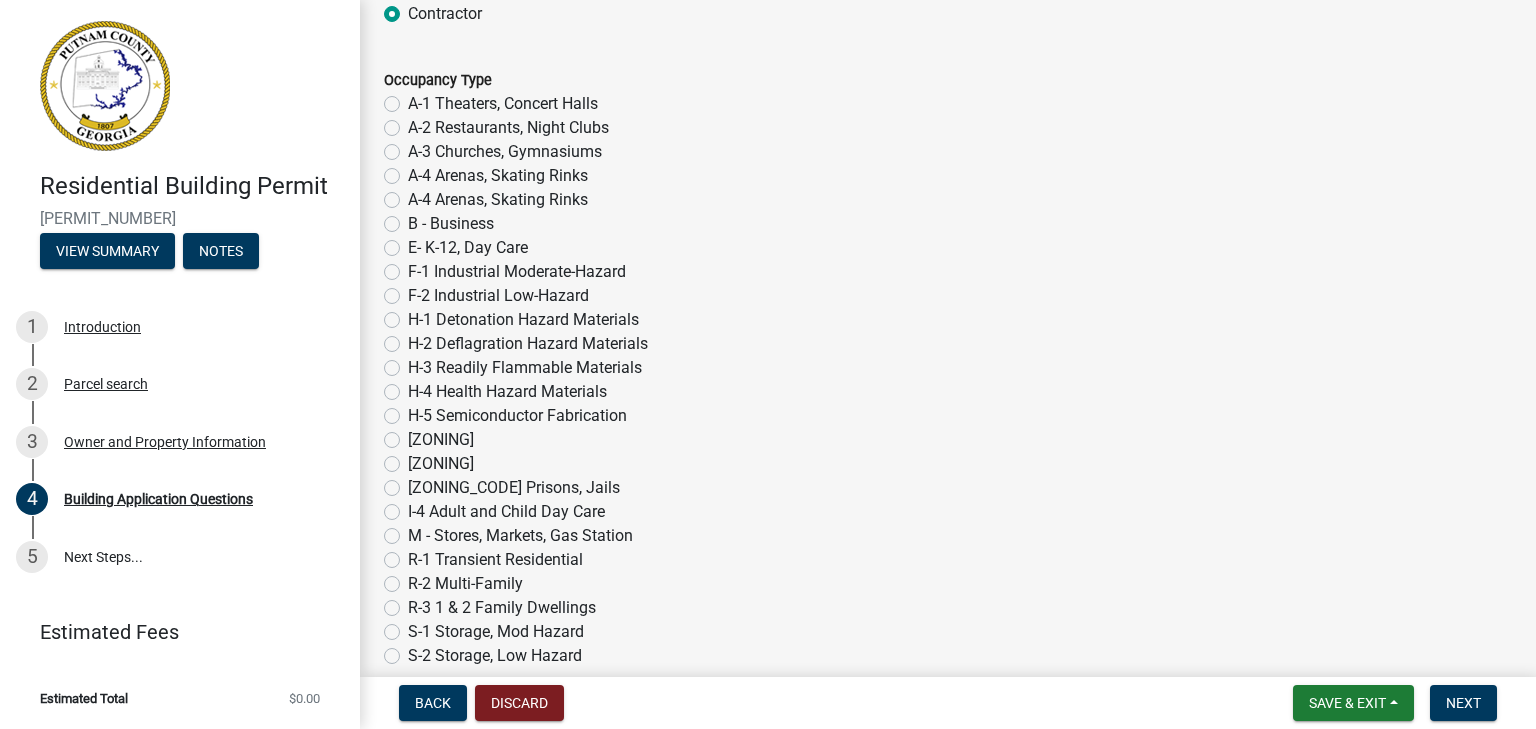 scroll, scrollTop: 8105, scrollLeft: 0, axis: vertical 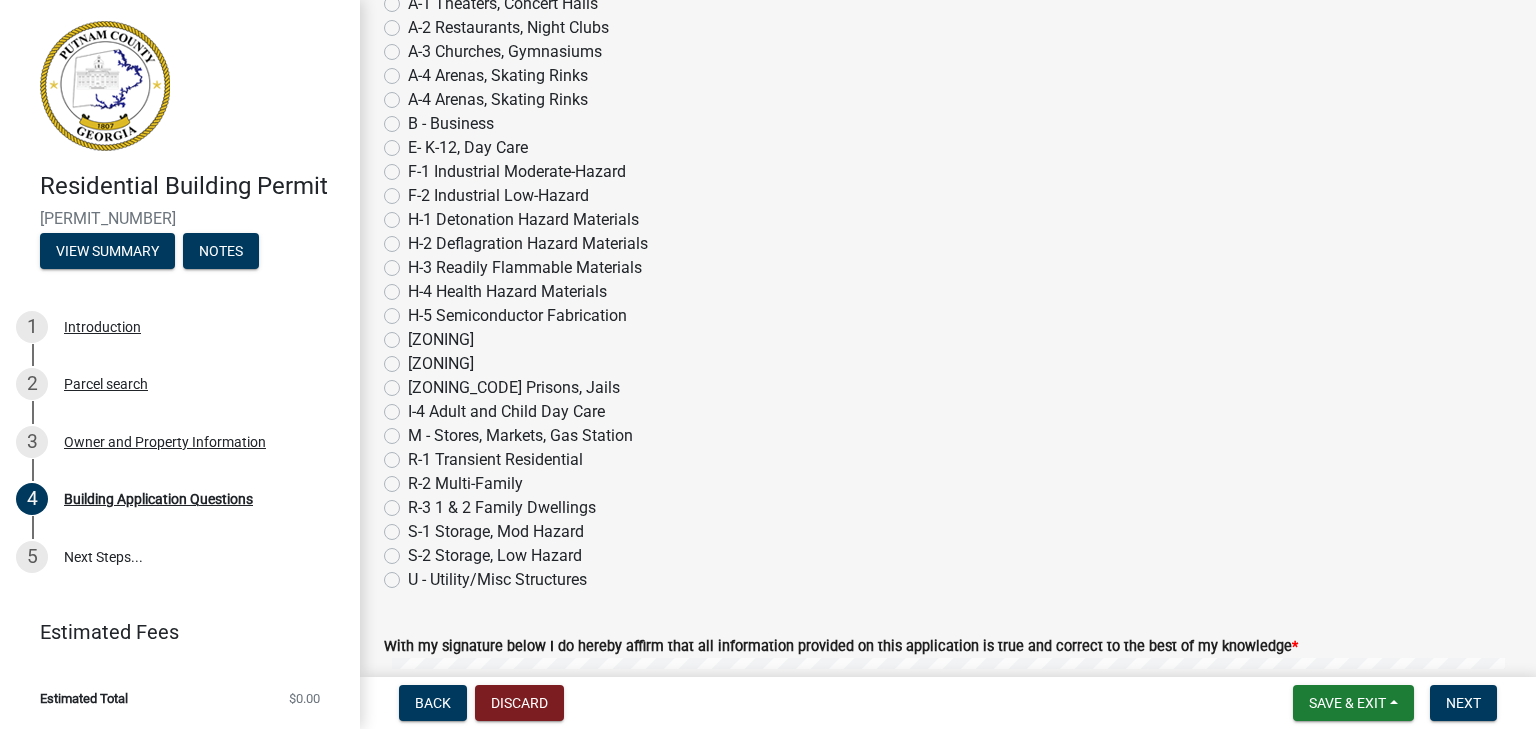 click on "R-3 1 & 2 Family Dwellings" 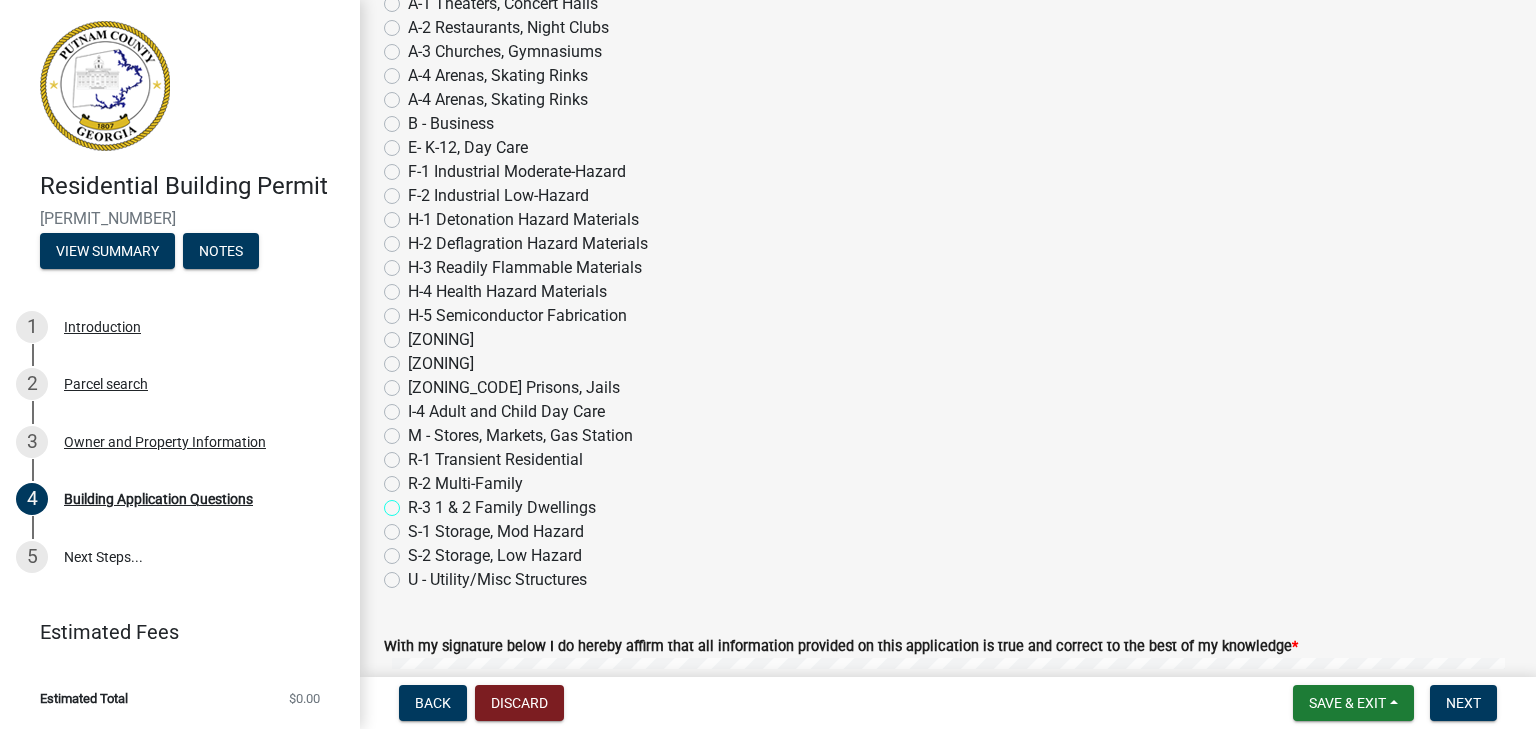 click on "R-3 1 & 2 Family Dwellings" at bounding box center (414, 502) 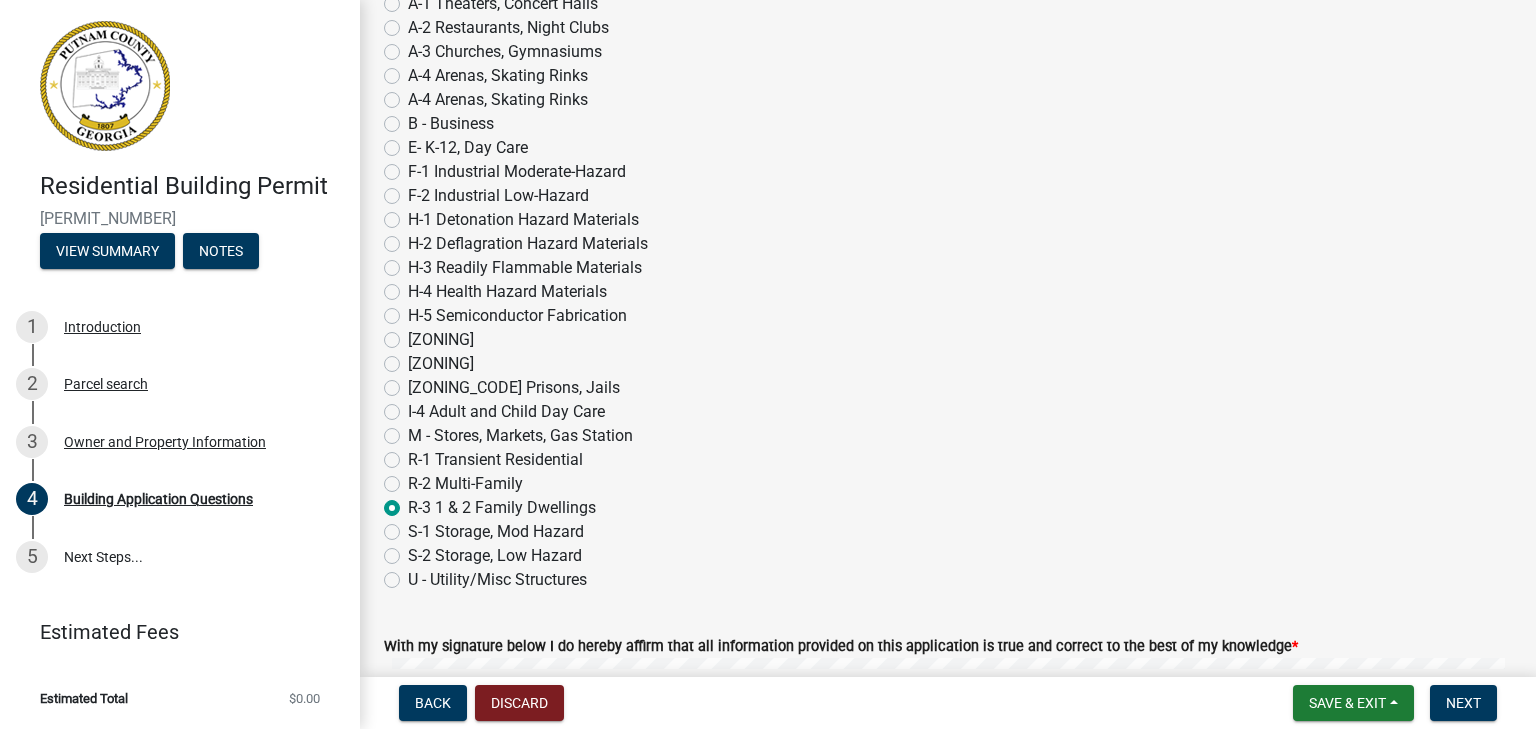 radio on "true" 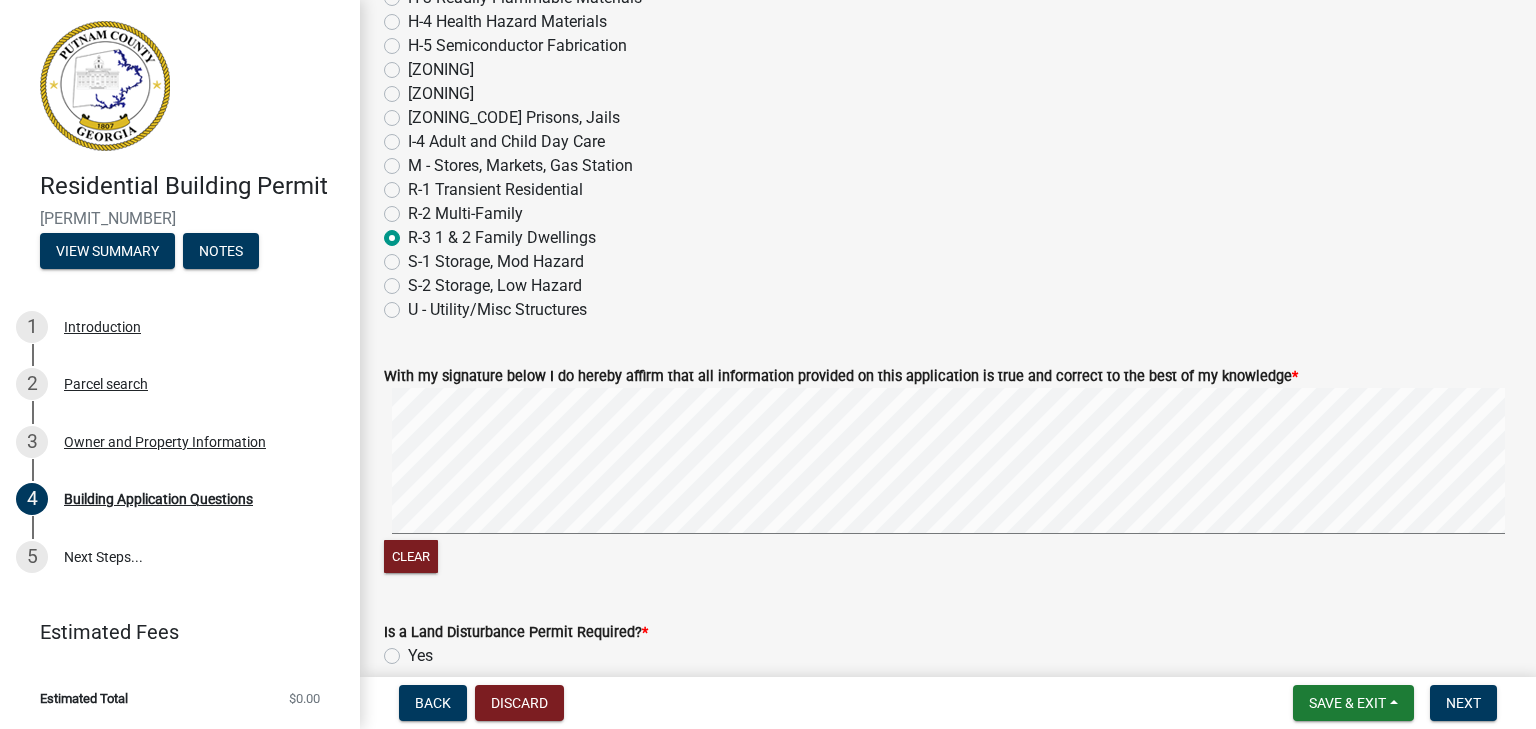 scroll, scrollTop: 8405, scrollLeft: 0, axis: vertical 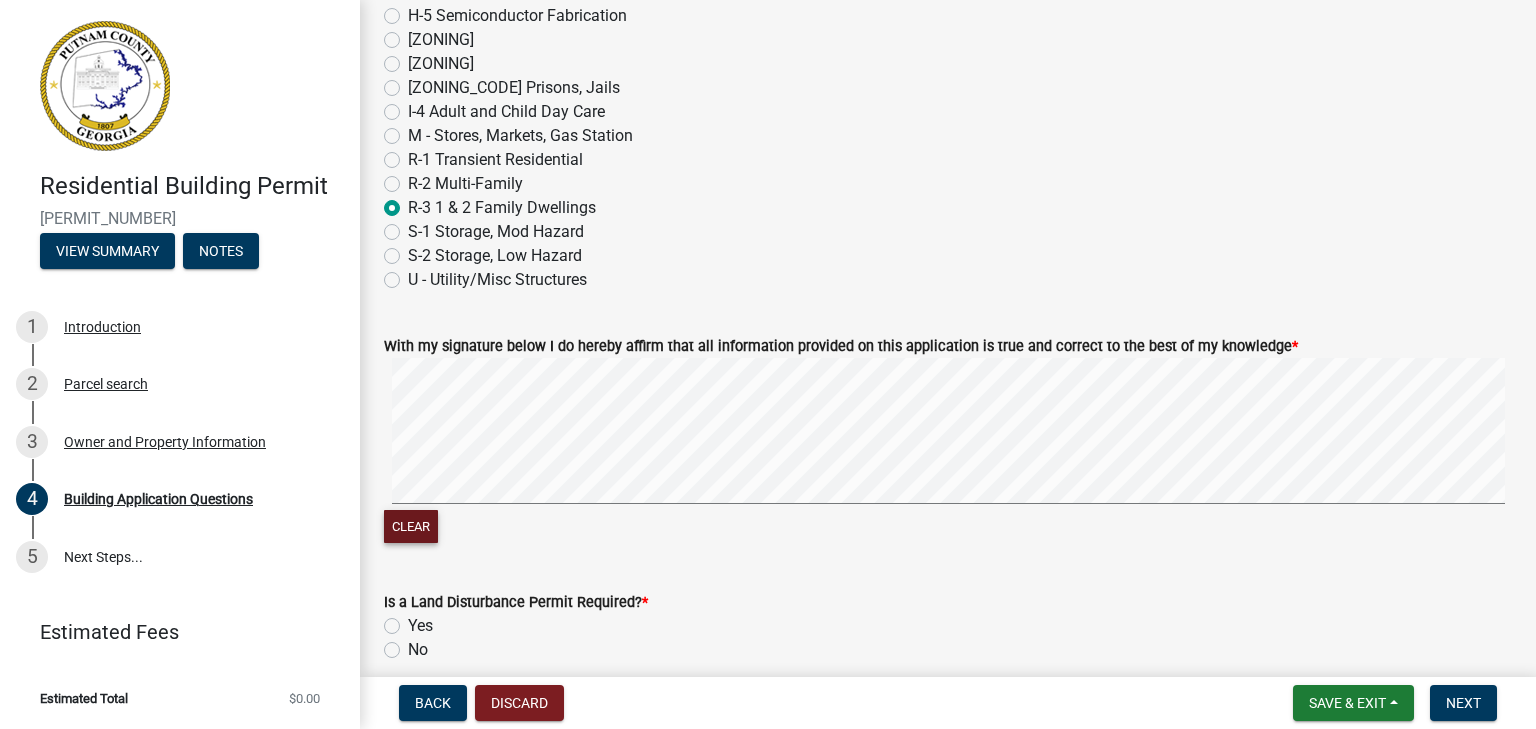 click on "Clear" 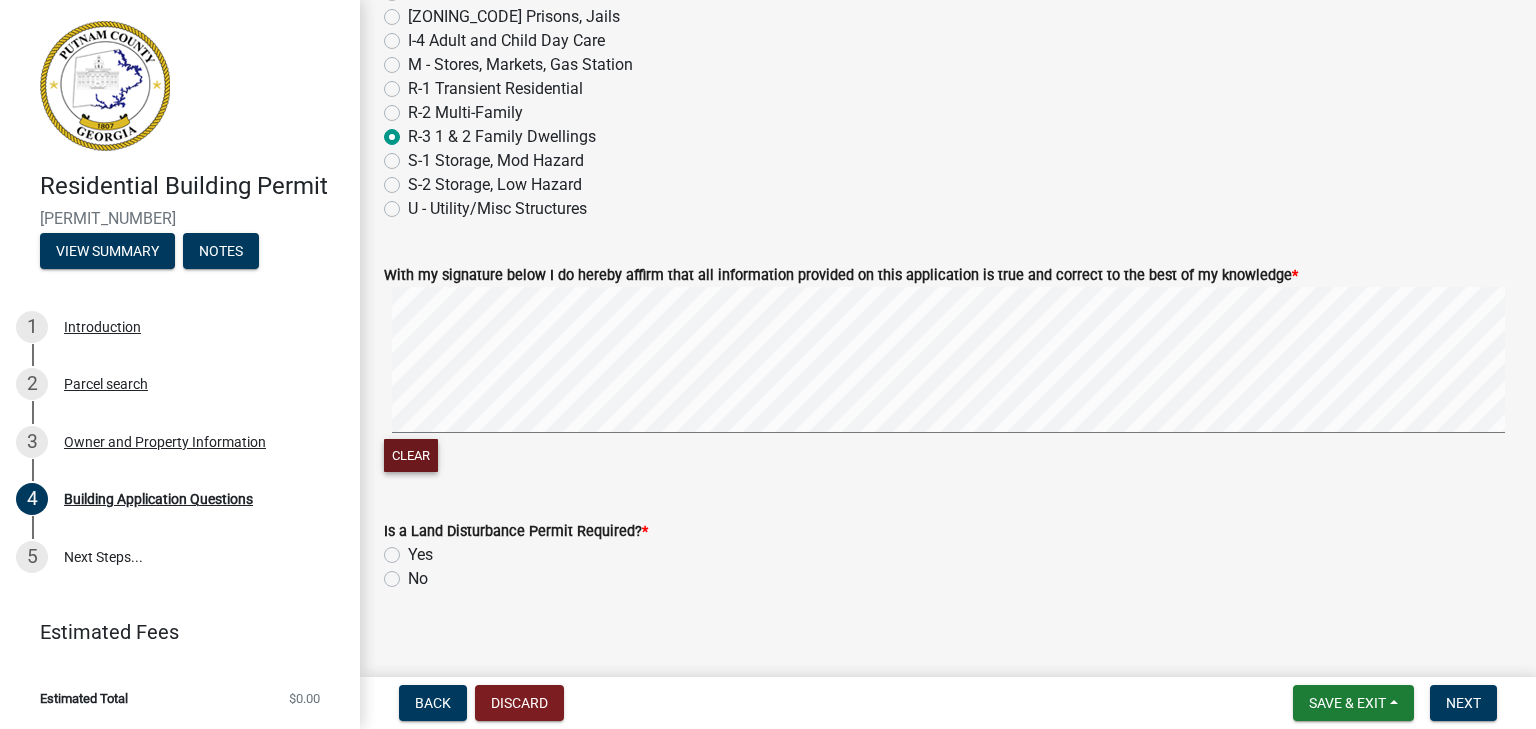 scroll, scrollTop: 8494, scrollLeft: 0, axis: vertical 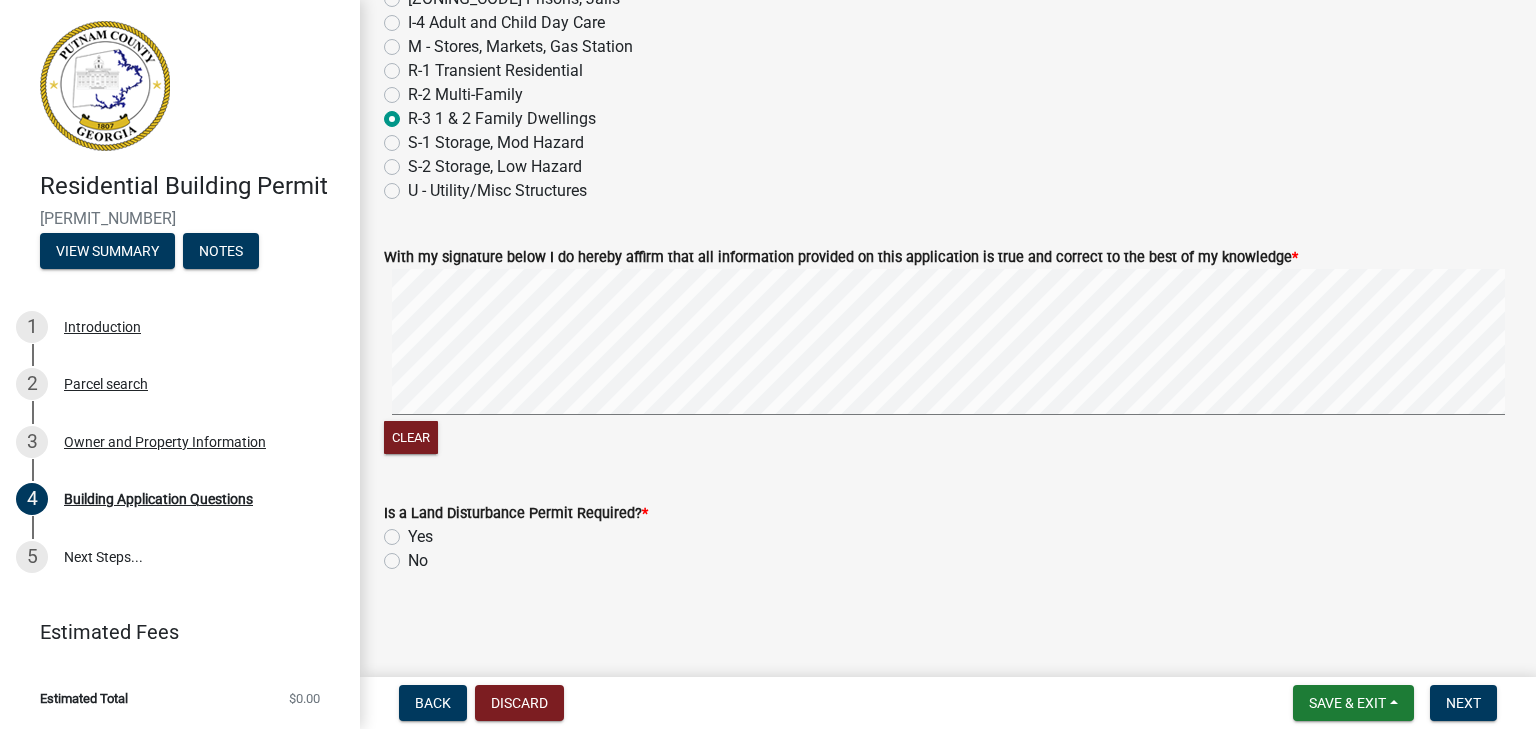 click on "No" 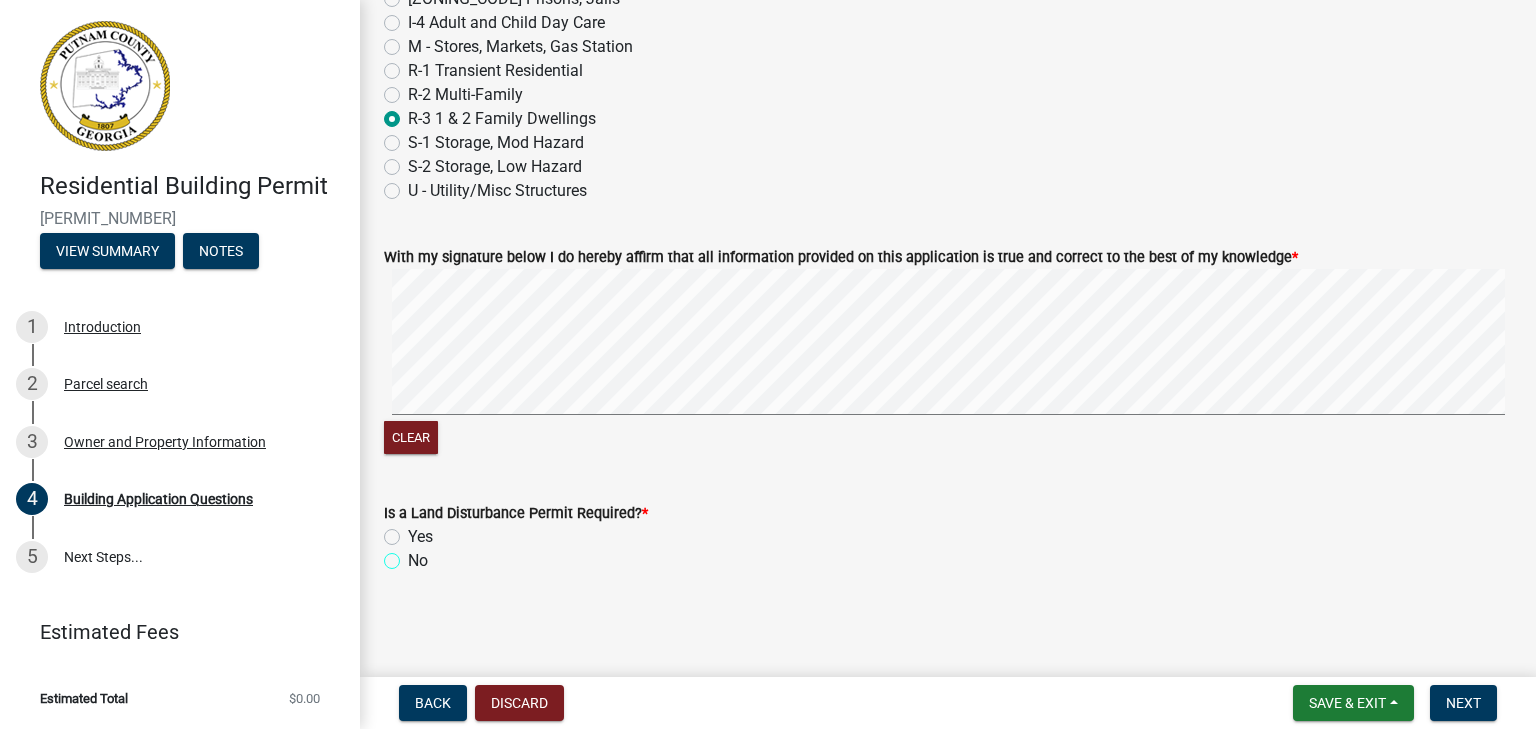 click on "No" at bounding box center (414, 555) 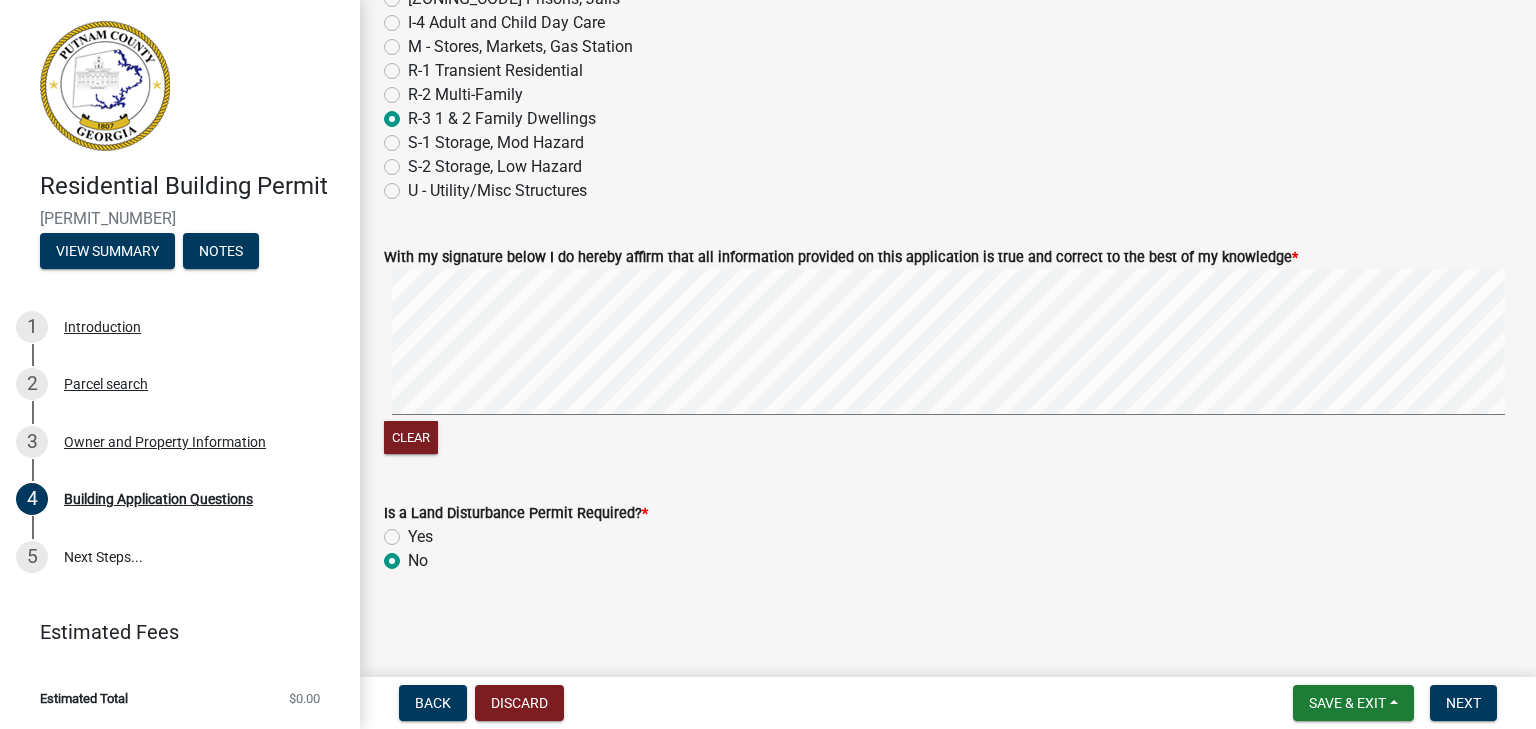 radio on "true" 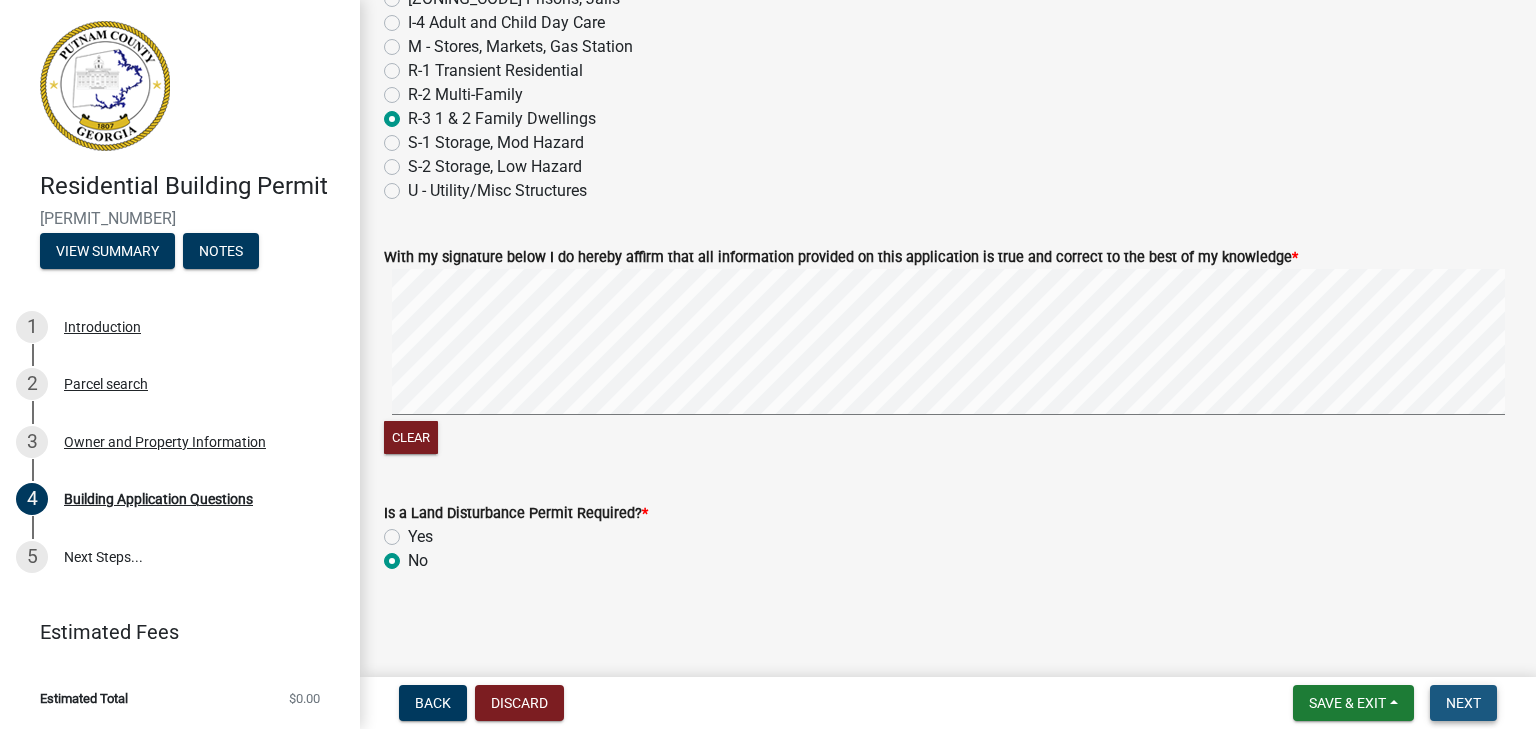 click on "Next" at bounding box center (1463, 703) 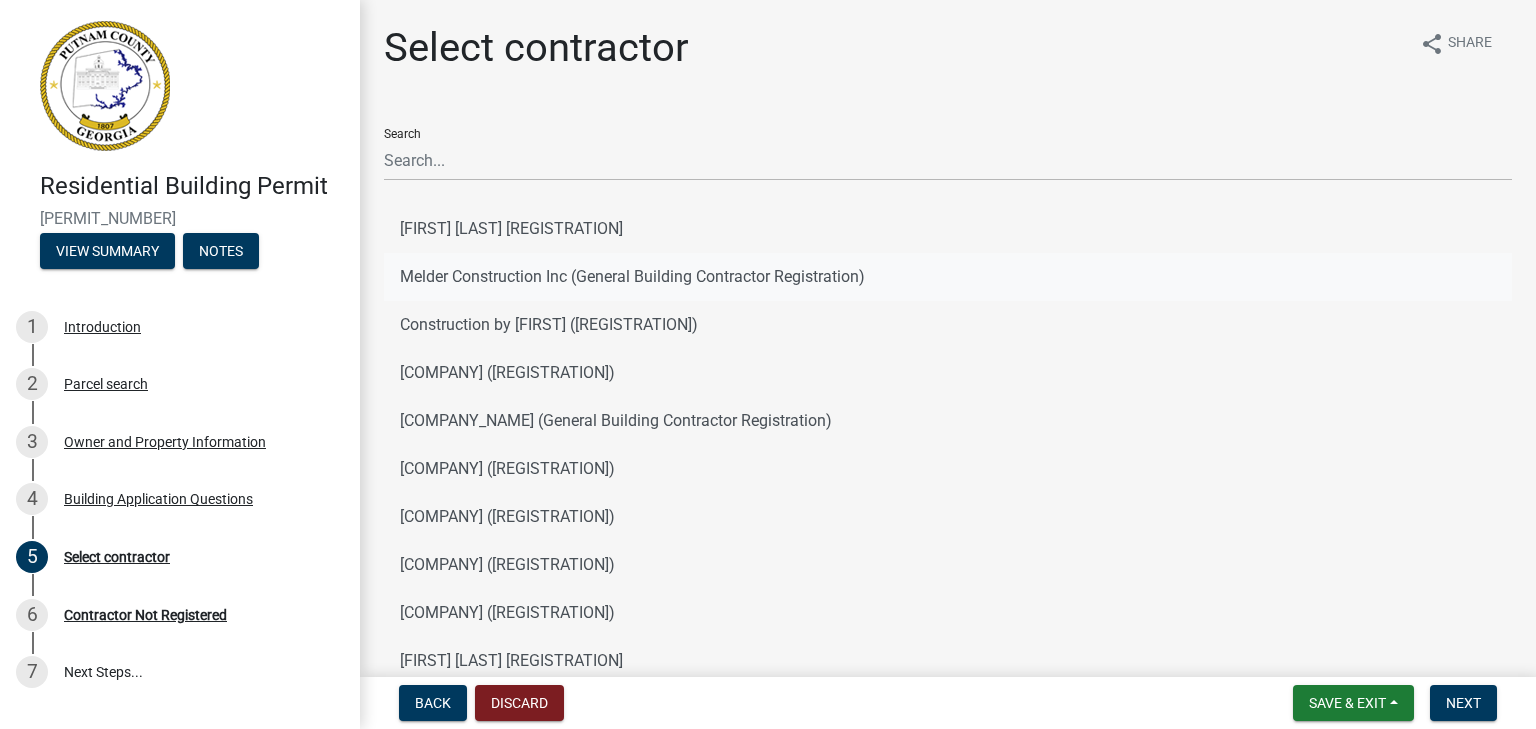 click on "Melder Construction Inc (General Building Contractor Registration)" 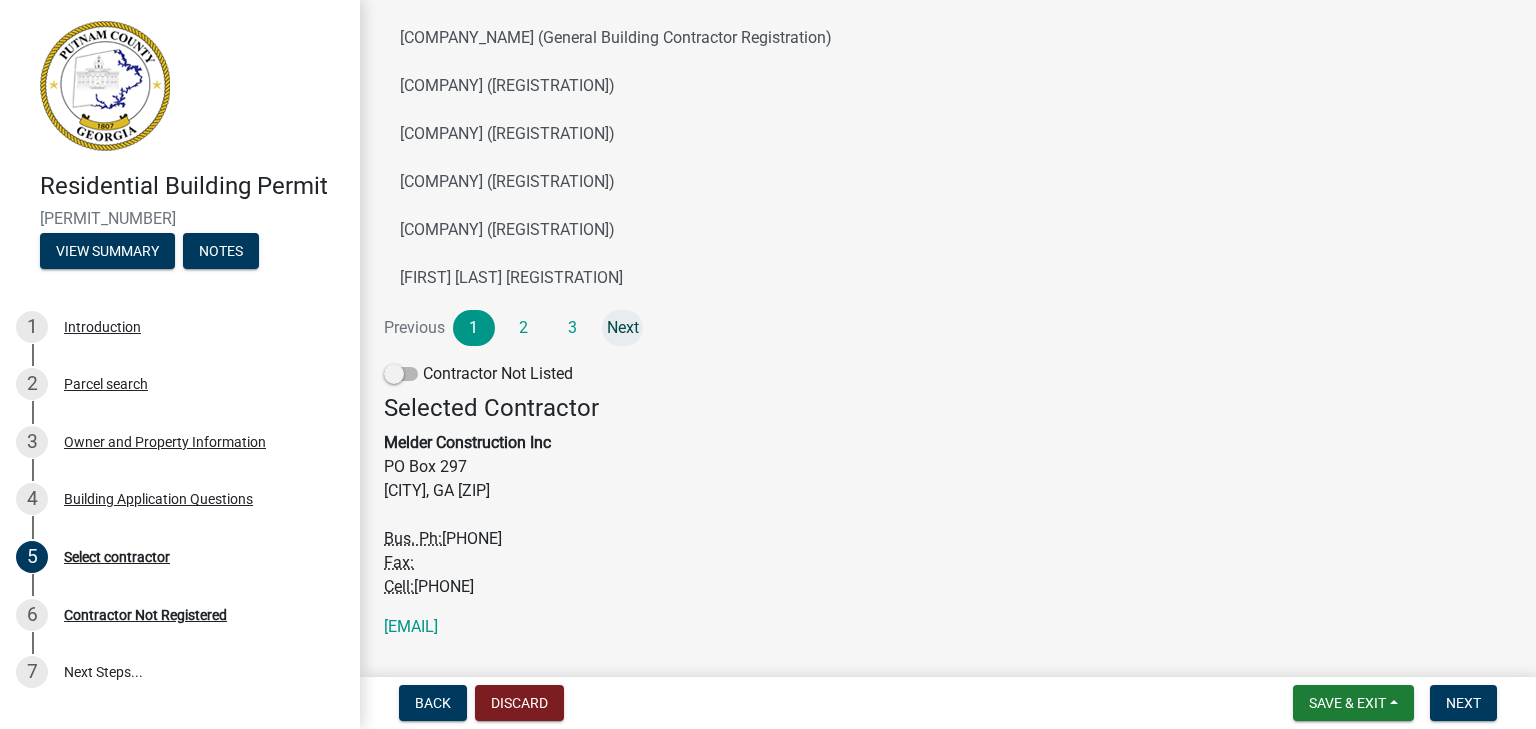 scroll, scrollTop: 430, scrollLeft: 0, axis: vertical 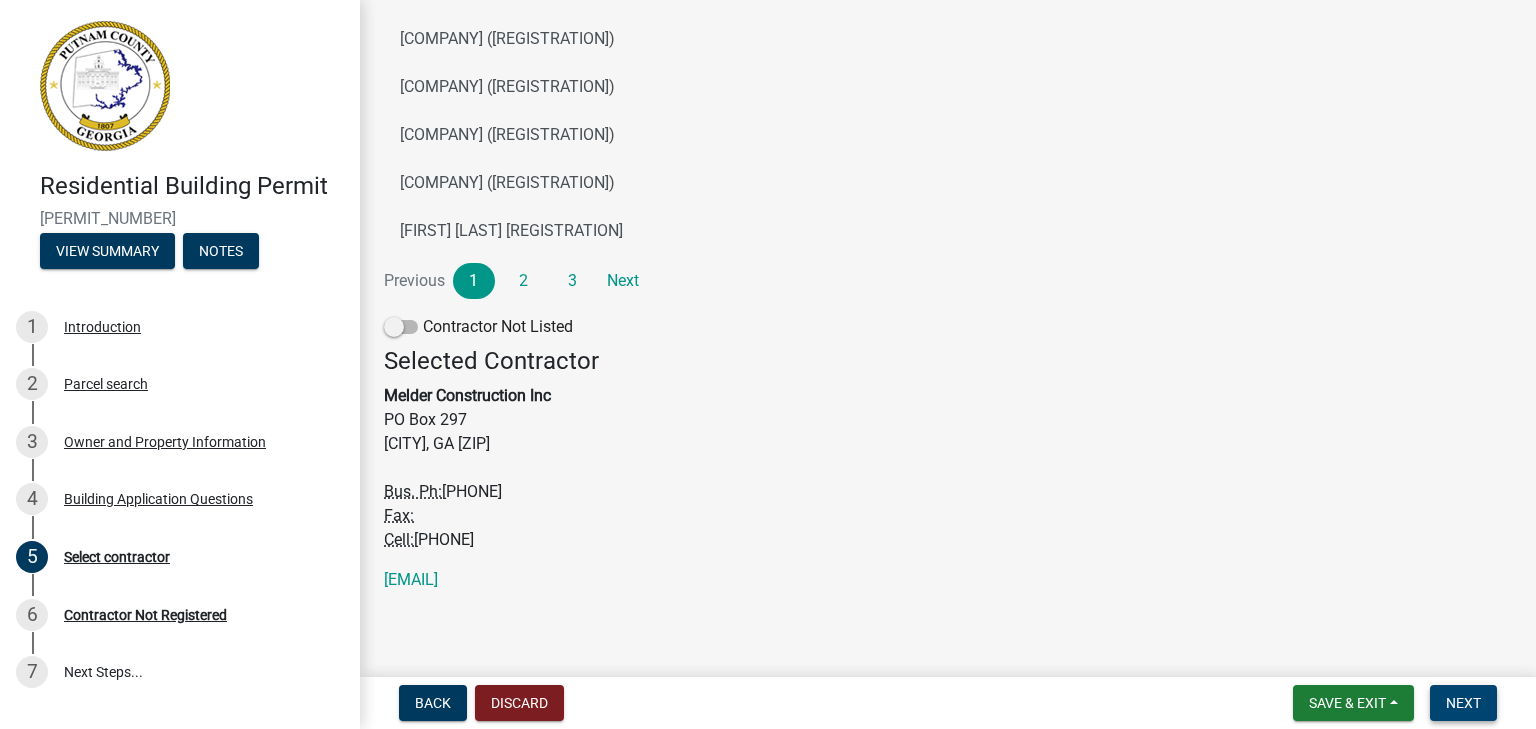 click on "Next" at bounding box center [1463, 703] 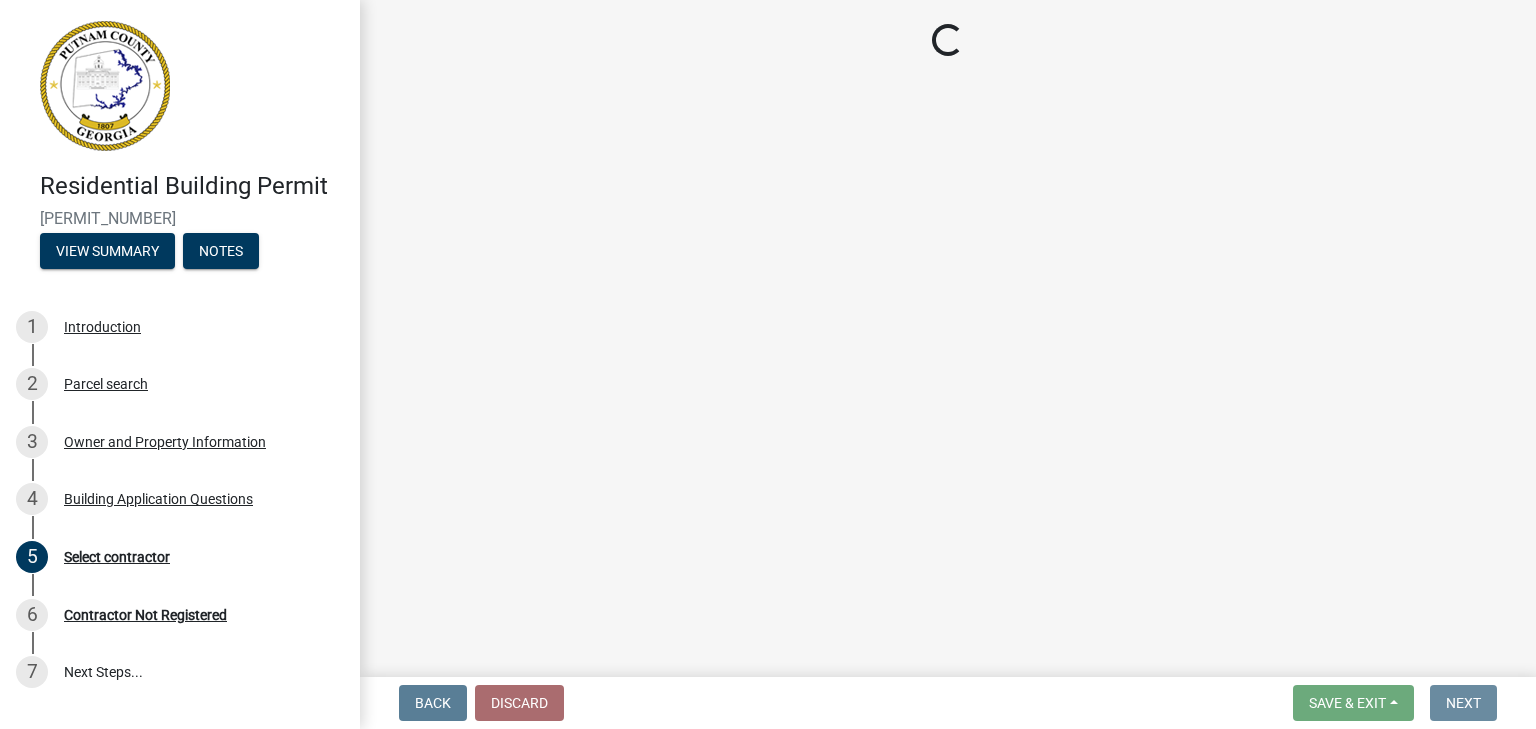 scroll, scrollTop: 0, scrollLeft: 0, axis: both 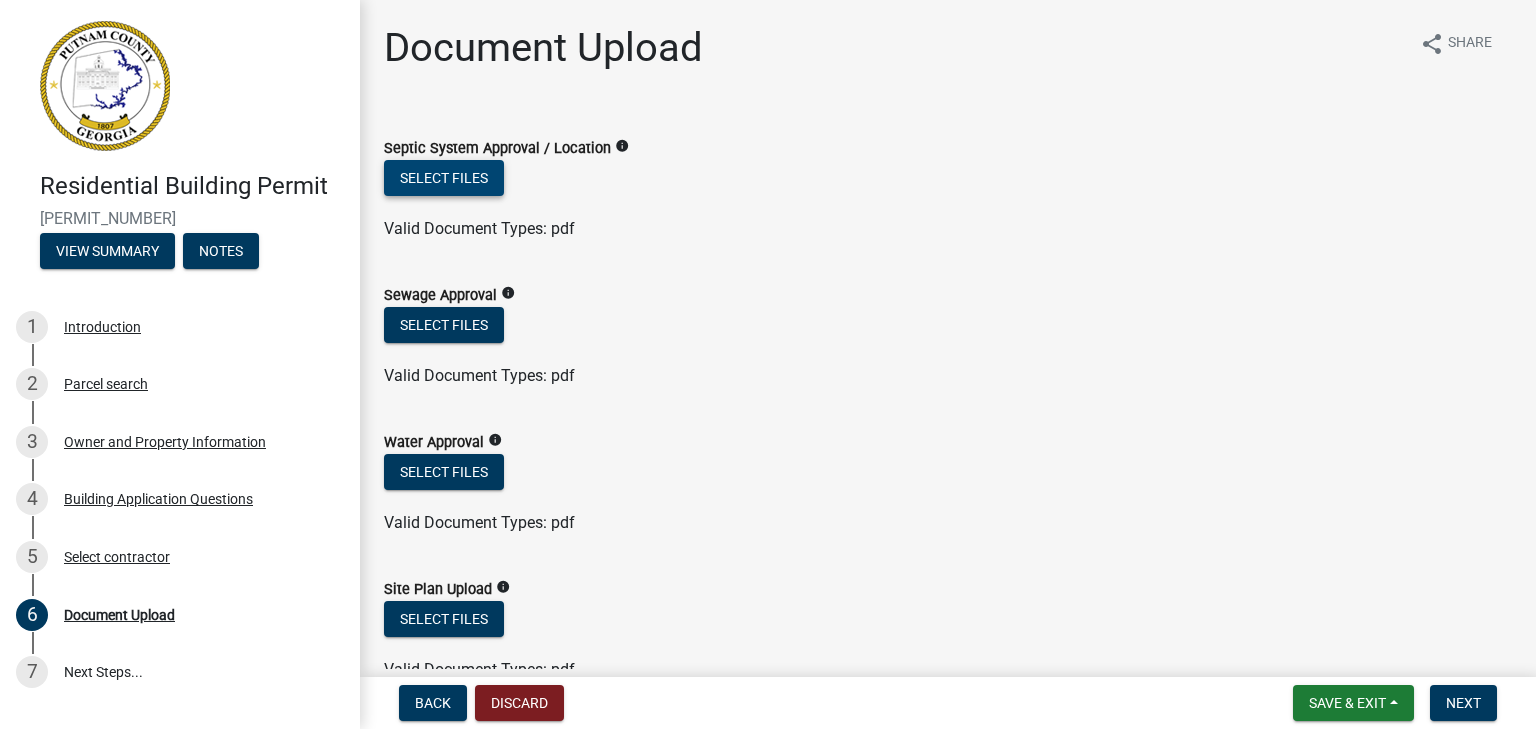 click on "Select files" 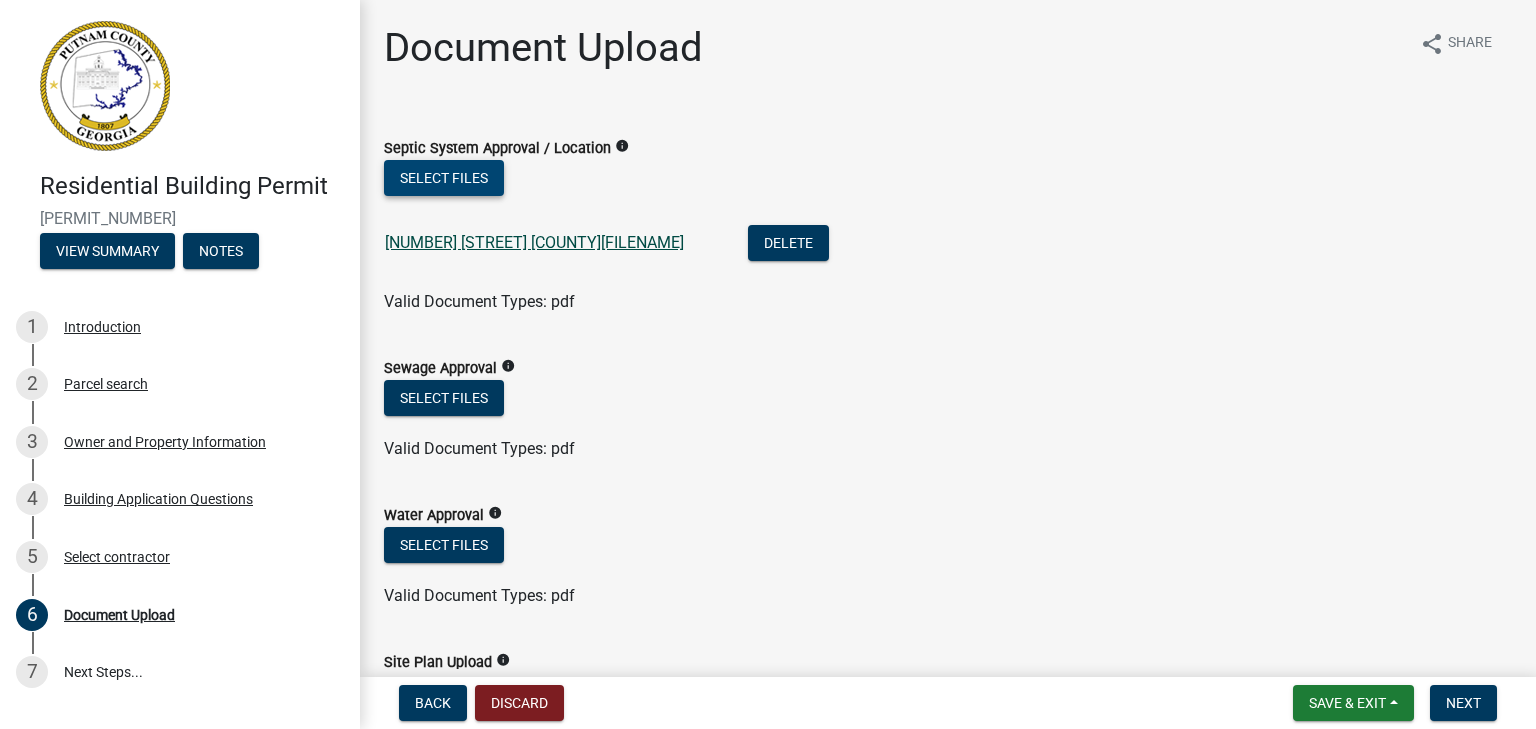 scroll, scrollTop: 100, scrollLeft: 0, axis: vertical 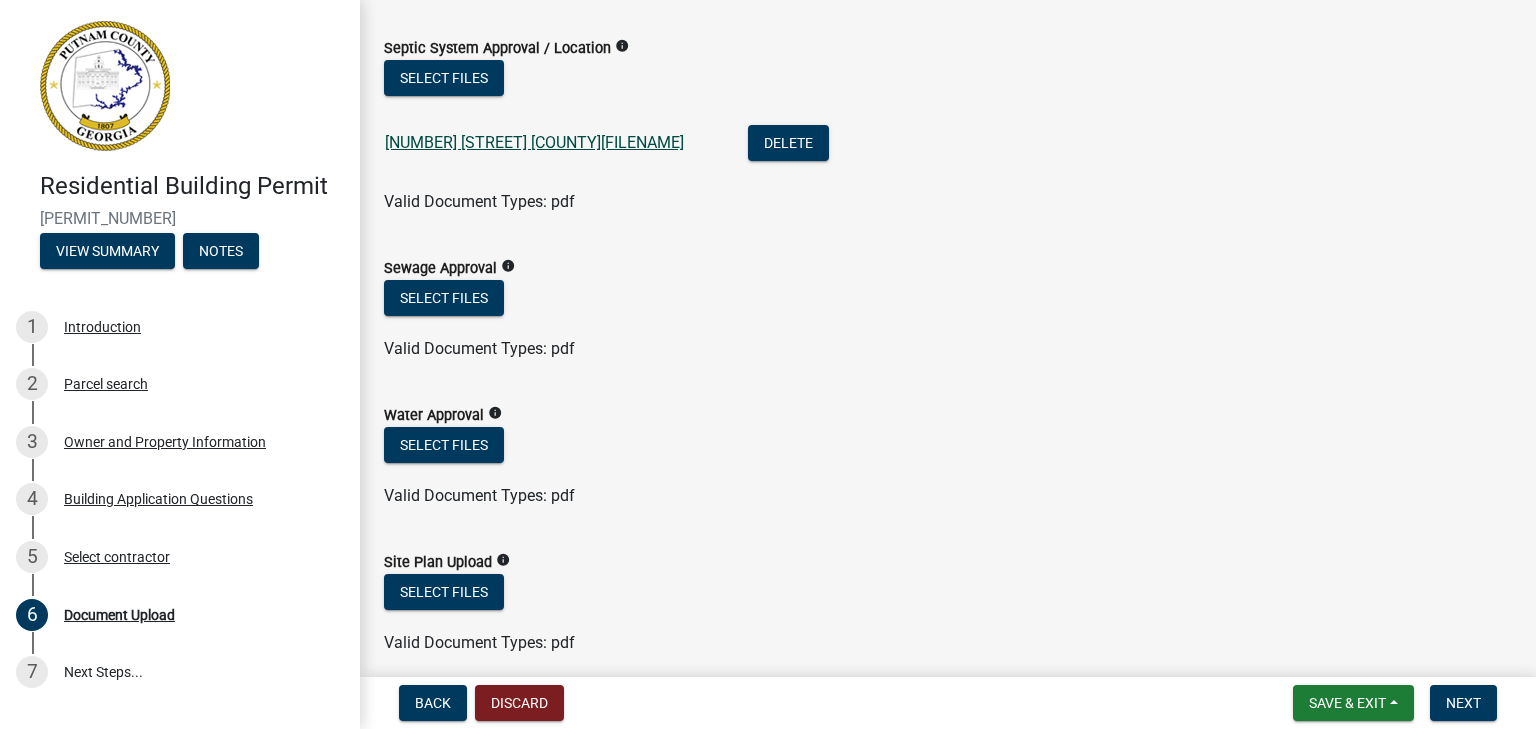 click on "[NUMBER] [STREET] [COUNTY][FILENAME]" 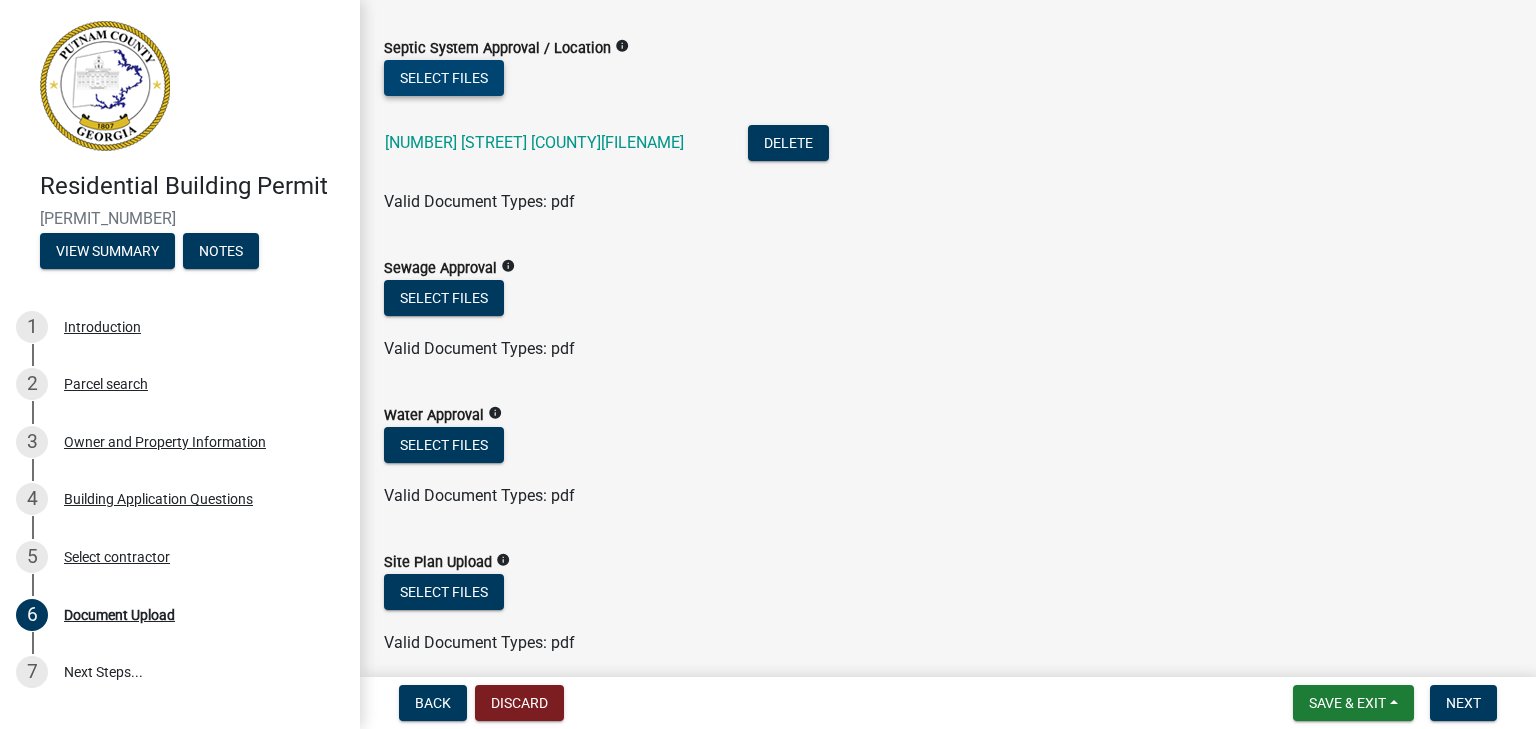 click on "Select files" 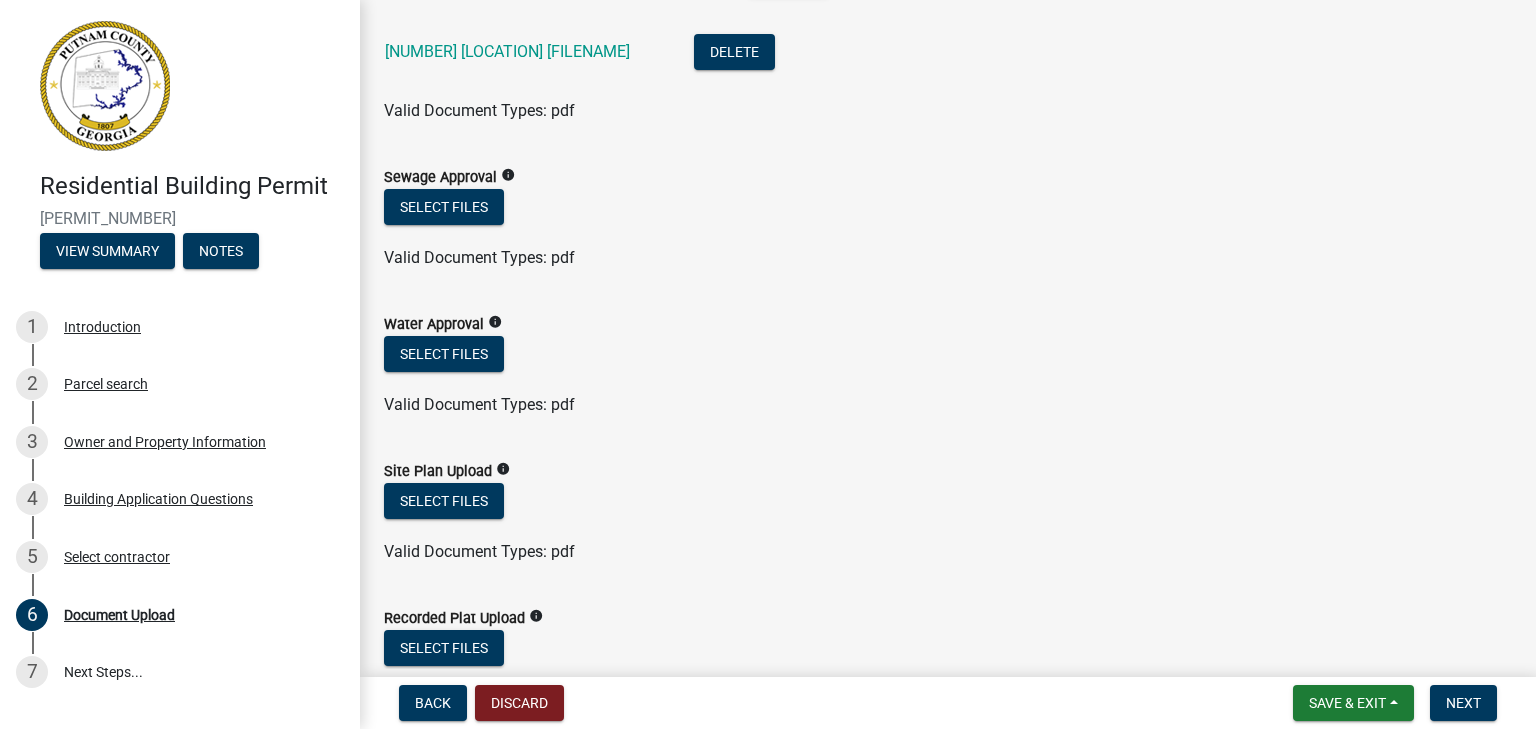 scroll, scrollTop: 100, scrollLeft: 0, axis: vertical 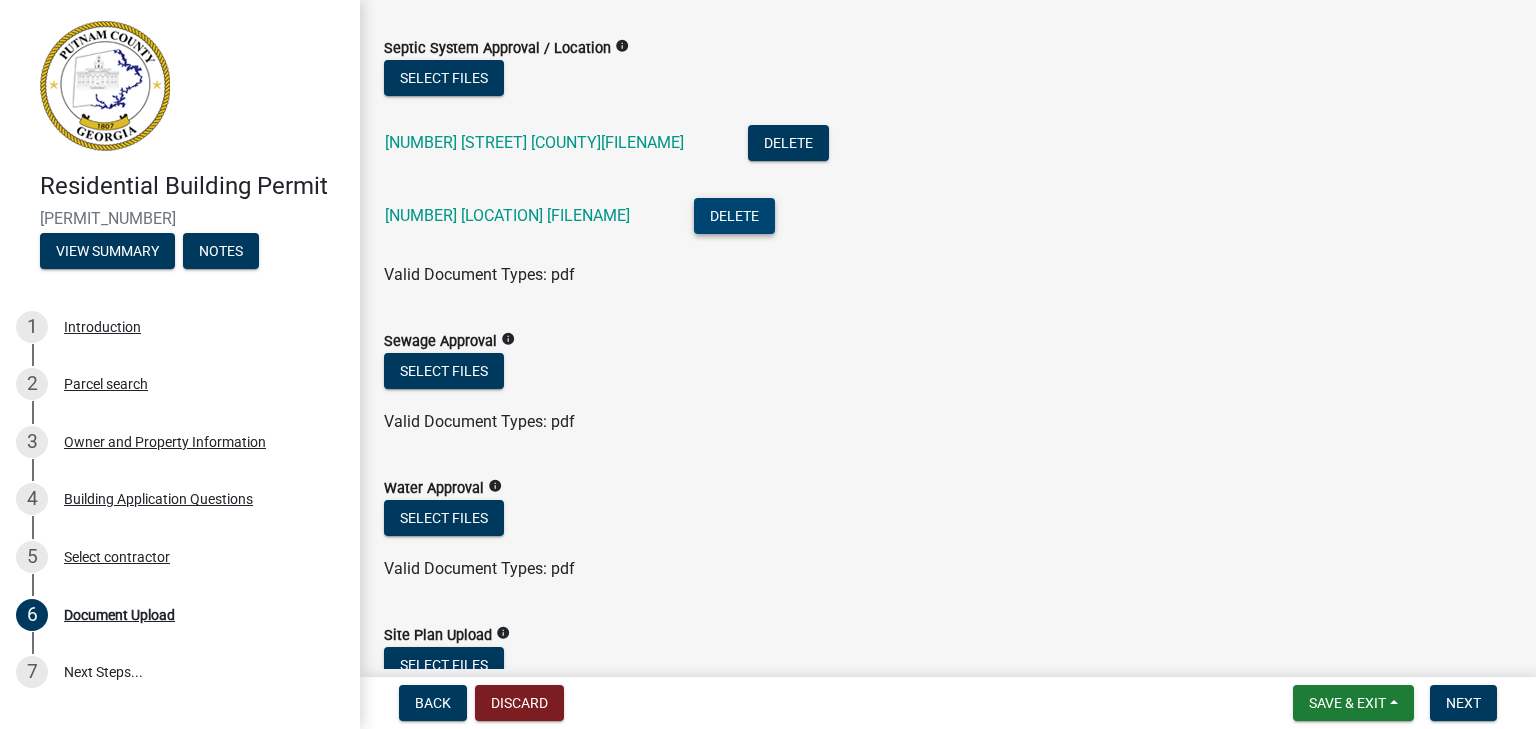 click on "Delete" at bounding box center (734, 216) 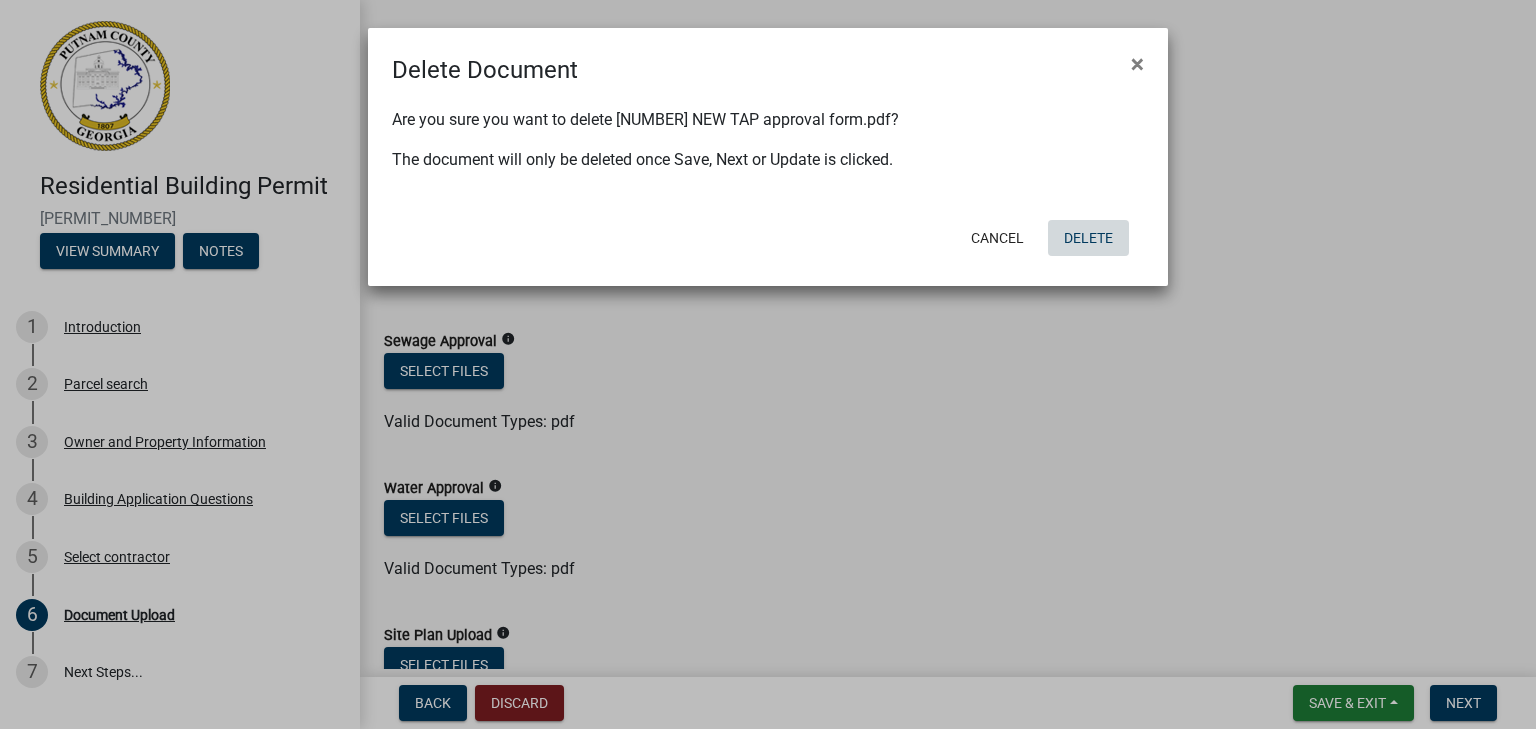 click on "Delete" 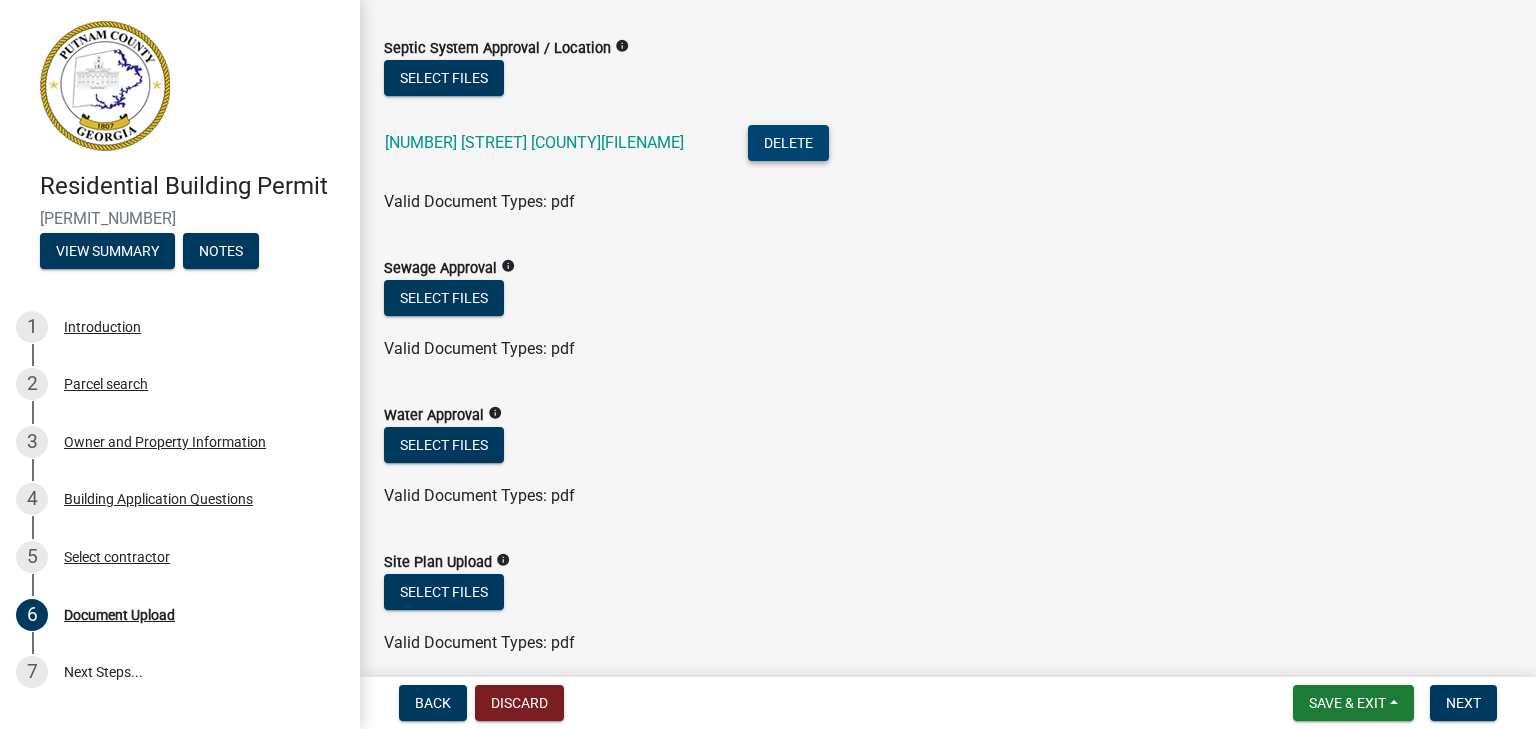 click on "Delete" at bounding box center (788, 143) 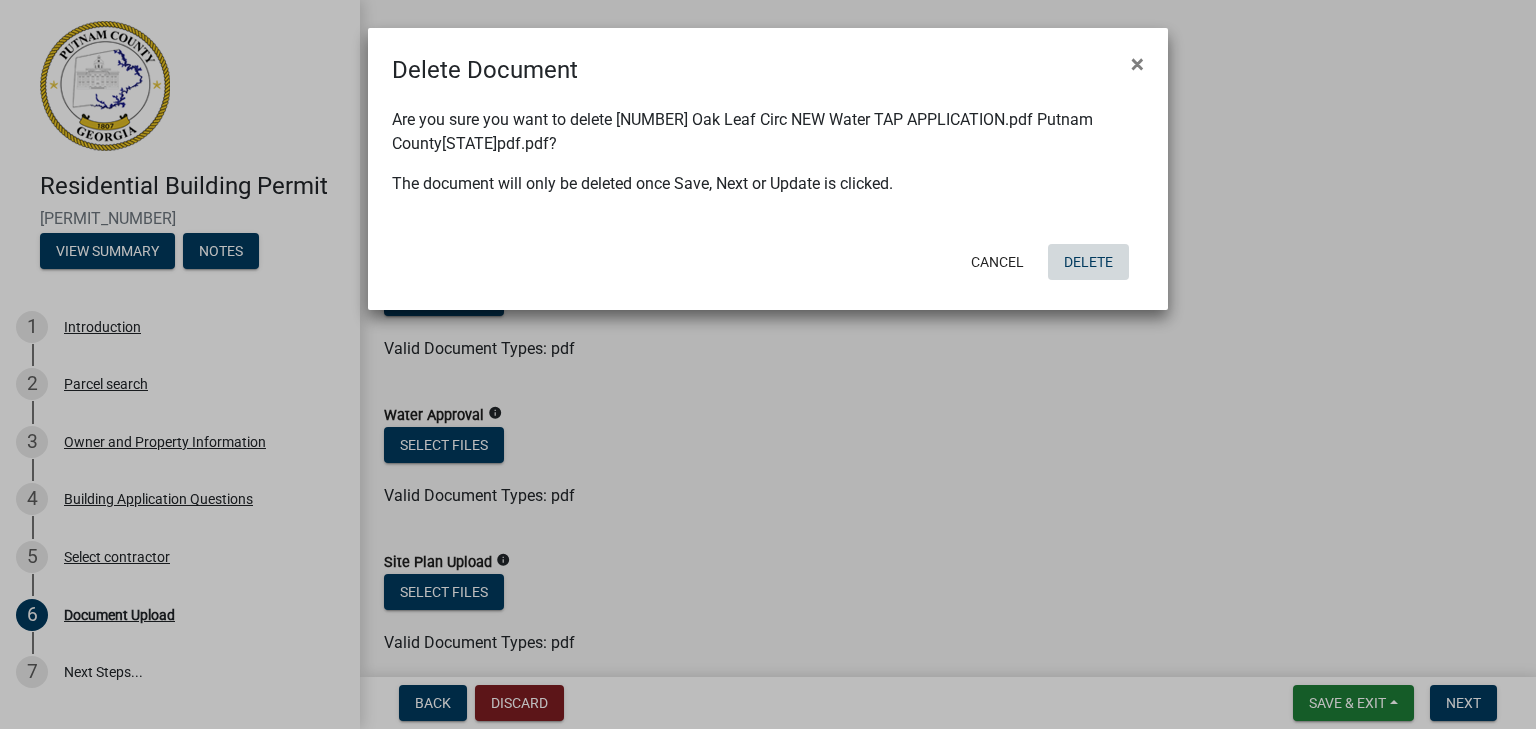 click on "Delete" 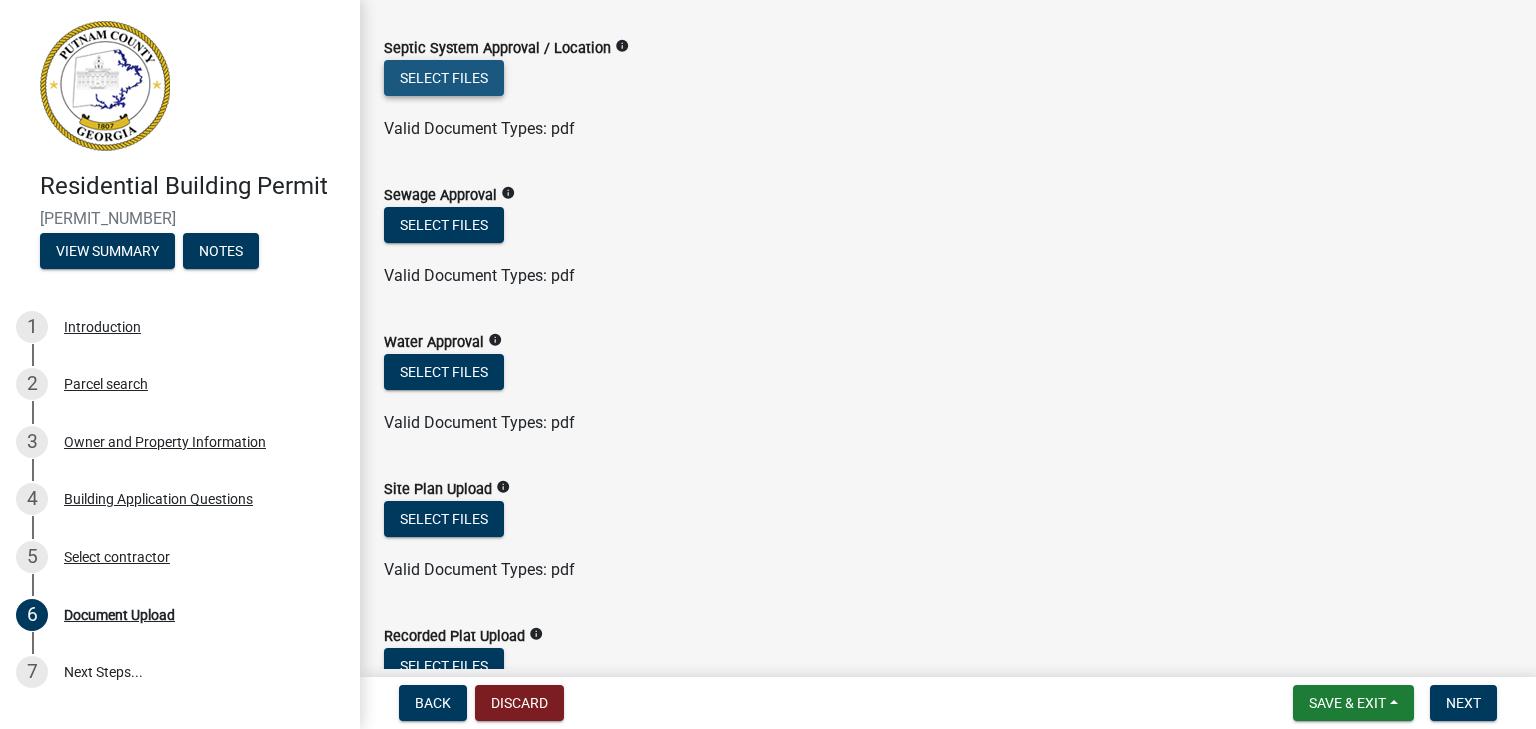 click on "Select files" 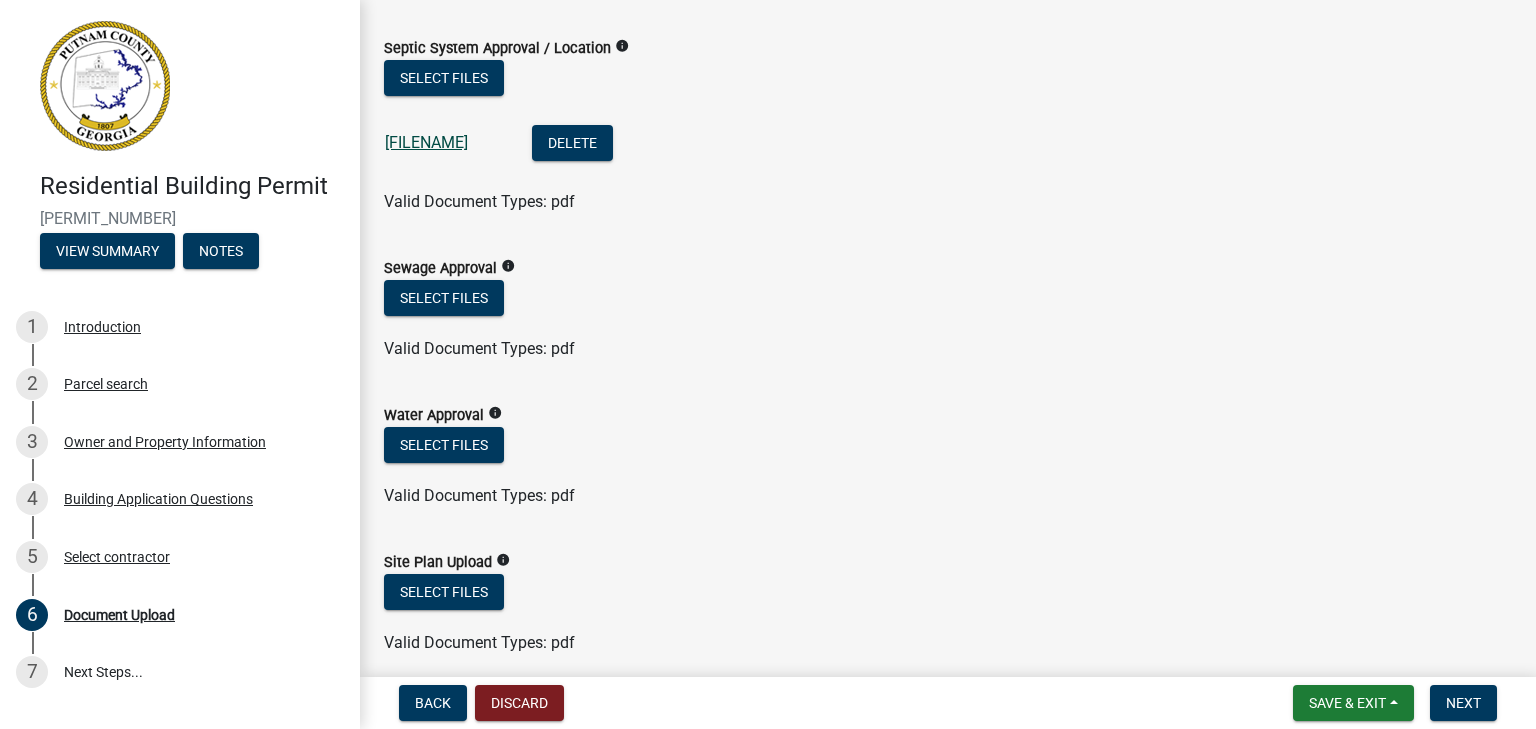 click on "[FILENAME]" 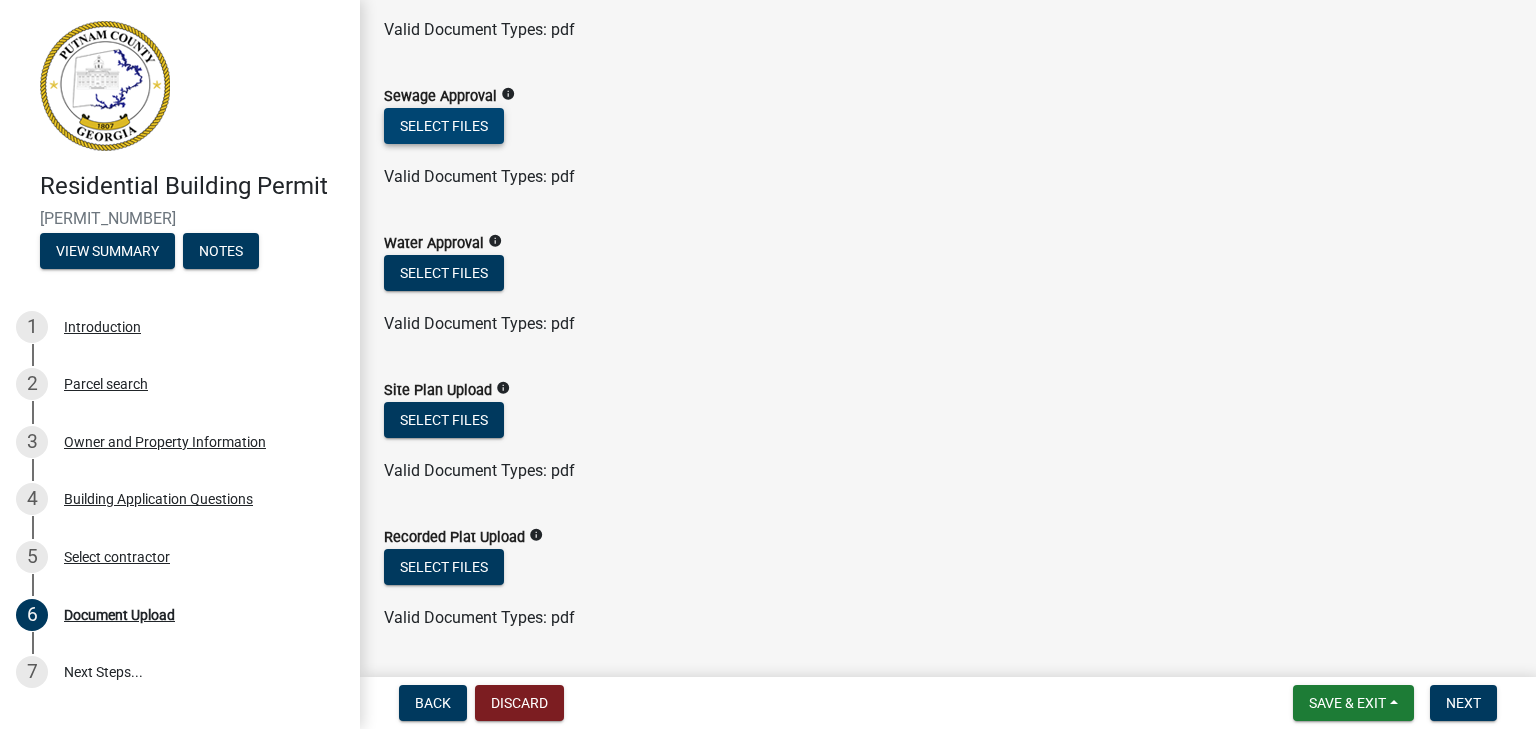 scroll, scrollTop: 300, scrollLeft: 0, axis: vertical 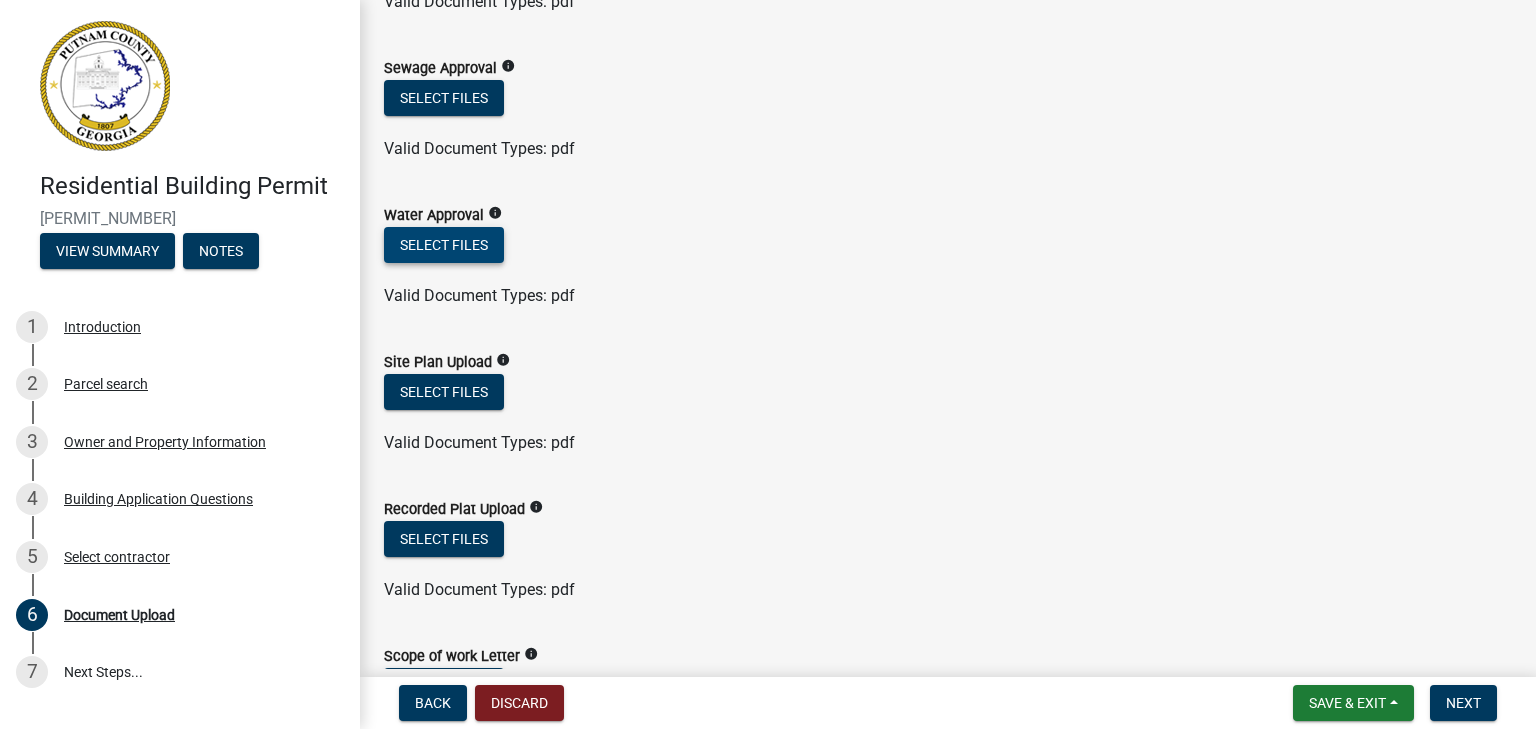 click on "Select files" 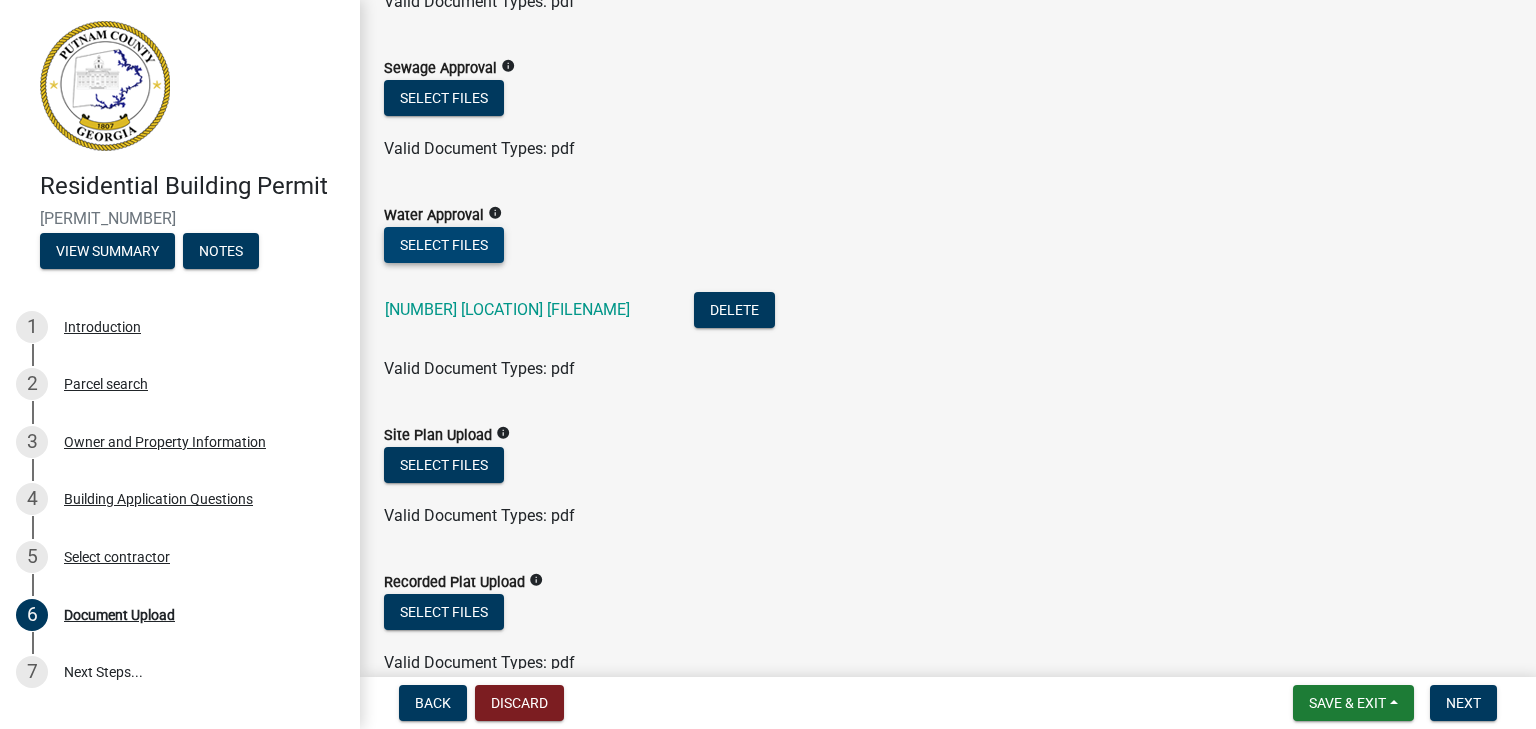 click on "Select files" 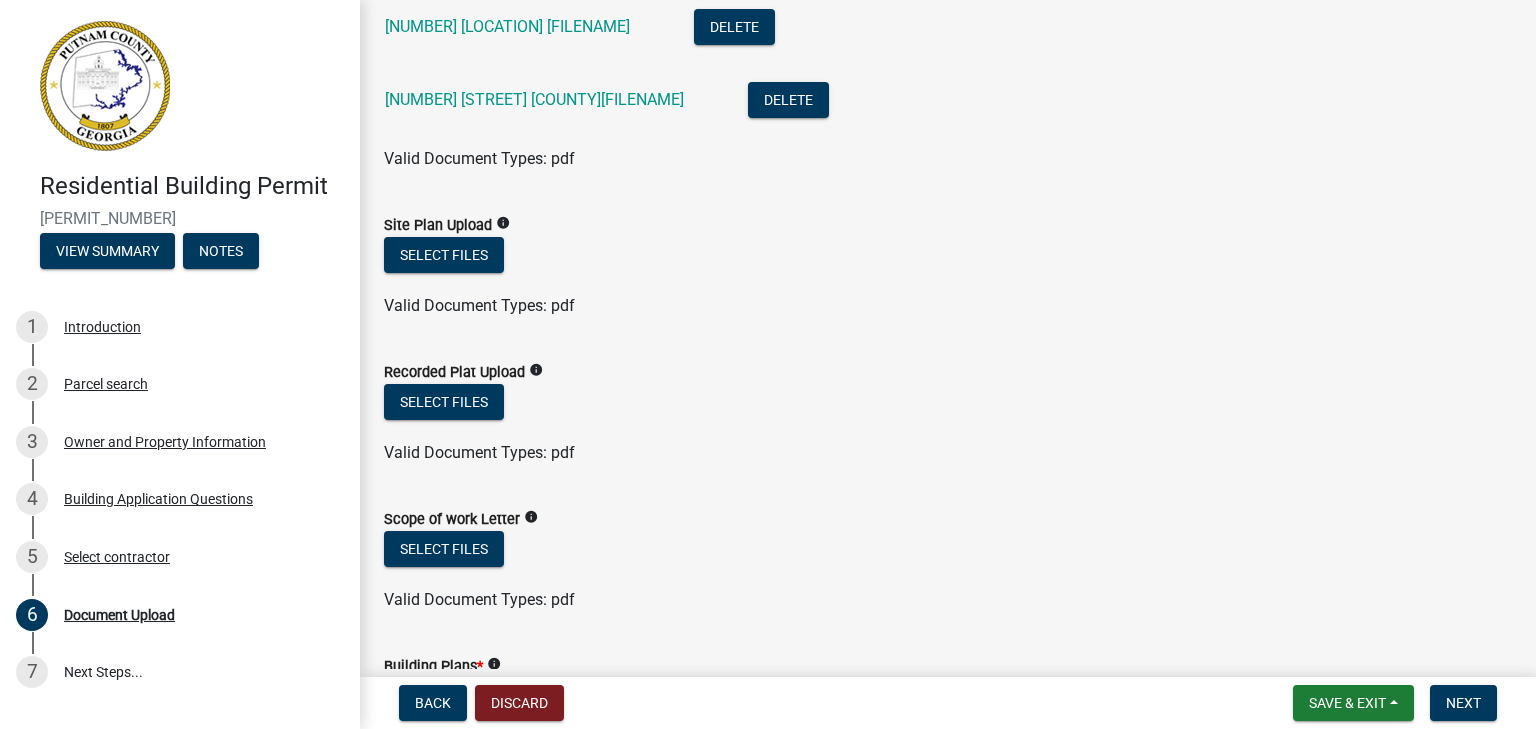 scroll, scrollTop: 600, scrollLeft: 0, axis: vertical 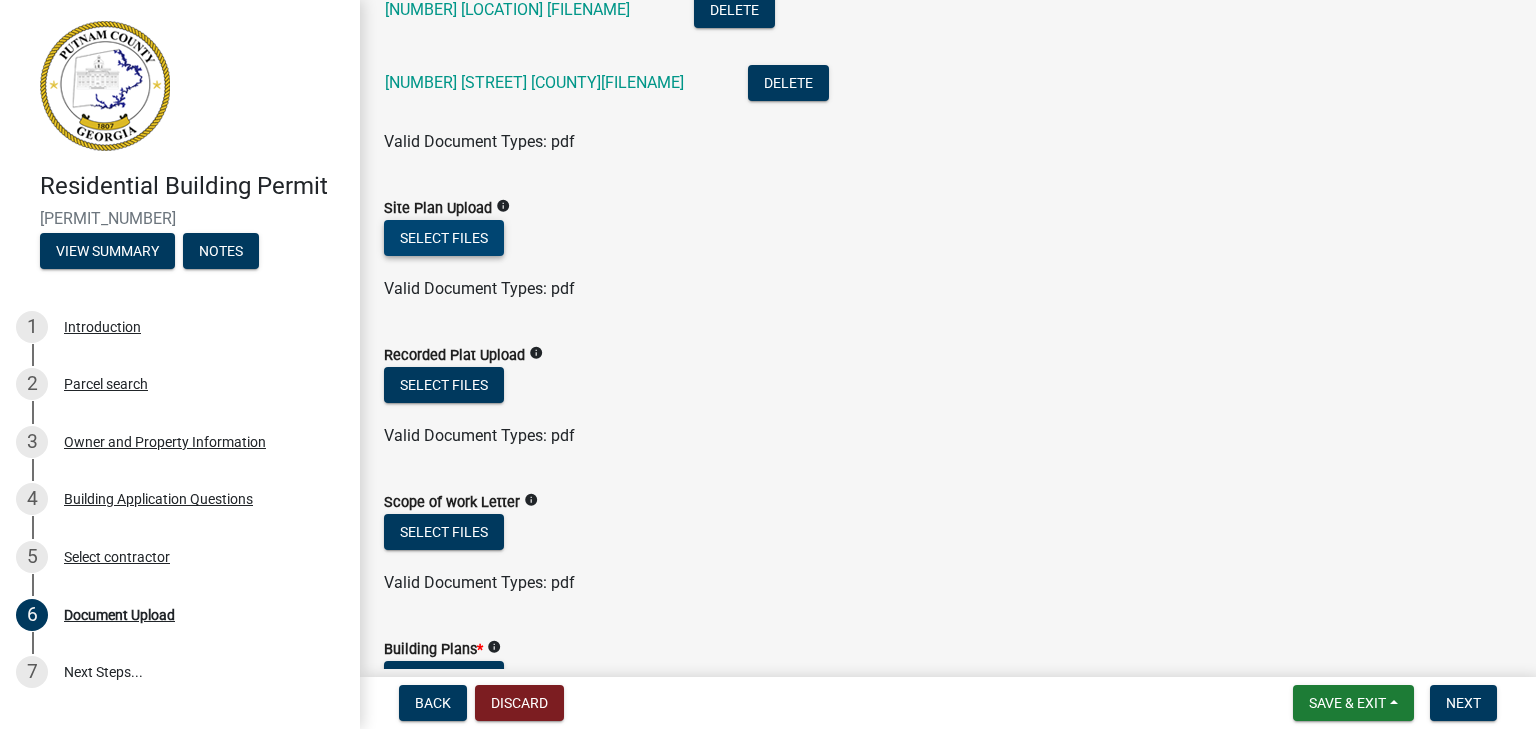 click on "Select files" 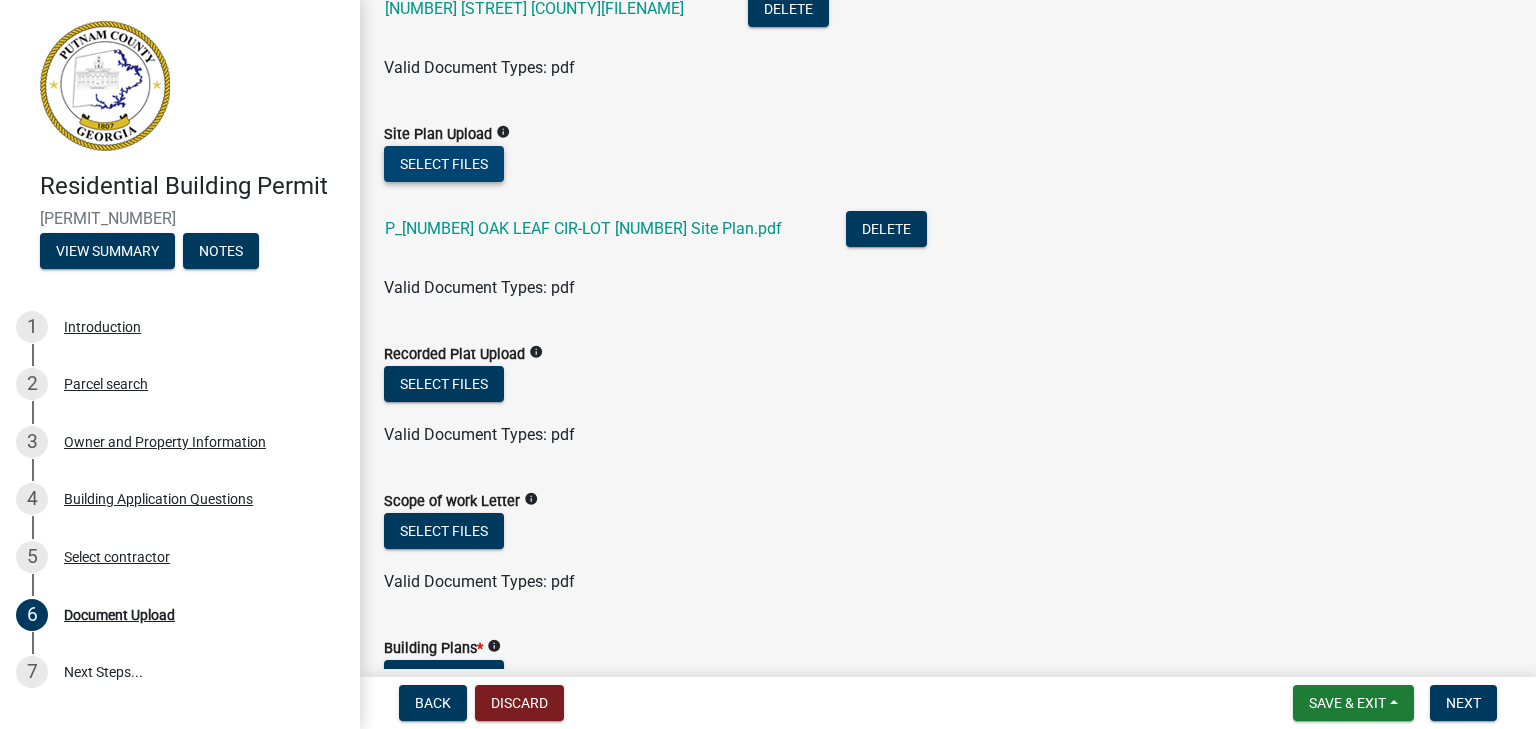 scroll, scrollTop: 700, scrollLeft: 0, axis: vertical 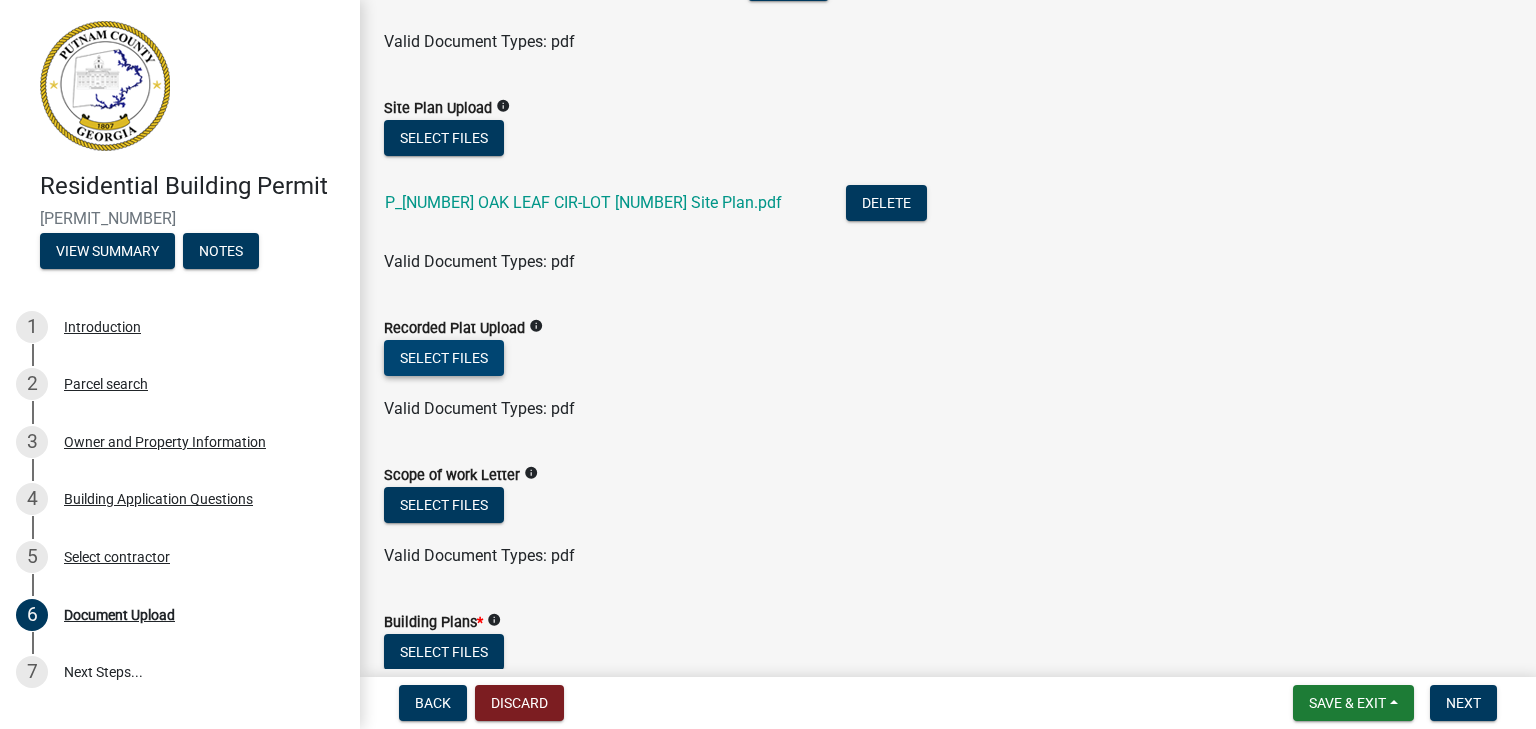 click on "Select files" 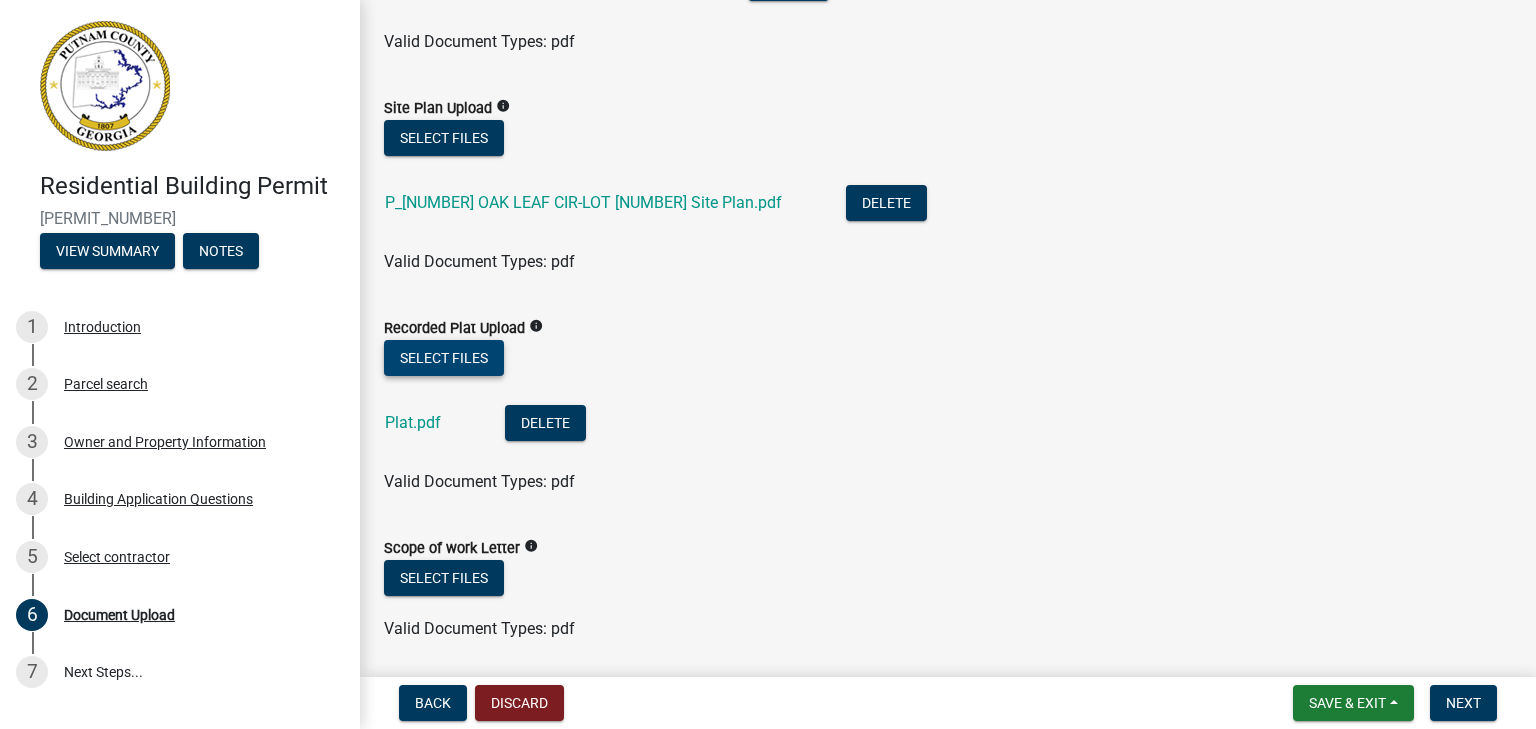 scroll, scrollTop: 800, scrollLeft: 0, axis: vertical 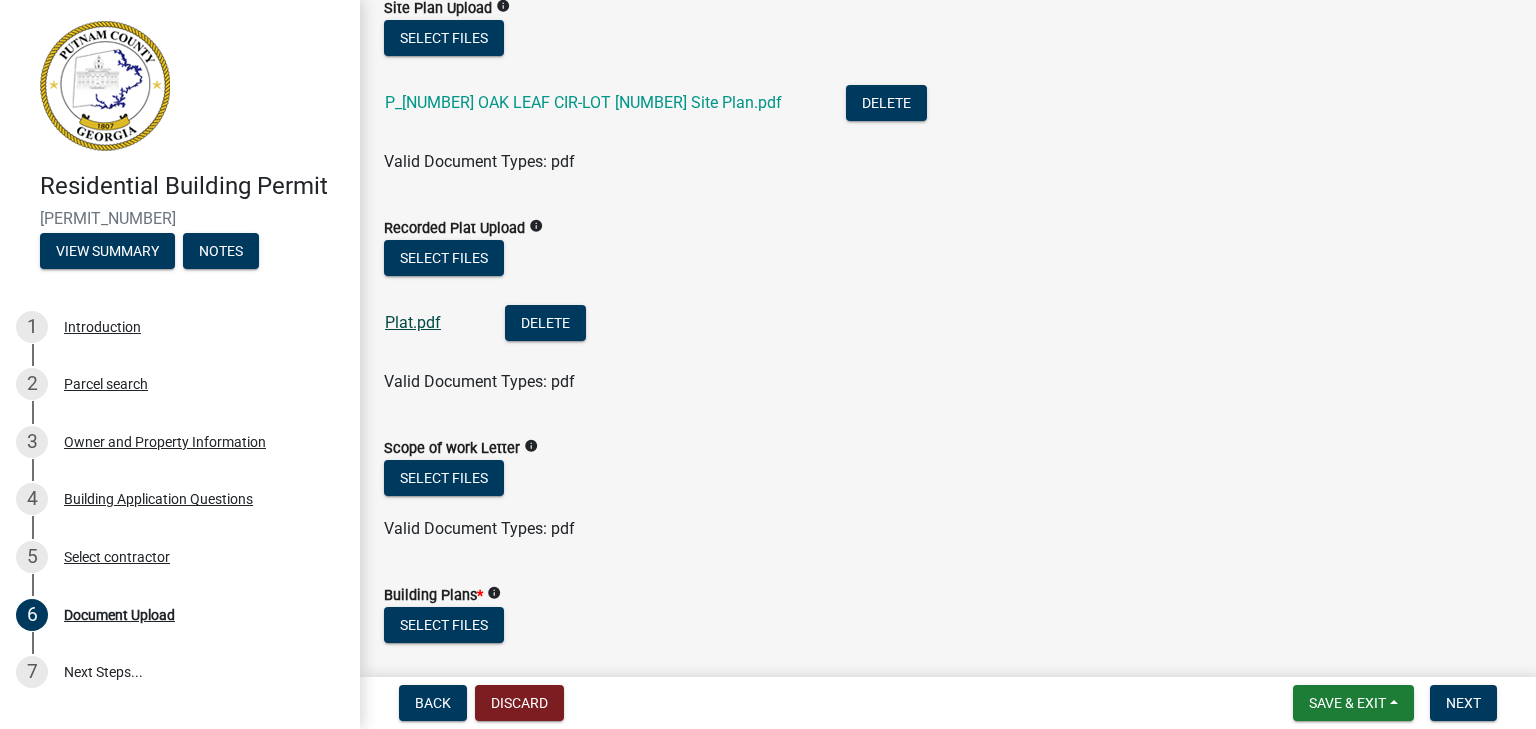click on "Plat.pdf" 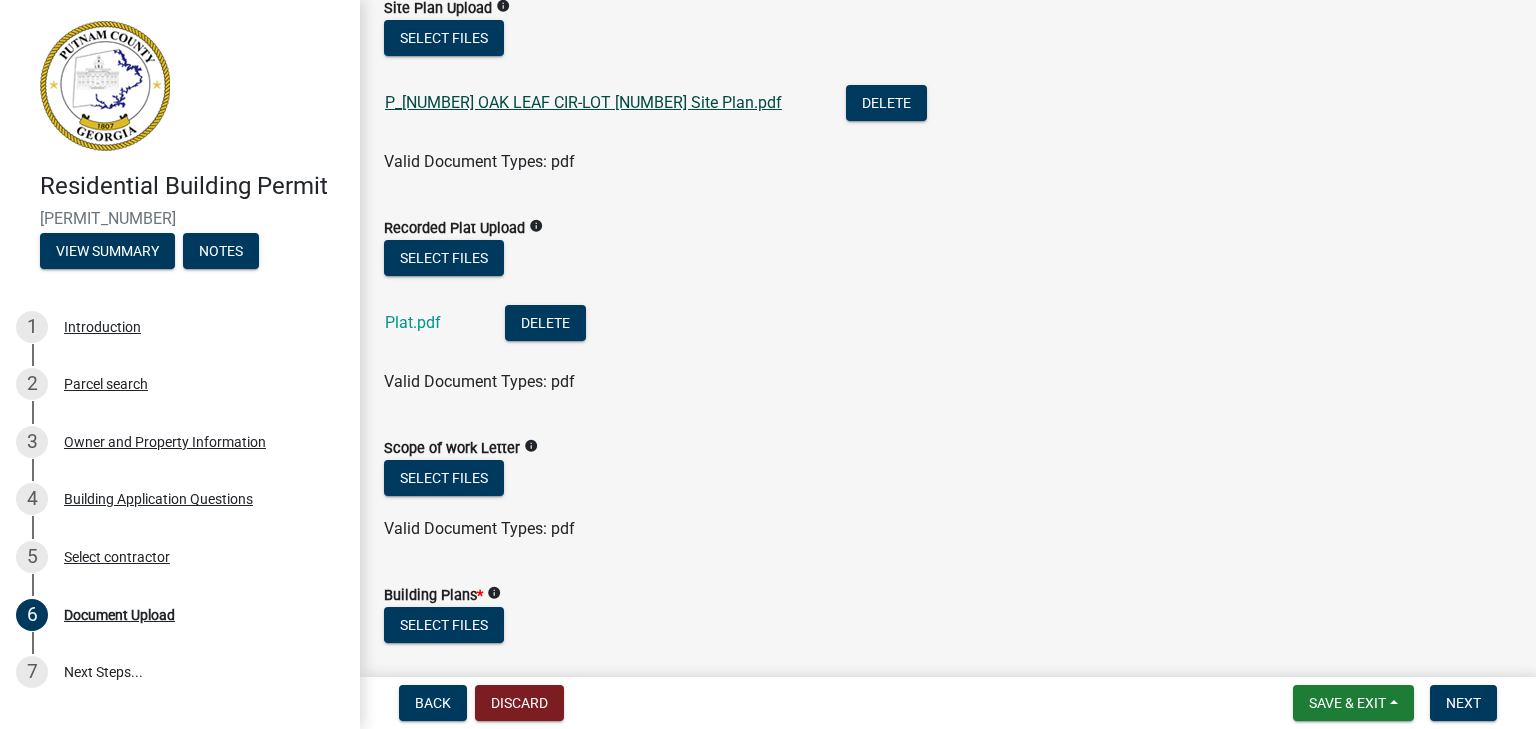 click on "P_[NUMBER] OAK LEAF CIR-LOT [NUMBER] Site Plan.pdf" 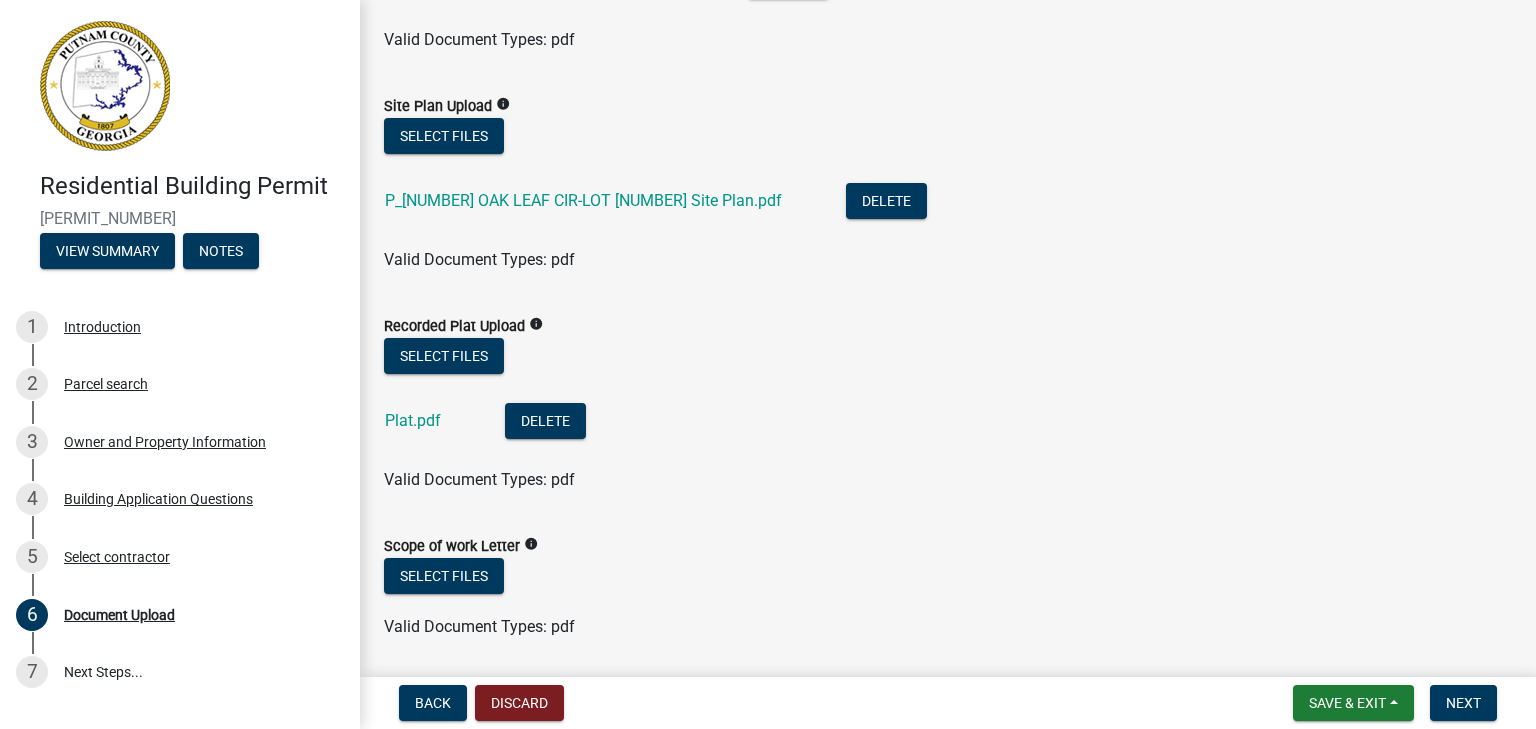 scroll, scrollTop: 700, scrollLeft: 0, axis: vertical 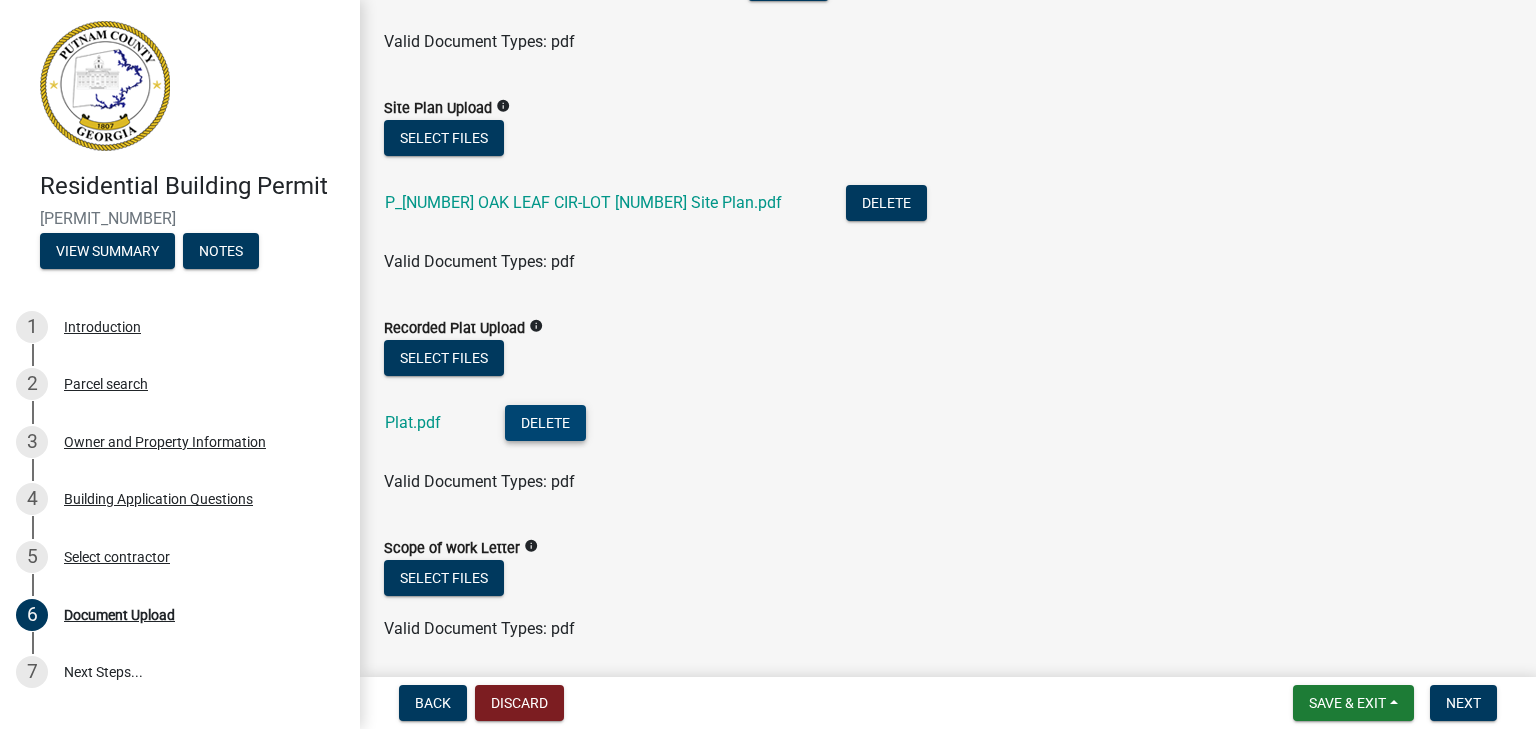 click on "Delete" at bounding box center (545, 423) 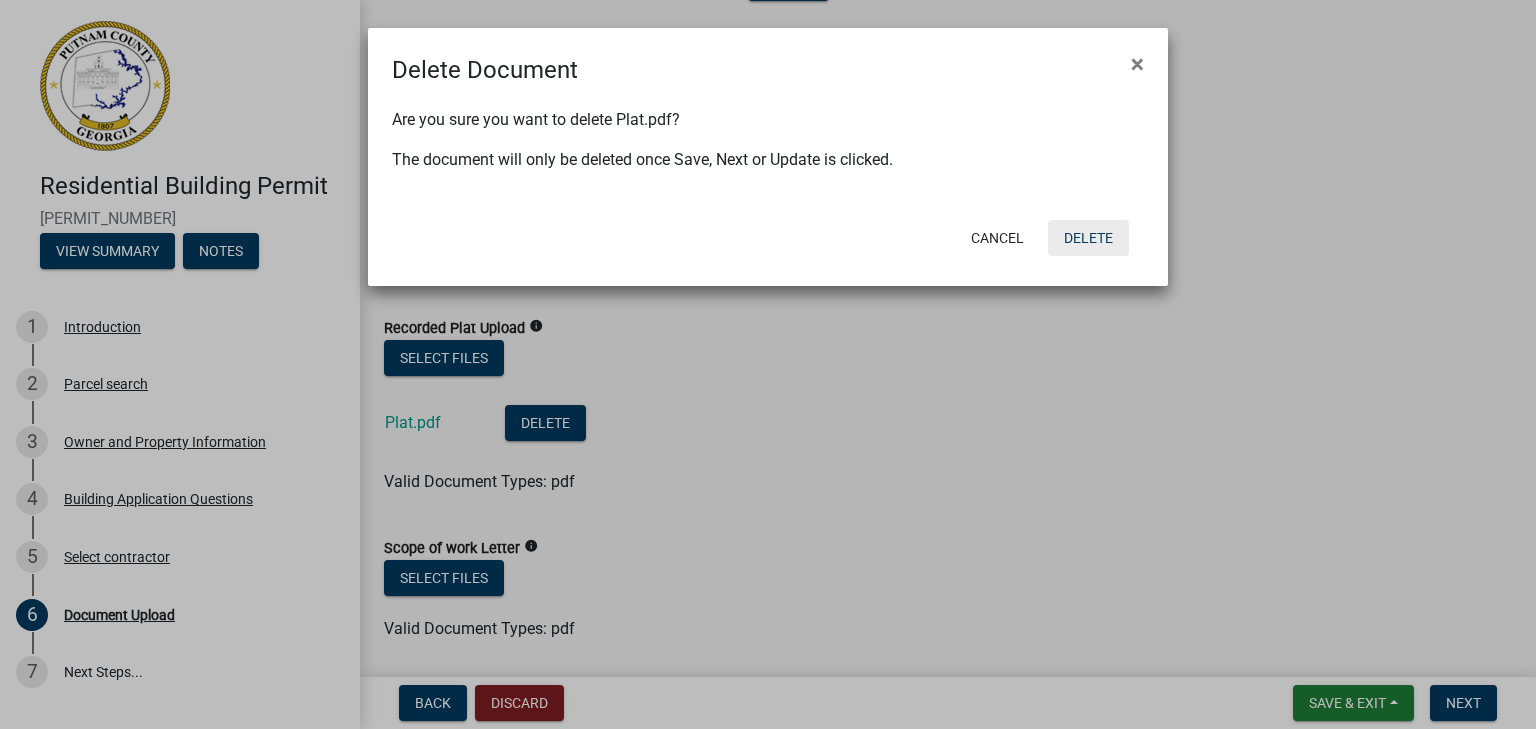 click on "Delete" 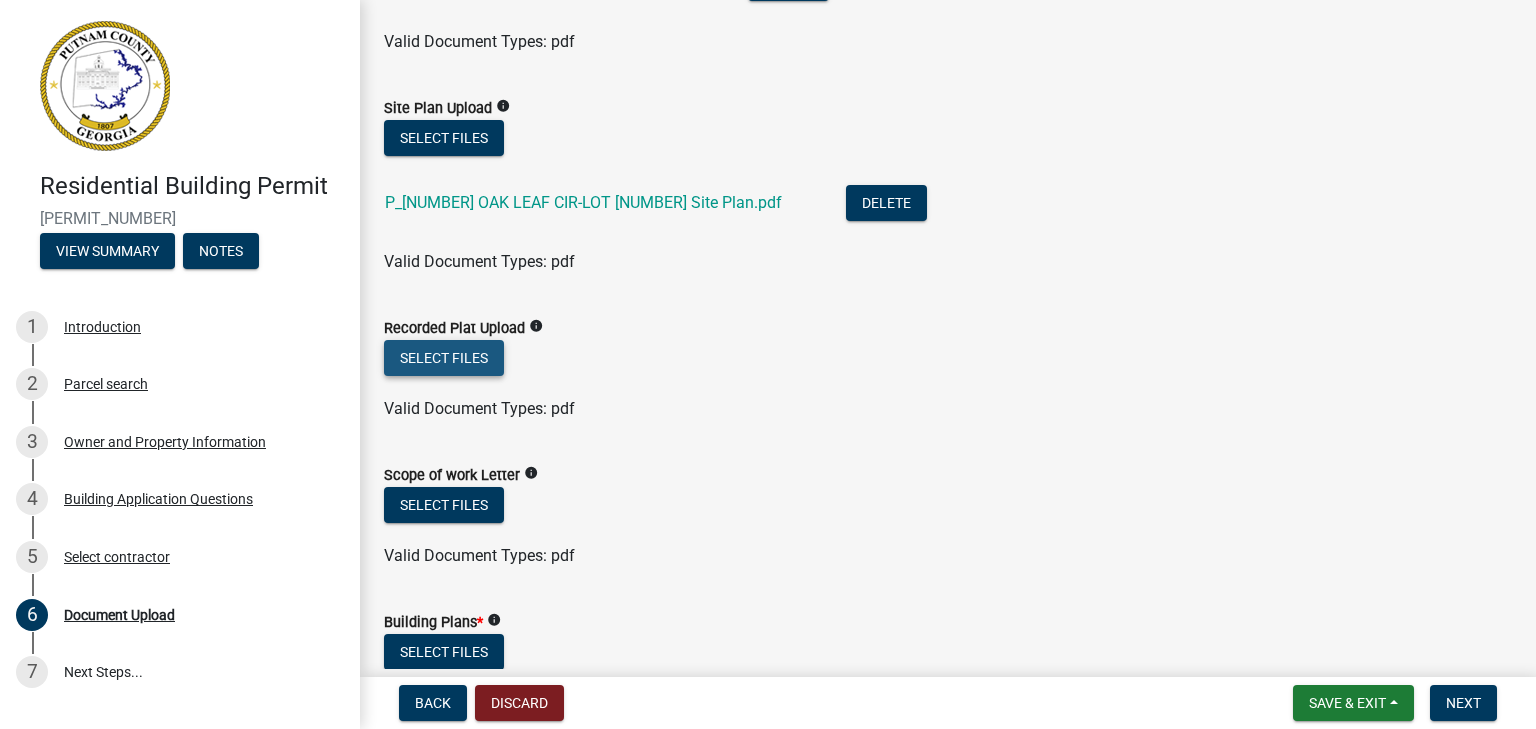click on "Select files" 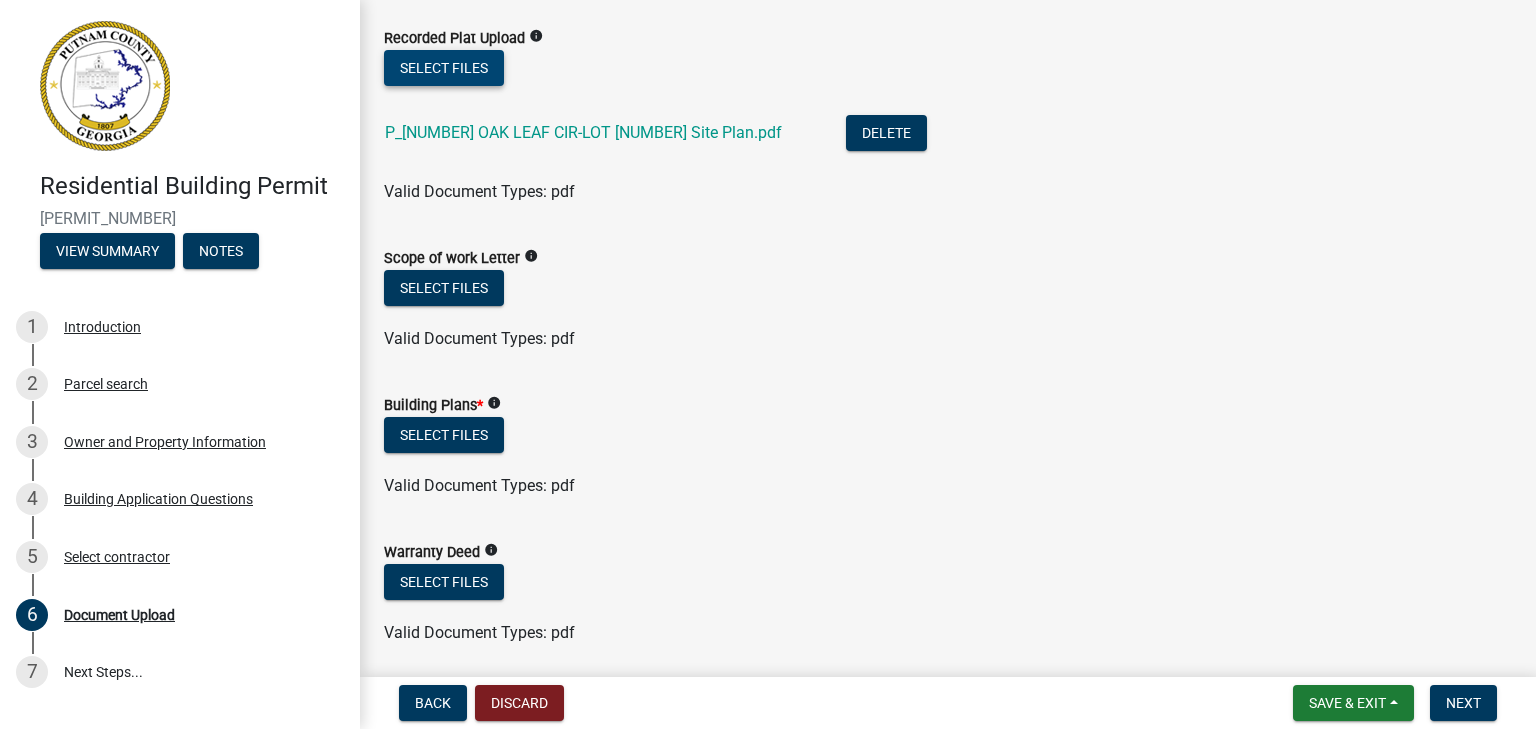 scroll, scrollTop: 1000, scrollLeft: 0, axis: vertical 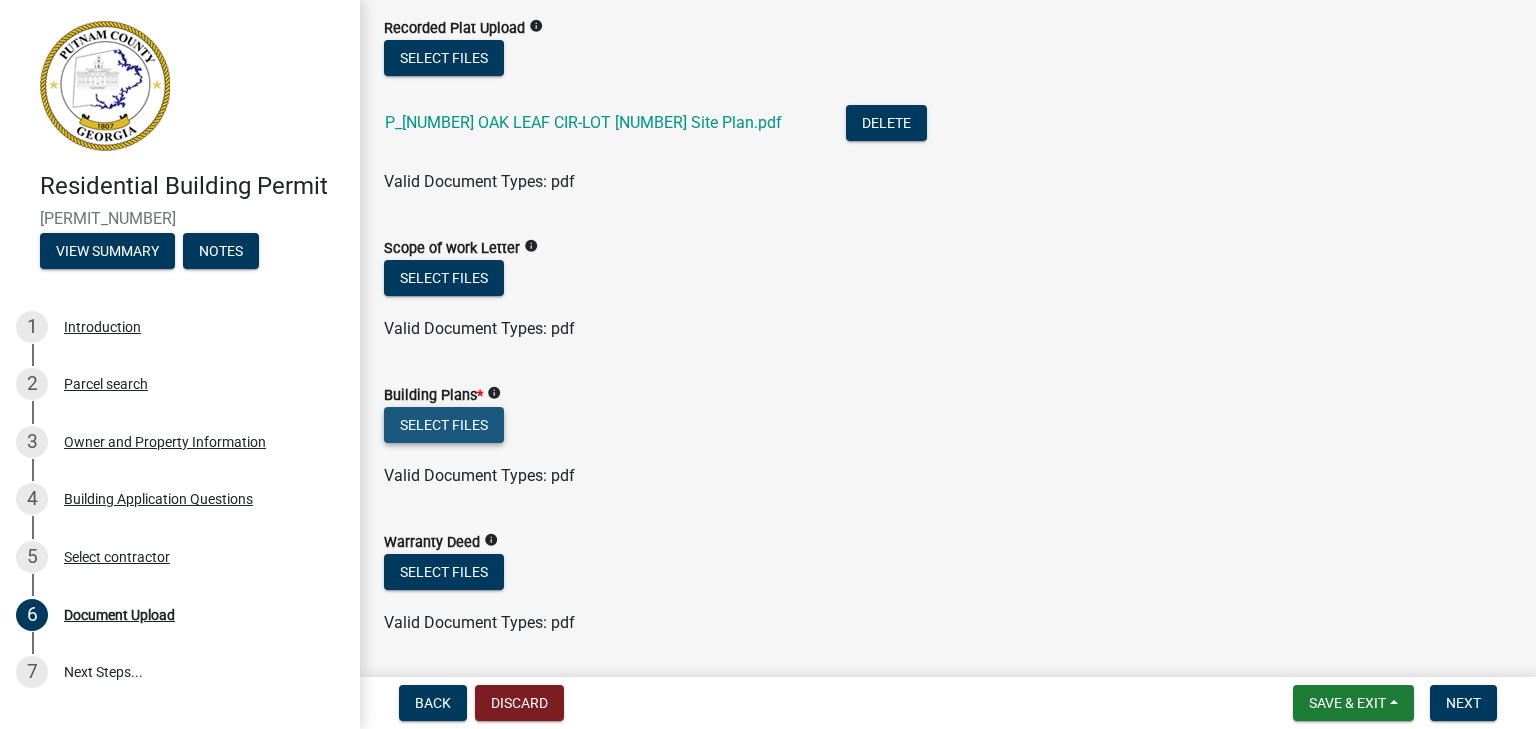 click on "Select files" 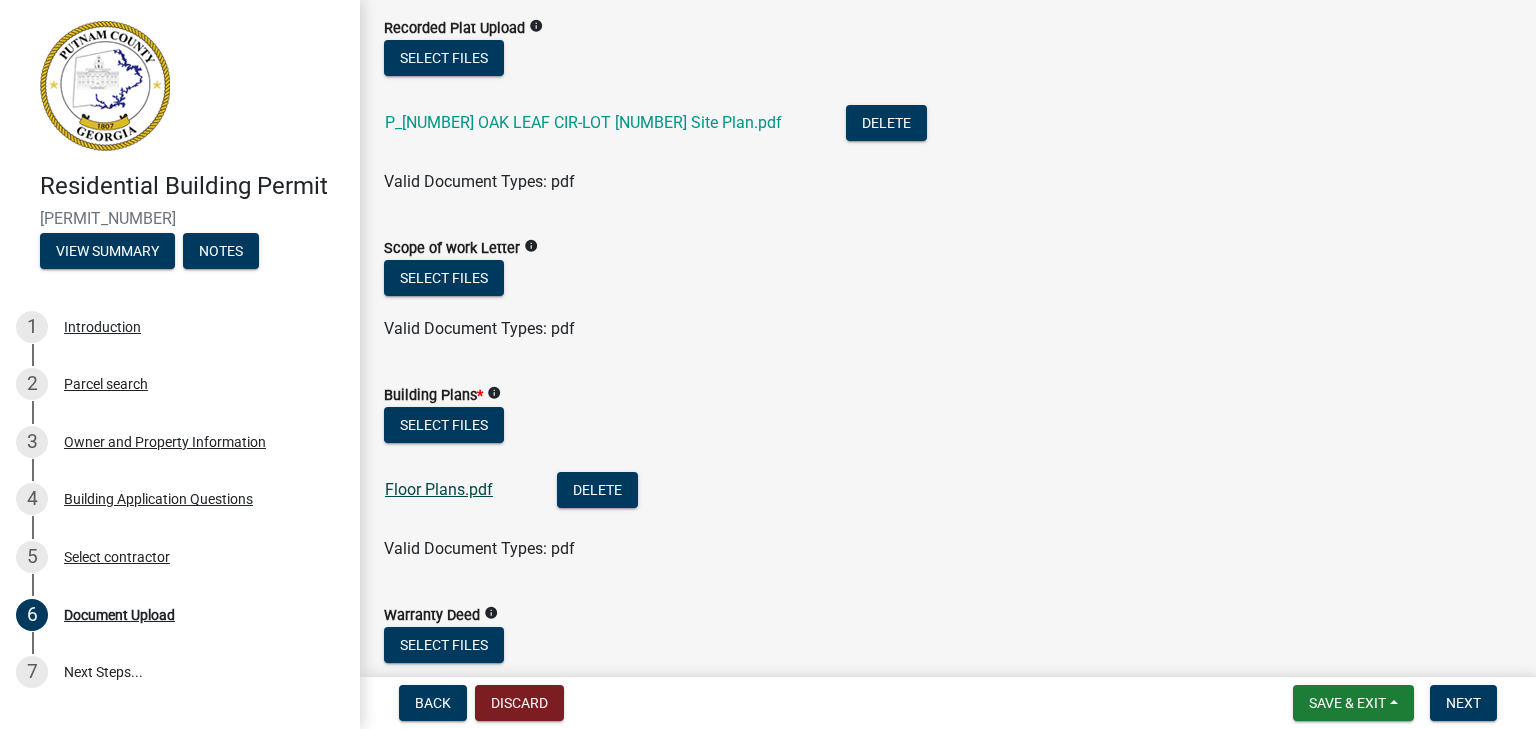 click on "Floor Plans.pdf" 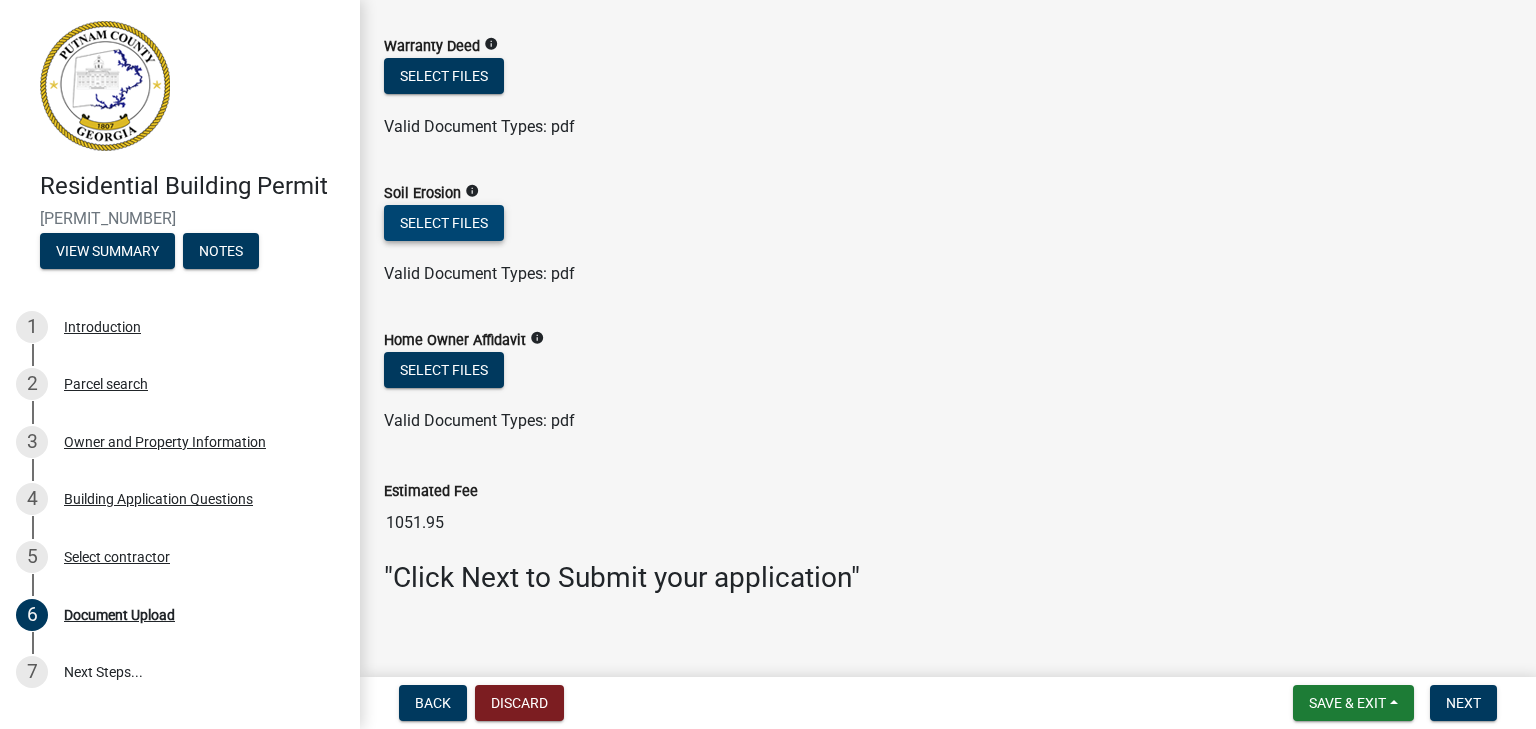 scroll, scrollTop: 1588, scrollLeft: 0, axis: vertical 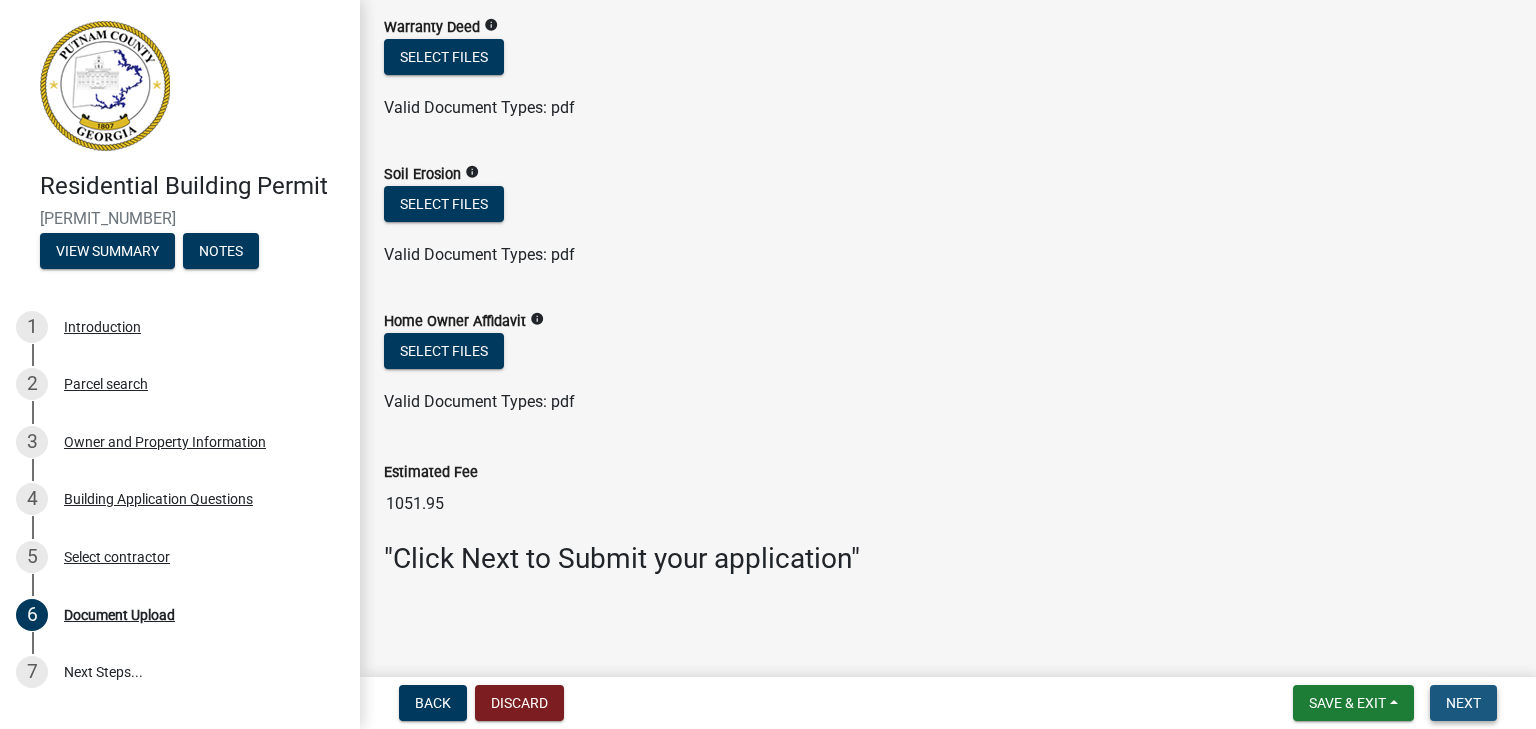 click on "Next" at bounding box center (1463, 703) 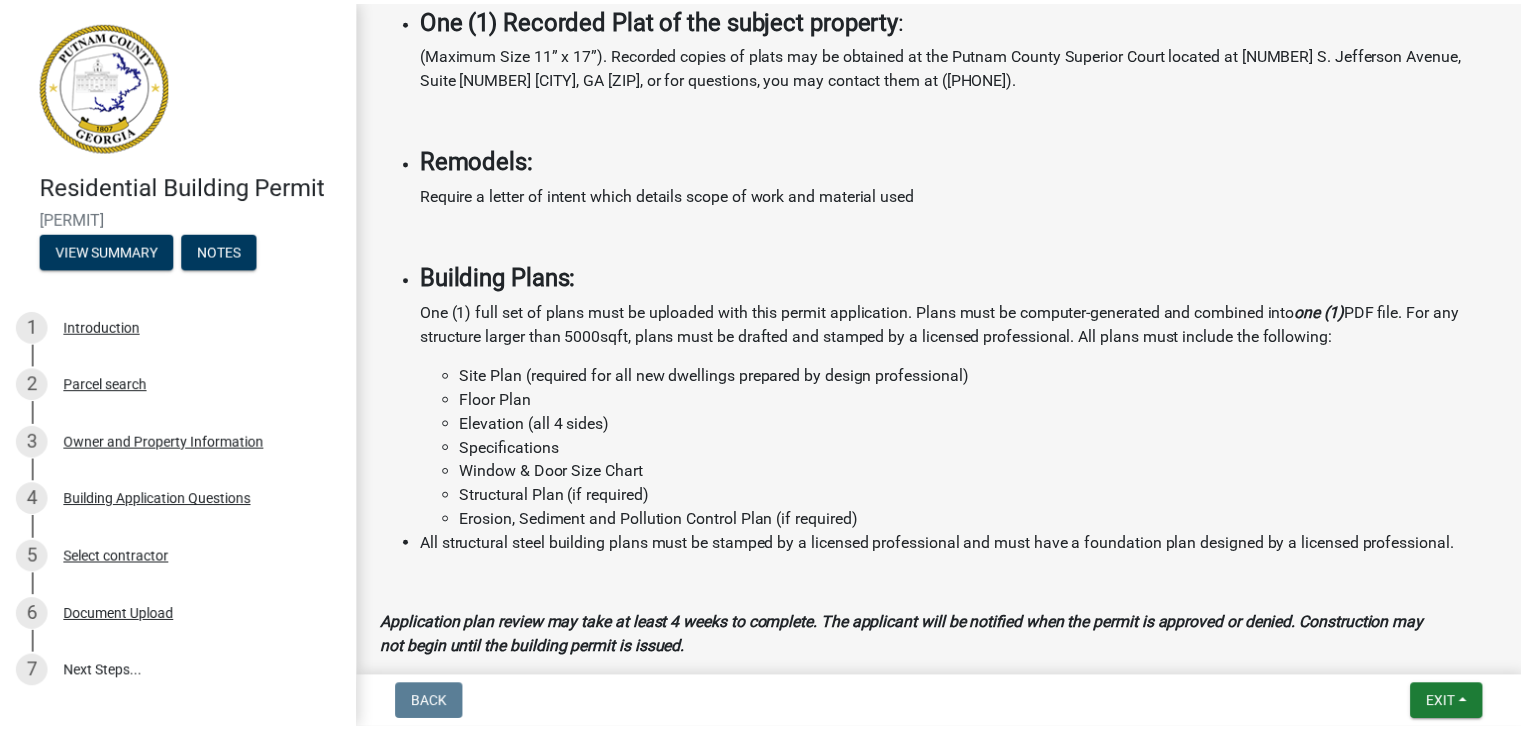 scroll, scrollTop: 1819, scrollLeft: 0, axis: vertical 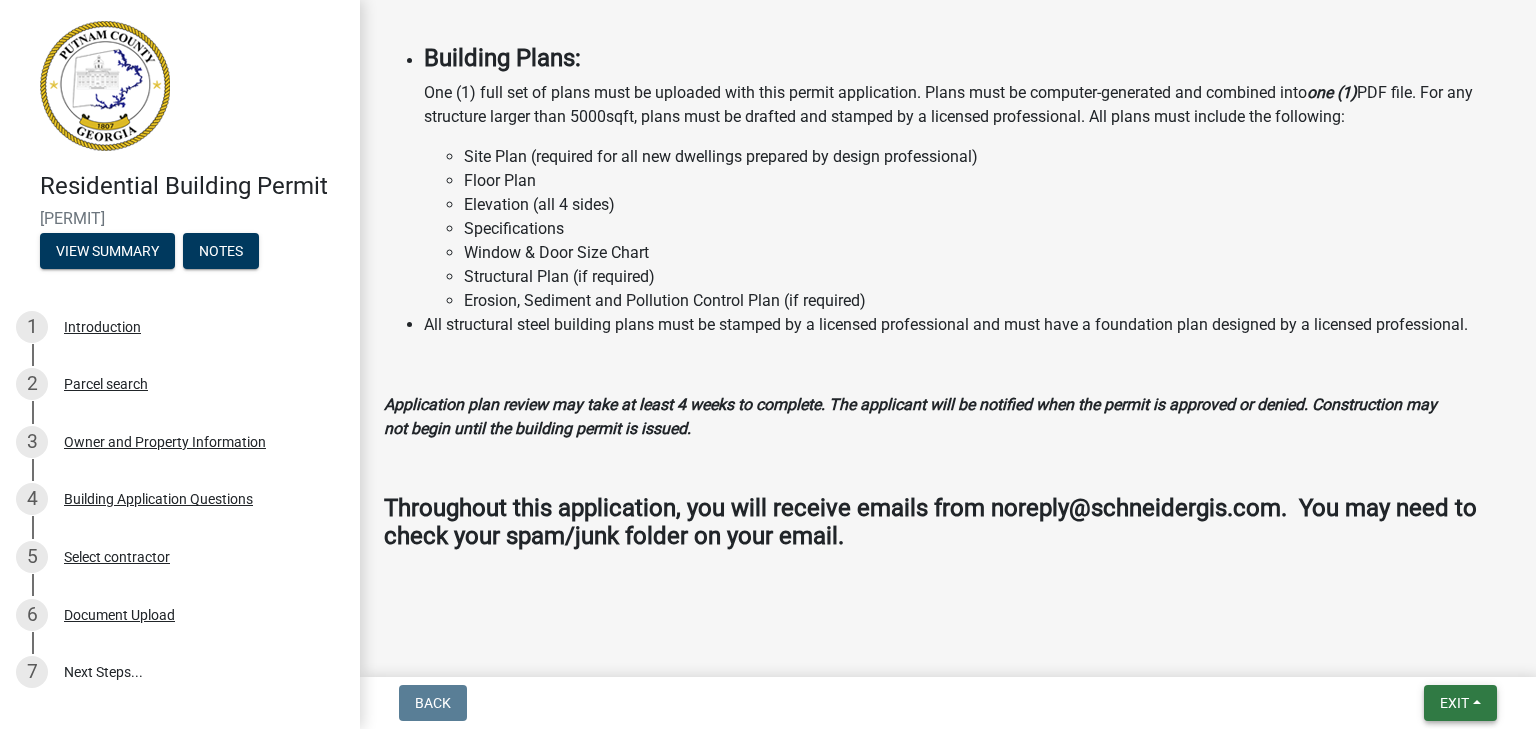 click on "Exit" at bounding box center (1460, 703) 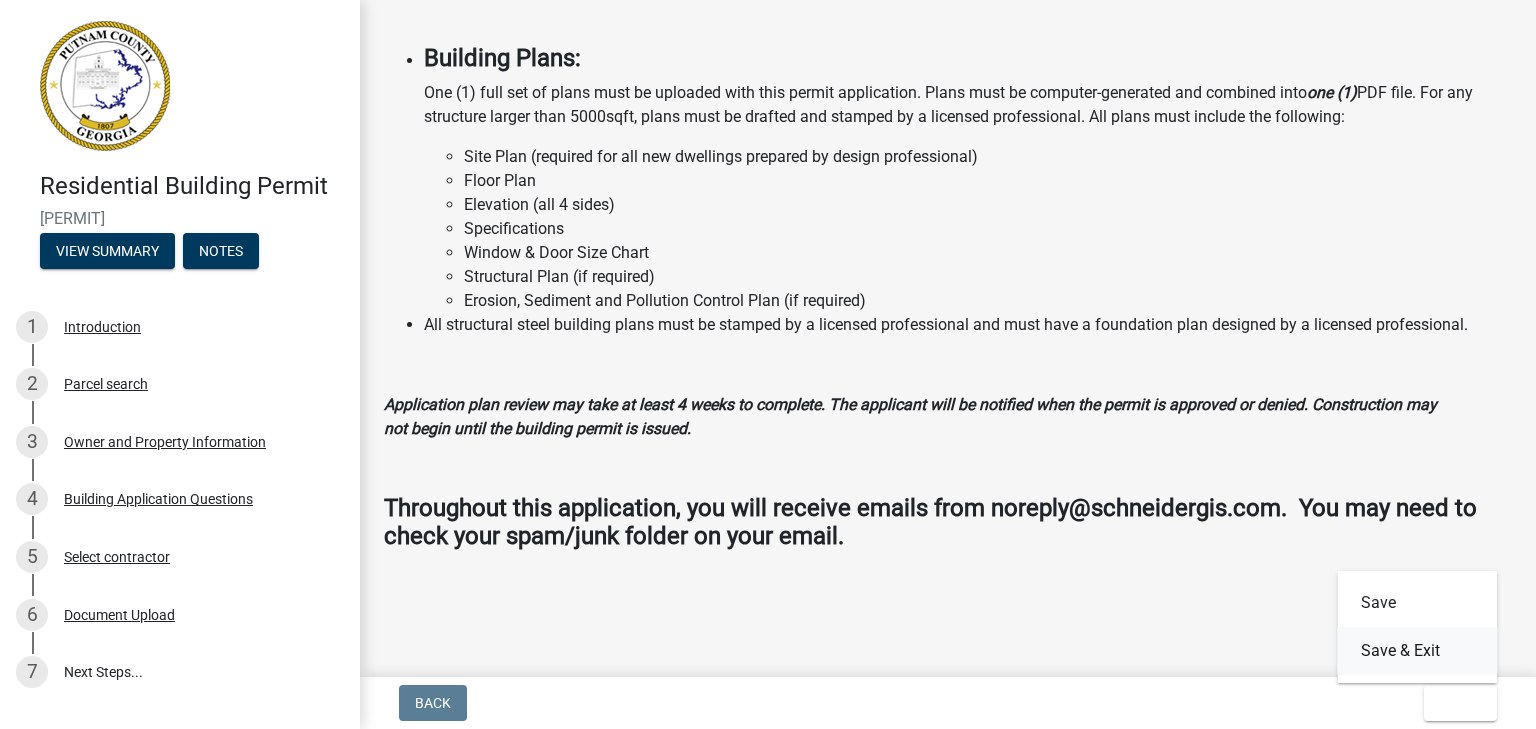 click on "Save & Exit" at bounding box center (1417, 651) 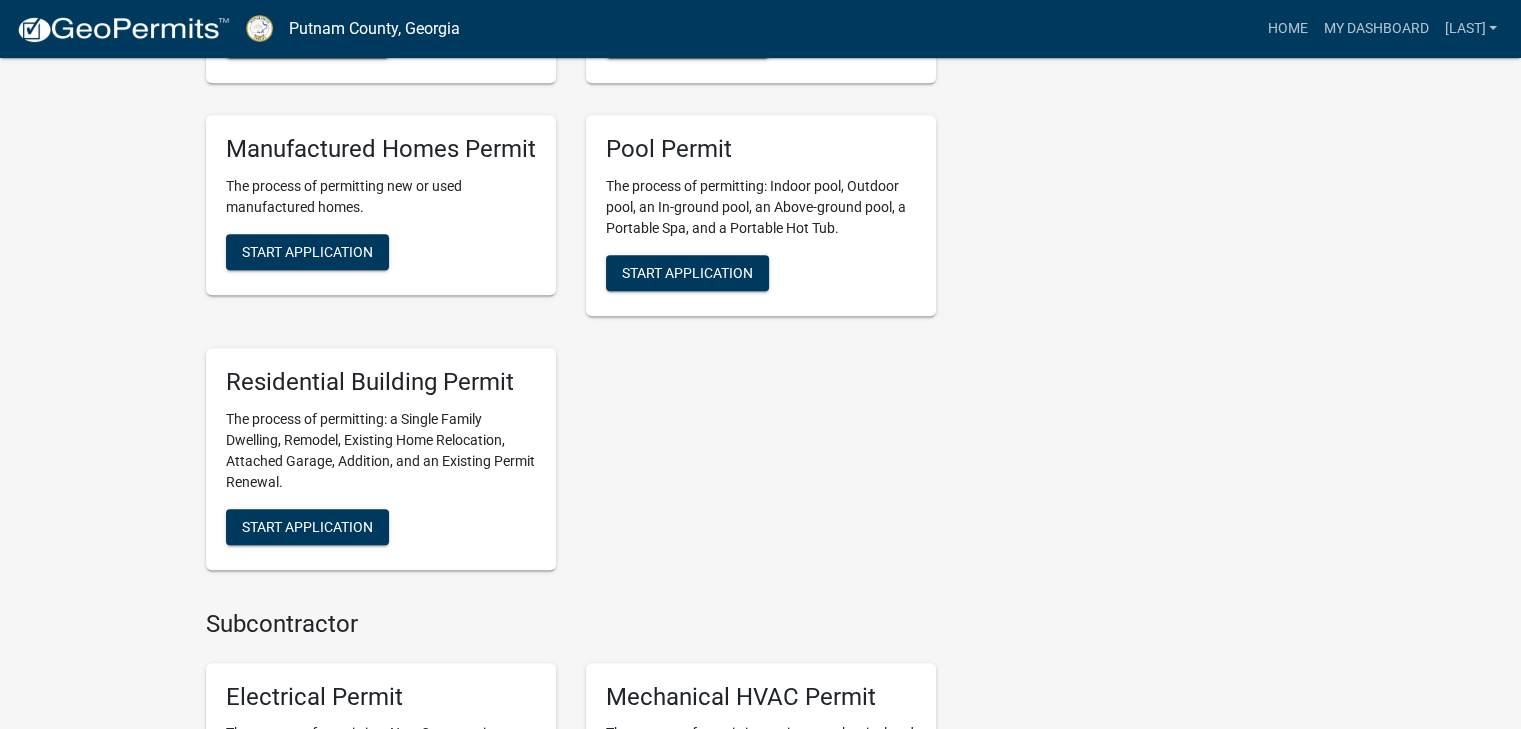 scroll, scrollTop: 1100, scrollLeft: 0, axis: vertical 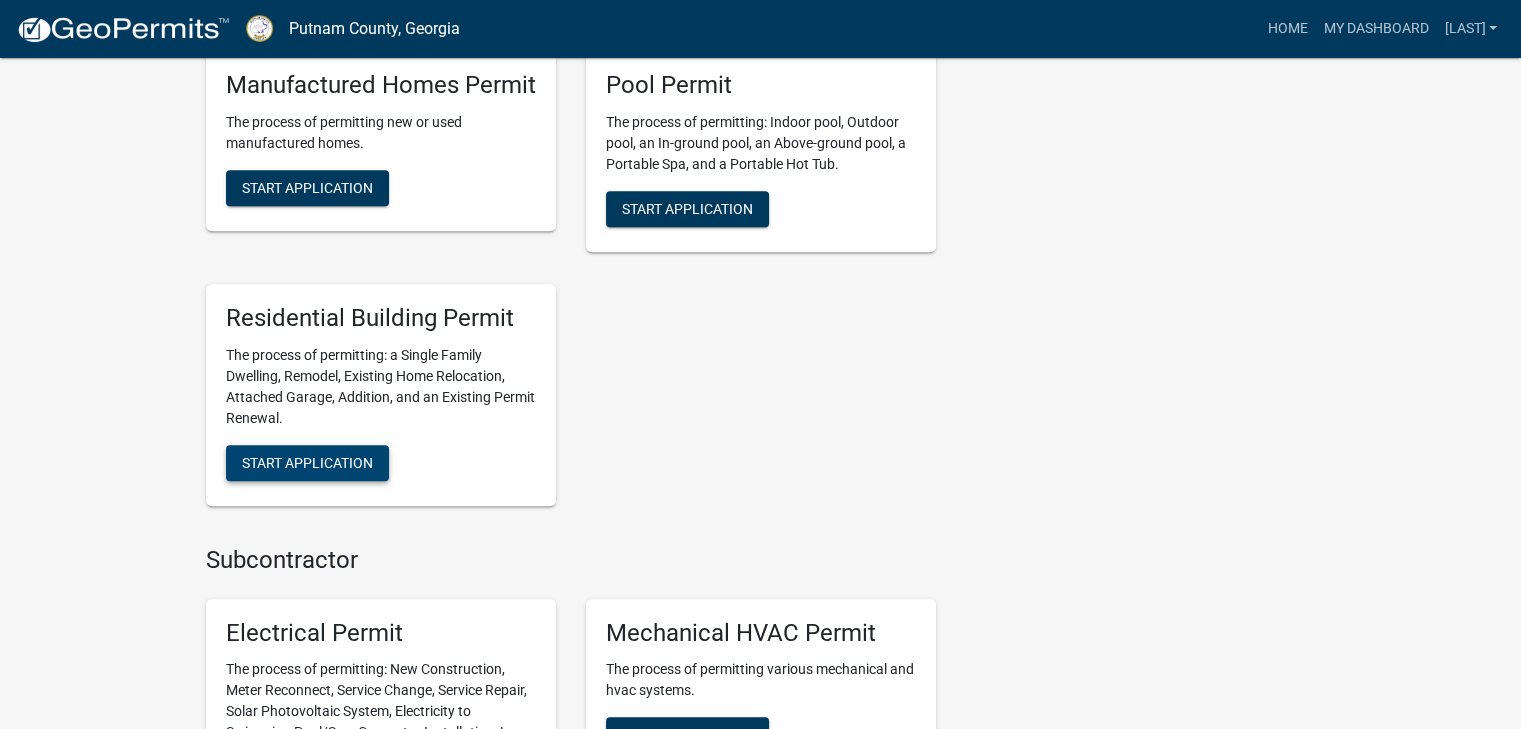 click on "Start Application" at bounding box center [307, 462] 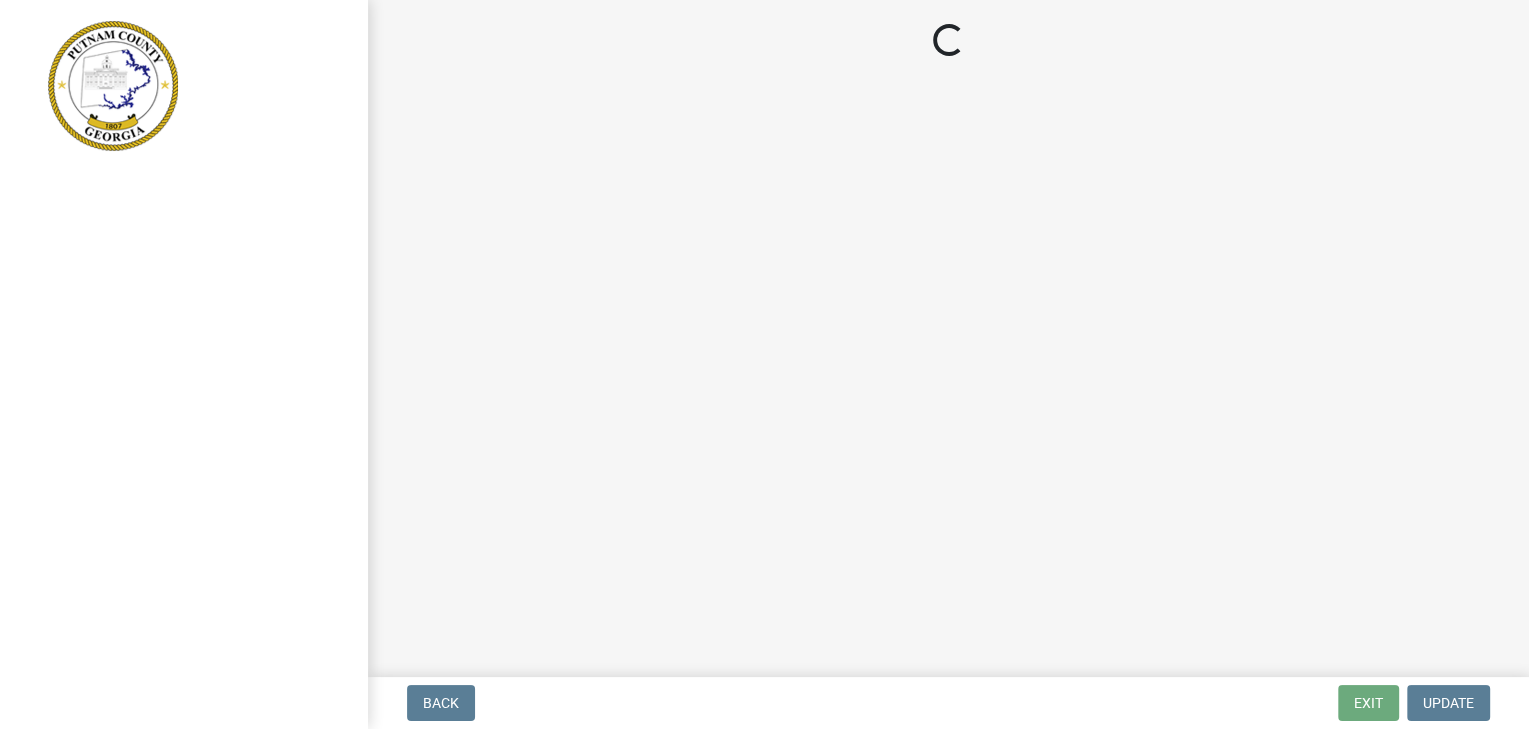 scroll, scrollTop: 0, scrollLeft: 0, axis: both 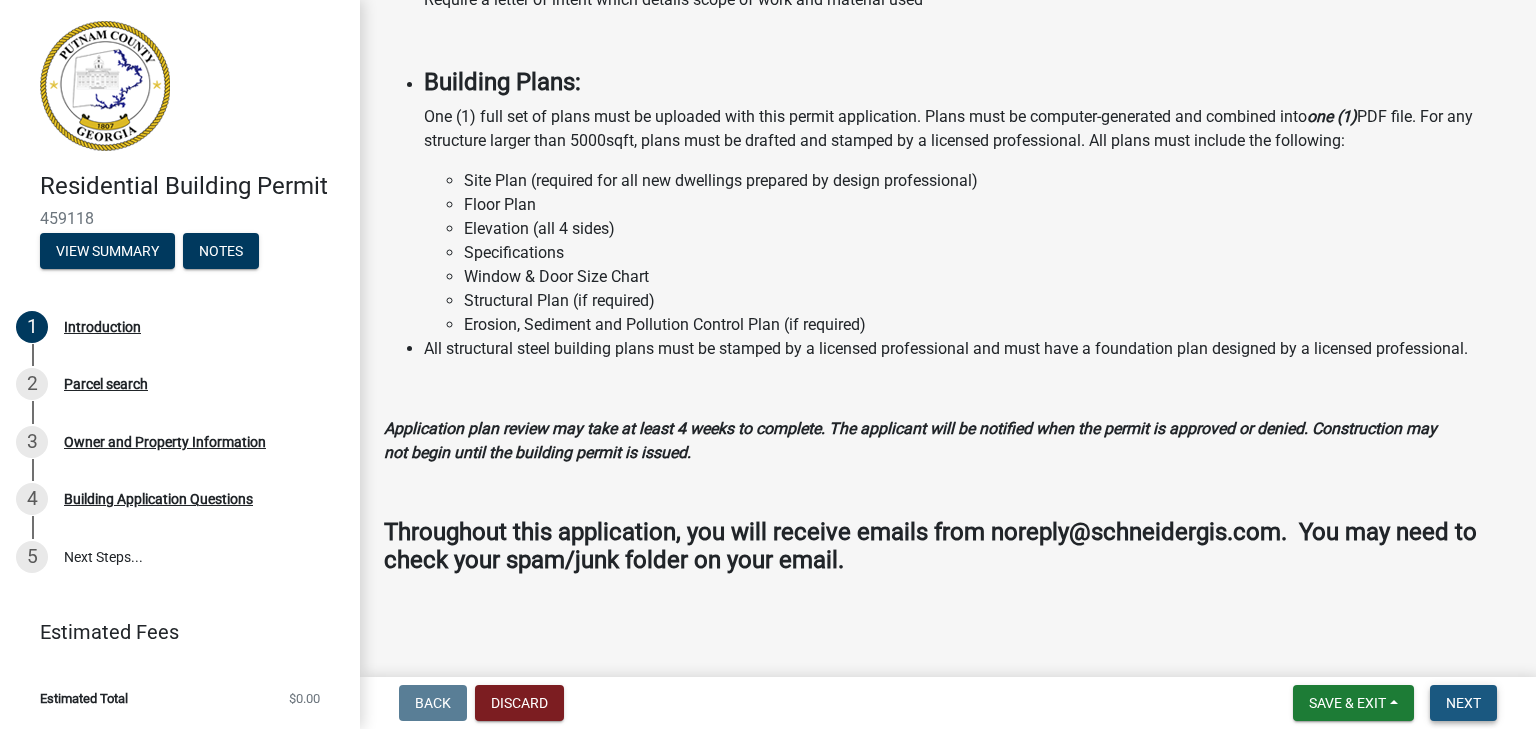 click on "Next" at bounding box center (1463, 703) 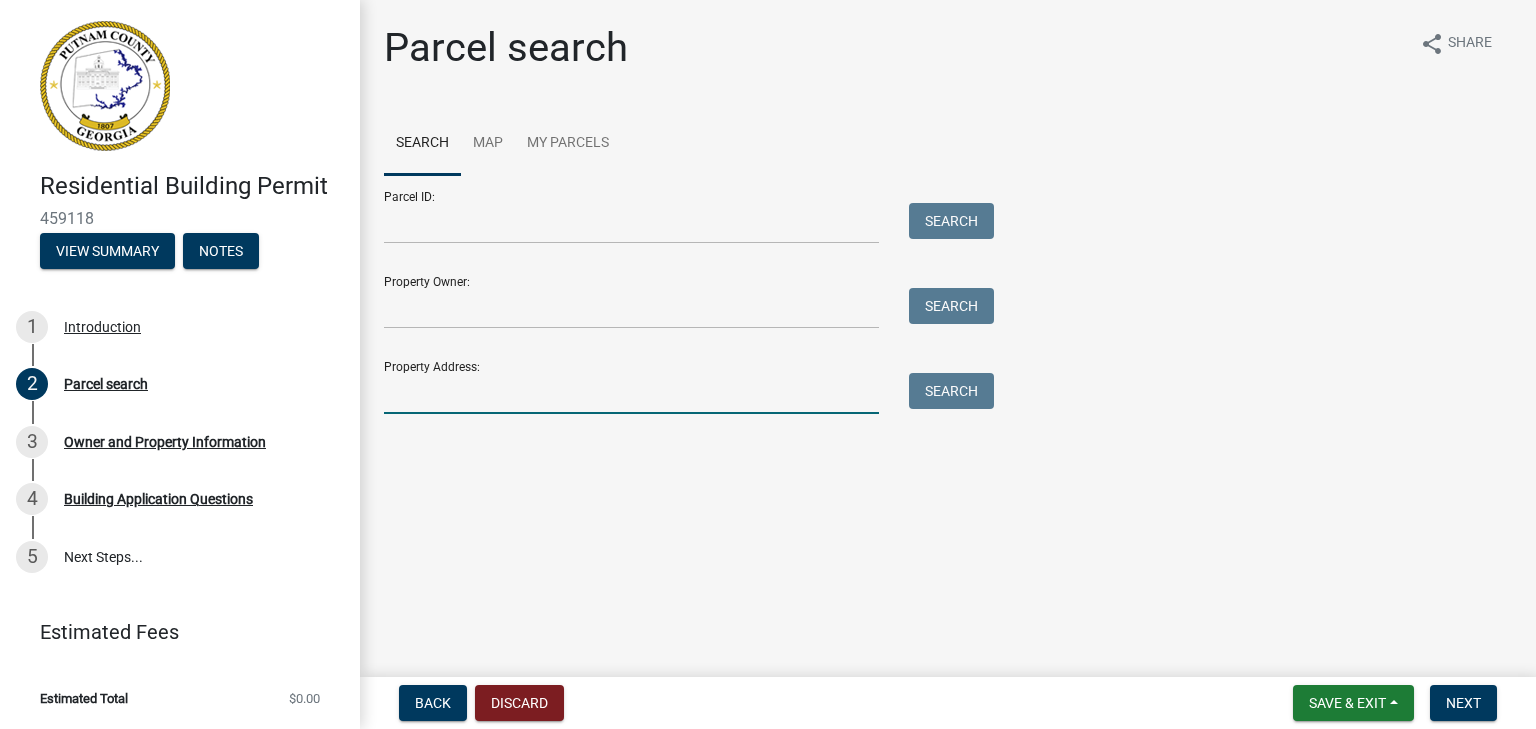 click on "Property Address:" at bounding box center [631, 393] 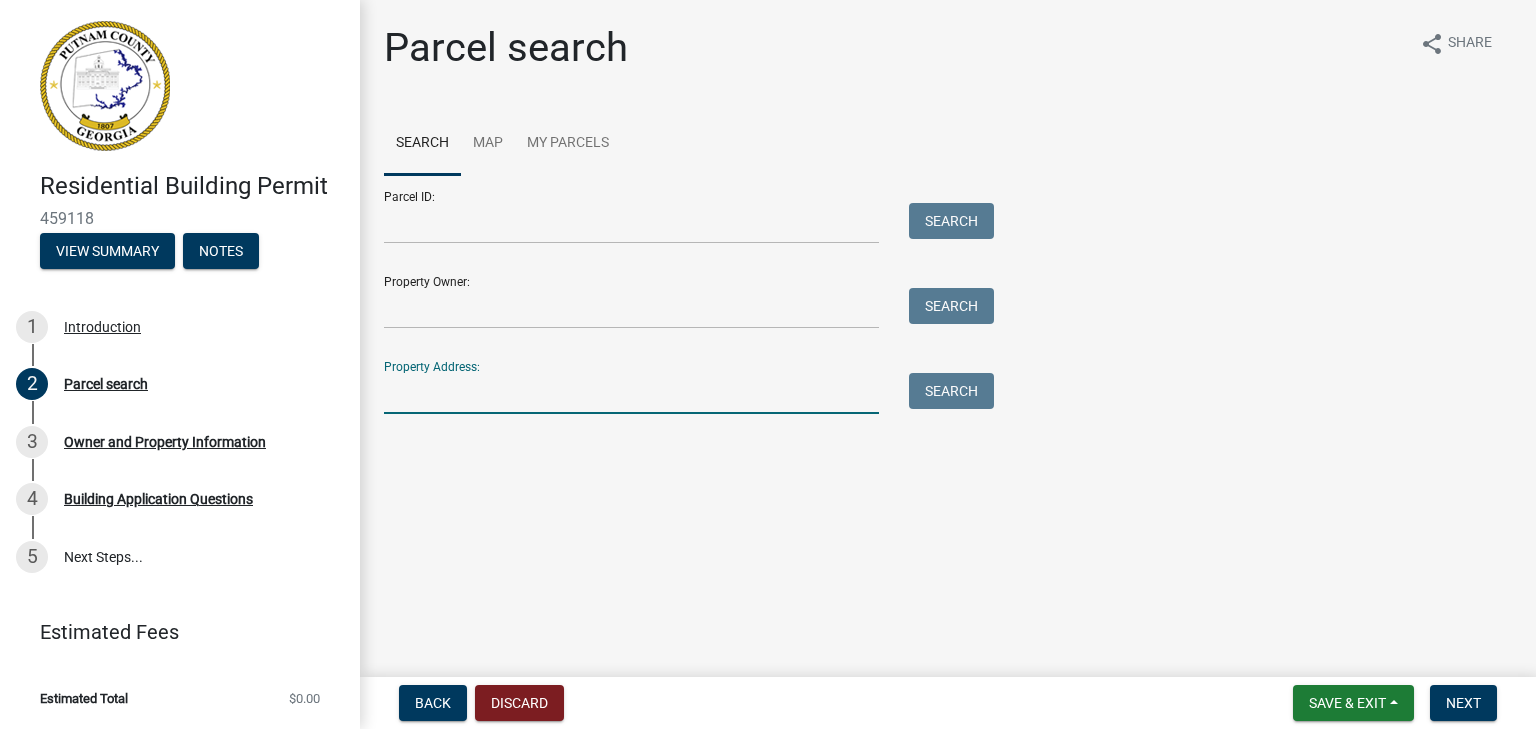 type on "[NUMBER] [STREET]" 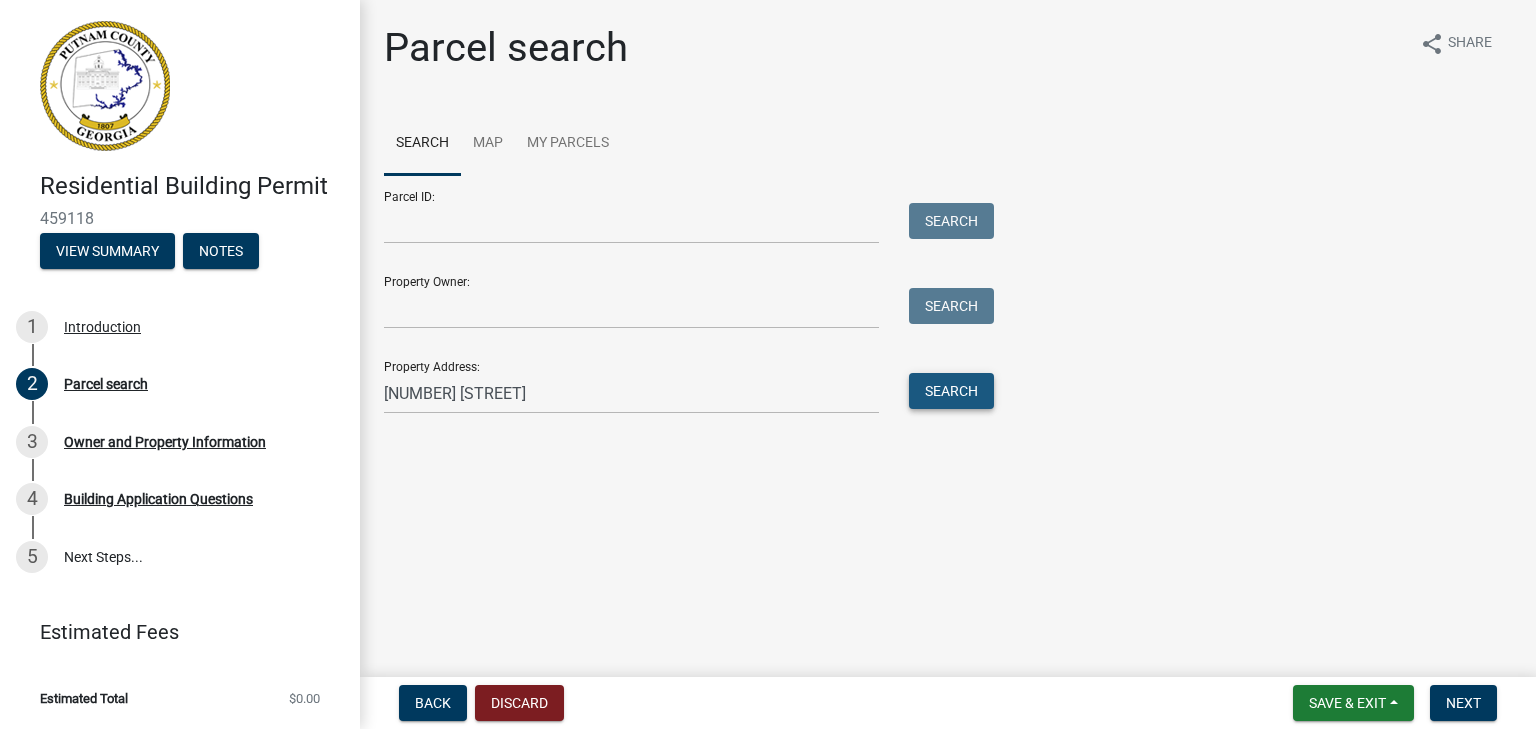 click on "Search" at bounding box center (951, 391) 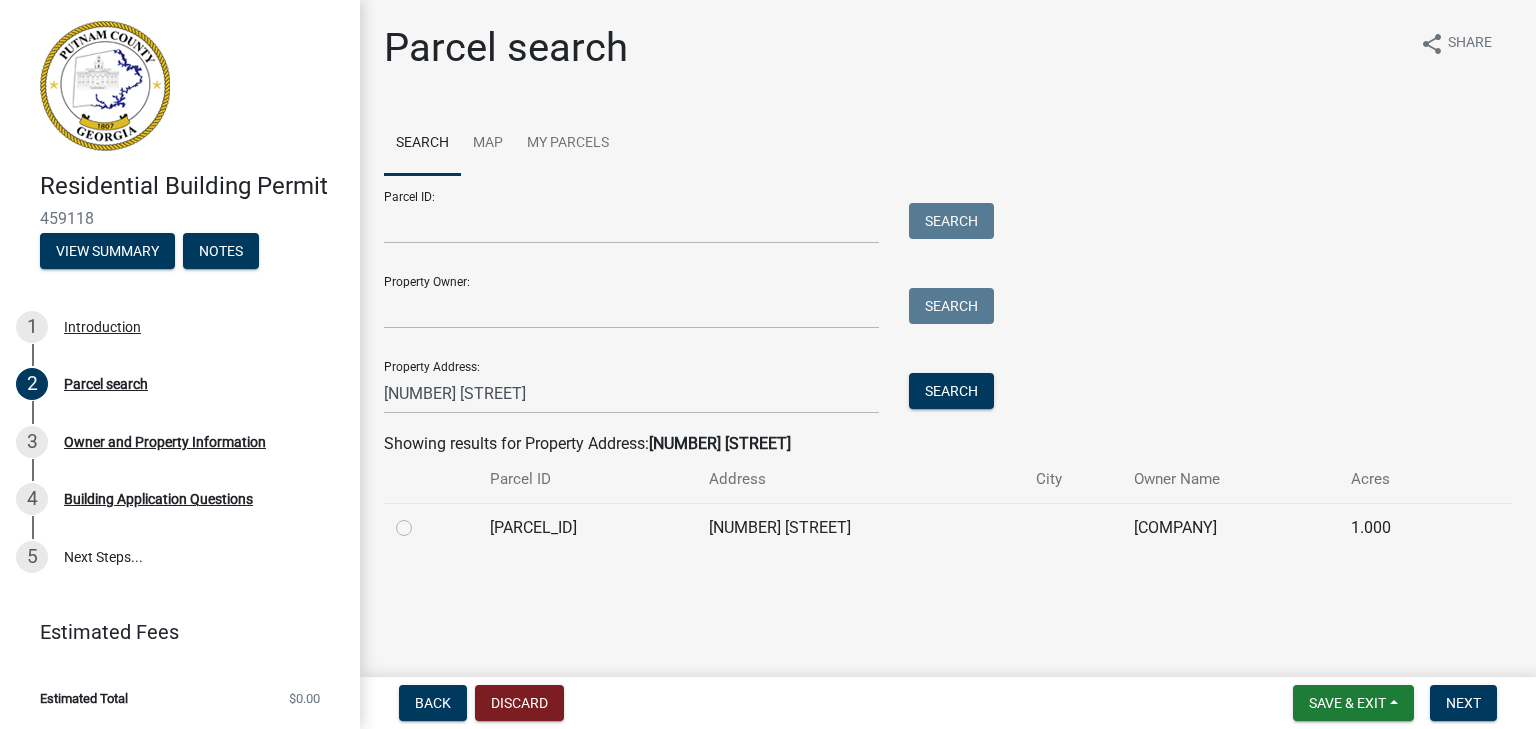 click on "[NUMBER] [STREET]" 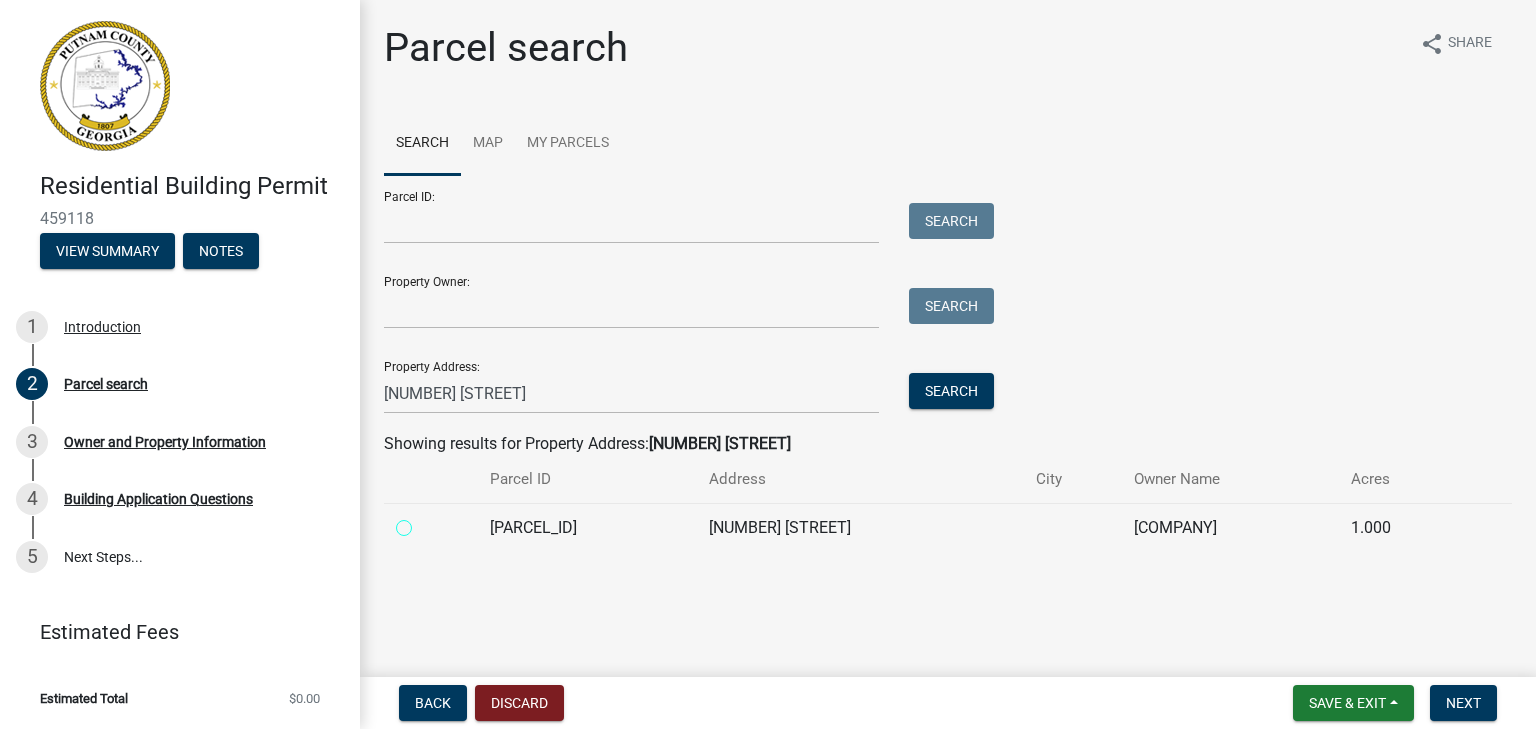 click at bounding box center (426, 522) 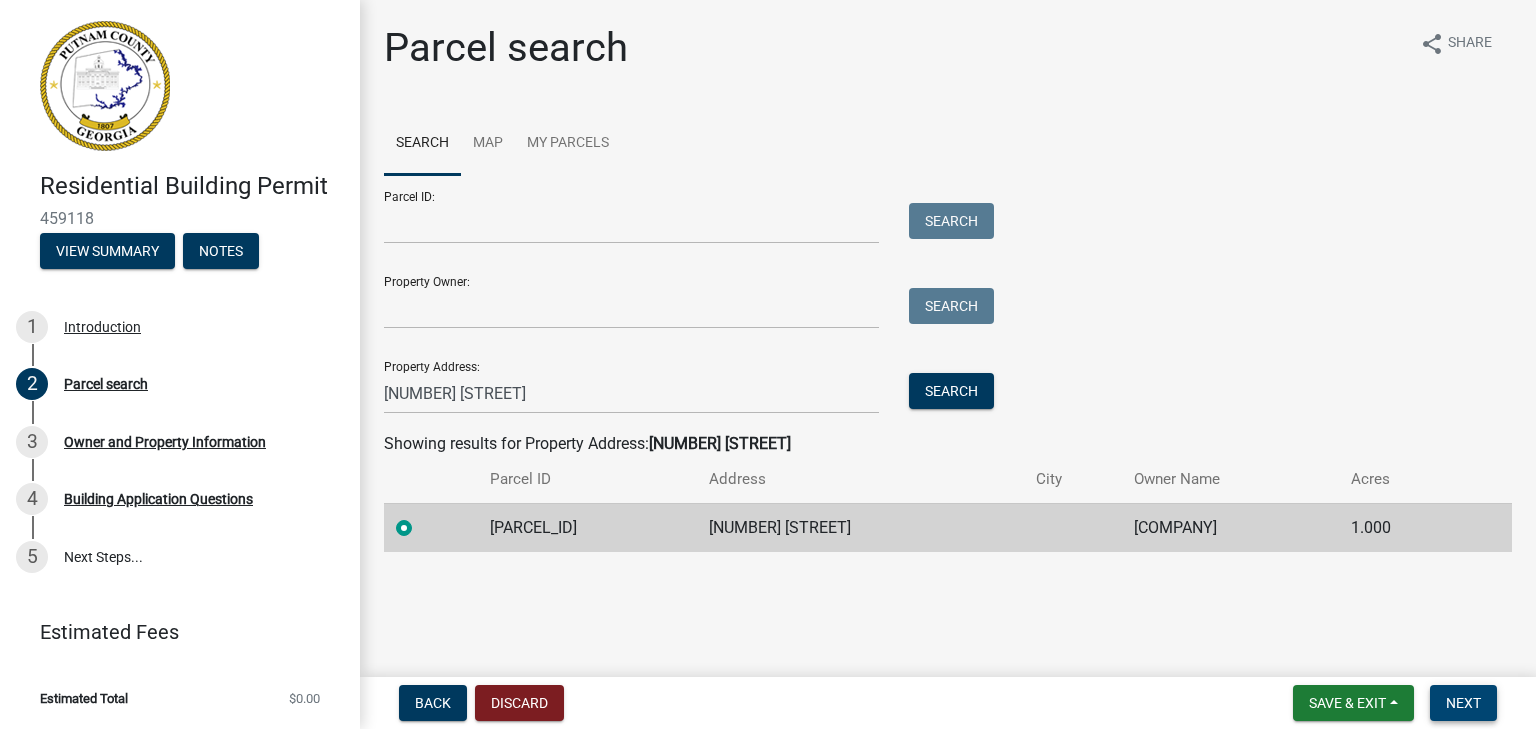 click on "Next" at bounding box center [1463, 703] 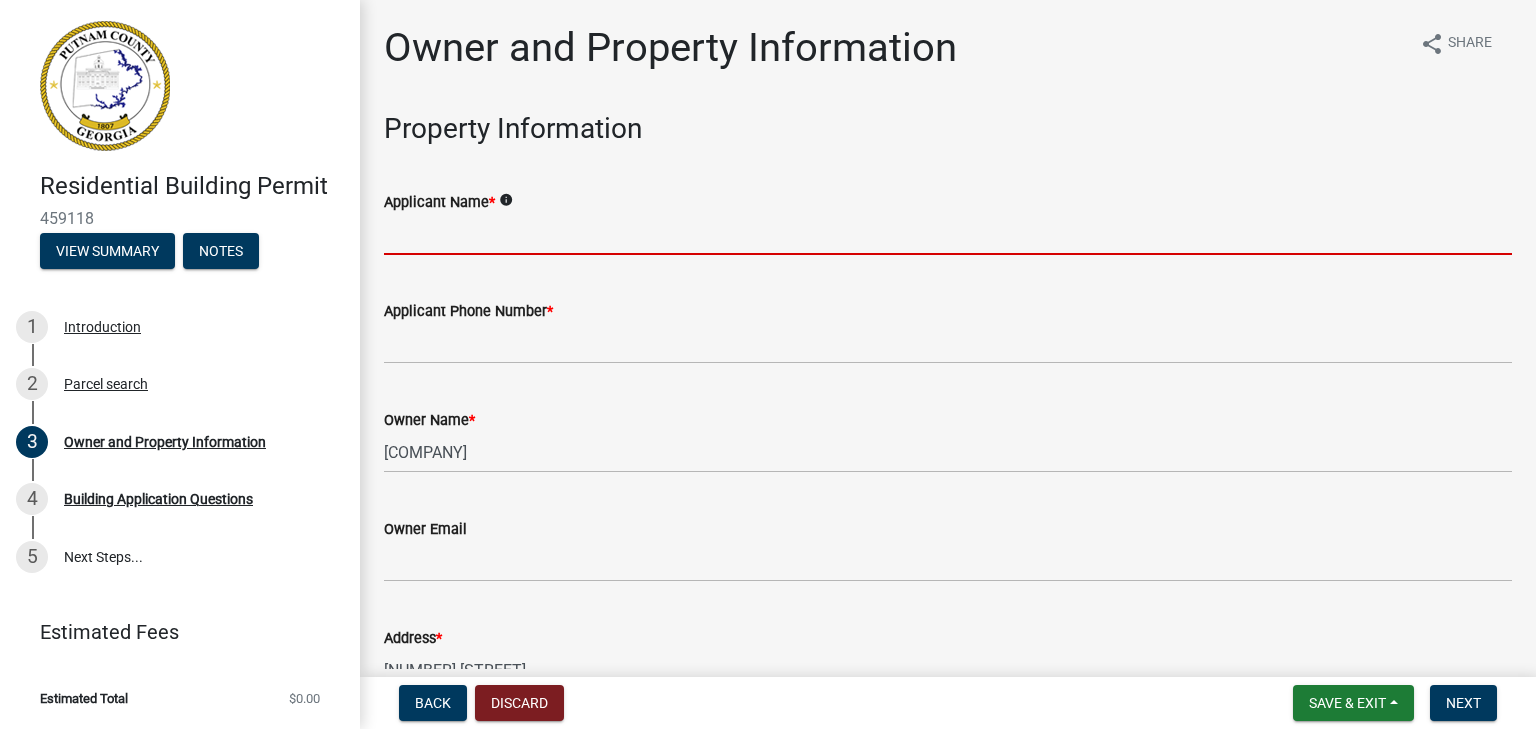 click on "Applicant Name  *" at bounding box center [948, 234] 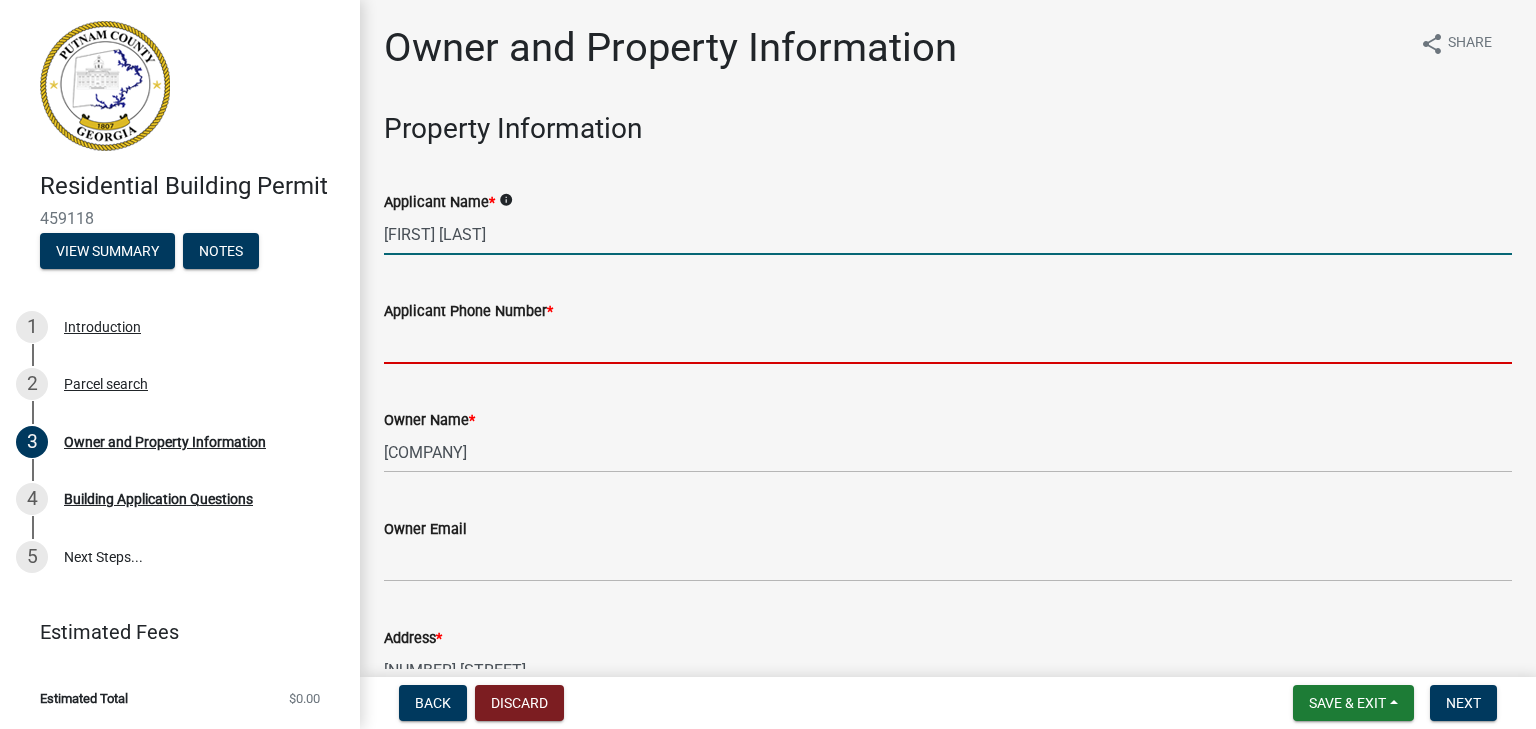 type on "[PHONE]" 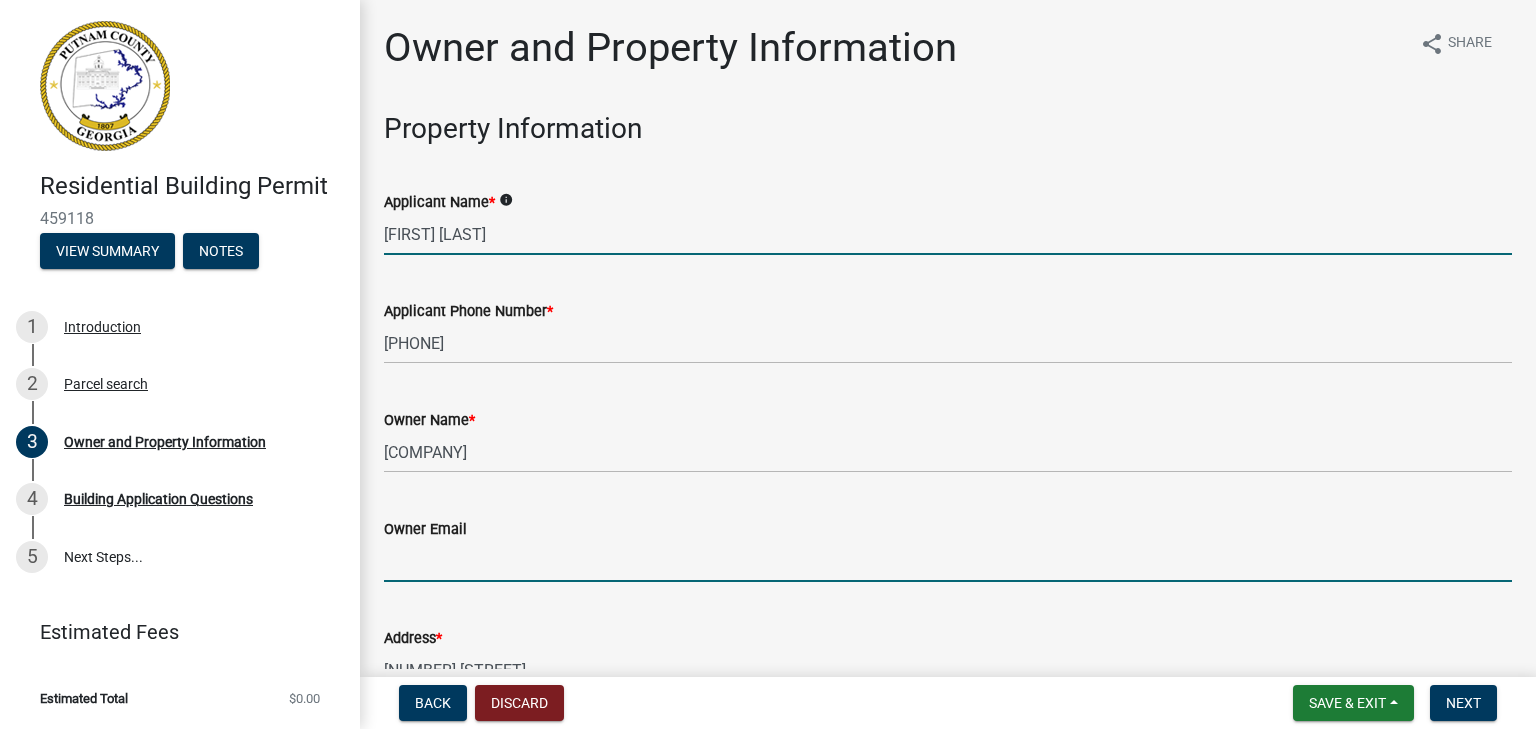 type on "[EMAIL]" 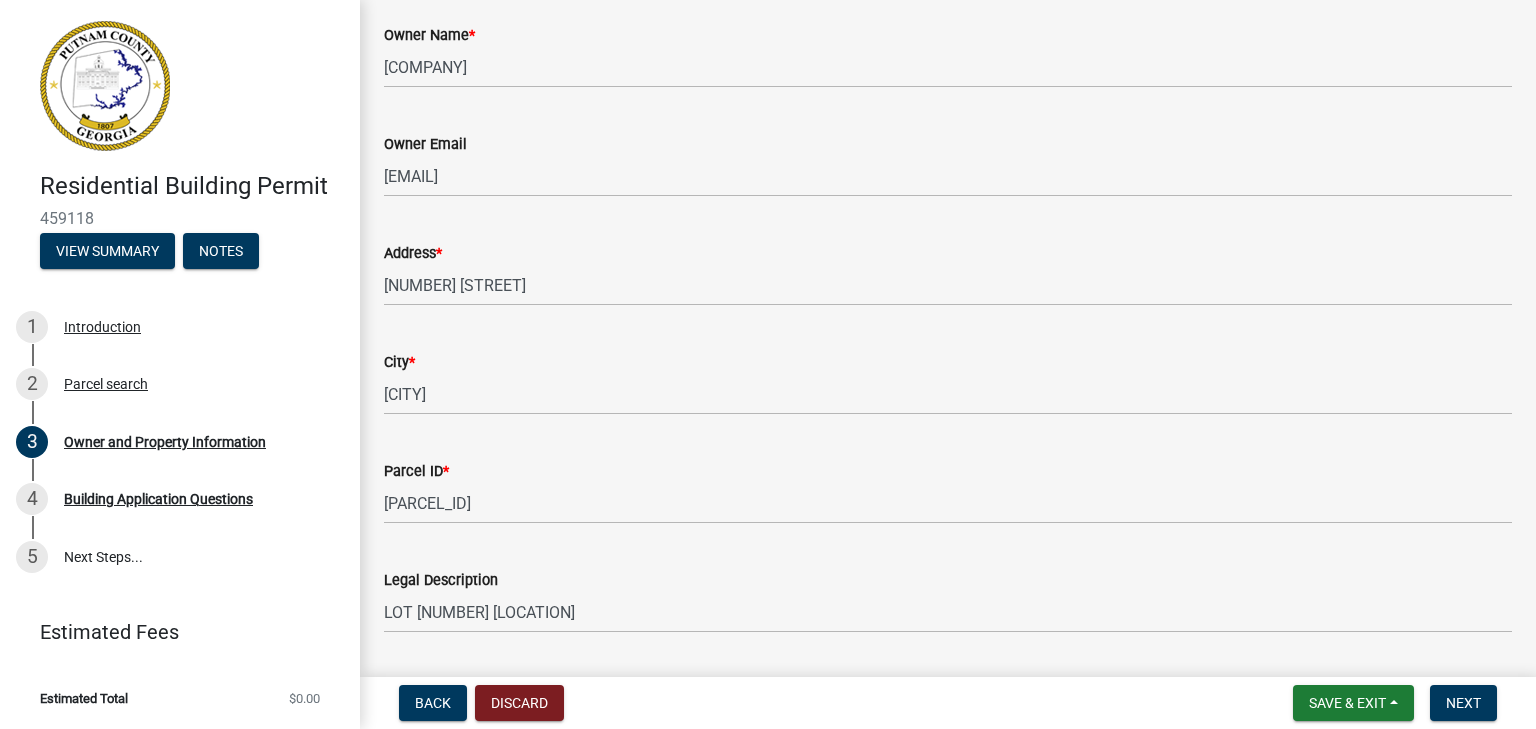 scroll, scrollTop: 400, scrollLeft: 0, axis: vertical 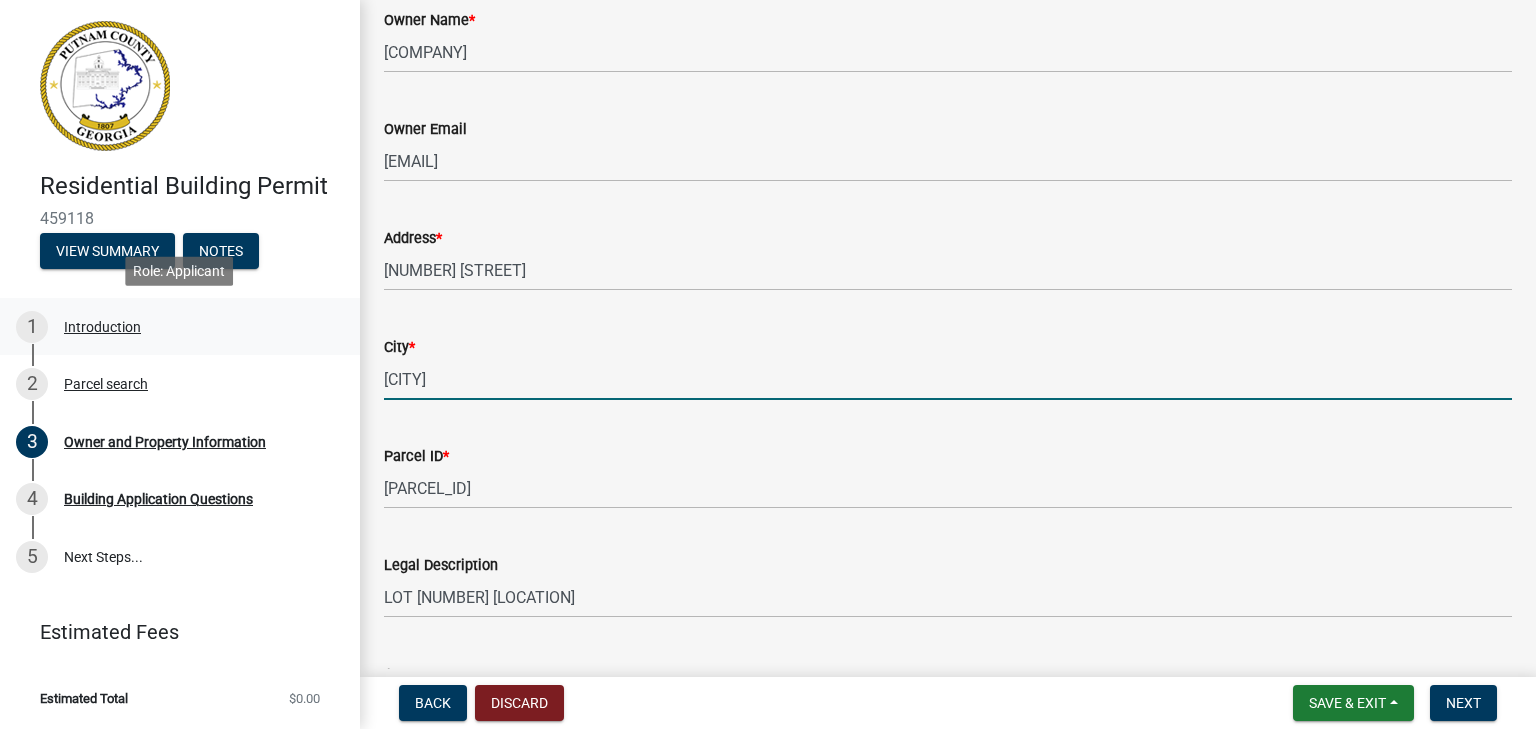 drag, startPoint x: 556, startPoint y: 379, endPoint x: 358, endPoint y: 323, distance: 205.76686 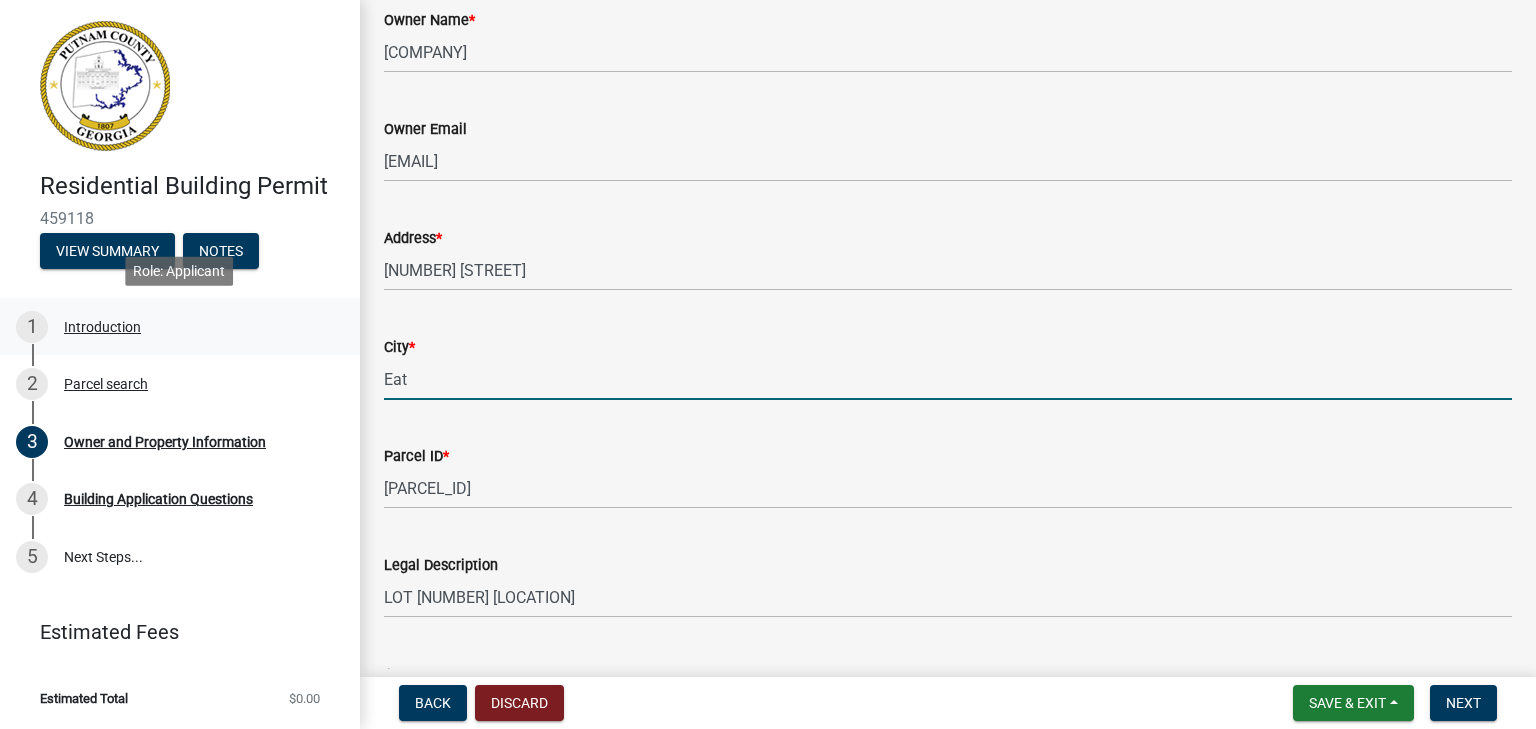 type on "Eatonton" 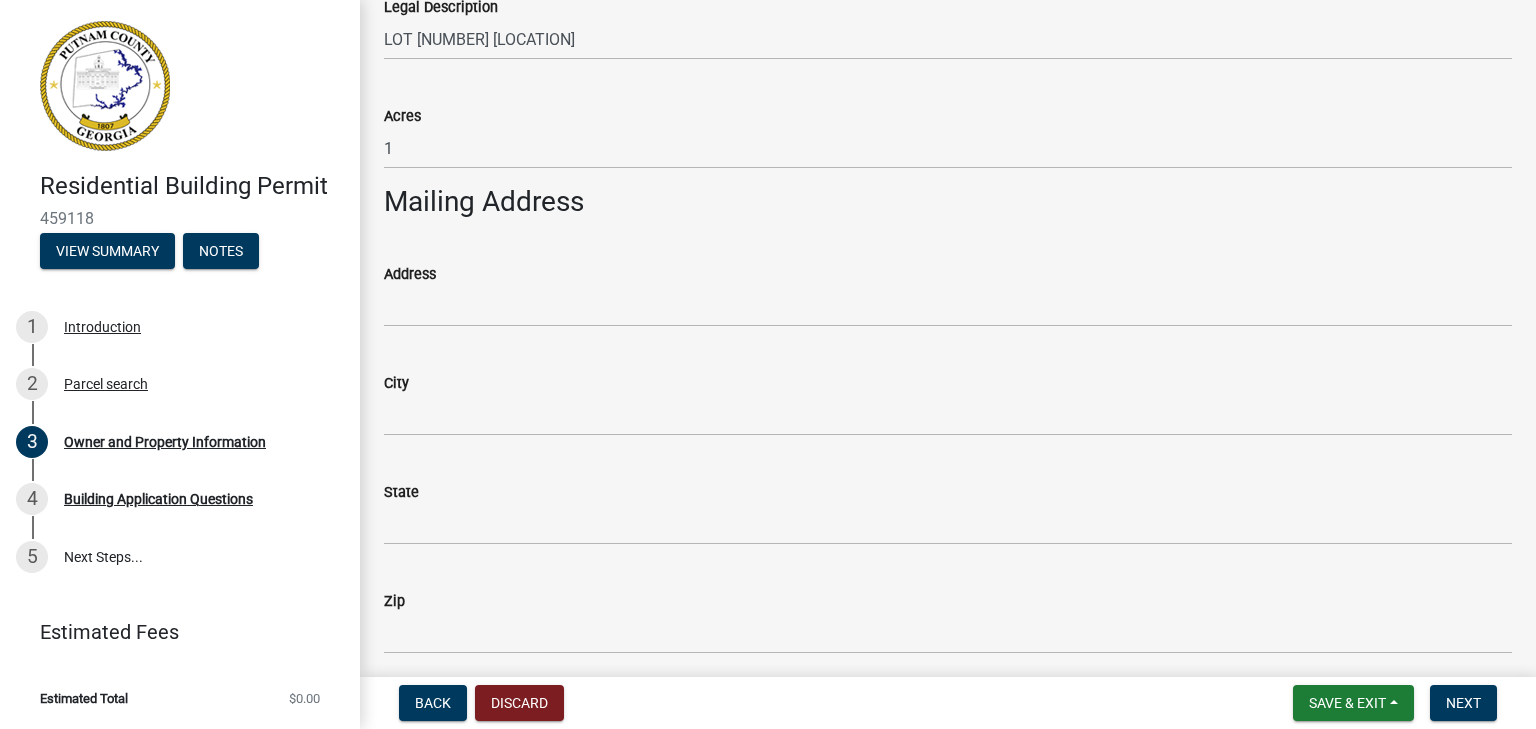 scroll, scrollTop: 1000, scrollLeft: 0, axis: vertical 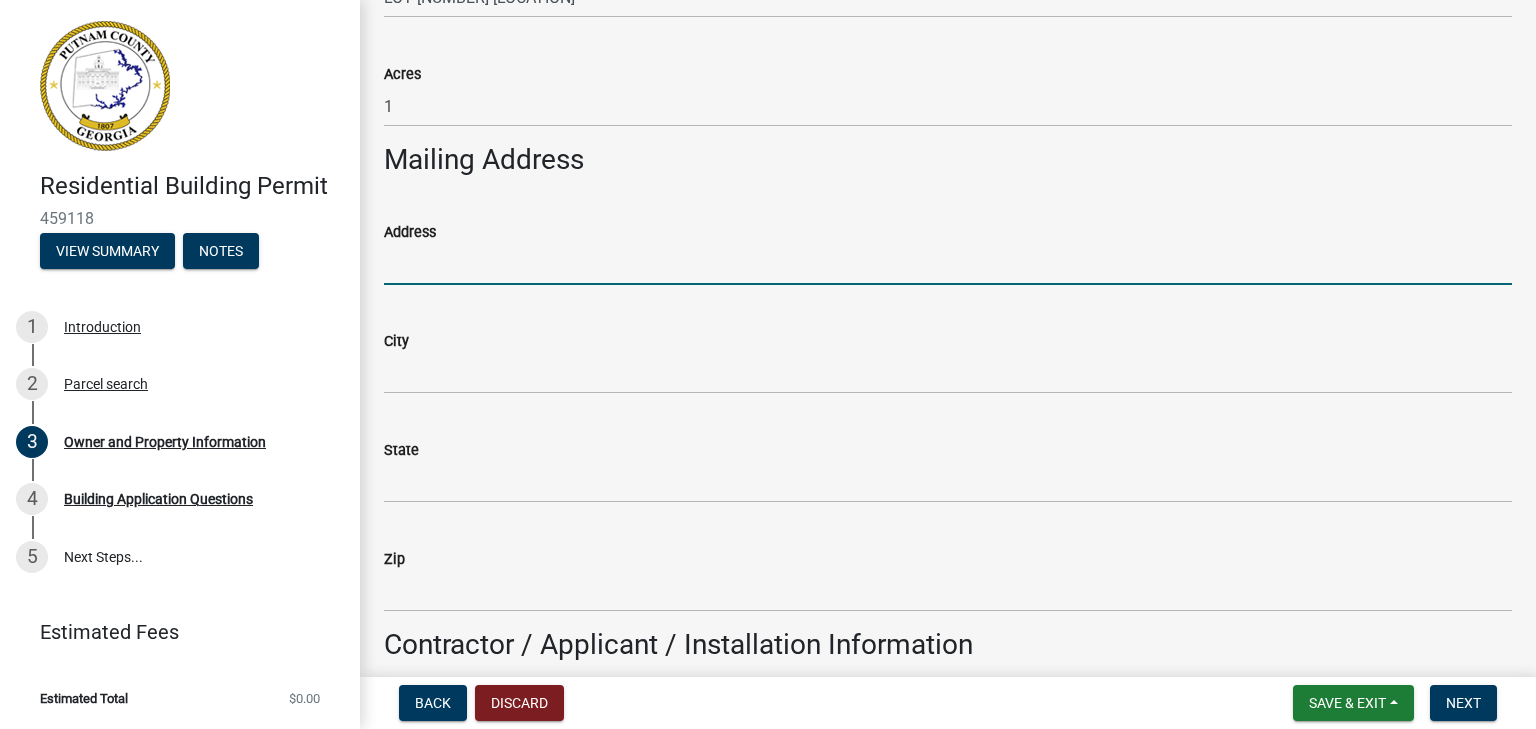click on "Address" at bounding box center [948, 264] 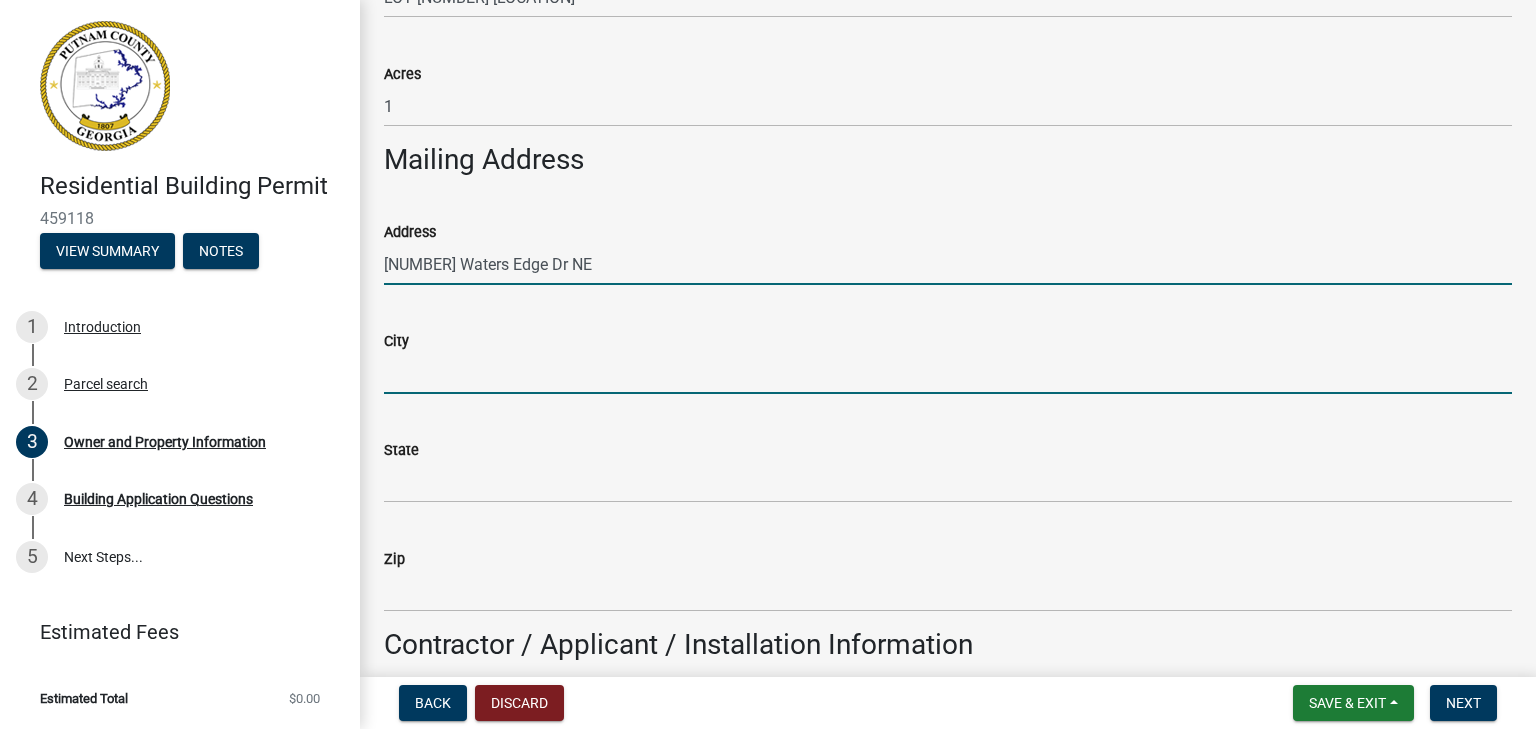 type on "[CITY]" 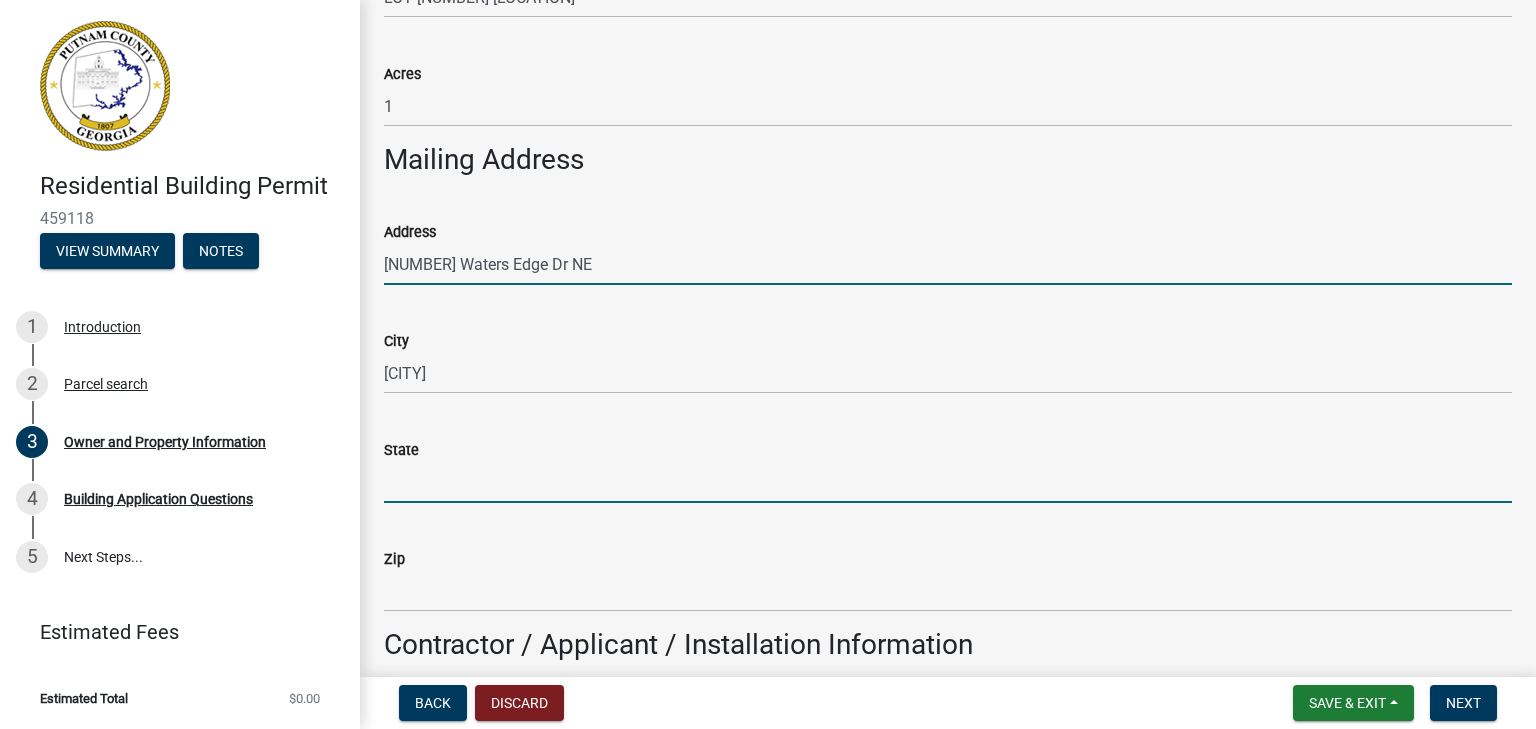 type 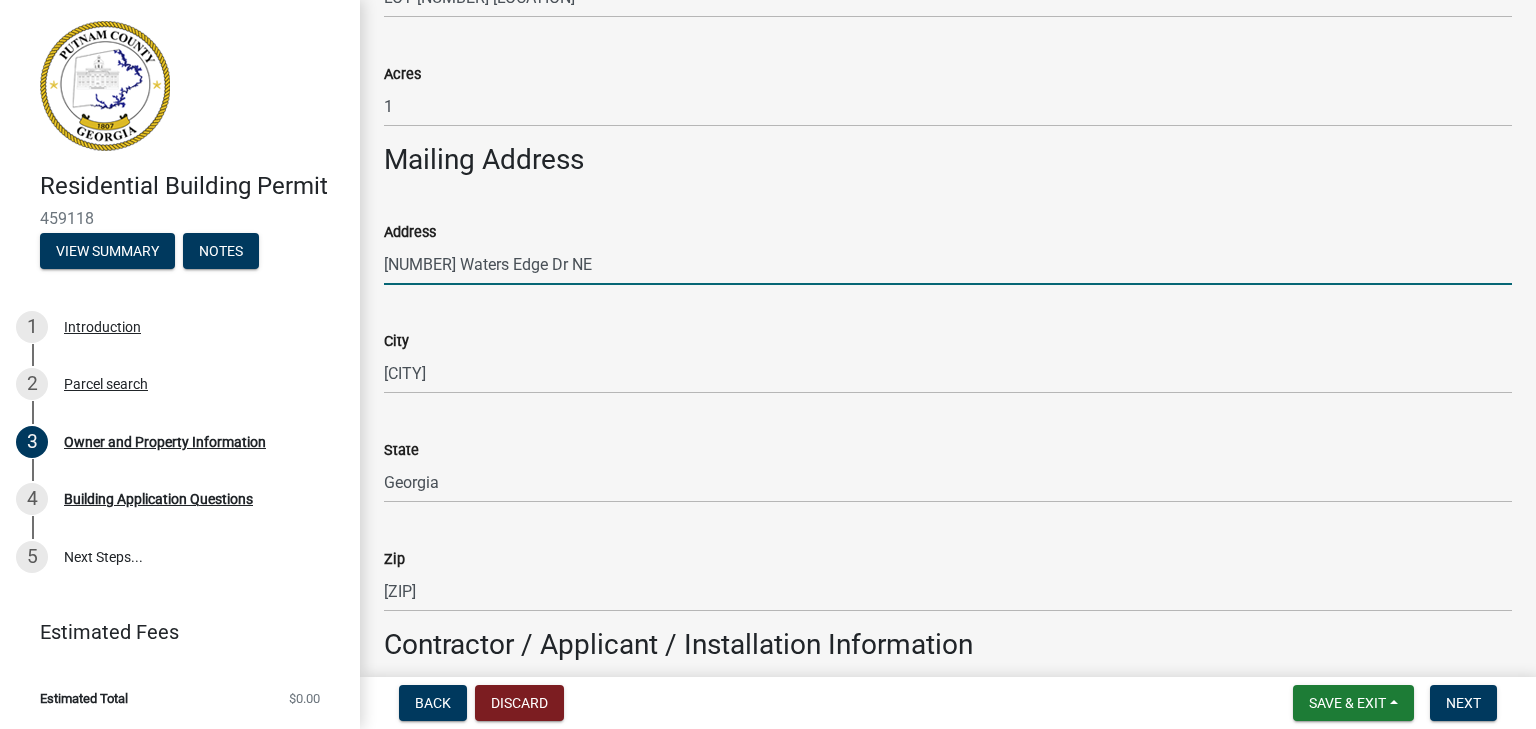 click on "[NUMBER] Waters Edge Dr NE" at bounding box center (948, 264) 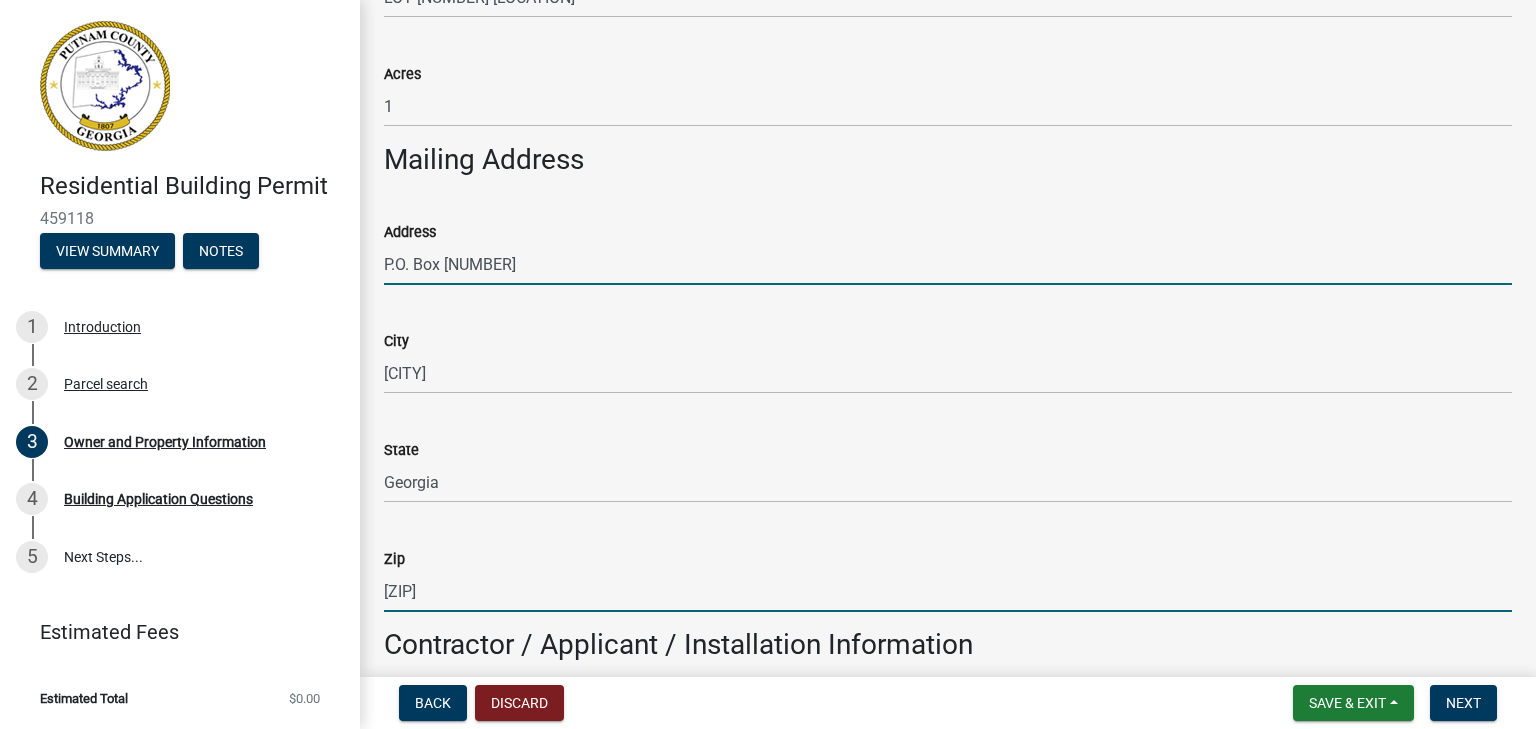 click on "[ZIP]" at bounding box center [948, 591] 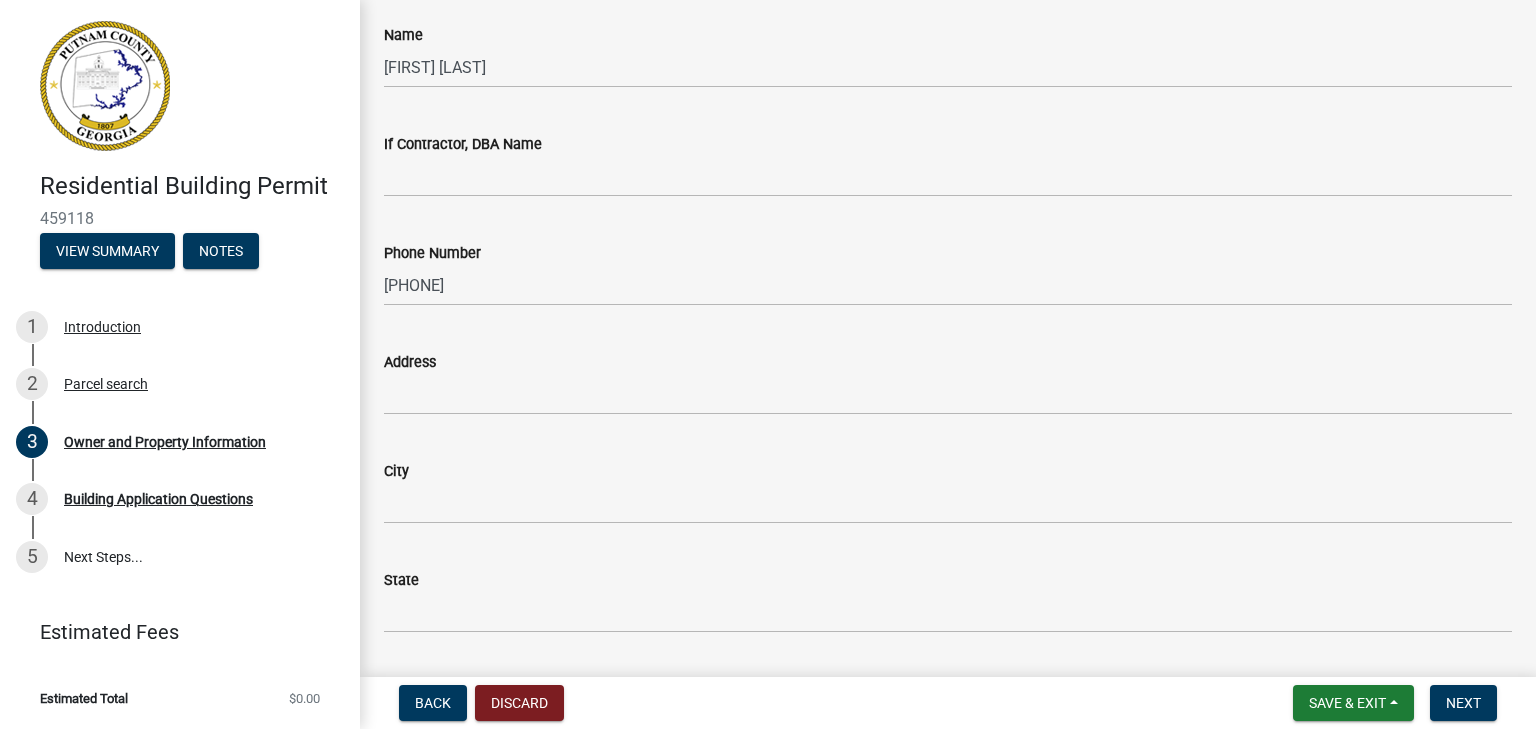 scroll, scrollTop: 1700, scrollLeft: 0, axis: vertical 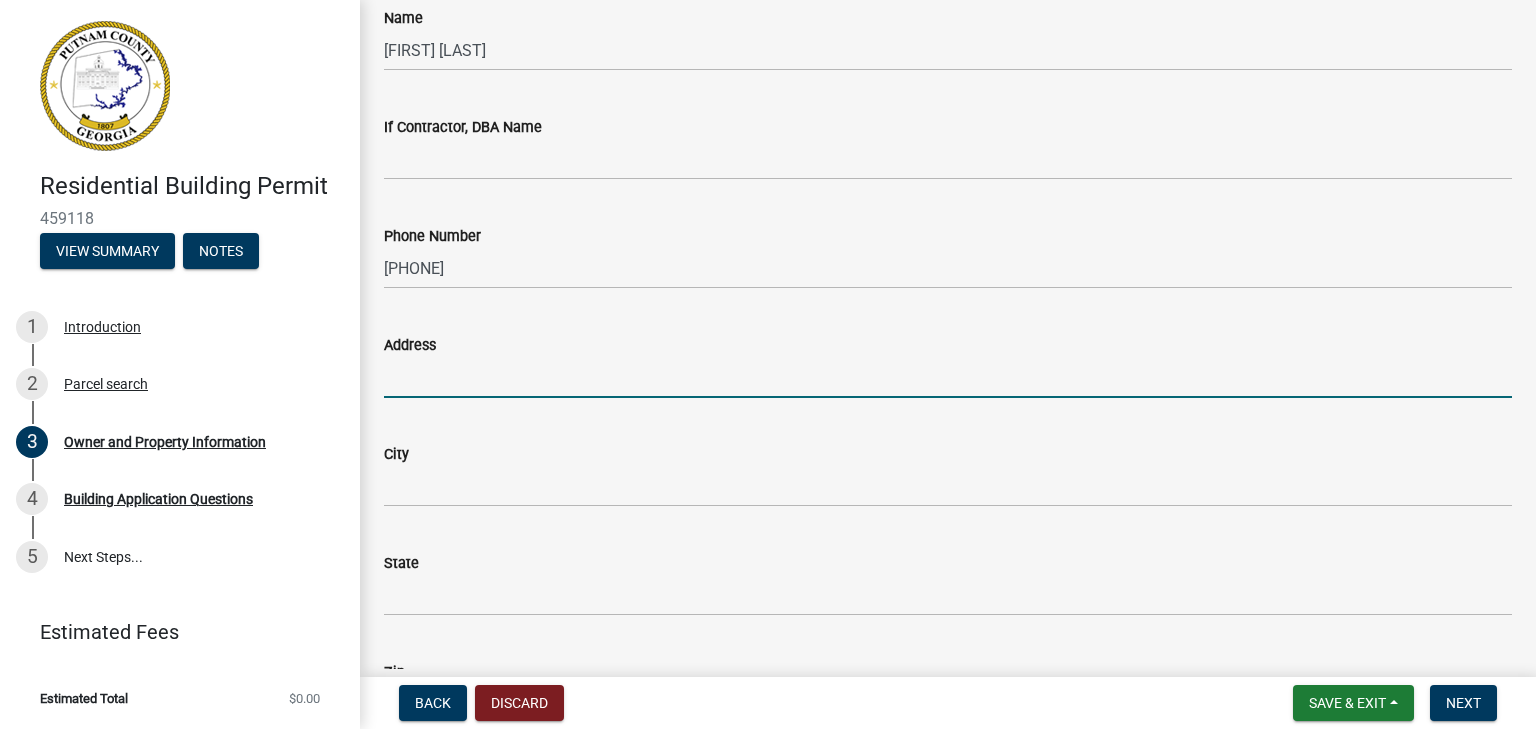 click on "Address" at bounding box center [948, 377] 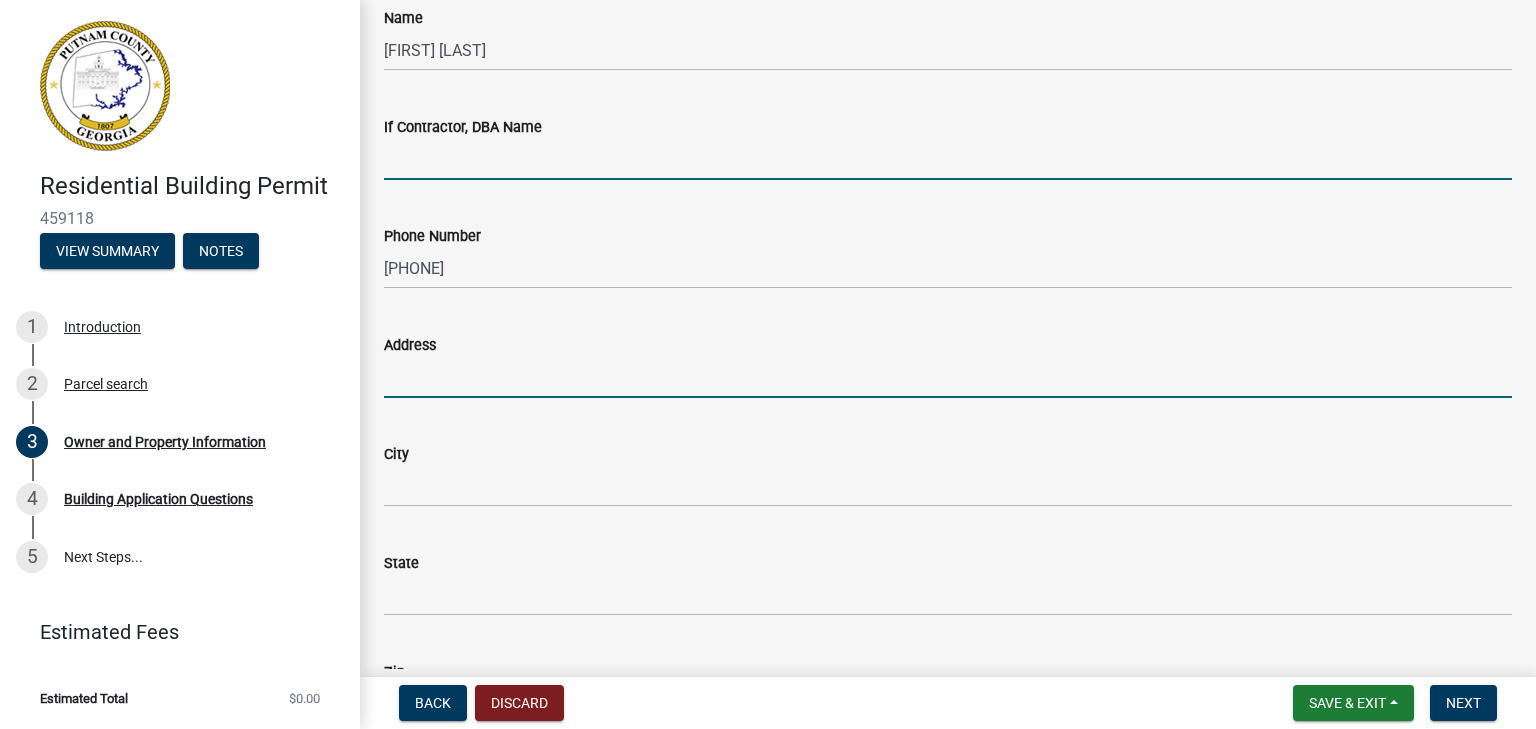 click on "If Contractor, DBA Name" at bounding box center (948, 159) 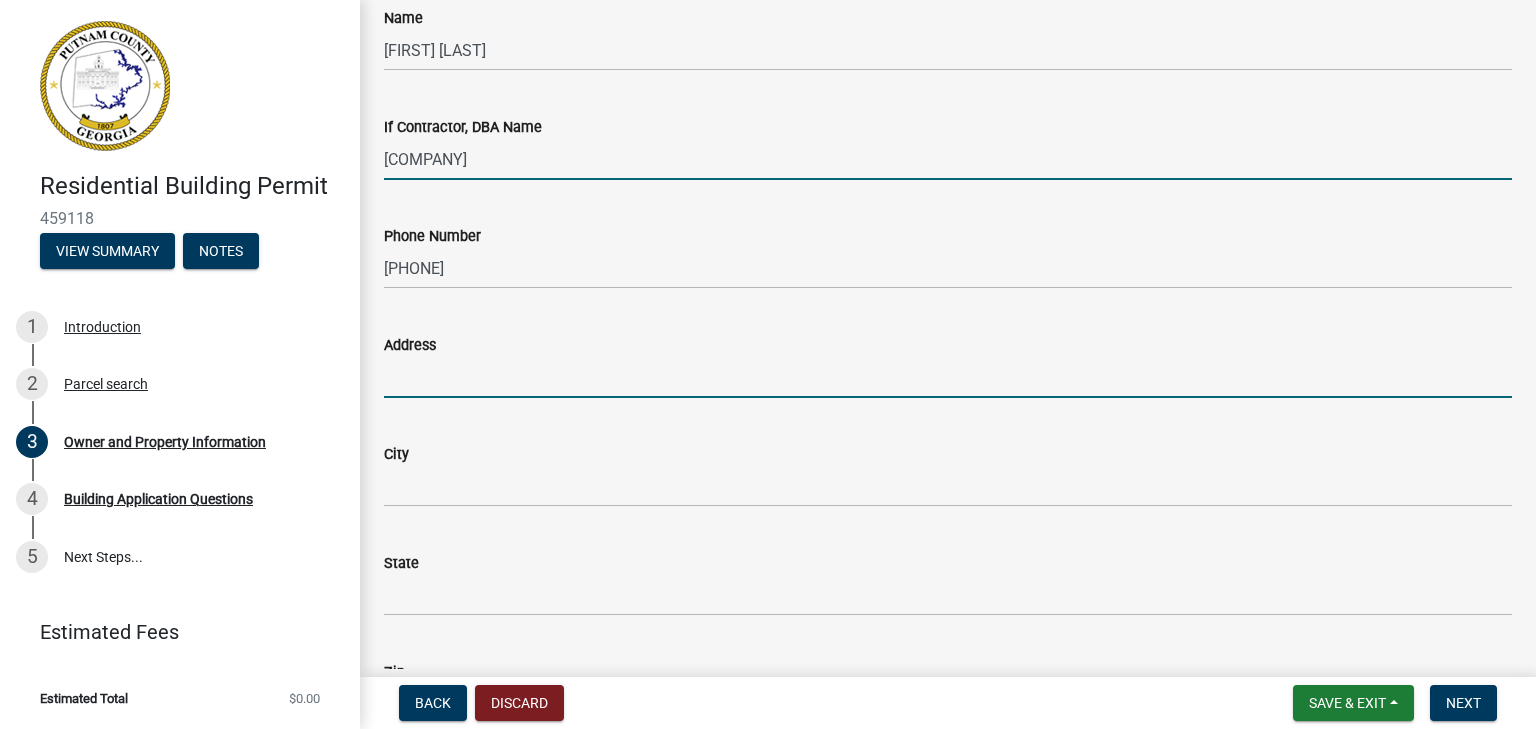 click on "Address" at bounding box center (948, 377) 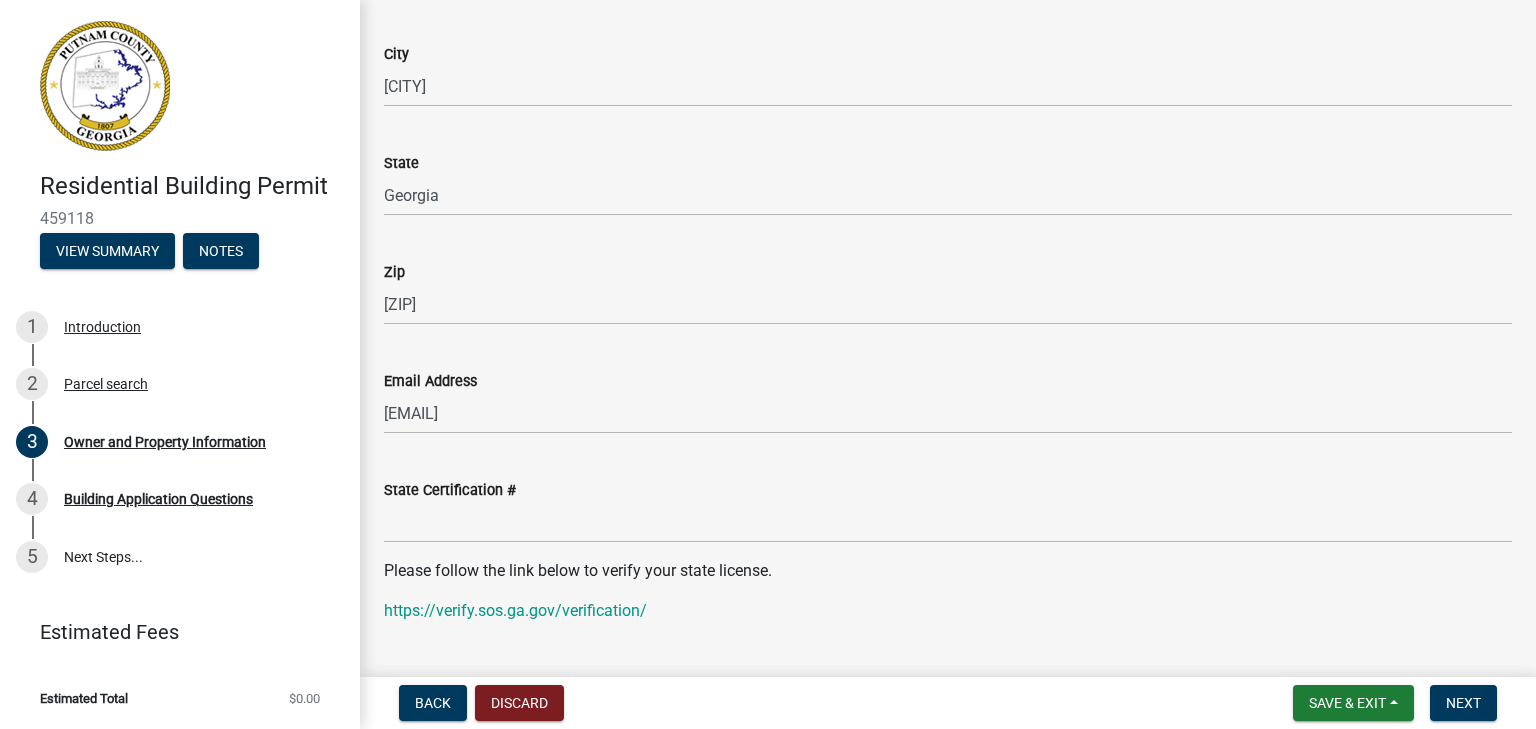 scroll, scrollTop: 2200, scrollLeft: 0, axis: vertical 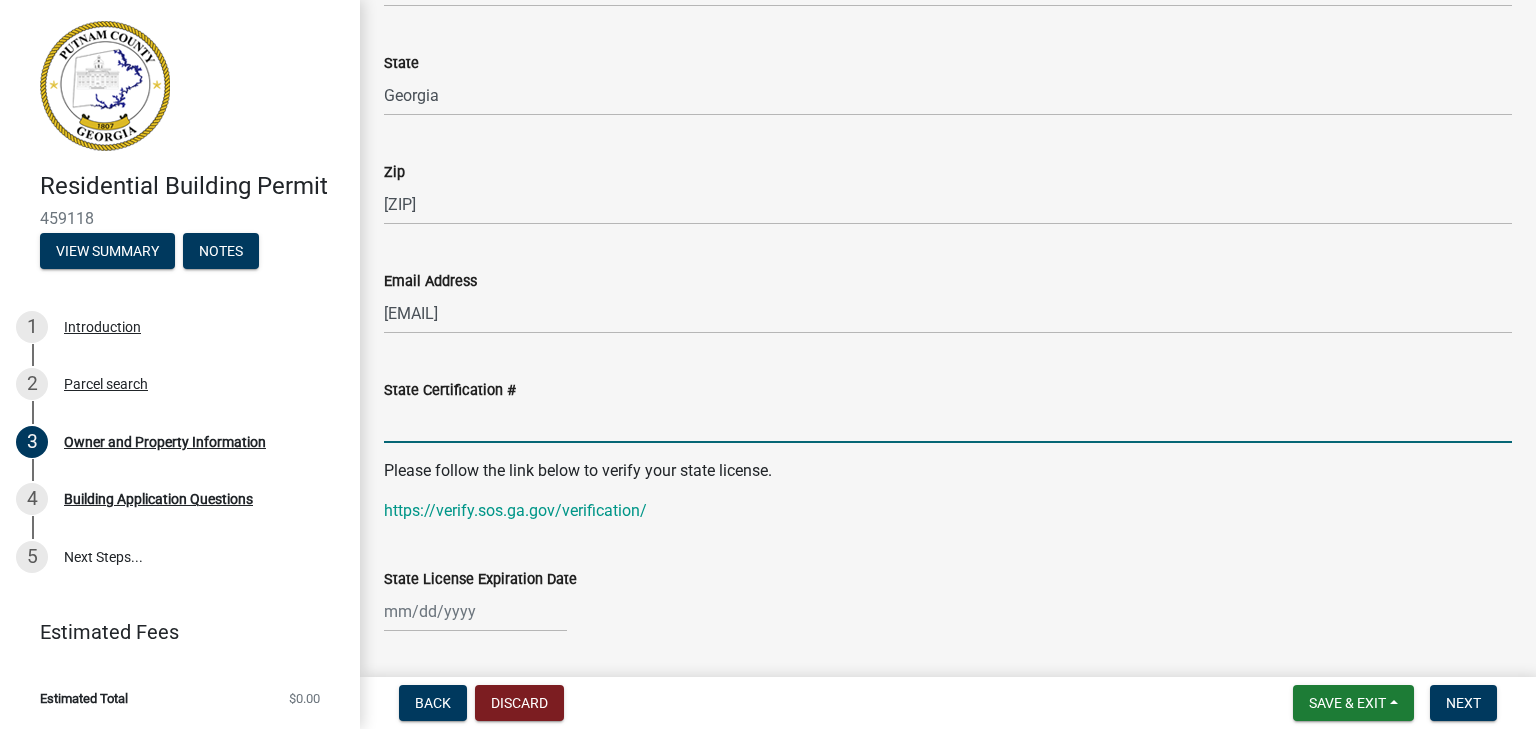 click on "State Certification #" at bounding box center [948, 422] 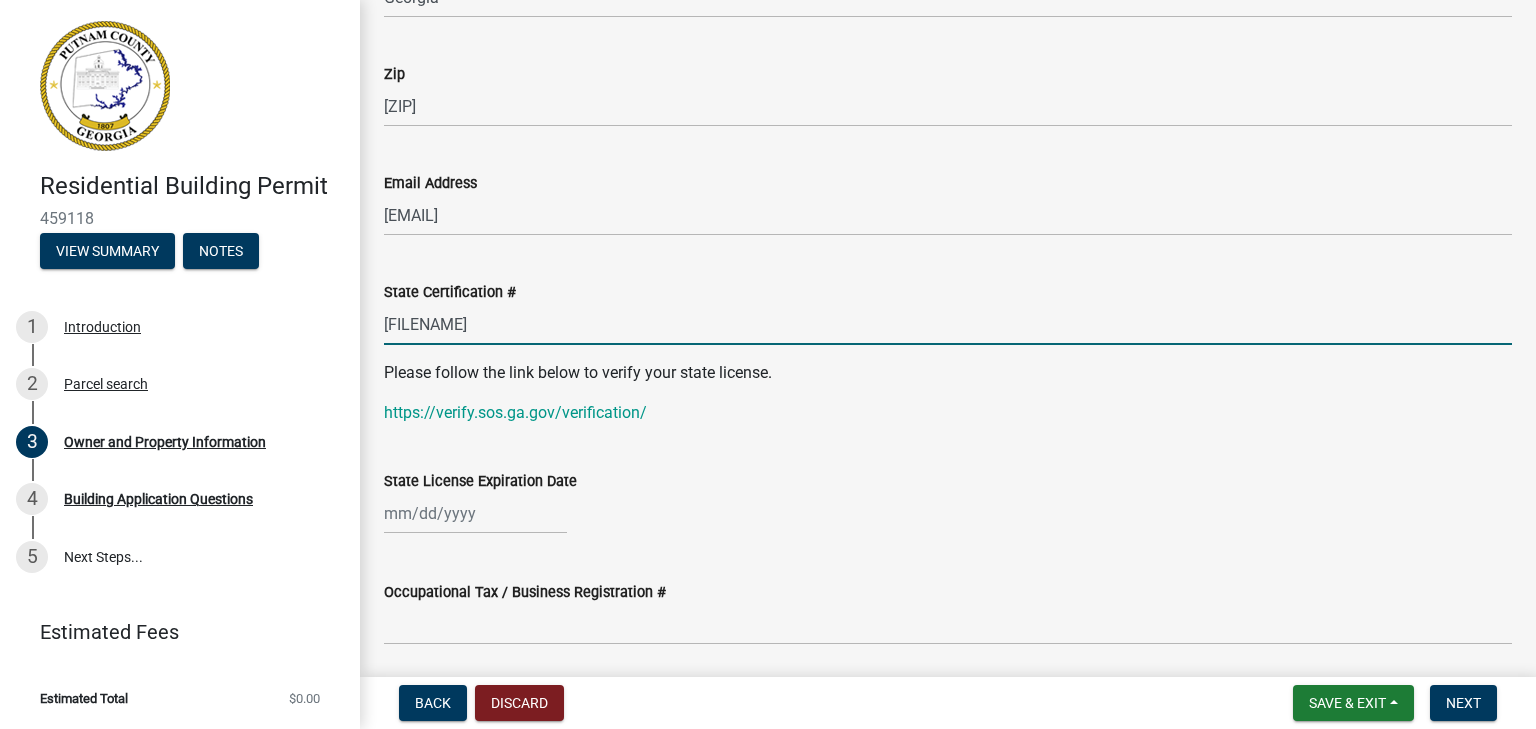 scroll, scrollTop: 2400, scrollLeft: 0, axis: vertical 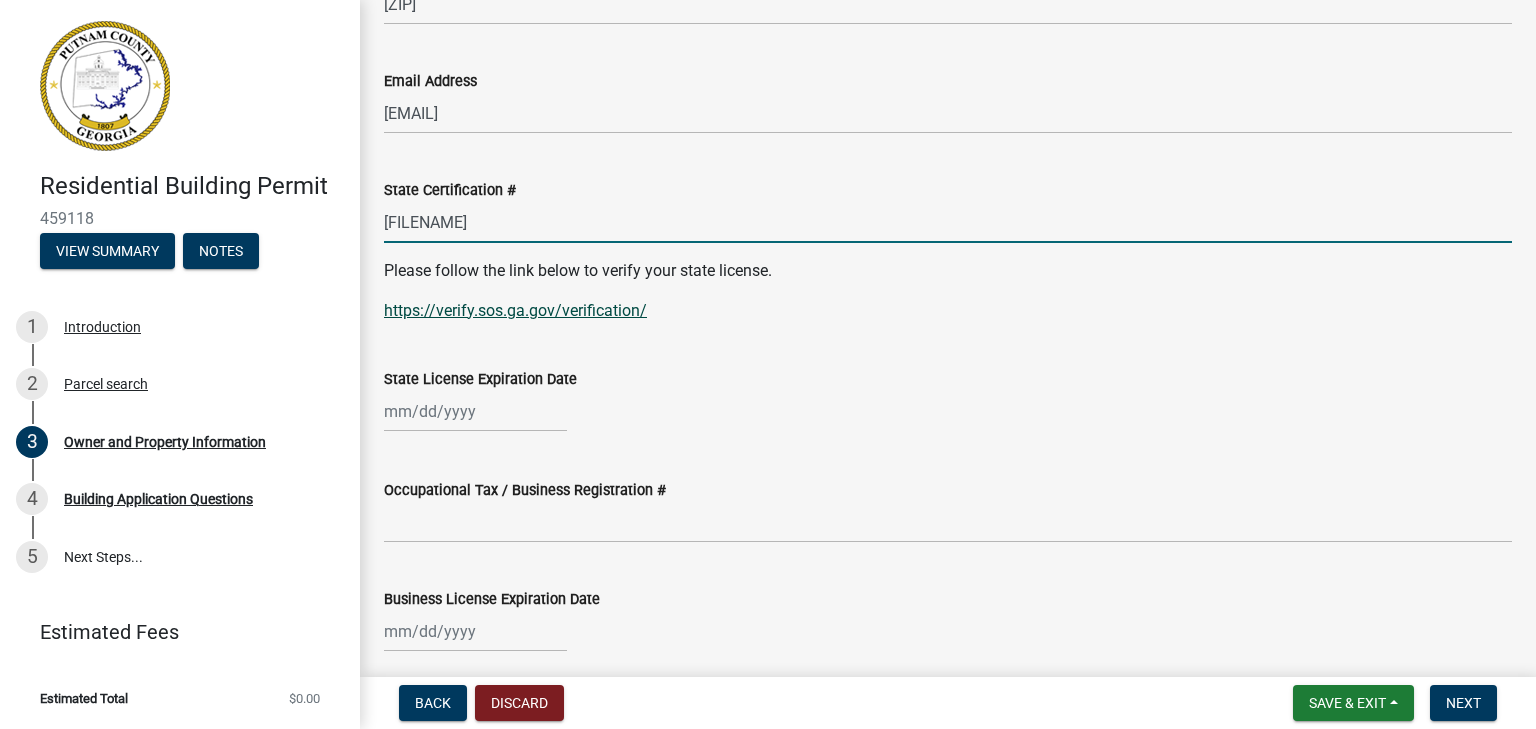 click on "https://verify.sos.ga.gov/verification/" 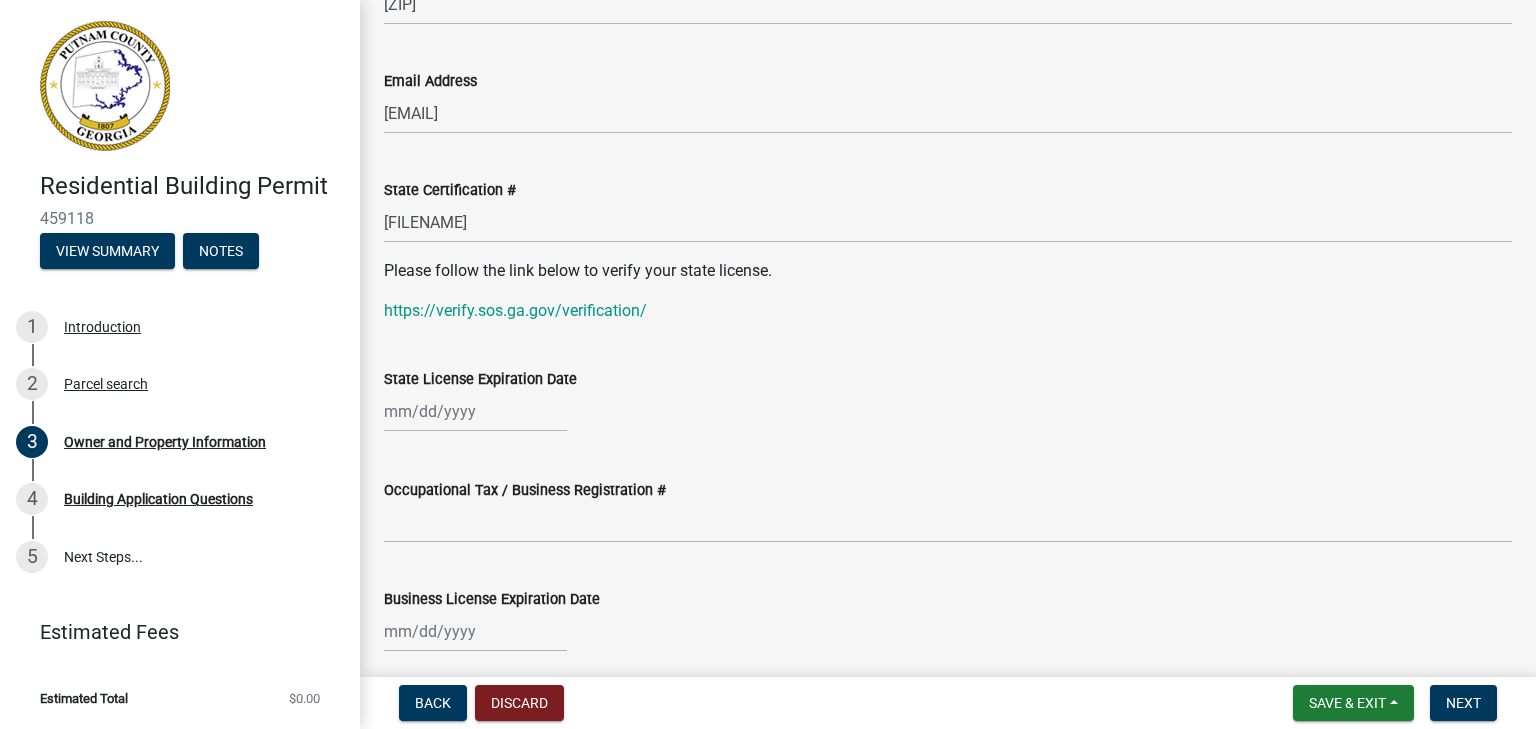 click 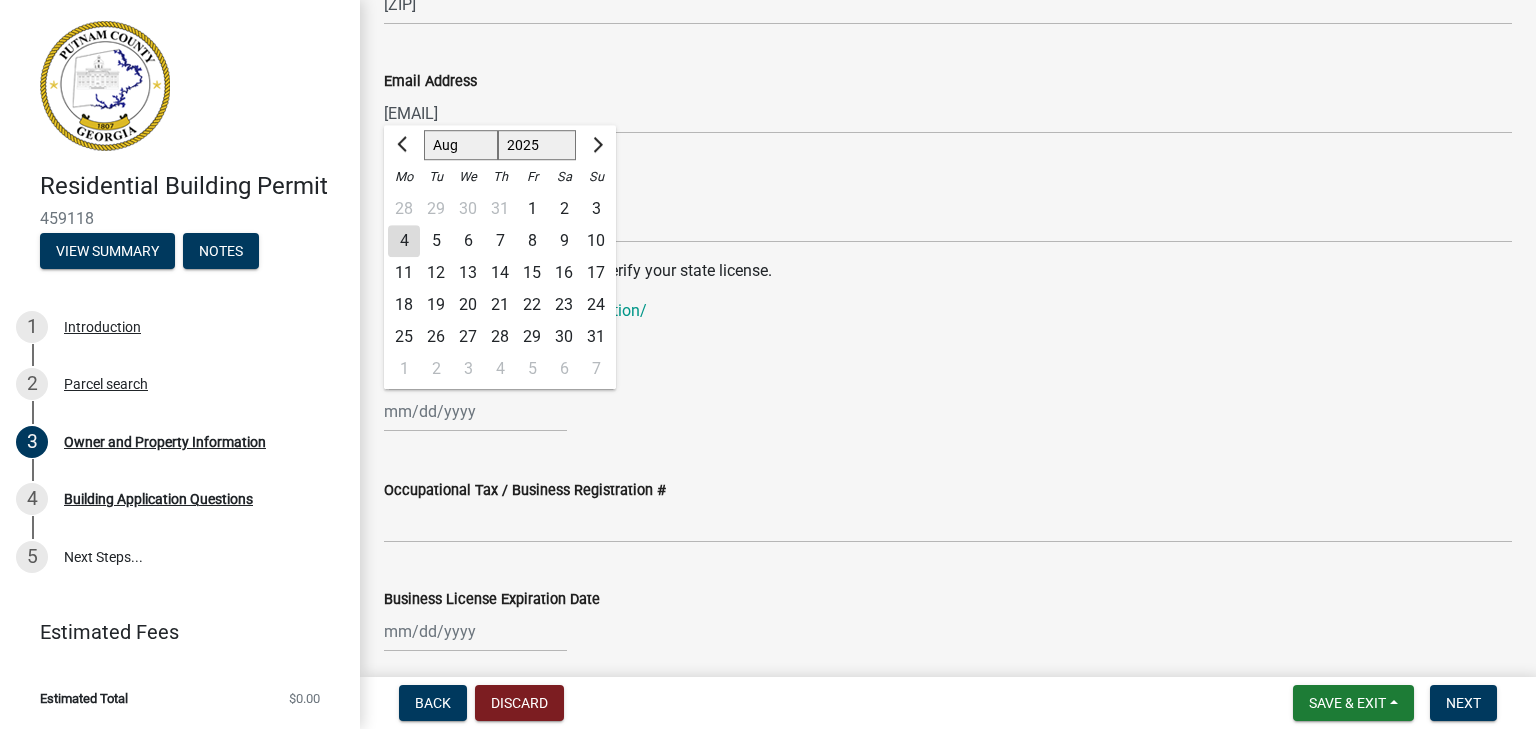 click on "1525 1526 1527 1528 1529 1530 1531 1532 1533 1534 1535 1536 1537 1538 1539 1540 1541 1542 1543 1544 1545 1546 1547 1548 1549 1550 1551 1552 1553 1554 1555 1556 1557 1558 1559 1560 1561 1562 1563 1564 1565 1566 1567 1568 1569 1570 1571 1572 1573 1574 1575 1576 1577 1578 1579 1580 1581 1582 1583 1584 1585 1586 1587 1588 1589 1590 1591 1592 1593 1594 1595 1596 1597 1598 1599 1600 1601 1602 1603 1604 1605 1606 1607 1608 1609 1610 1611 1612 1613 1614 1615 1616 1617 1618 1619 1620 1621 1622 1623 1624 1625 1626 1627 1628 1629 1630 1631 1632 1633 1634 1635 1636 1637 1638 1639 1640 1641 1642 1643 1644 1645 1646 1647 1648 1649 1650 1651 1652 1653 1654 1655 1656 1657 1658 1659 1660 1661 1662 1663 1664 1665 1666 1667 1668 1669 1670 1671 1672 1673 1674 1675 1676 1677 1678 1679 1680 1681 1682 1683 1684 1685 1686 1687 1688 1689 1690 1691 1692 1693 1694 1695 1696 1697 1698 1699 1700 1701 1702 1703 1704 1705 1706 1707 1708 1709 1710 1711 1712 1713 1714 1715 1716 1717 1718 1719 1720 1721 1722 1723 1724 1725 1726 1727 1728 1729" 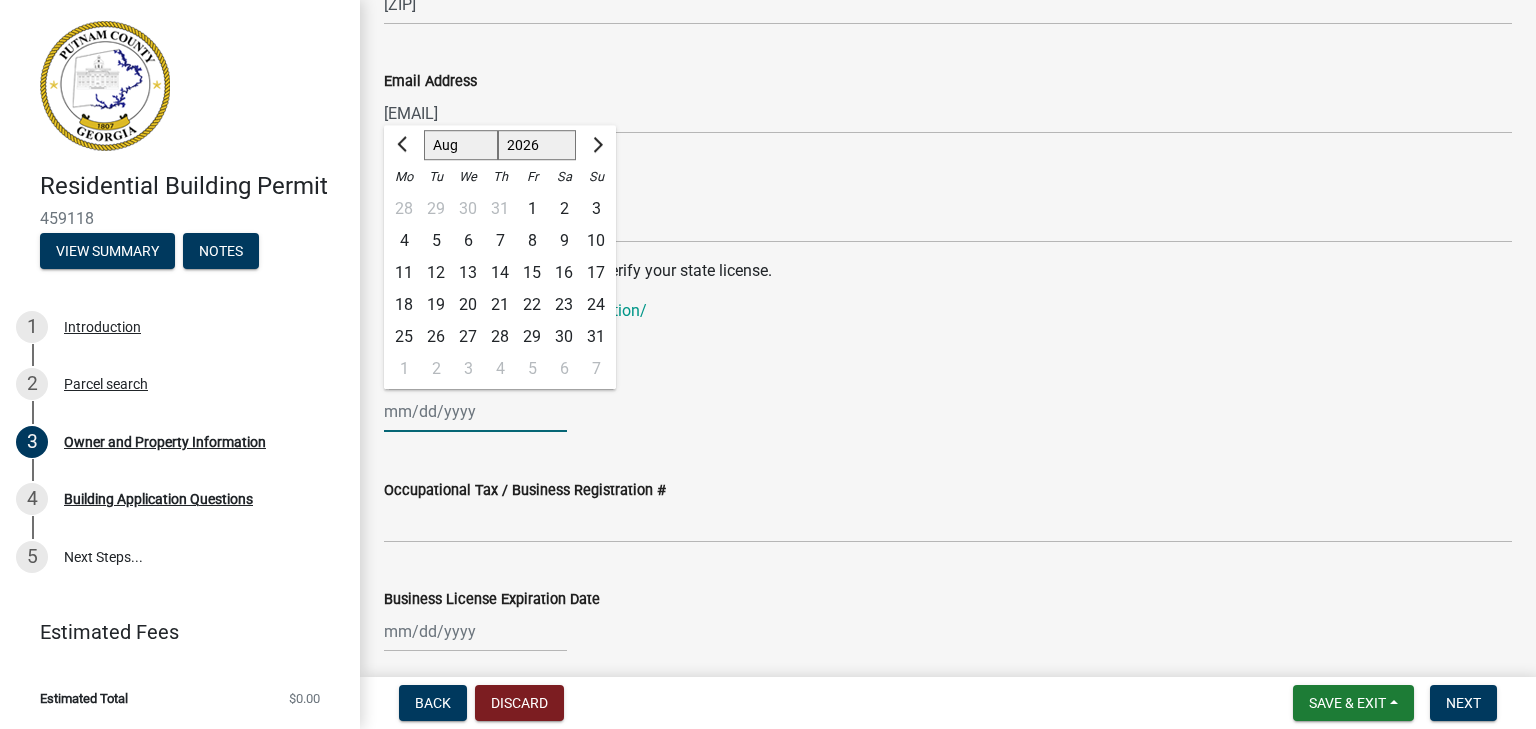 click on "1525 1526 1527 1528 1529 1530 1531 1532 1533 1534 1535 1536 1537 1538 1539 1540 1541 1542 1543 1544 1545 1546 1547 1548 1549 1550 1551 1552 1553 1554 1555 1556 1557 1558 1559 1560 1561 1562 1563 1564 1565 1566 1567 1568 1569 1570 1571 1572 1573 1574 1575 1576 1577 1578 1579 1580 1581 1582 1583 1584 1585 1586 1587 1588 1589 1590 1591 1592 1593 1594 1595 1596 1597 1598 1599 1600 1601 1602 1603 1604 1605 1606 1607 1608 1609 1610 1611 1612 1613 1614 1615 1616 1617 1618 1619 1620 1621 1622 1623 1624 1625 1626 1627 1628 1629 1630 1631 1632 1633 1634 1635 1636 1637 1638 1639 1640 1641 1642 1643 1644 1645 1646 1647 1648 1649 1650 1651 1652 1653 1654 1655 1656 1657 1658 1659 1660 1661 1662 1663 1664 1665 1666 1667 1668 1669 1670 1671 1672 1673 1674 1675 1676 1677 1678 1679 1680 1681 1682 1683 1684 1685 1686 1687 1688 1689 1690 1691 1692 1693 1694 1695 1696 1697 1698 1699 1700 1701 1702 1703 1704 1705 1706 1707 1708 1709 1710 1711 1712 1713 1714 1715 1716 1717 1718 1719 1720 1721 1722 1723 1724 1725 1726 1727 1728 1729" 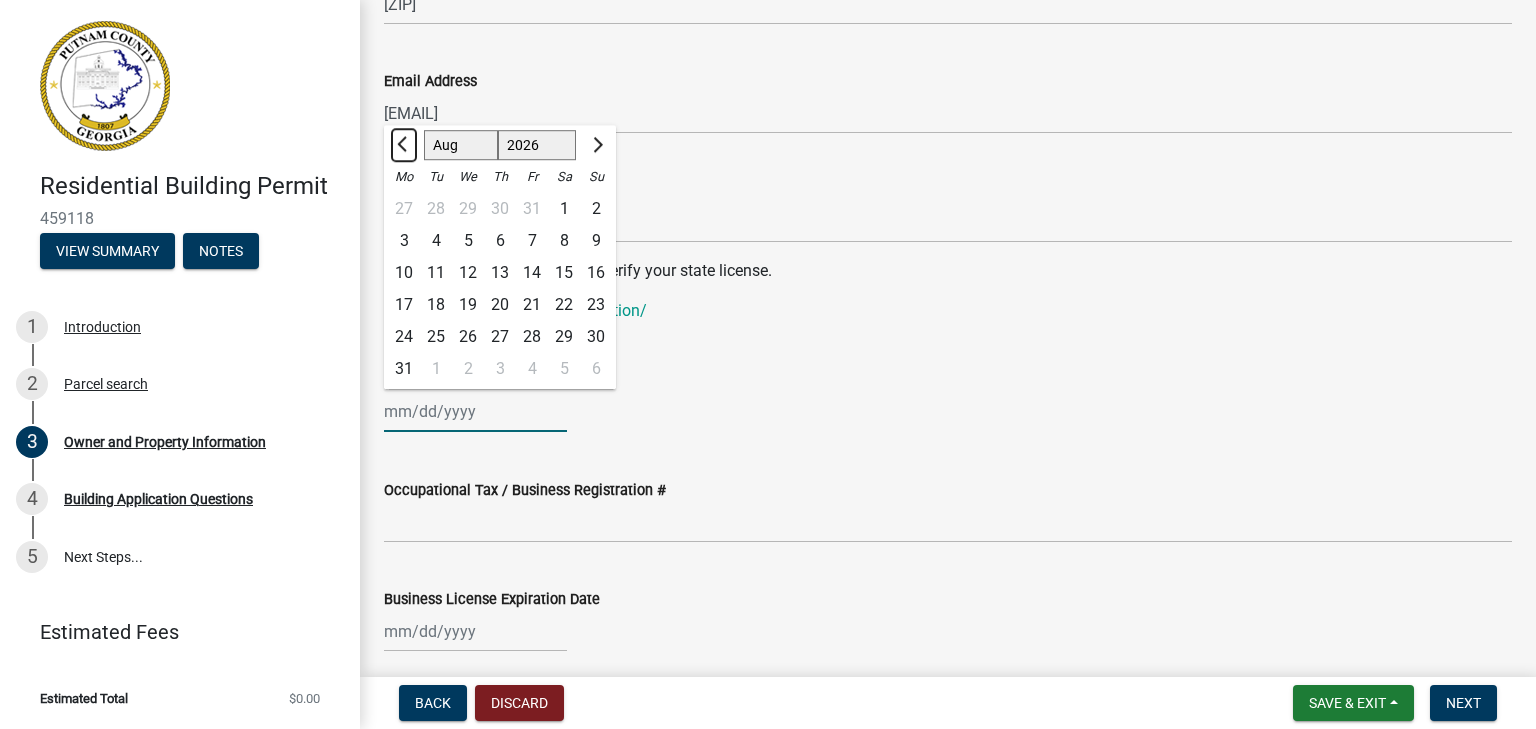 click 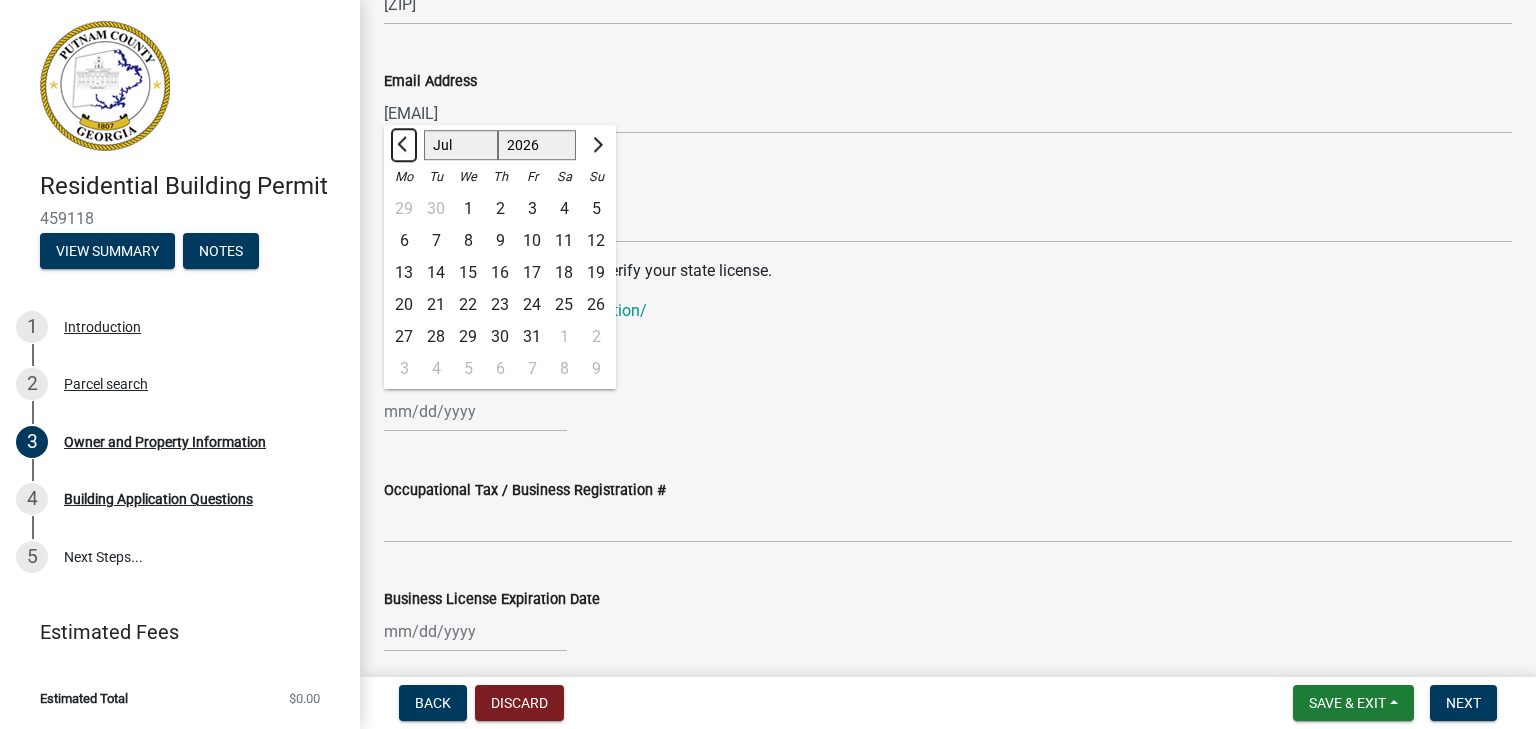 click 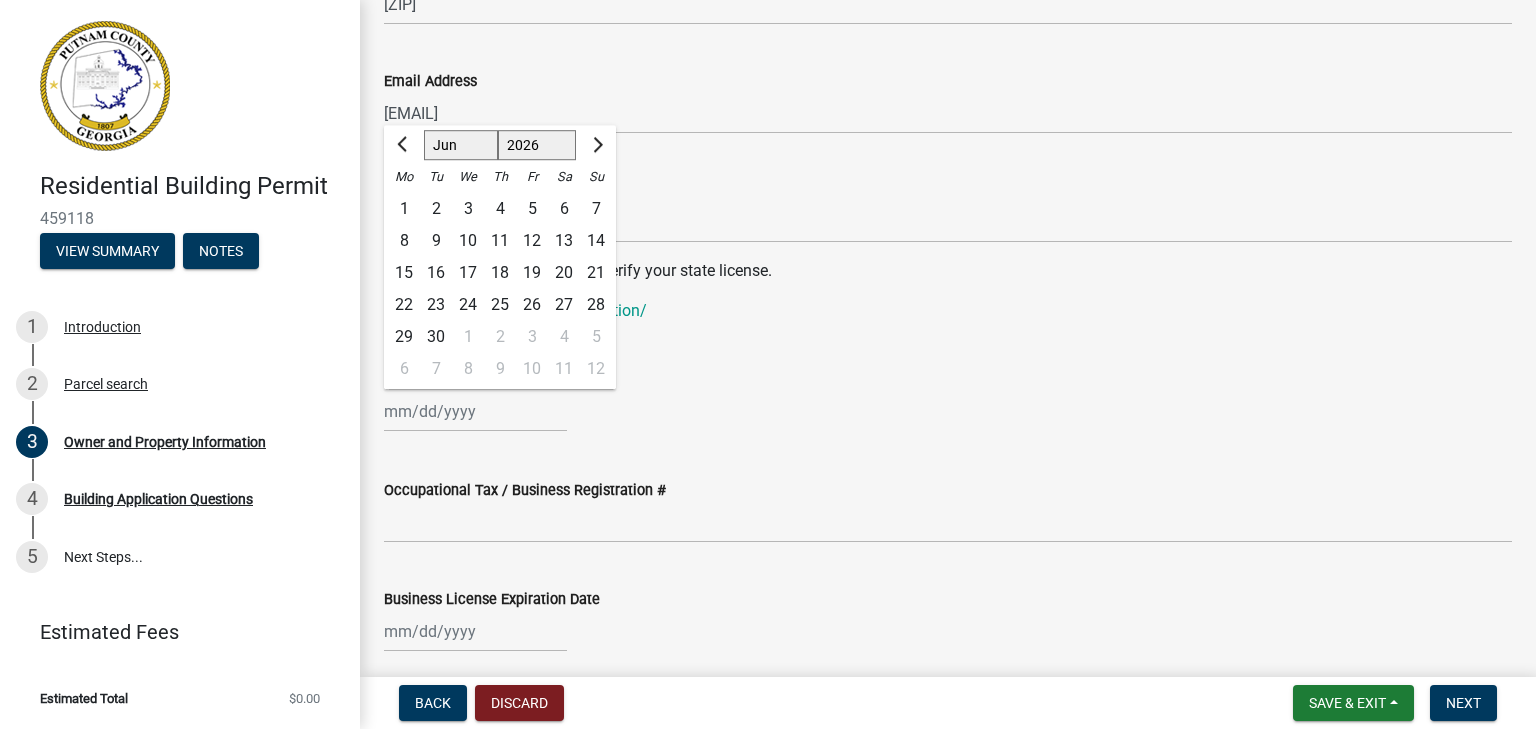 click on "30" 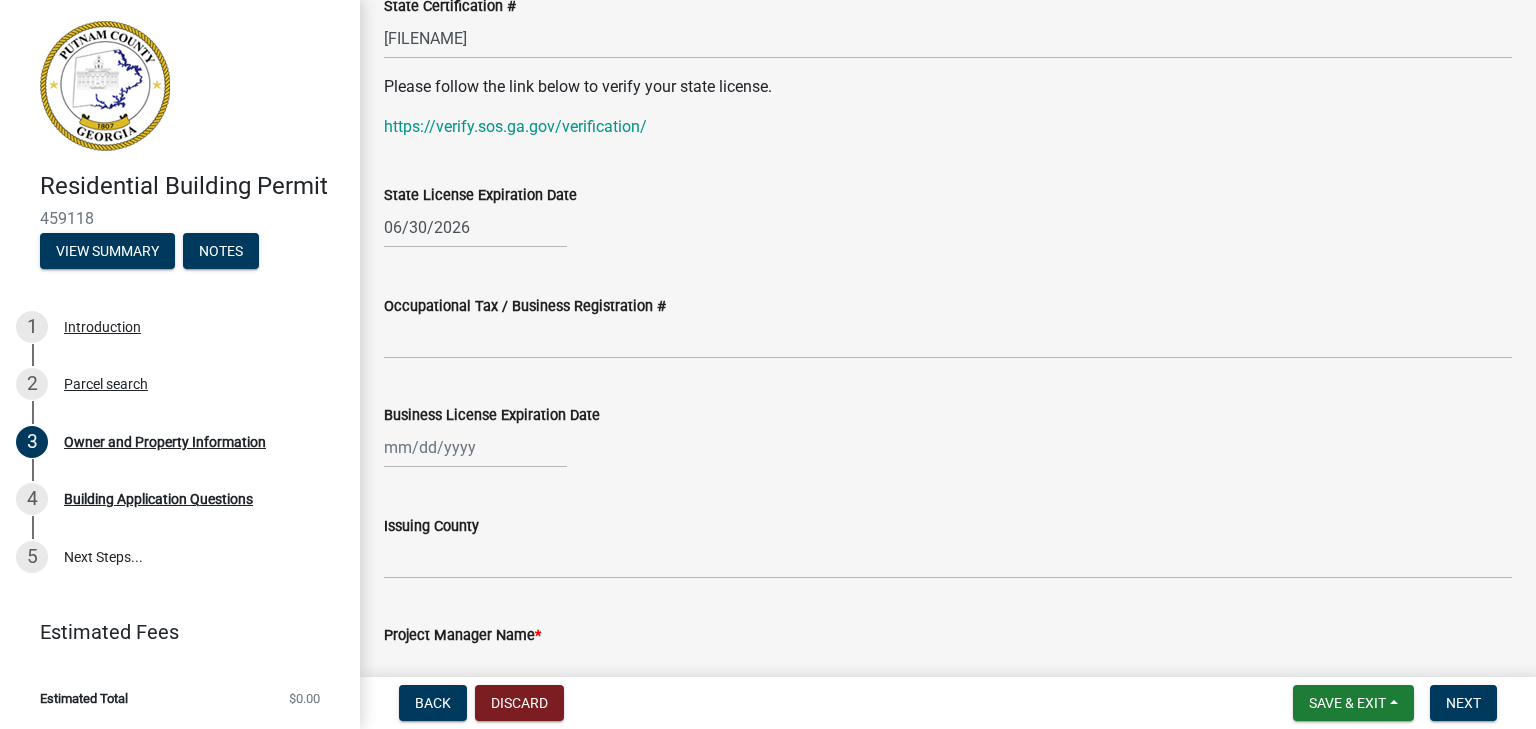 scroll, scrollTop: 2600, scrollLeft: 0, axis: vertical 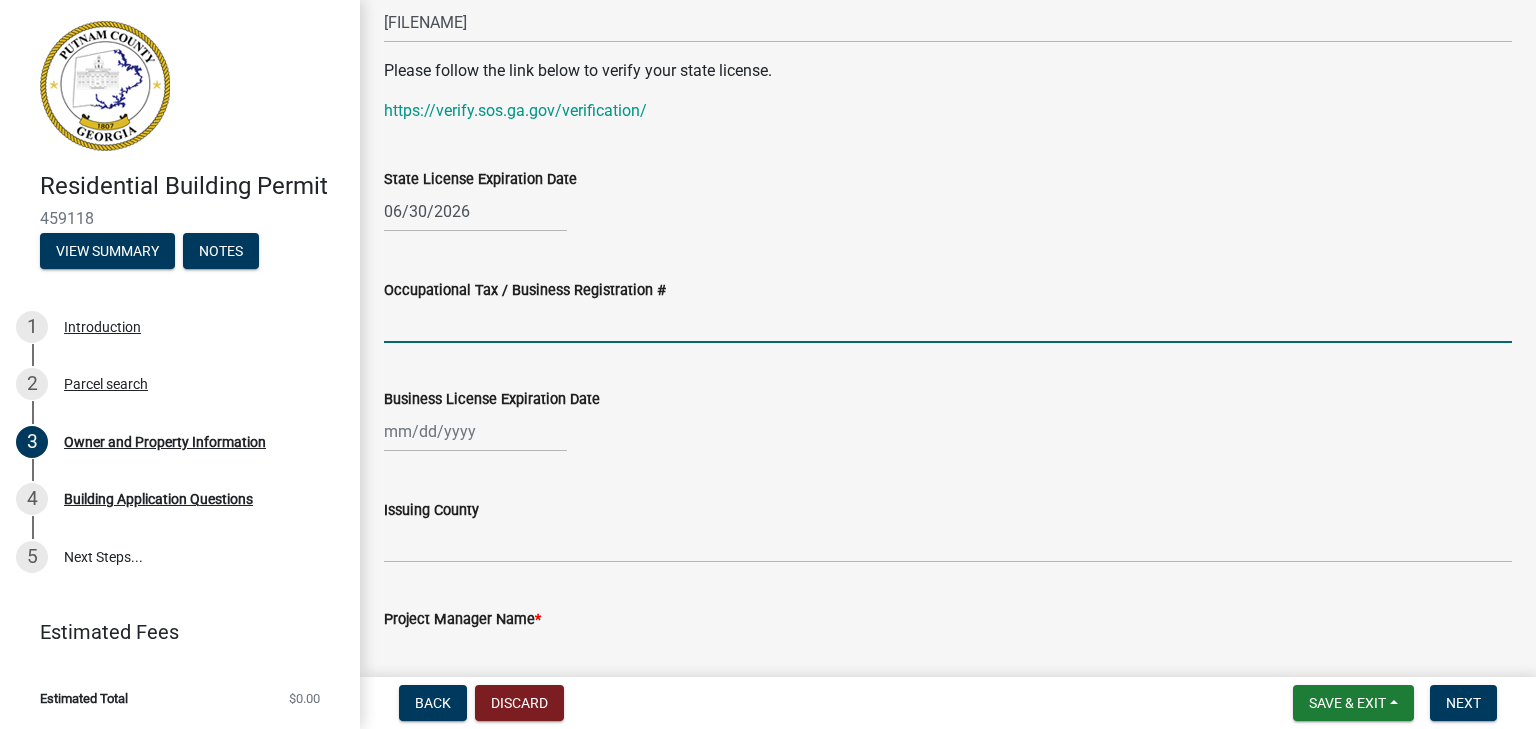 click on "Occupational Tax / Business Registration #" at bounding box center (948, 322) 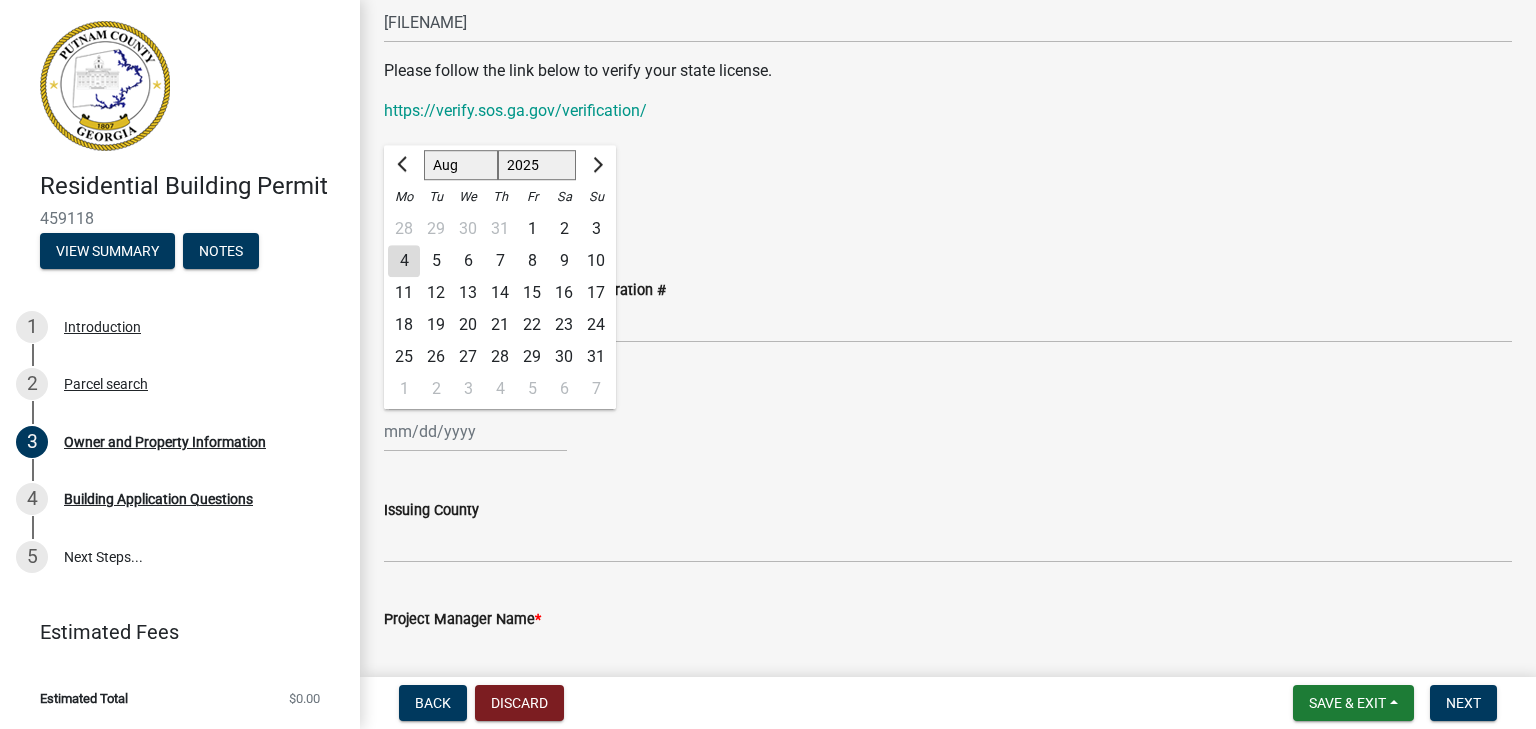 click on "Jan Feb Mar Apr May Jun Jul Aug Sep Oct Nov Dec 1525 1526 1527 1528 1529 1530 1531 1532 1533 1534 1535 1536 1537 1538 1539 1540 1541 1542 1543 1544 1545 1546 1547 1548 1549 1550 1551 1552 1553 1554 1555 1556 1557 1558 1559 1560 1561 1562 1563 1564 1565 1566 1567 1568 1569 1570 1571 1572 1573 1574 1575 1576 1577 1578 1579 1580 1581 1582 1583 1584 1585 1586 1587 1588 1589 1590 1591 1592 1593 1594 1595 1596 1597 1598 1599 1600 1601 1602 1603 1604 1605 1606 1607 1608 1609 1610 1611 1612 1613 1614 1615 1616 1617 1618 1619 1620 1621 1622 1623 1624 1625 1626 1627 1628 1629 1630 1631 1632 1633 1634 1635 1636 1637 1638 1639 1640 1641 1642 1643 1644 1645 1646 1647 1648 1649 1650 1651 1652 1653 1654 1655 1656 1657 1658 1659 1660 1661 1662 1663 1664 1665 1666 1667 1668 1669 1670 1671 1672 1673 1674 1675 1676 1677 1678 1679 1680 1681 1682 1683 1684 1685 1686 1687 1688 1689 1690 1691 1692 1693 1694 1695 1696 1697 1698 1699 1700 1701 1702 1703 1704 1705 1706 1707 1708 1709 1710 1711 1712 1713 1714 1715 1716 1717 1718 1719 1" 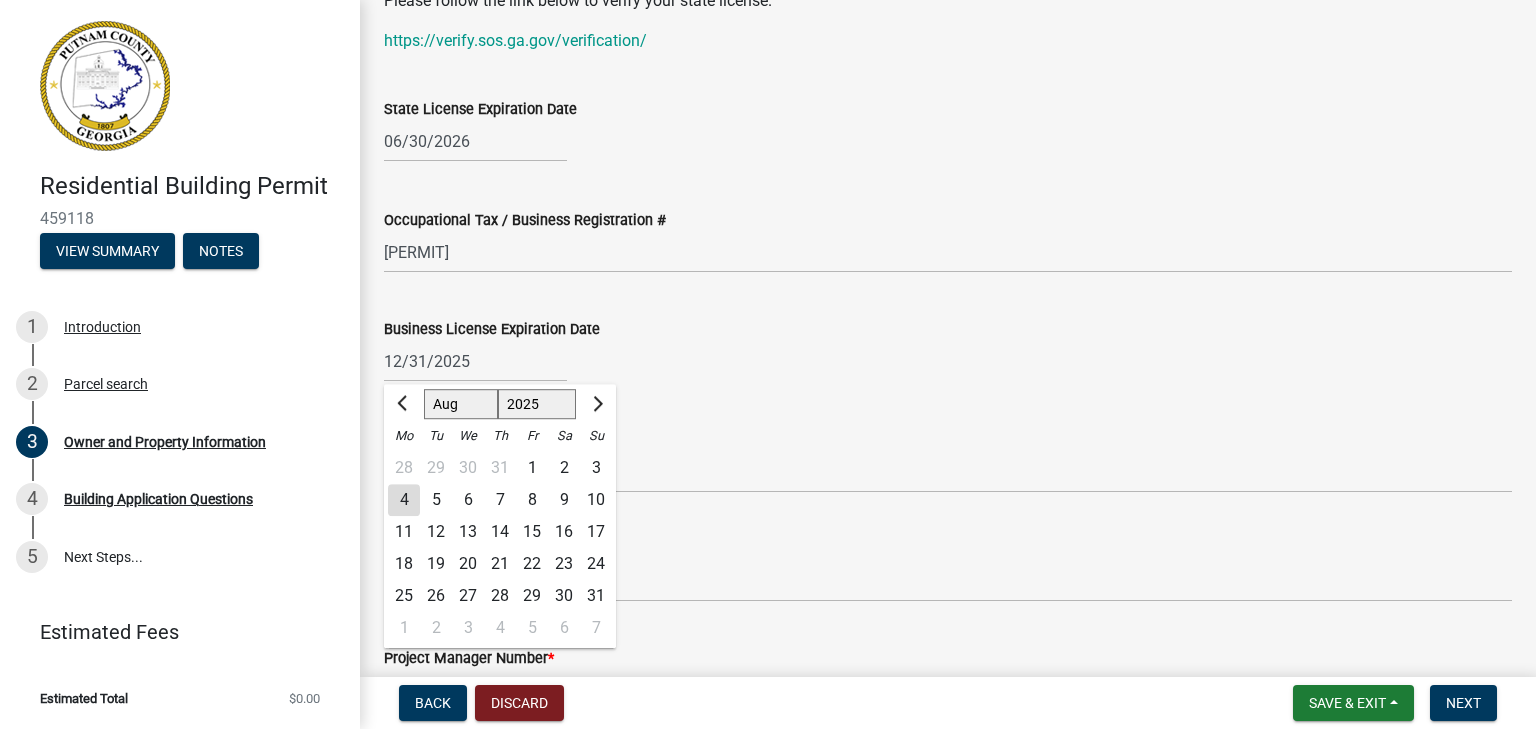 scroll, scrollTop: 2700, scrollLeft: 0, axis: vertical 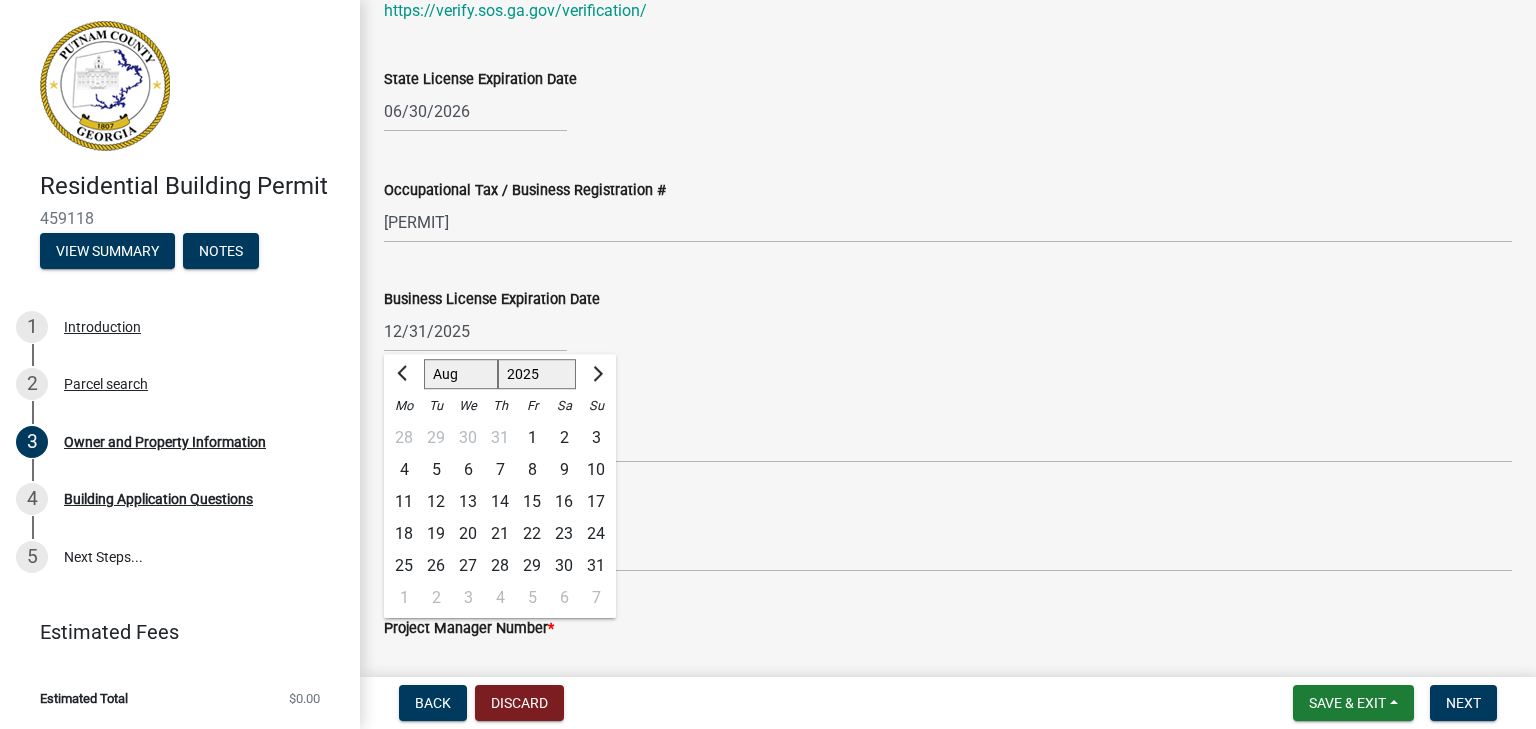 click on "Project Manager Name *" 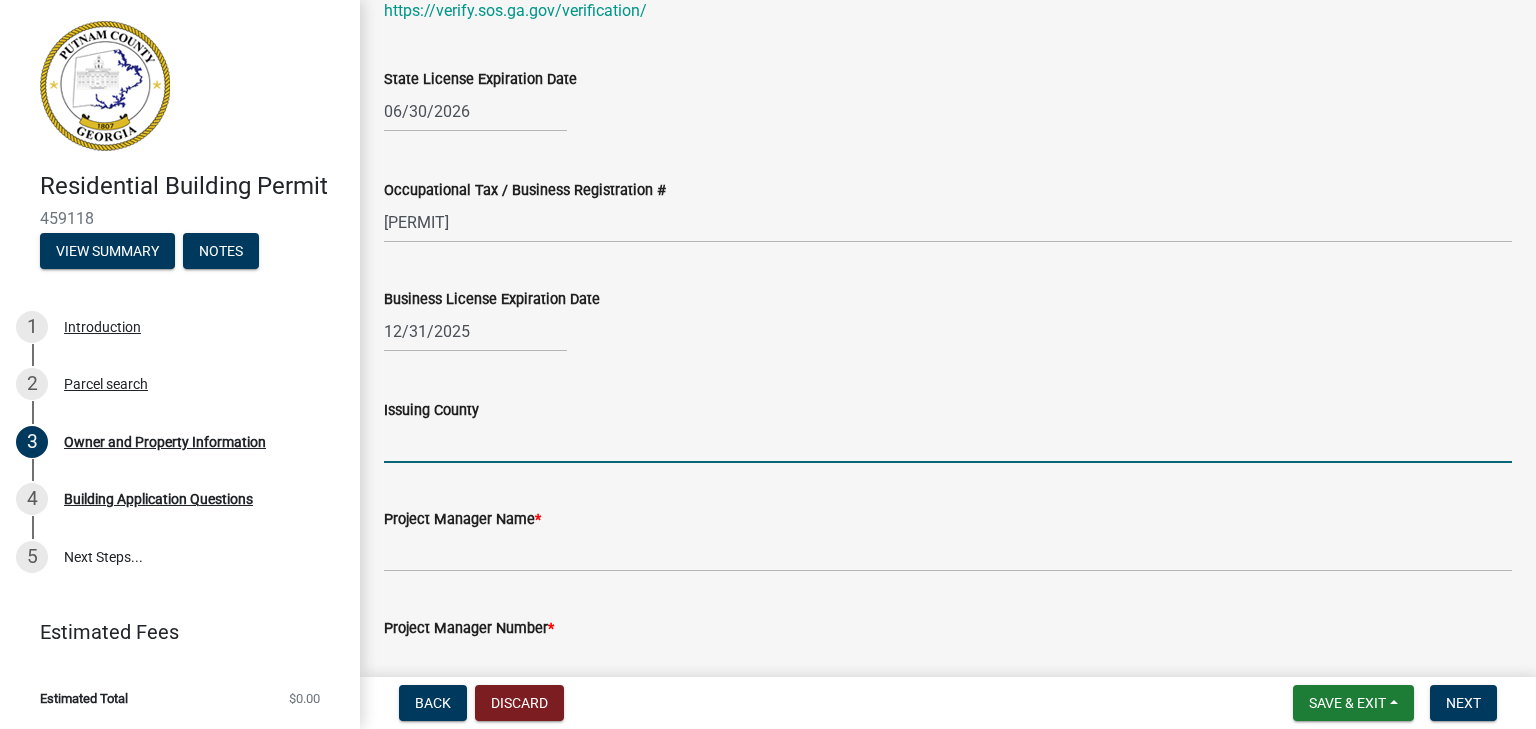 click on "Issuing County" at bounding box center [948, 442] 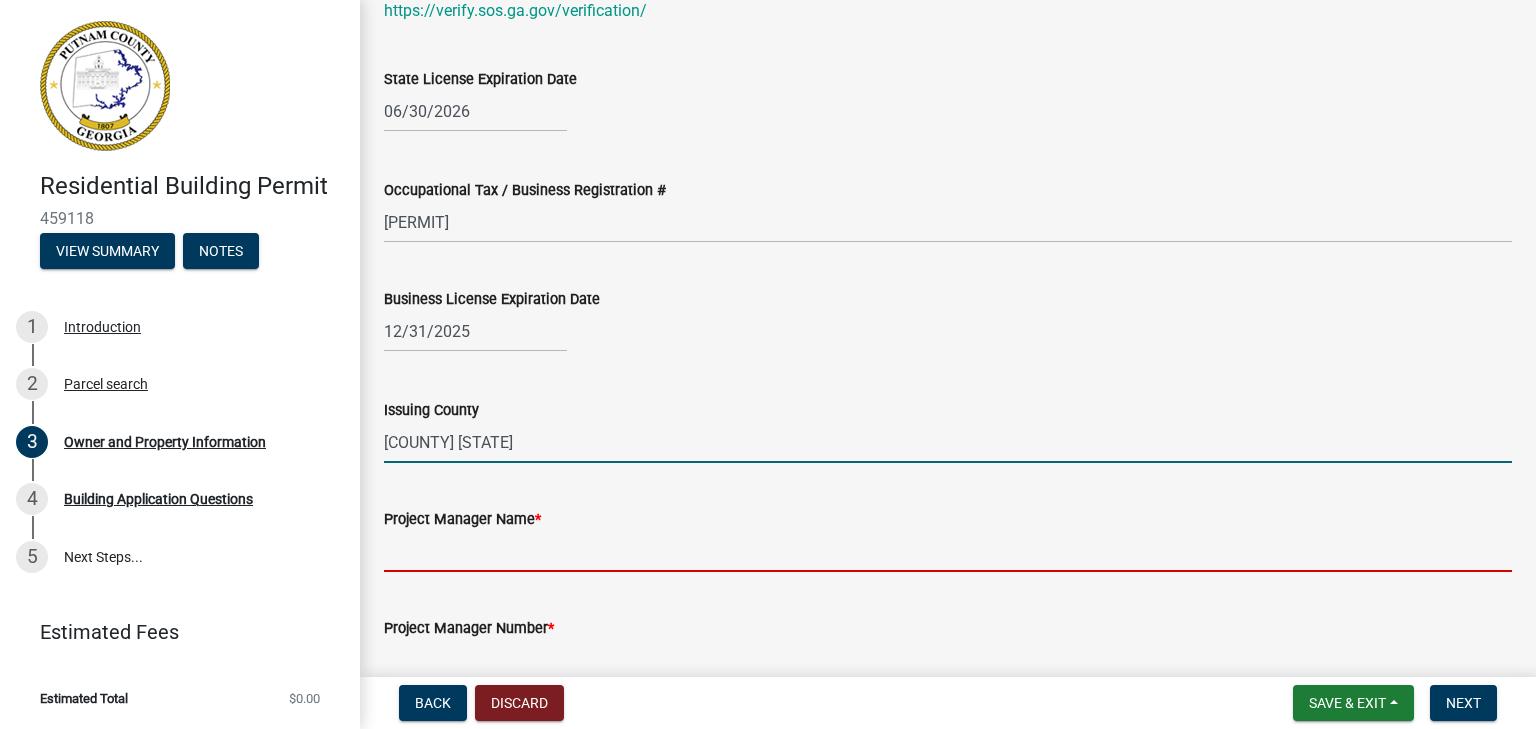 click on "Project Manager Name *" at bounding box center (948, 551) 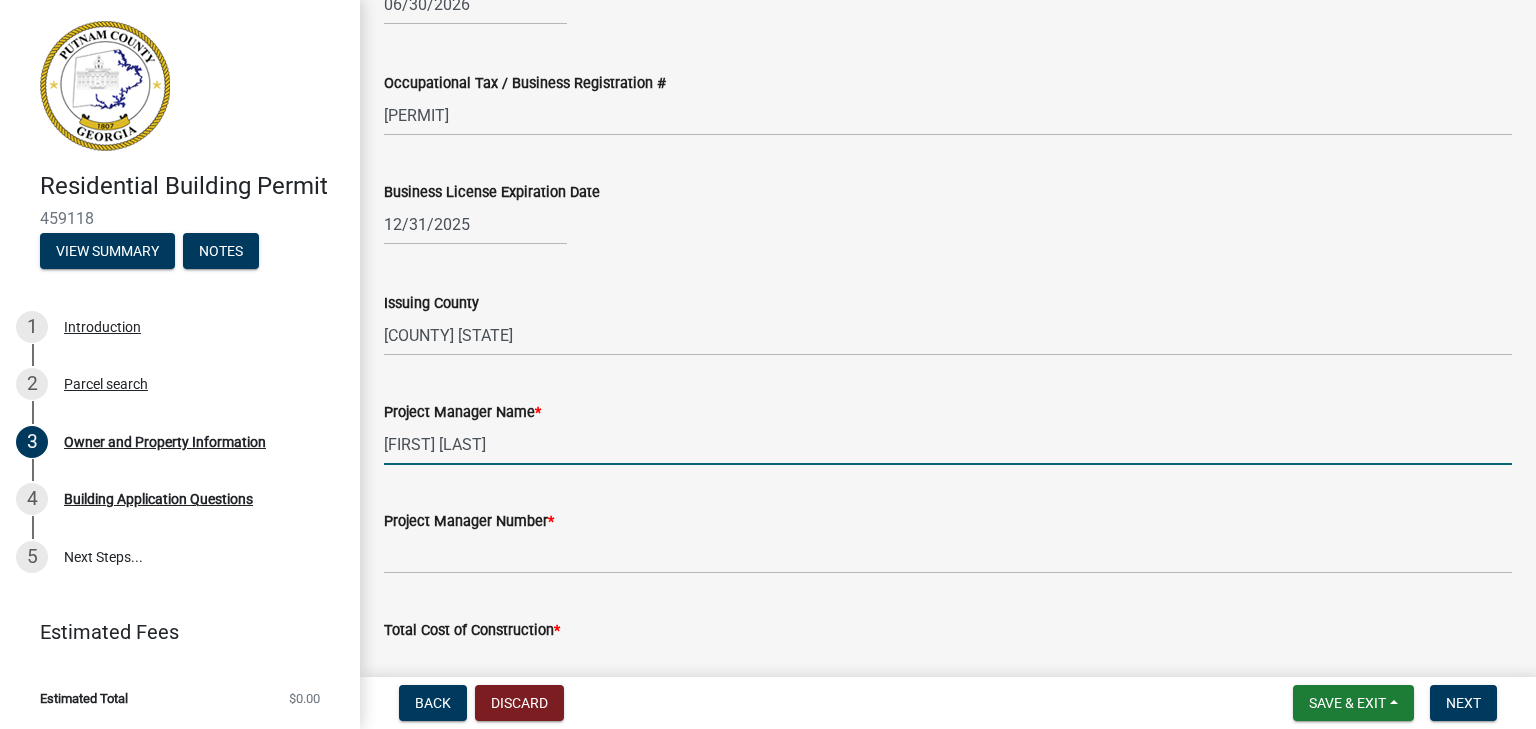scroll, scrollTop: 2900, scrollLeft: 0, axis: vertical 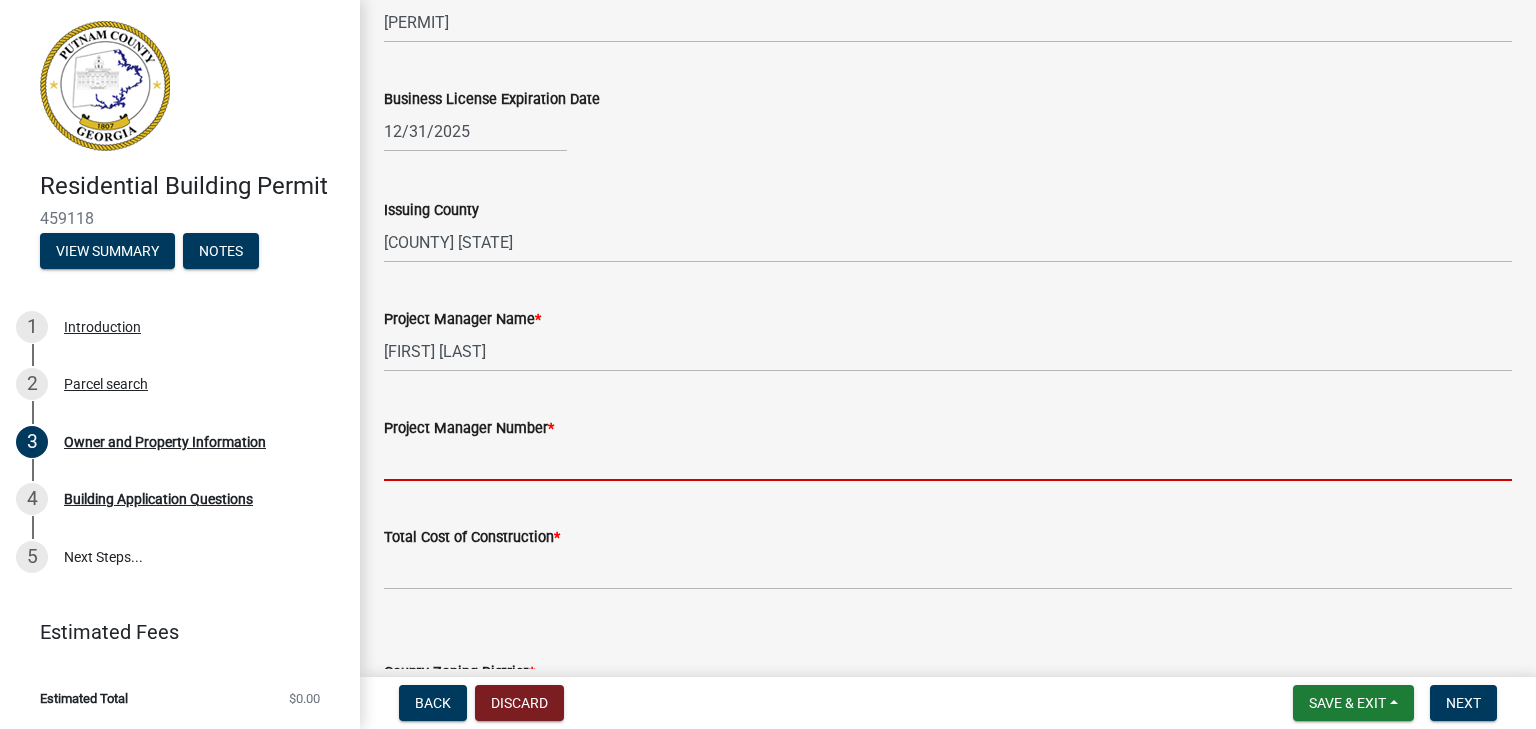 click on "Project Manager Number *" at bounding box center (948, 460) 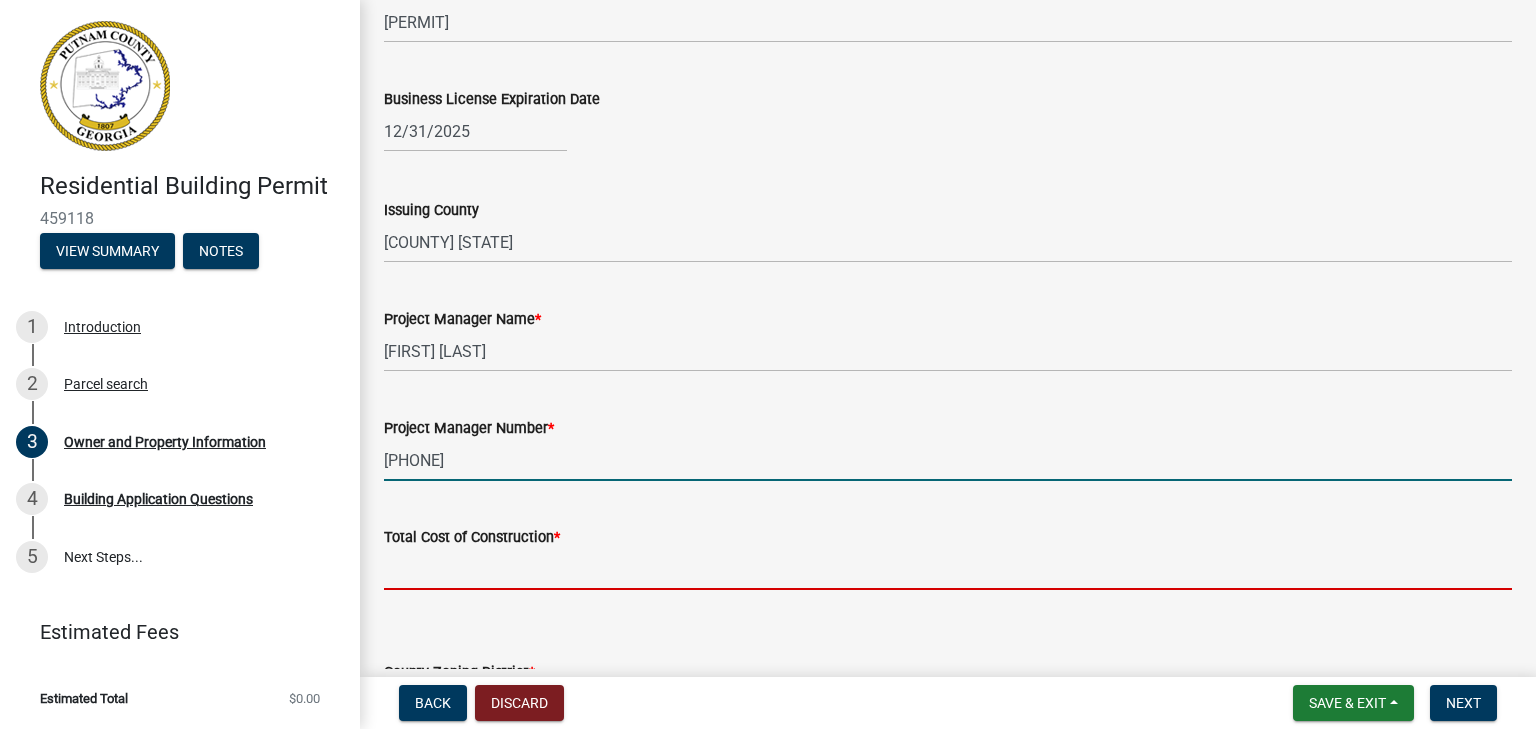 click 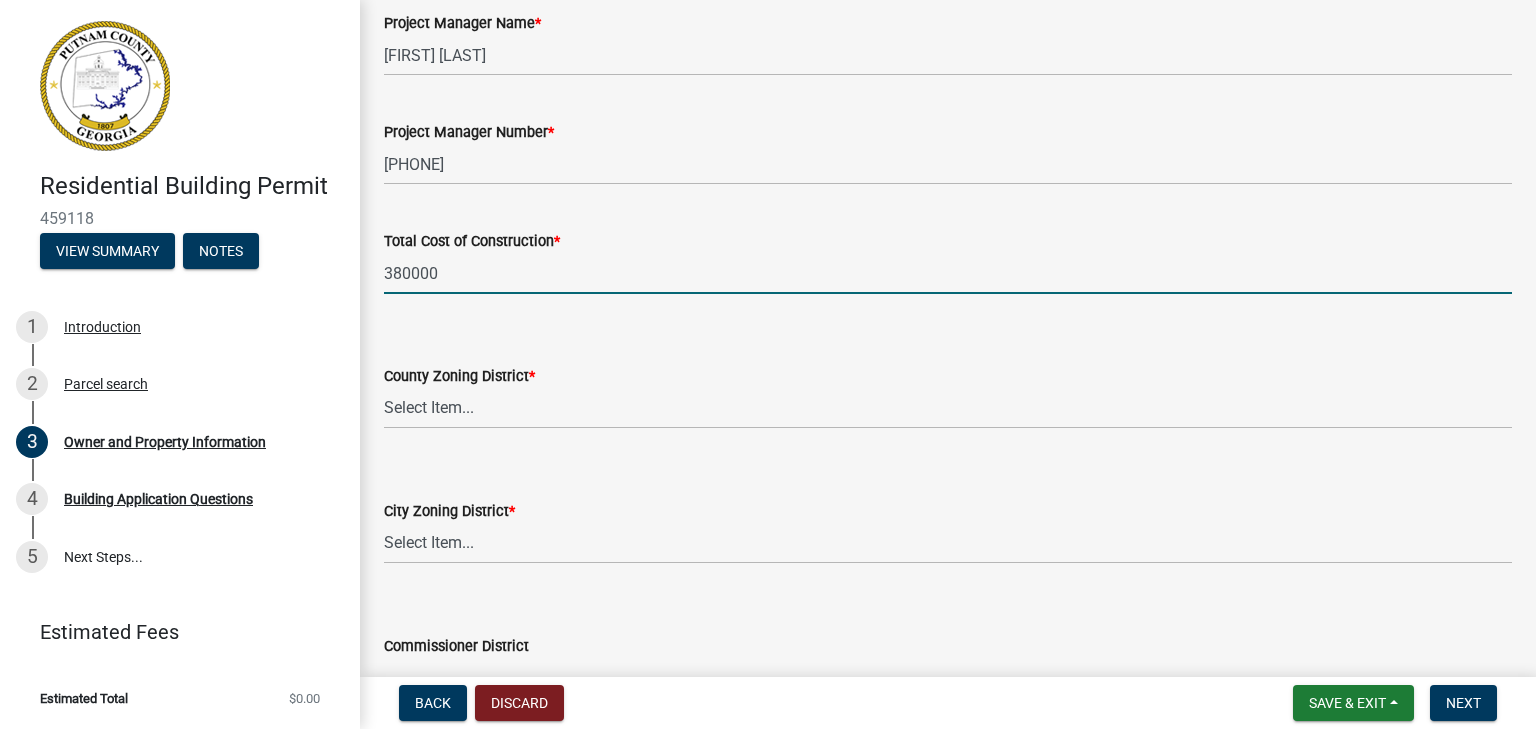 scroll, scrollTop: 3200, scrollLeft: 0, axis: vertical 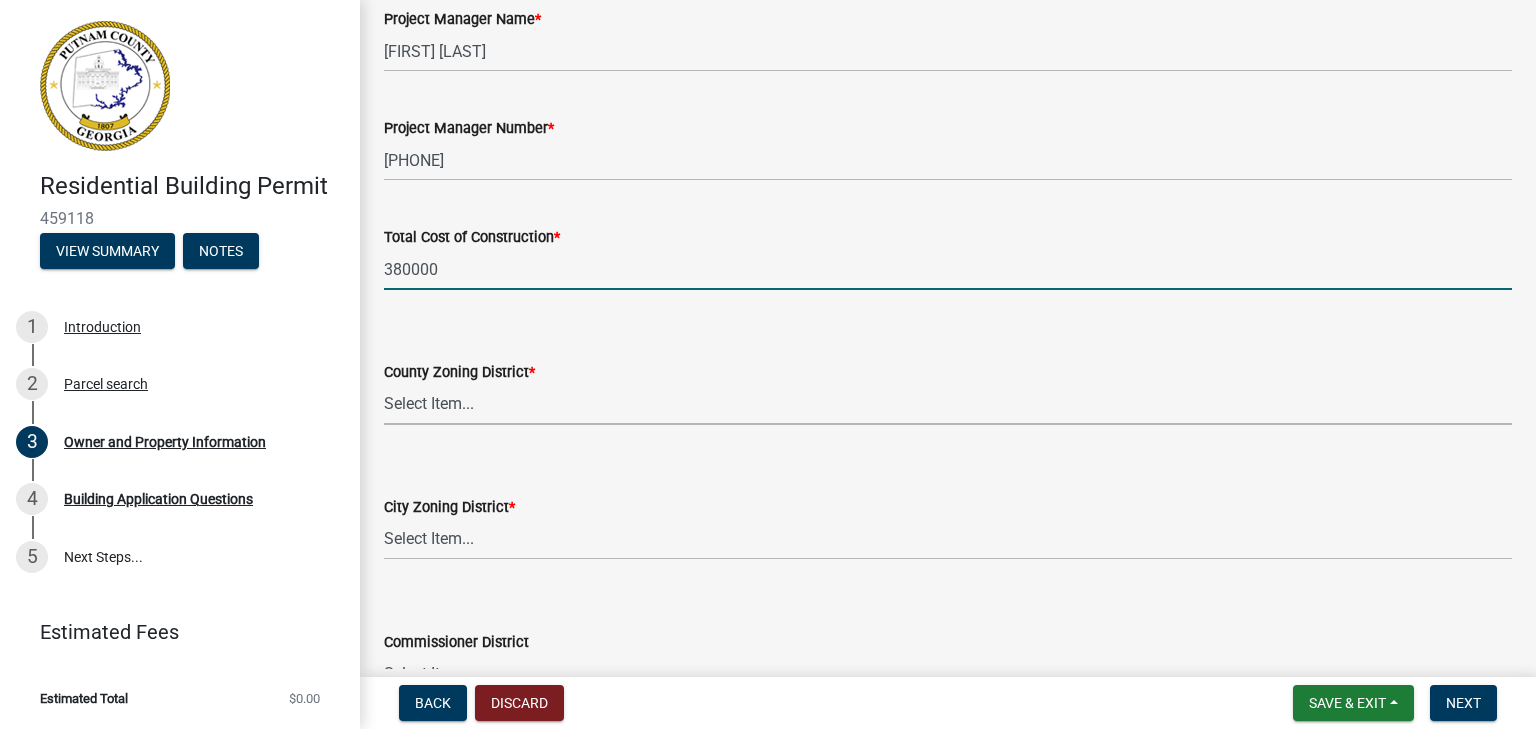 click on "Select Item...   AG-1   R-1R   R-1   R-2   MHP   RM-1   RM-3   C-1   C-2   I-M   PUD   N/A" at bounding box center [948, 404] 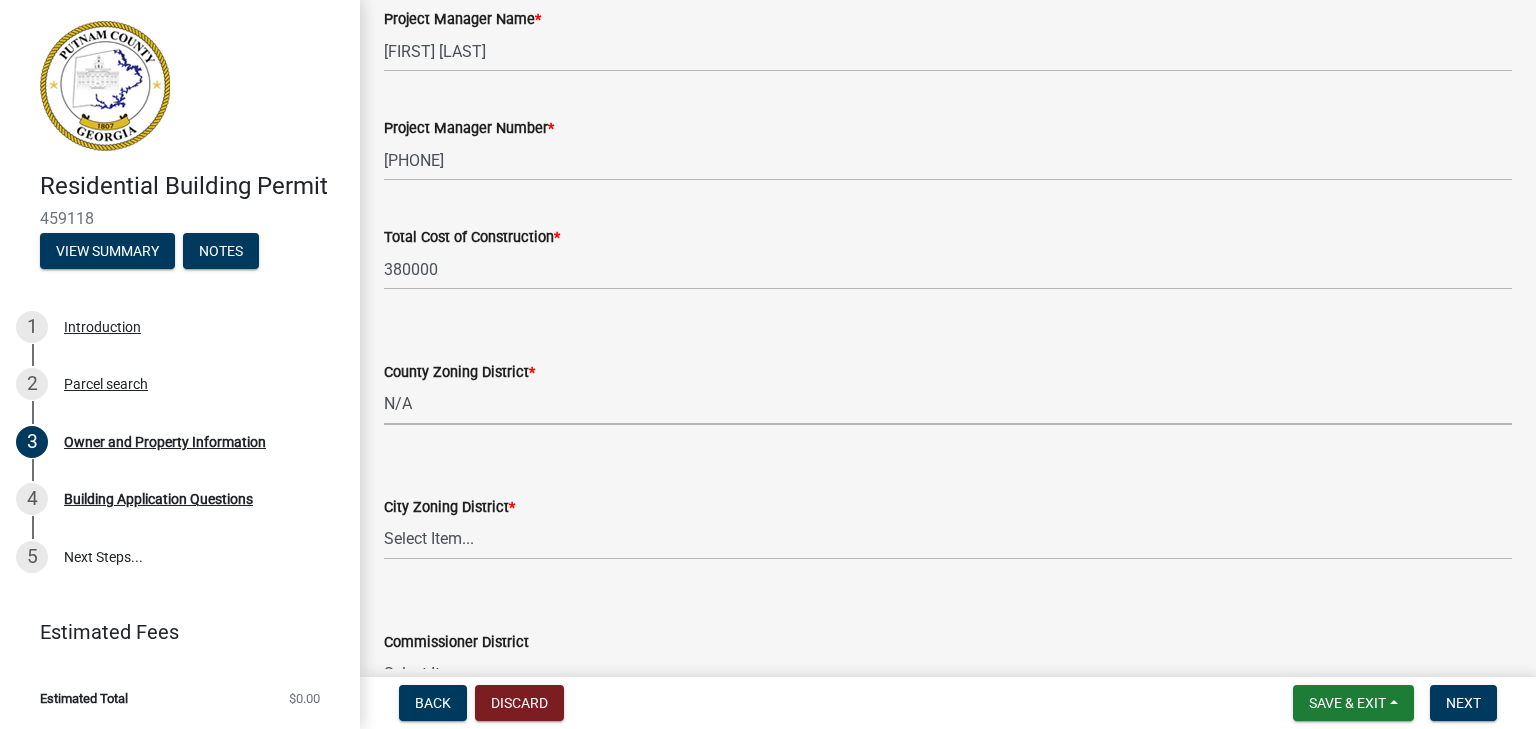 click on "Select Item...   AG-1   R-1R   R-1   R-2   MHP   RM-1   RM-3   C-1   C-2   I-M   PUD   N/A" at bounding box center (948, 404) 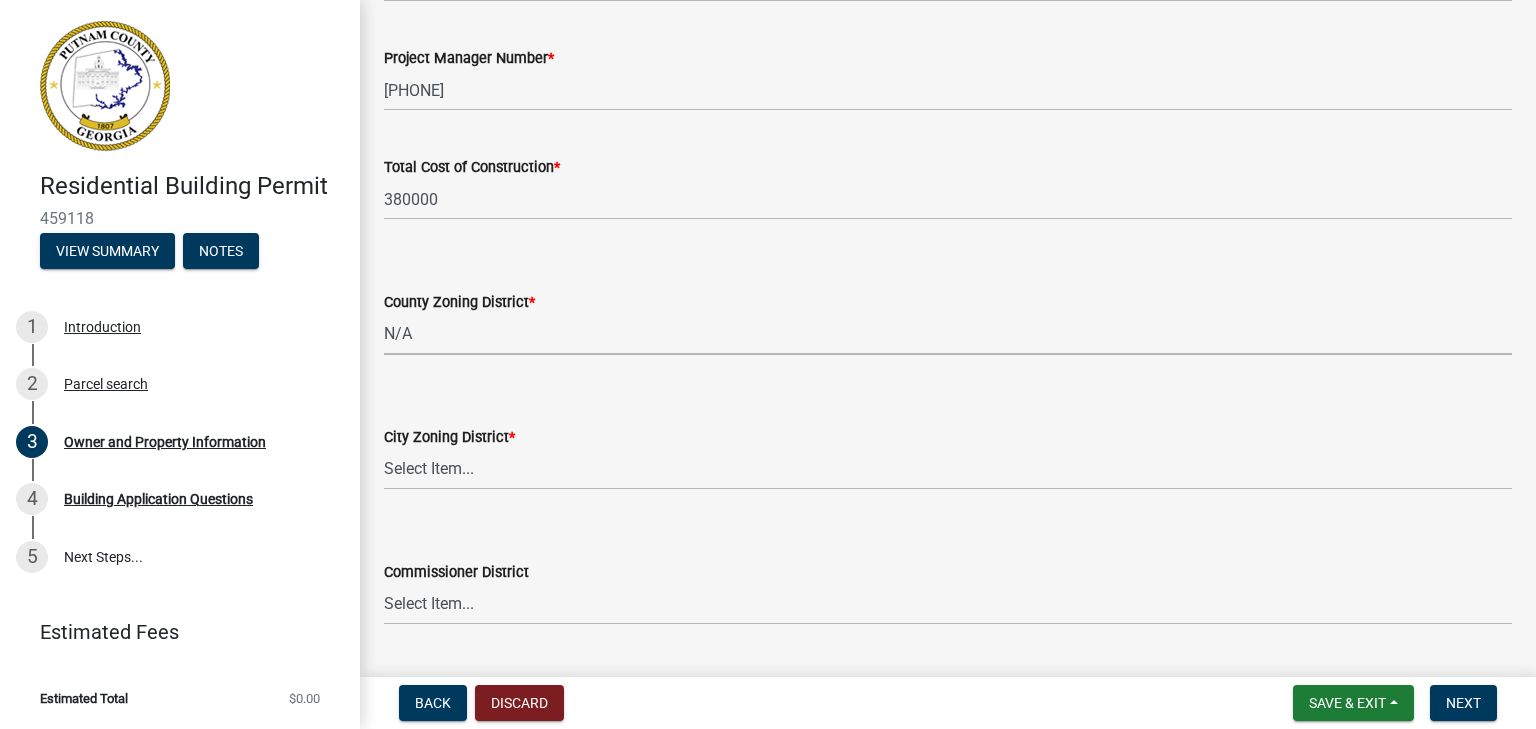 scroll, scrollTop: 3300, scrollLeft: 0, axis: vertical 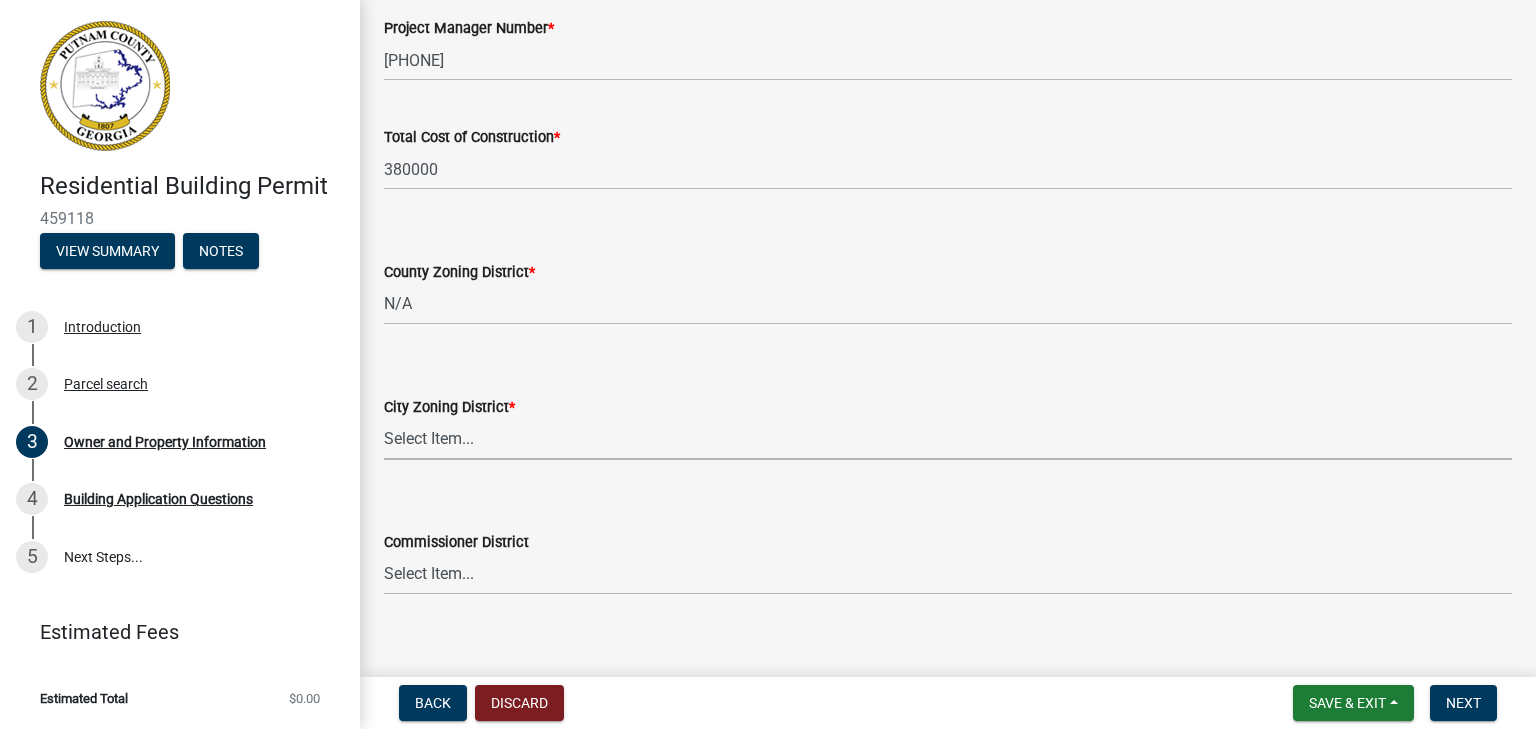 click on "Select Item...   A-1   A-2   R-1   R-2   R-3   R-4 MHP   C-1   C-2   I-1   I-2   DB   FH   H-P   N/A" at bounding box center (948, 439) 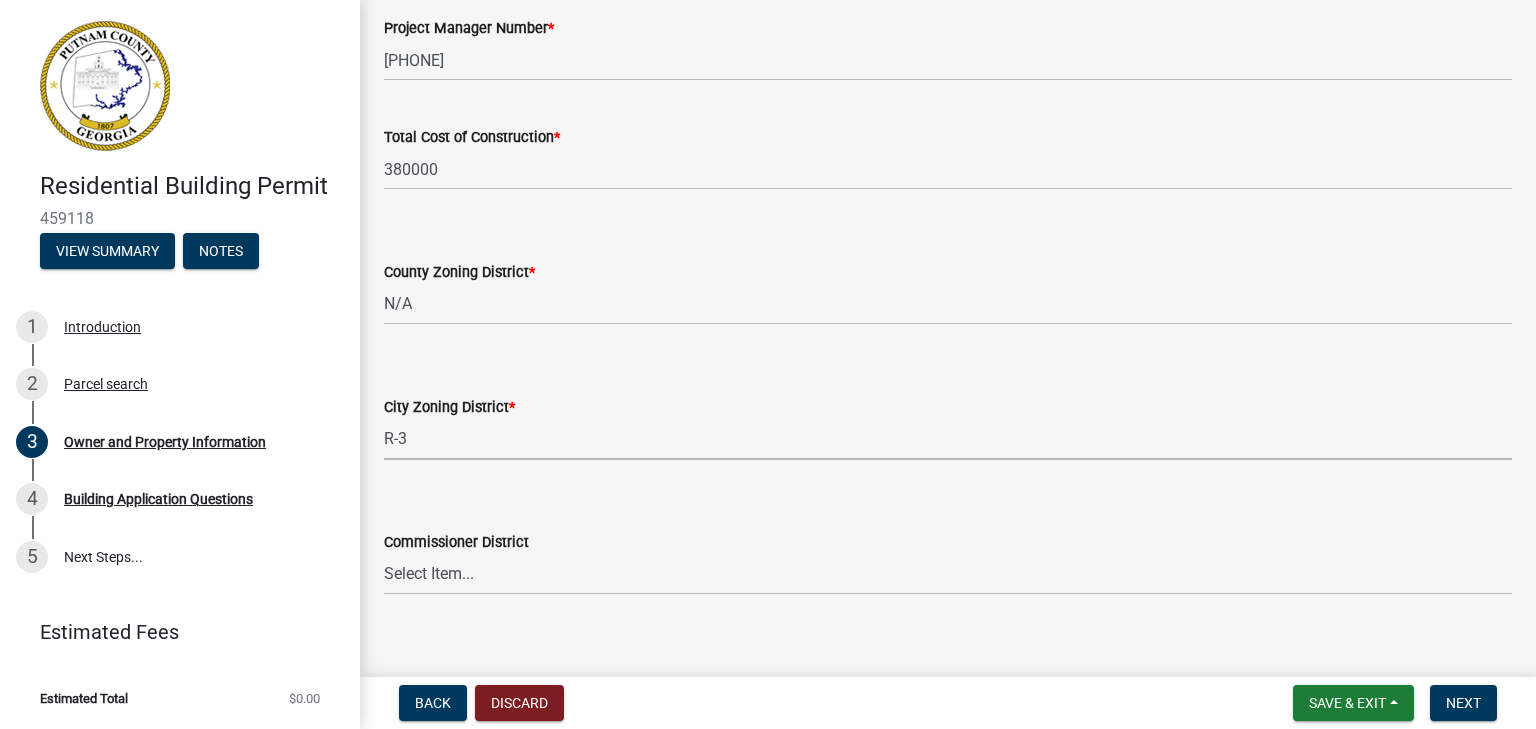 click on "Select Item...   A-1   A-2   R-1   R-2   R-3   R-4 MHP   C-1   C-2   I-1   I-2   DB   FH   H-P   N/A" at bounding box center (948, 439) 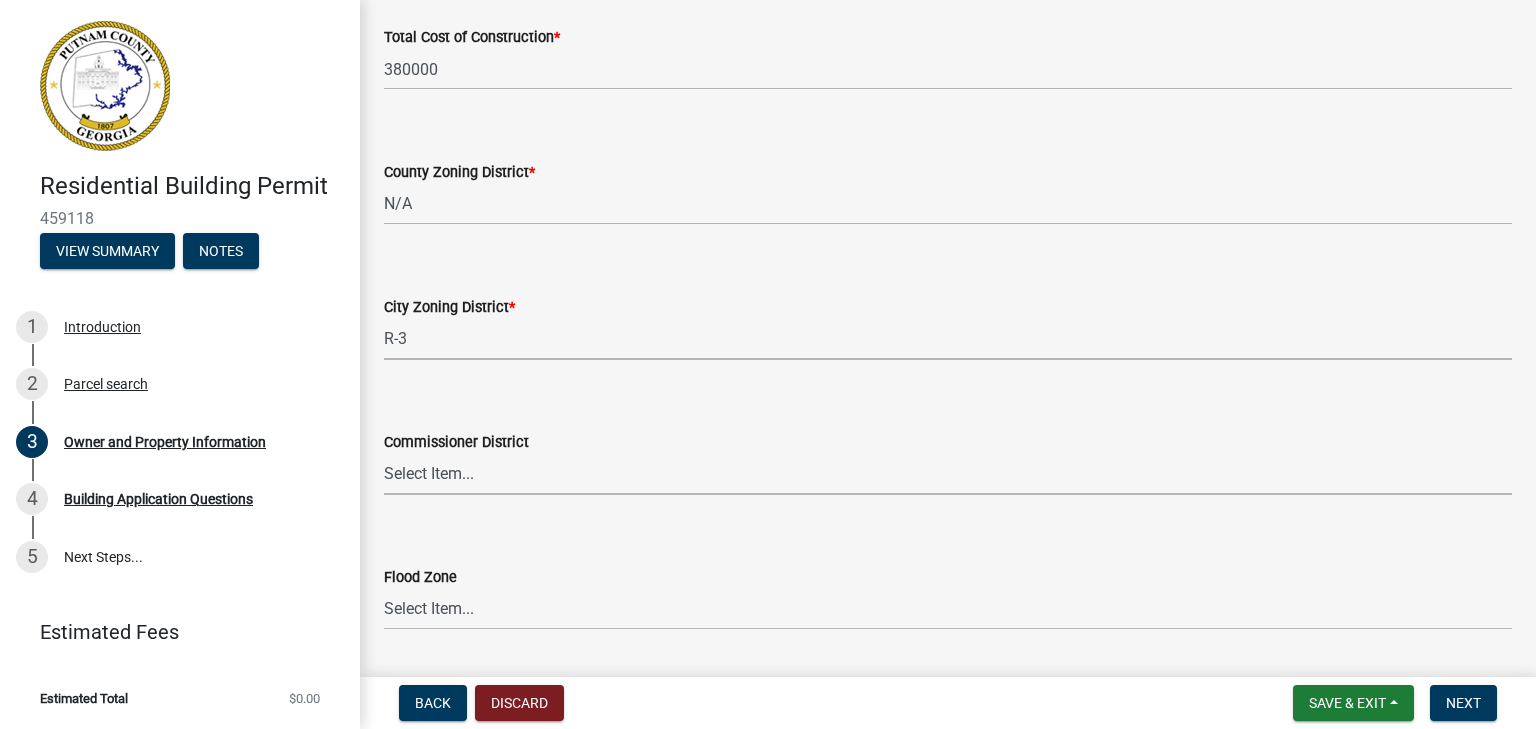click on "Select Item... District 1 District 2 District 3 District 4" at bounding box center [948, 474] 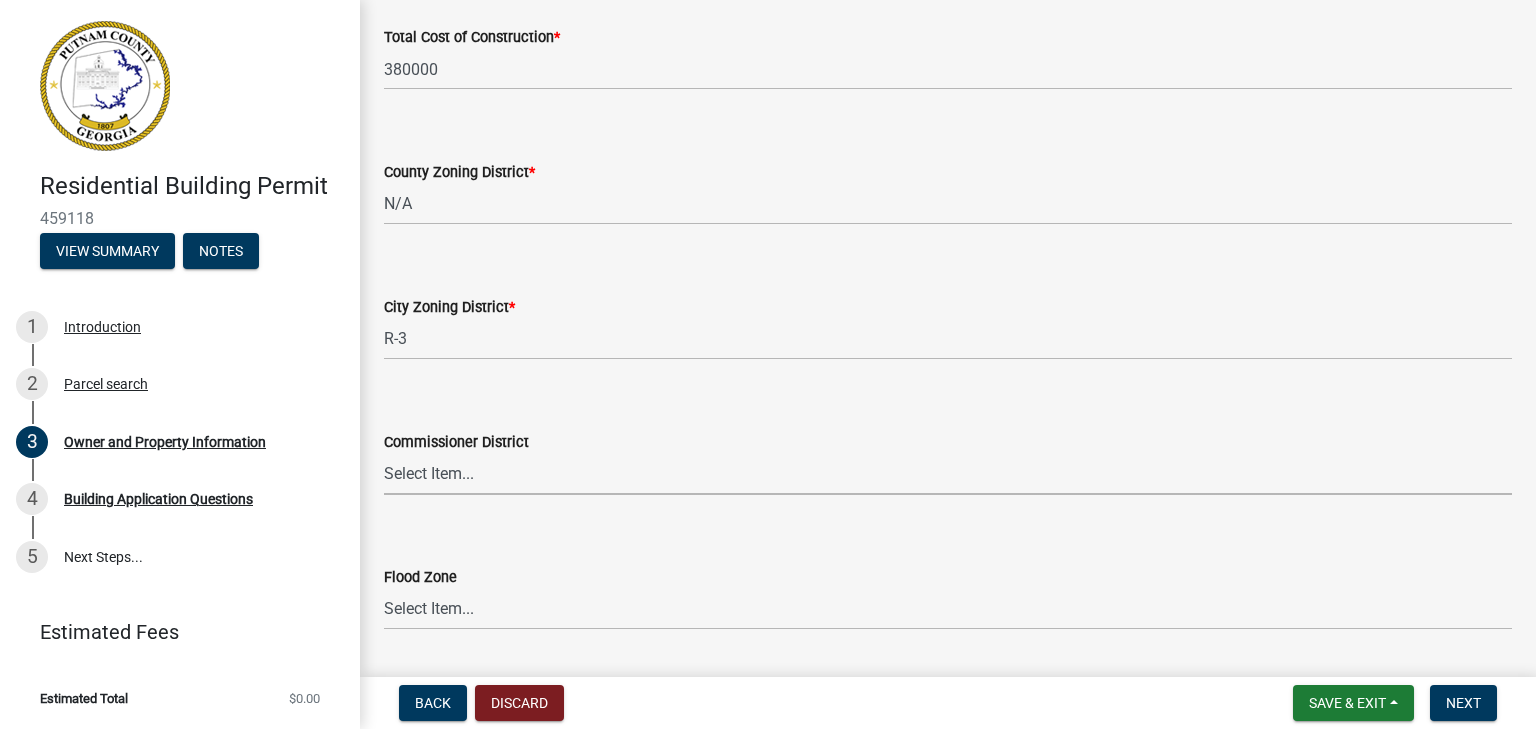 click on "Select Item... District 1 District 2 District 3 District 4" at bounding box center (948, 474) 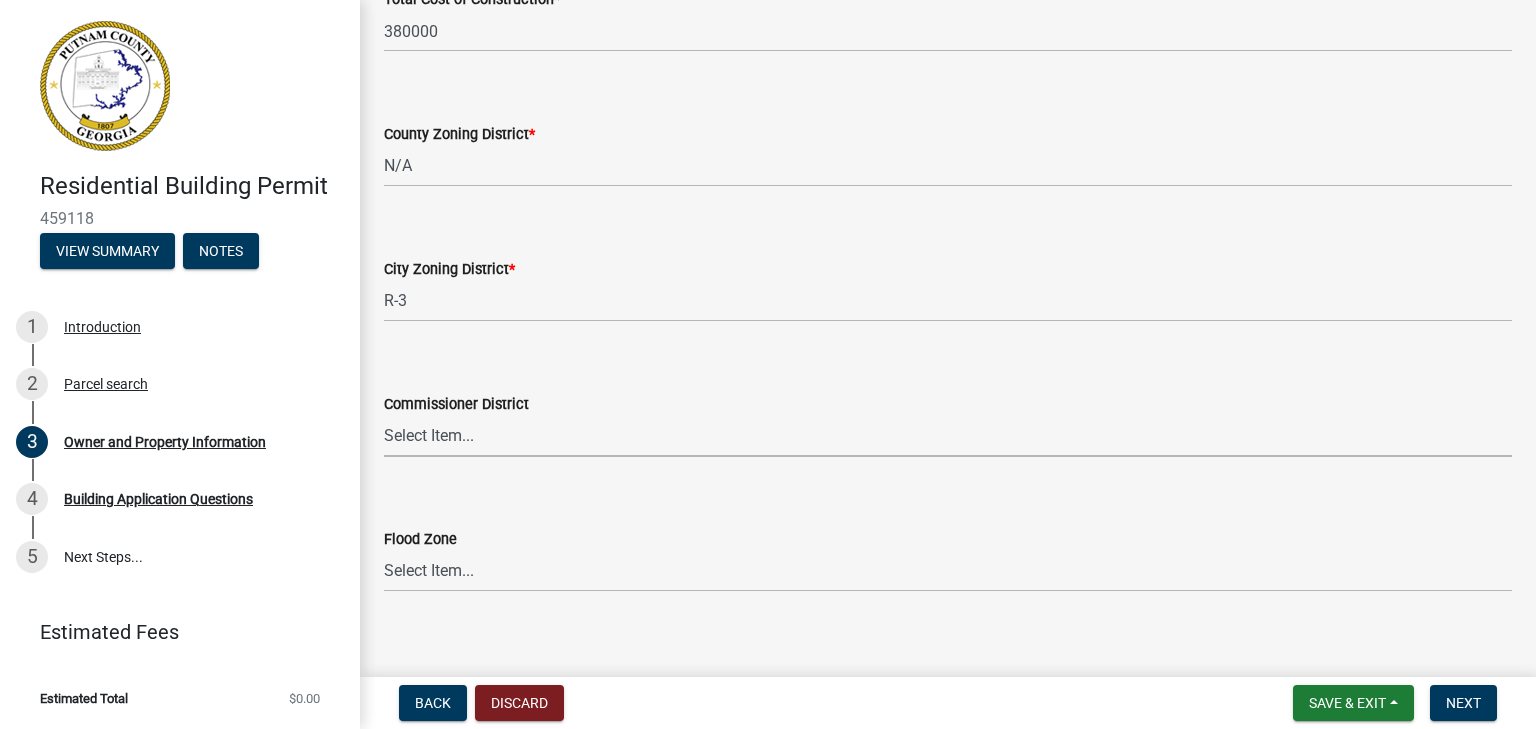 scroll, scrollTop: 3456, scrollLeft: 0, axis: vertical 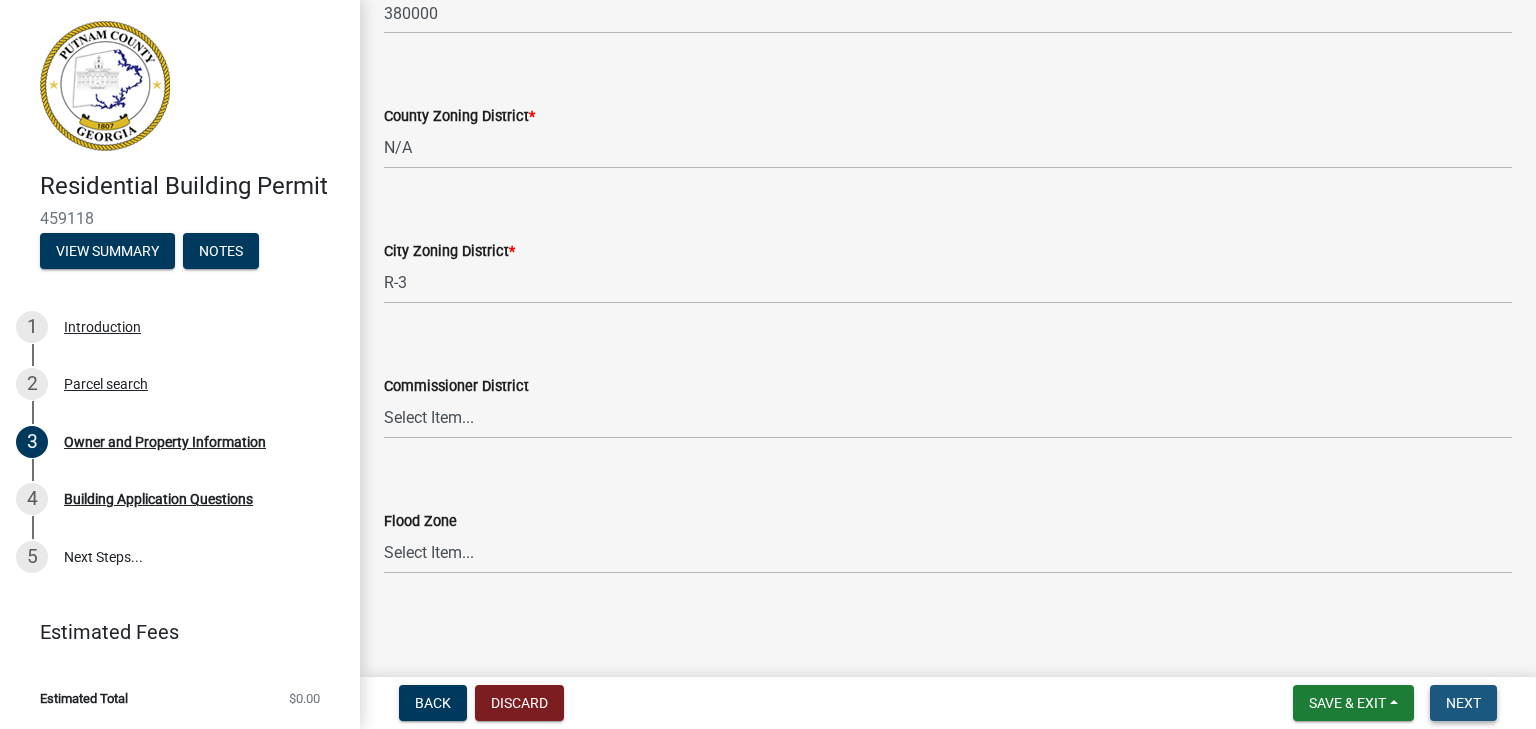 click on "Next" at bounding box center (1463, 703) 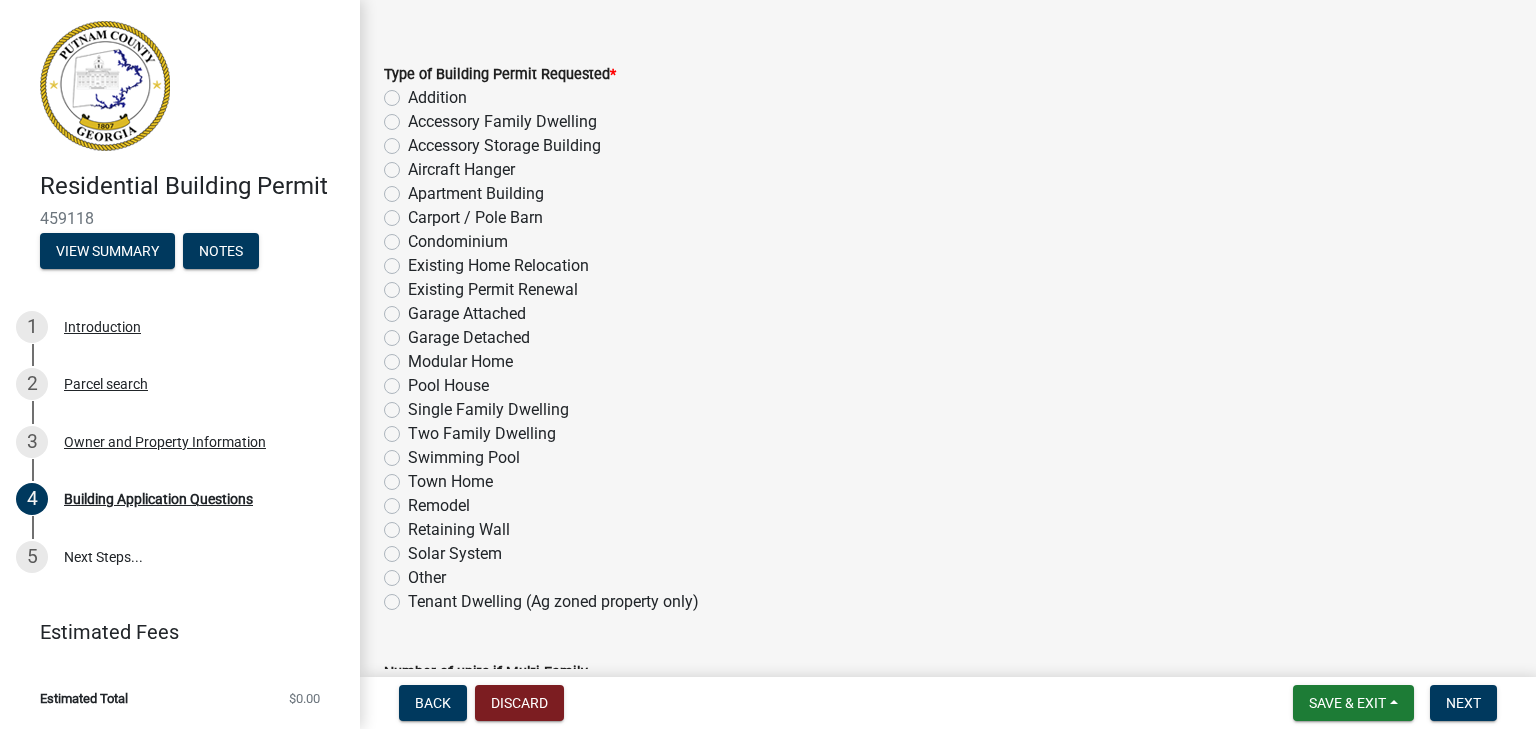 scroll, scrollTop: 100, scrollLeft: 0, axis: vertical 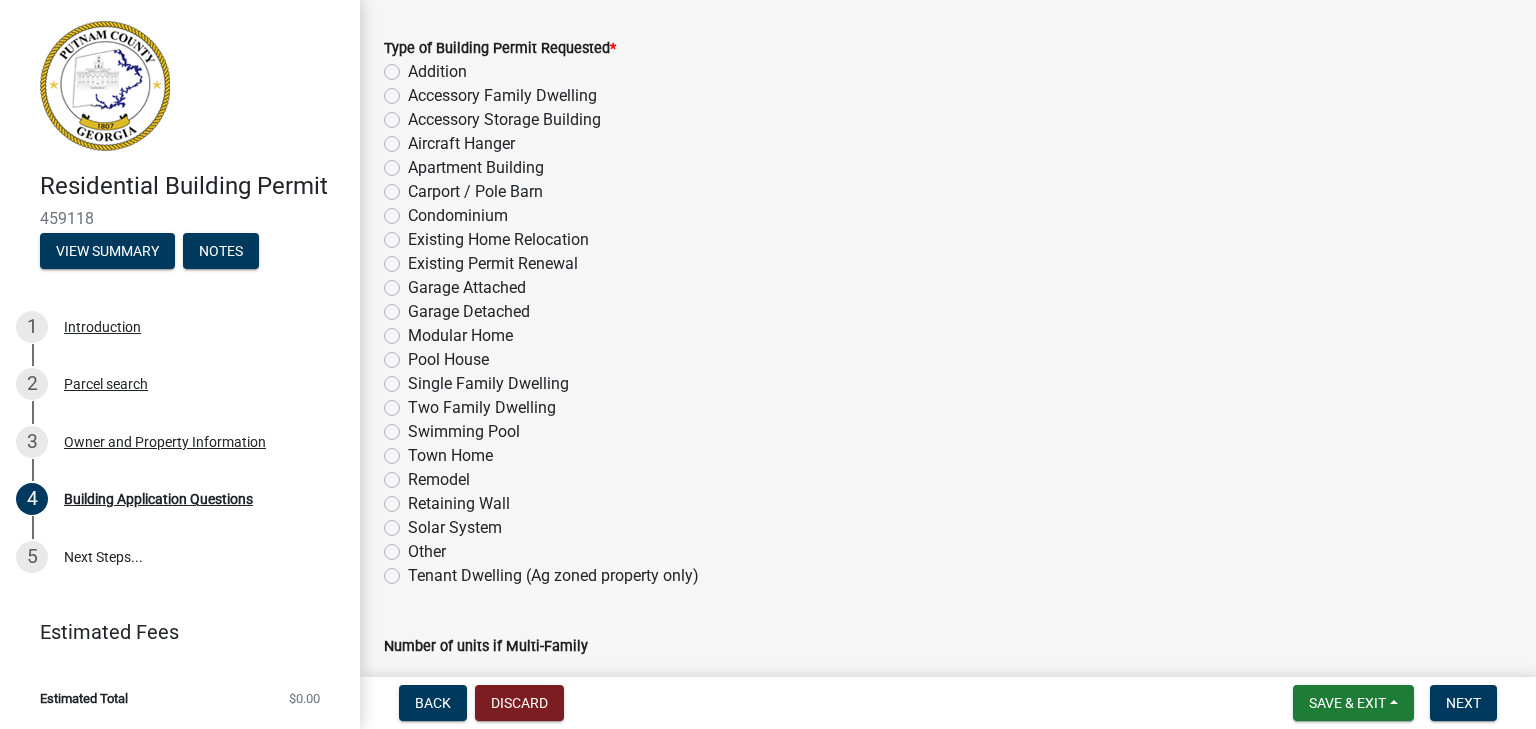 click on "Single Family Dwelling" 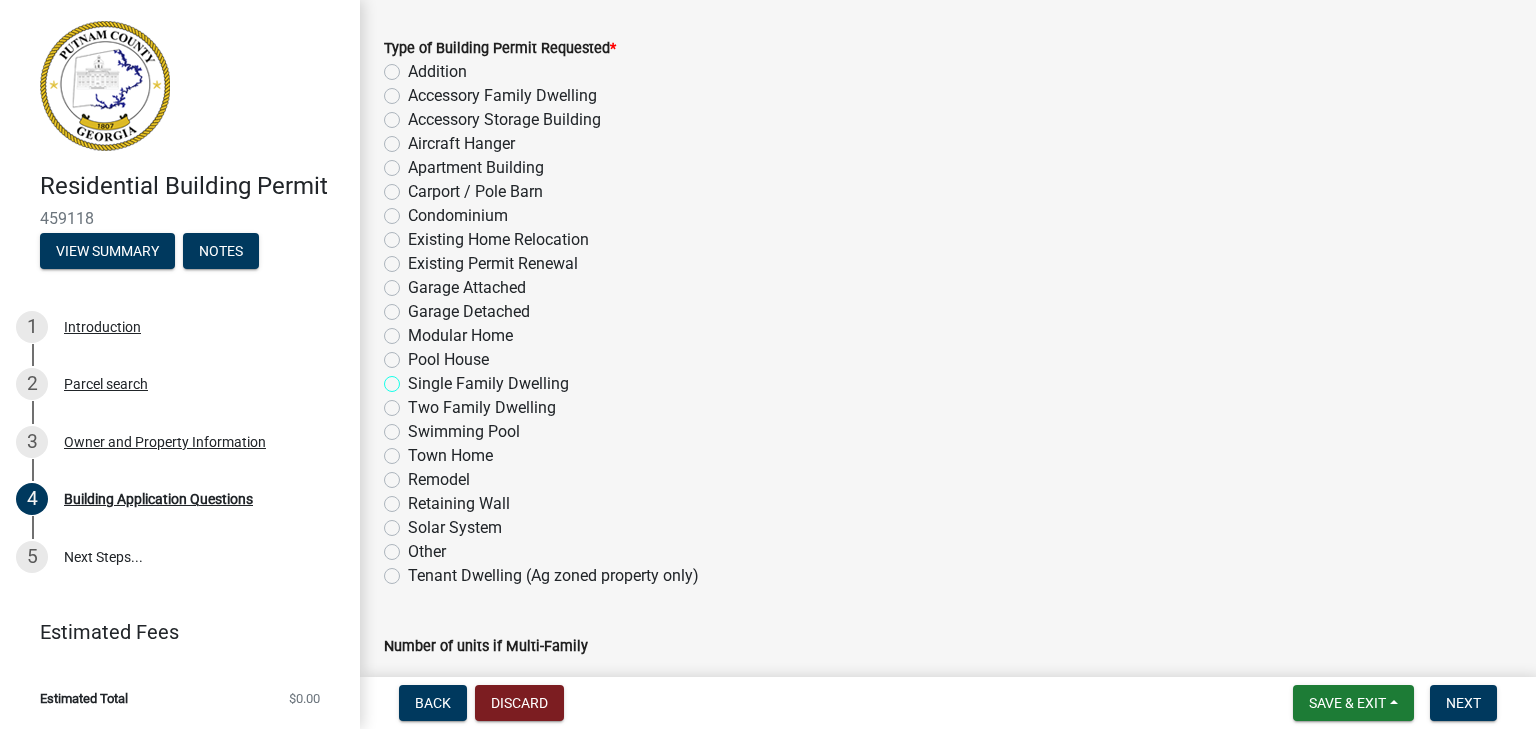 click on "Single Family Dwelling" at bounding box center (414, 378) 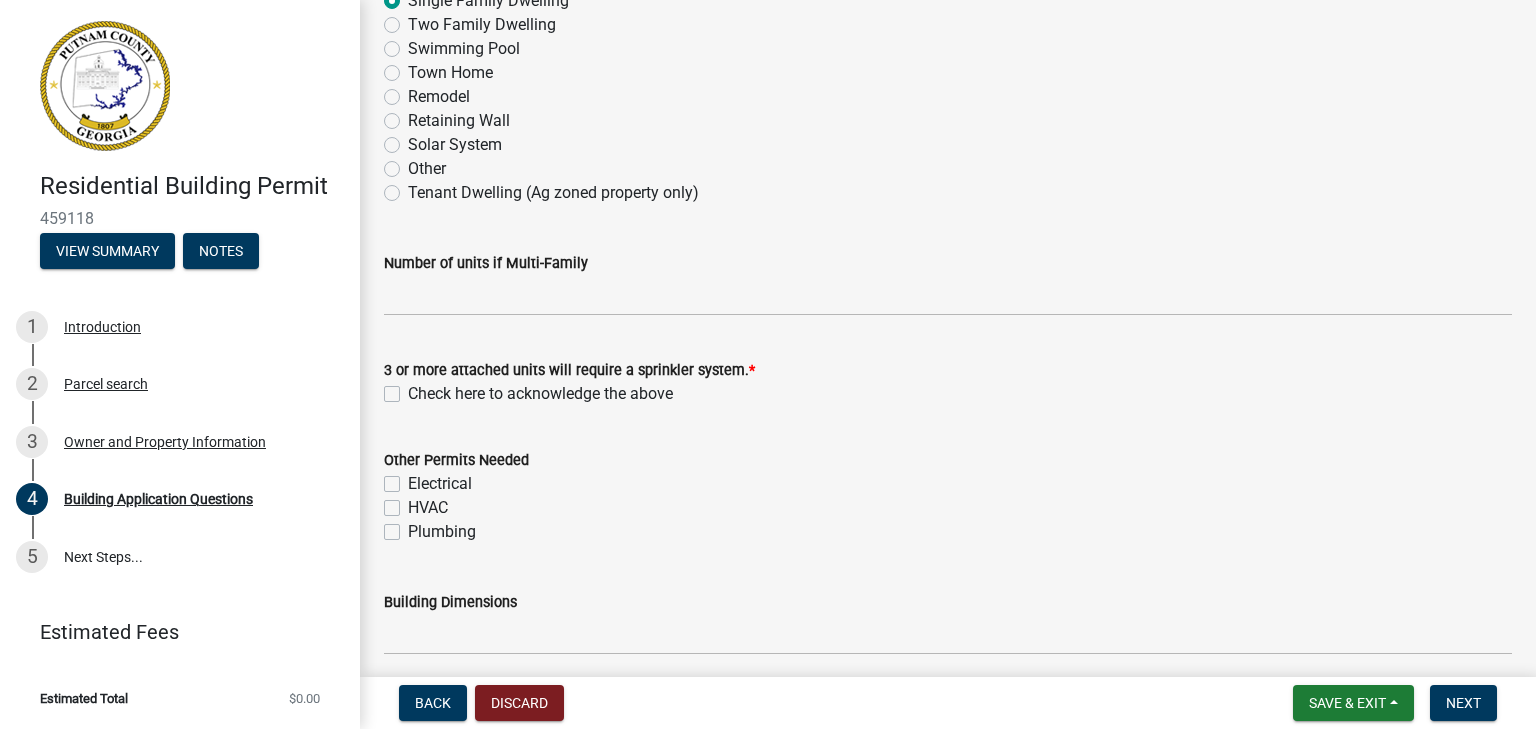 scroll, scrollTop: 500, scrollLeft: 0, axis: vertical 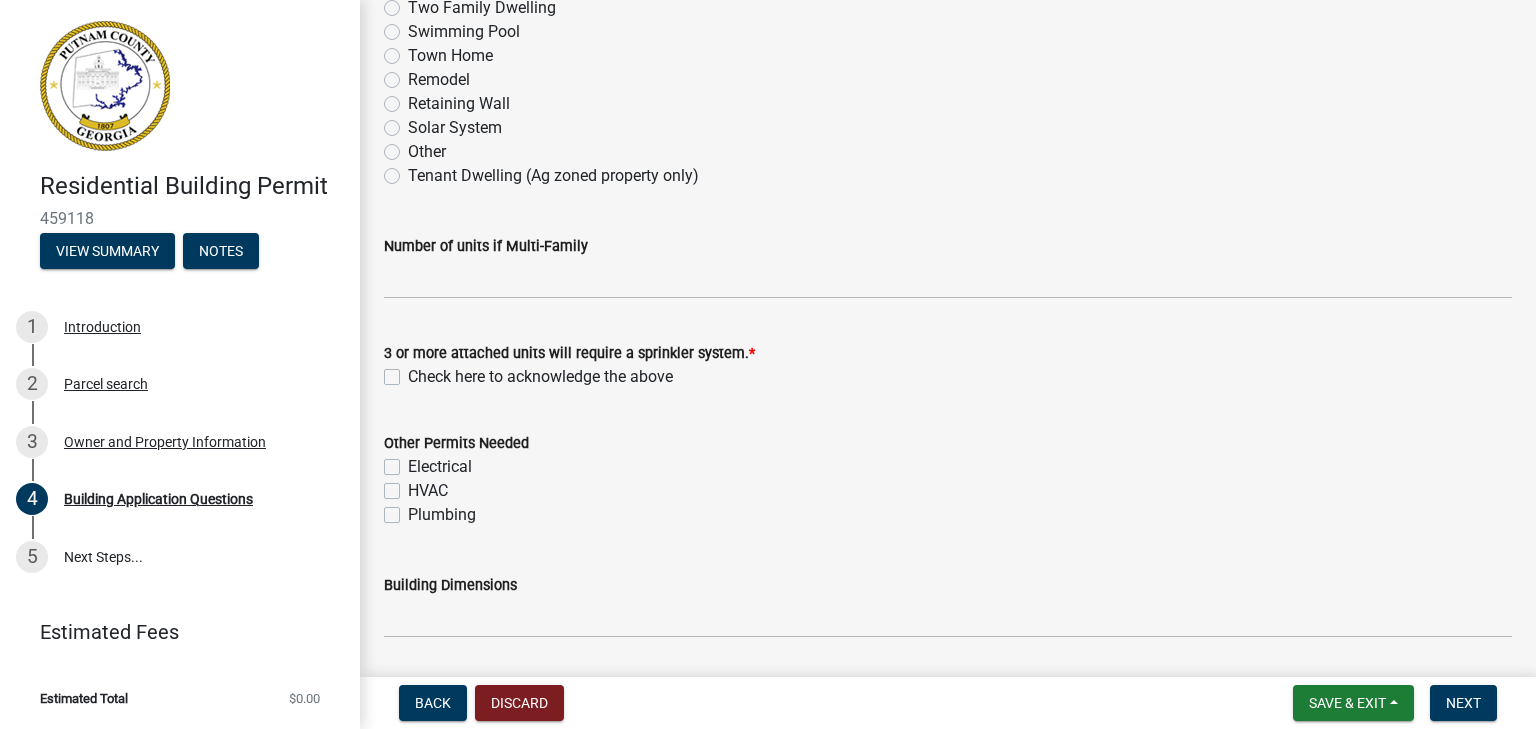 click on "Check here to acknowledge the above" 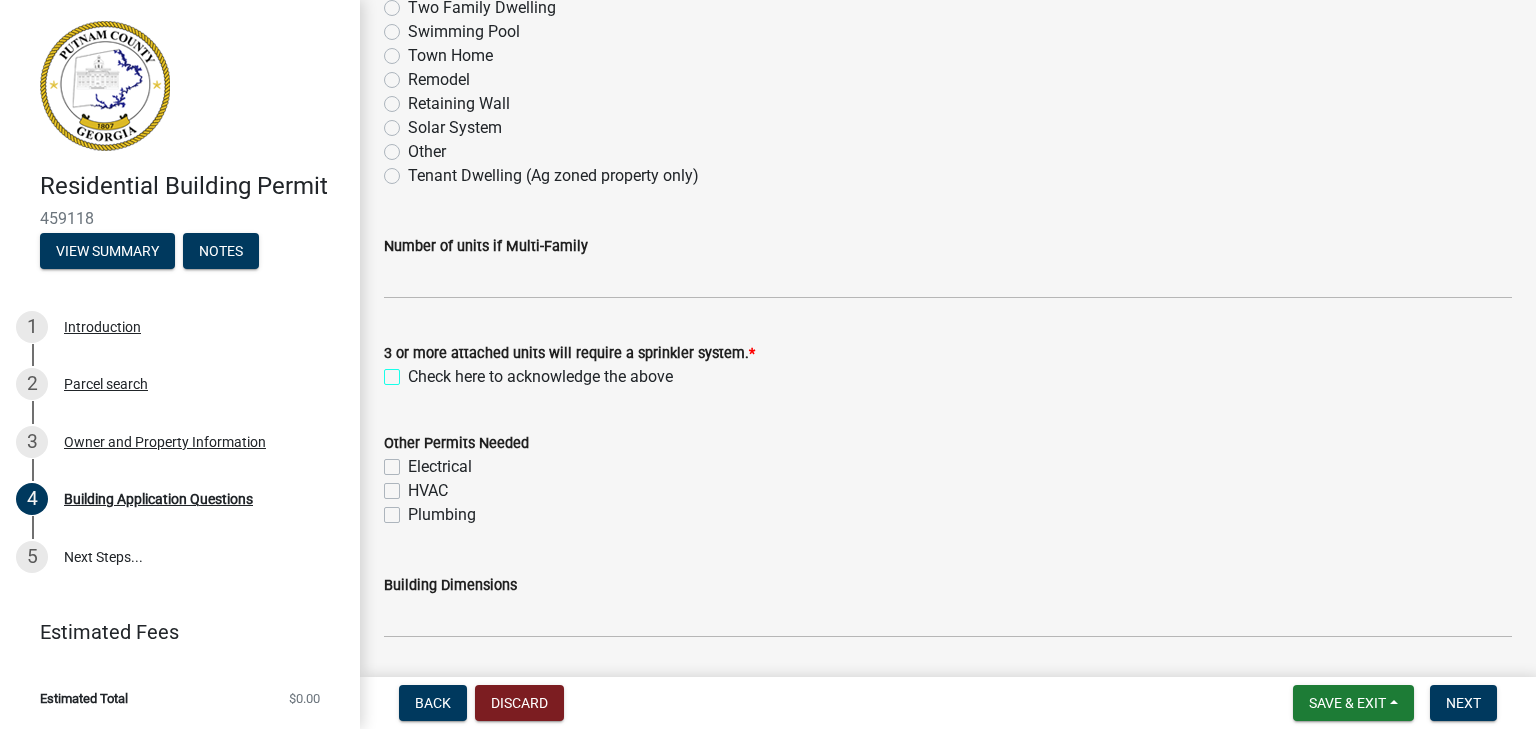click on "Check here to acknowledge the above" at bounding box center [414, 371] 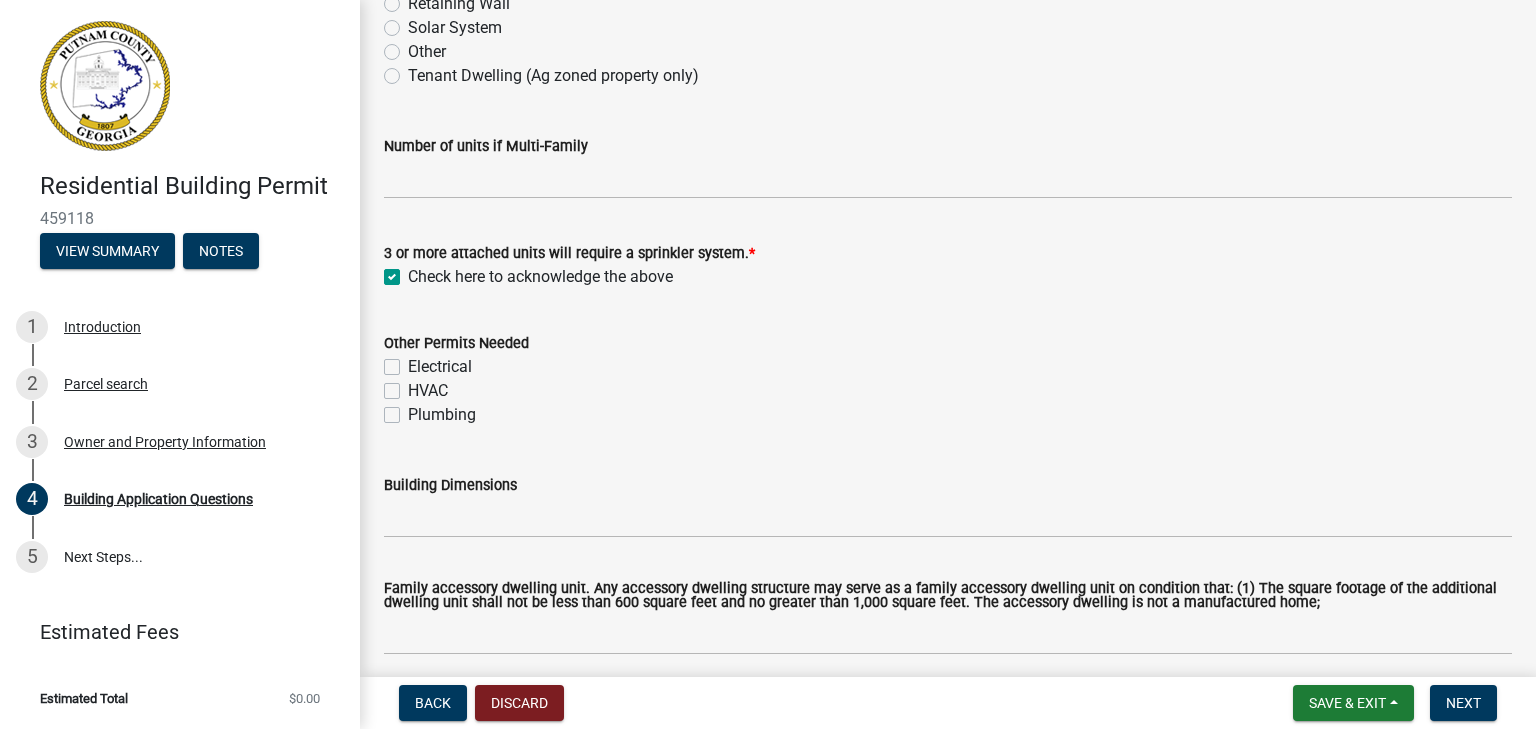 scroll, scrollTop: 800, scrollLeft: 0, axis: vertical 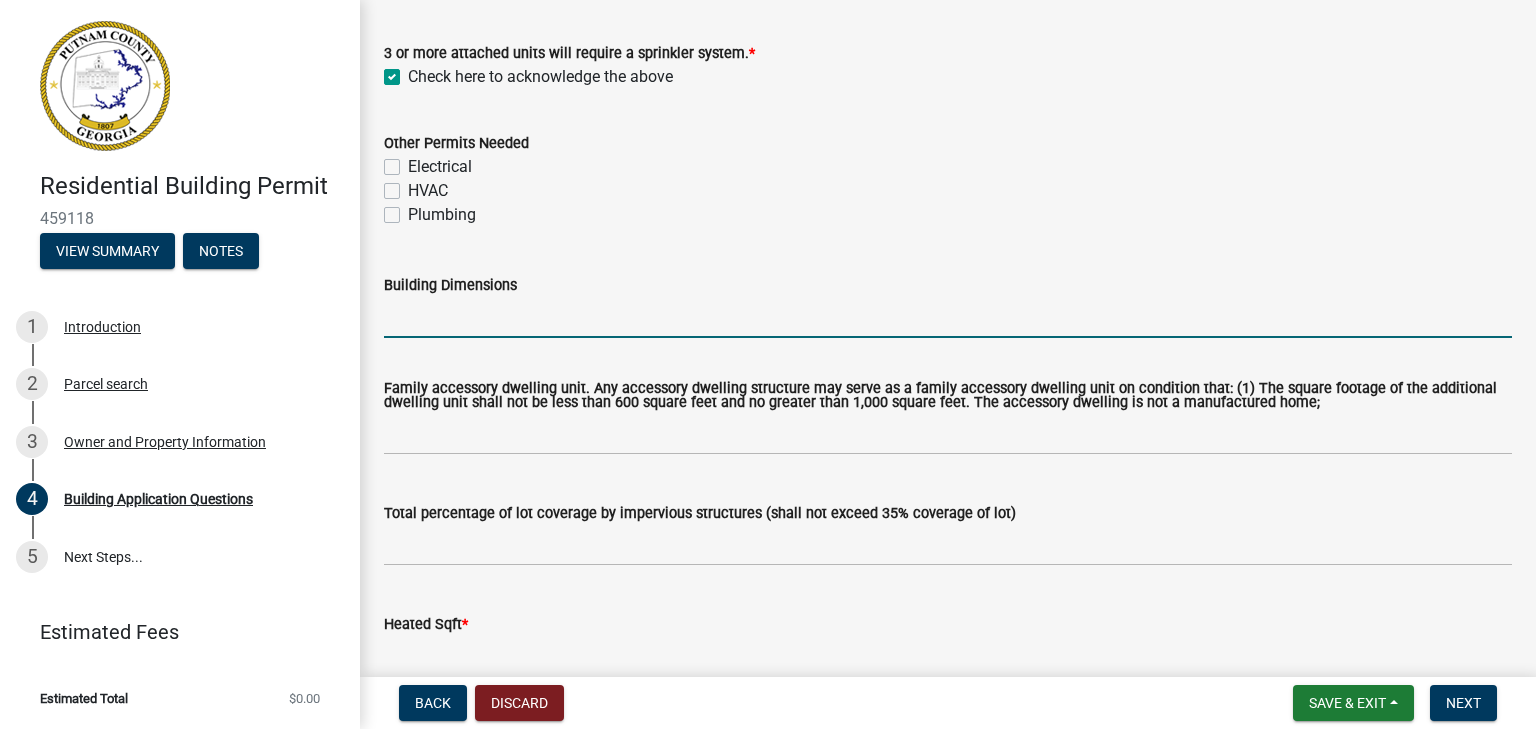 click on "Building Dimensions" at bounding box center (948, 317) 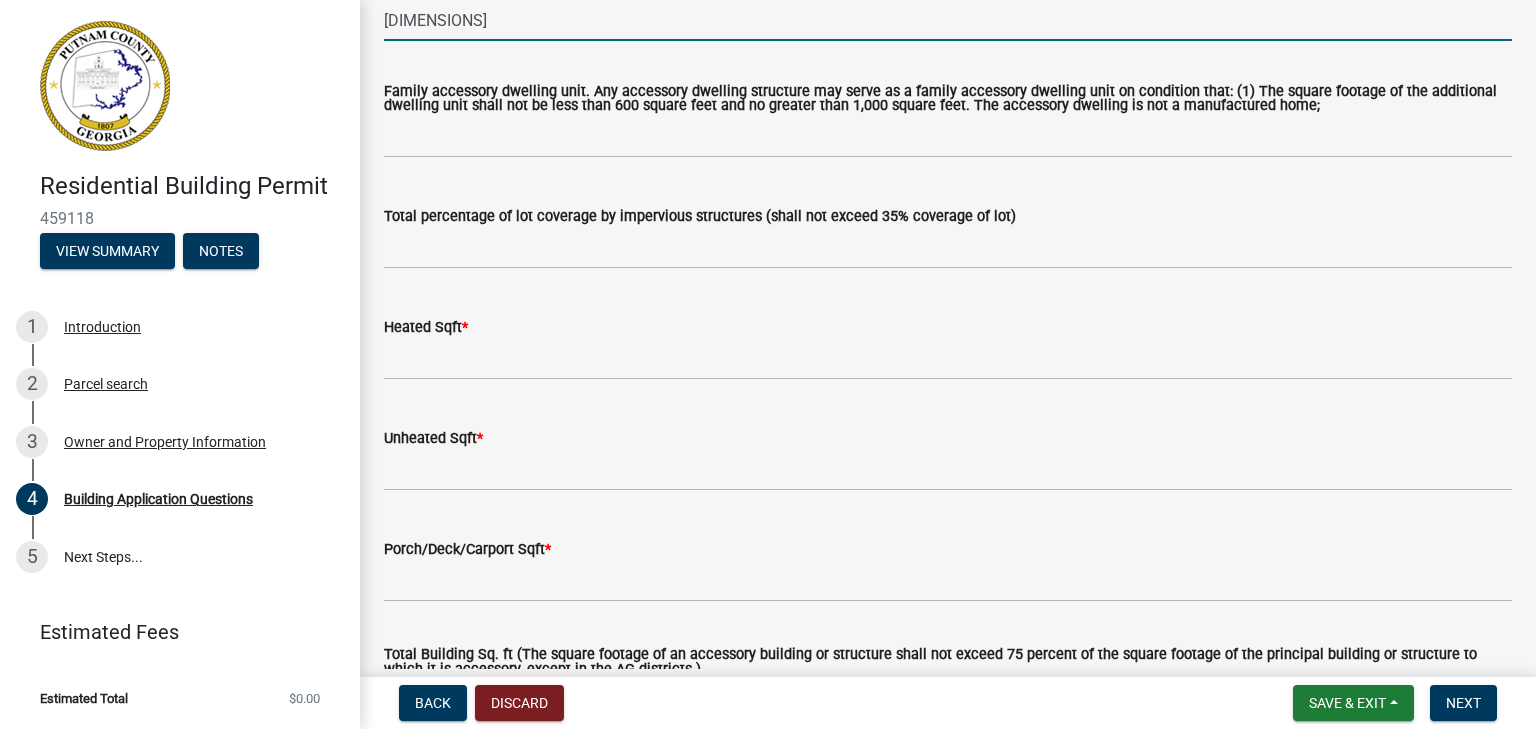 scroll, scrollTop: 1200, scrollLeft: 0, axis: vertical 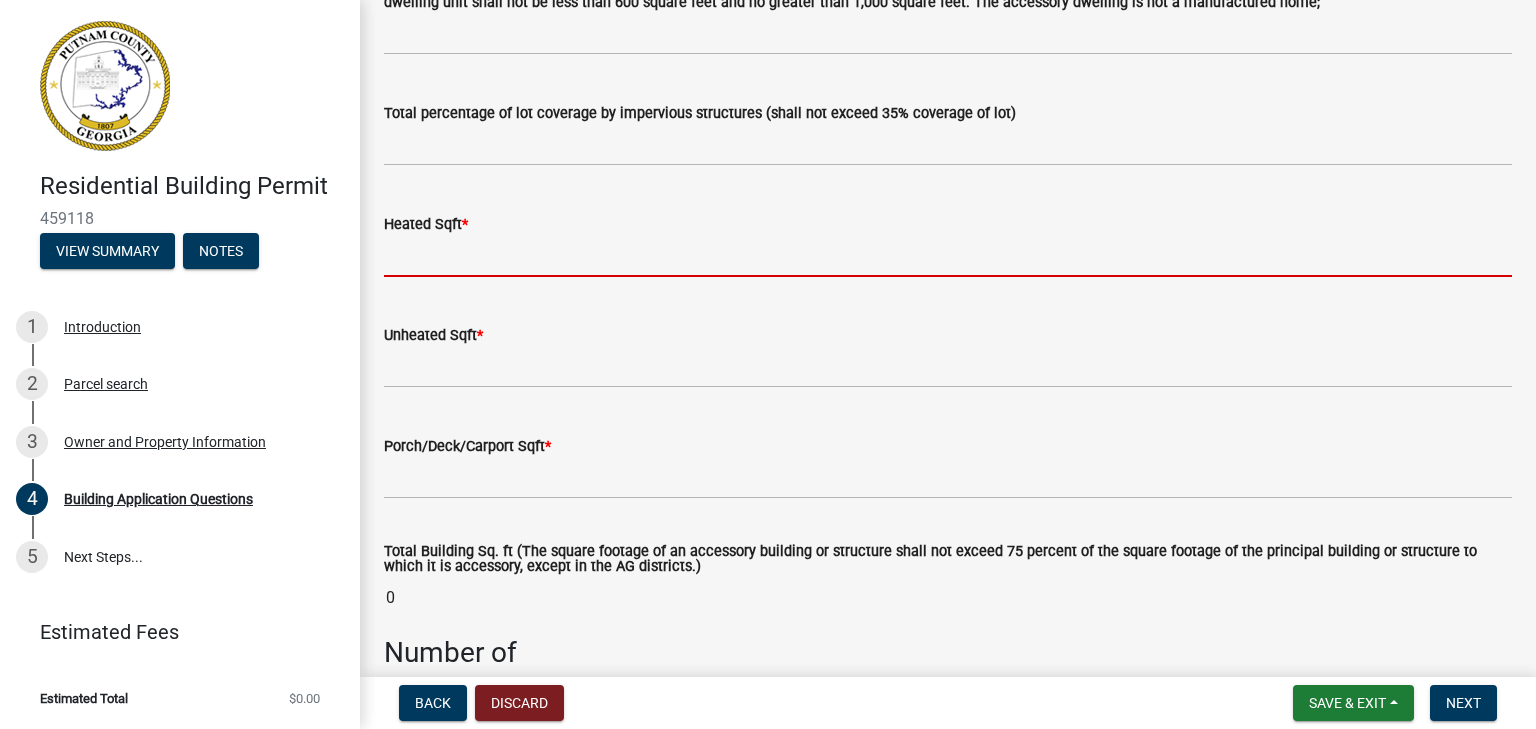 click 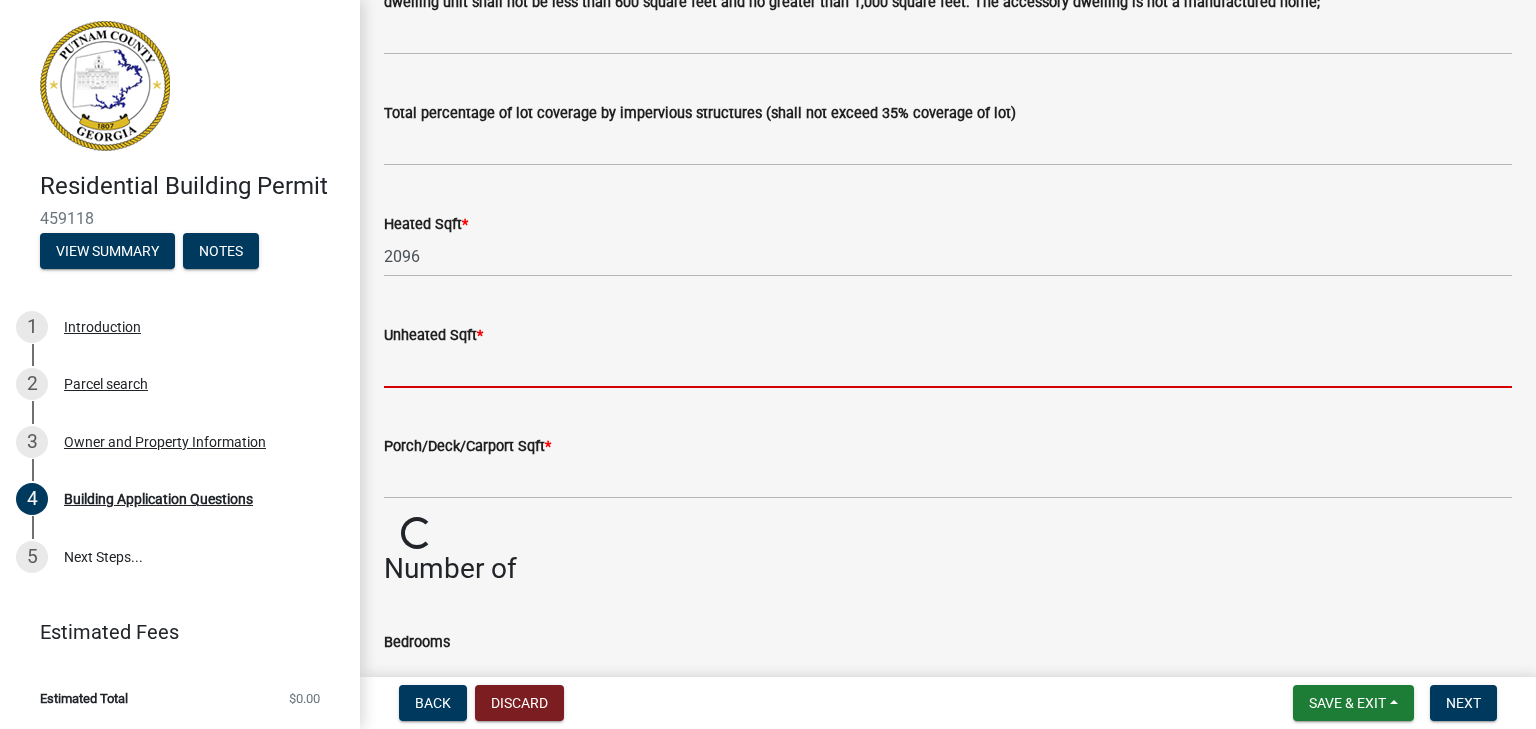 click 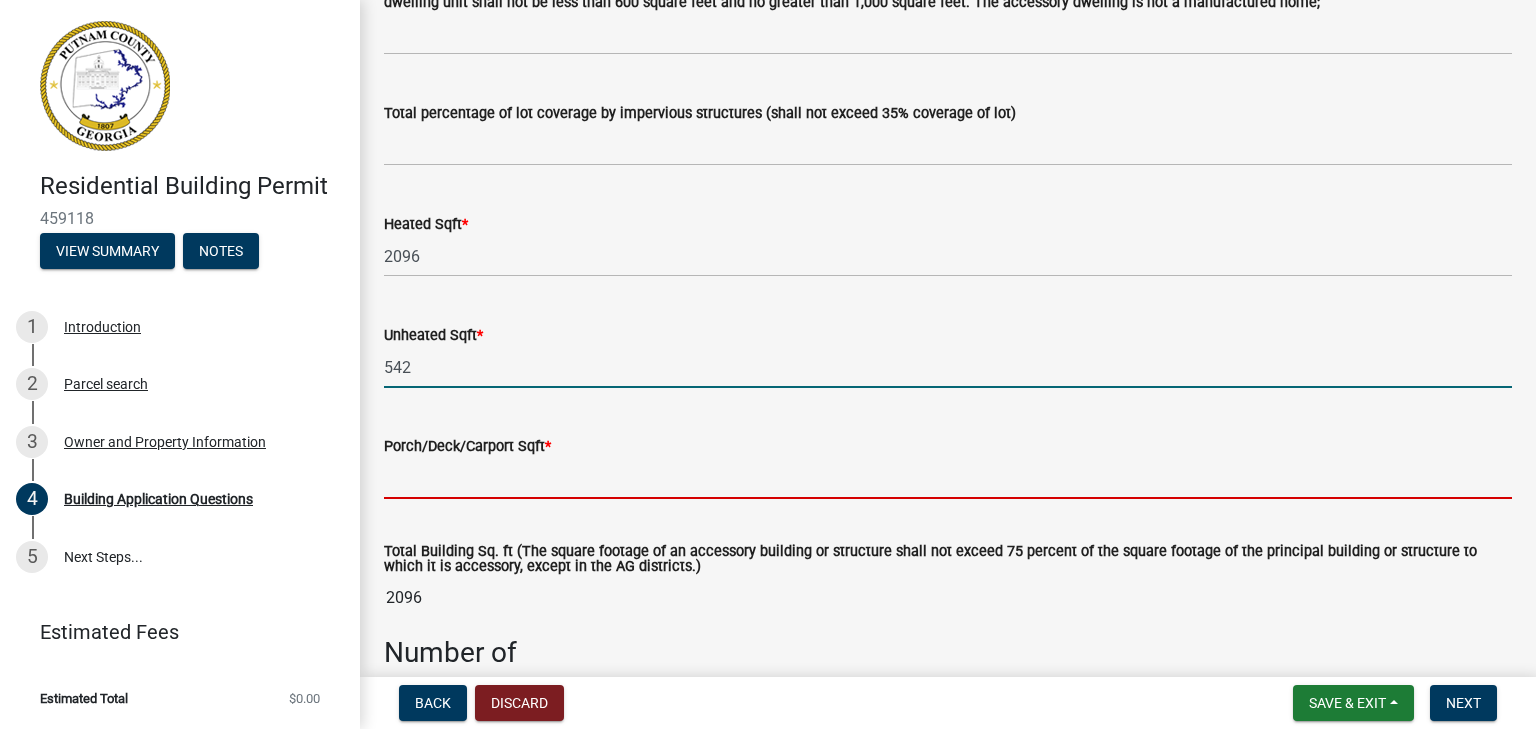 click 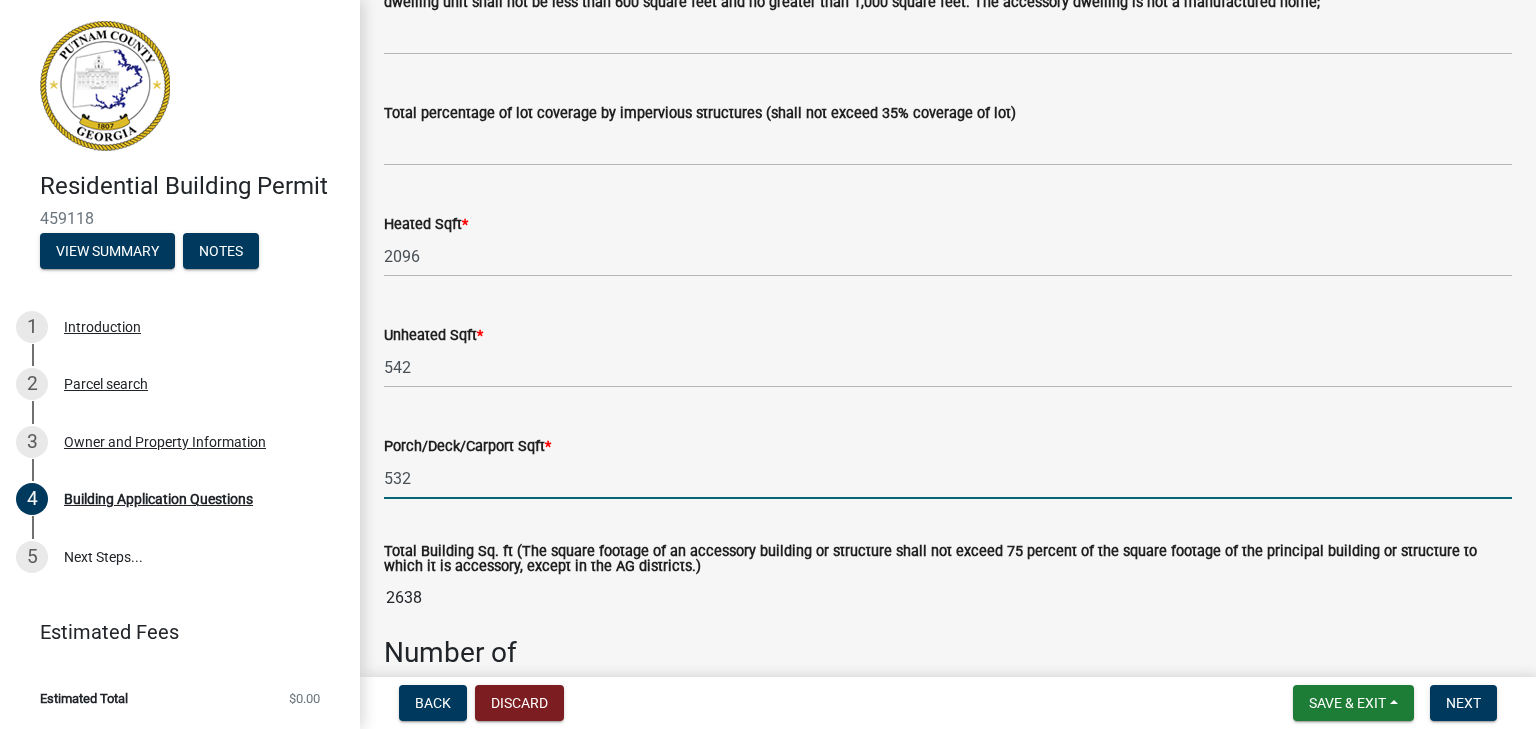 click on "532" 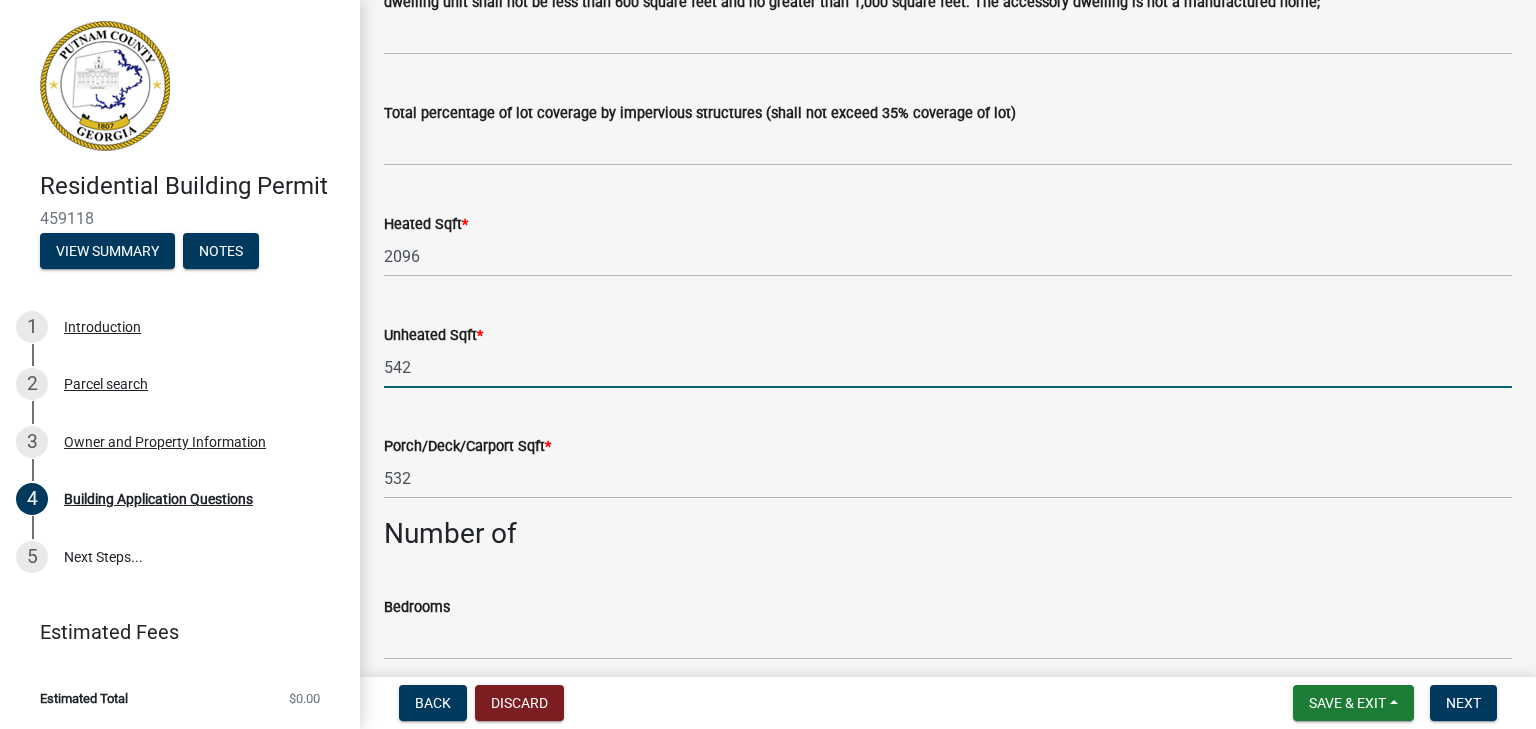 click on "542" 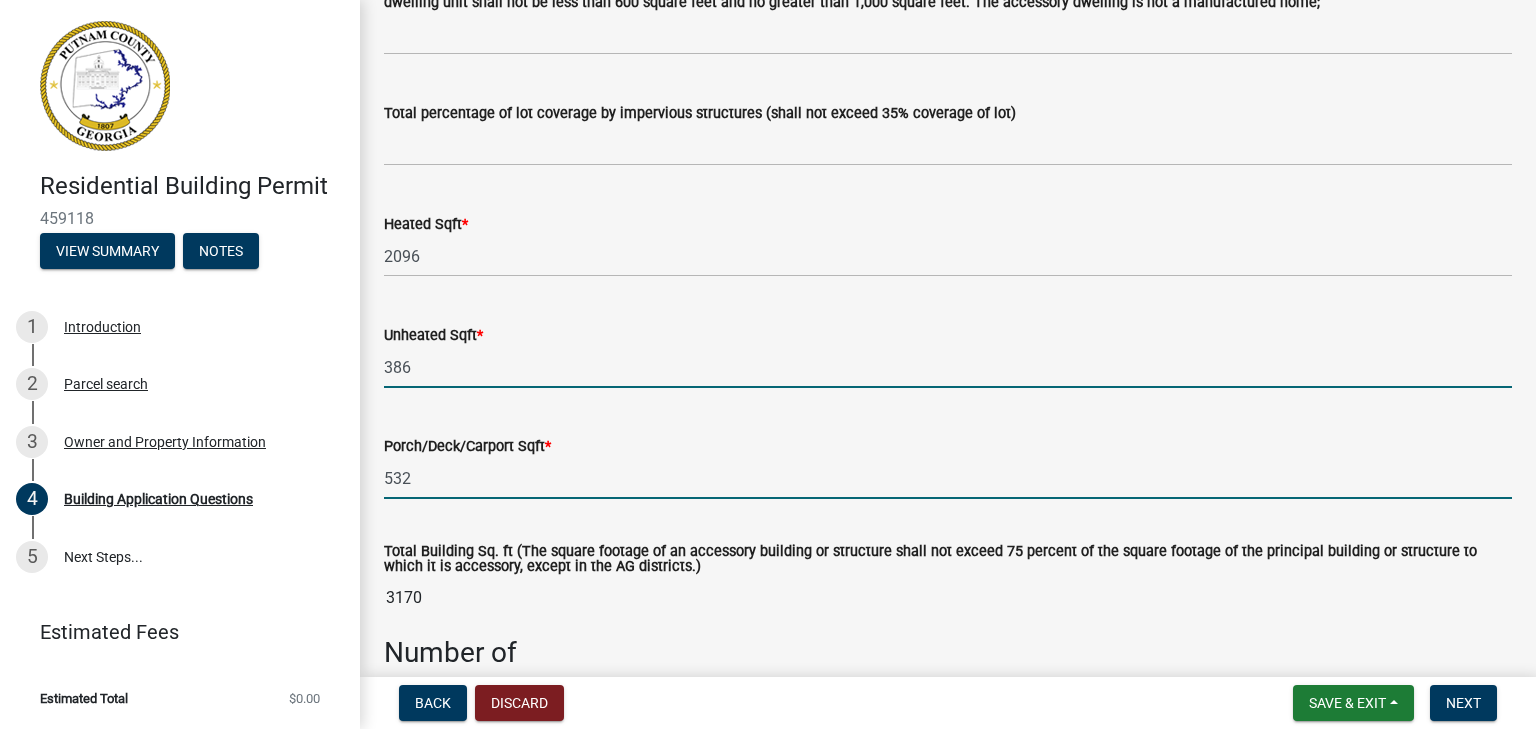 click on "532" 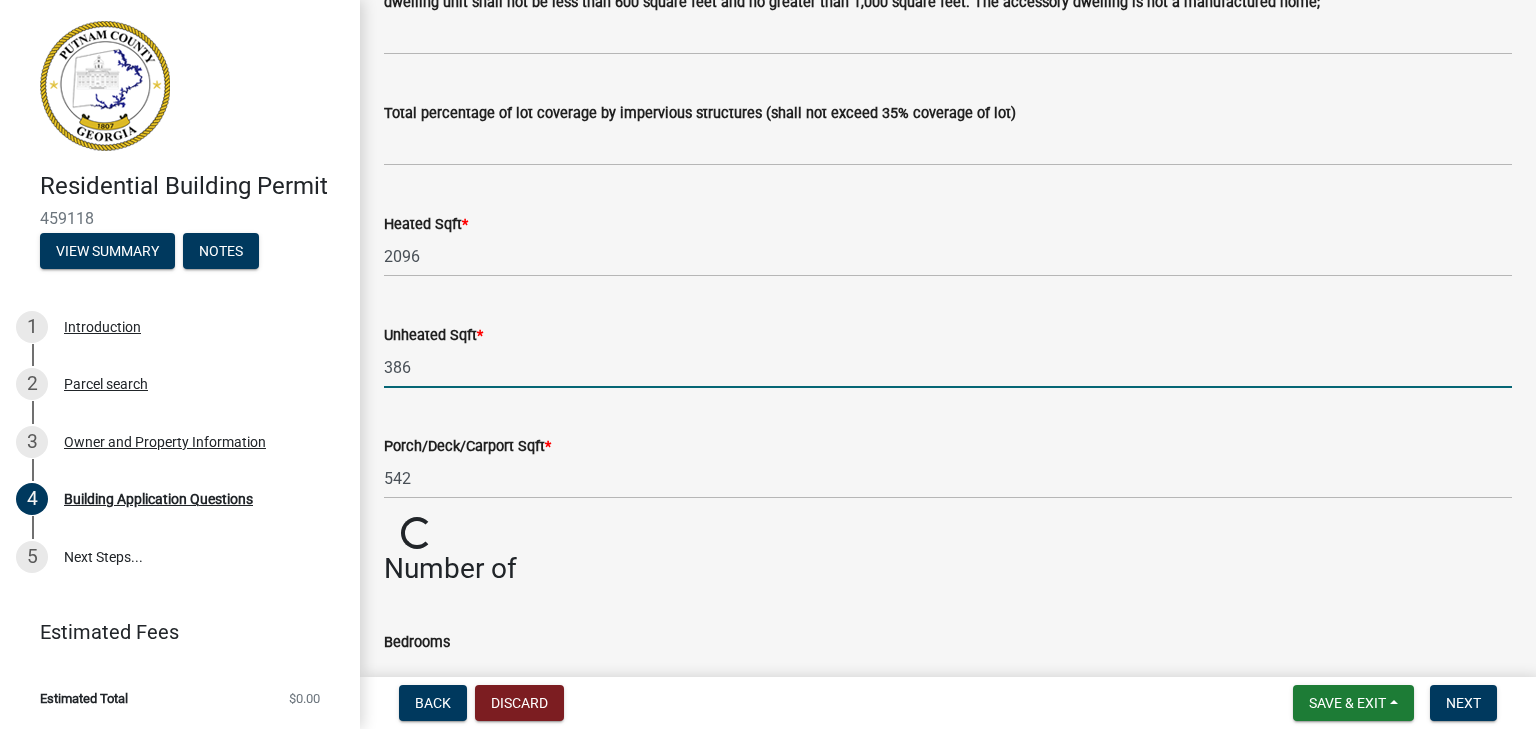 click on "386" 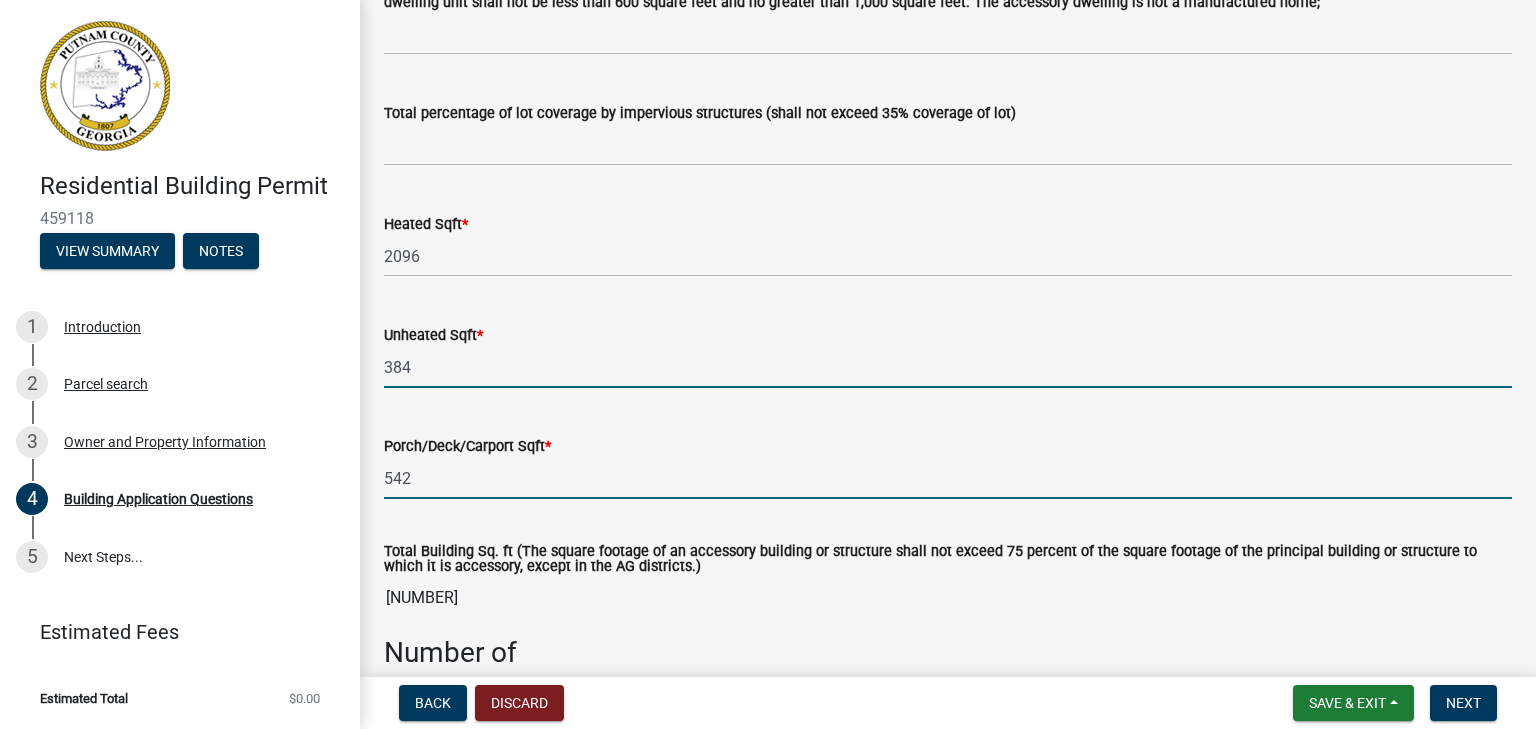 click on "542" 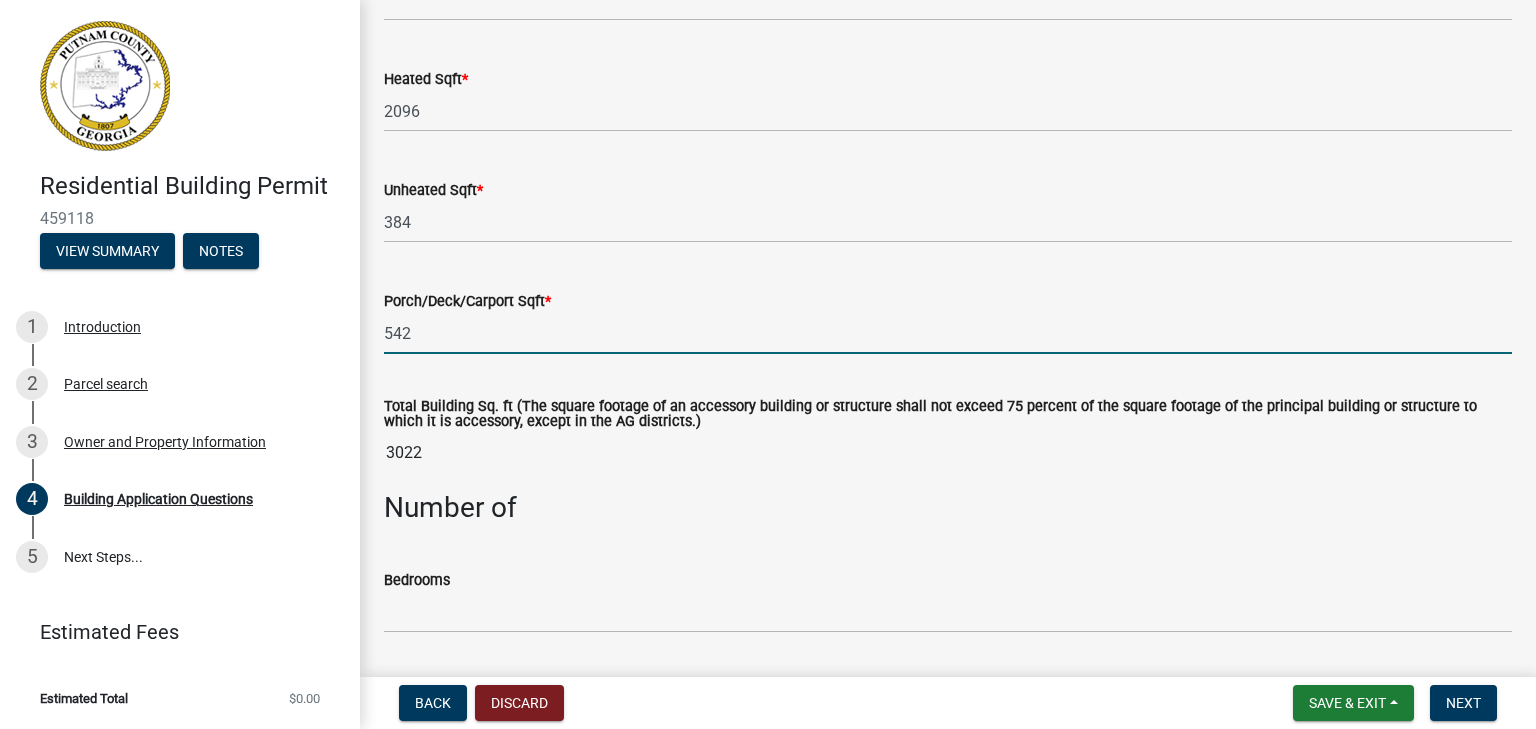scroll, scrollTop: 1600, scrollLeft: 0, axis: vertical 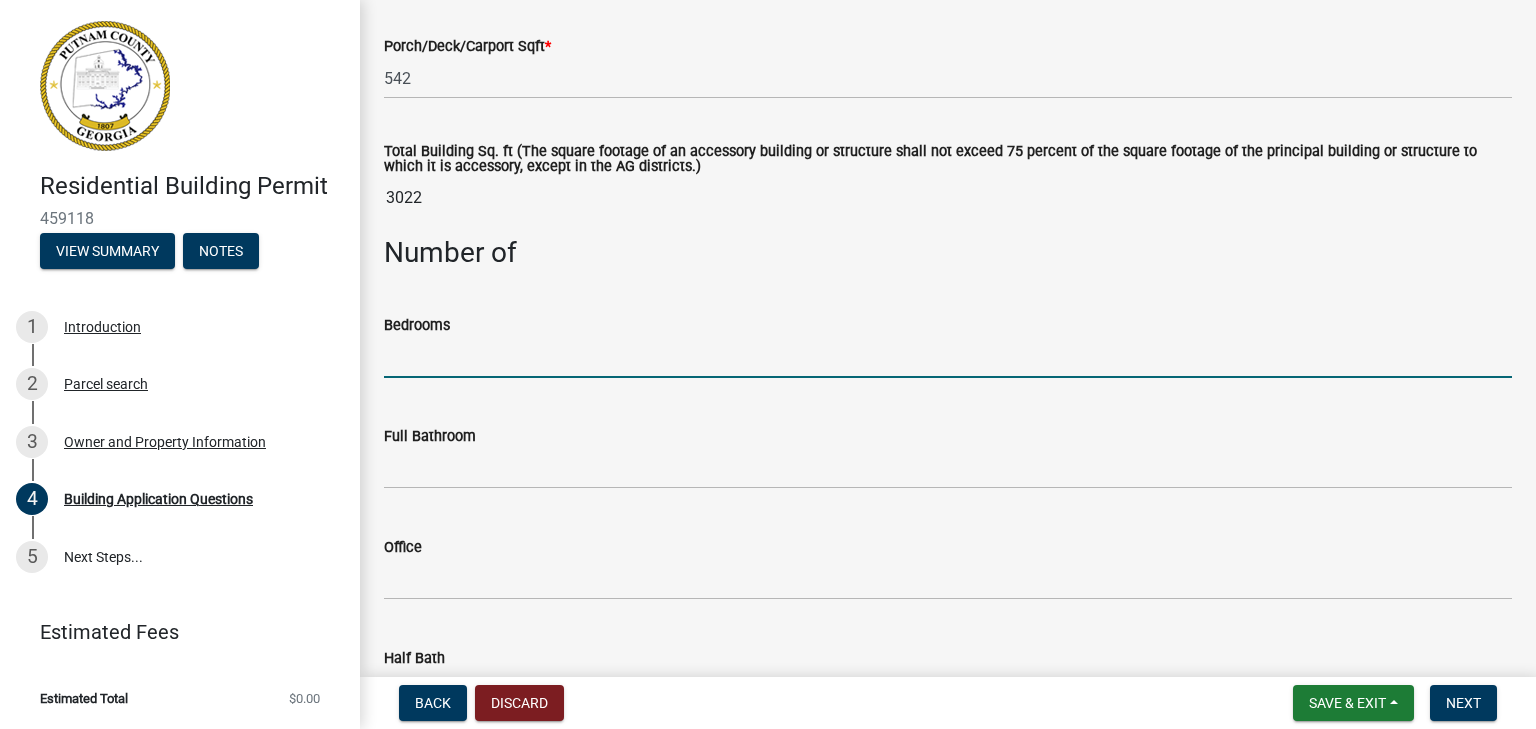 click 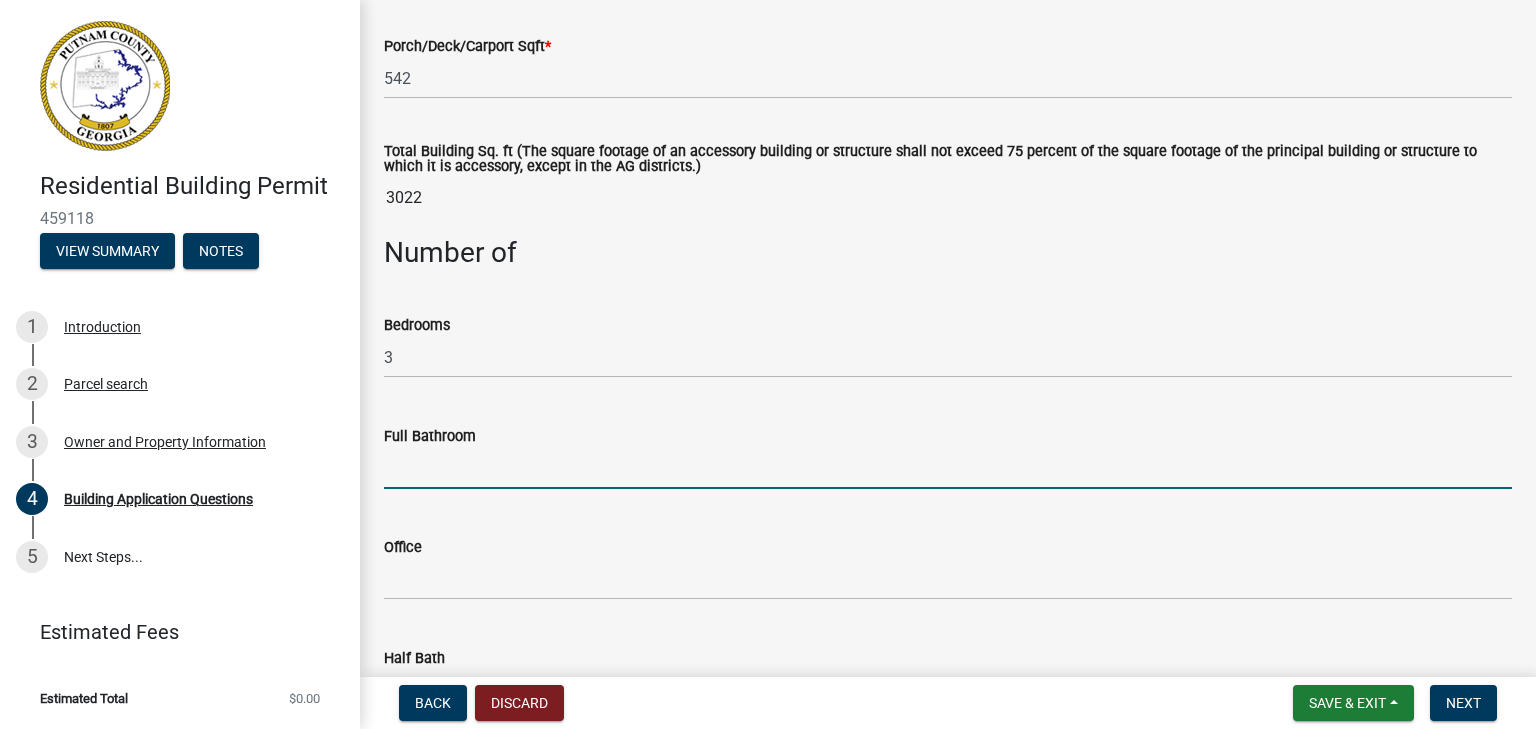 click 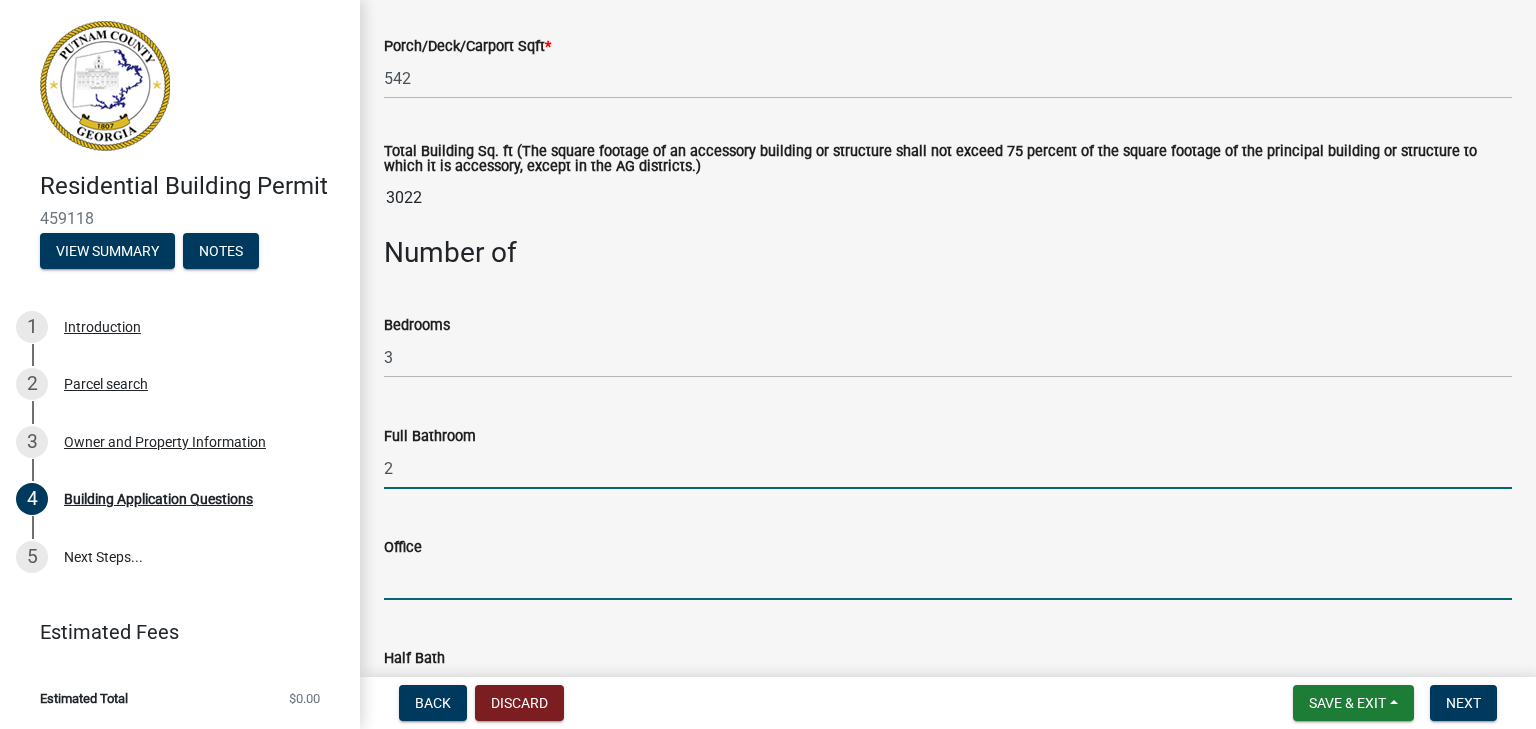 click 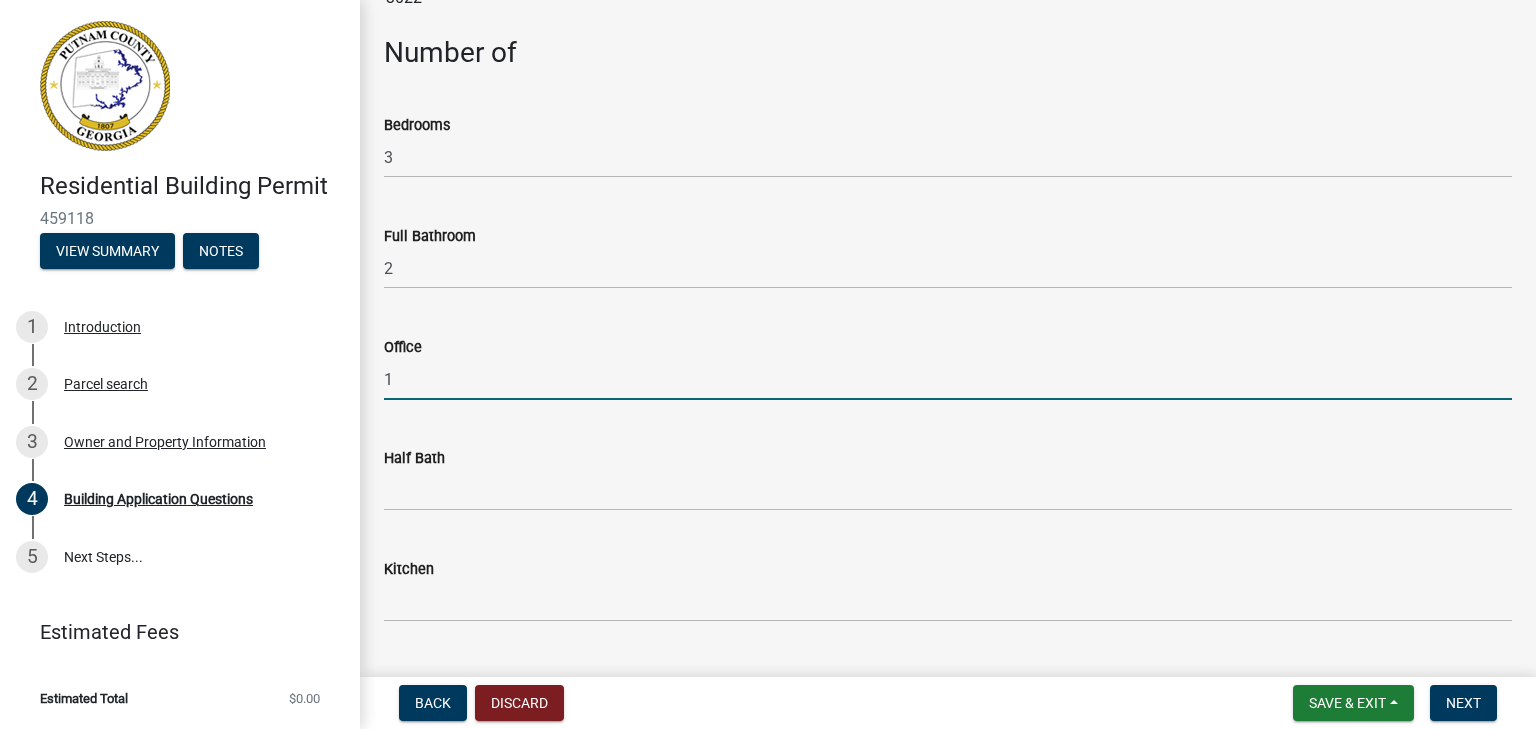 scroll, scrollTop: 1900, scrollLeft: 0, axis: vertical 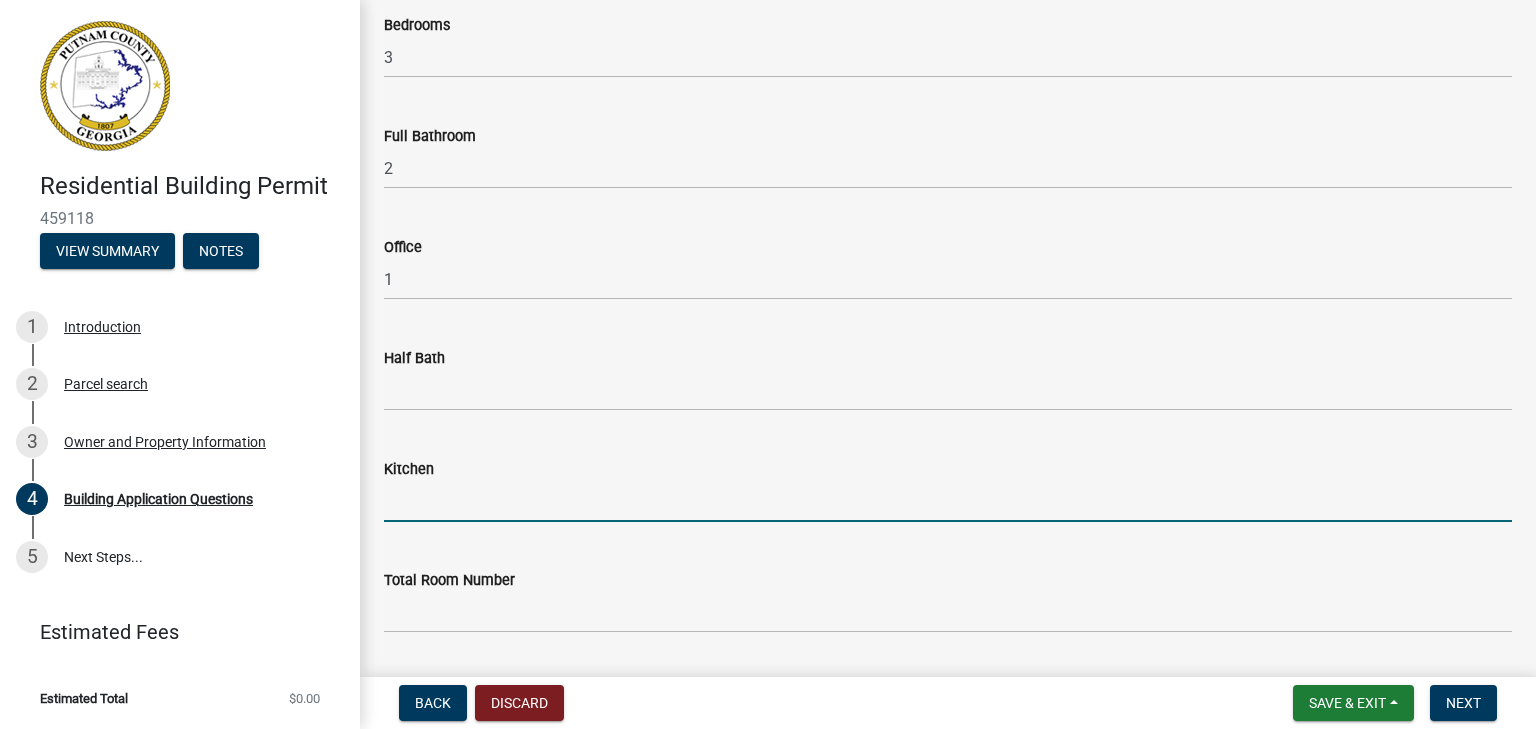 click 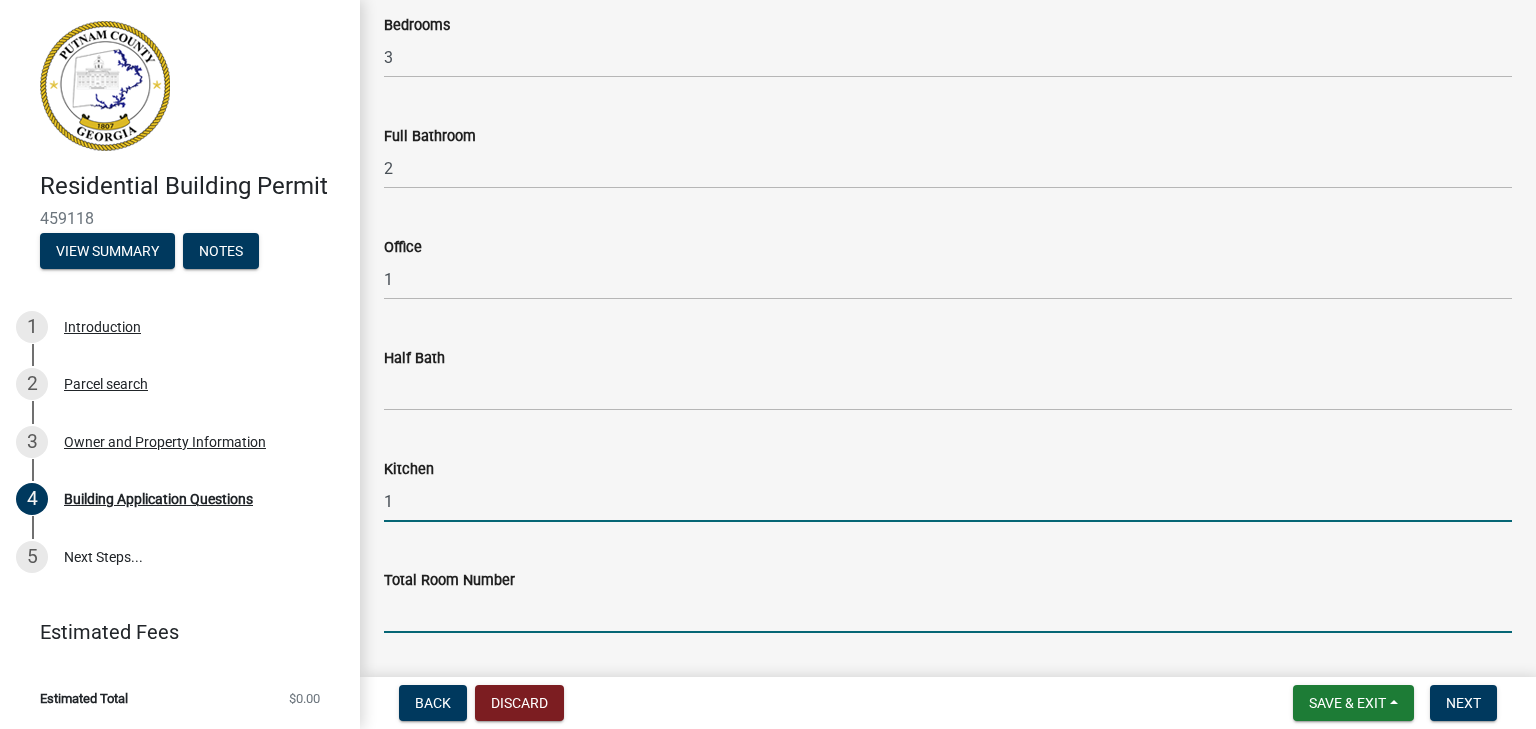 click 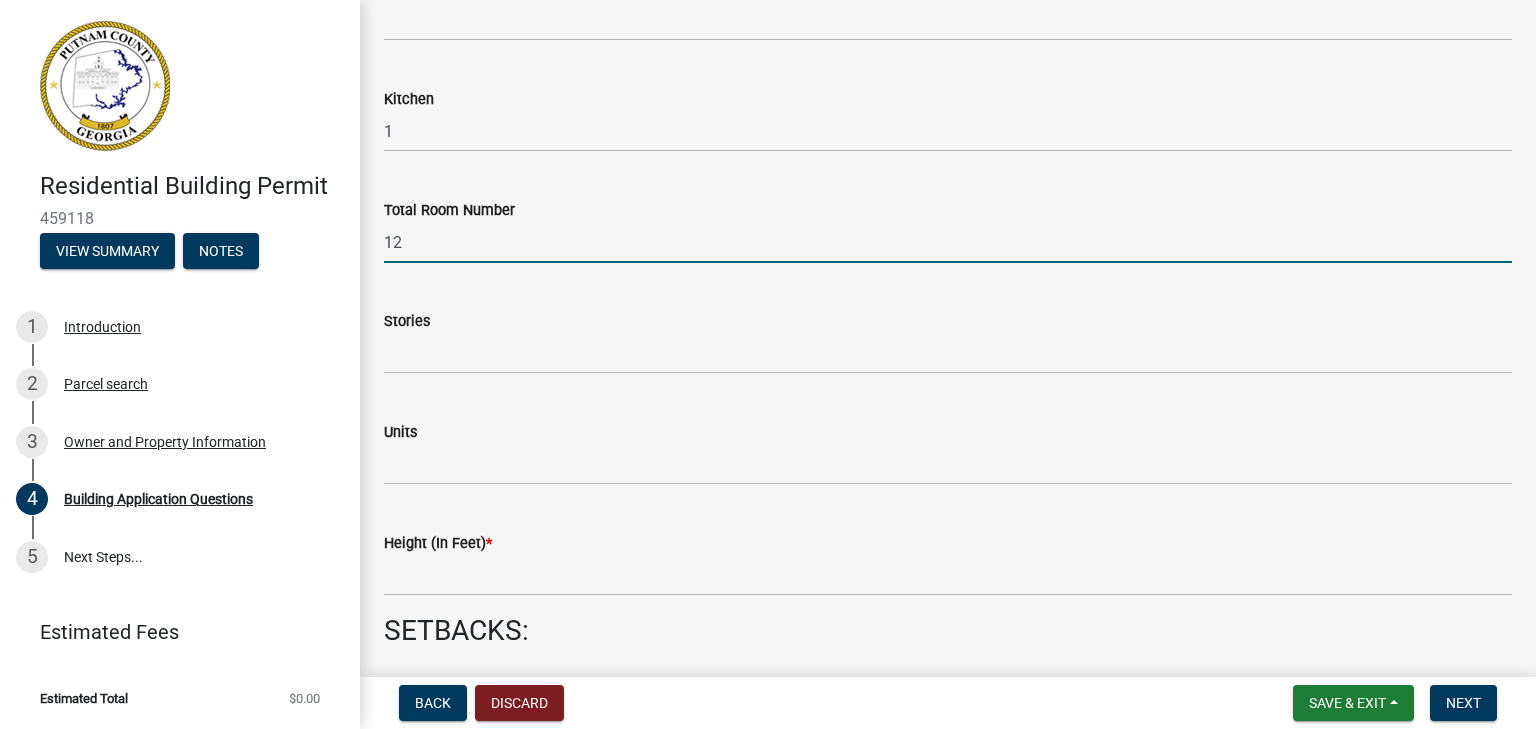 scroll, scrollTop: 2300, scrollLeft: 0, axis: vertical 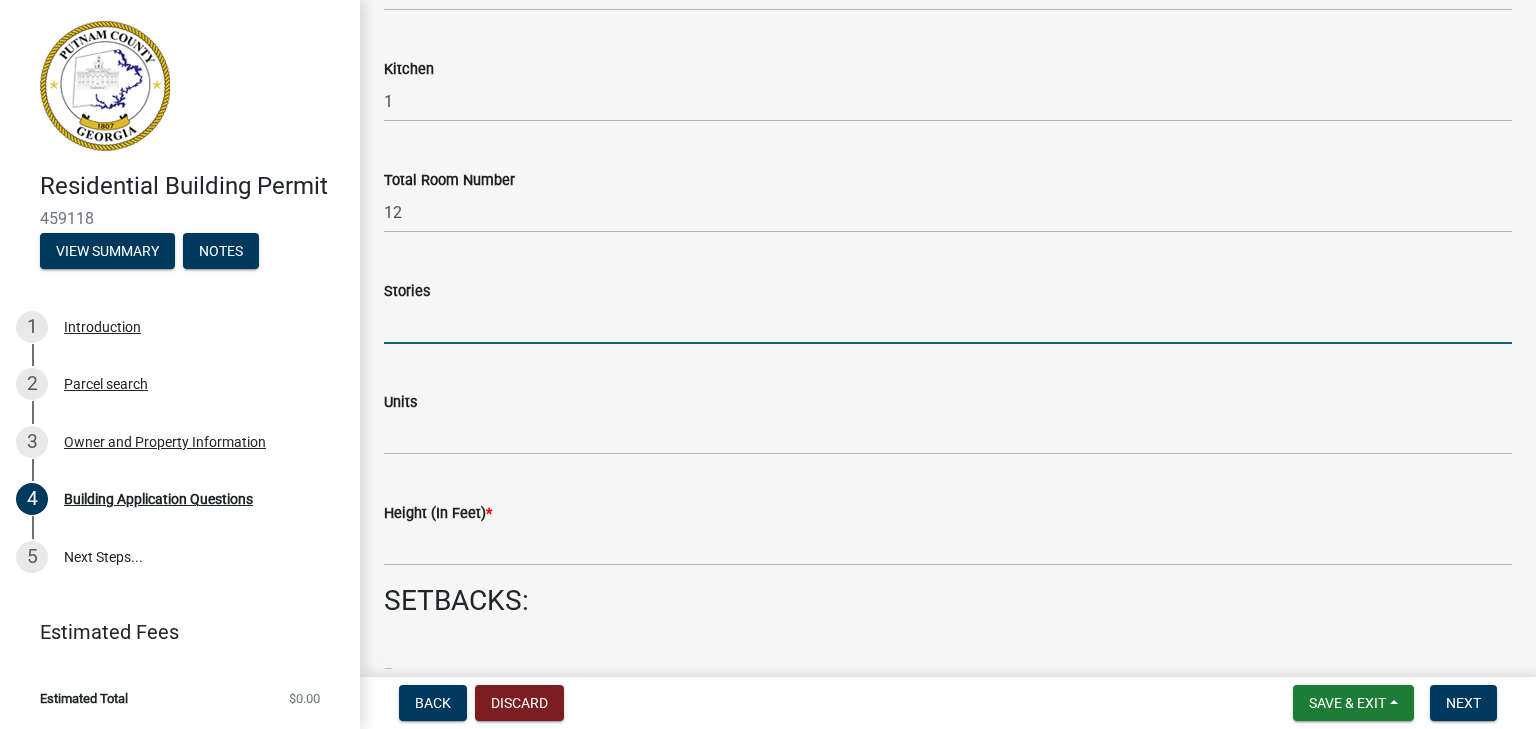 click 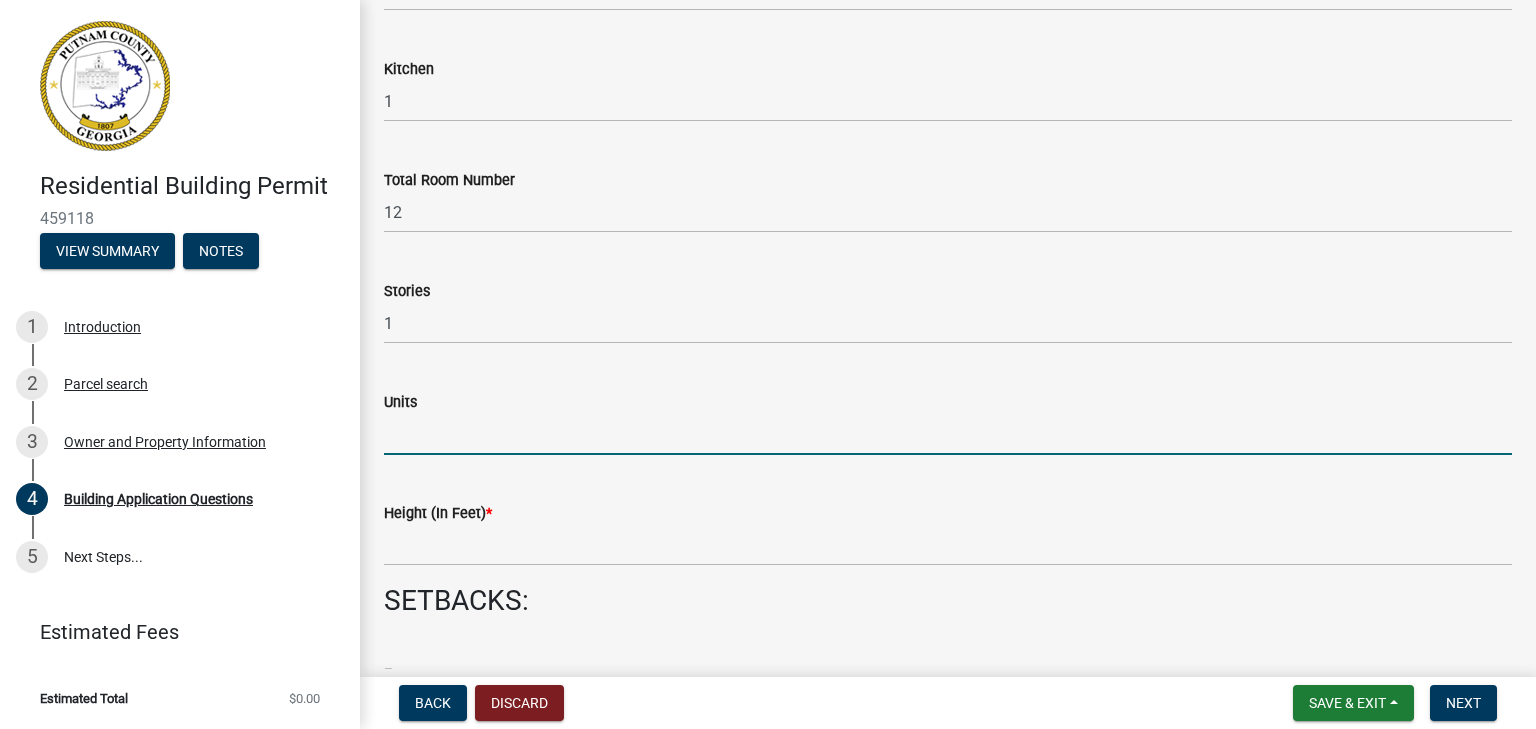 click 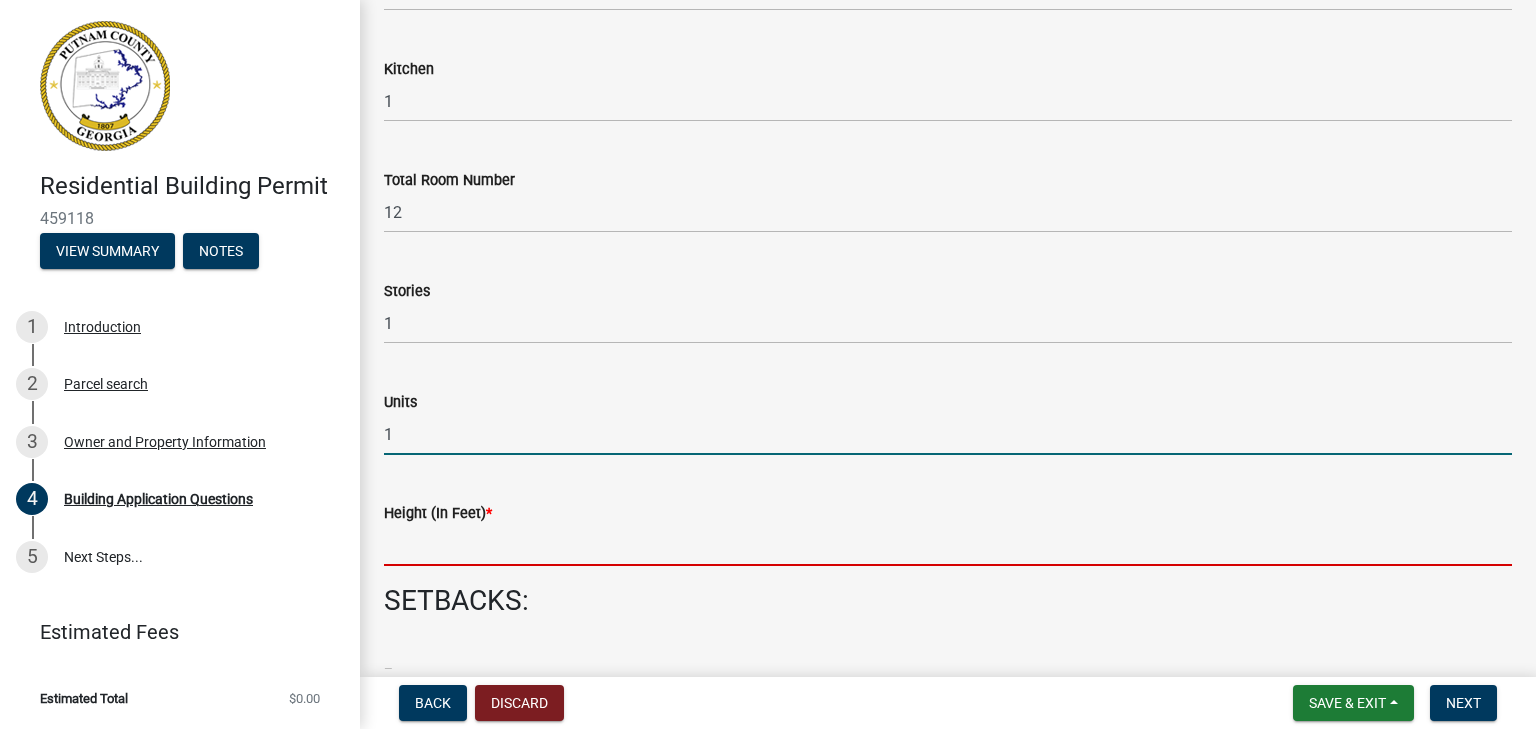 click 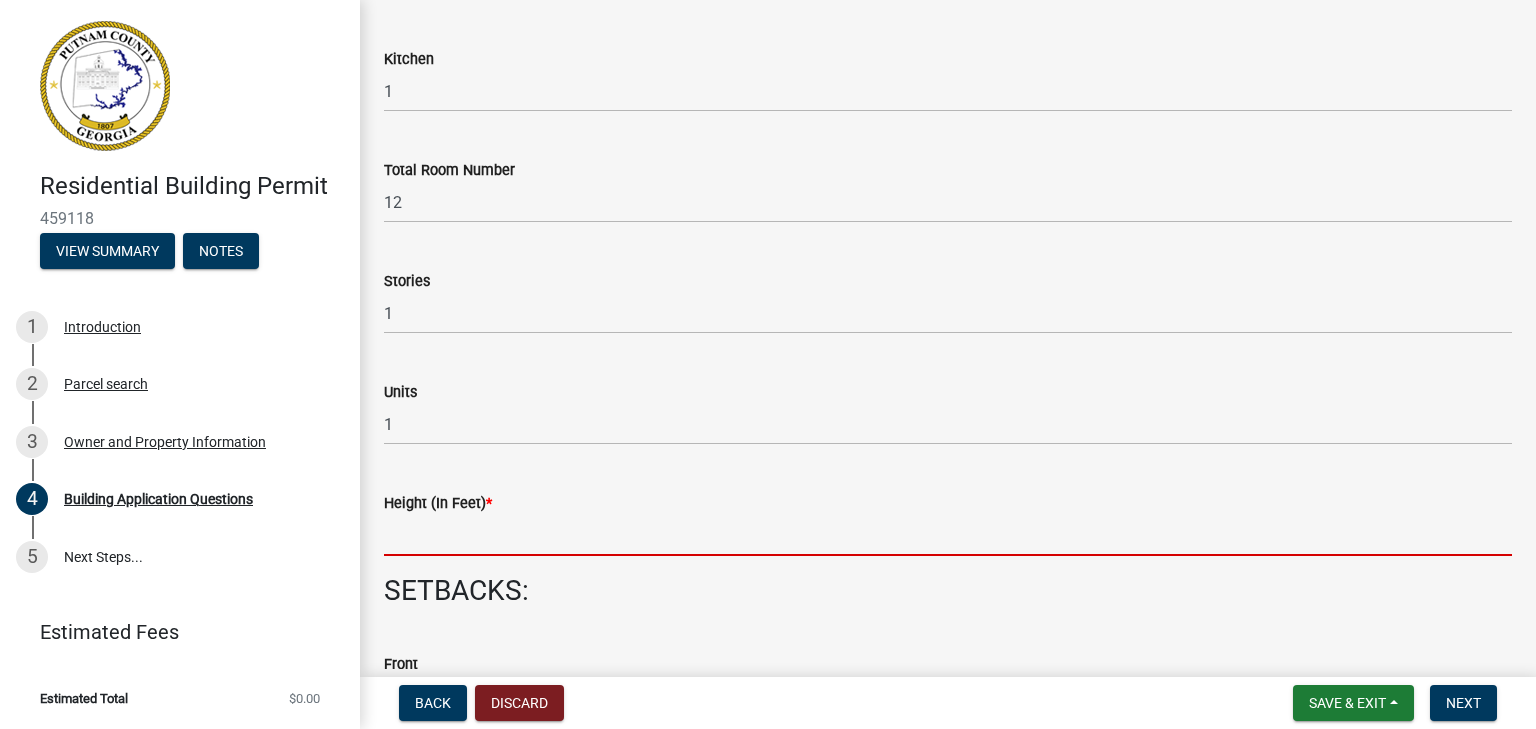 scroll, scrollTop: 2400, scrollLeft: 0, axis: vertical 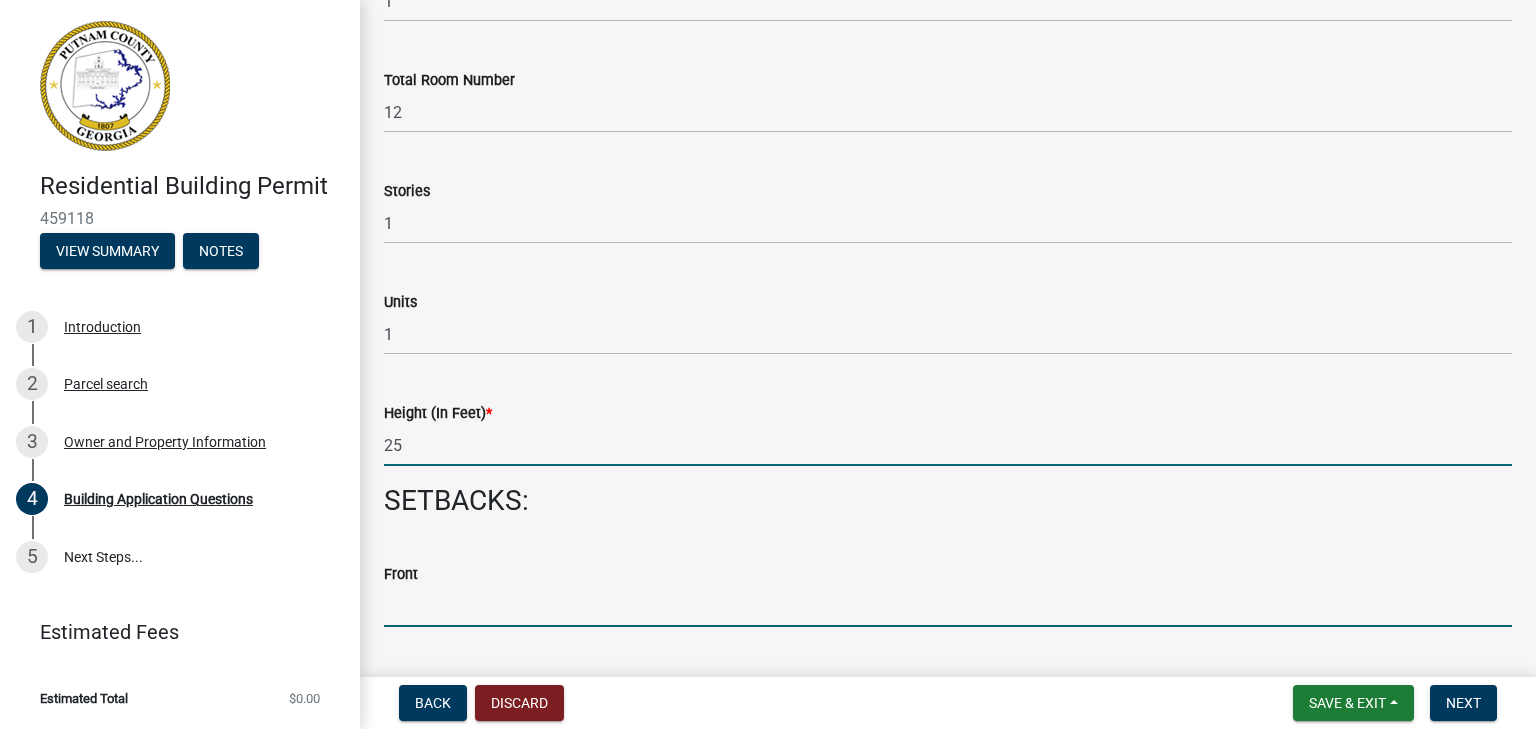 click 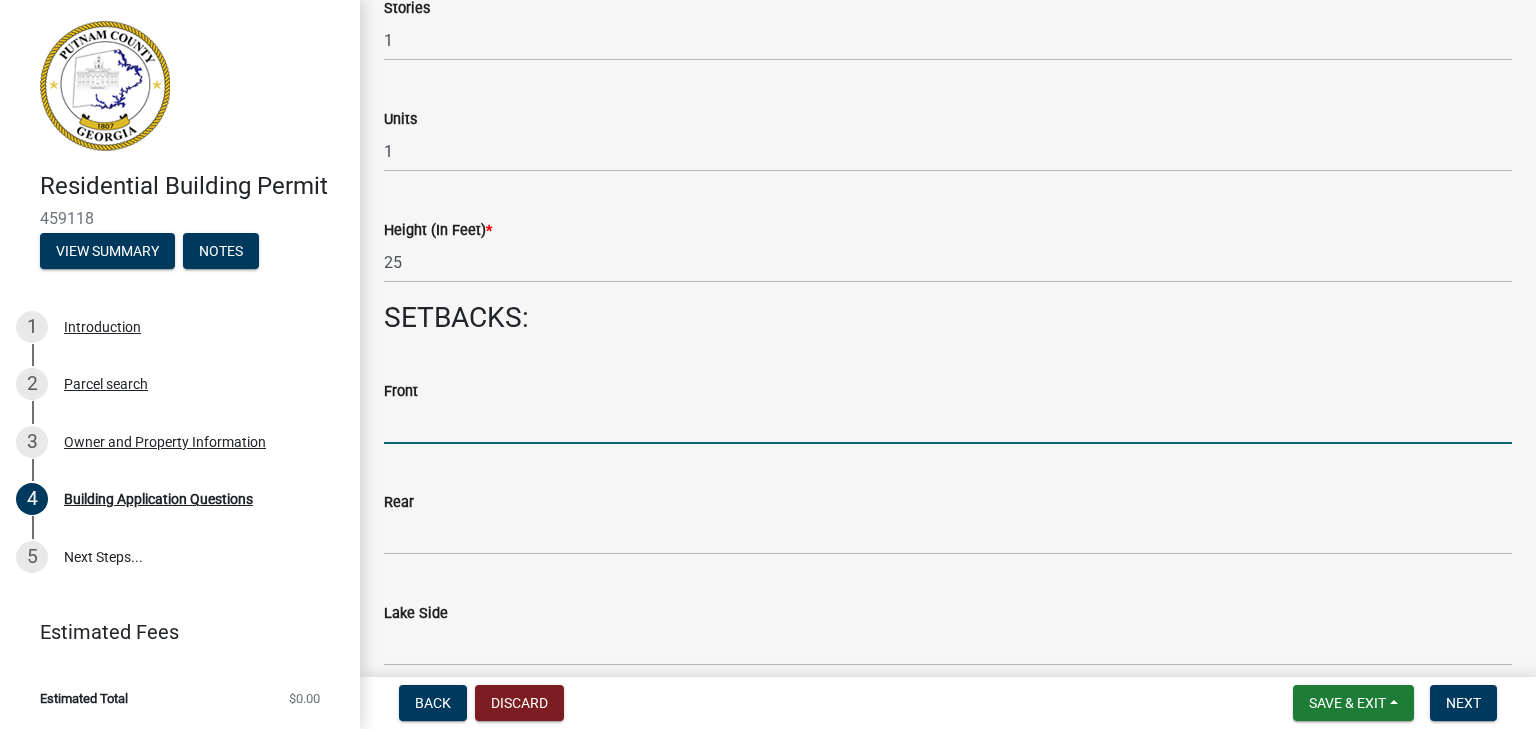 scroll, scrollTop: 2600, scrollLeft: 0, axis: vertical 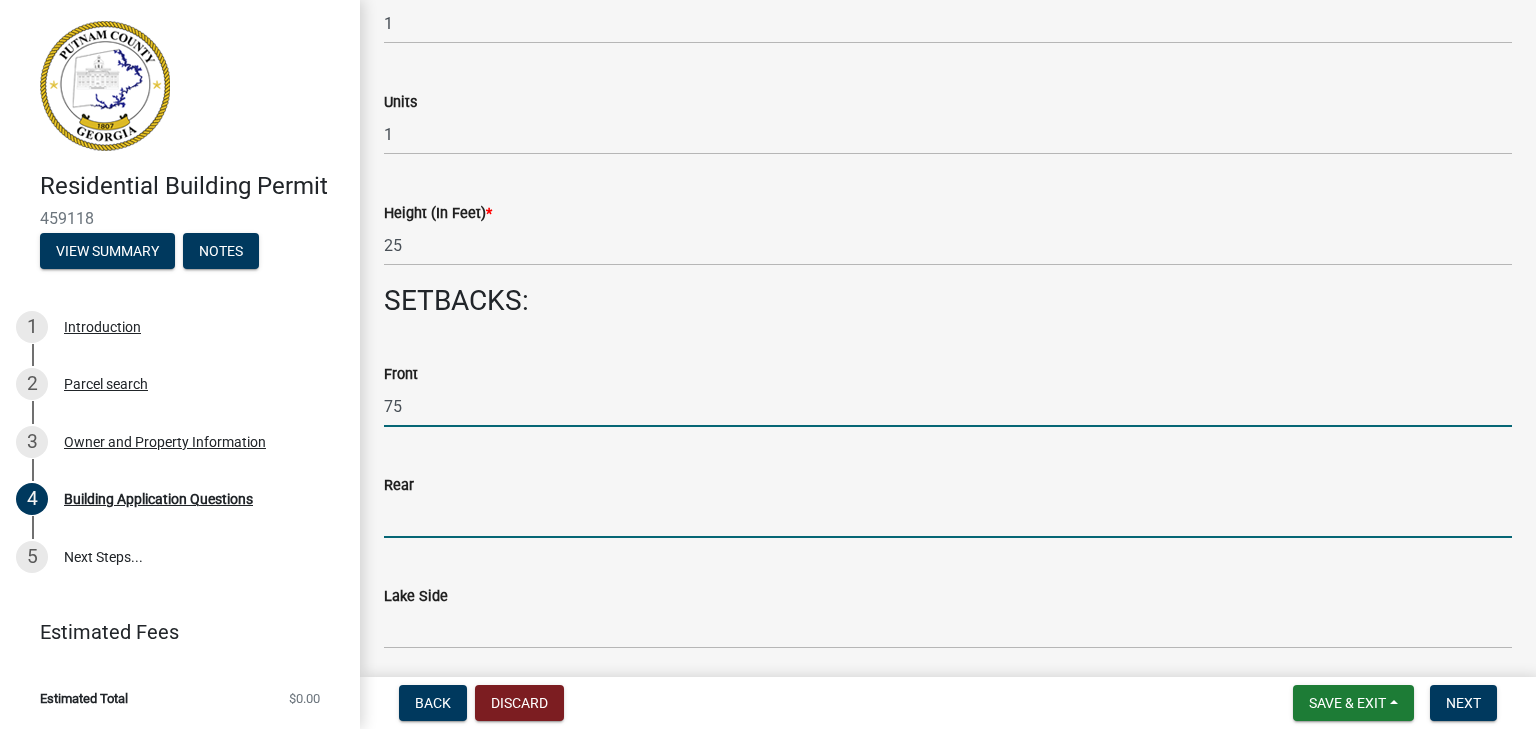 click 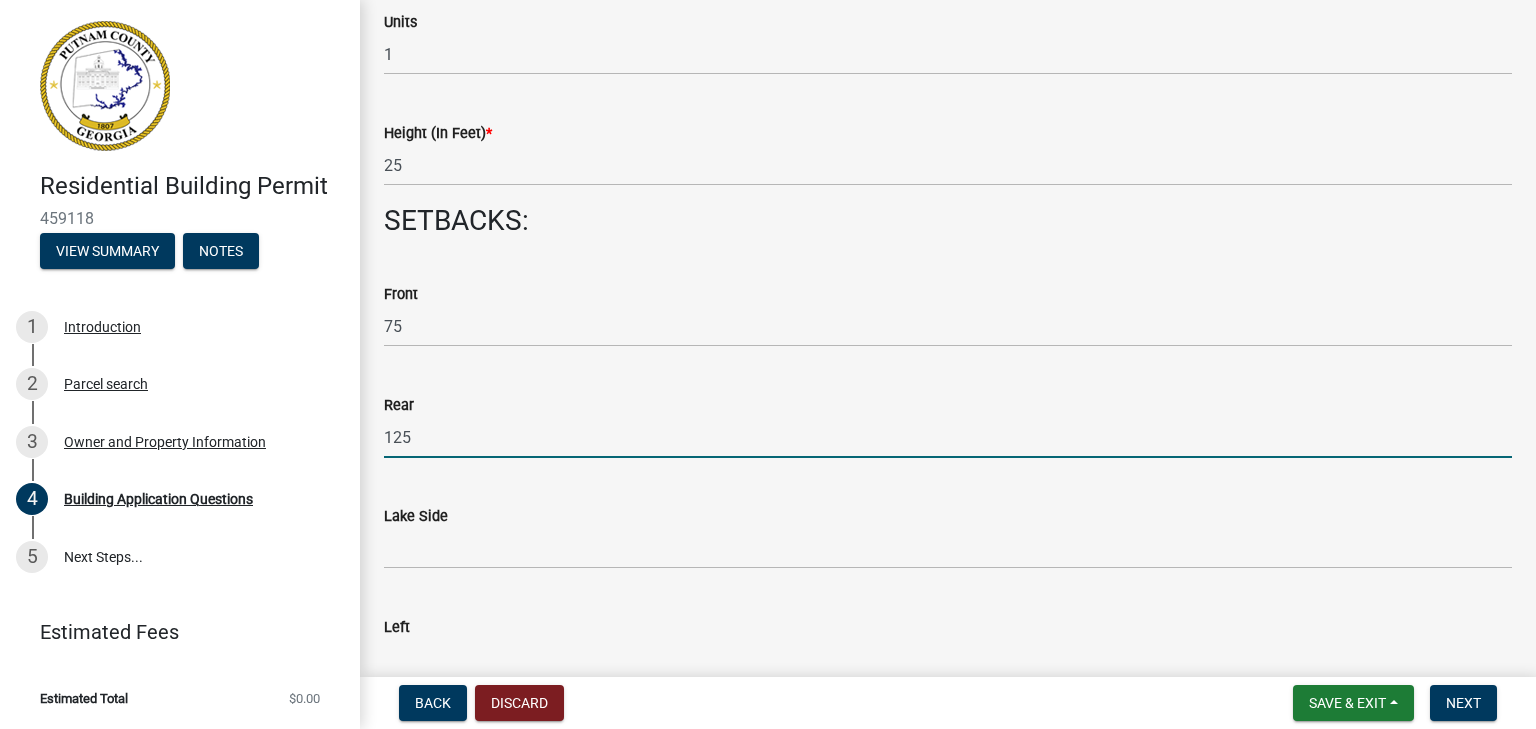 scroll, scrollTop: 2800, scrollLeft: 0, axis: vertical 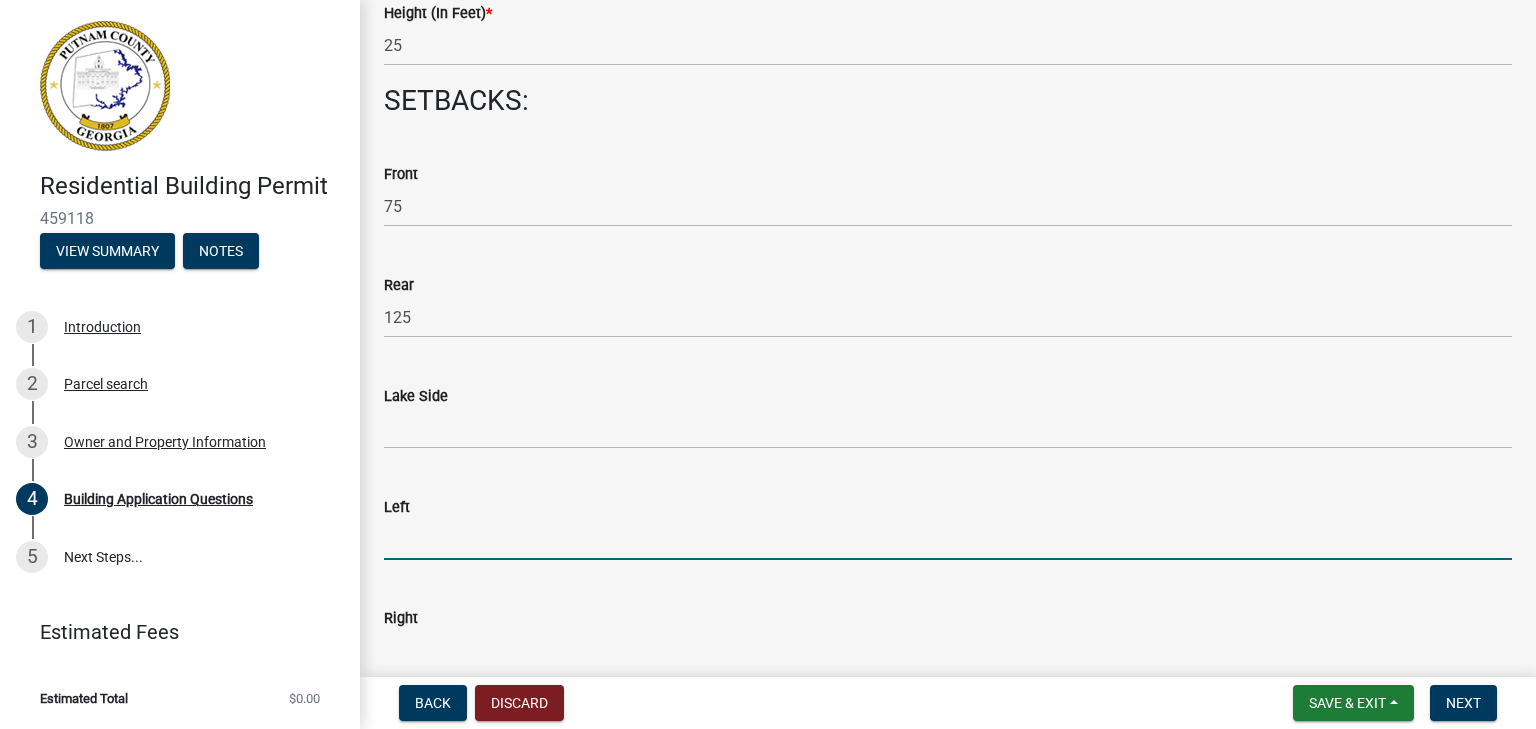 click 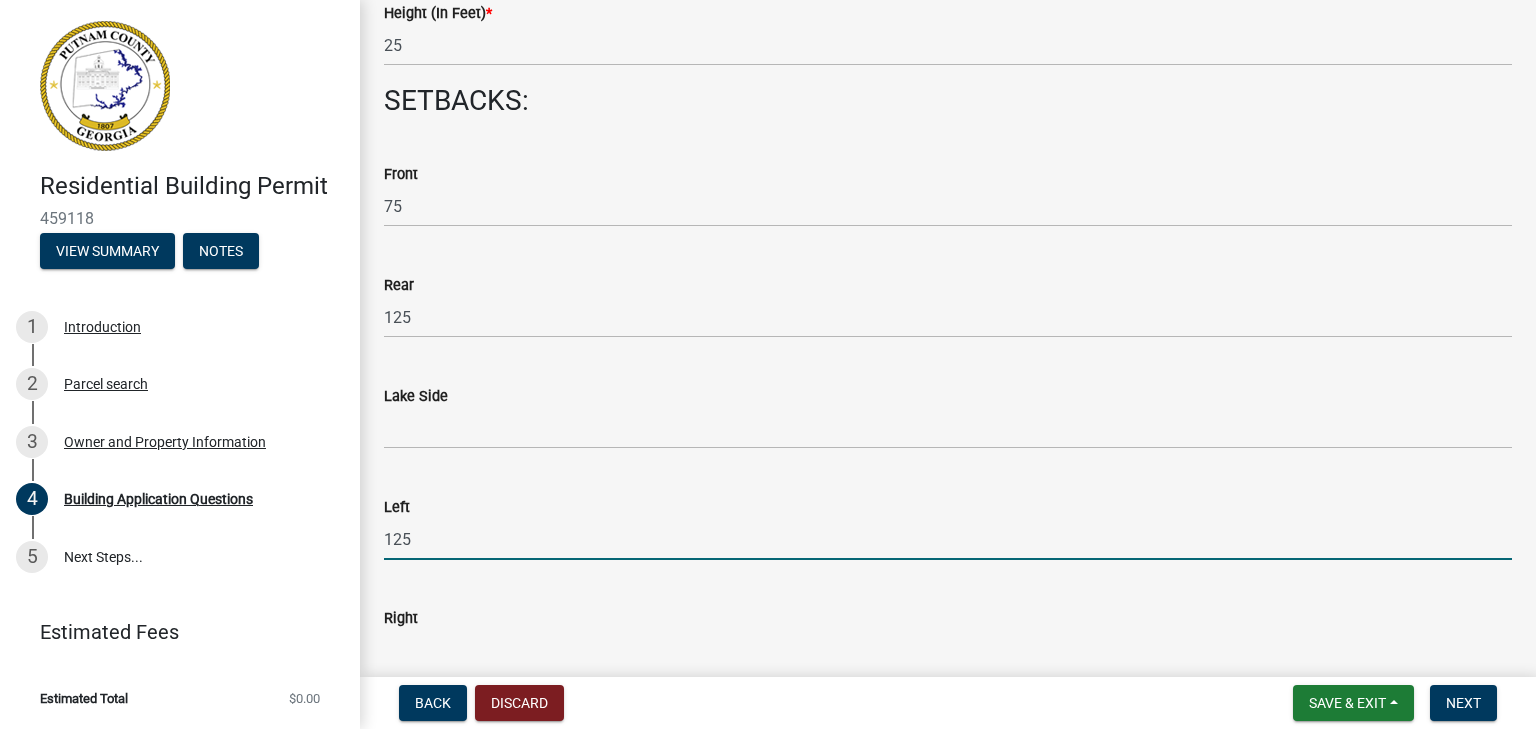 scroll, scrollTop: 2900, scrollLeft: 0, axis: vertical 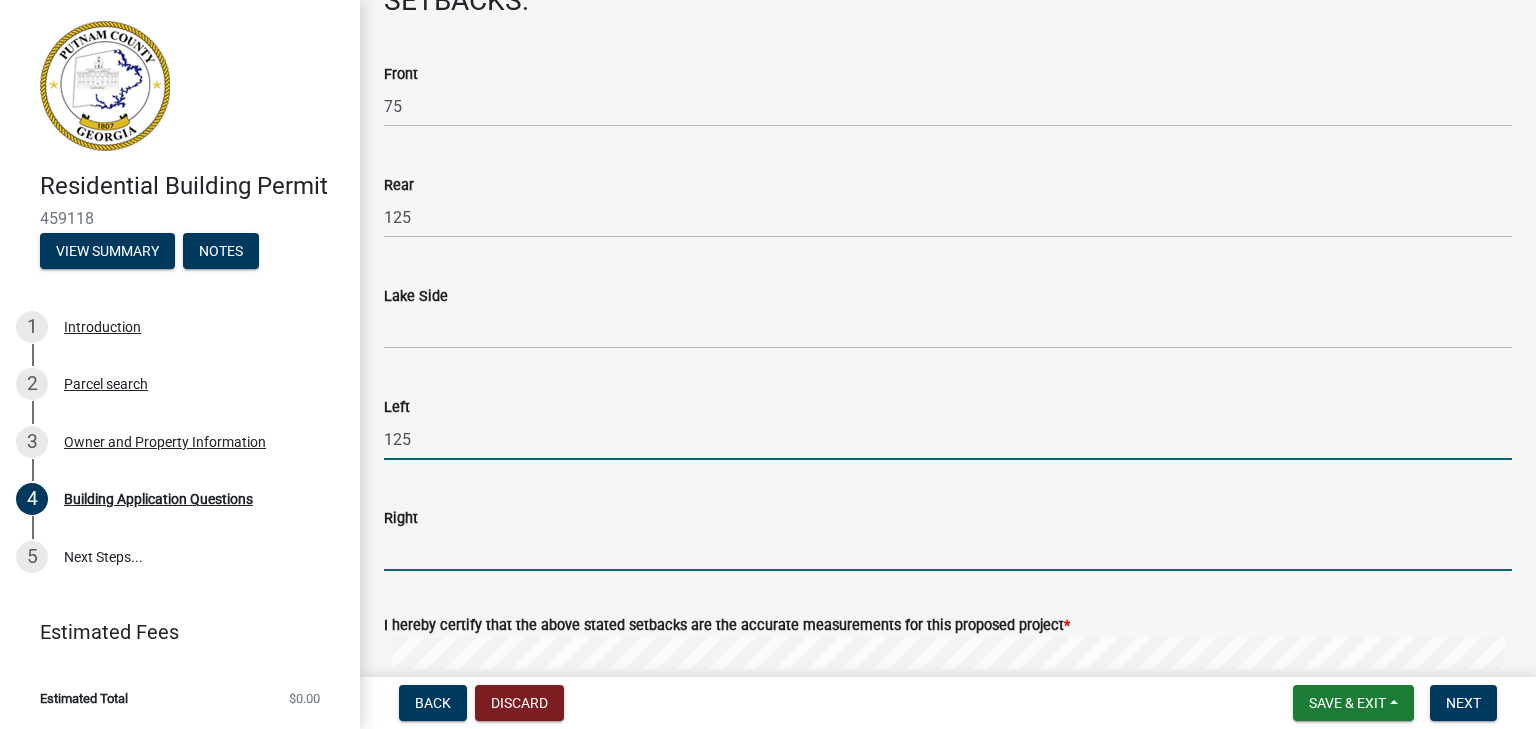 click 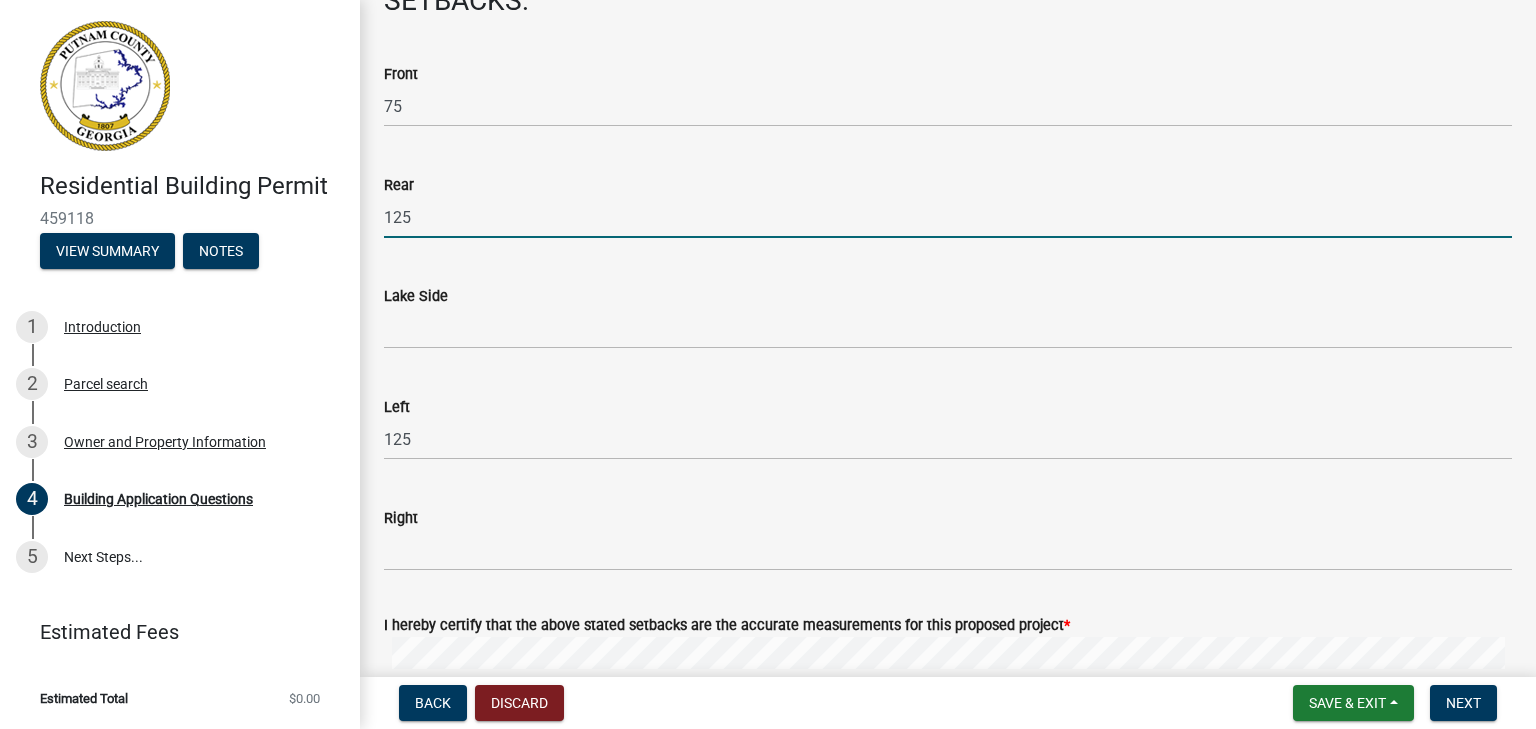 click on "125" 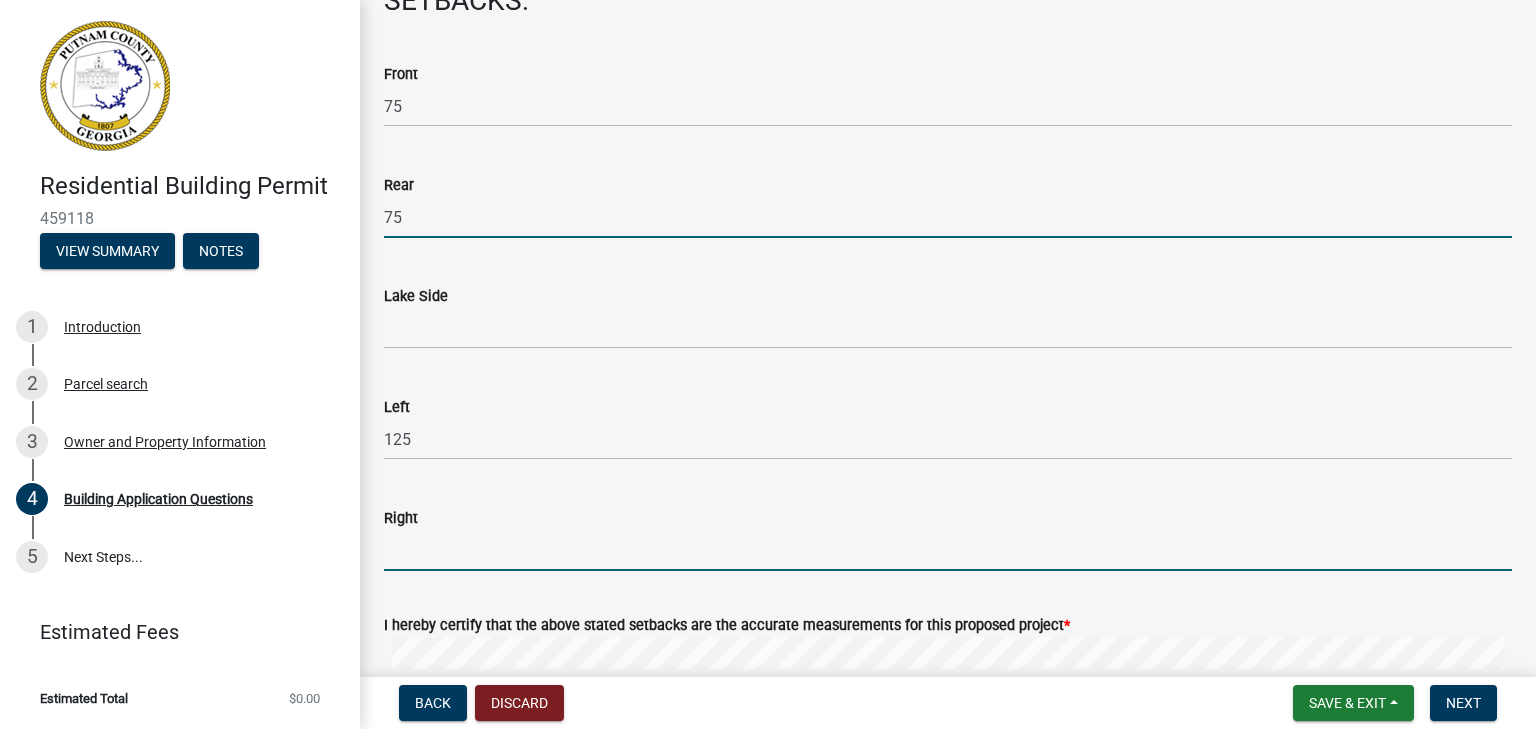 click 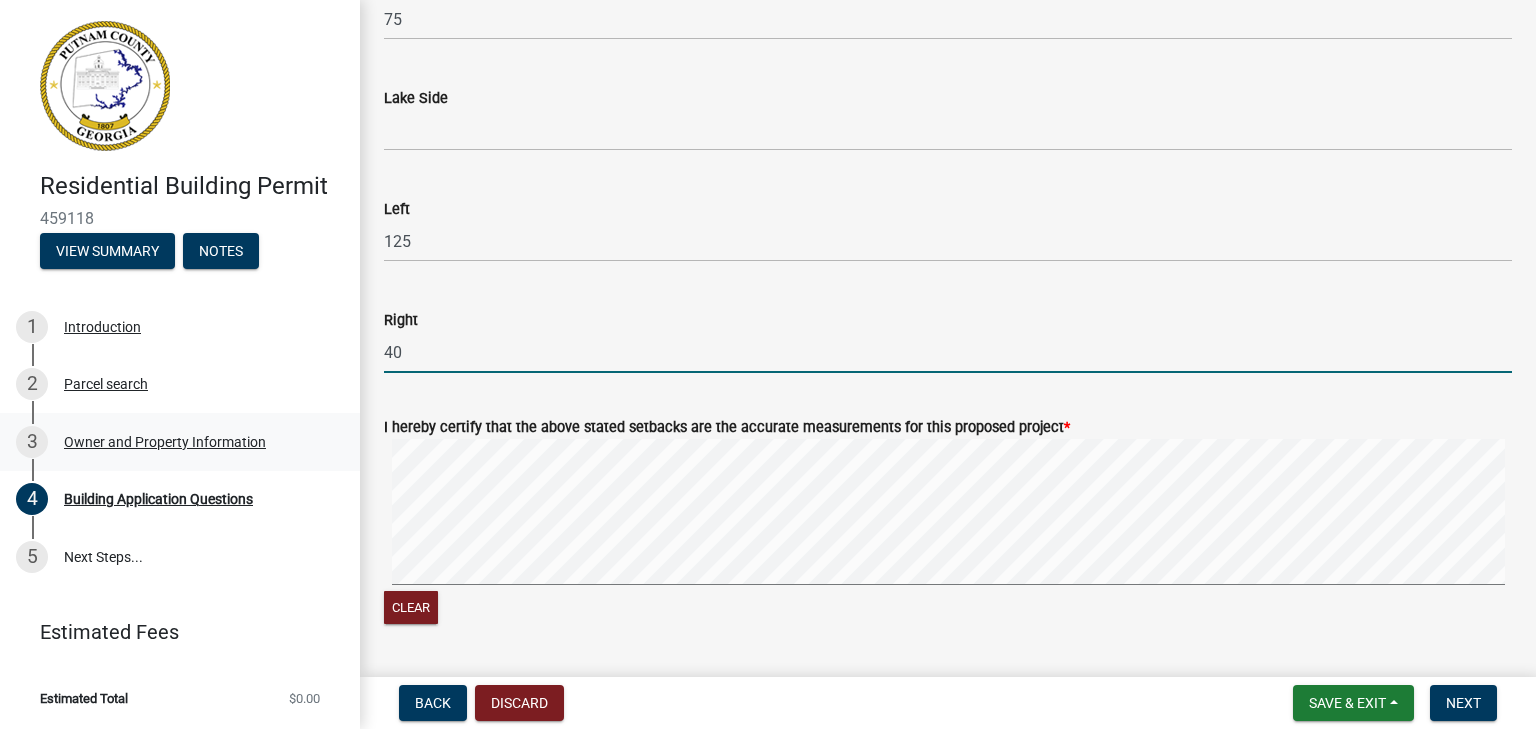 scroll, scrollTop: 3398, scrollLeft: 0, axis: vertical 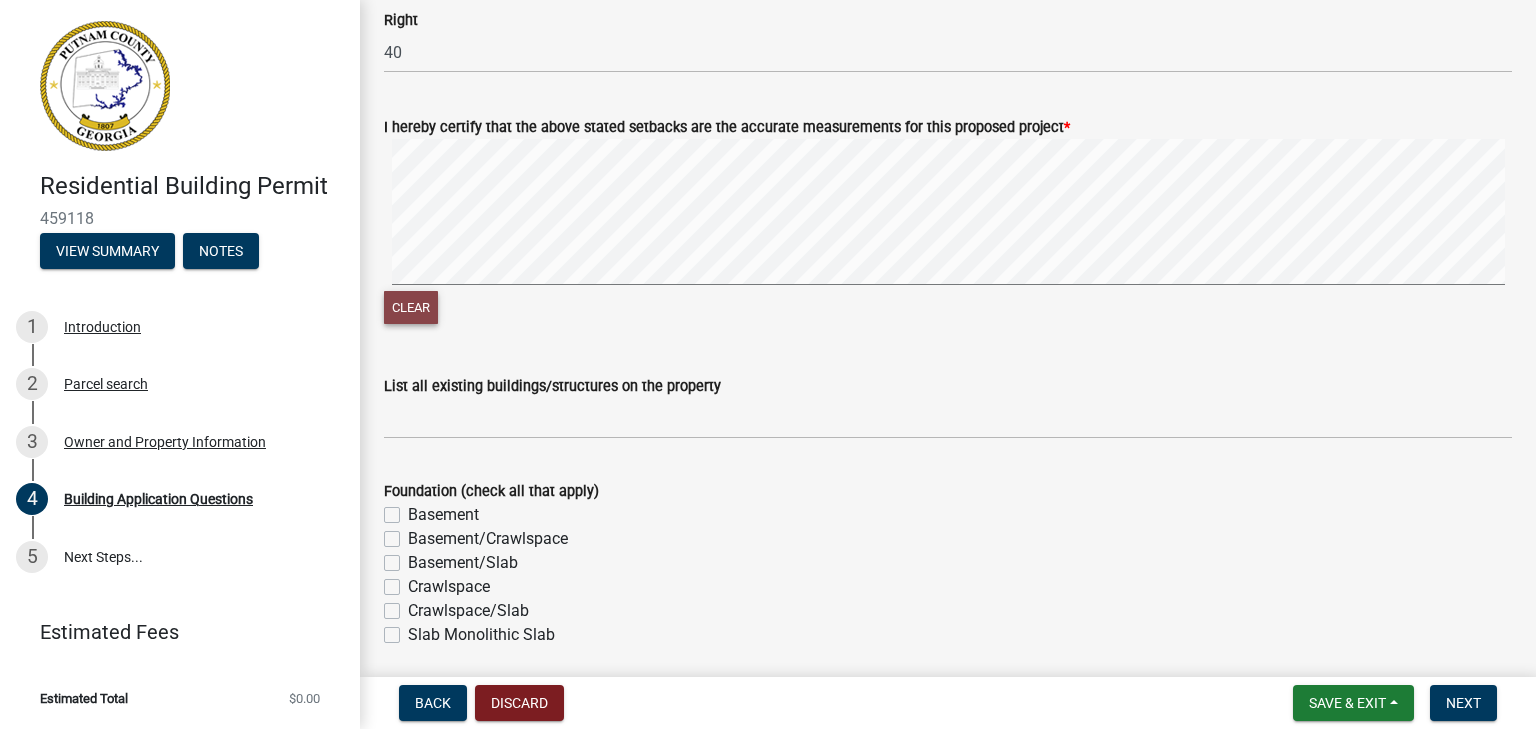 click on "Clear" 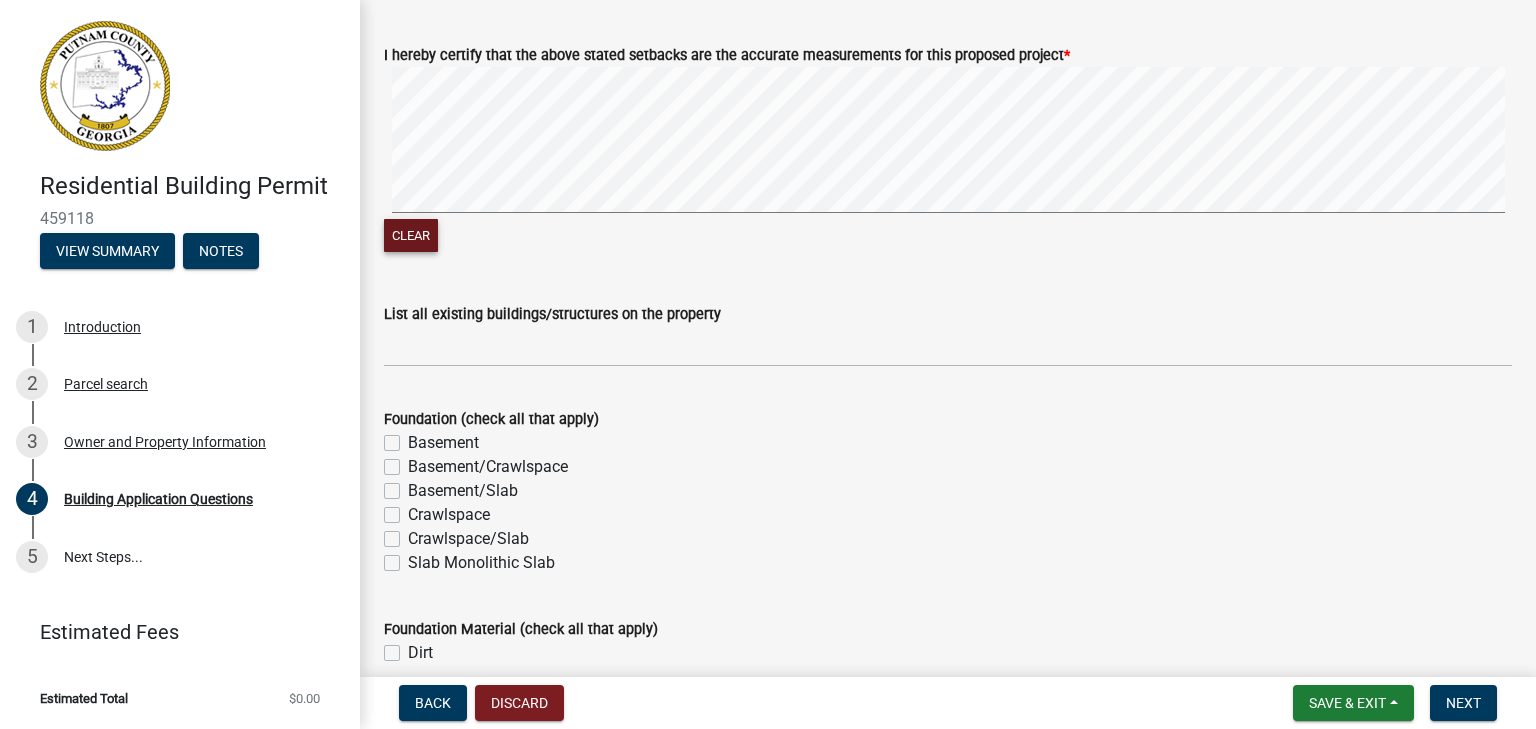 scroll, scrollTop: 3598, scrollLeft: 0, axis: vertical 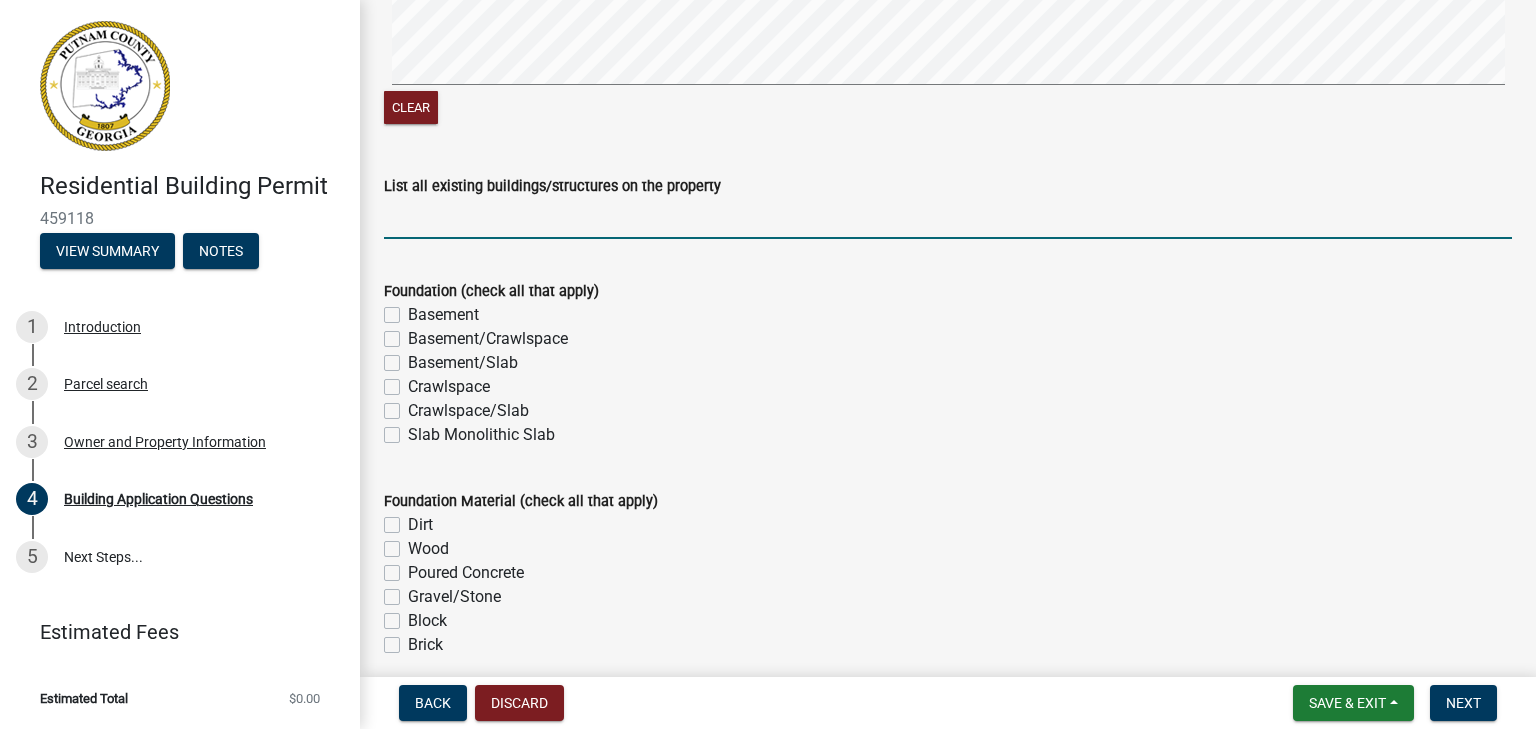 click on "List all existing buildings/structures on the property" at bounding box center [948, 218] 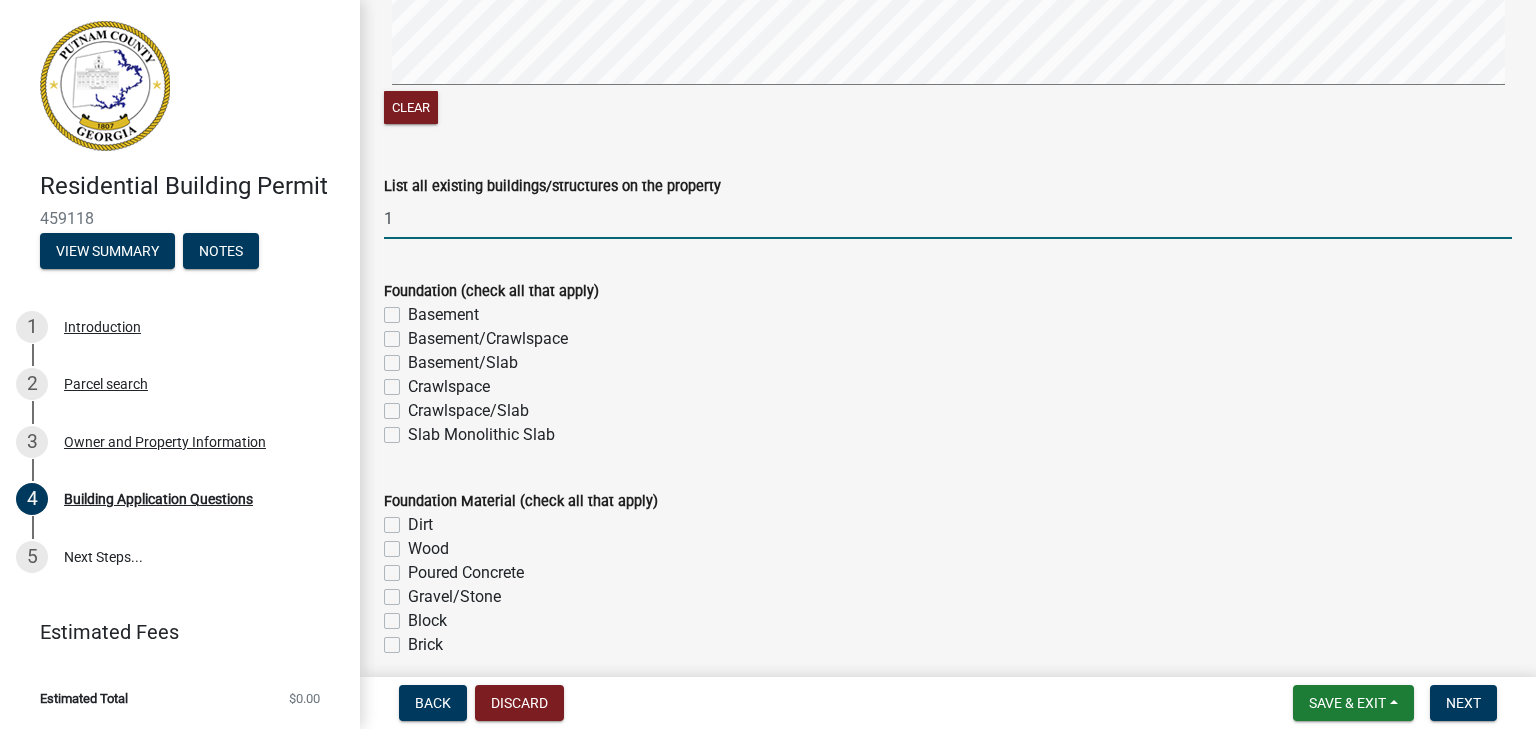 click on "Slab Monolithic Slab" 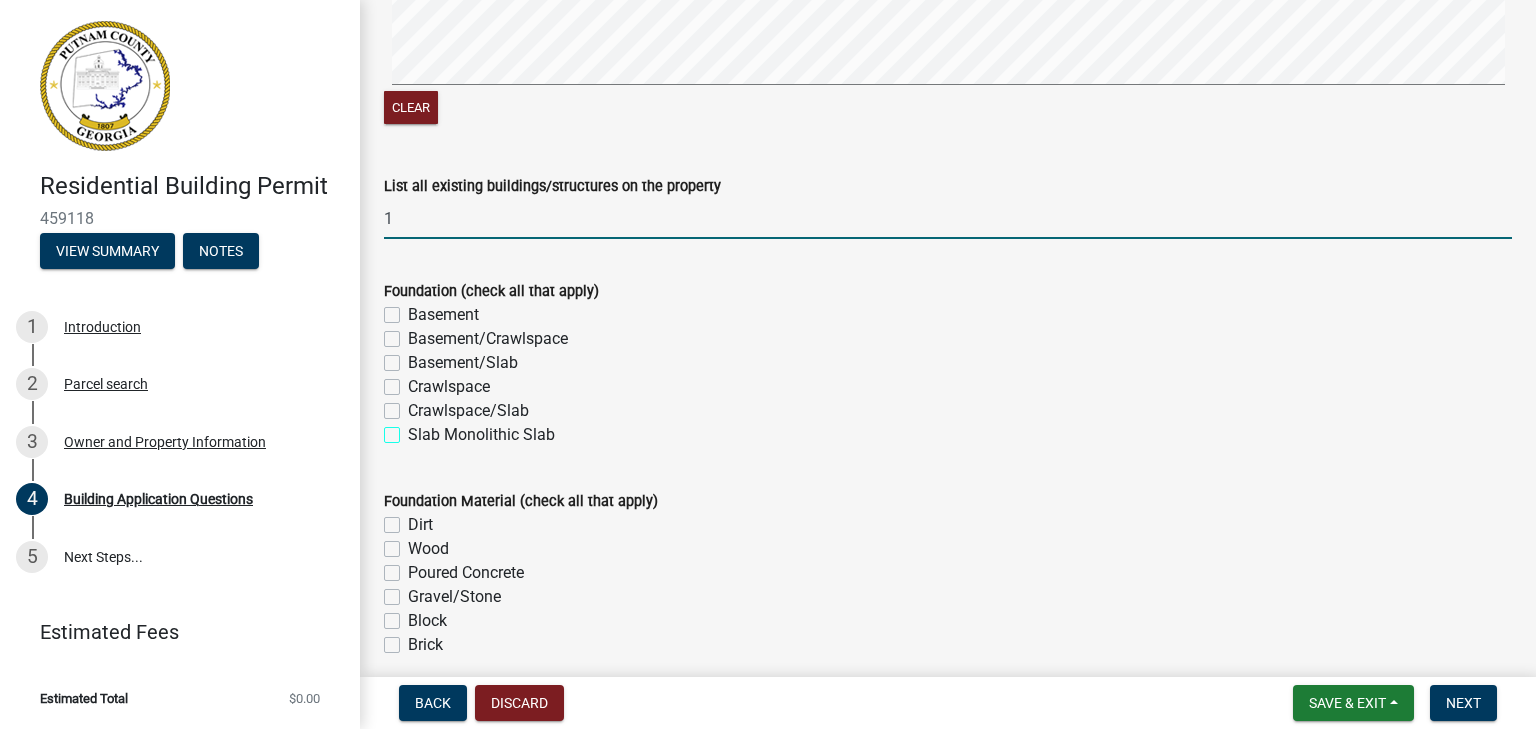 click on "Slab Monolithic Slab" at bounding box center [414, 429] 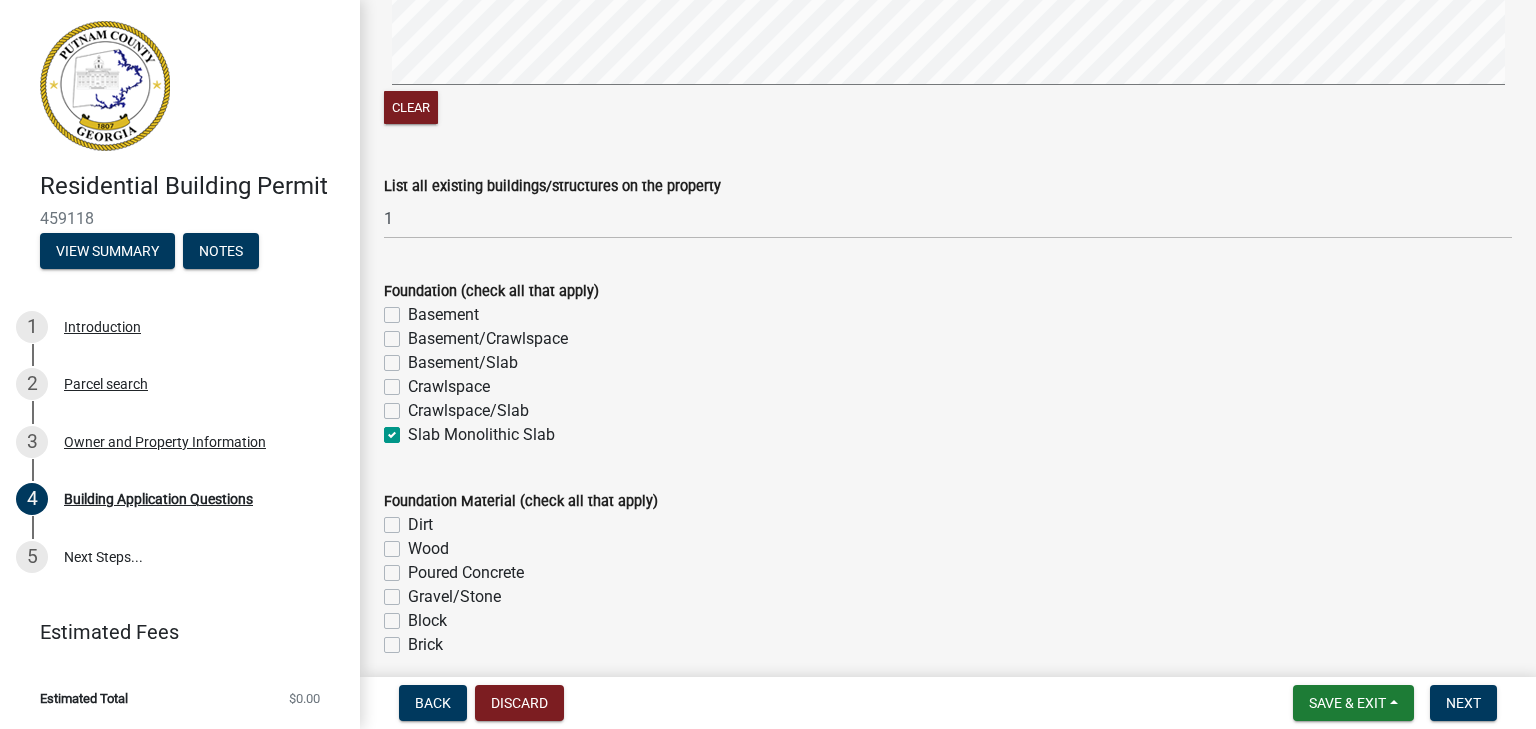 scroll, scrollTop: 3698, scrollLeft: 0, axis: vertical 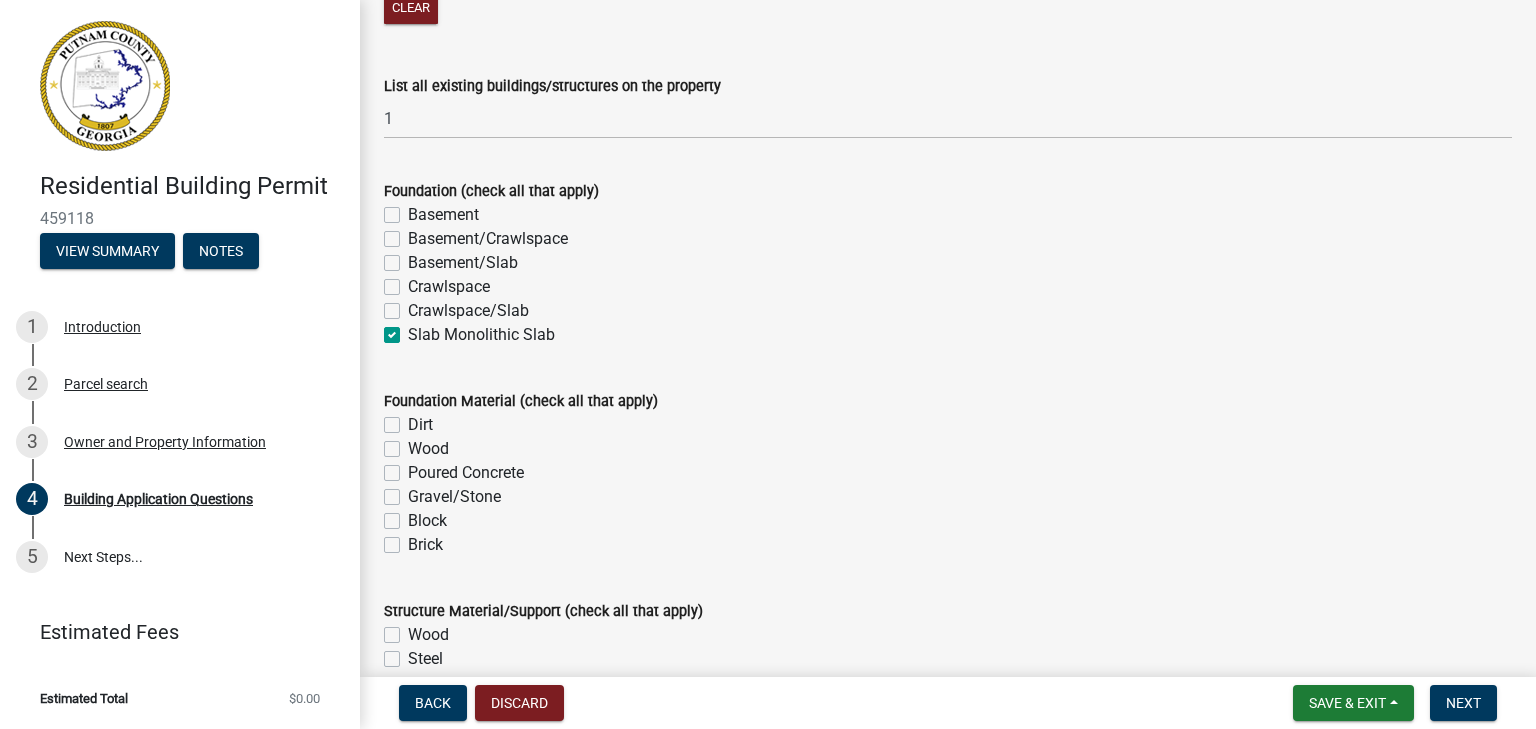 click on "Poured Concrete" 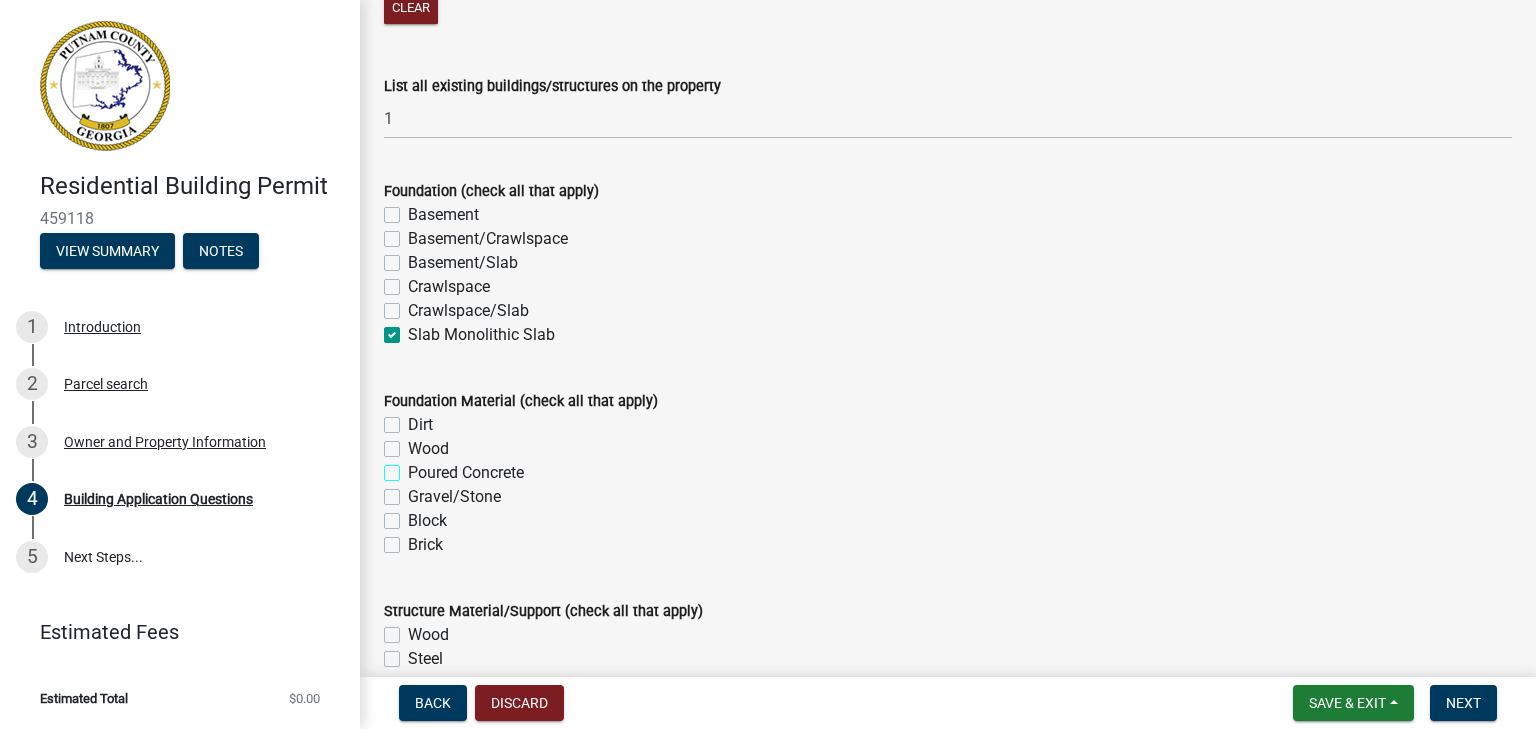 click on "Poured Concrete" at bounding box center (414, 467) 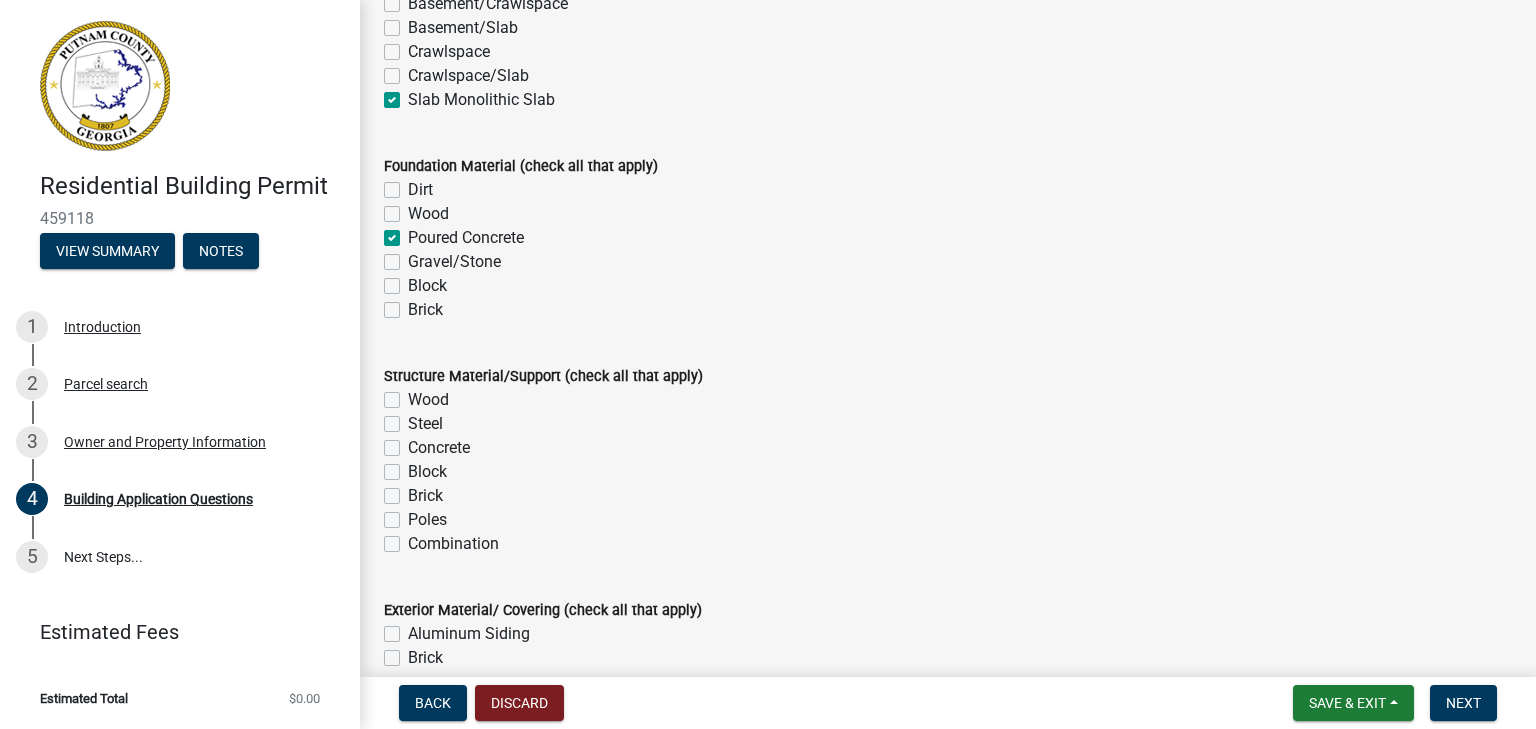 scroll, scrollTop: 3998, scrollLeft: 0, axis: vertical 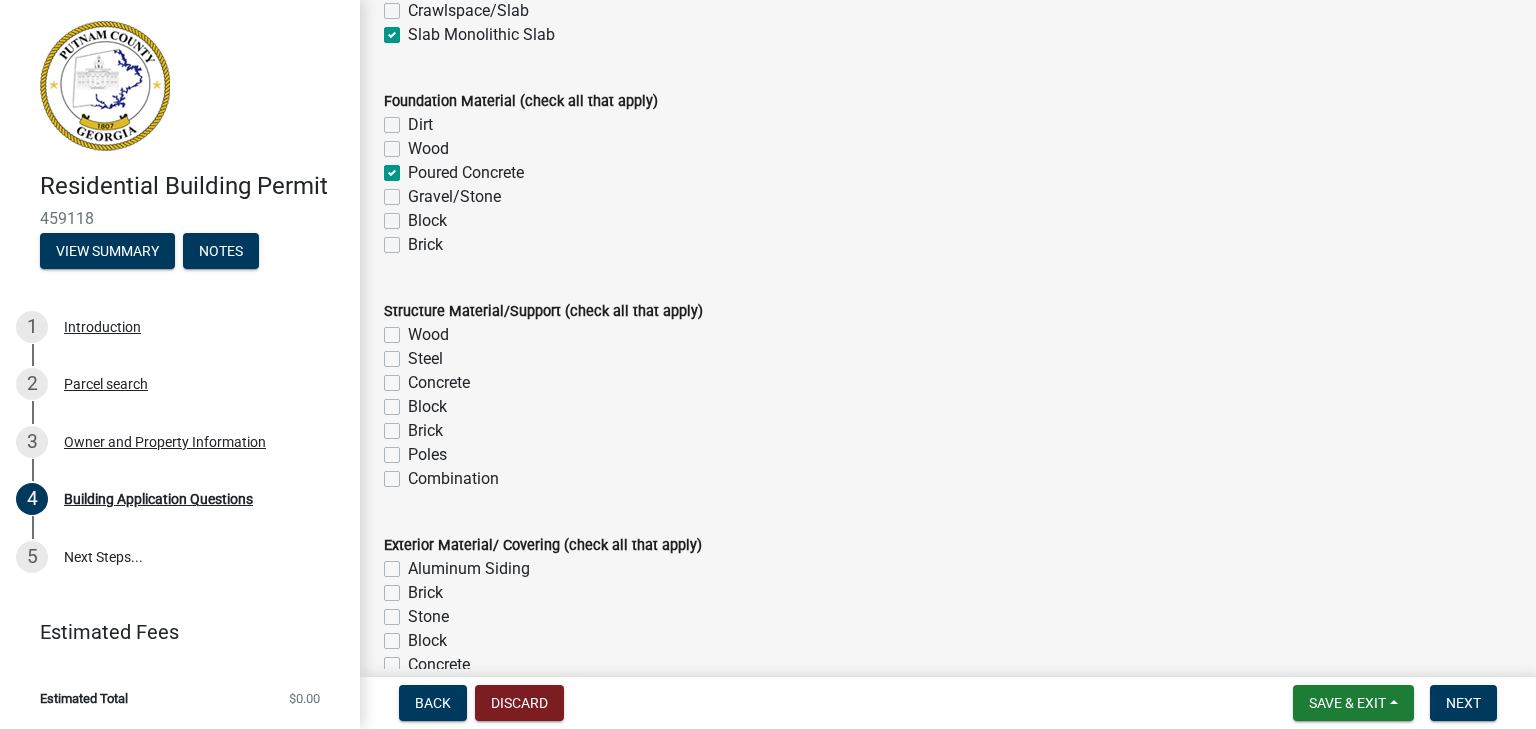 click on "Wood" 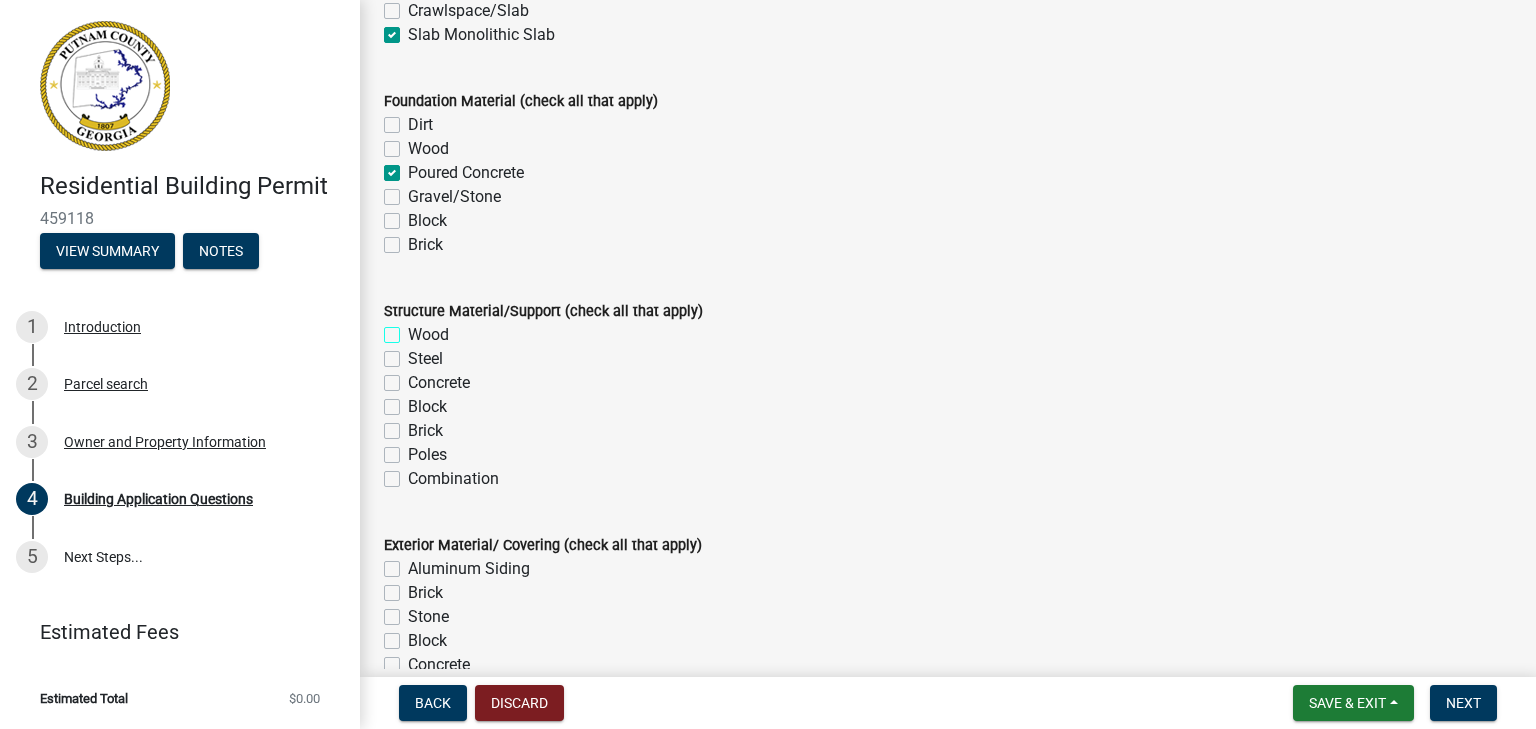 click on "Wood" at bounding box center (414, 329) 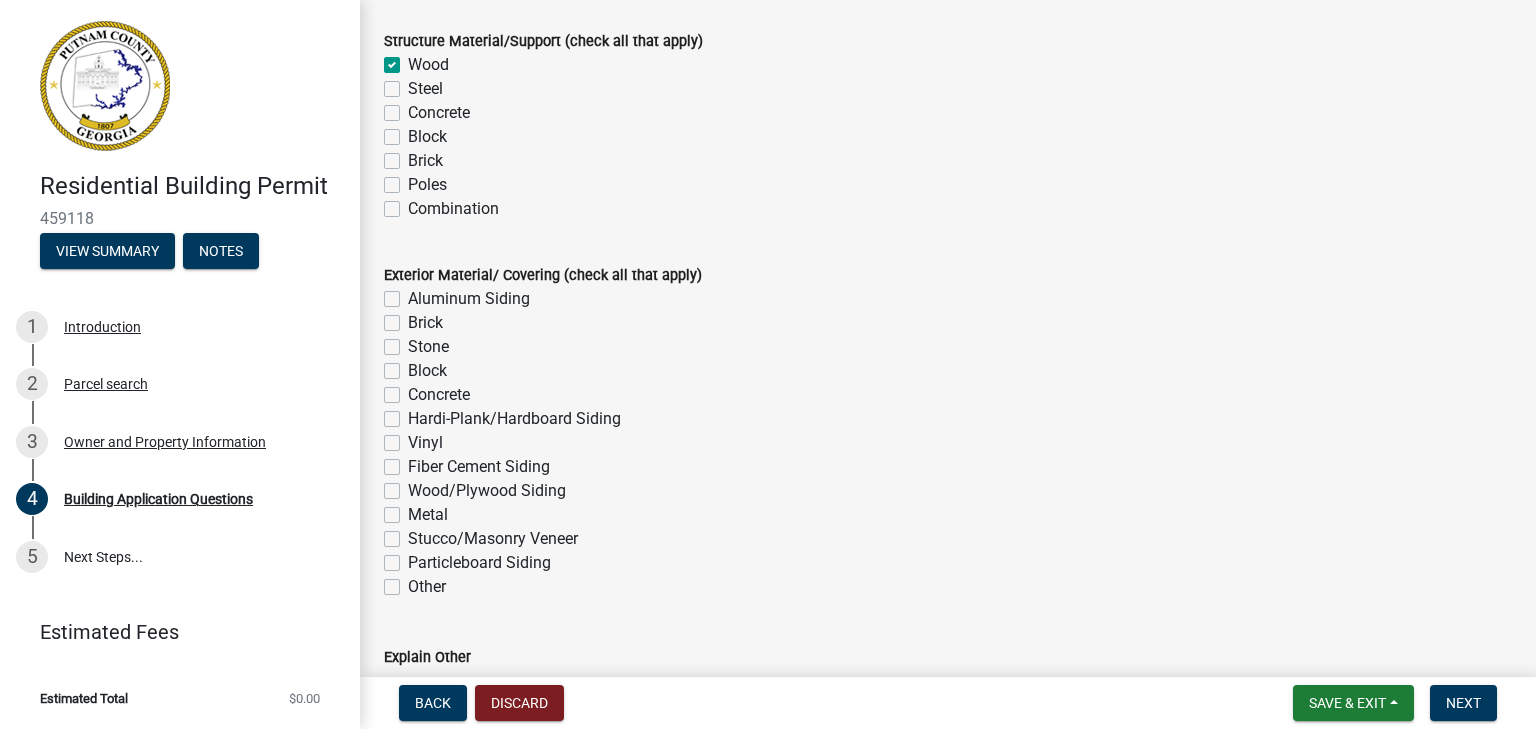 scroll, scrollTop: 4298, scrollLeft: 0, axis: vertical 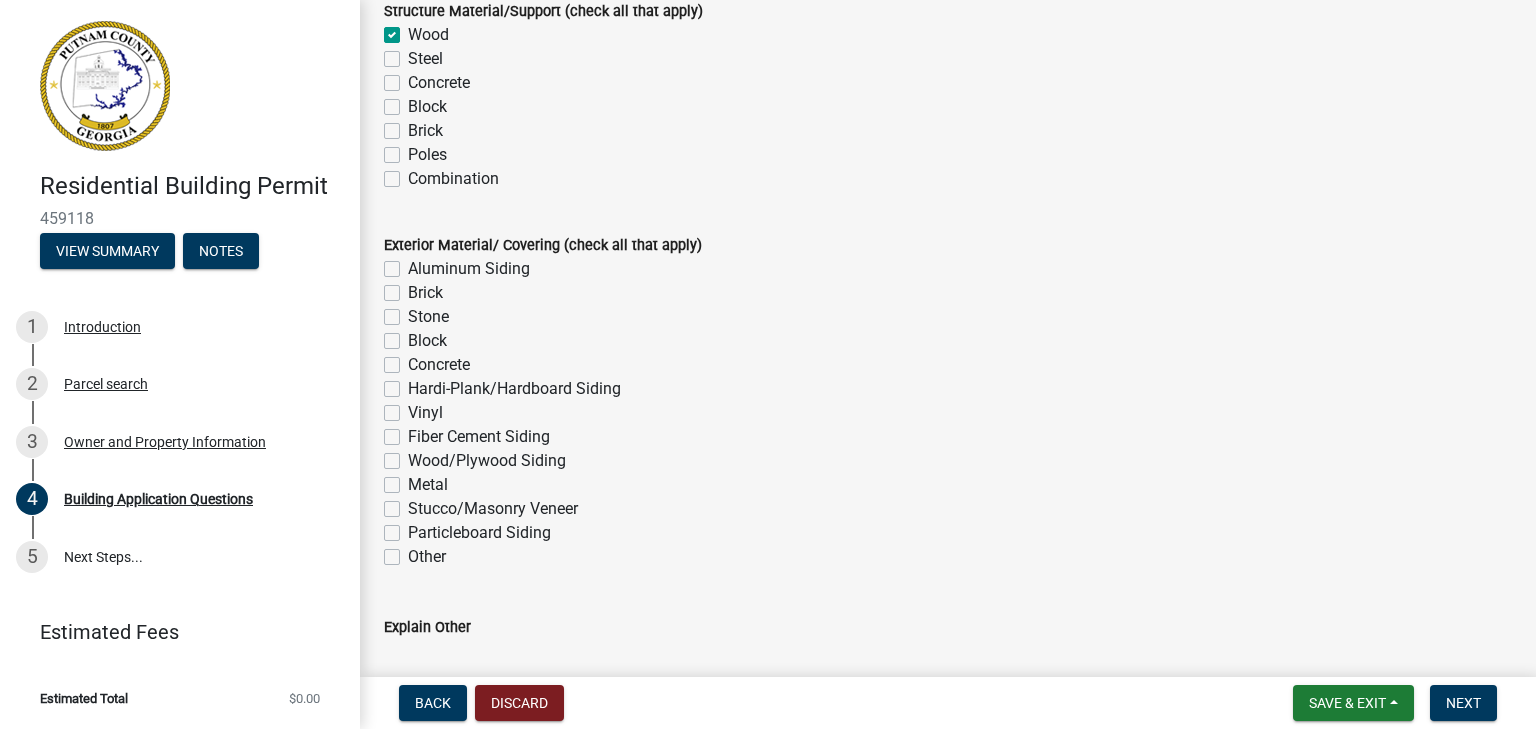 click on "Wood/Plywood Siding" 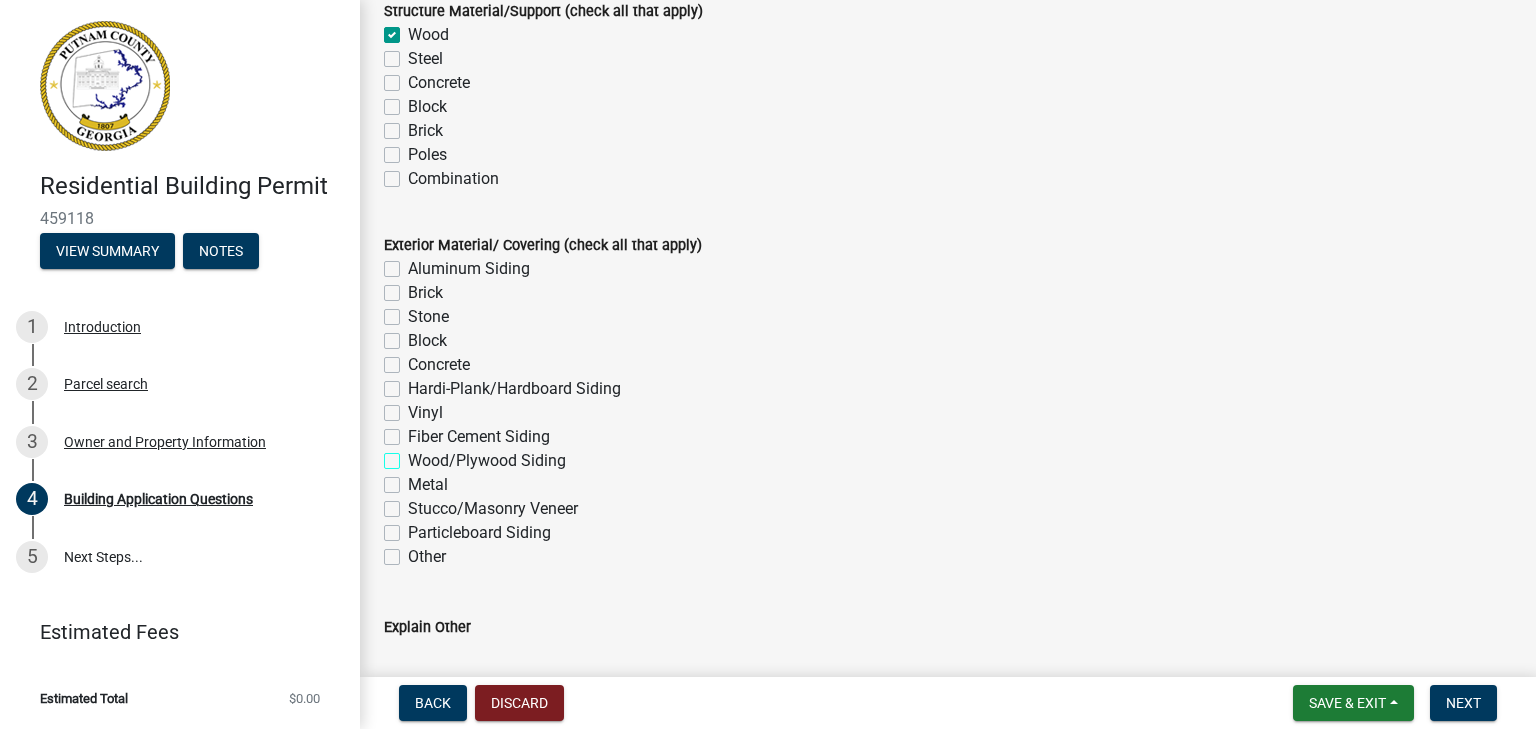 click on "Wood/Plywood Siding" at bounding box center (414, 455) 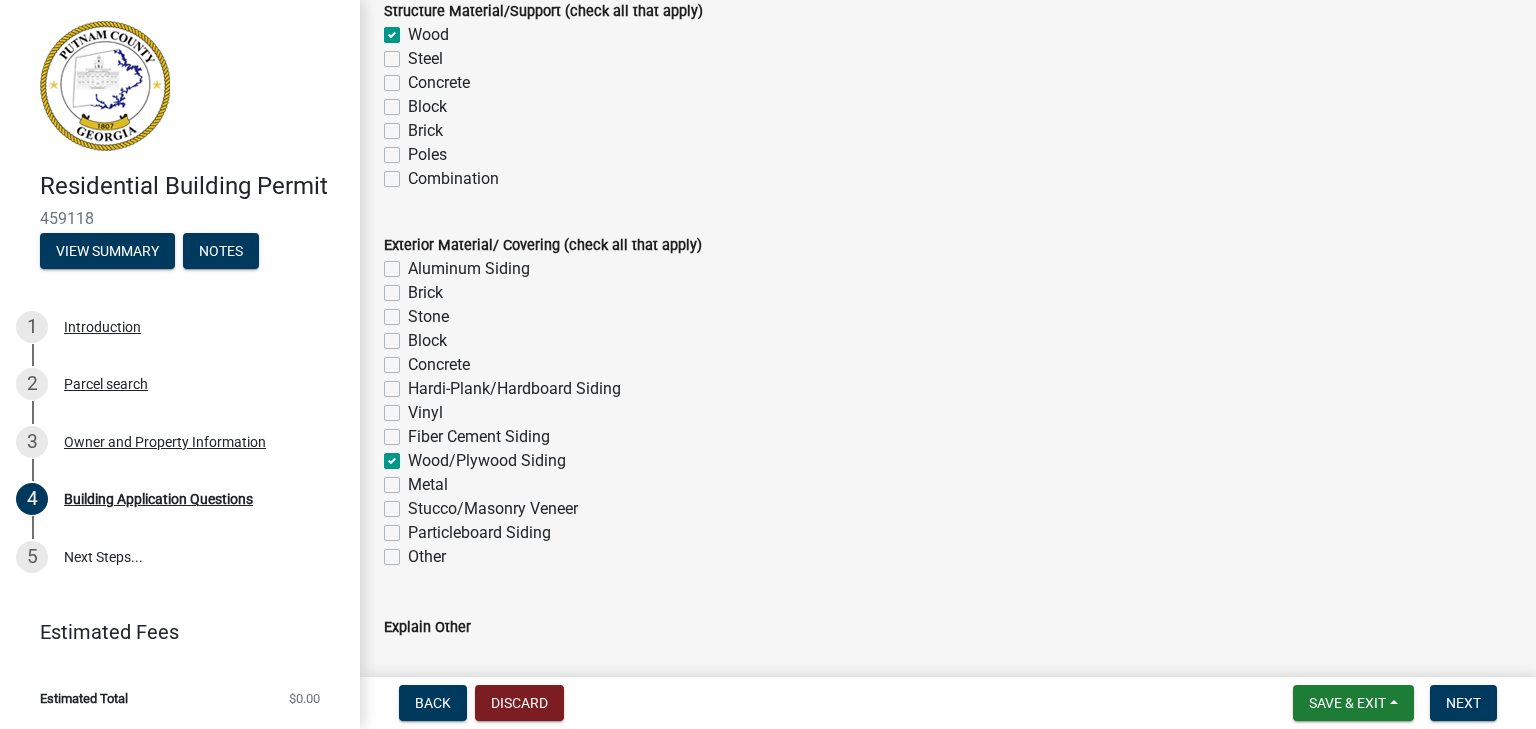 click on "Concrete" 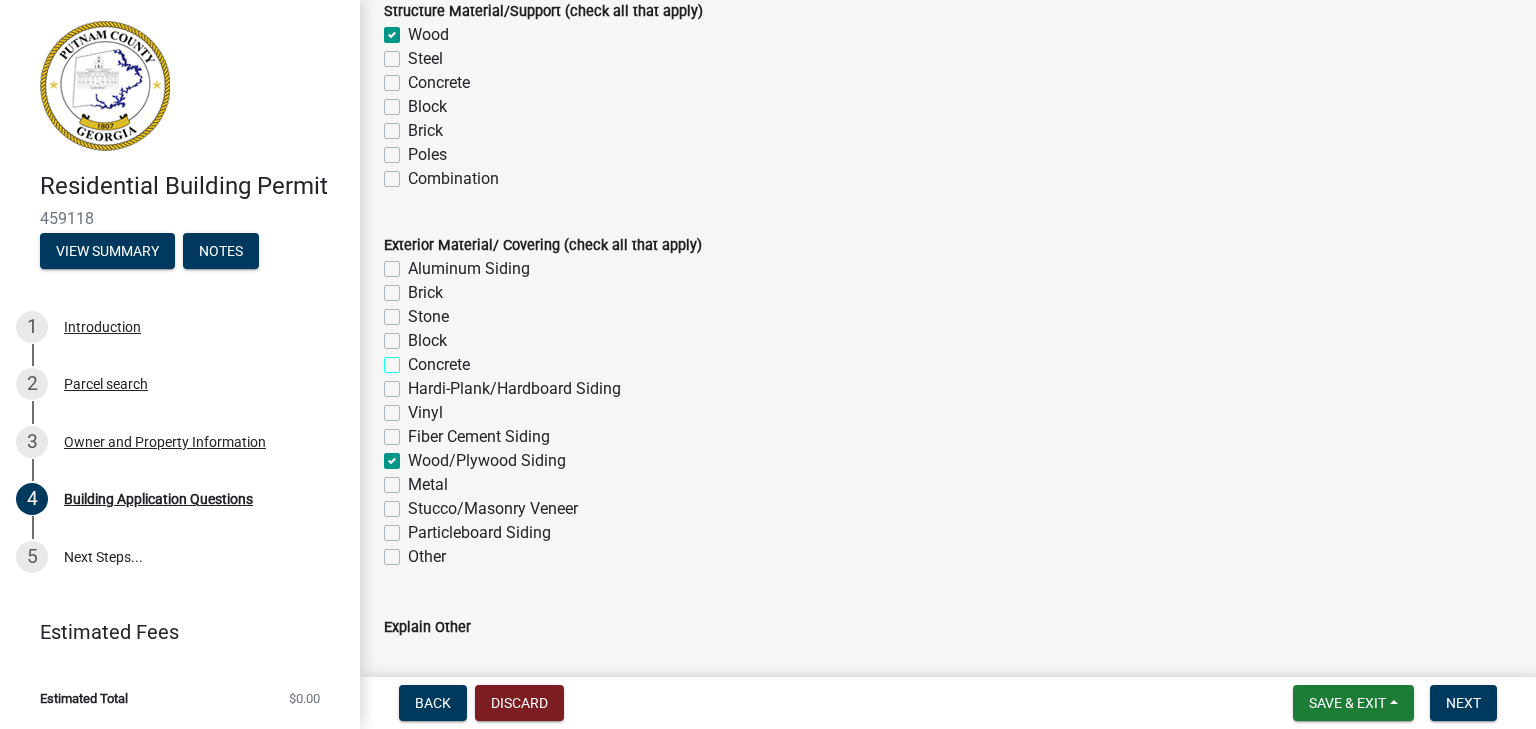 click on "Concrete" at bounding box center (414, 359) 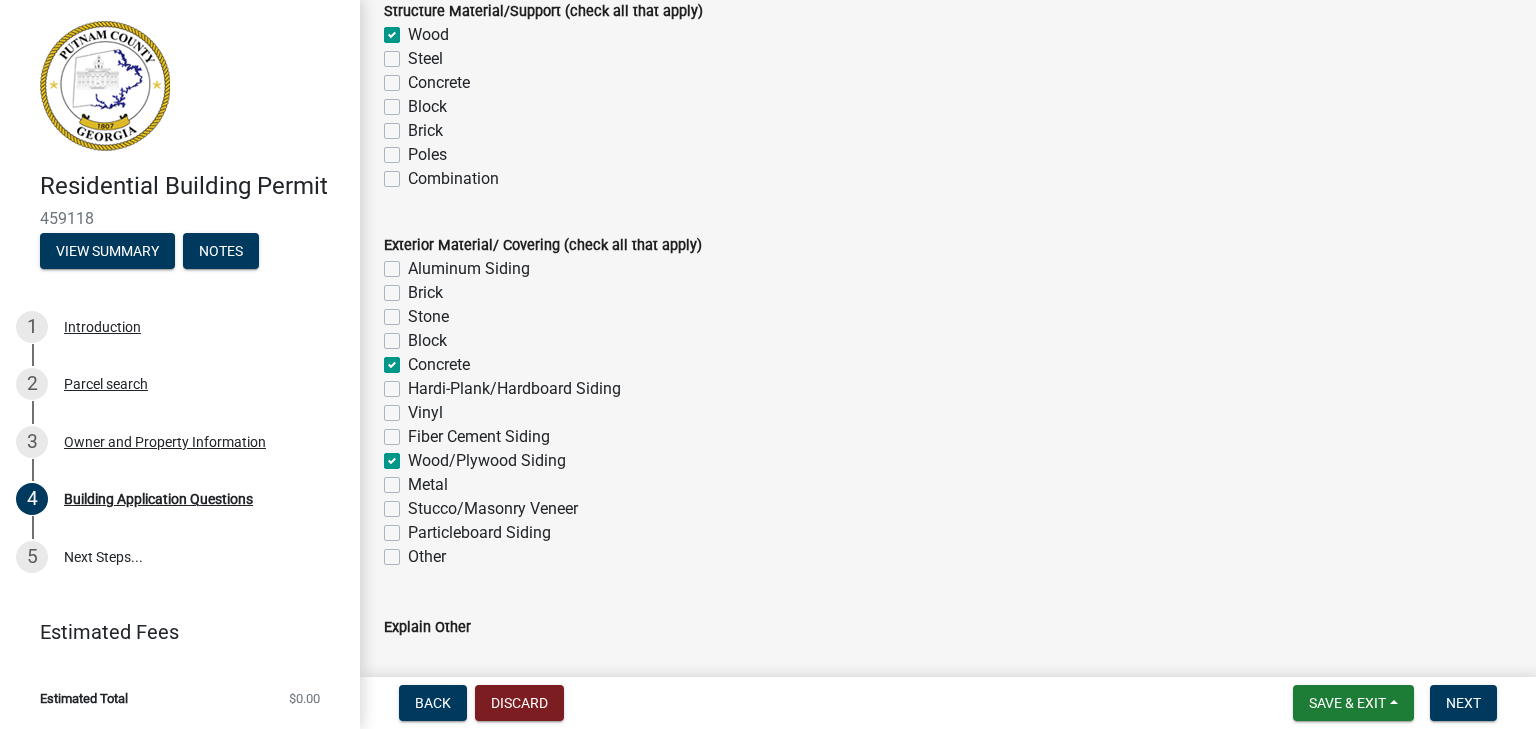 click on "Wood/Plywood Siding" 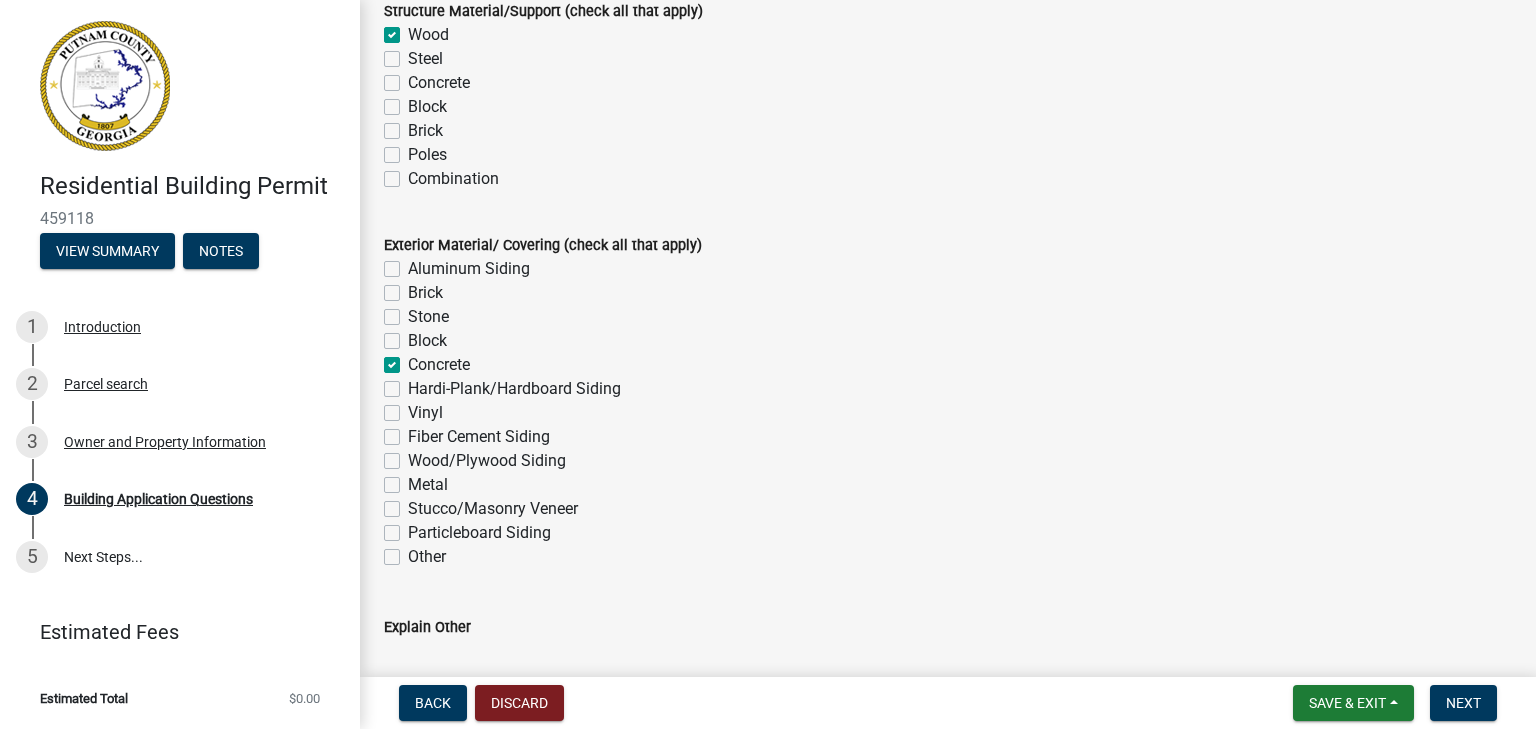 click on "Hardi-Plank/Hardboard Siding" 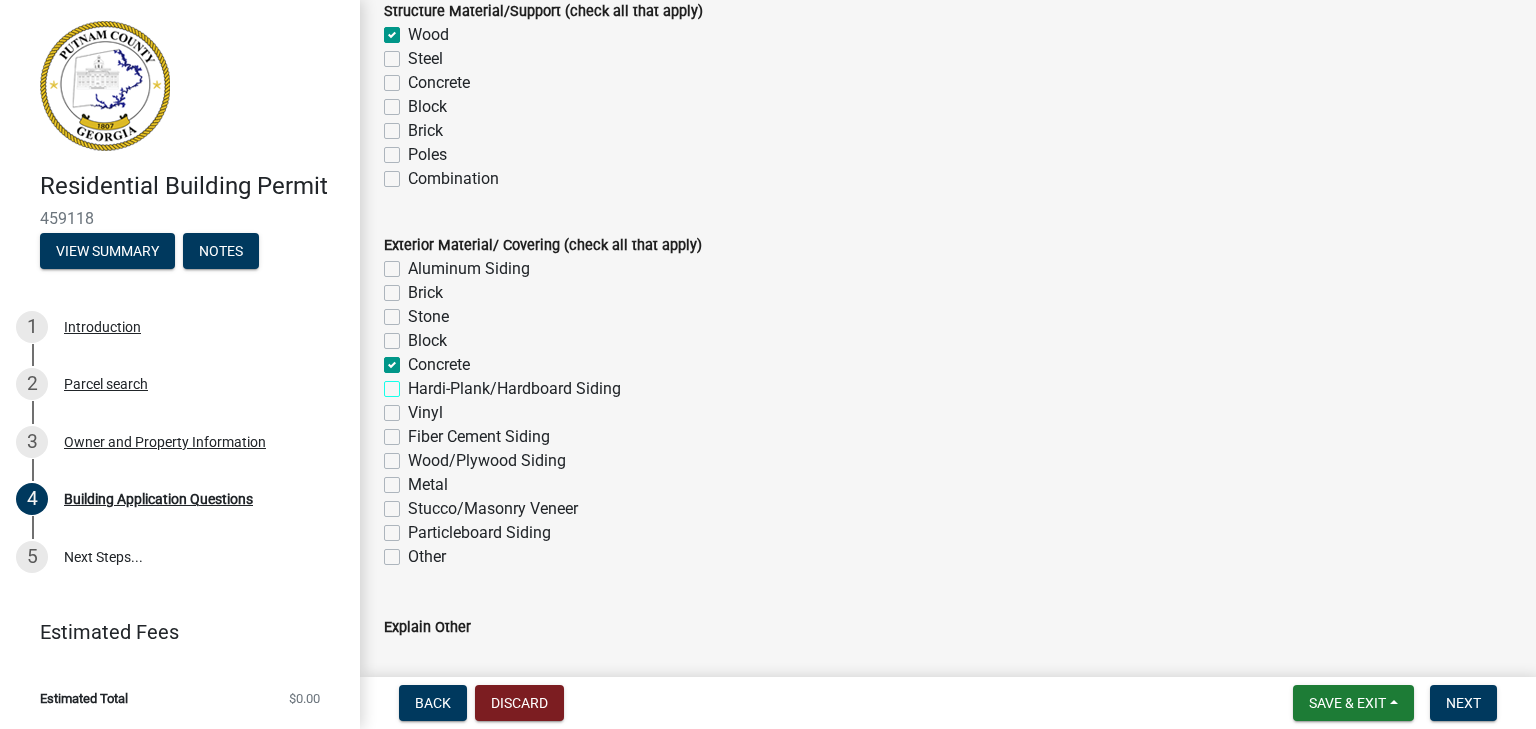 click on "Hardi-Plank/Hardboard Siding" at bounding box center (414, 383) 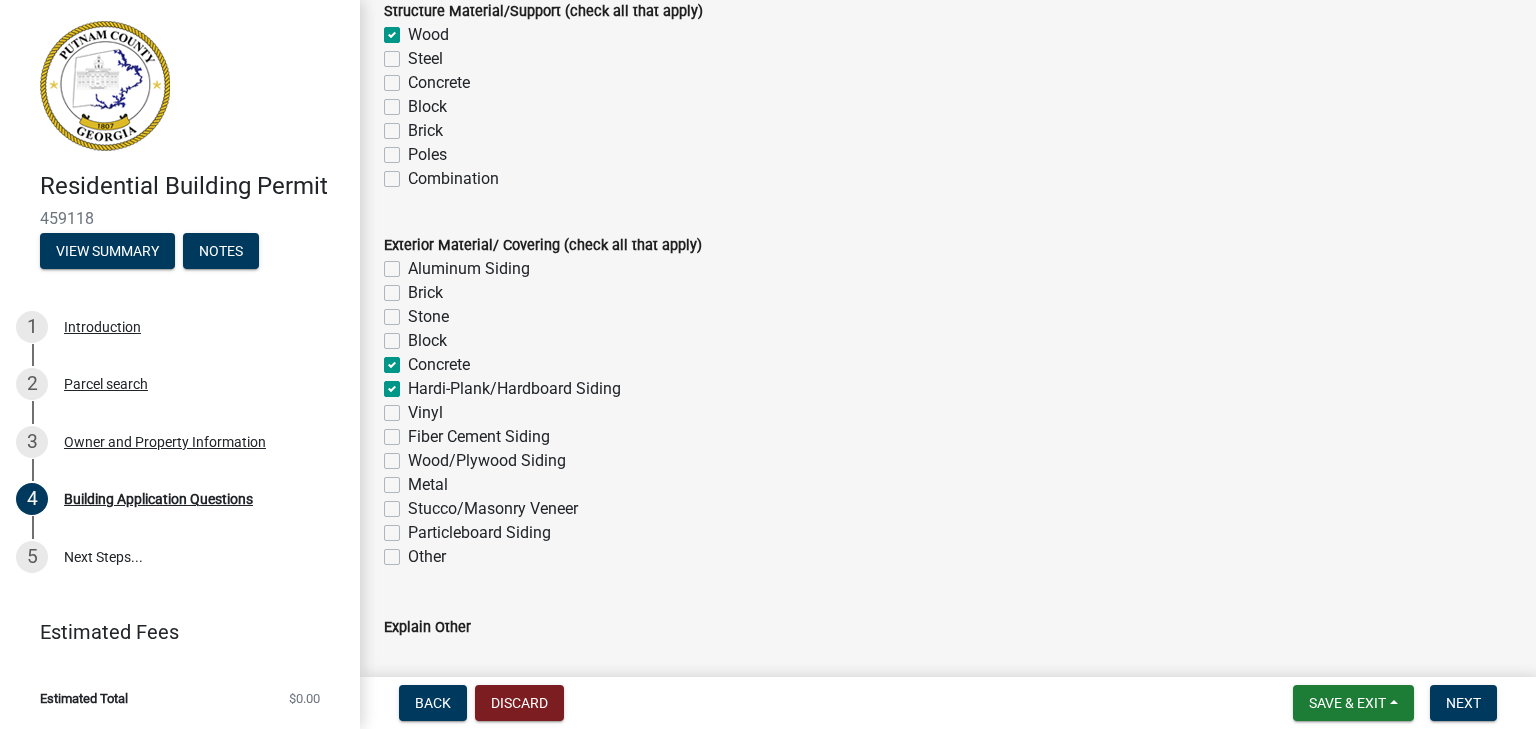 click on "Concrete" 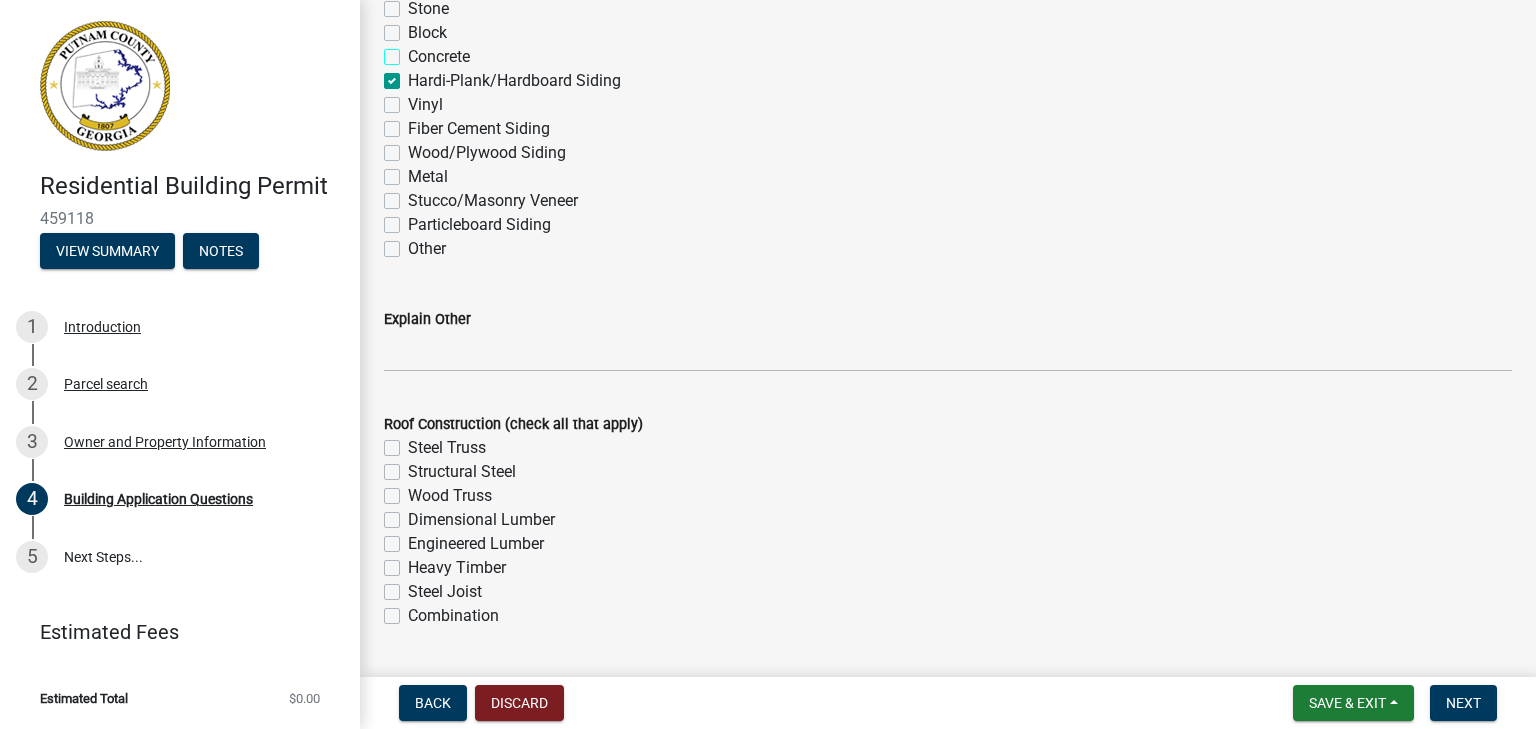 scroll, scrollTop: 4698, scrollLeft: 0, axis: vertical 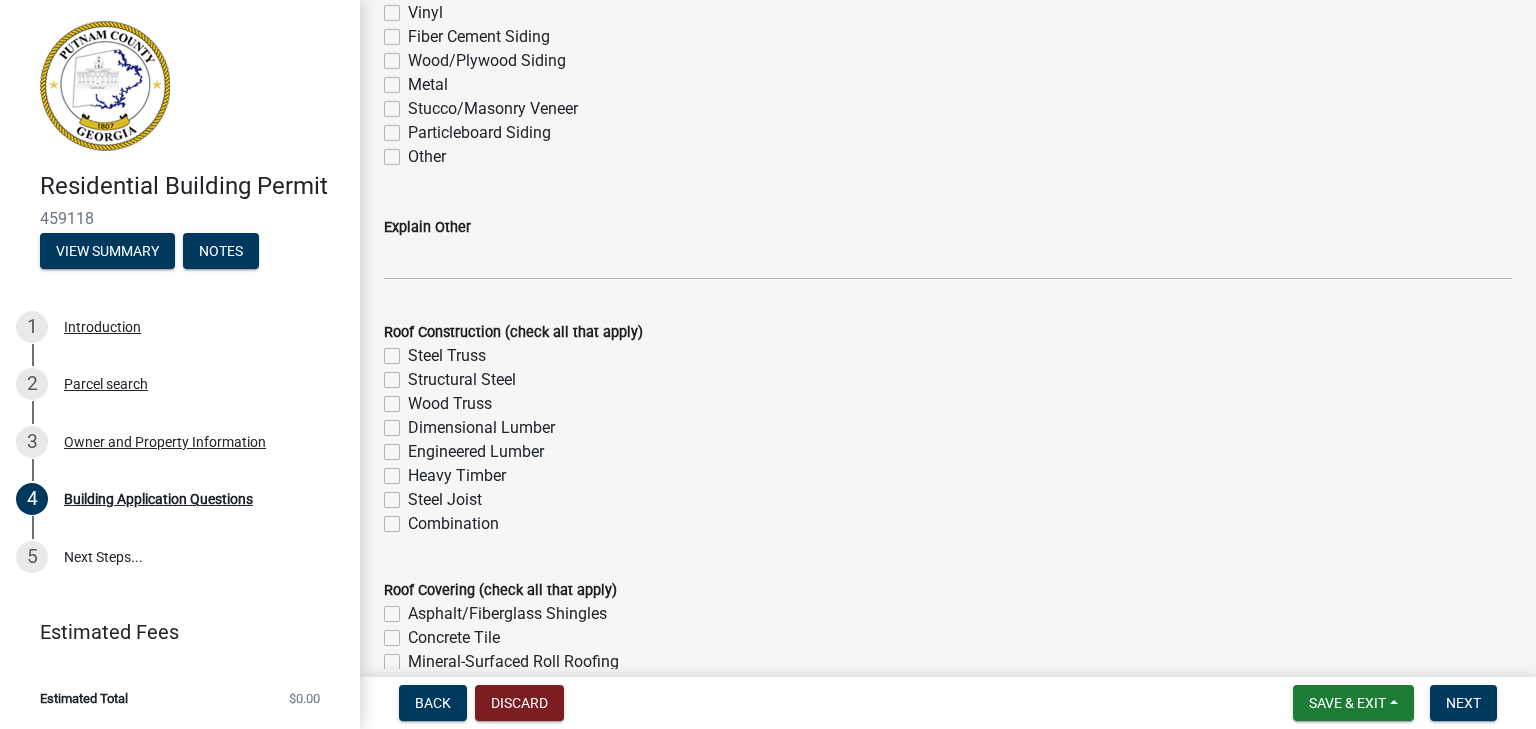 click on "Wood Truss" 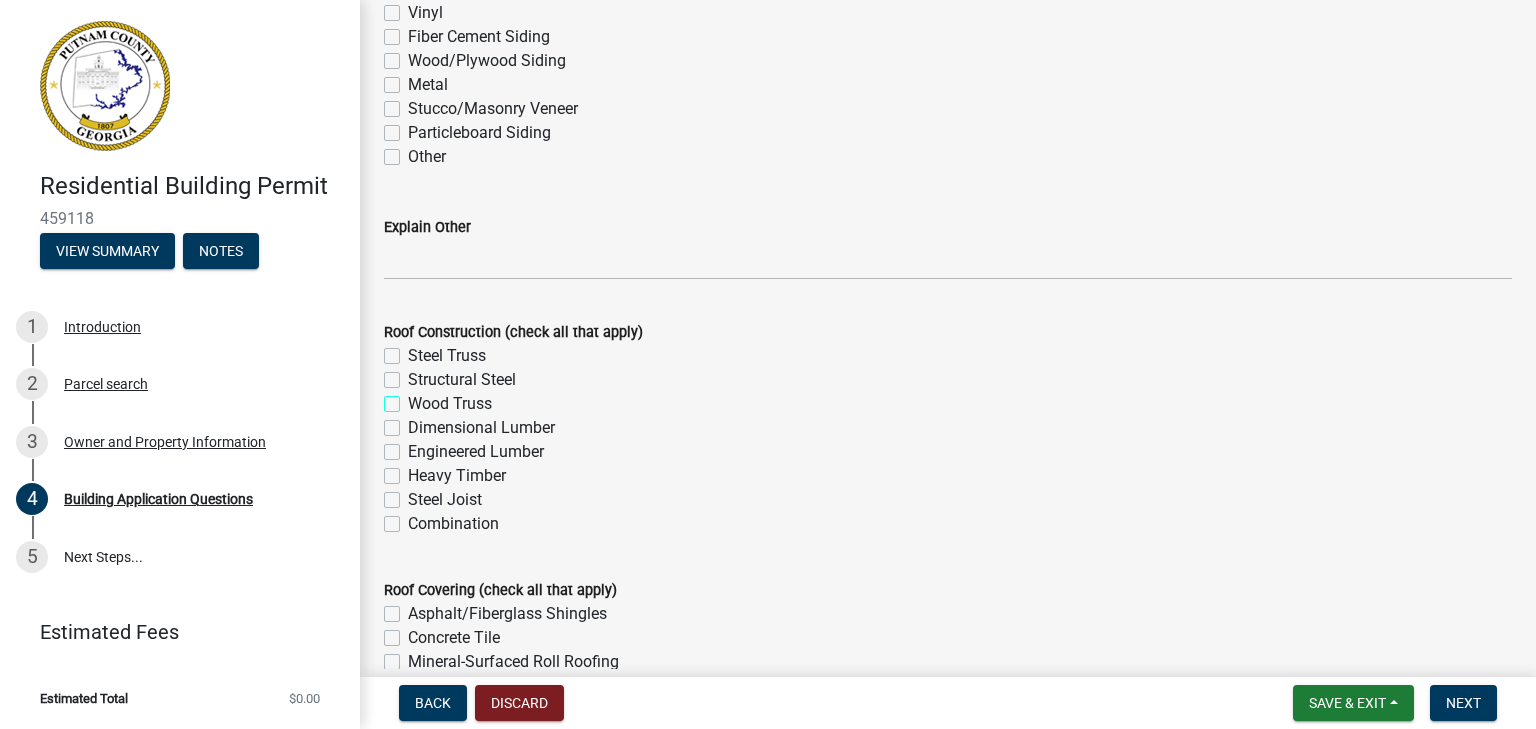 click on "Wood Truss" at bounding box center [414, 398] 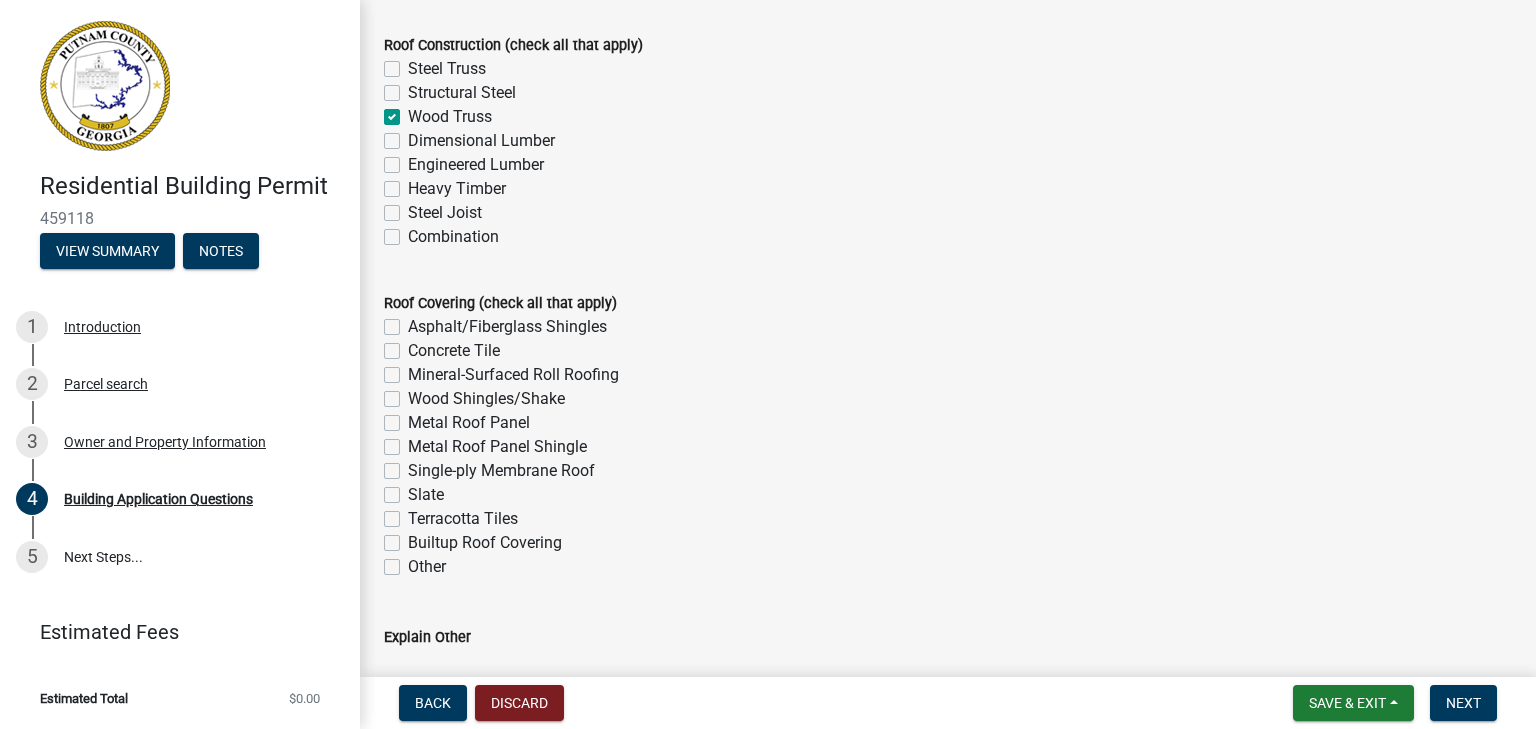 scroll, scrollTop: 4998, scrollLeft: 0, axis: vertical 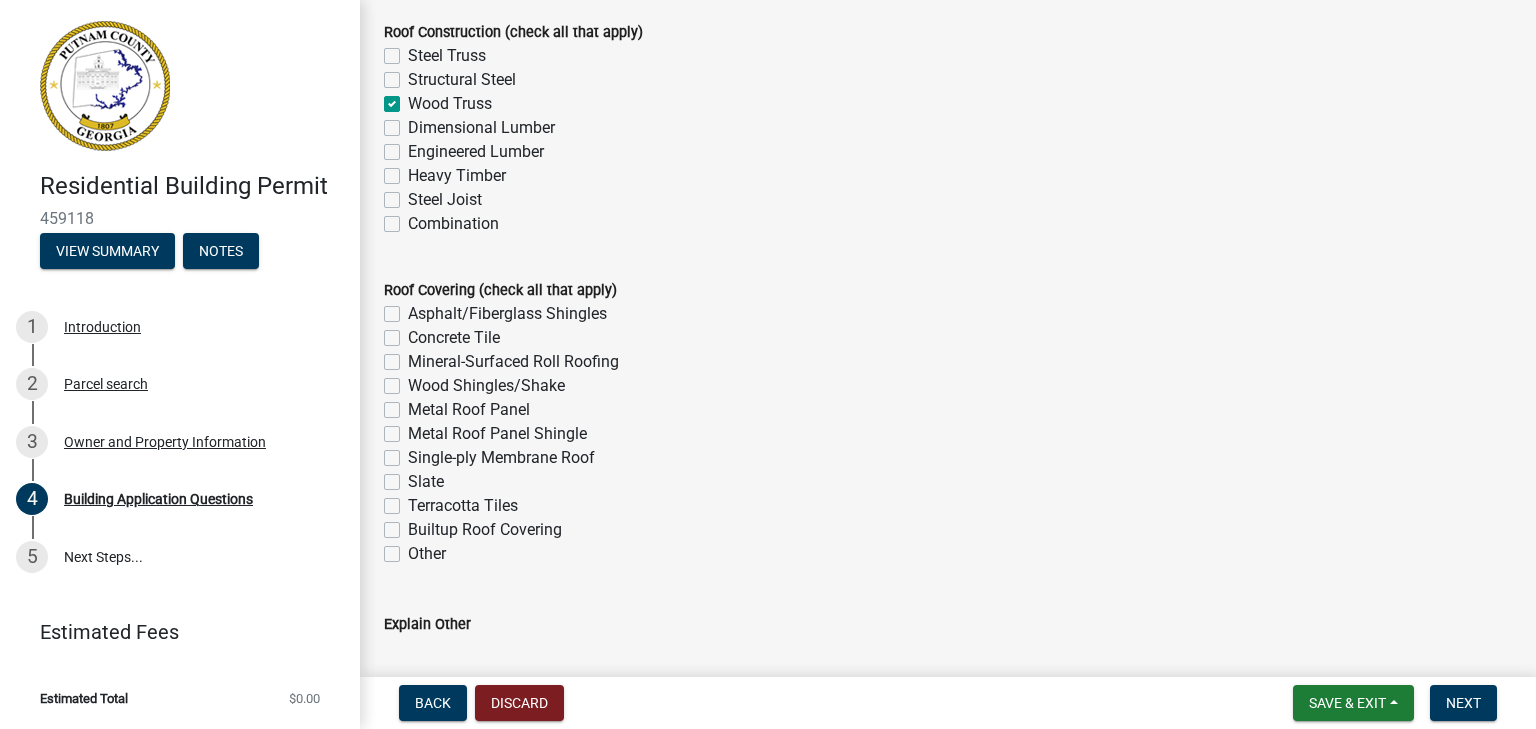 click on "Asphalt/Fiberglass Shingles" 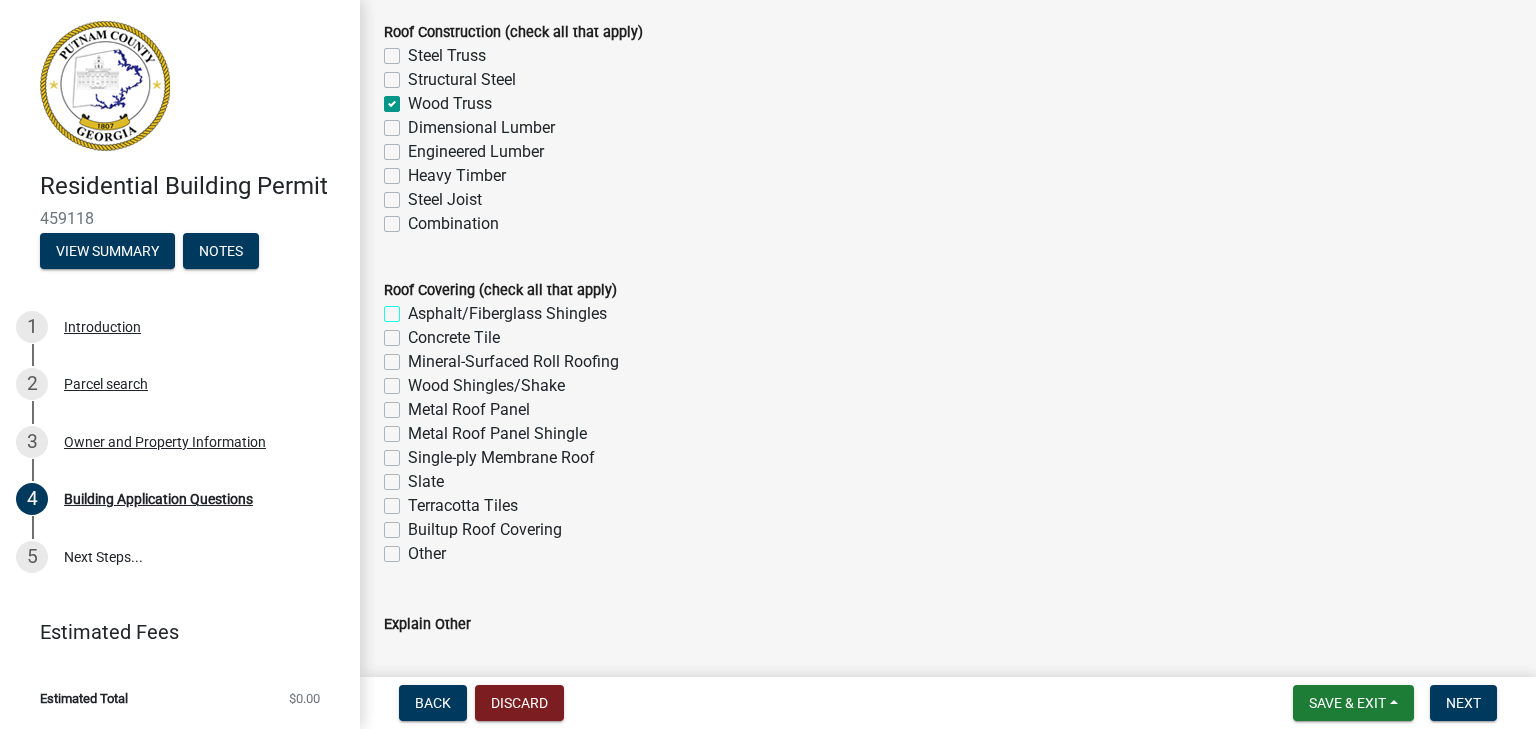 click on "Asphalt/Fiberglass Shingles" at bounding box center [414, 308] 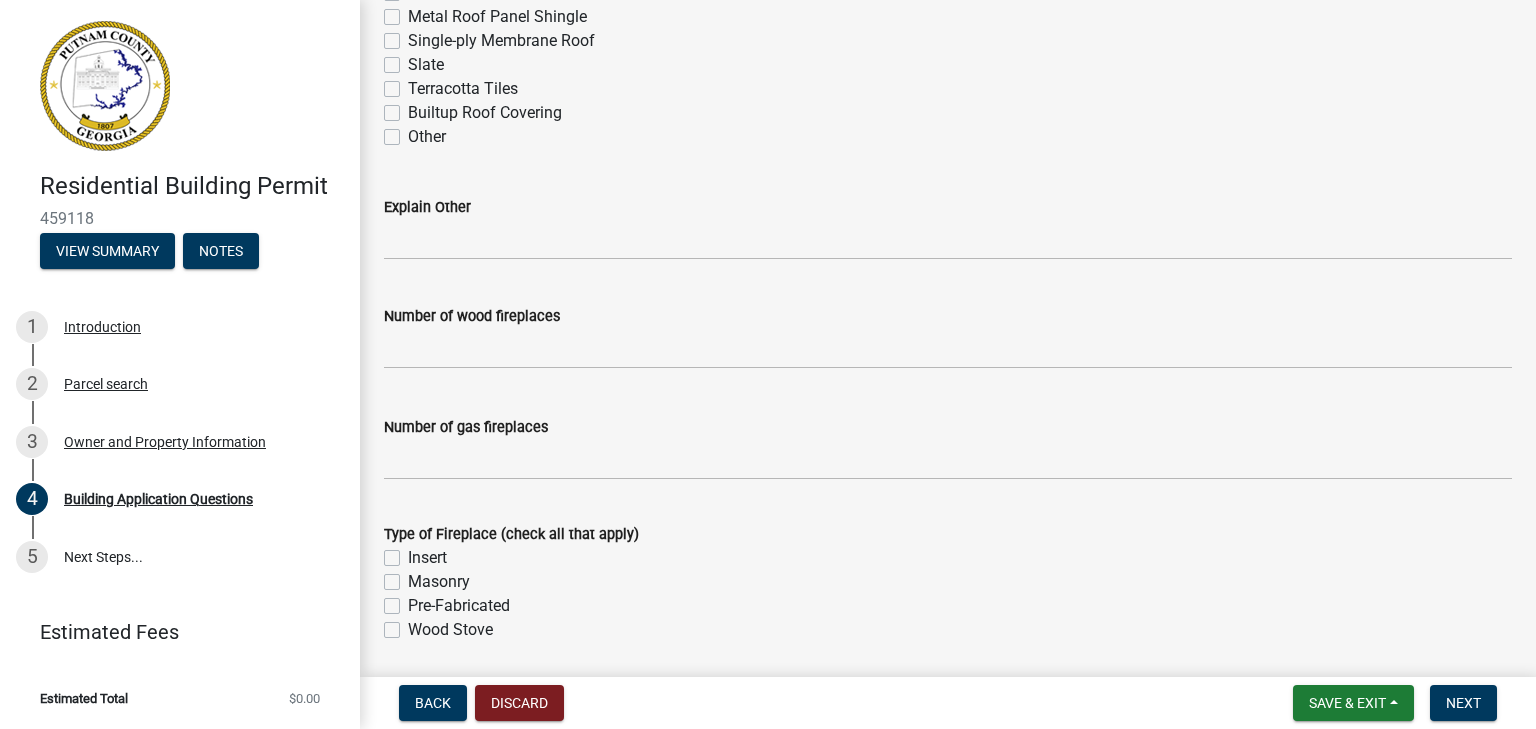 scroll, scrollTop: 5498, scrollLeft: 0, axis: vertical 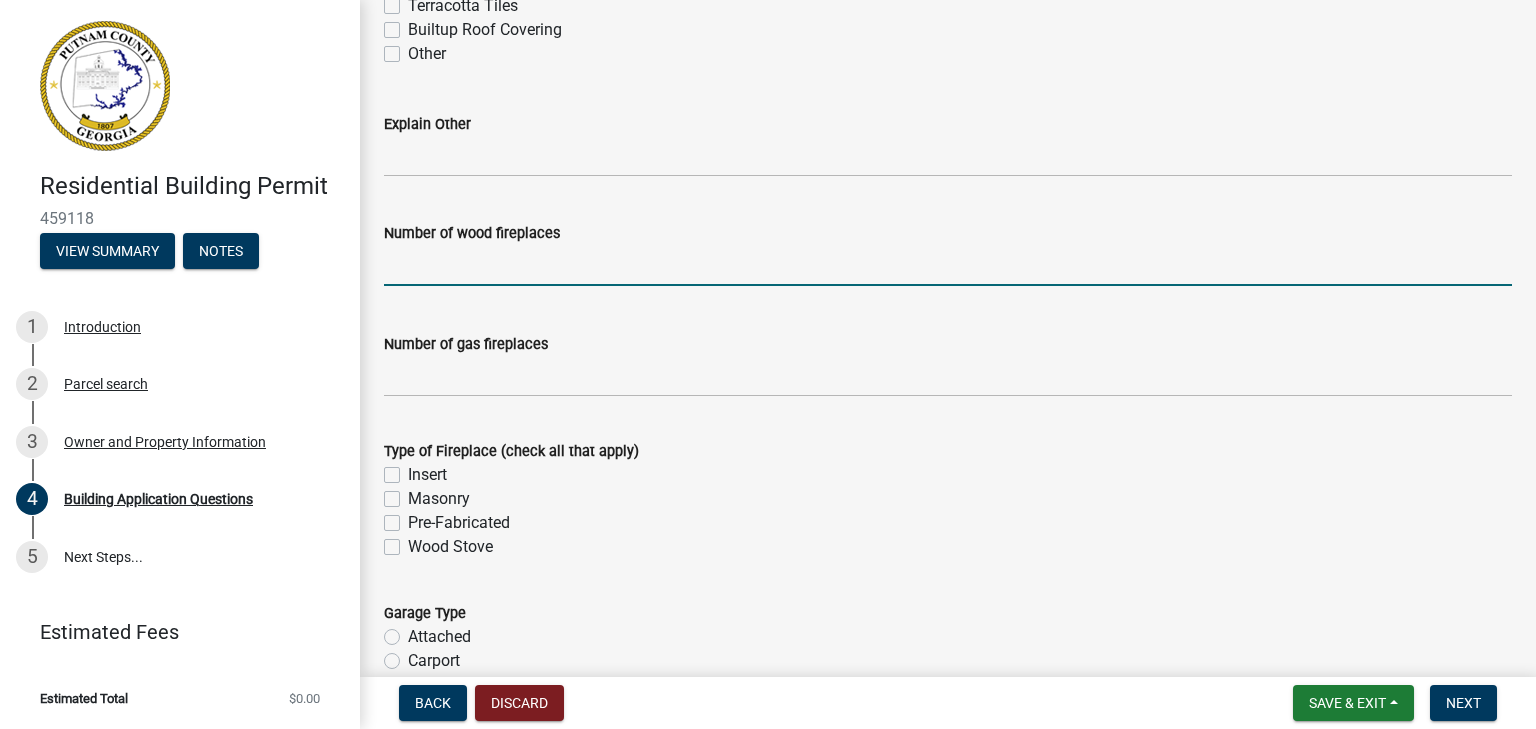 click 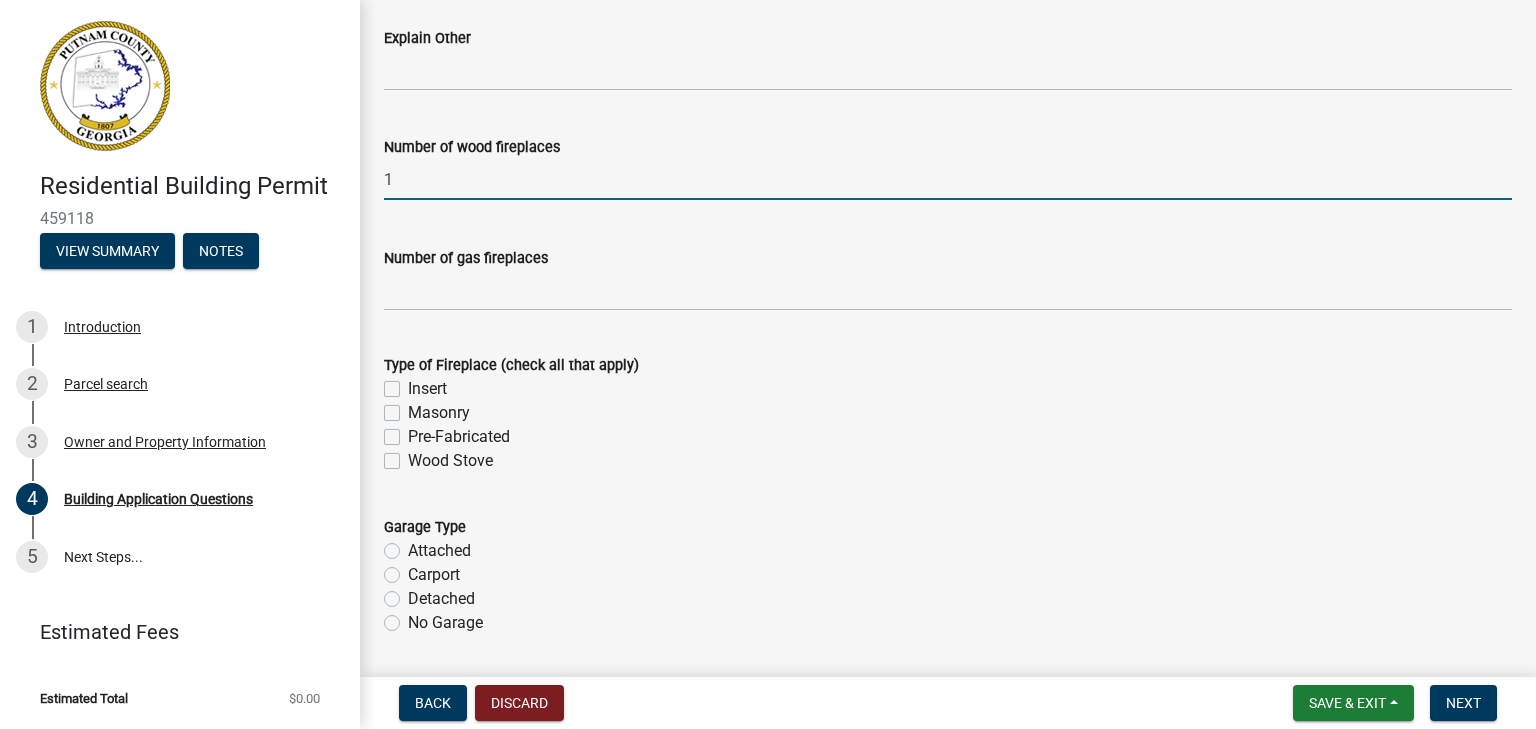 scroll, scrollTop: 5598, scrollLeft: 0, axis: vertical 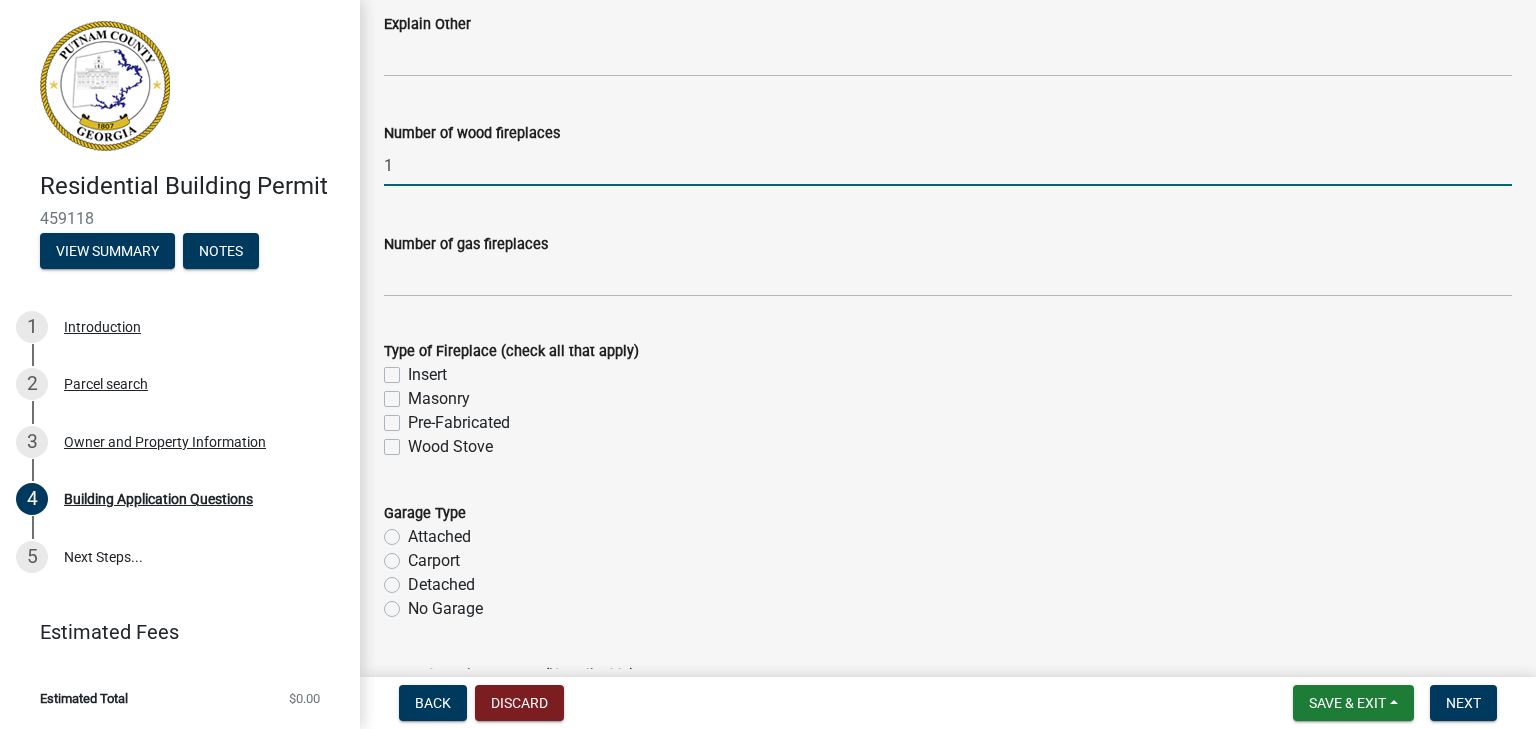 click on "Insert" 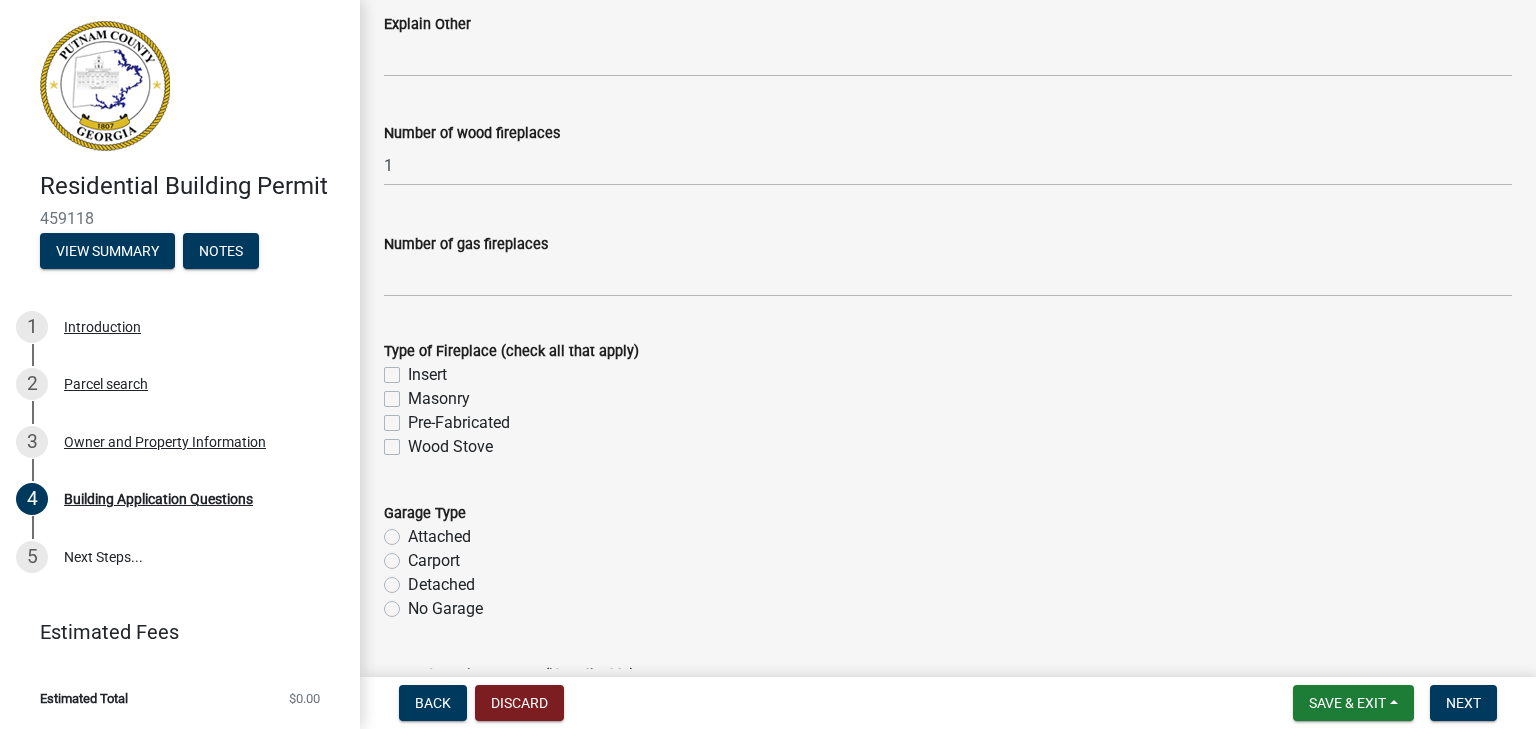 click on "Insert" 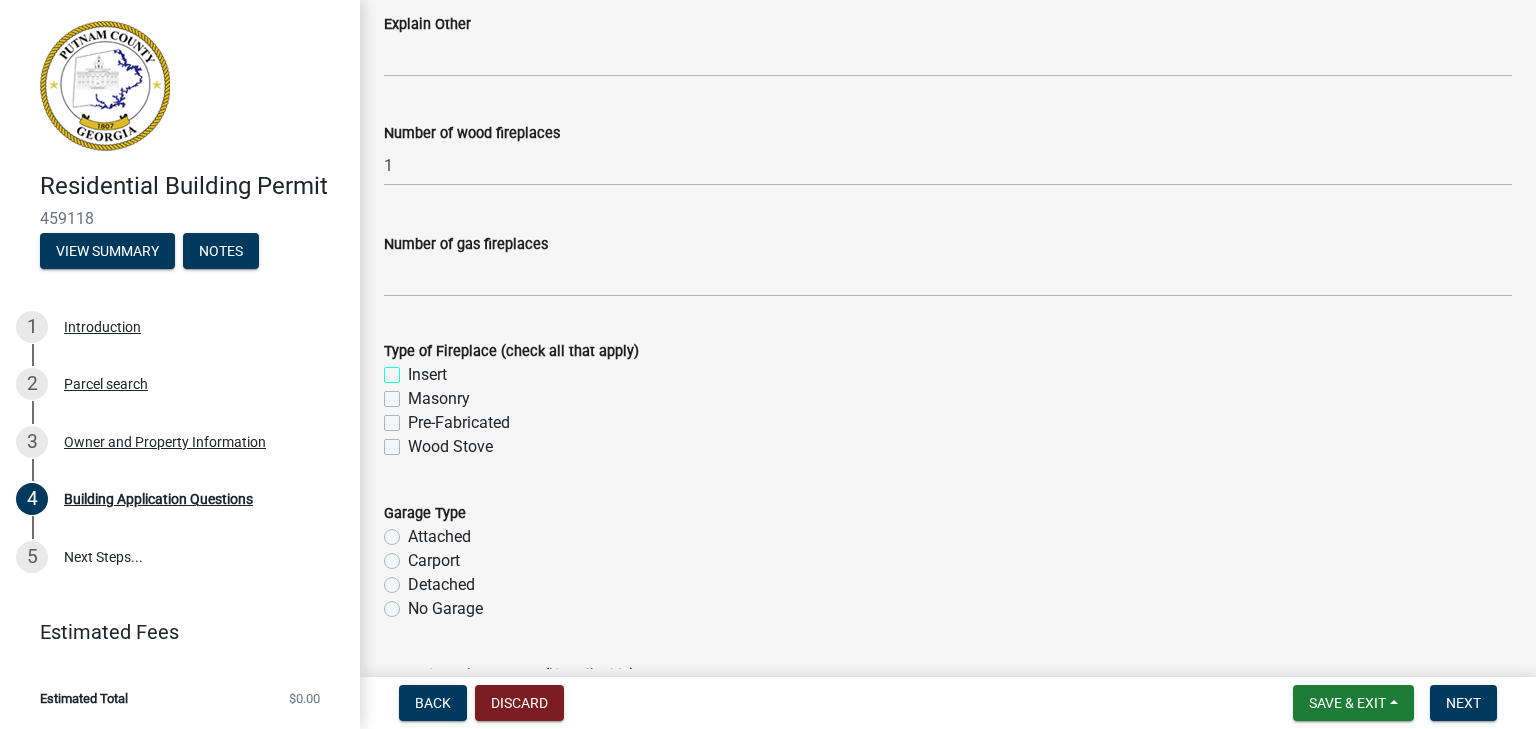 click on "Insert" at bounding box center (414, 369) 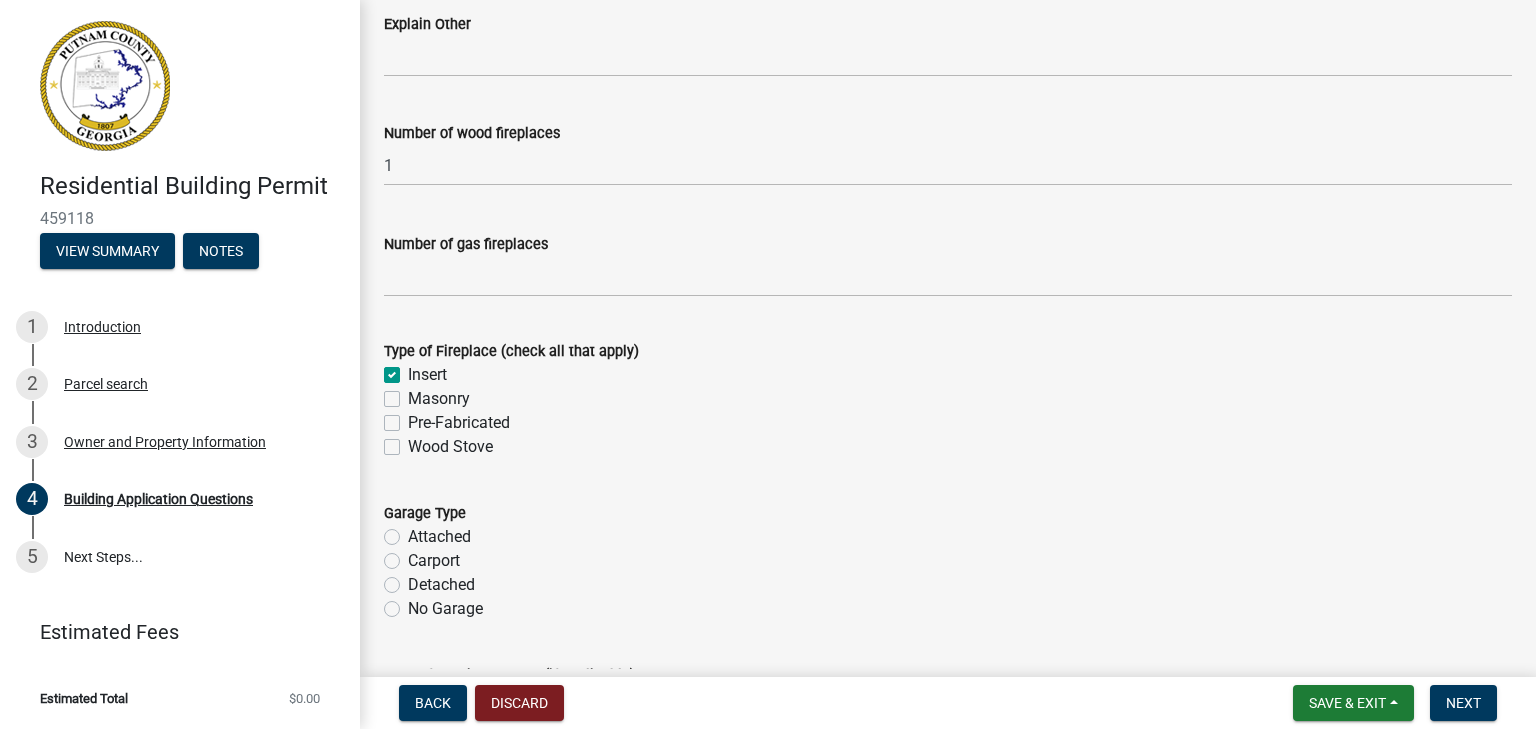 scroll, scrollTop: 5698, scrollLeft: 0, axis: vertical 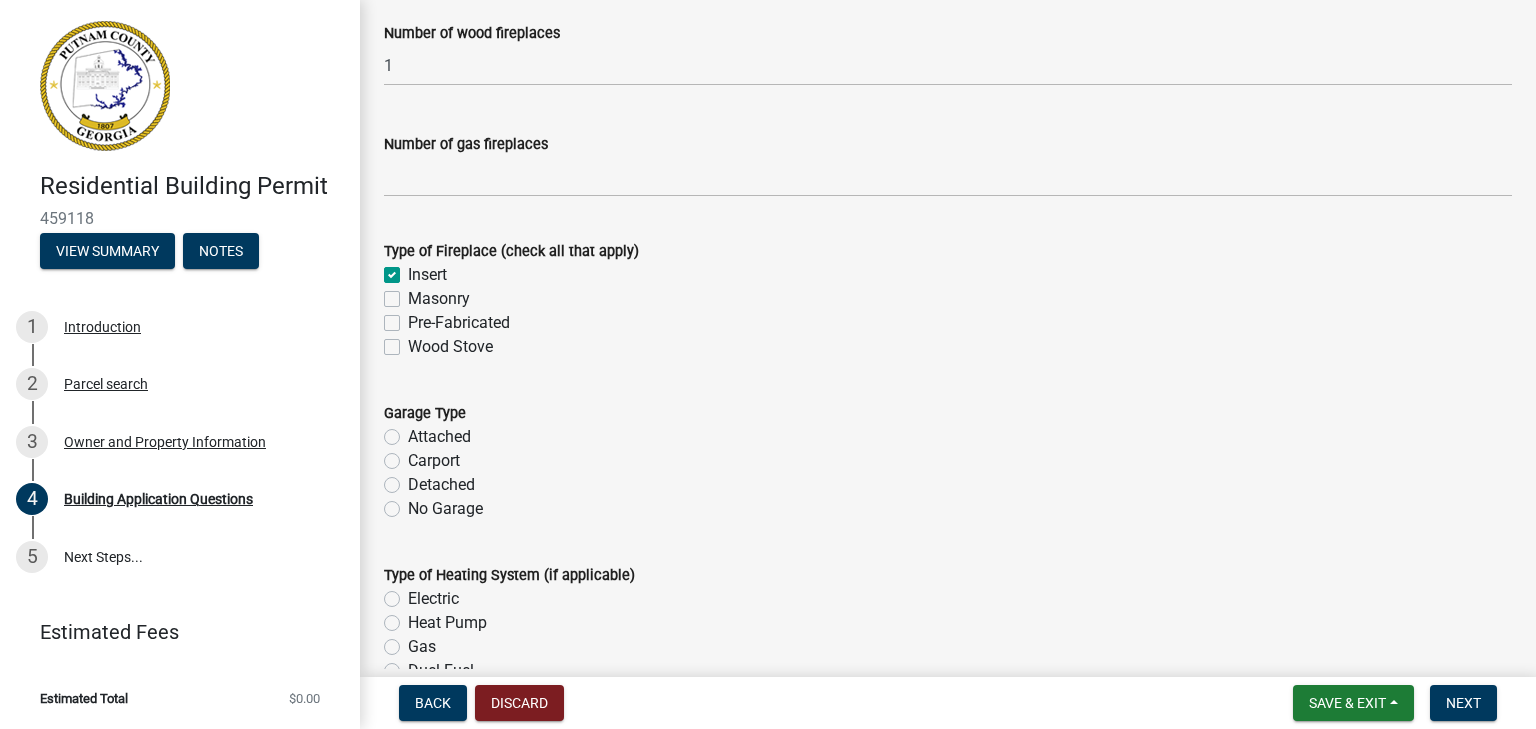 click on "Attached" 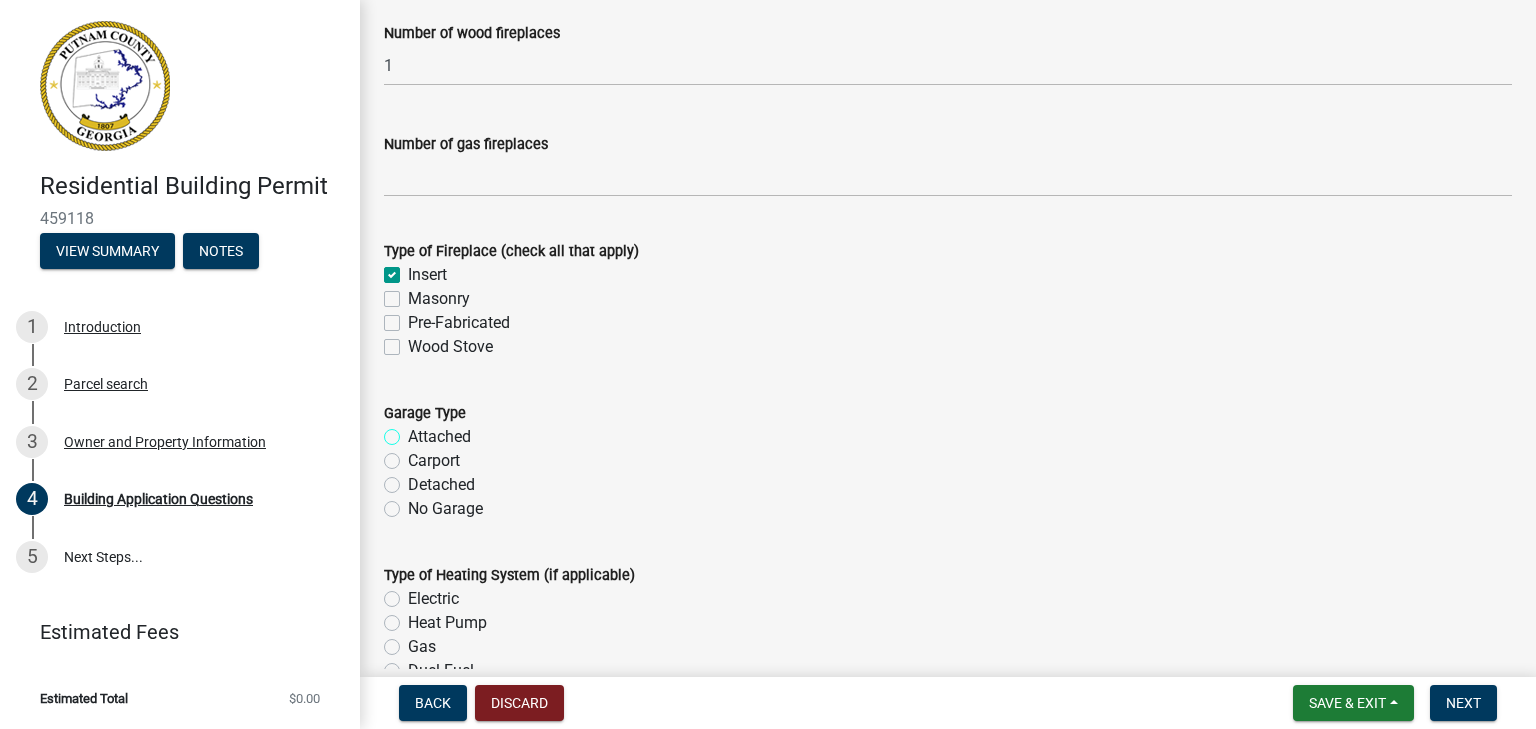 click on "Attached" at bounding box center [414, 431] 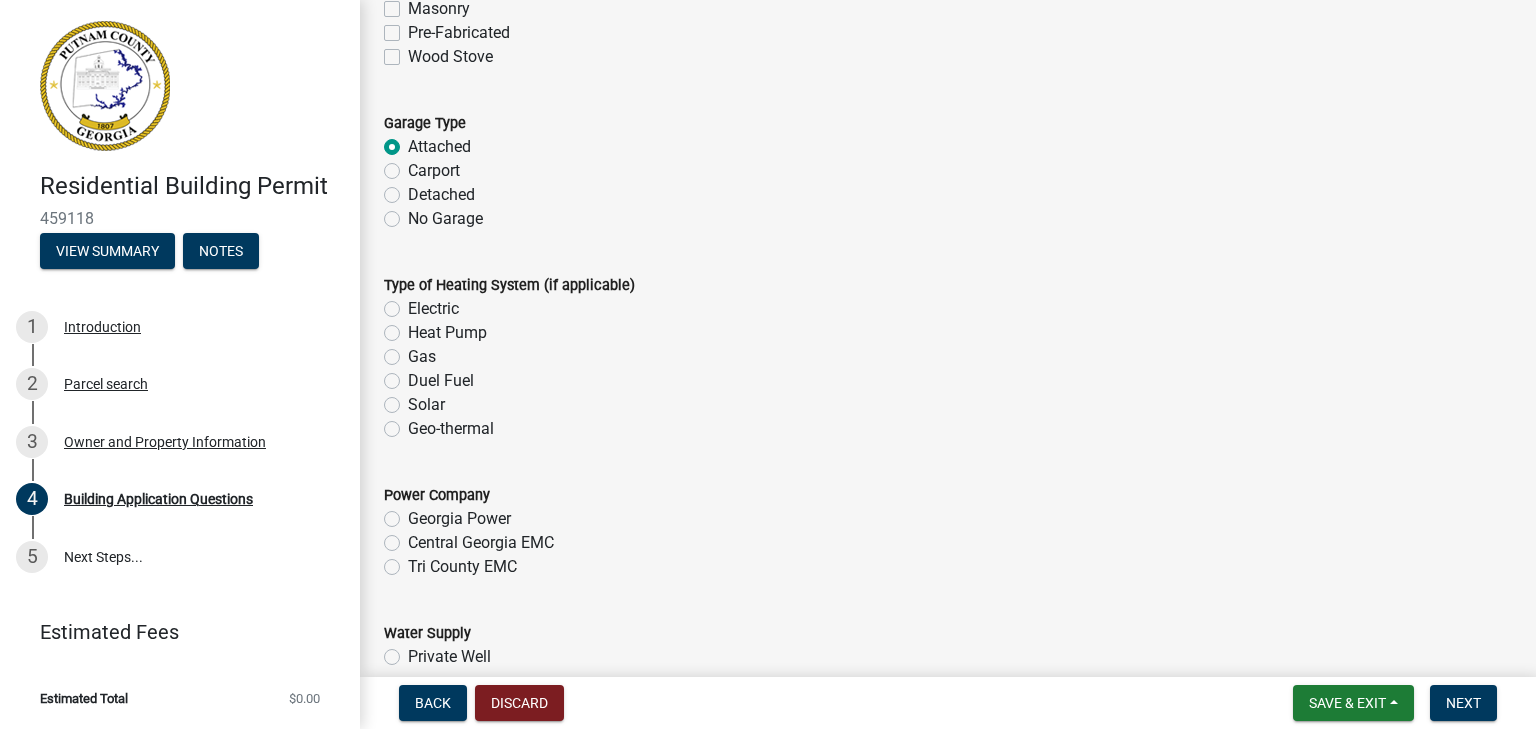 scroll, scrollTop: 5998, scrollLeft: 0, axis: vertical 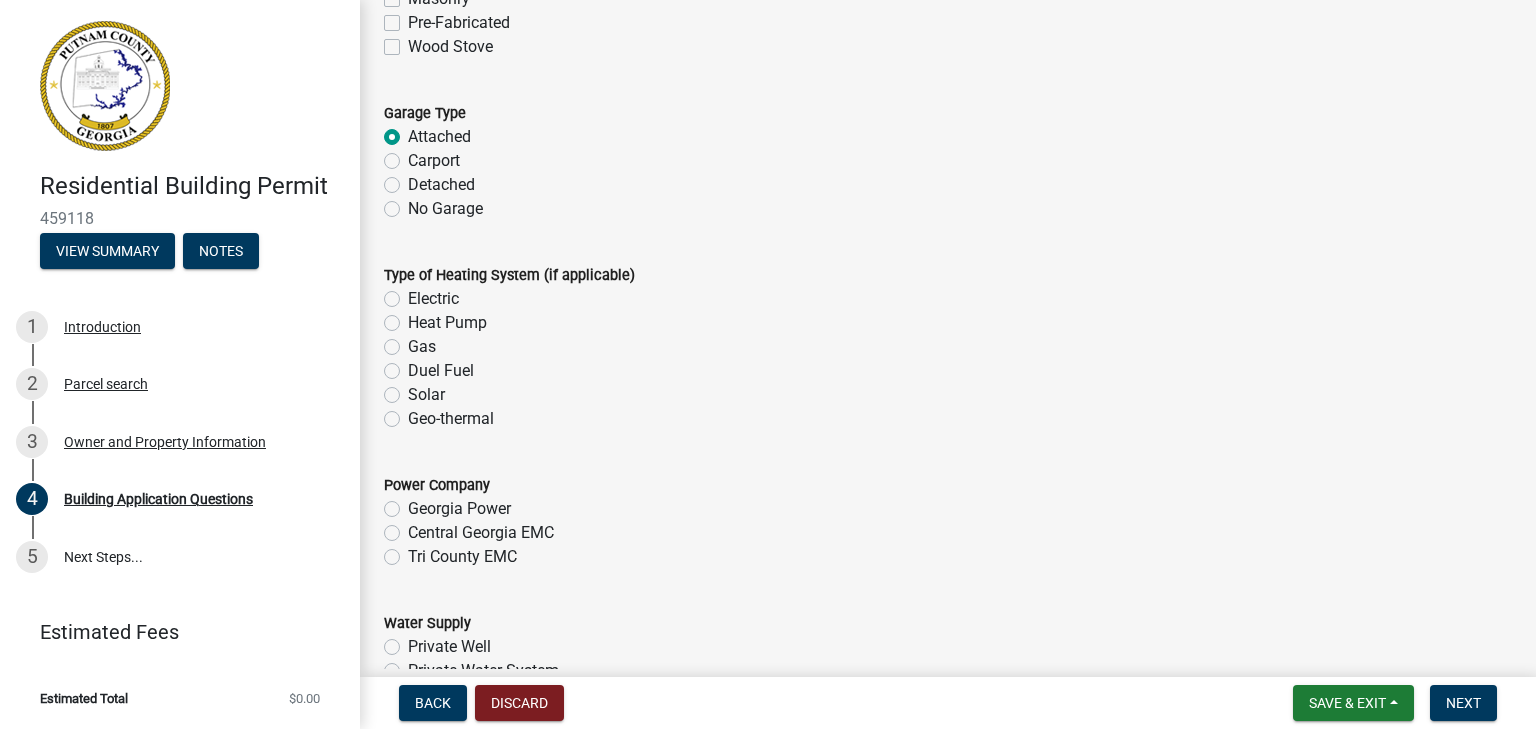 click on "Electric" 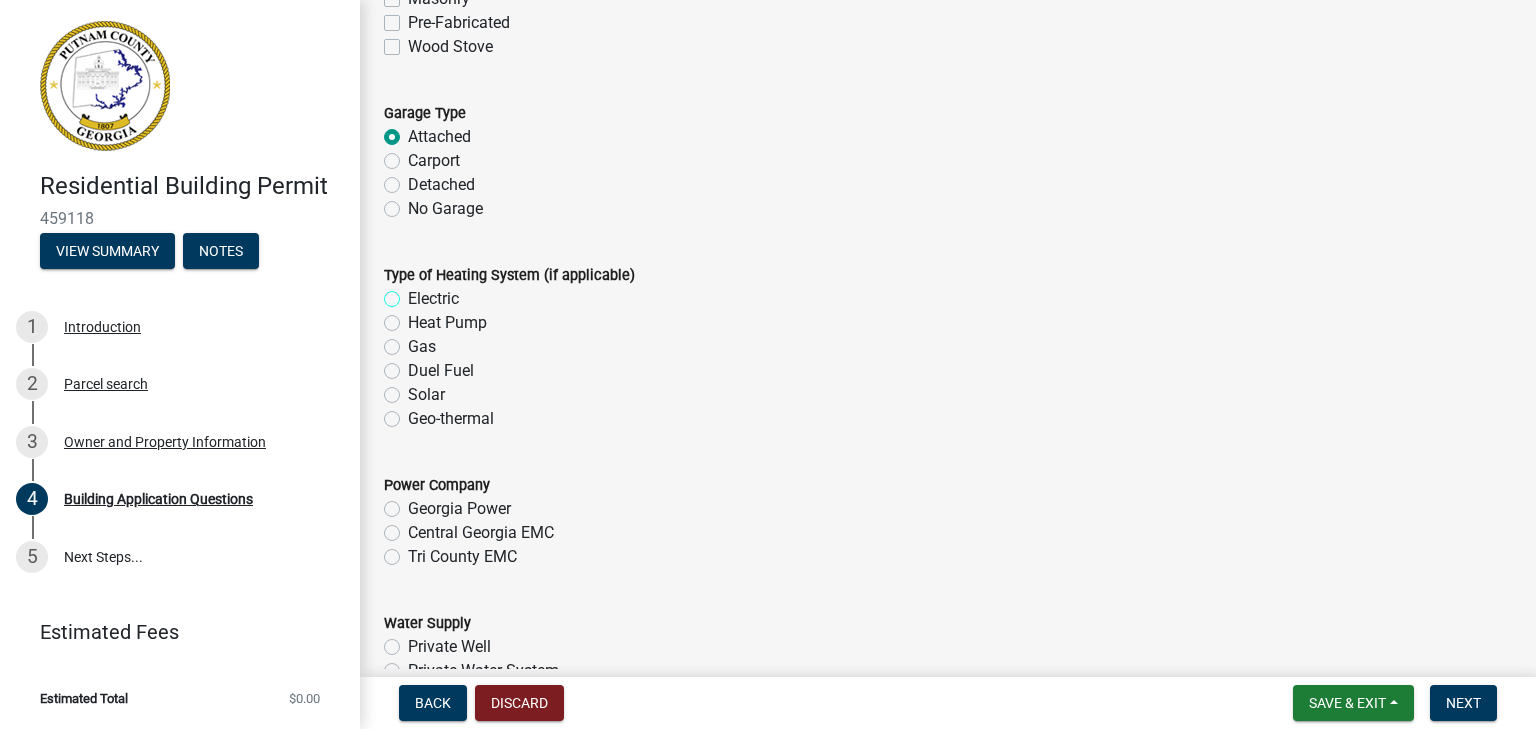 click on "Electric" at bounding box center [414, 293] 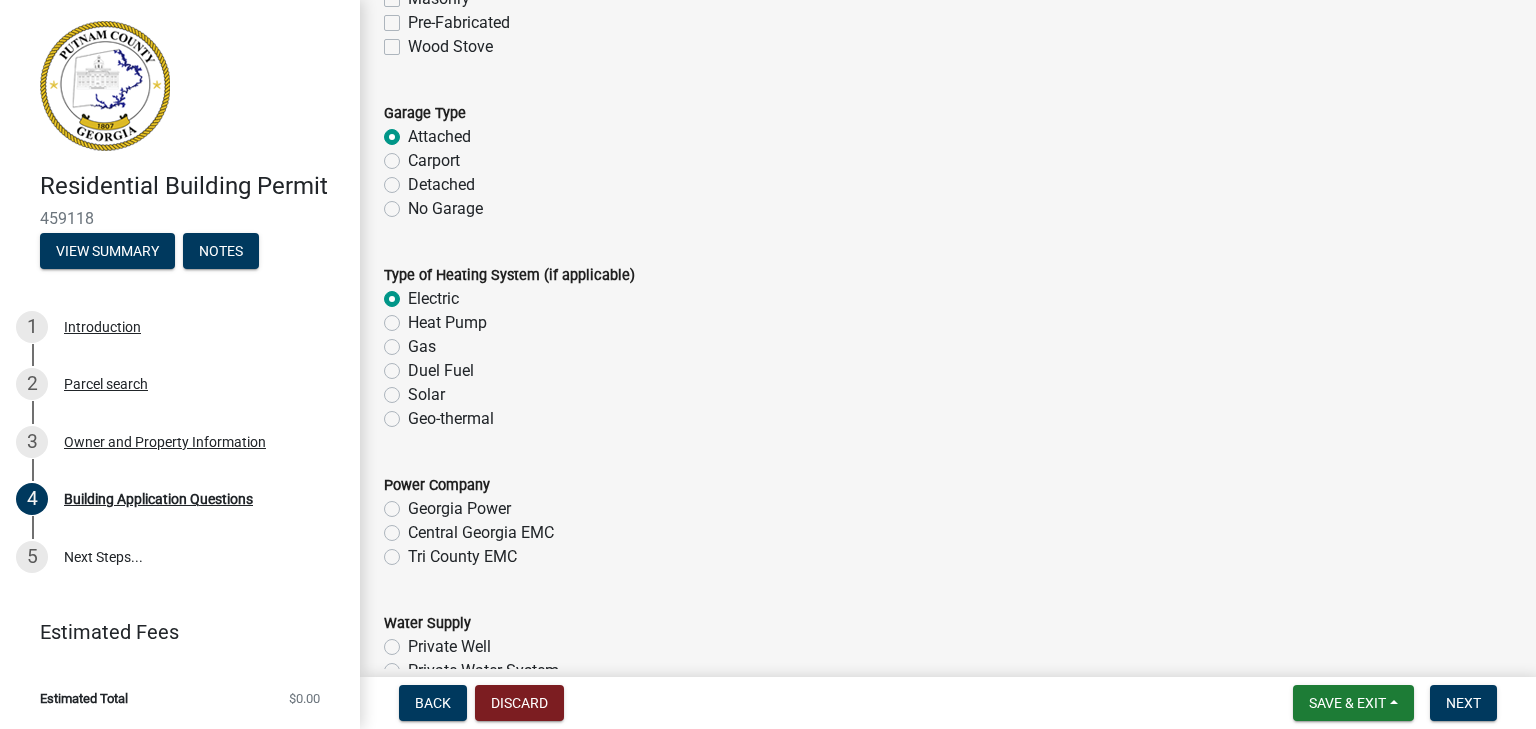 click on "Georgia Power" 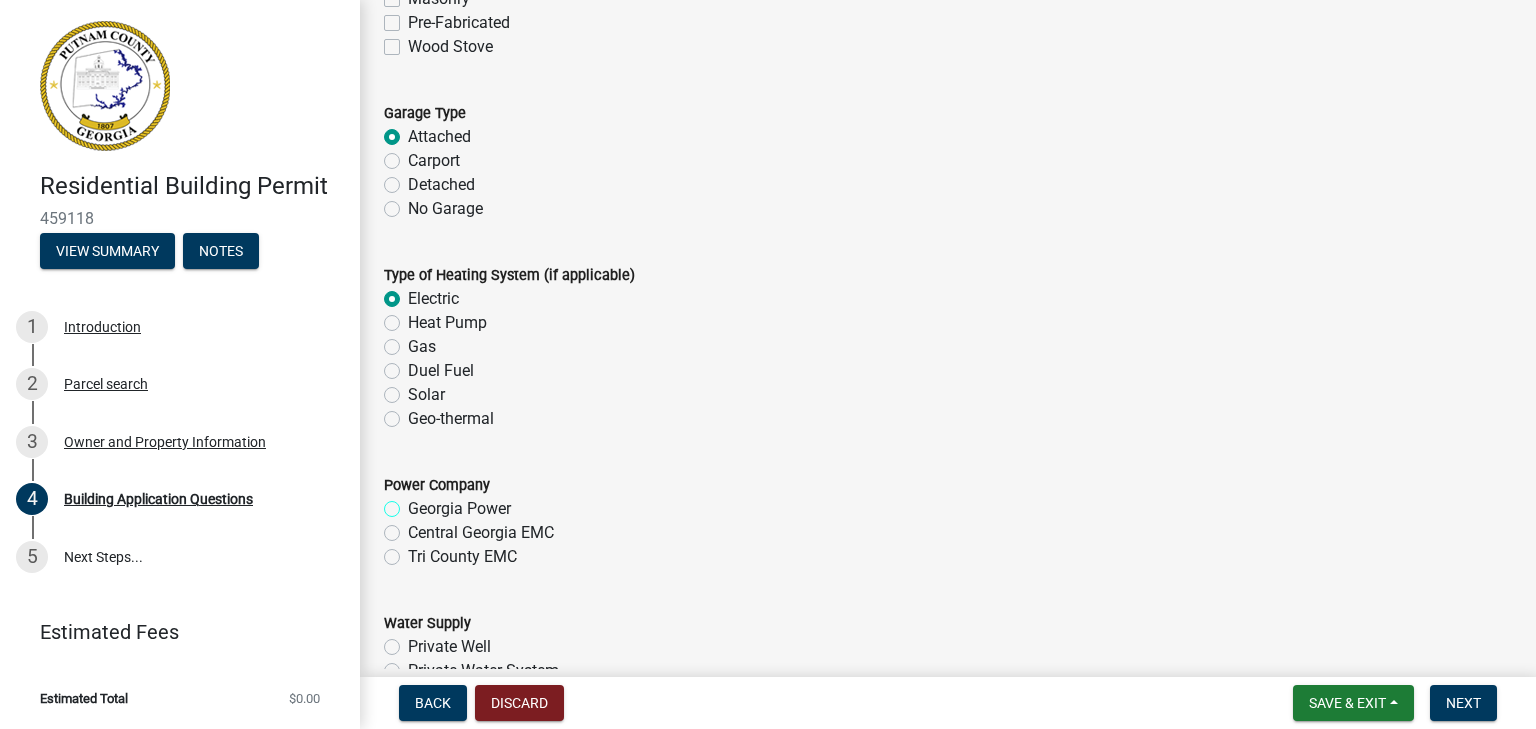 click on "Georgia Power" at bounding box center [414, 503] 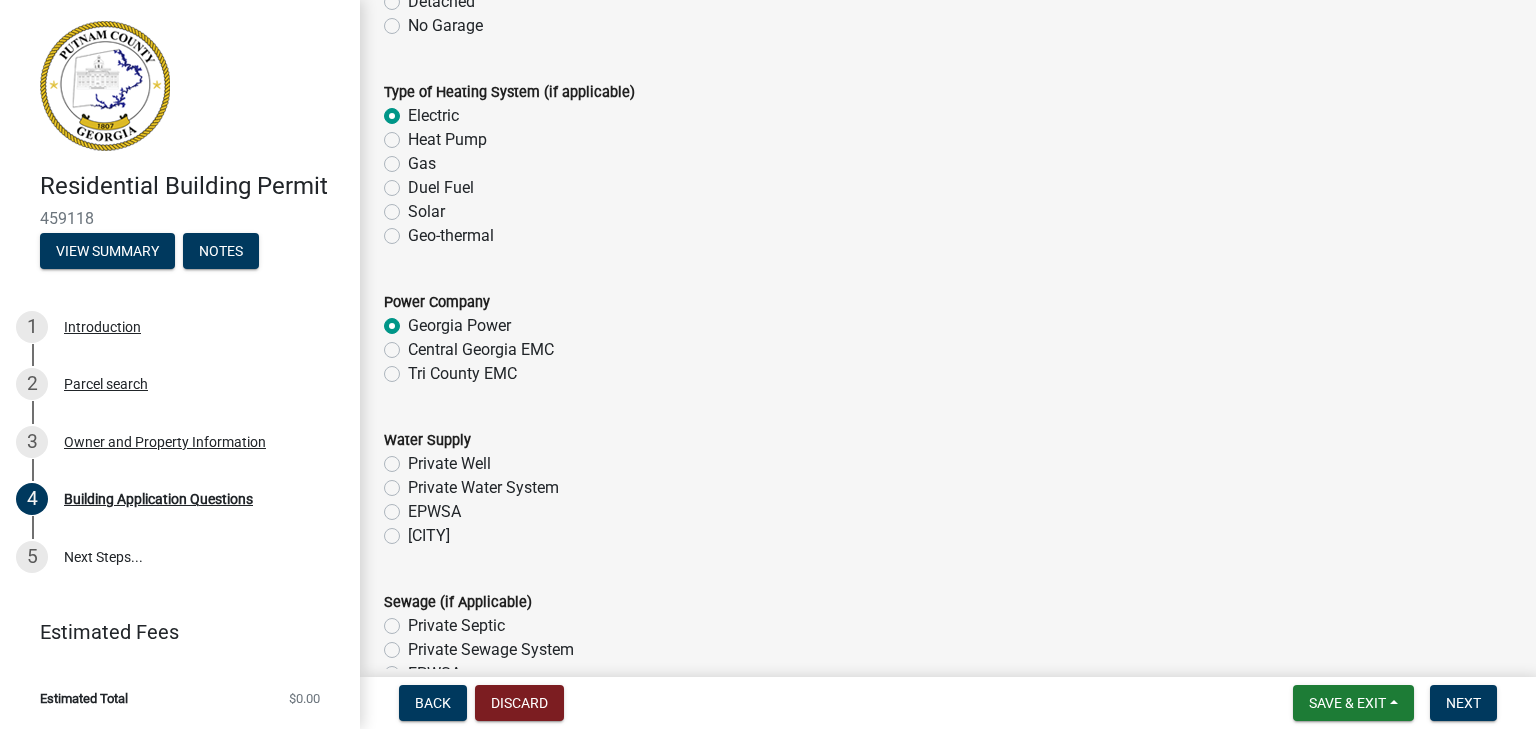 scroll, scrollTop: 6198, scrollLeft: 0, axis: vertical 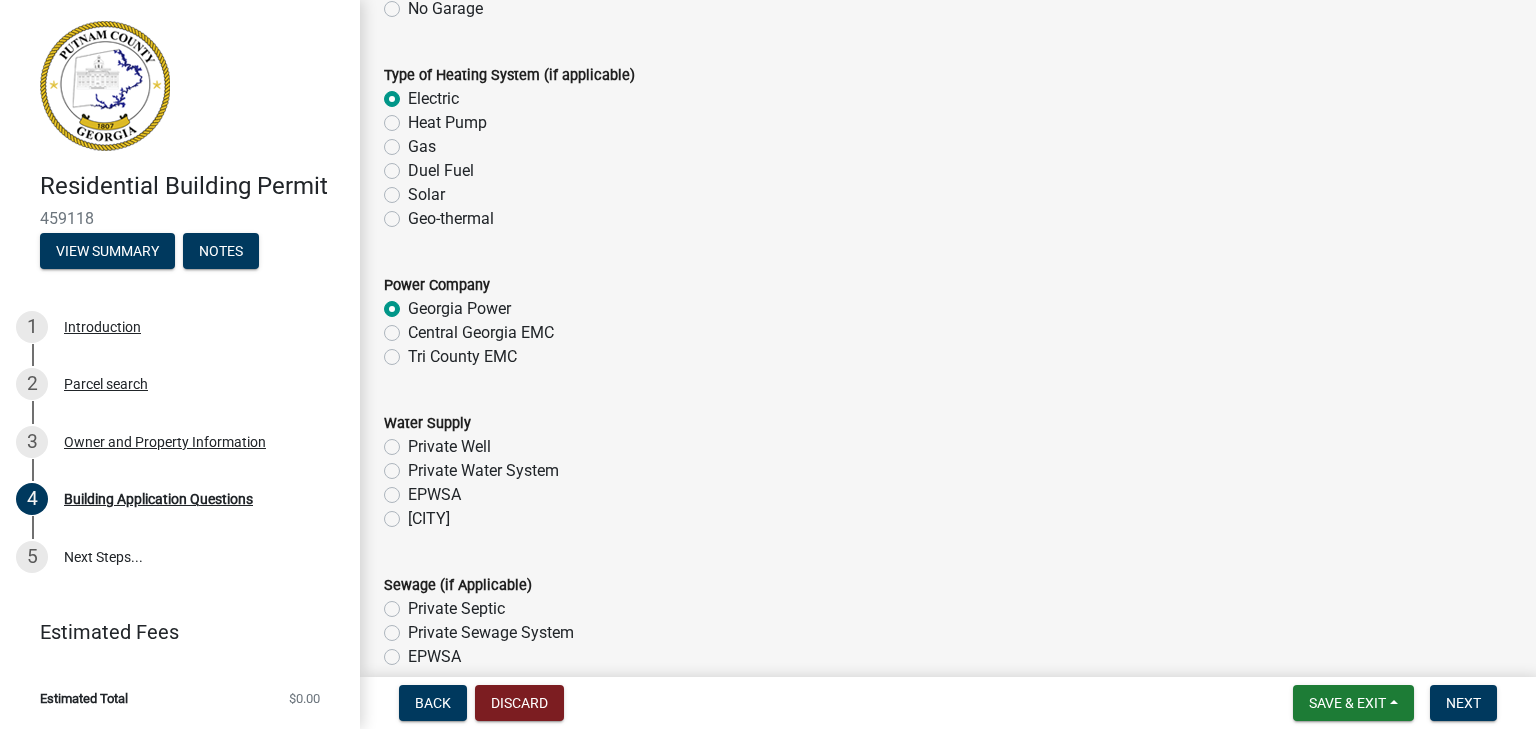 click on "EPWSA" 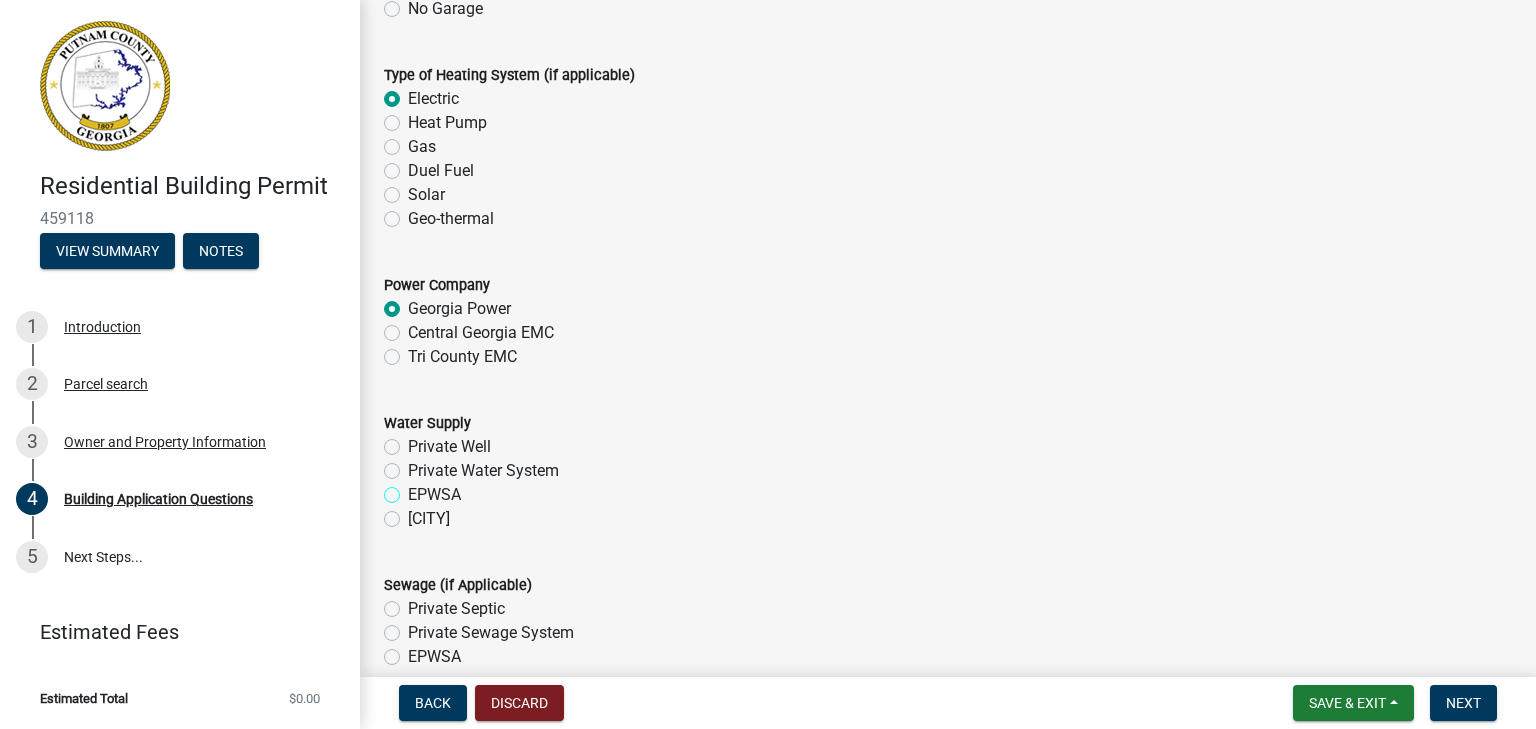 click on "EPWSA" at bounding box center [414, 489] 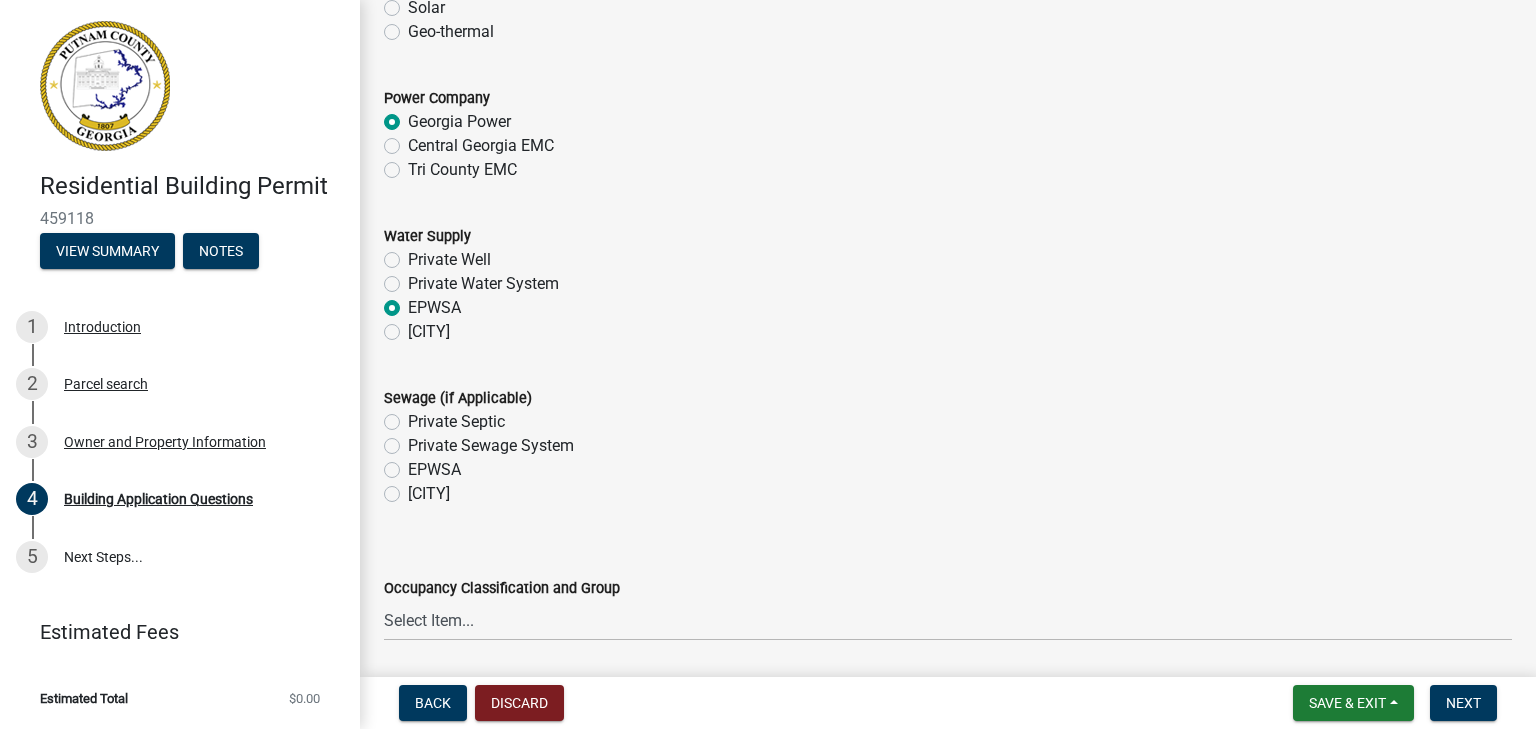 scroll, scrollTop: 6398, scrollLeft: 0, axis: vertical 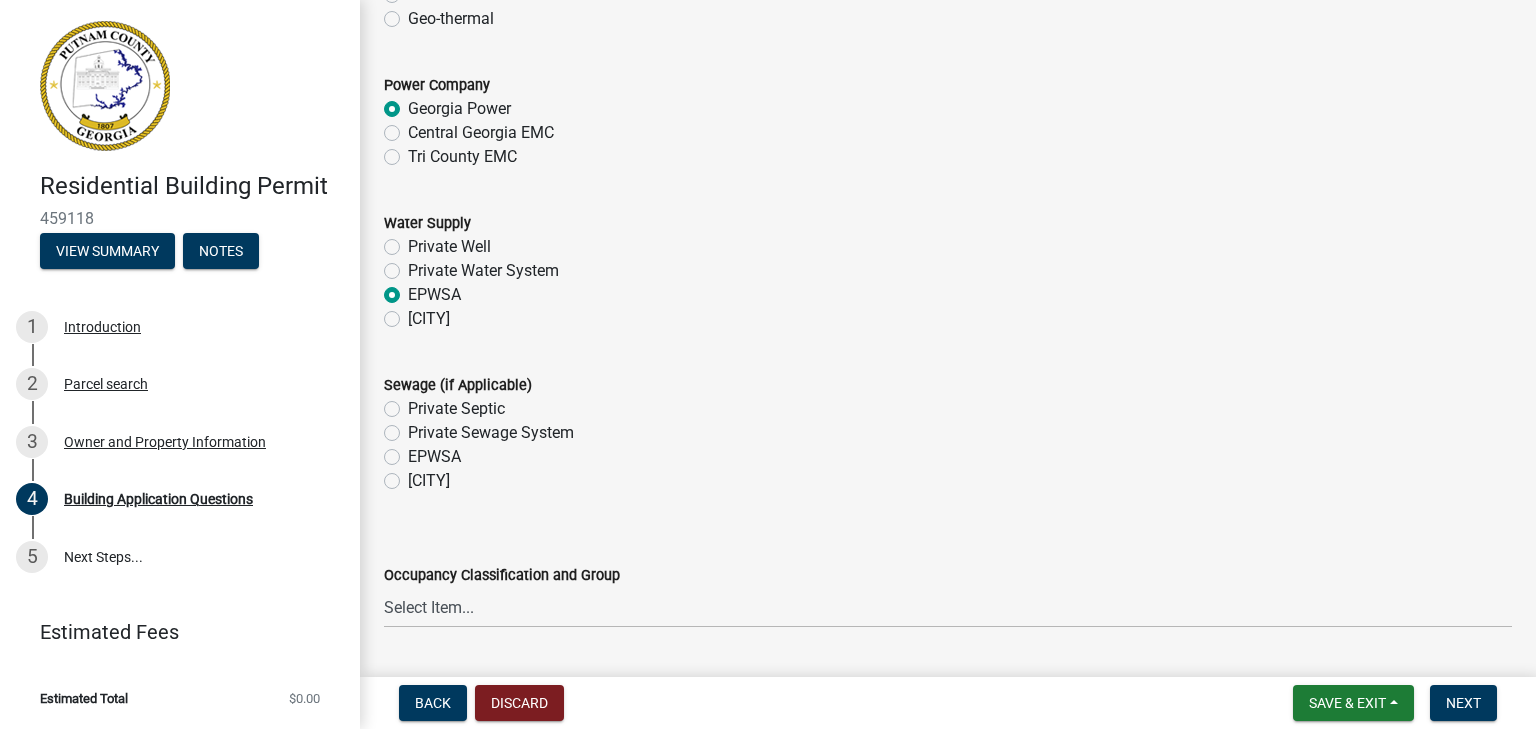click on "Private Septic" 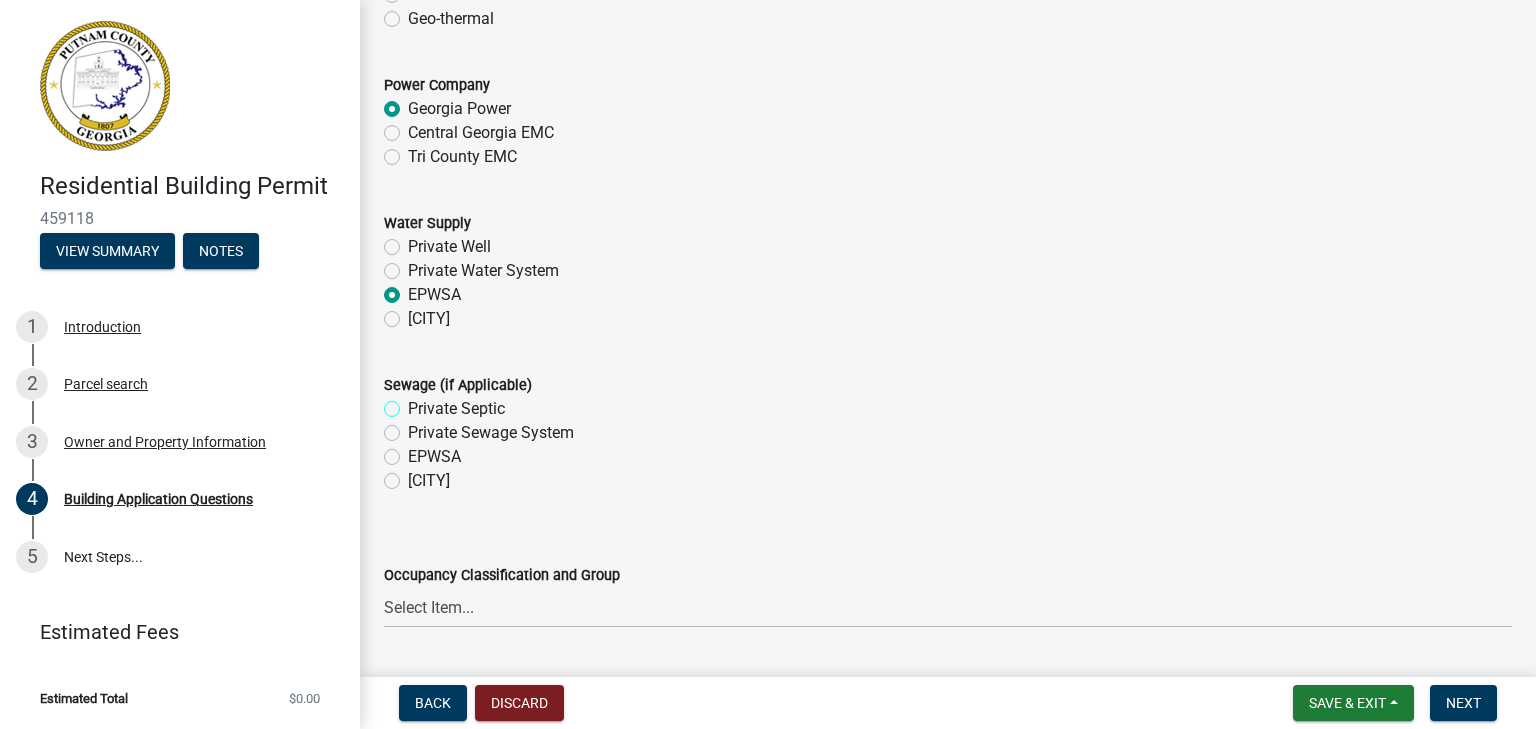 click on "Private Septic" at bounding box center (414, 403) 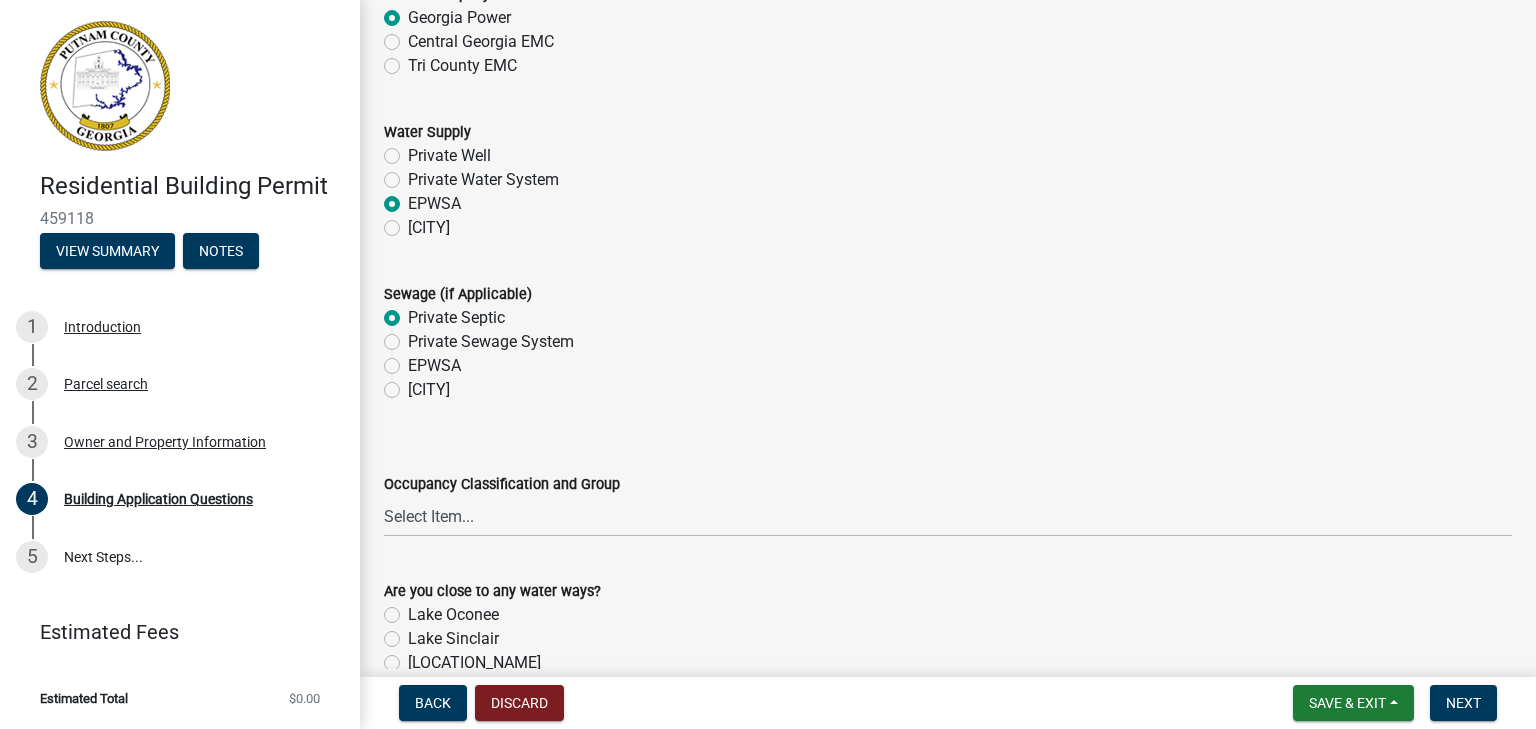 scroll, scrollTop: 6598, scrollLeft: 0, axis: vertical 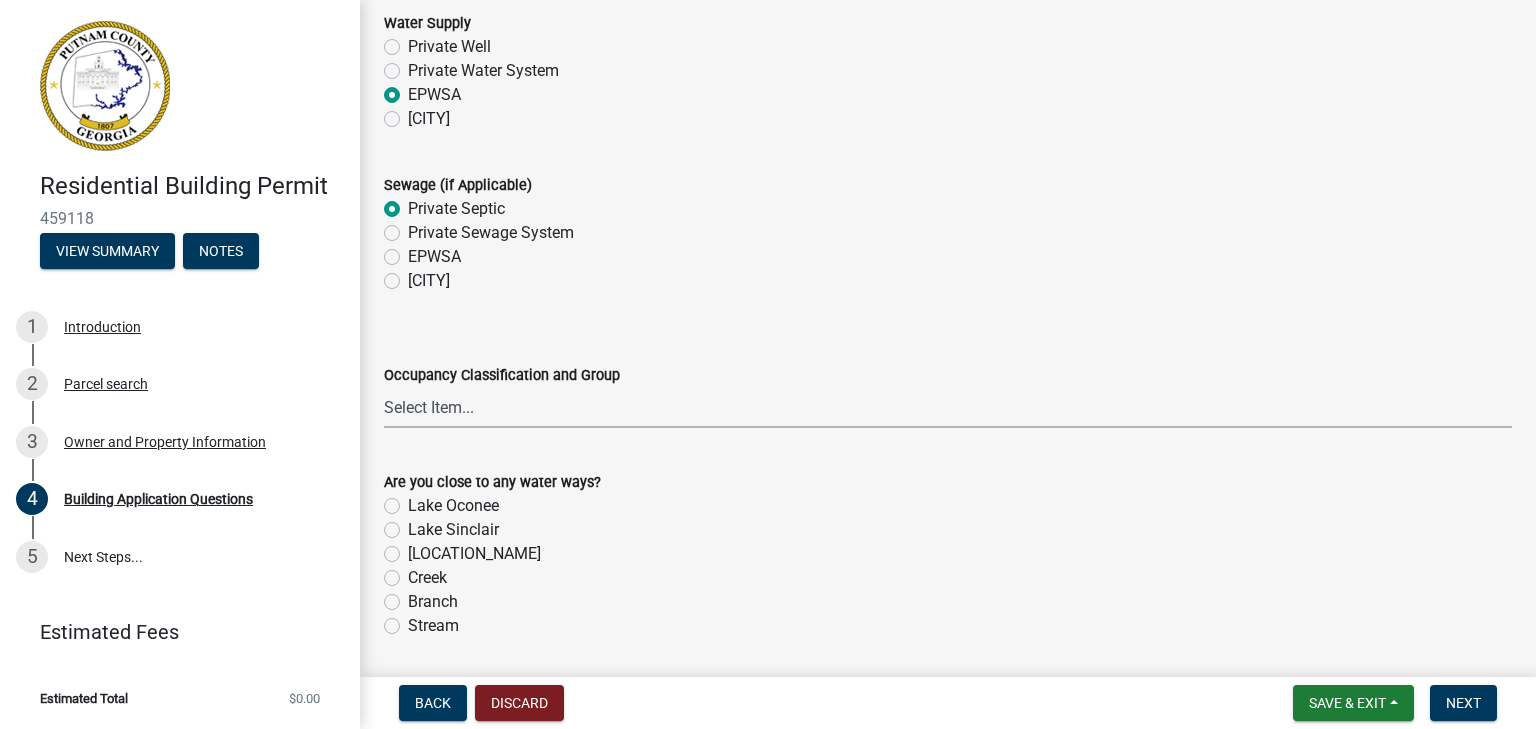 click on "Select Item... A-1 A-2 A-3 A-4 A-5 B M E F-1 F-2 R-1 R-2 R-3 R-4 H-1 H-2 H-4 H-5 I-1 I-2 I-3 I-4 S-1 S-2 U Single Family Dwelling Two Family Dwelling" at bounding box center [948, 407] 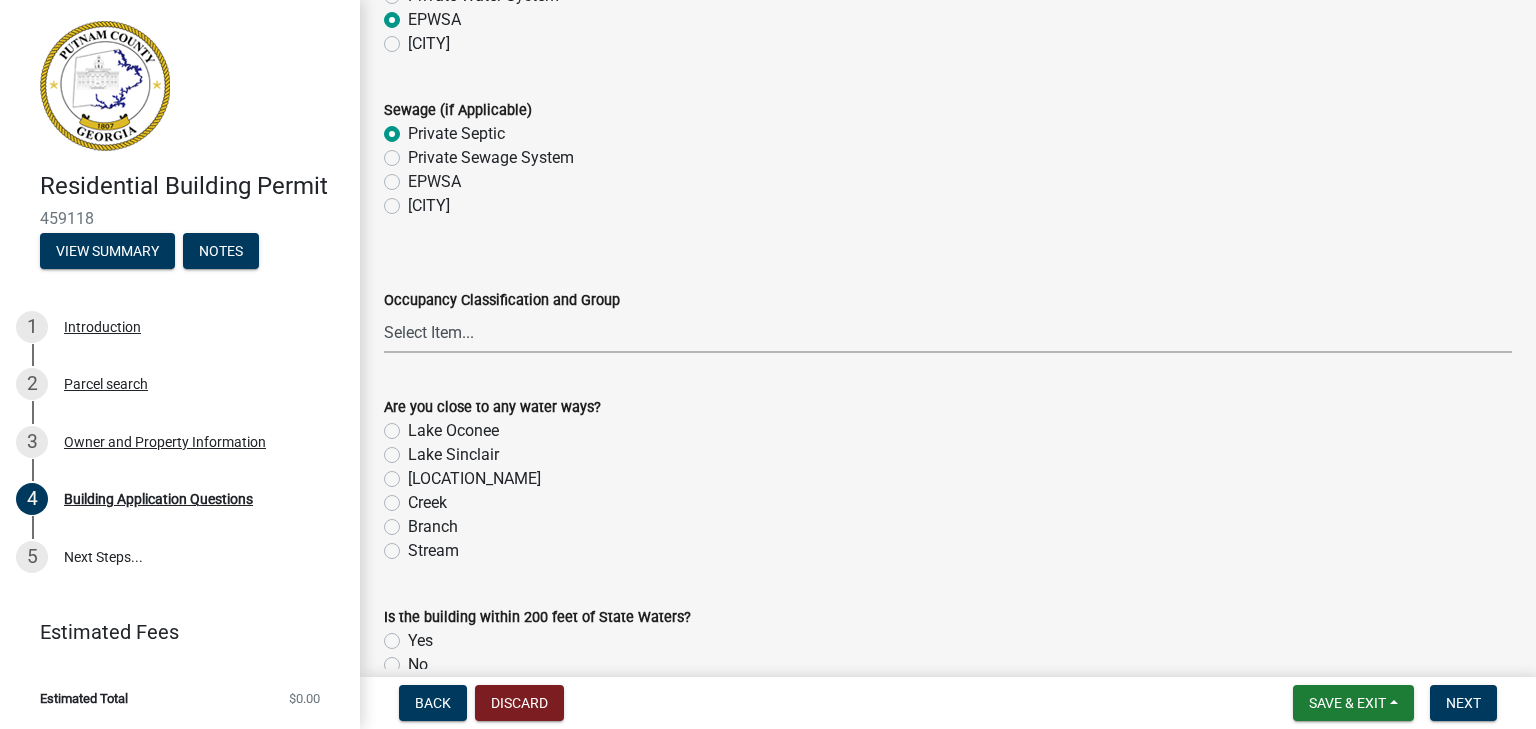 scroll, scrollTop: 6698, scrollLeft: 0, axis: vertical 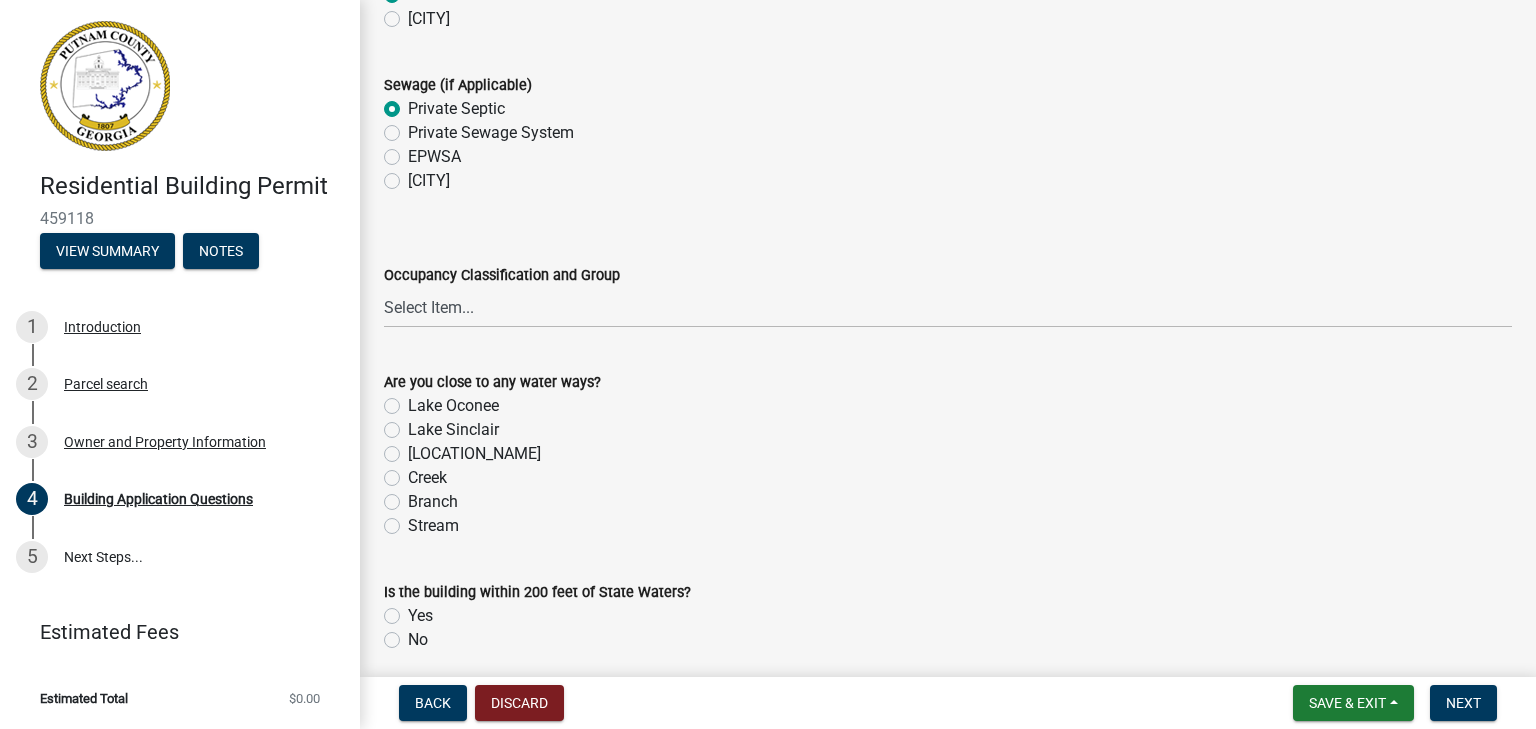click on "Lake Sinclair" 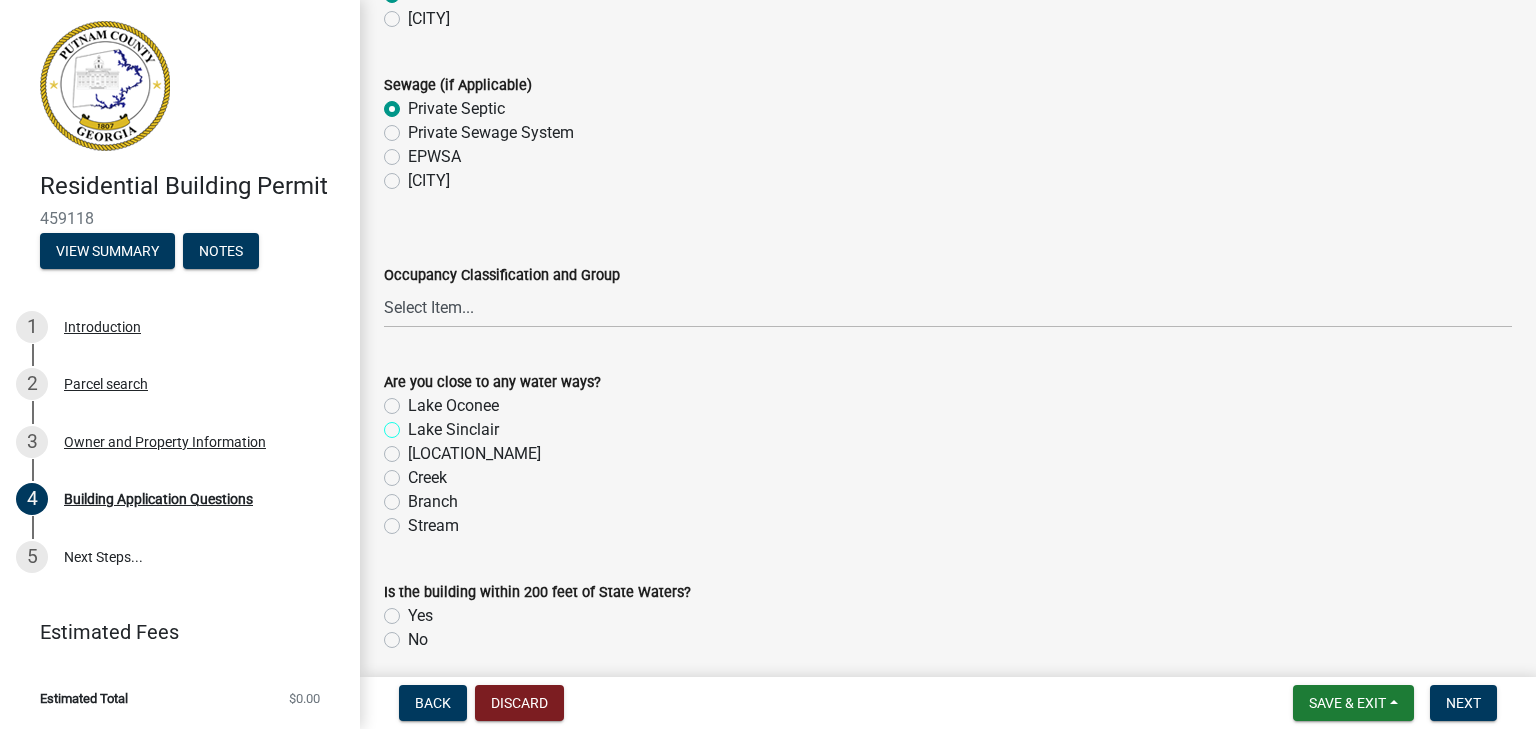click on "Lake Sinclair" at bounding box center (414, 424) 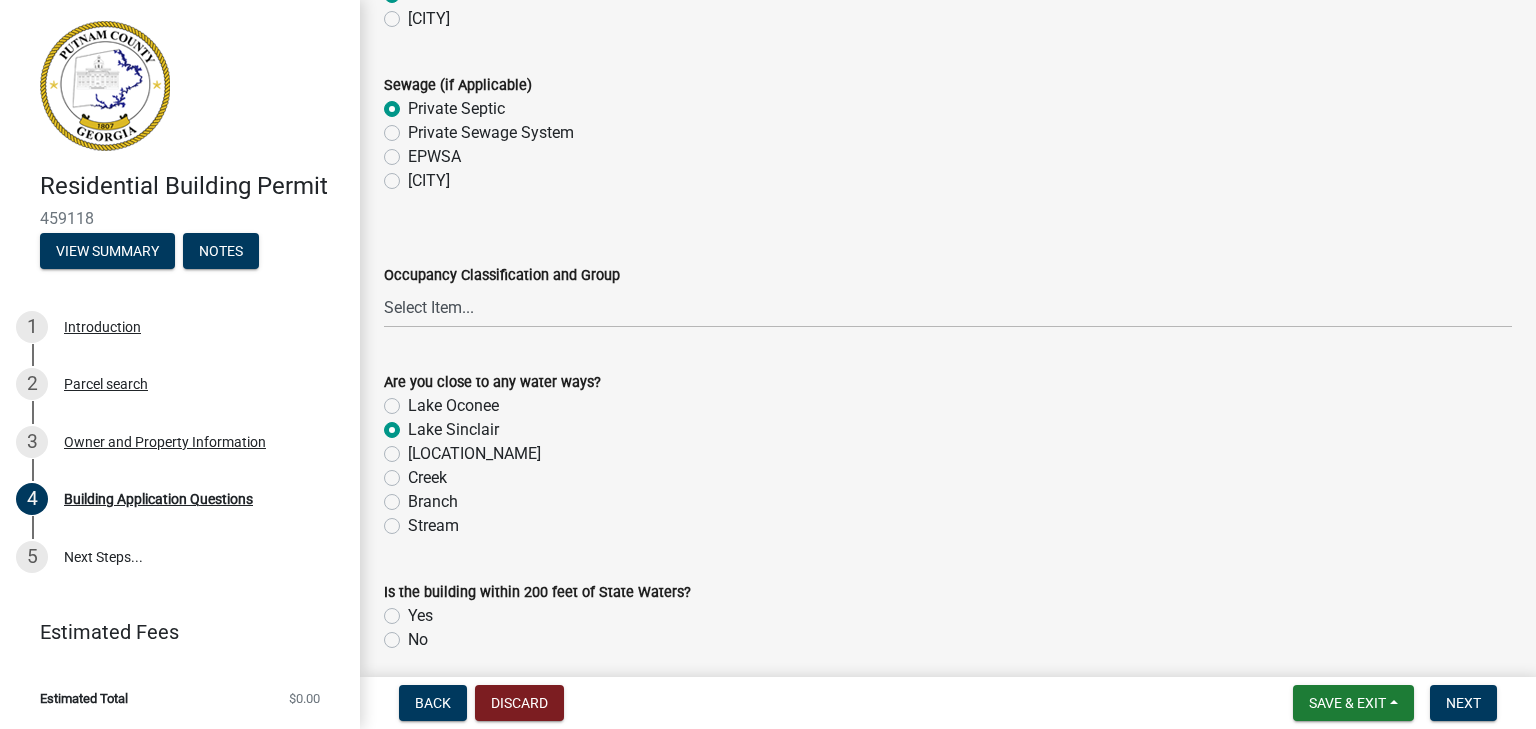 click on "Lake Sinclair" 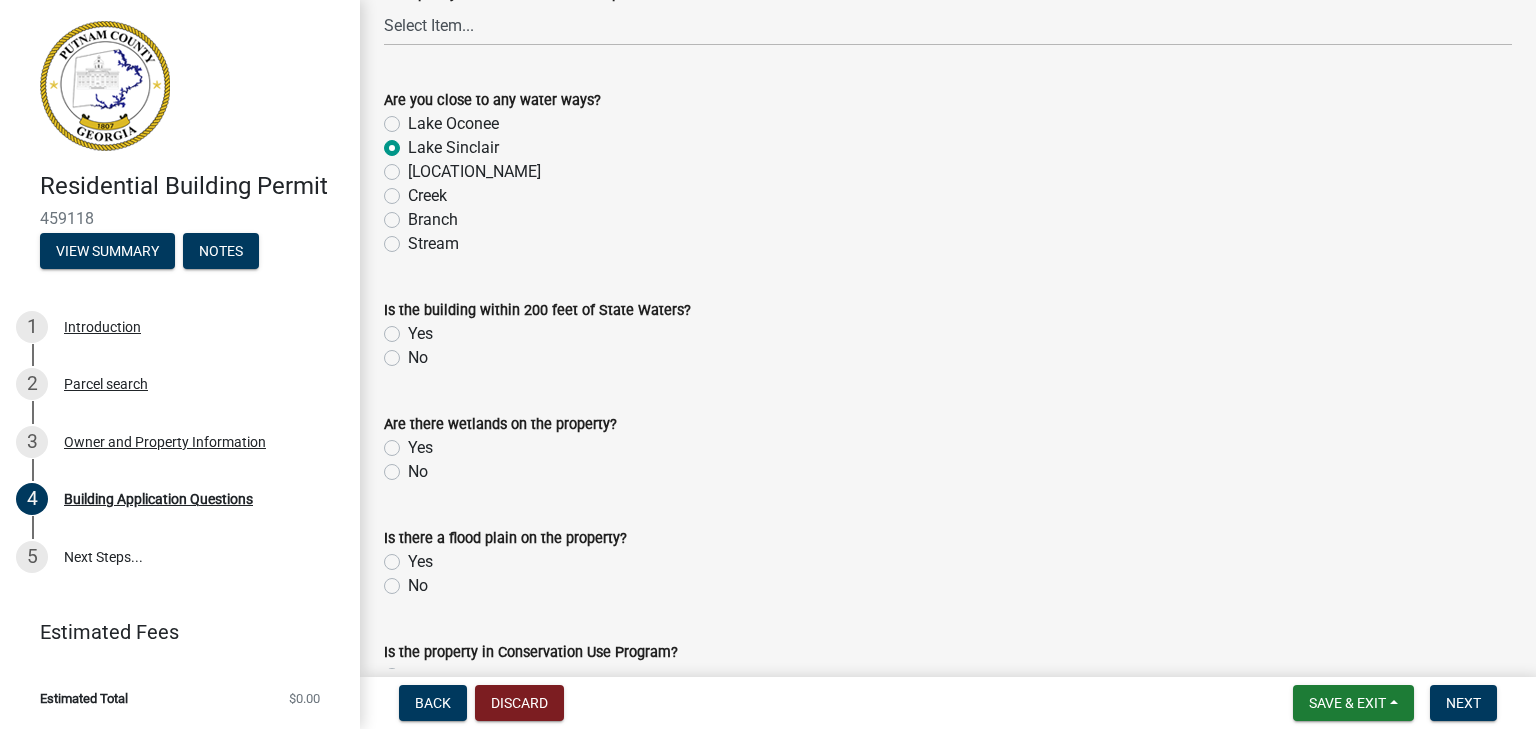 scroll, scrollTop: 6998, scrollLeft: 0, axis: vertical 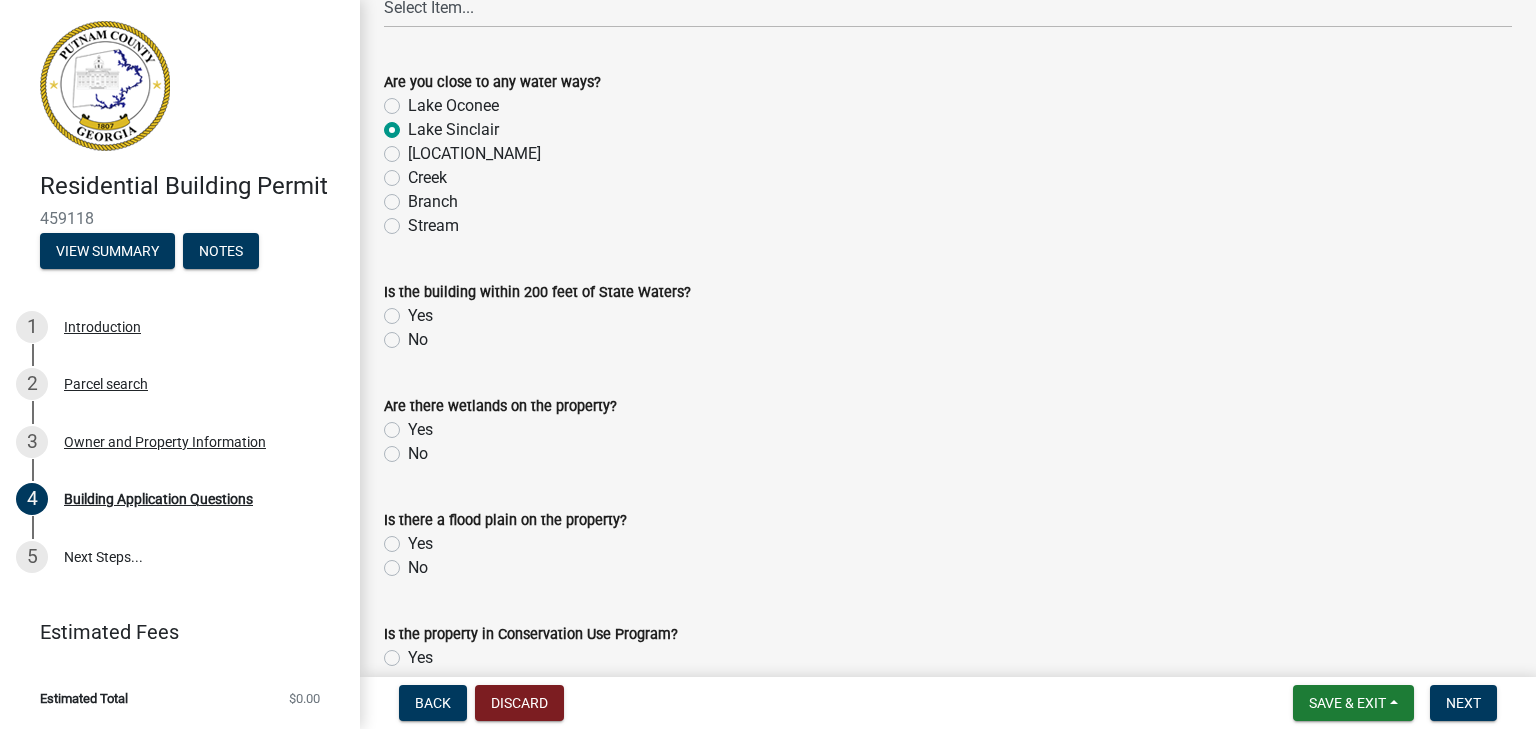 click on "No" 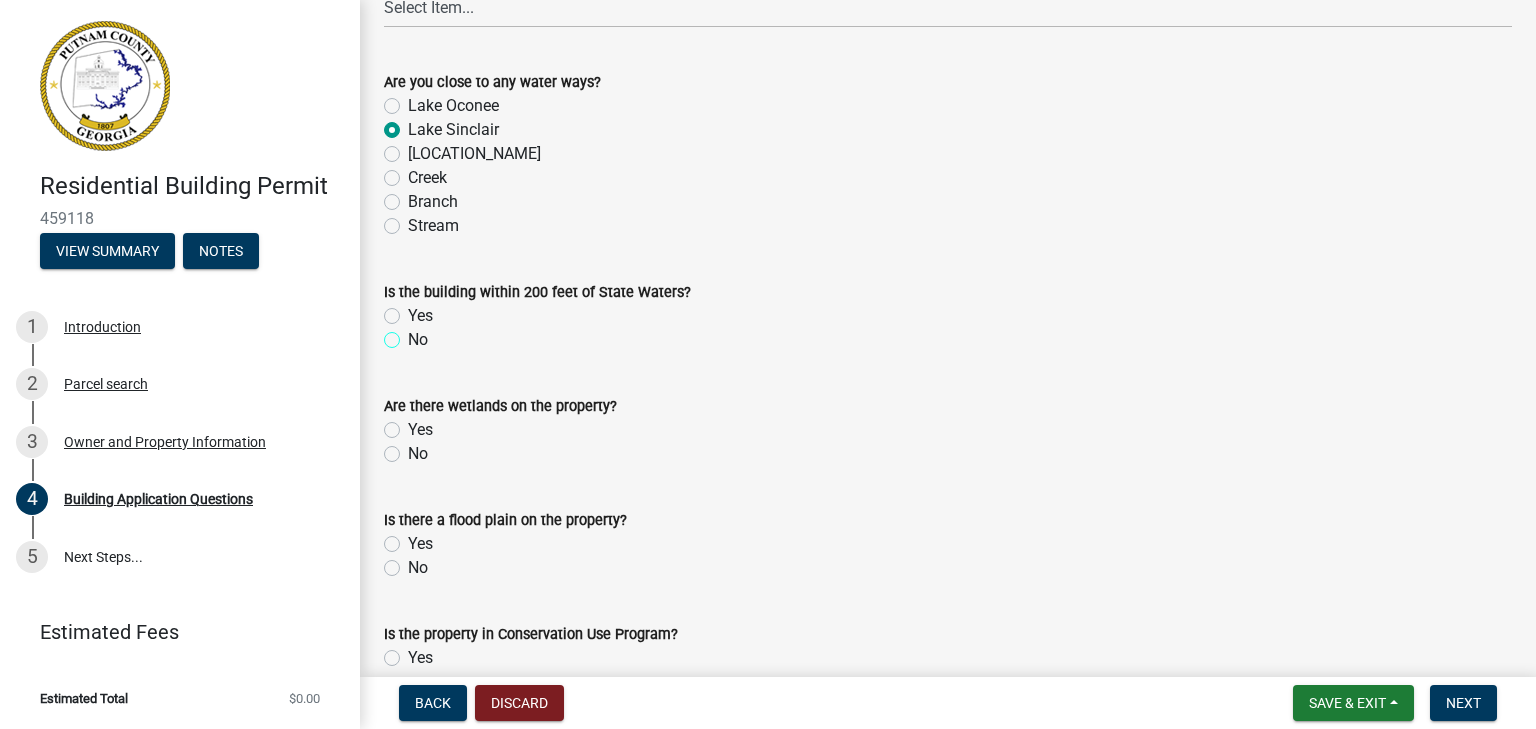 click on "No" at bounding box center [414, 334] 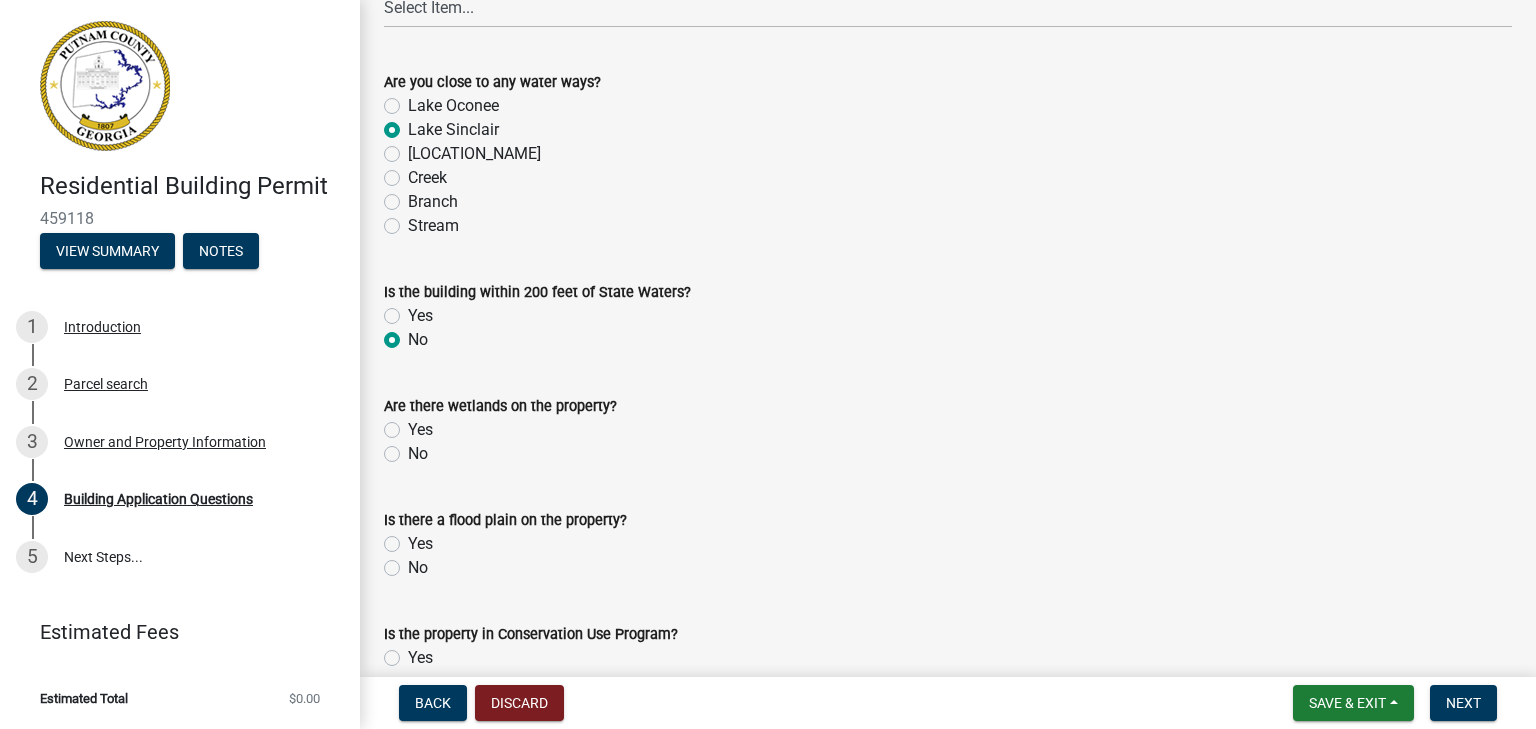 click on "No" 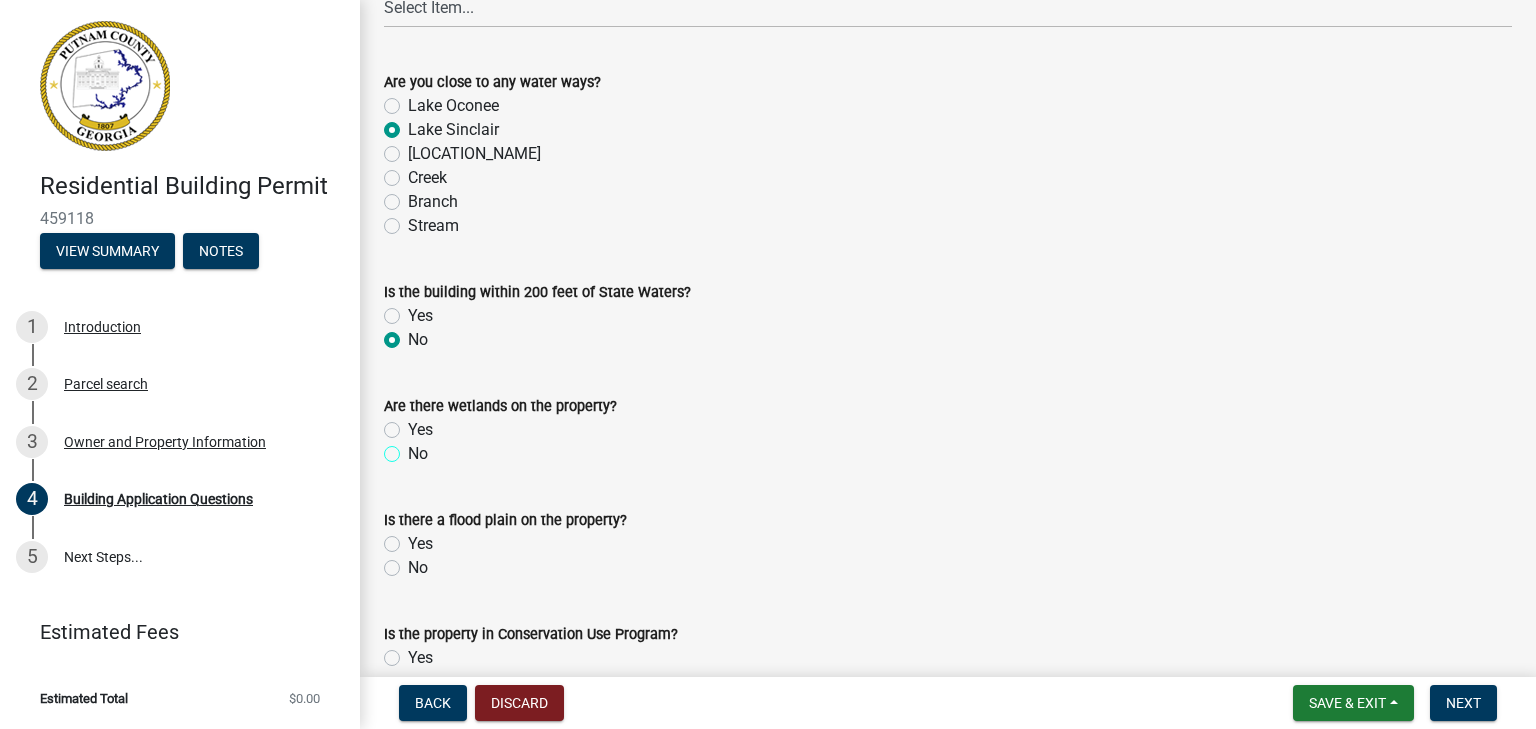 click on "No" at bounding box center (414, 448) 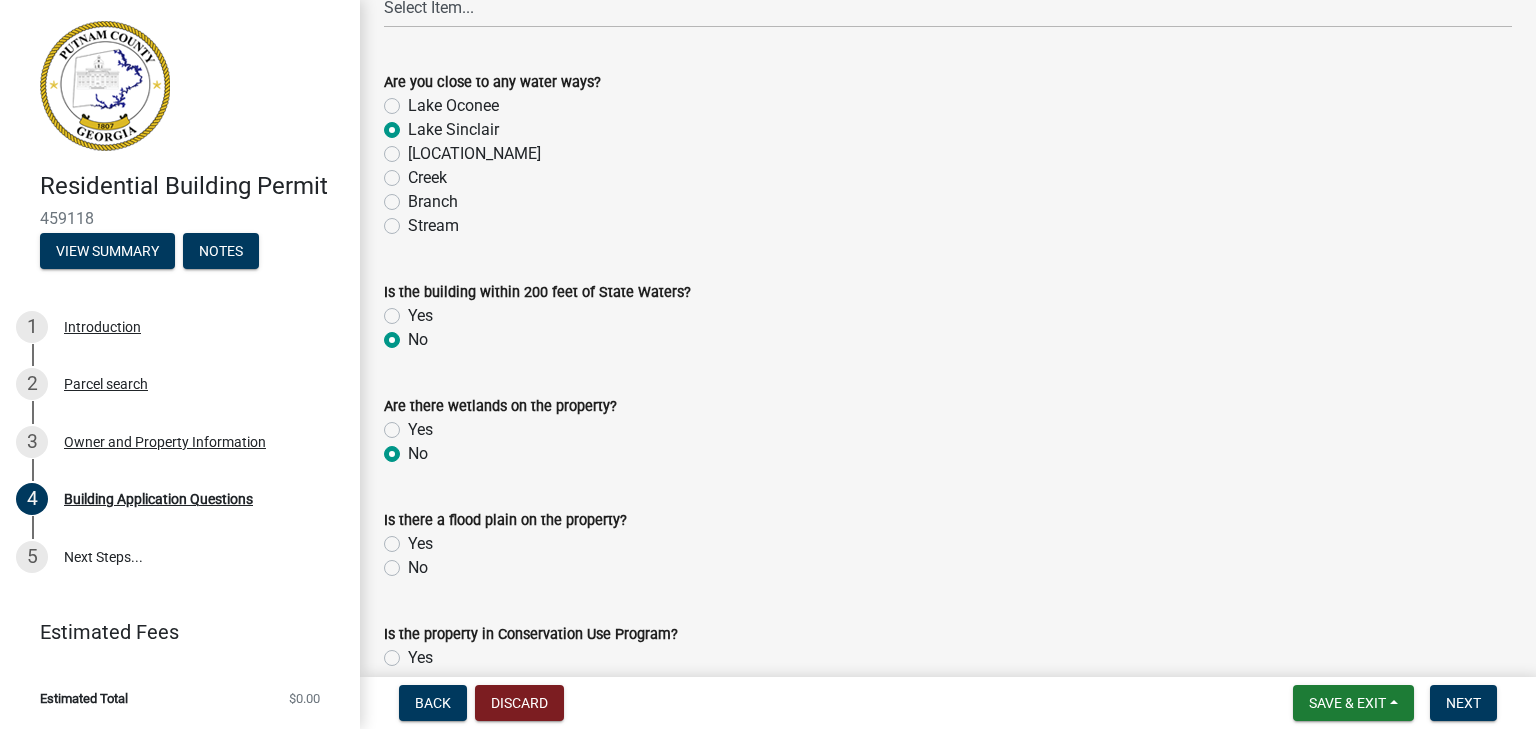 click on "No" 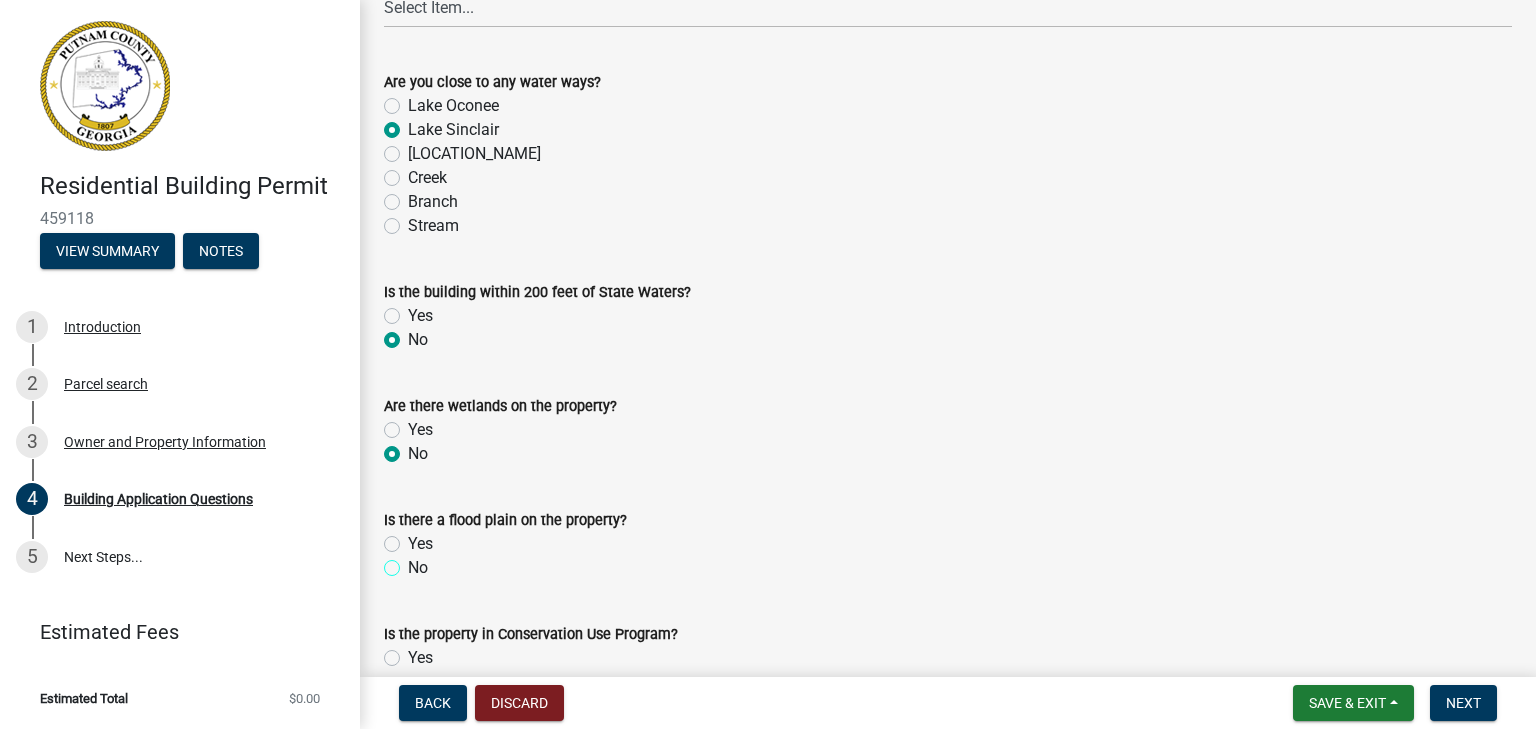 click on "No" at bounding box center [414, 562] 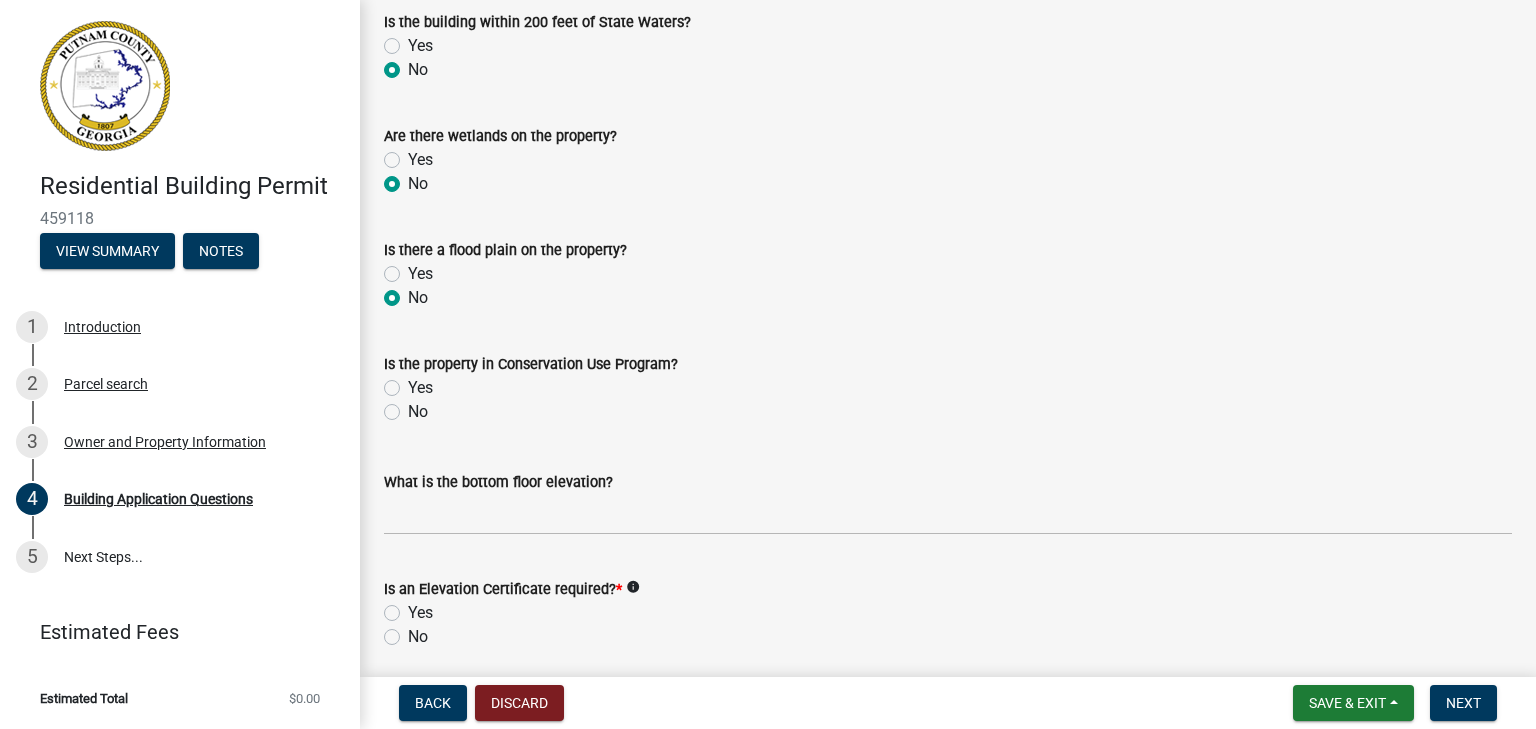 scroll, scrollTop: 7298, scrollLeft: 0, axis: vertical 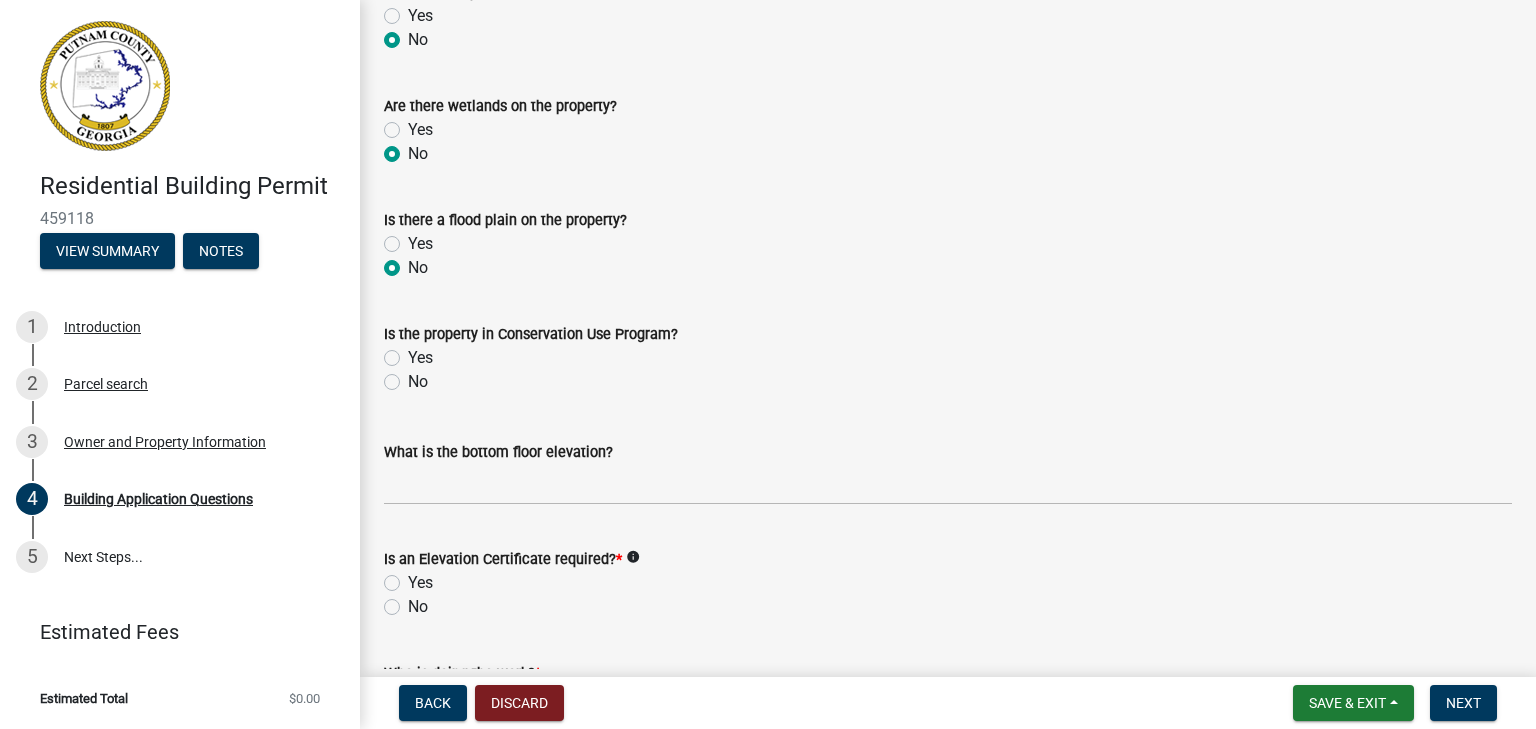 click on "No" 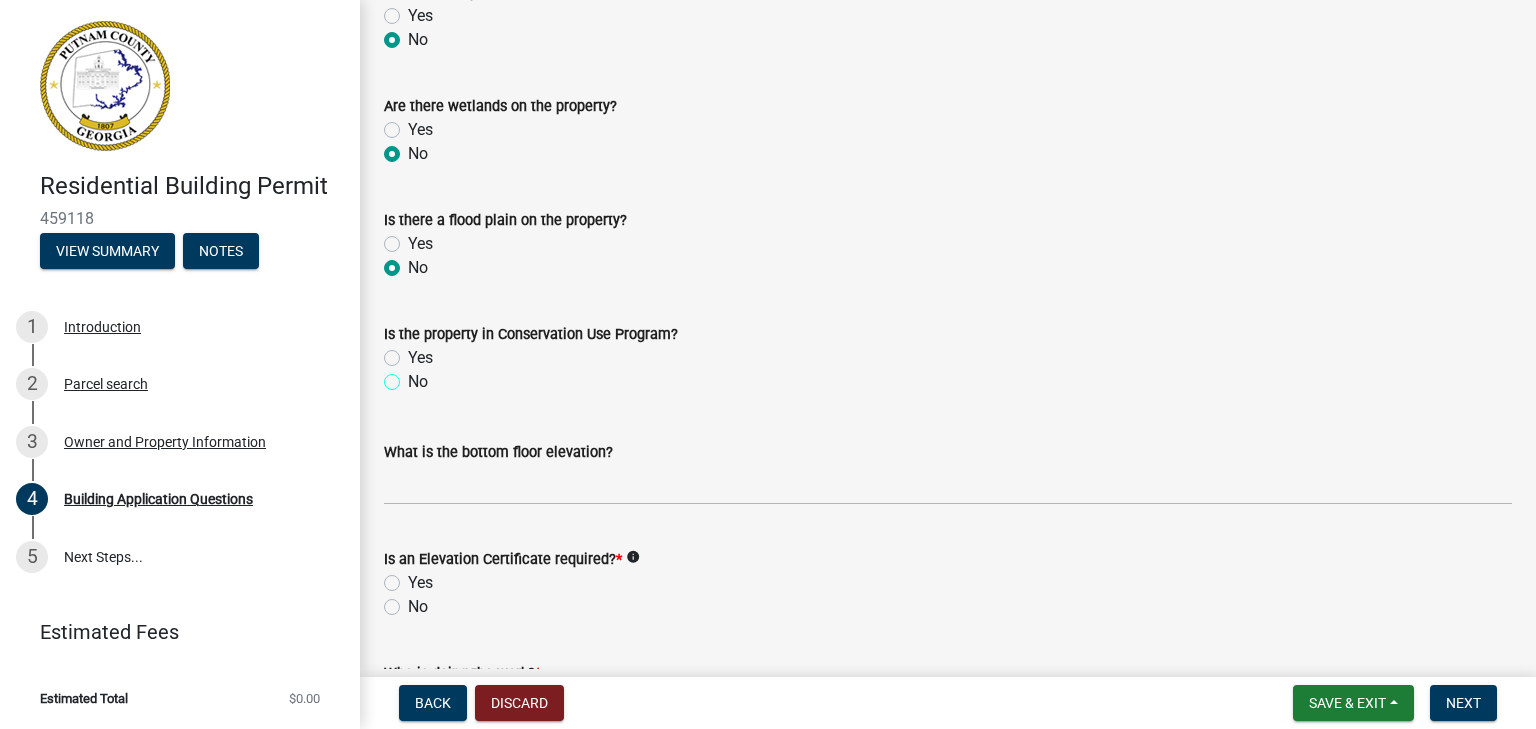click on "No" at bounding box center (414, 376) 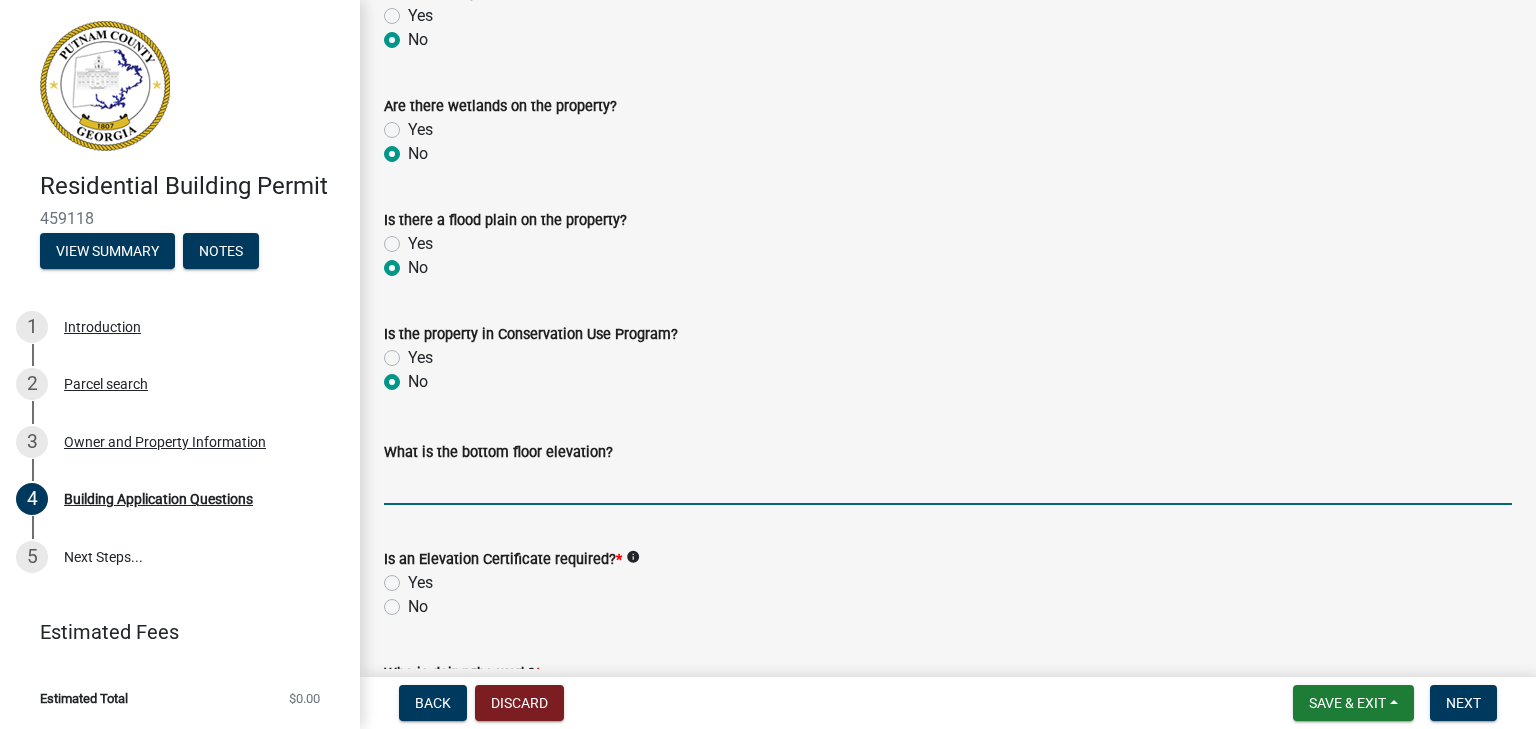 click 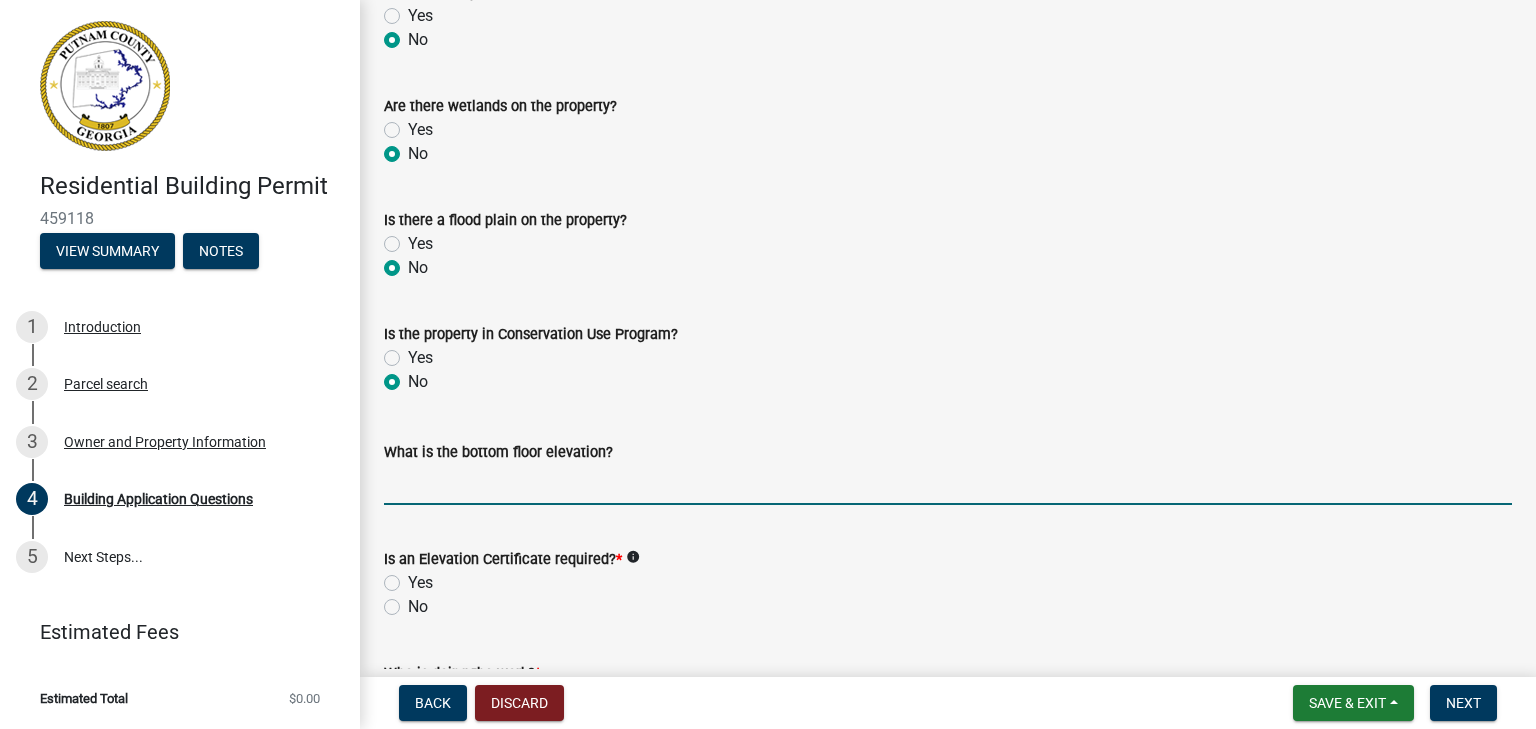 scroll, scrollTop: 7498, scrollLeft: 0, axis: vertical 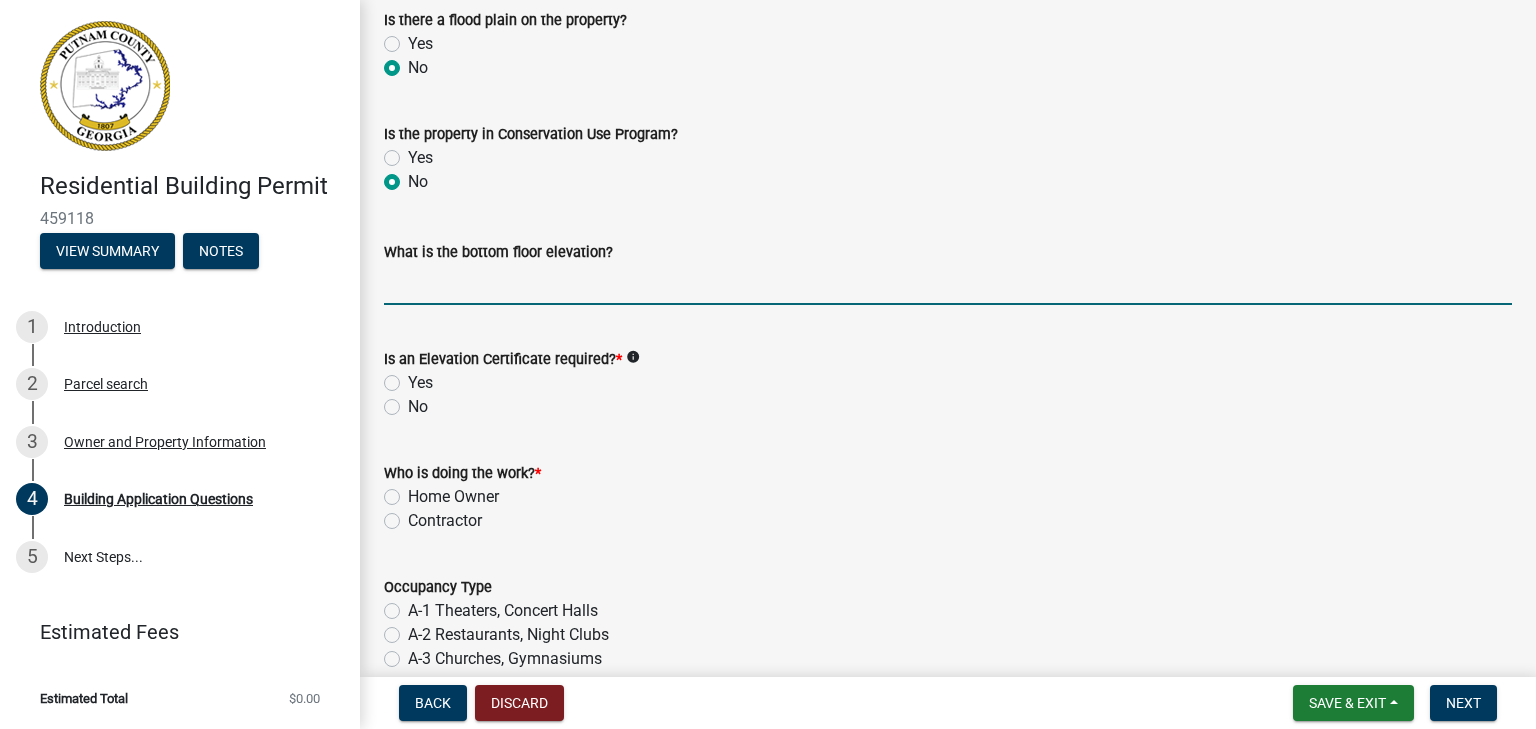click on "No" 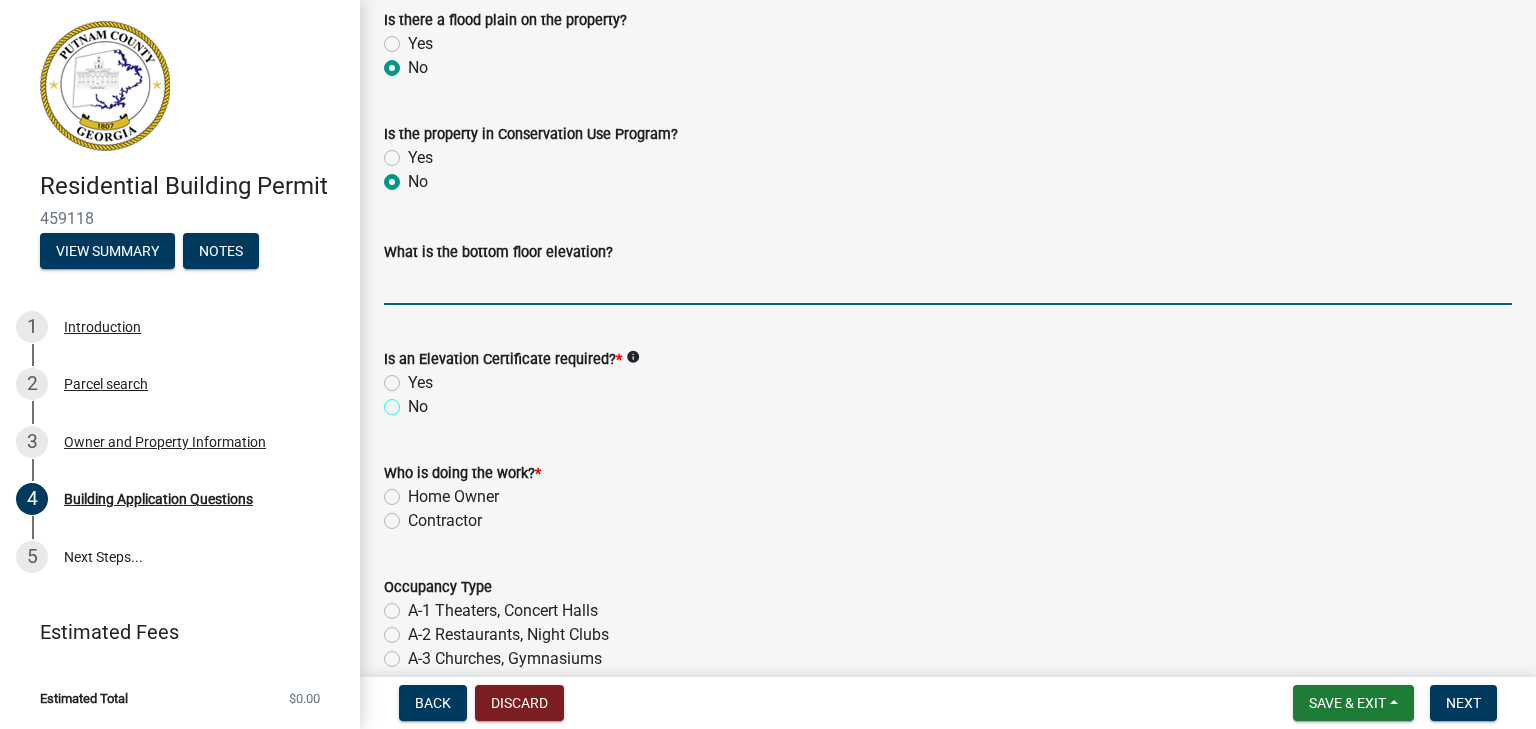 click on "No" at bounding box center (414, 401) 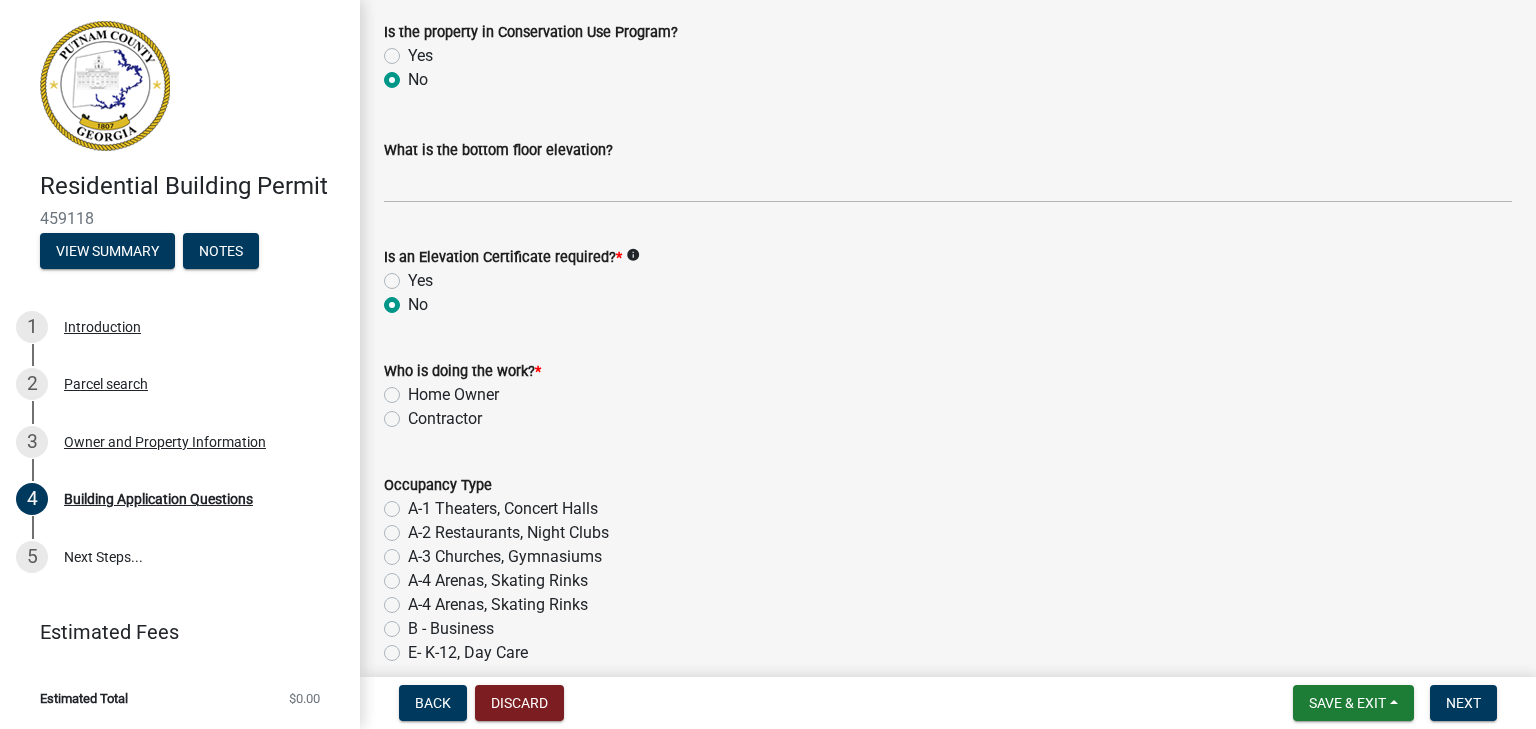 scroll, scrollTop: 7698, scrollLeft: 0, axis: vertical 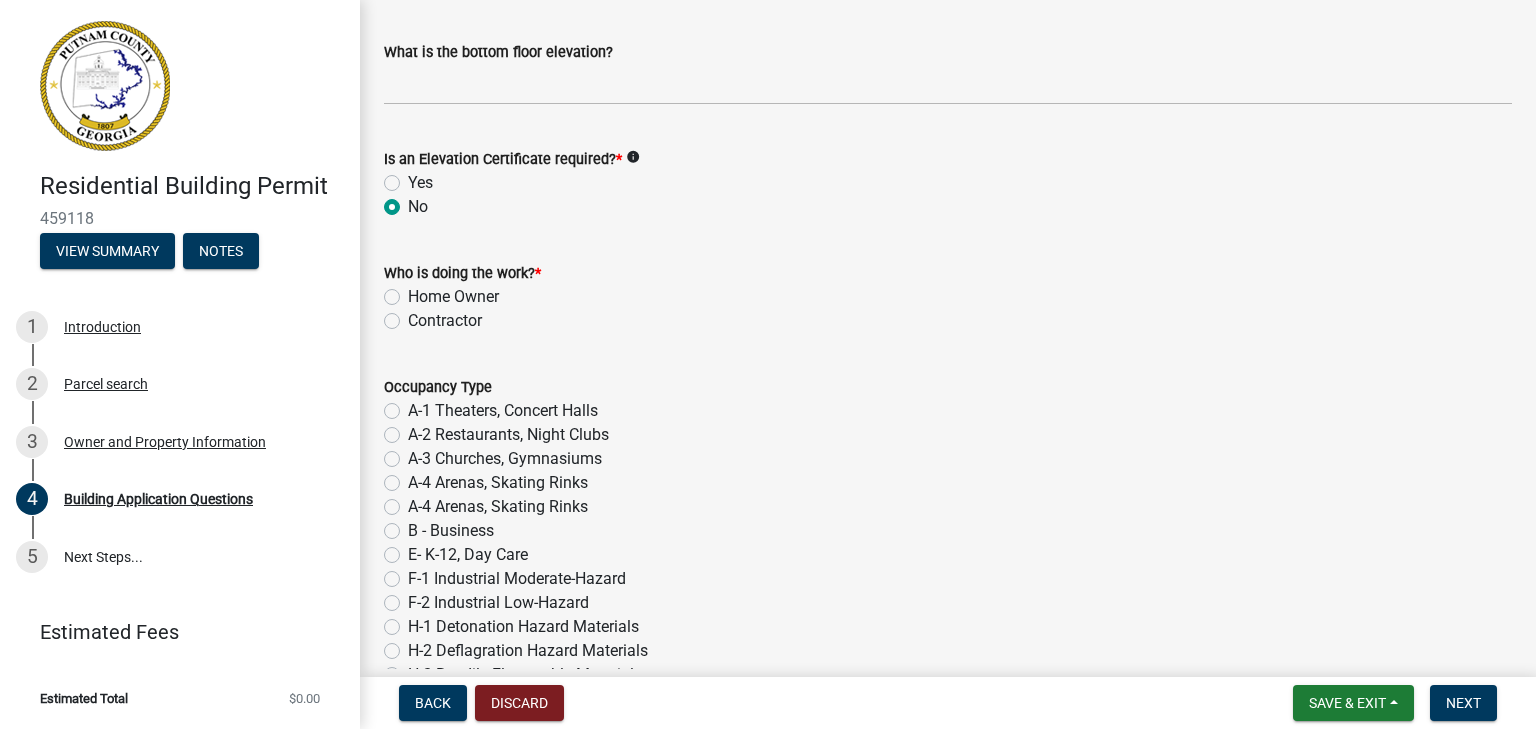 click on "Contractor" 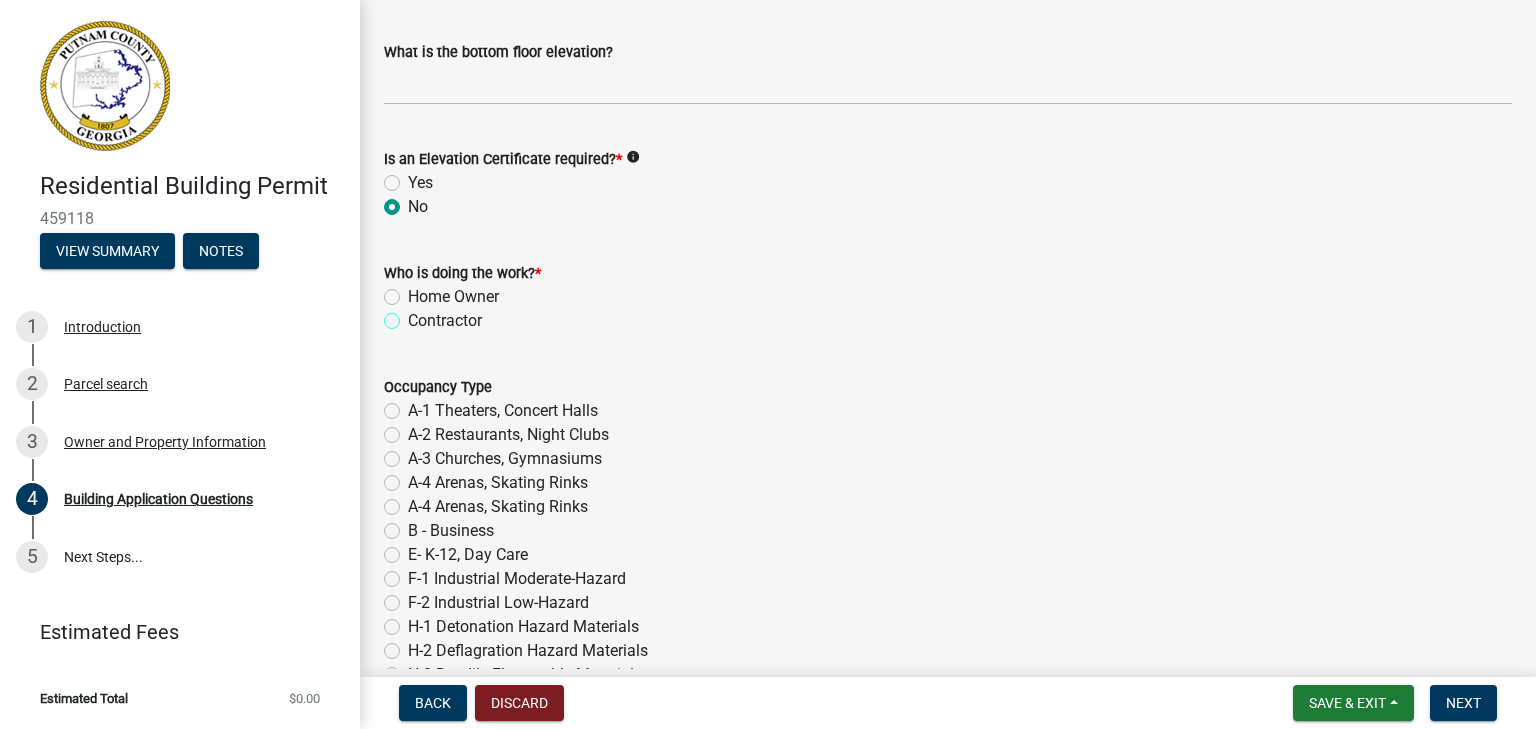 click on "Contractor" at bounding box center [414, 315] 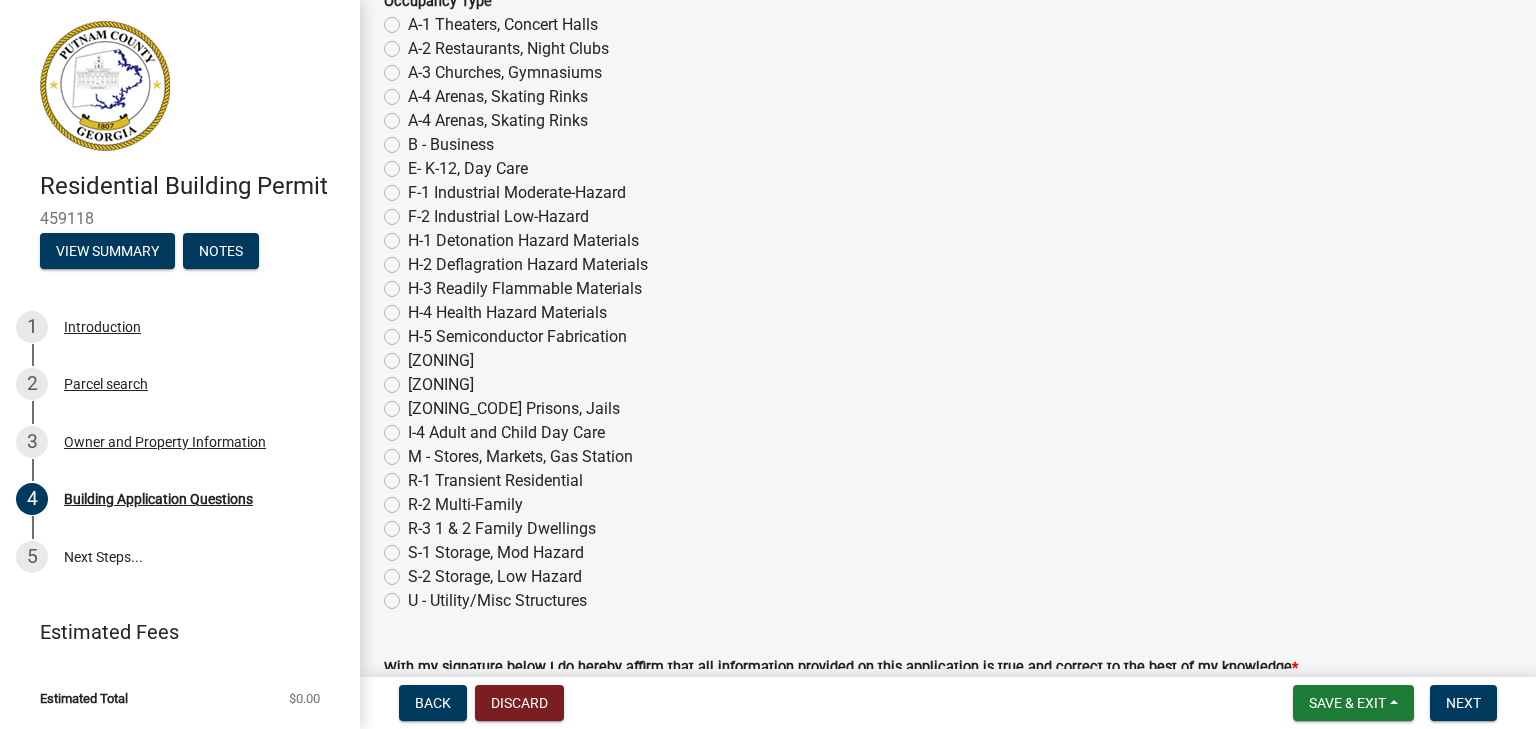 scroll, scrollTop: 8098, scrollLeft: 0, axis: vertical 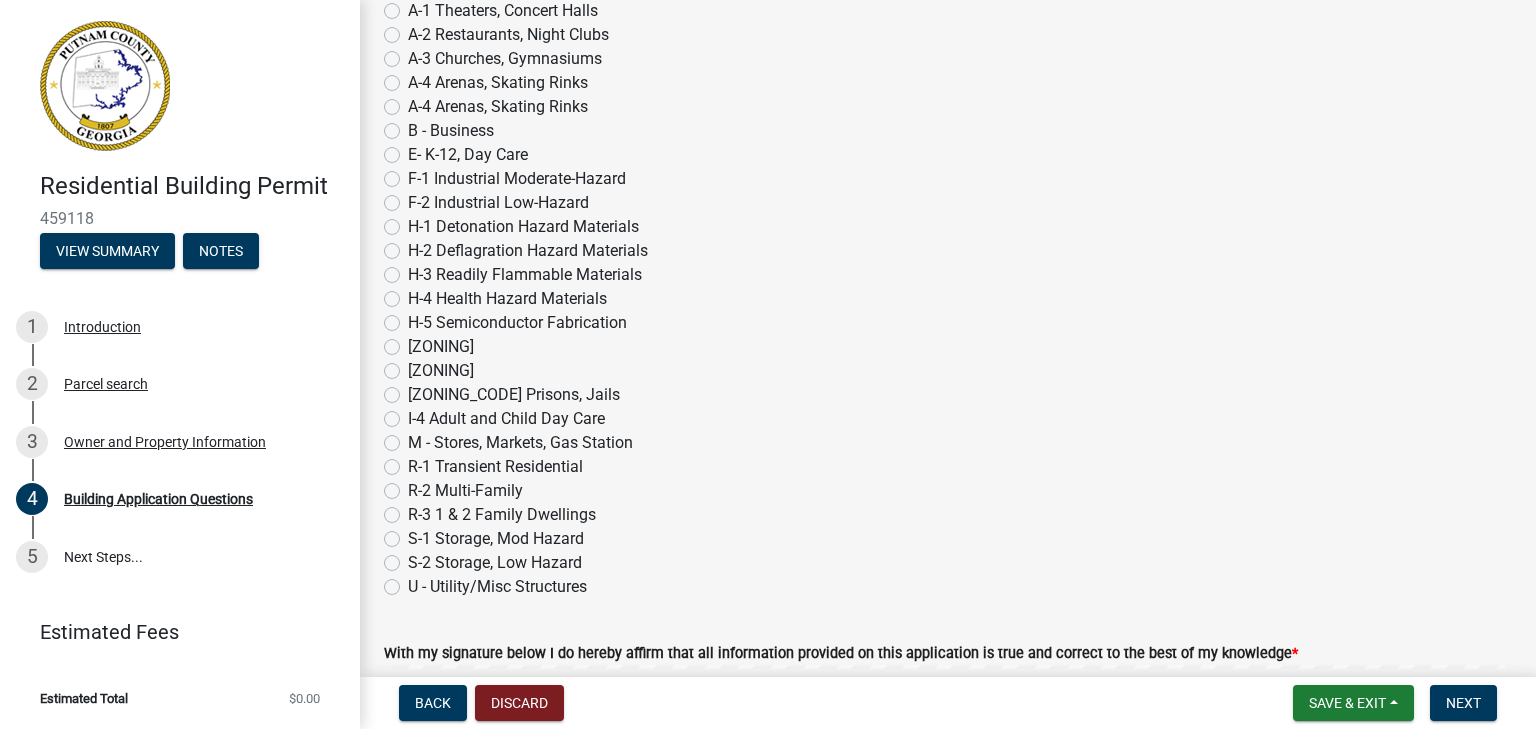 click on "R-3 1 & 2 Family Dwellings" 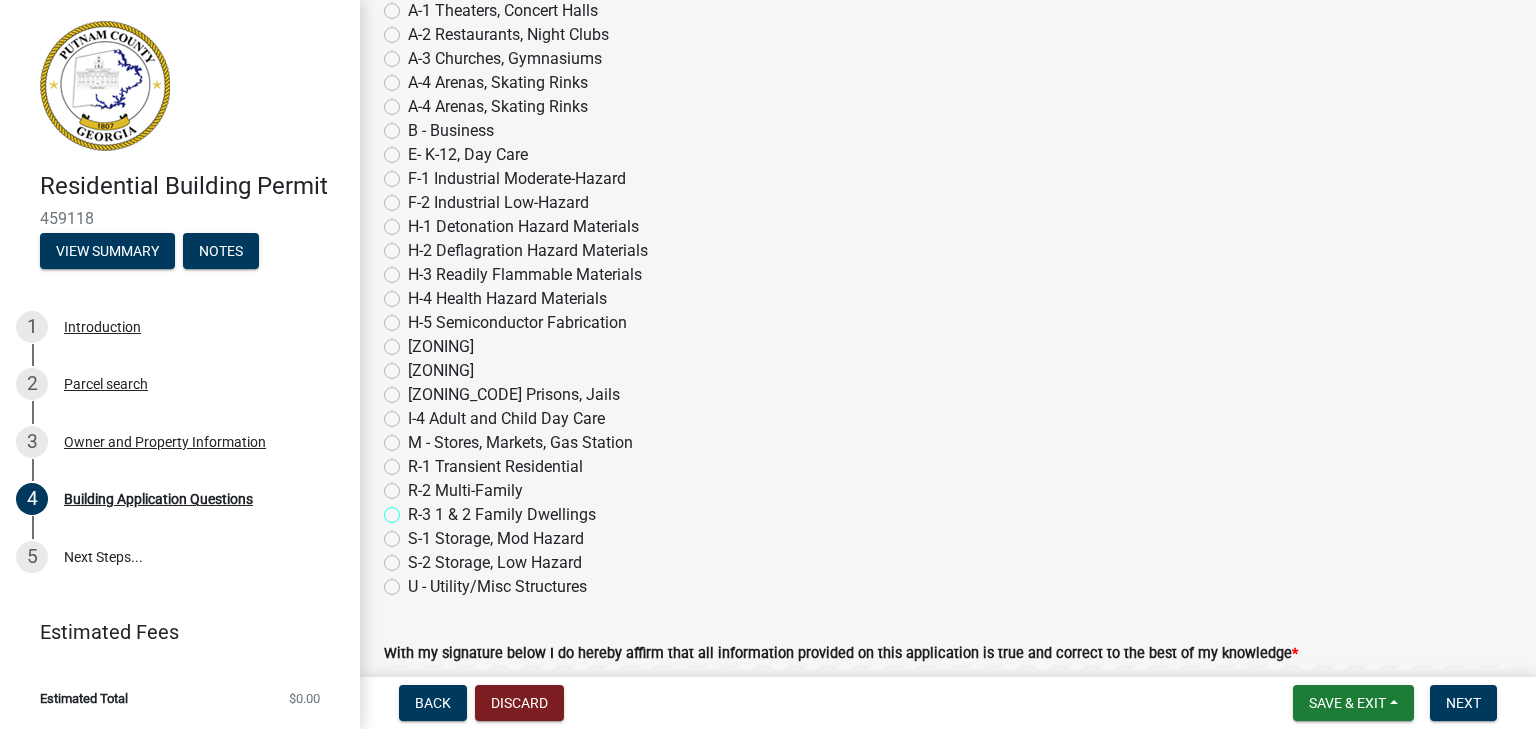 click on "R-3 1 & 2 Family Dwellings" at bounding box center [414, 509] 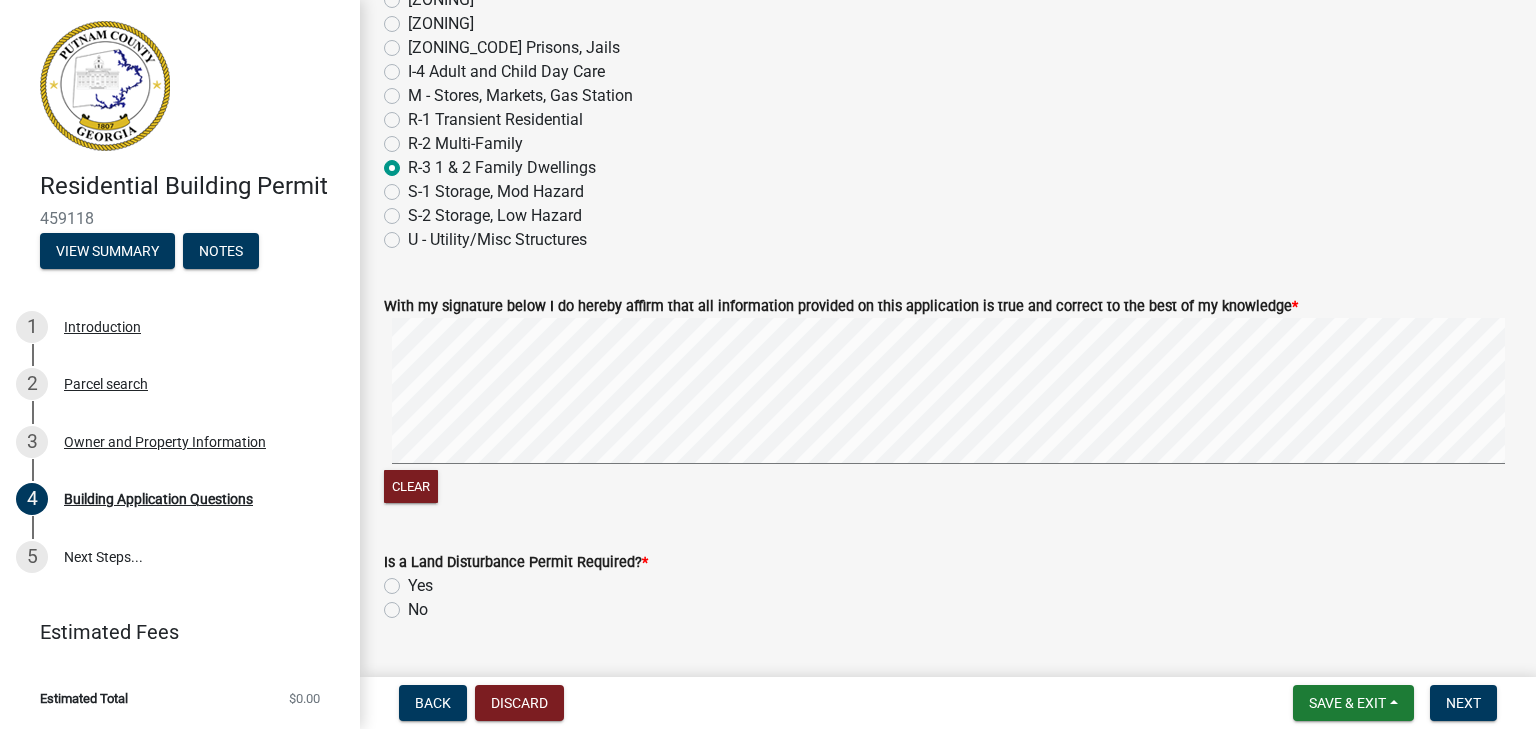 scroll, scrollTop: 8494, scrollLeft: 0, axis: vertical 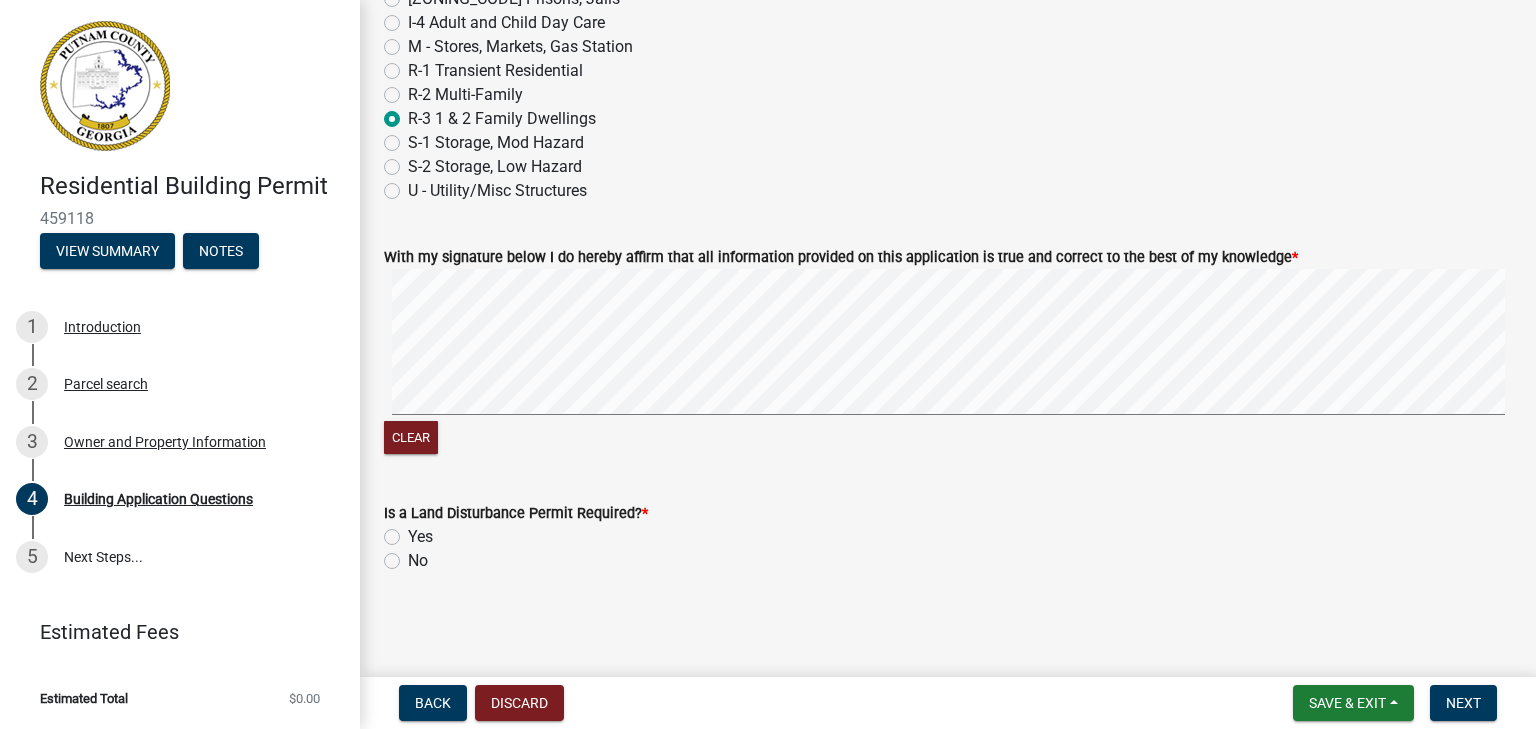 click on "No" 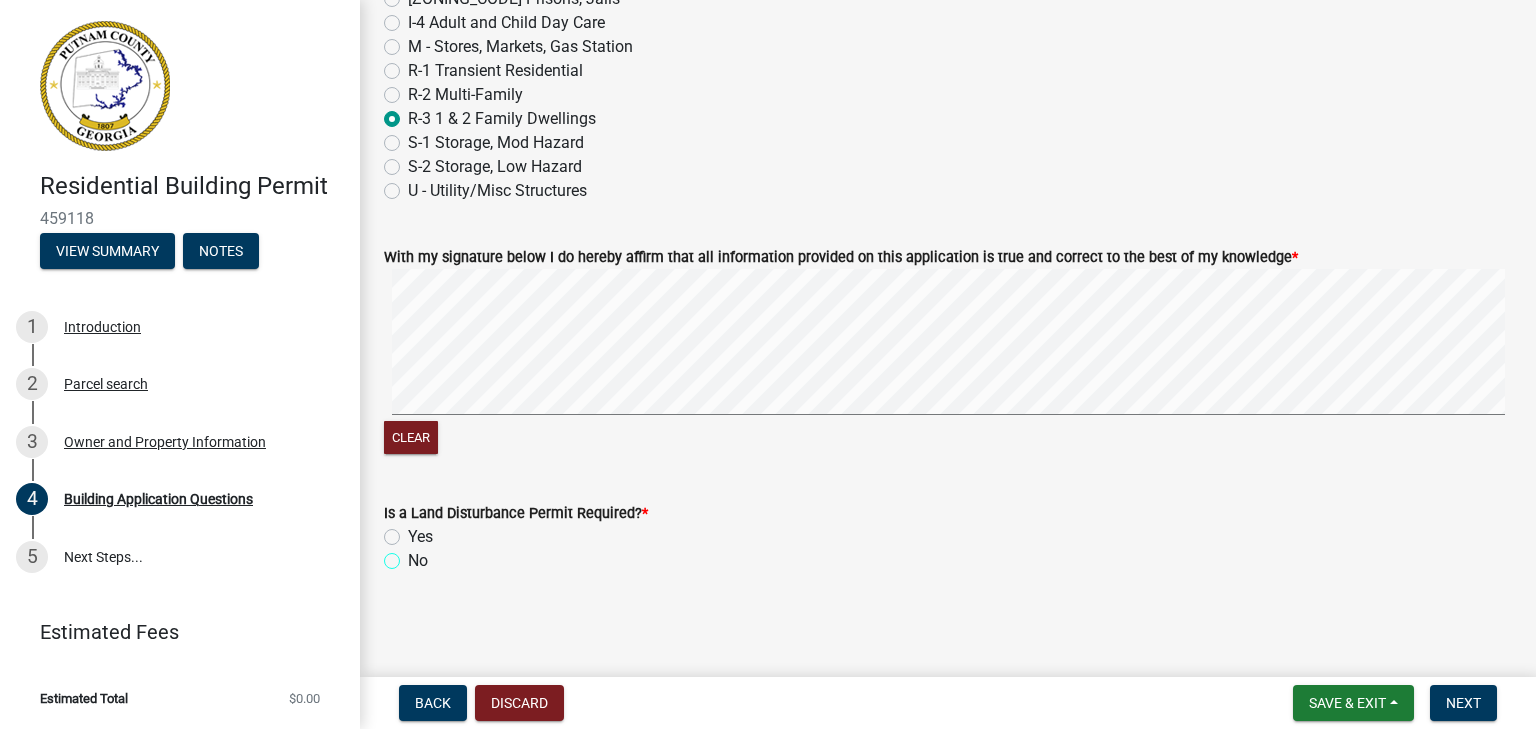 click on "No" at bounding box center (414, 555) 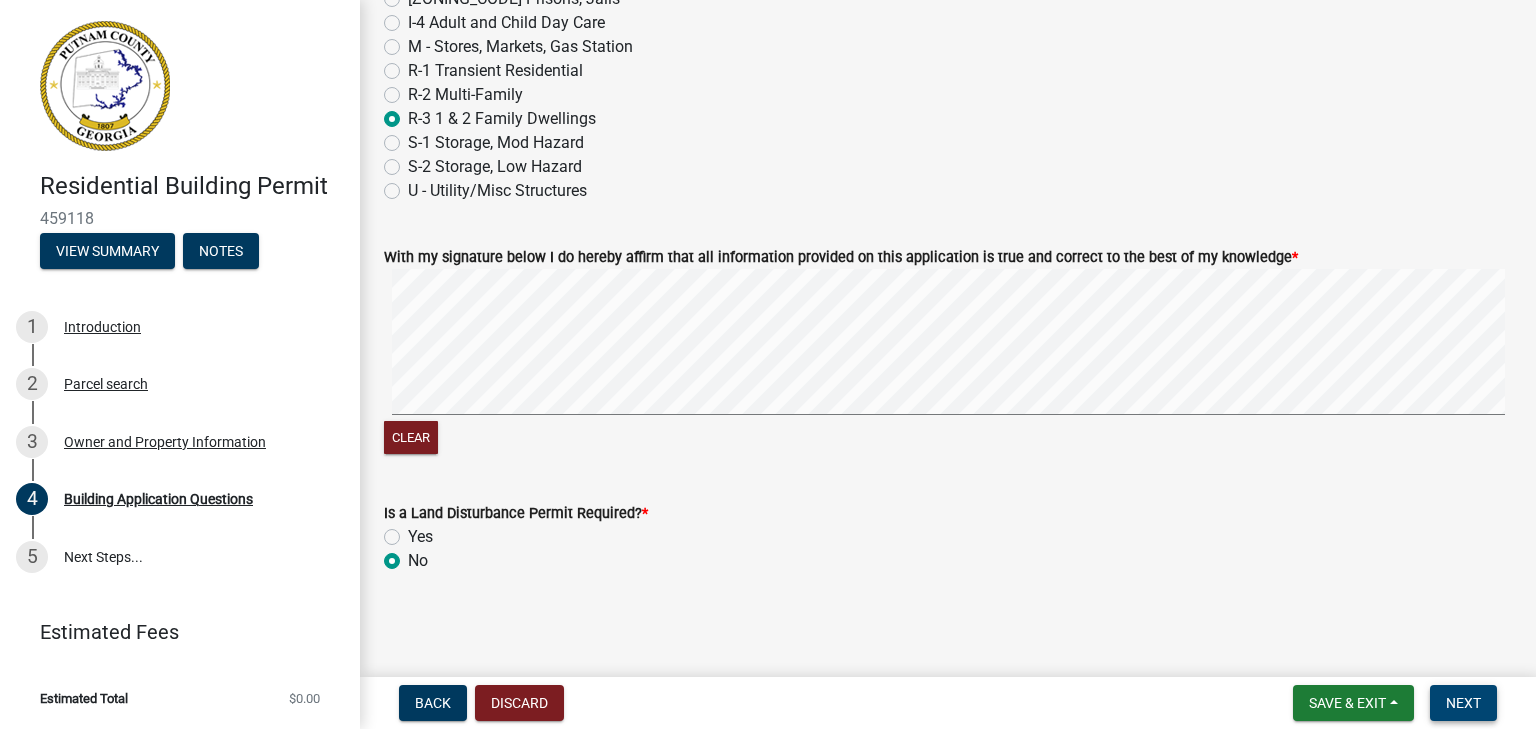 click on "Next" at bounding box center [1463, 703] 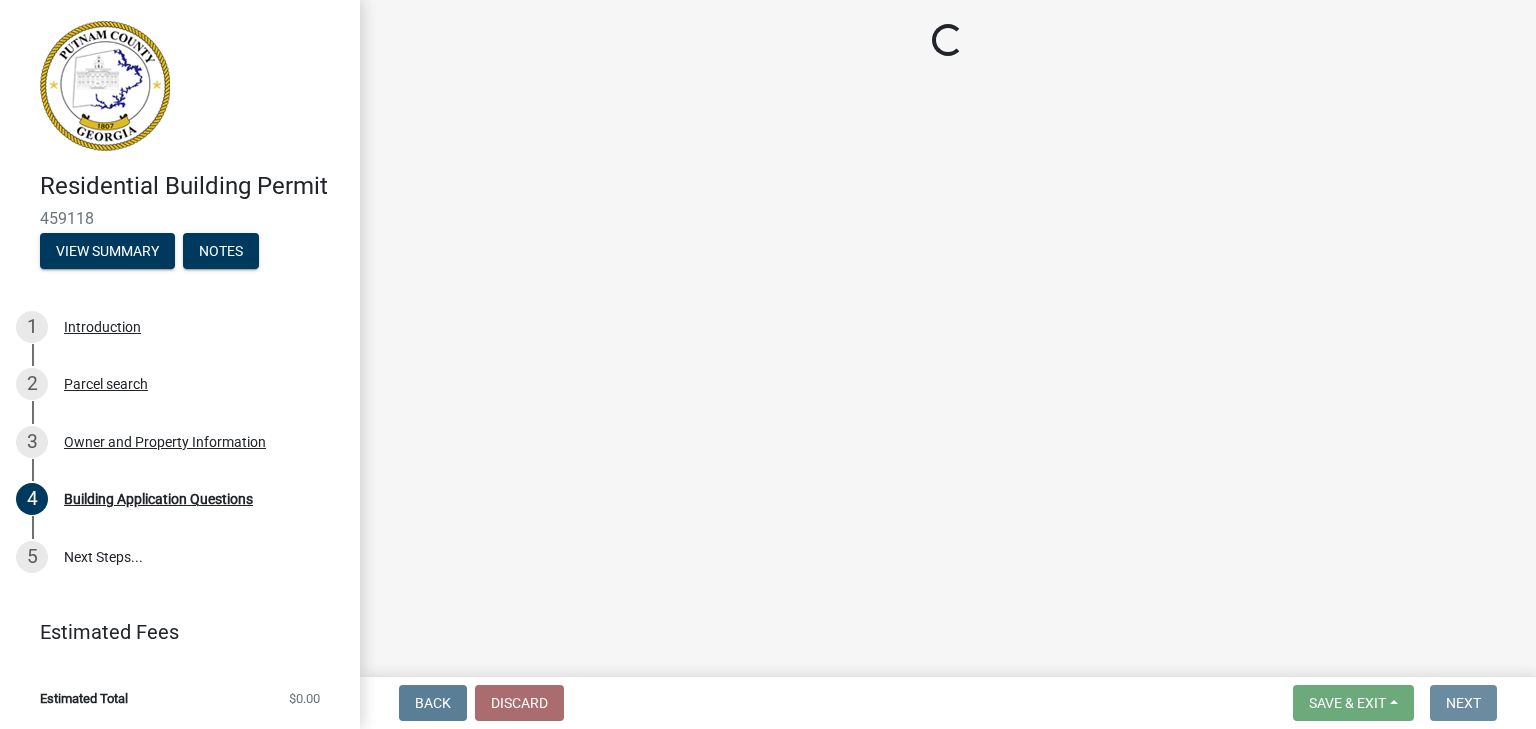 scroll, scrollTop: 0, scrollLeft: 0, axis: both 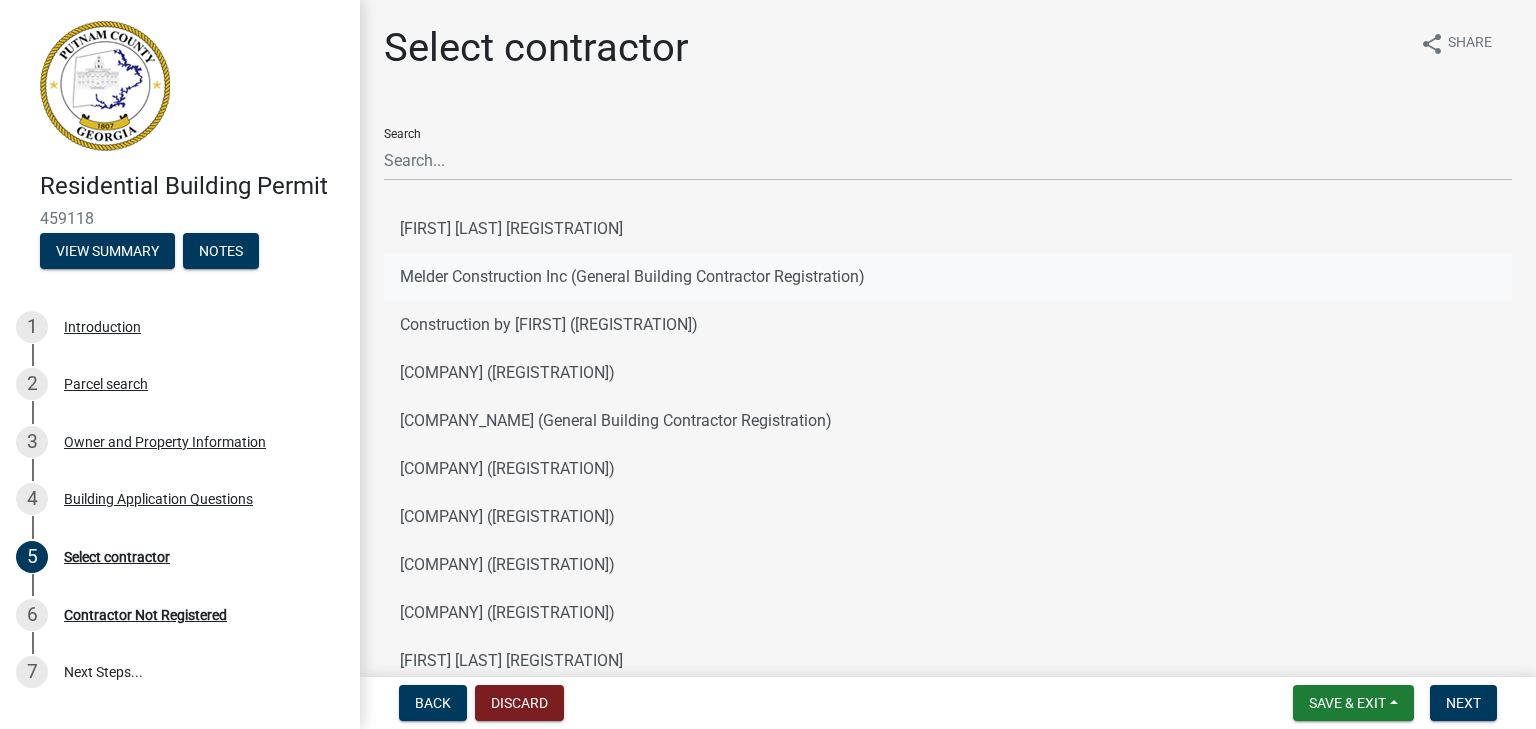 click on "Melder Construction Inc (General Building Contractor Registration)" 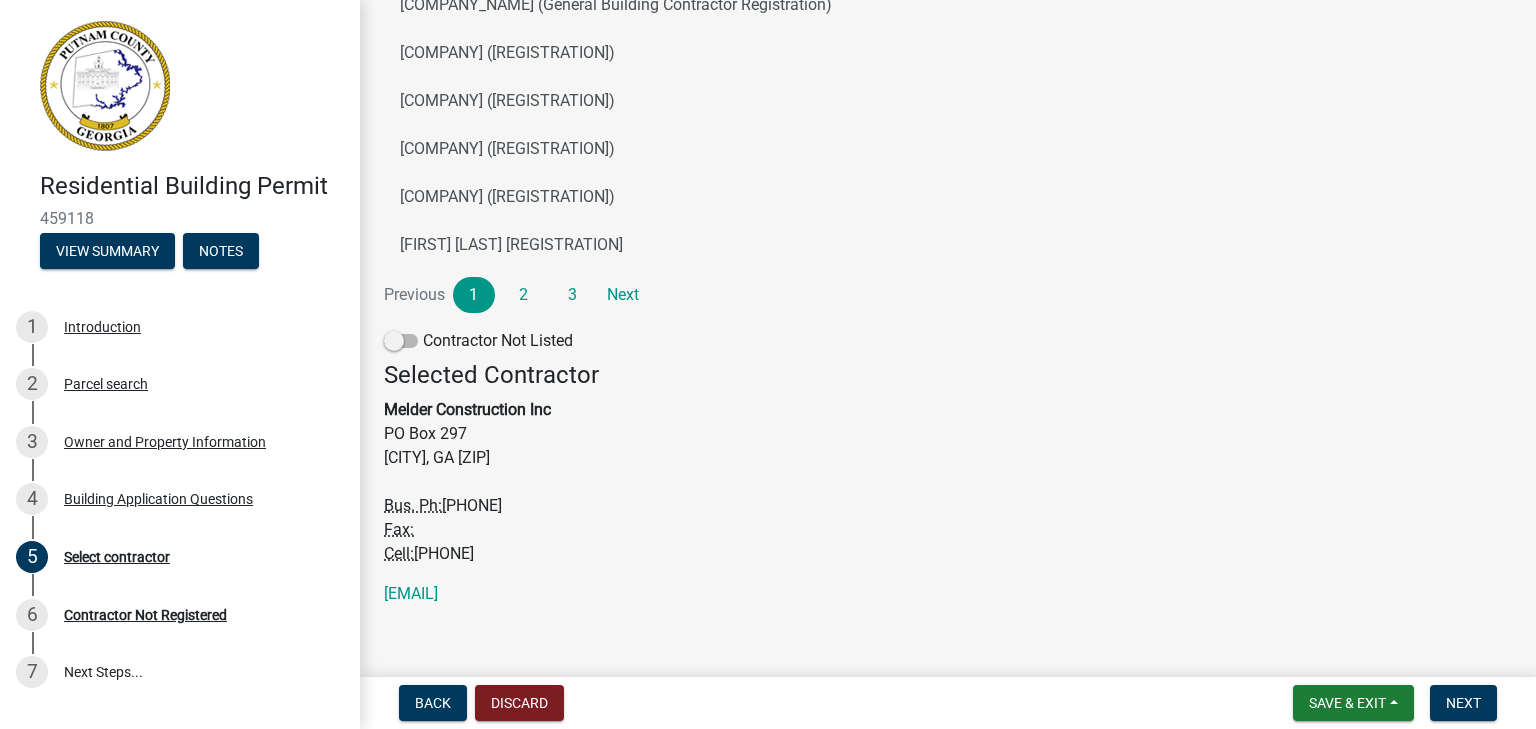 scroll, scrollTop: 430, scrollLeft: 0, axis: vertical 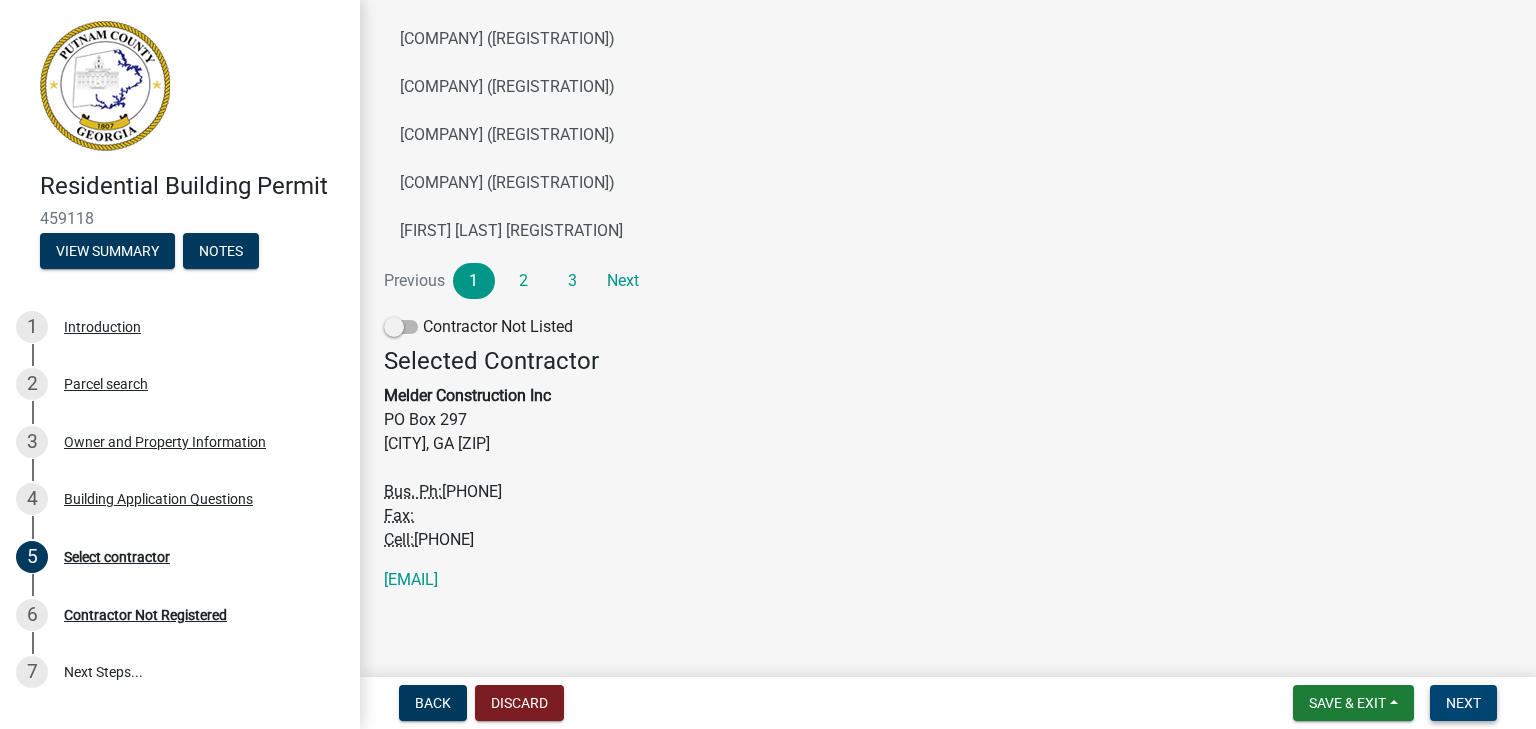 click on "Next" at bounding box center [1463, 703] 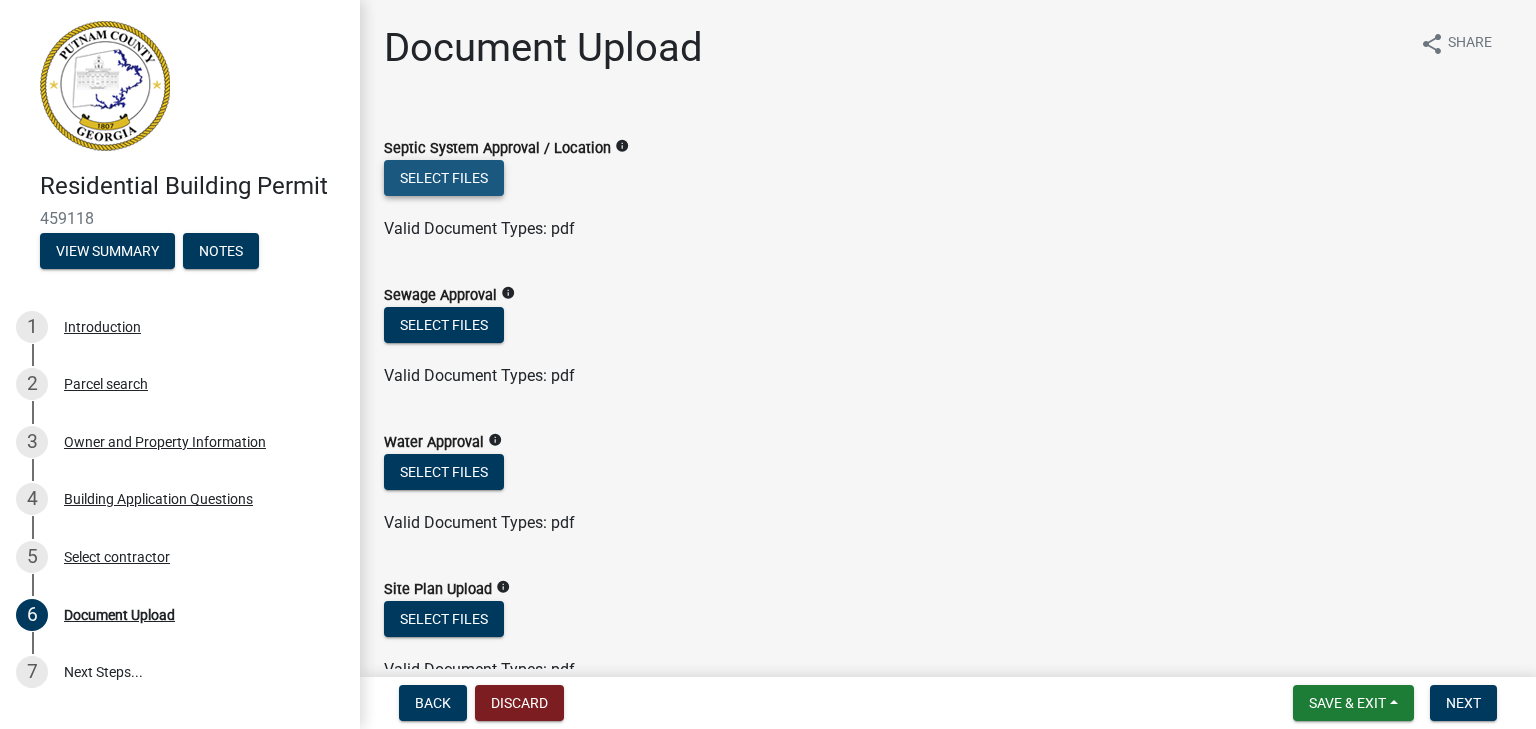 click on "Select files" 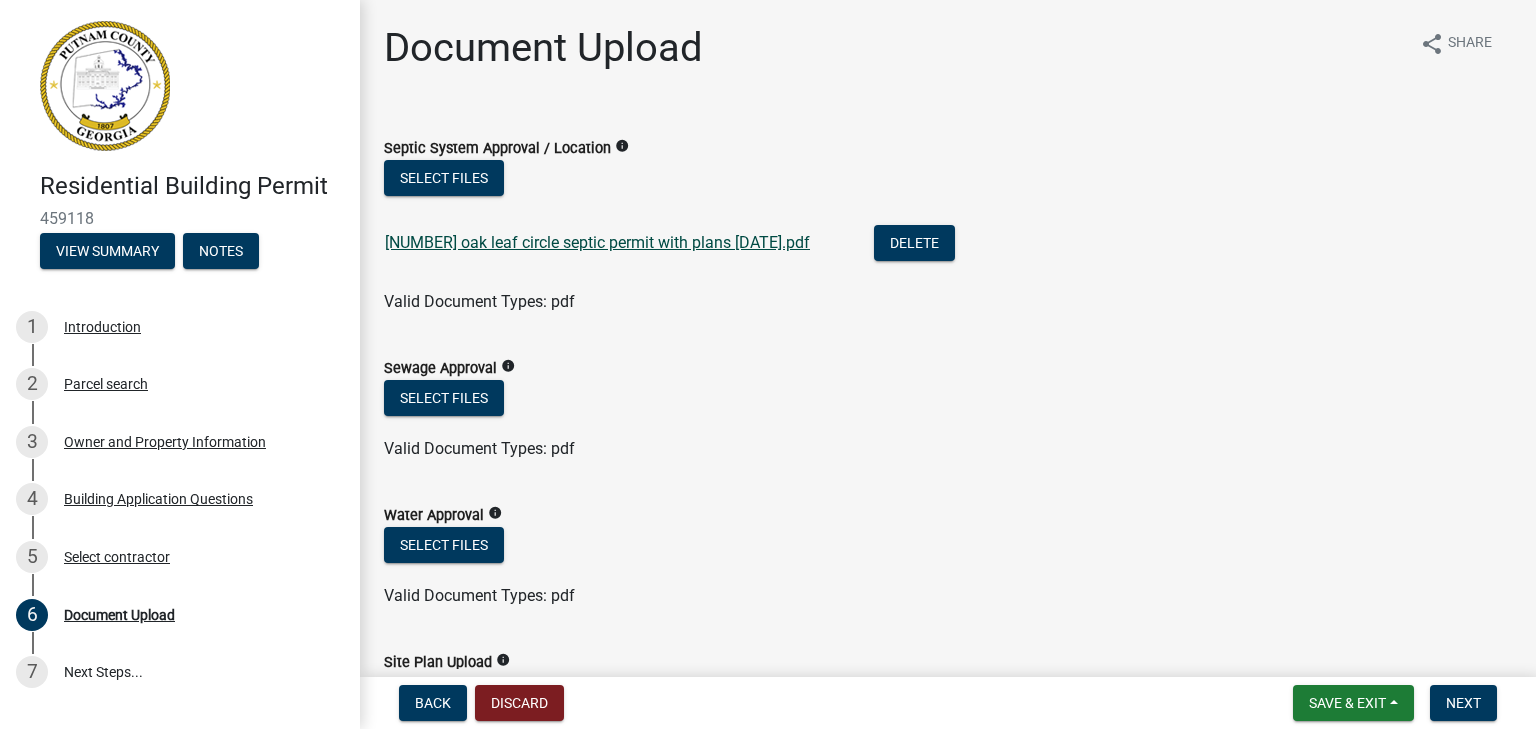 click on "[NUMBER] oak leaf circle septic permit with plans [DATE].pdf" 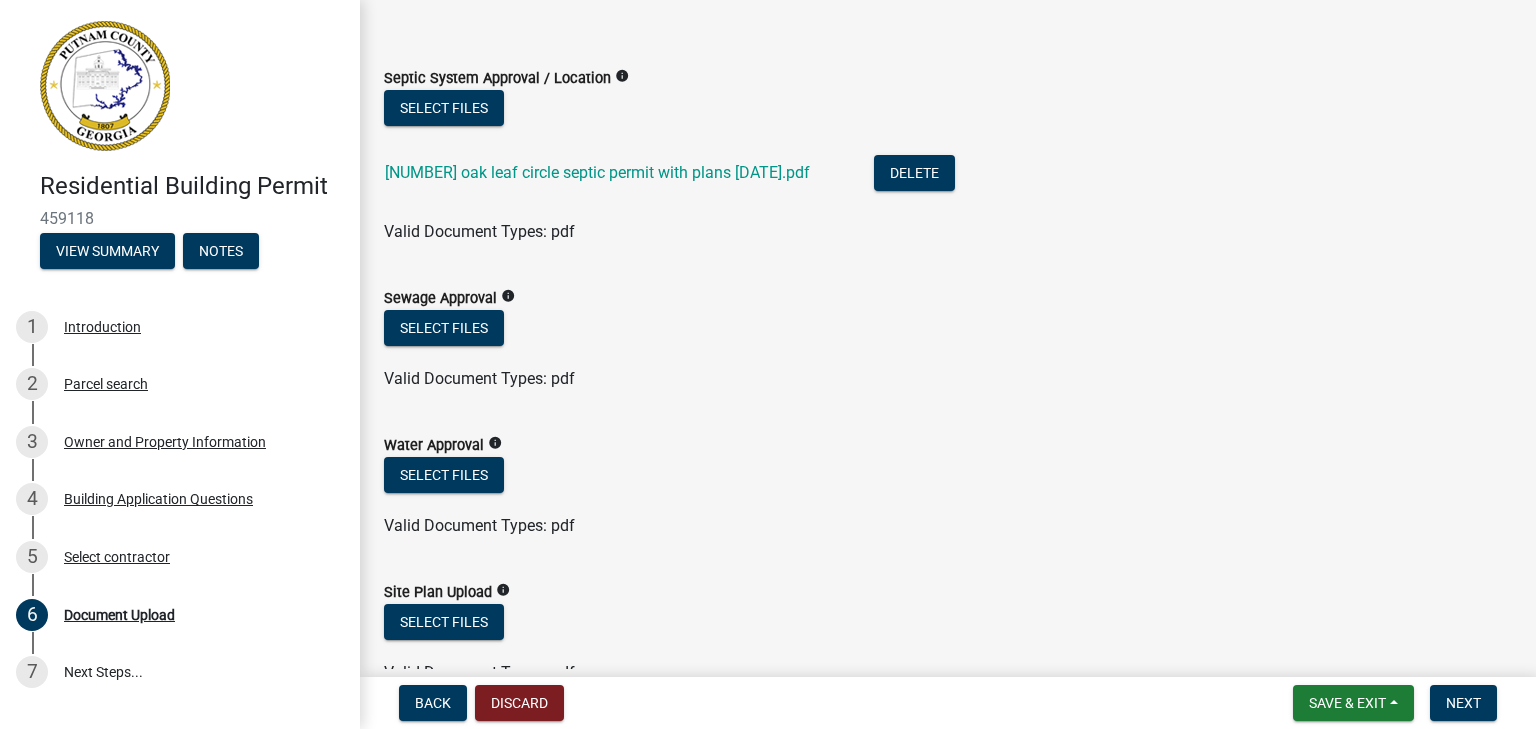 scroll, scrollTop: 100, scrollLeft: 0, axis: vertical 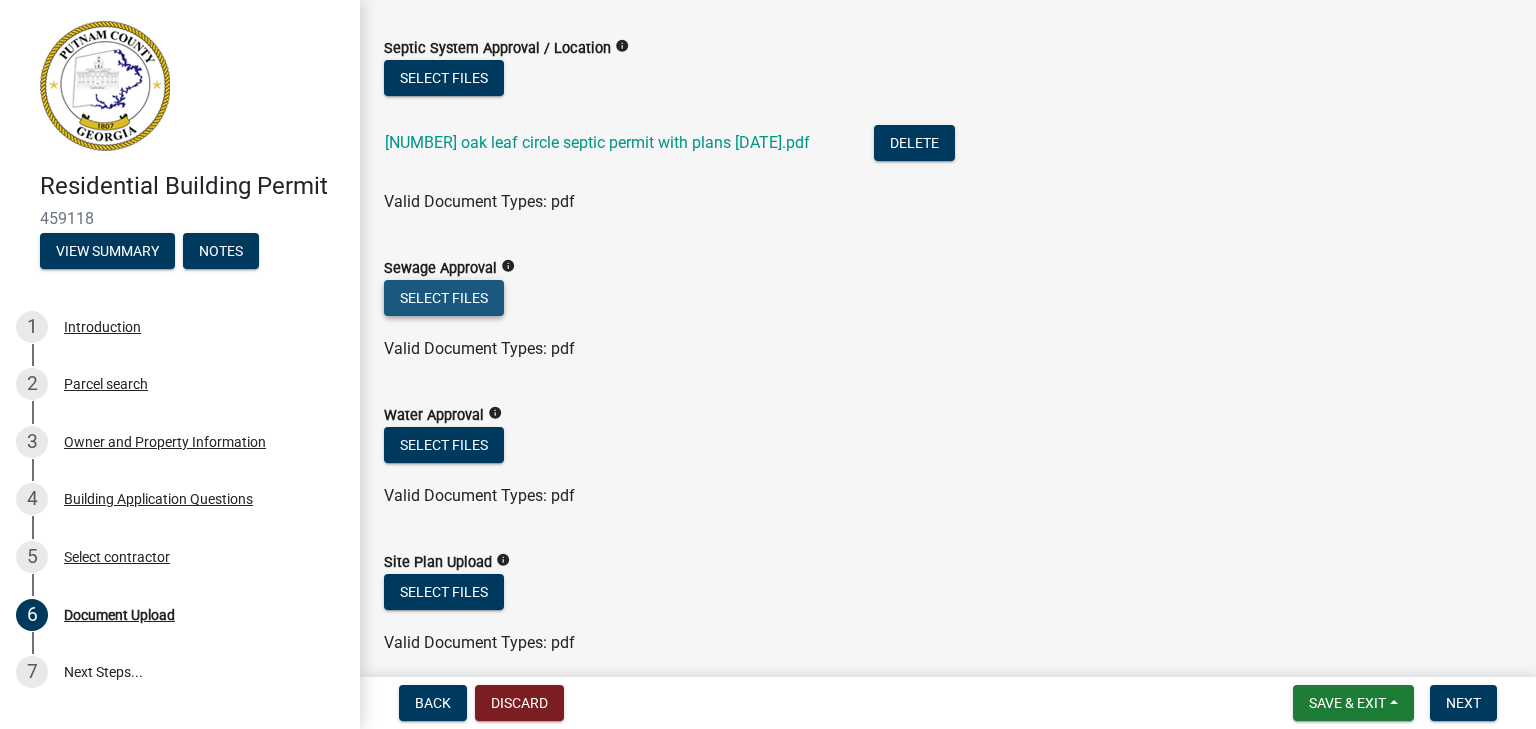 click on "Select files" 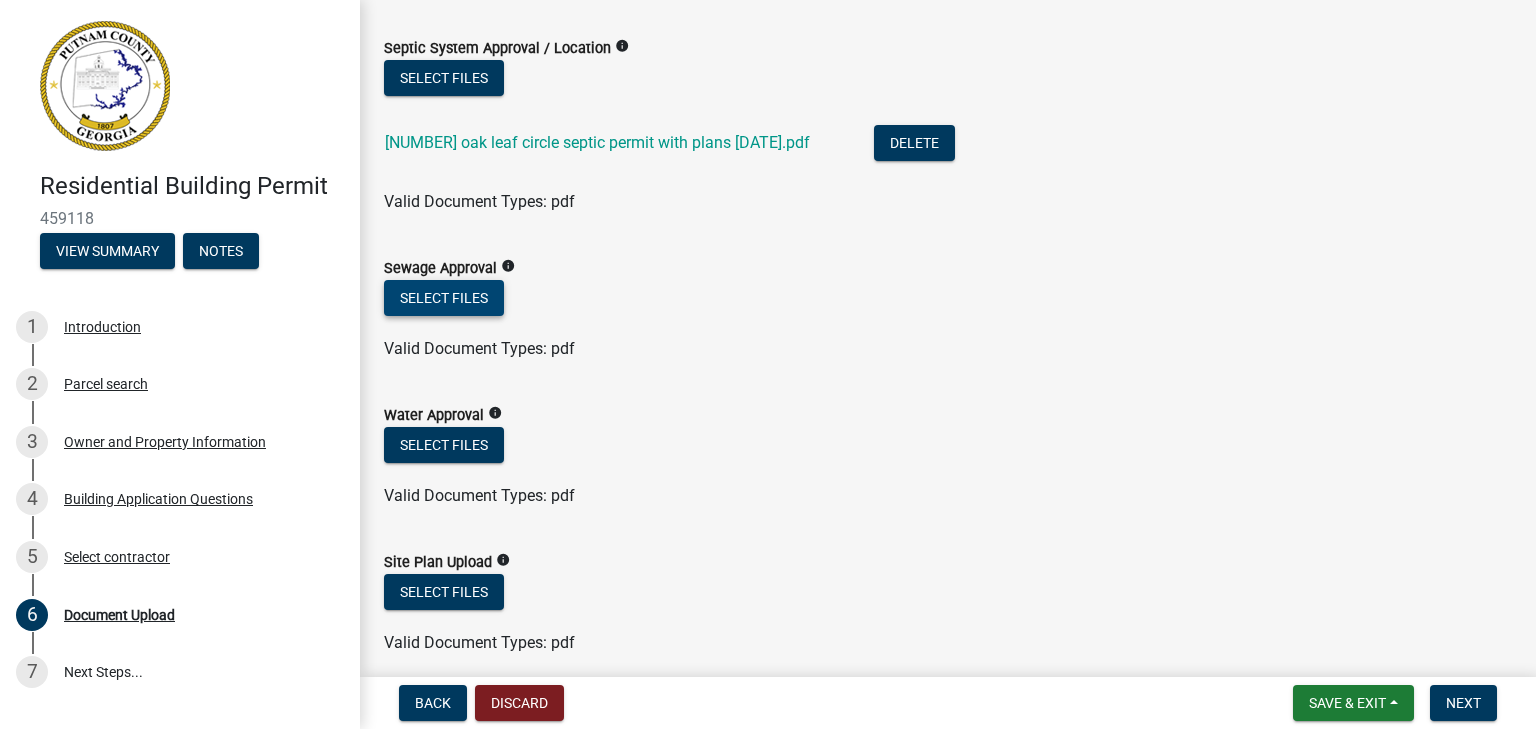 scroll, scrollTop: 200, scrollLeft: 0, axis: vertical 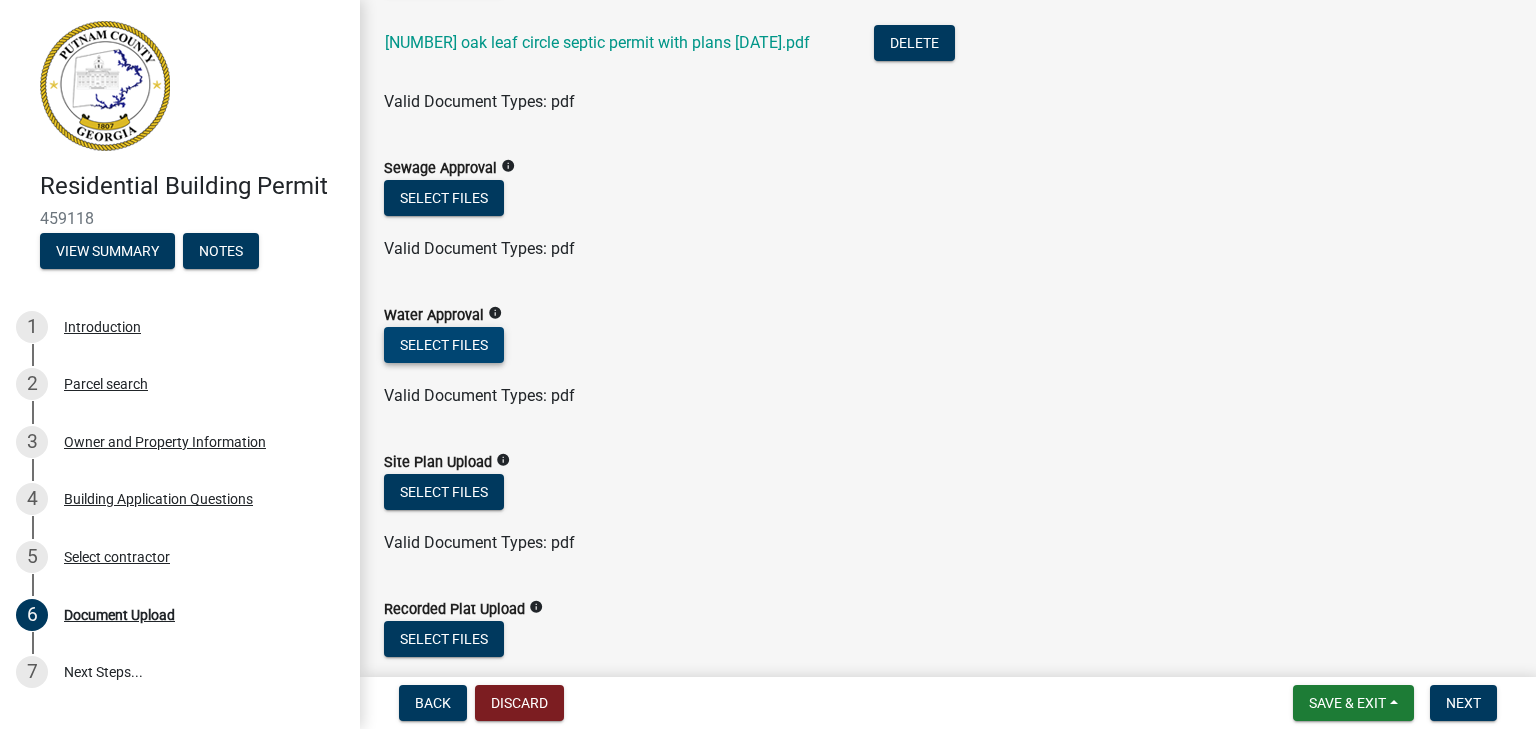 click on "Select files" 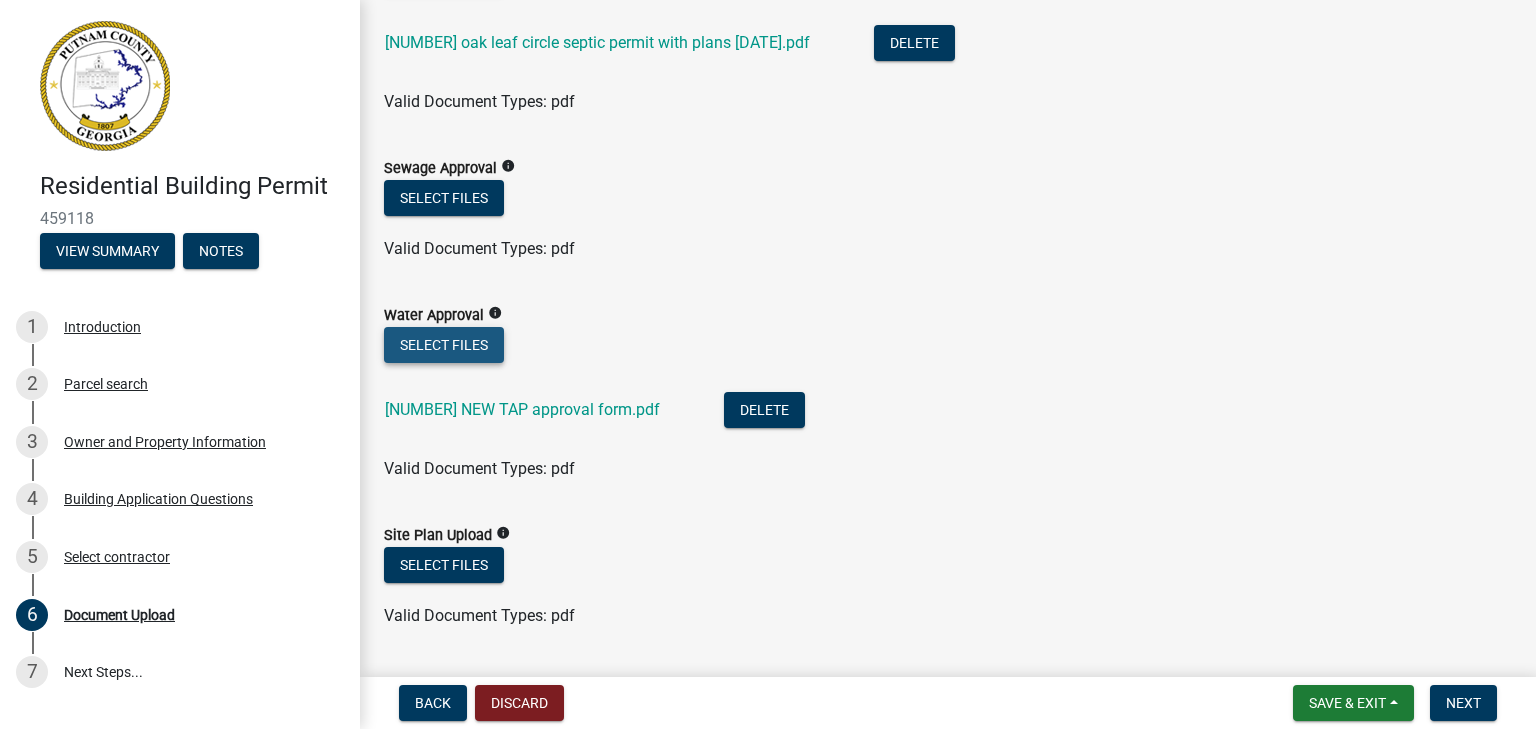 click on "Select files" 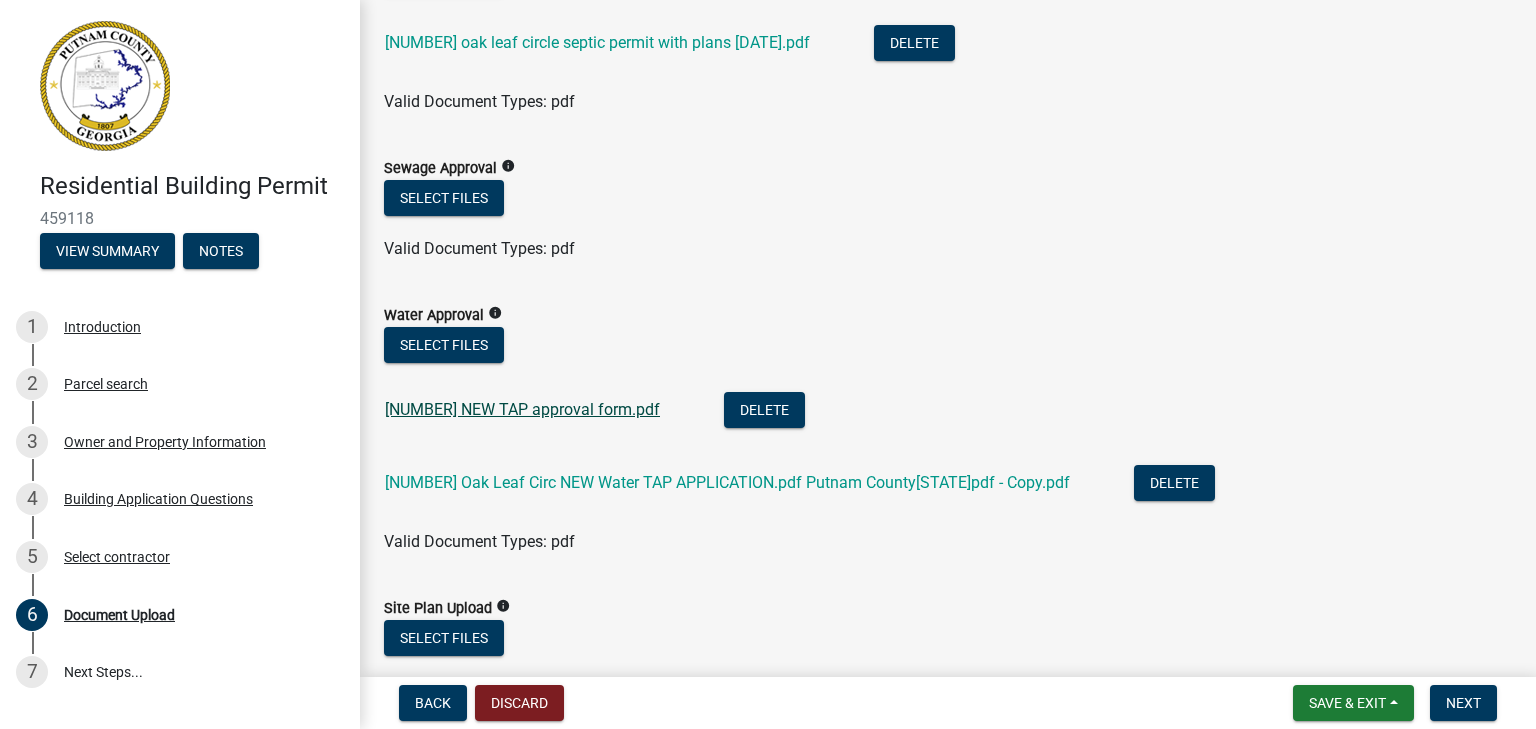 click on "[NUMBER] NEW TAP approval form.pdf" 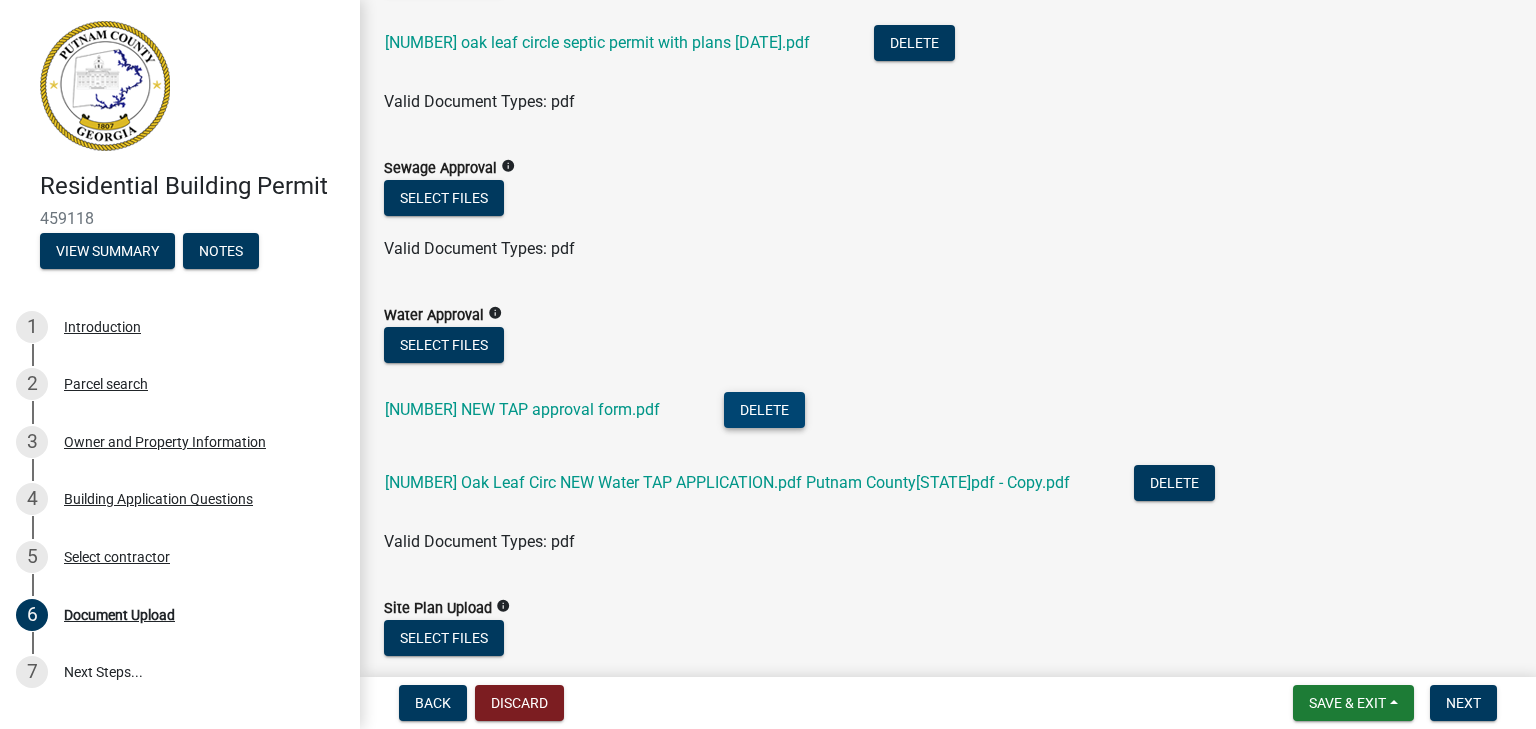 click on "Delete" at bounding box center [764, 410] 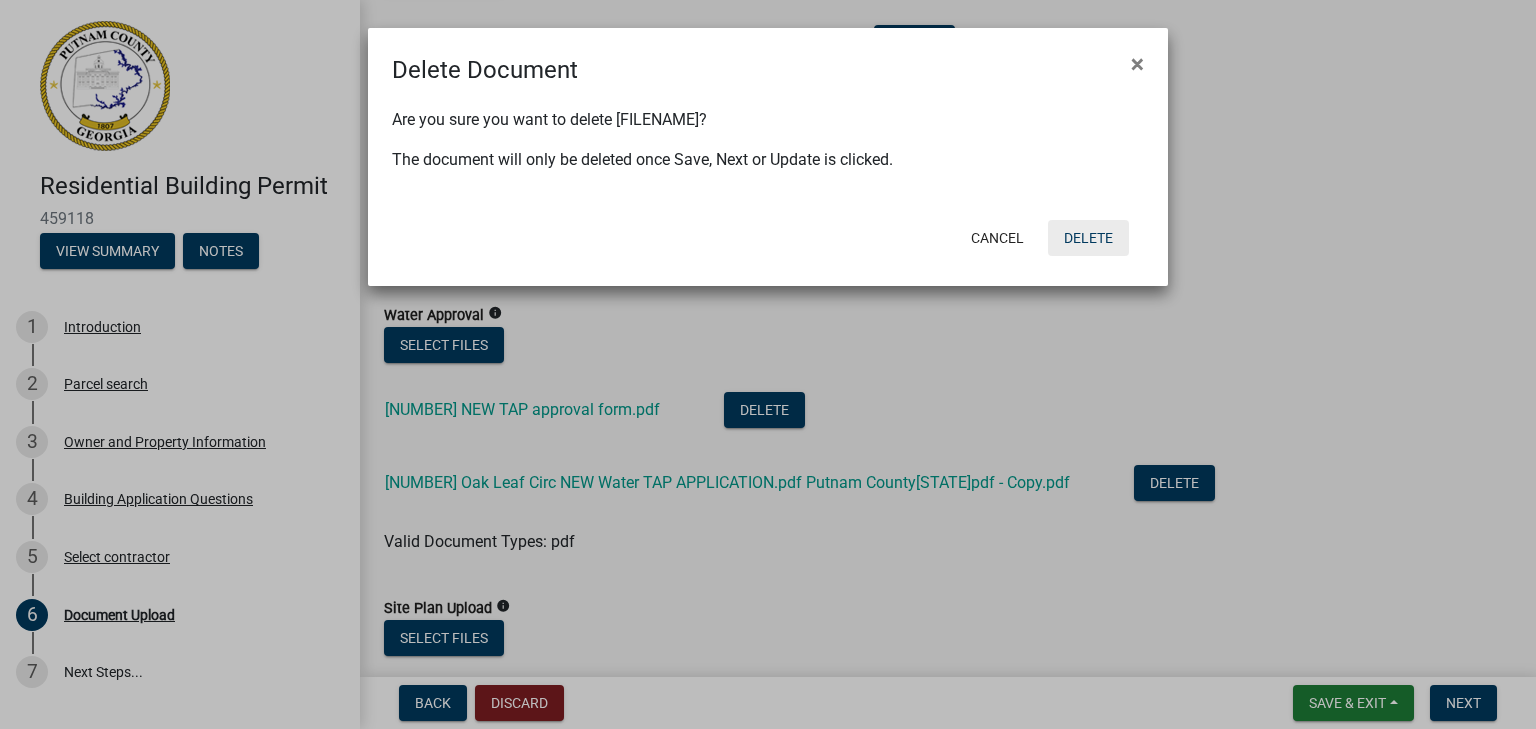 click on "Delete" 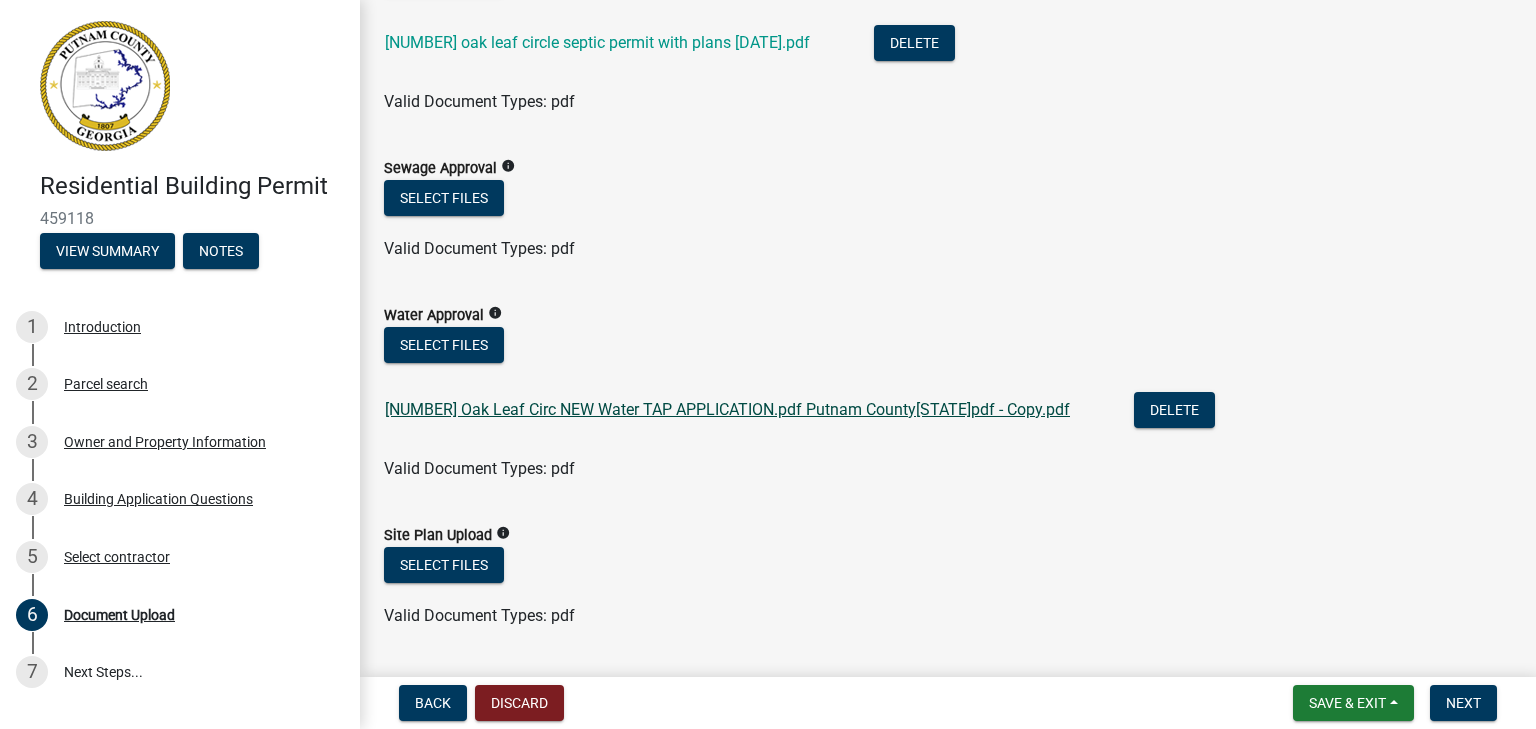 click on "[NUMBER] Oak Leaf Circ NEW Water TAP APPLICATION.pdf Putnam County[STATE]pdf - Copy.pdf" 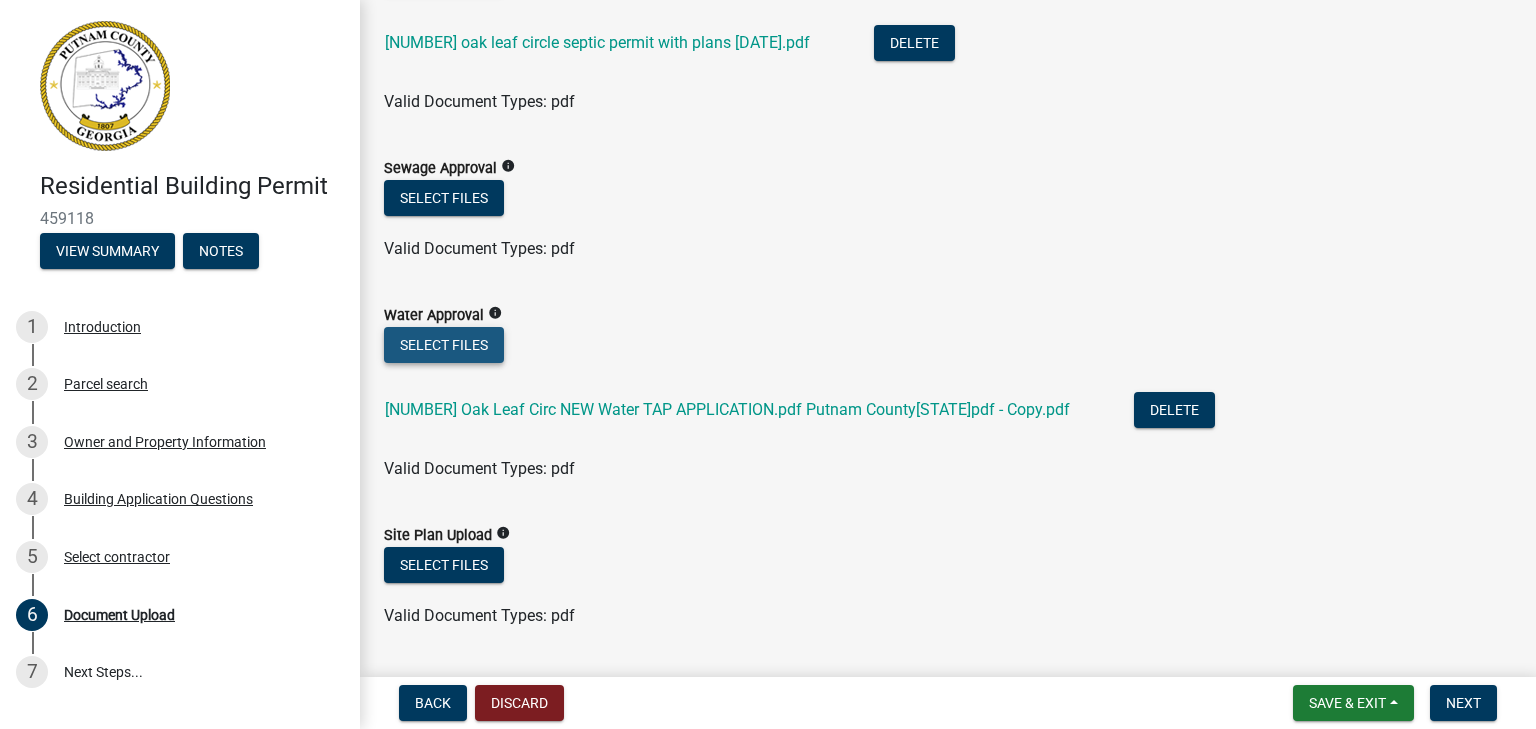 click on "Select files" 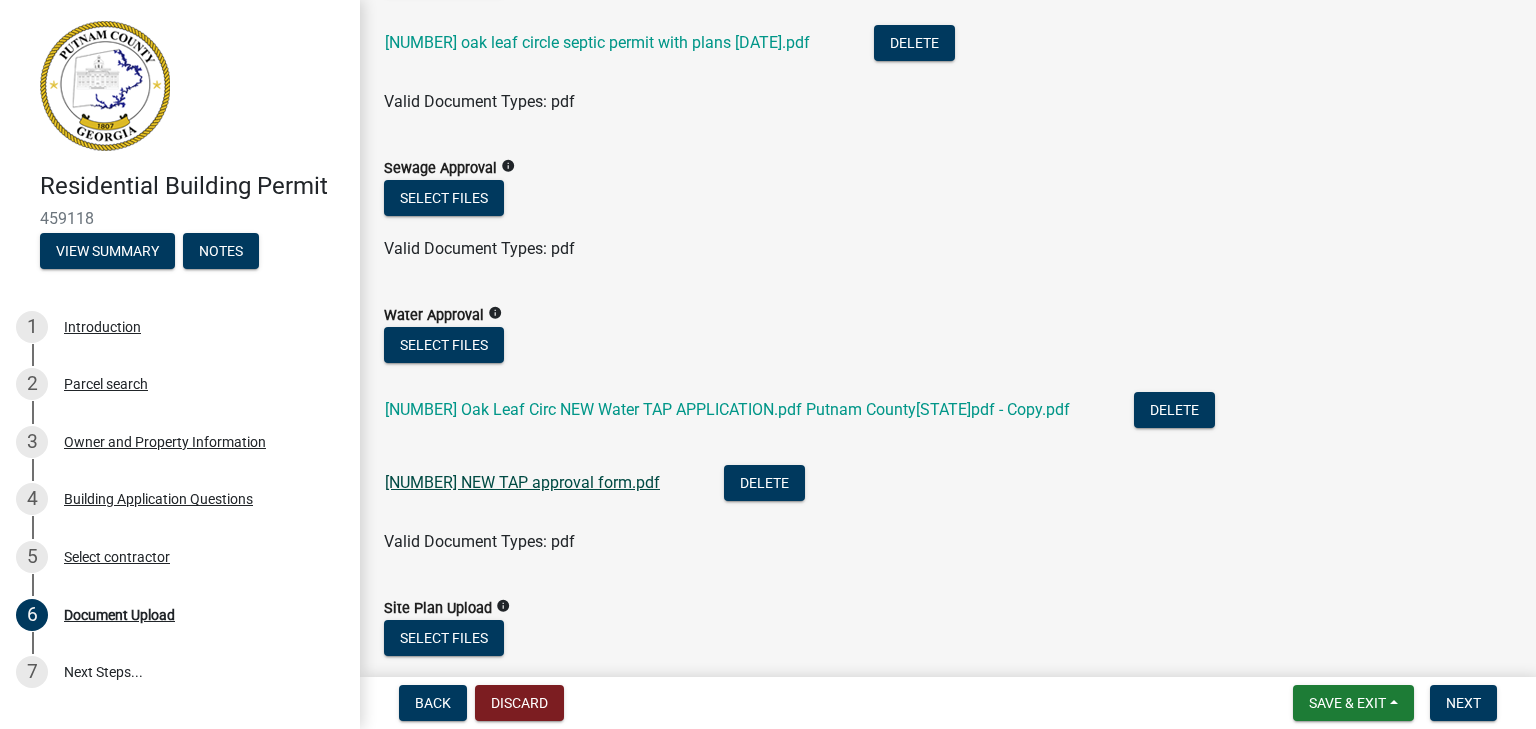 click on "[NUMBER] NEW TAP approval form.pdf" 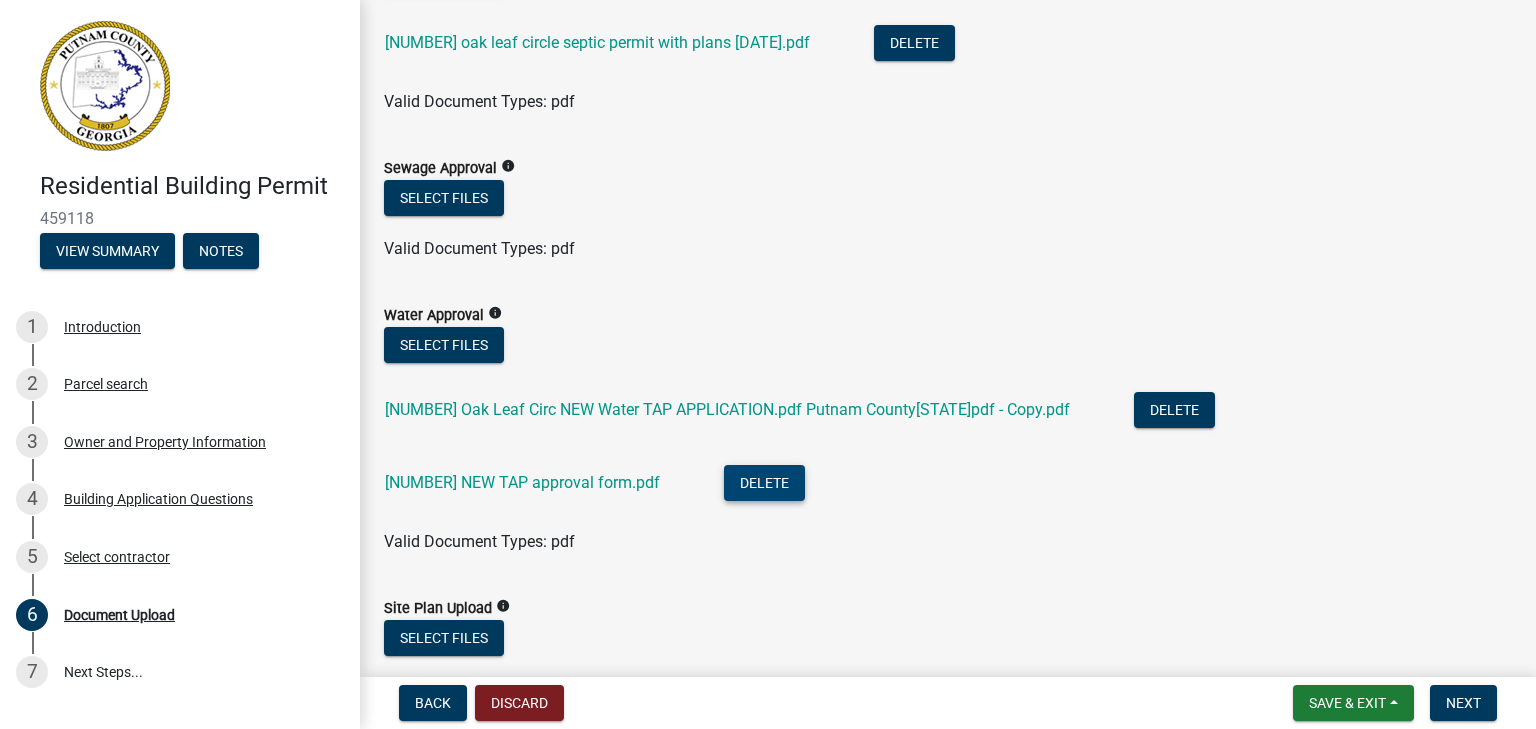 click on "Delete" at bounding box center [764, 483] 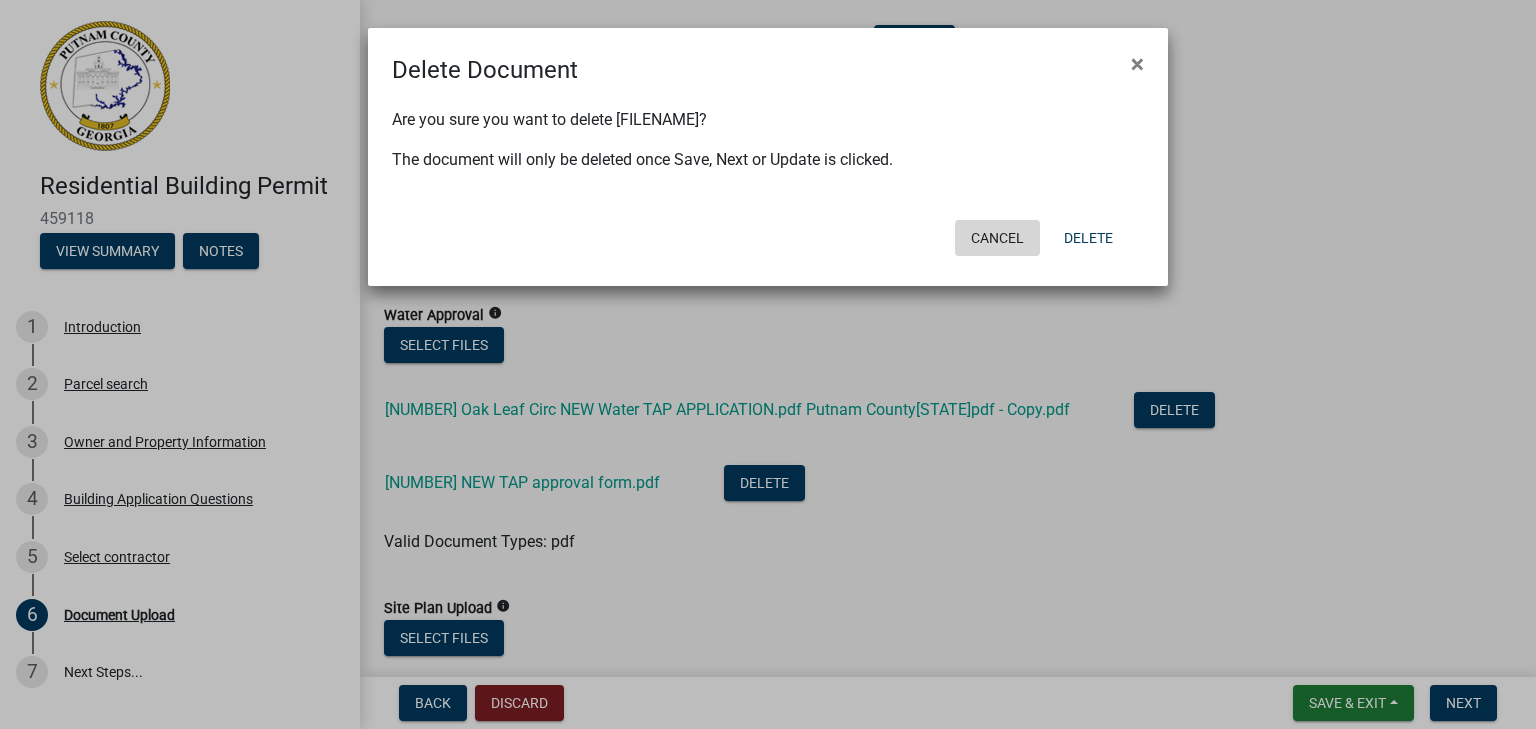 drag, startPoint x: 1027, startPoint y: 247, endPoint x: 1037, endPoint y: 259, distance: 15.6205 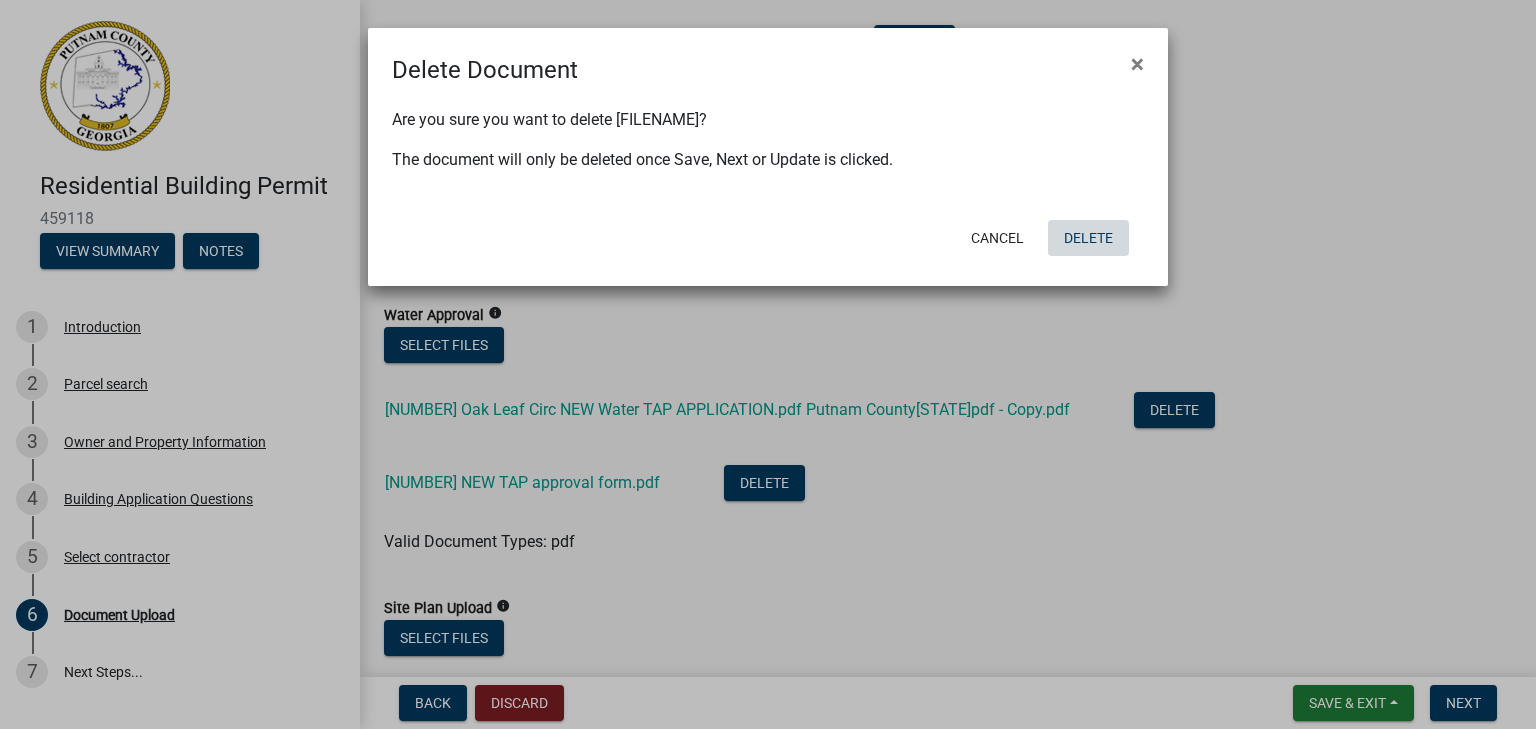 drag, startPoint x: 1037, startPoint y: 259, endPoint x: 1095, endPoint y: 234, distance: 63.15853 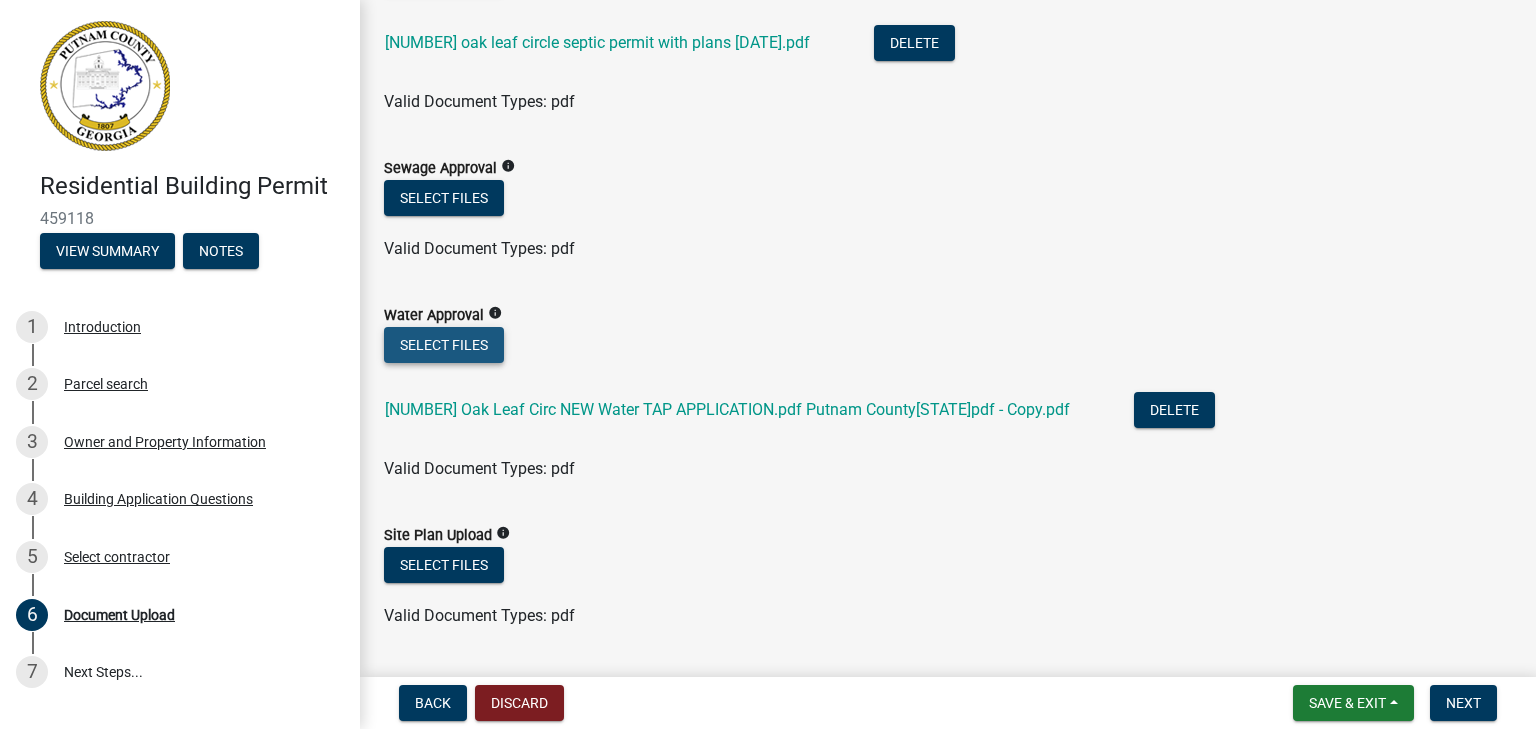 click on "Select files" 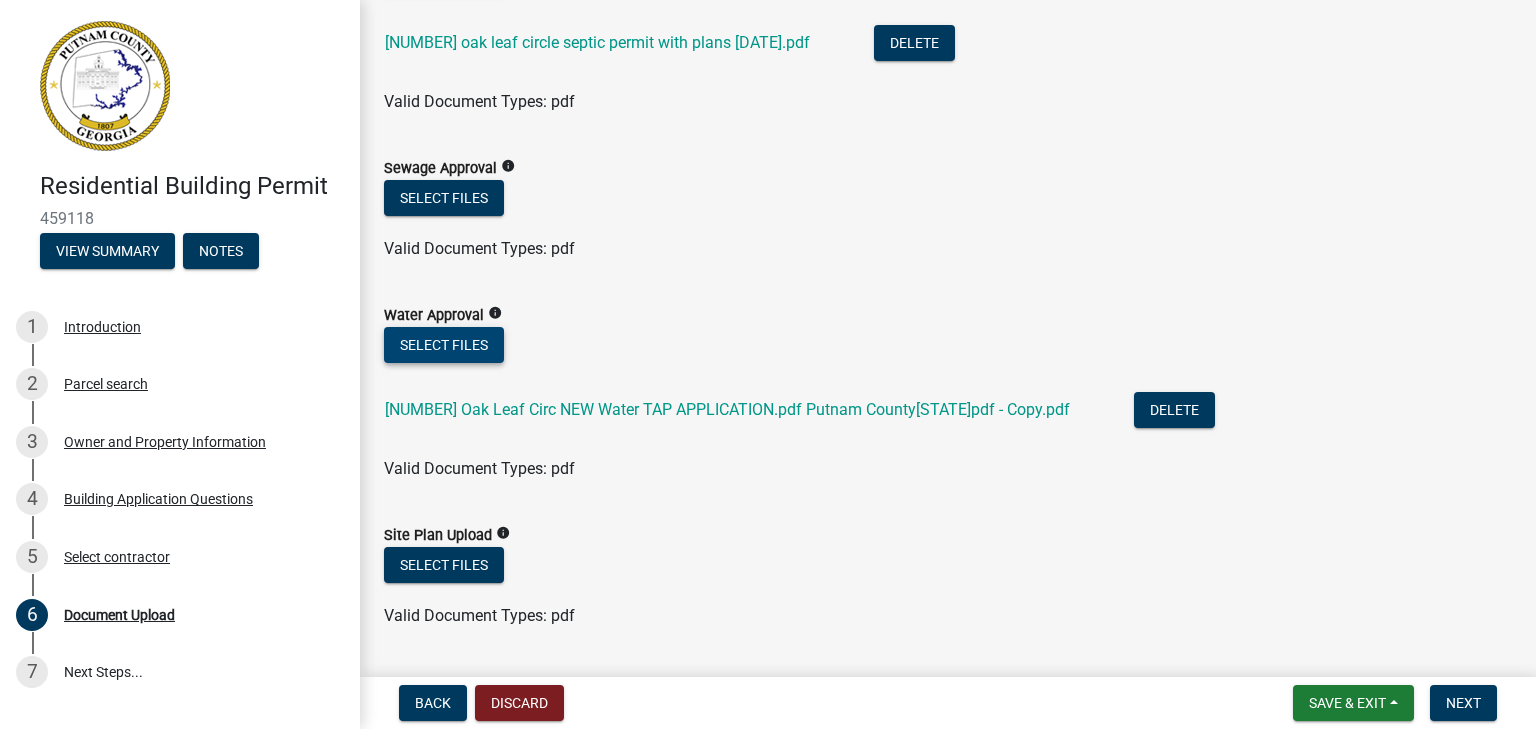 click on "Select files" 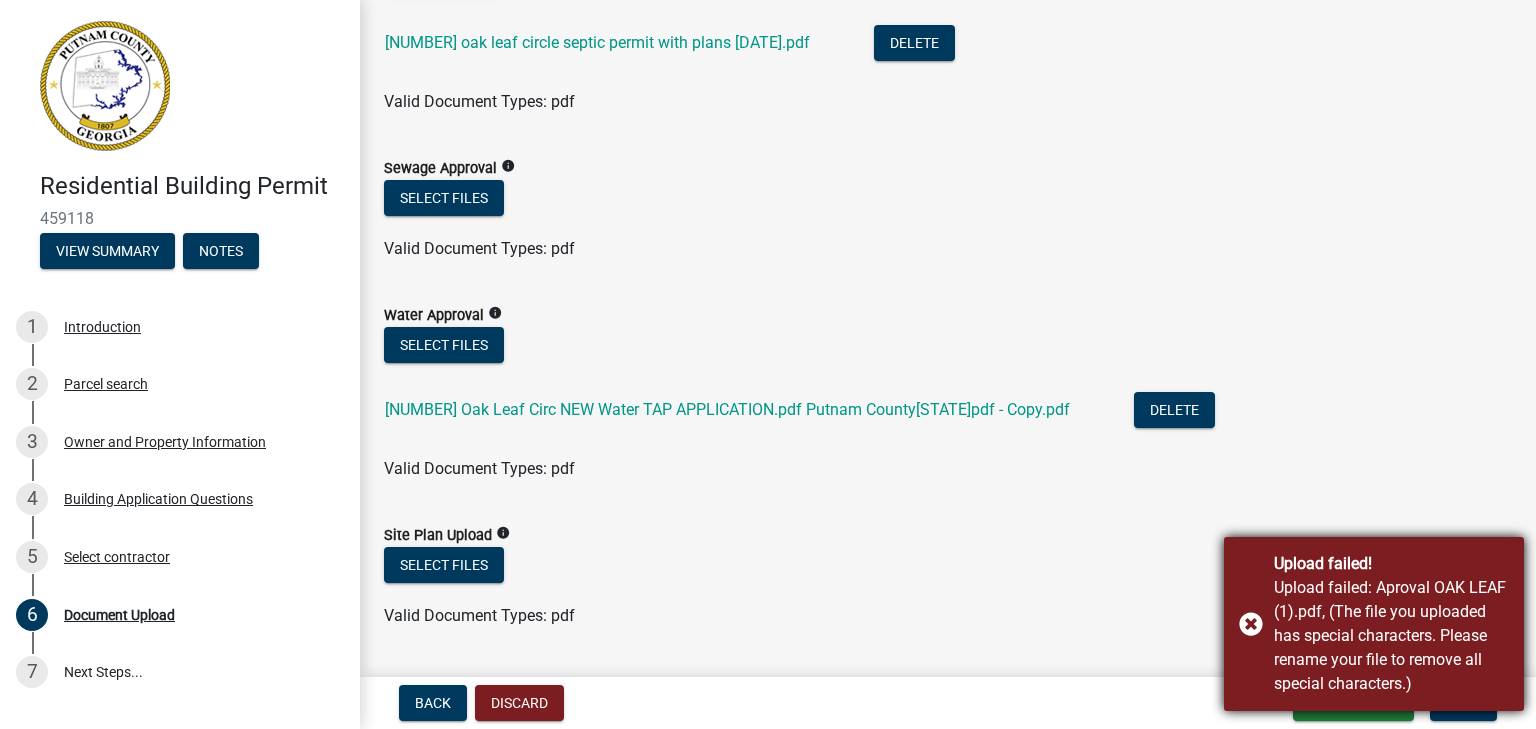 click on "Upload failed! Upload failed: [FILENAME], (The file you uploaded has special characters. Please rename your file to remove all special characters.)" at bounding box center (1374, 624) 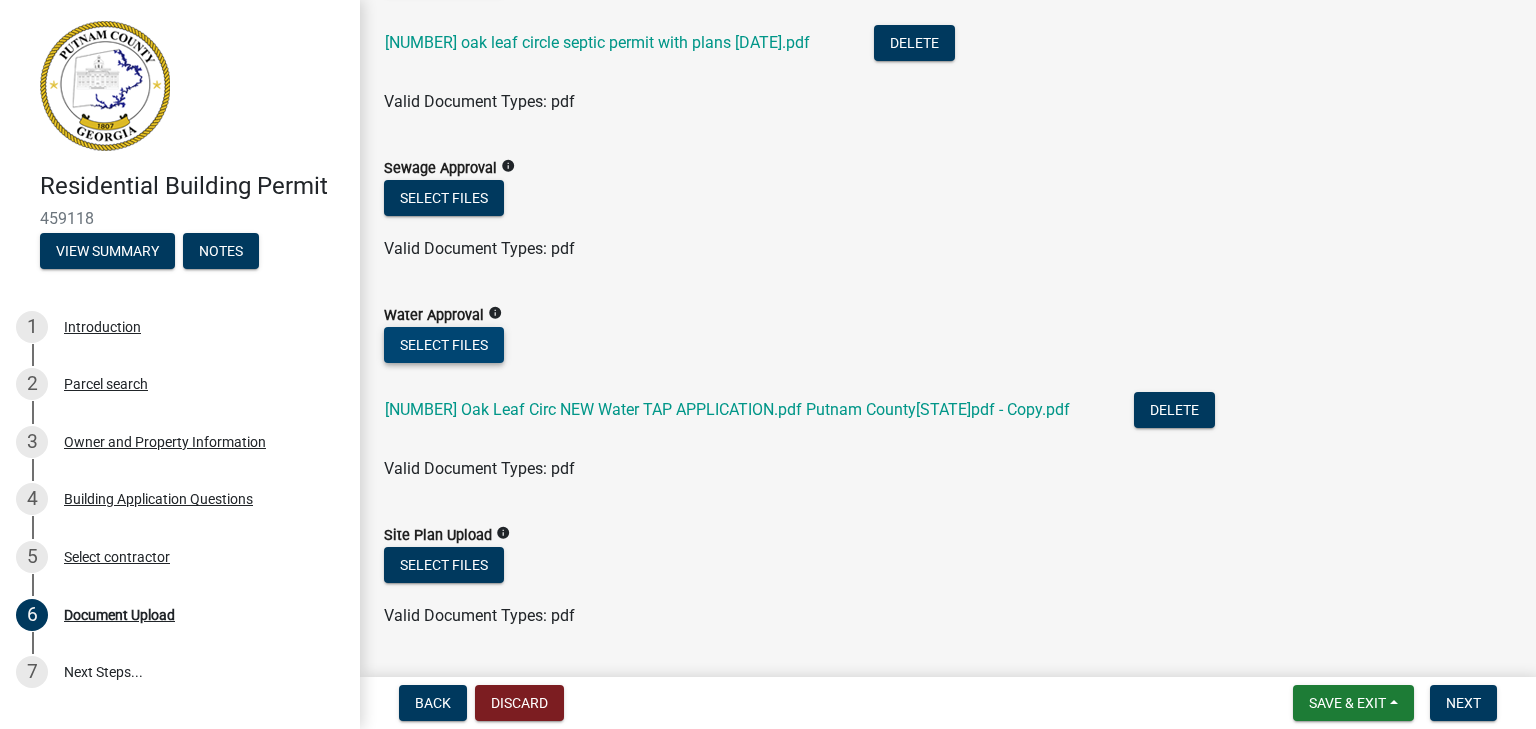 click on "Select files" 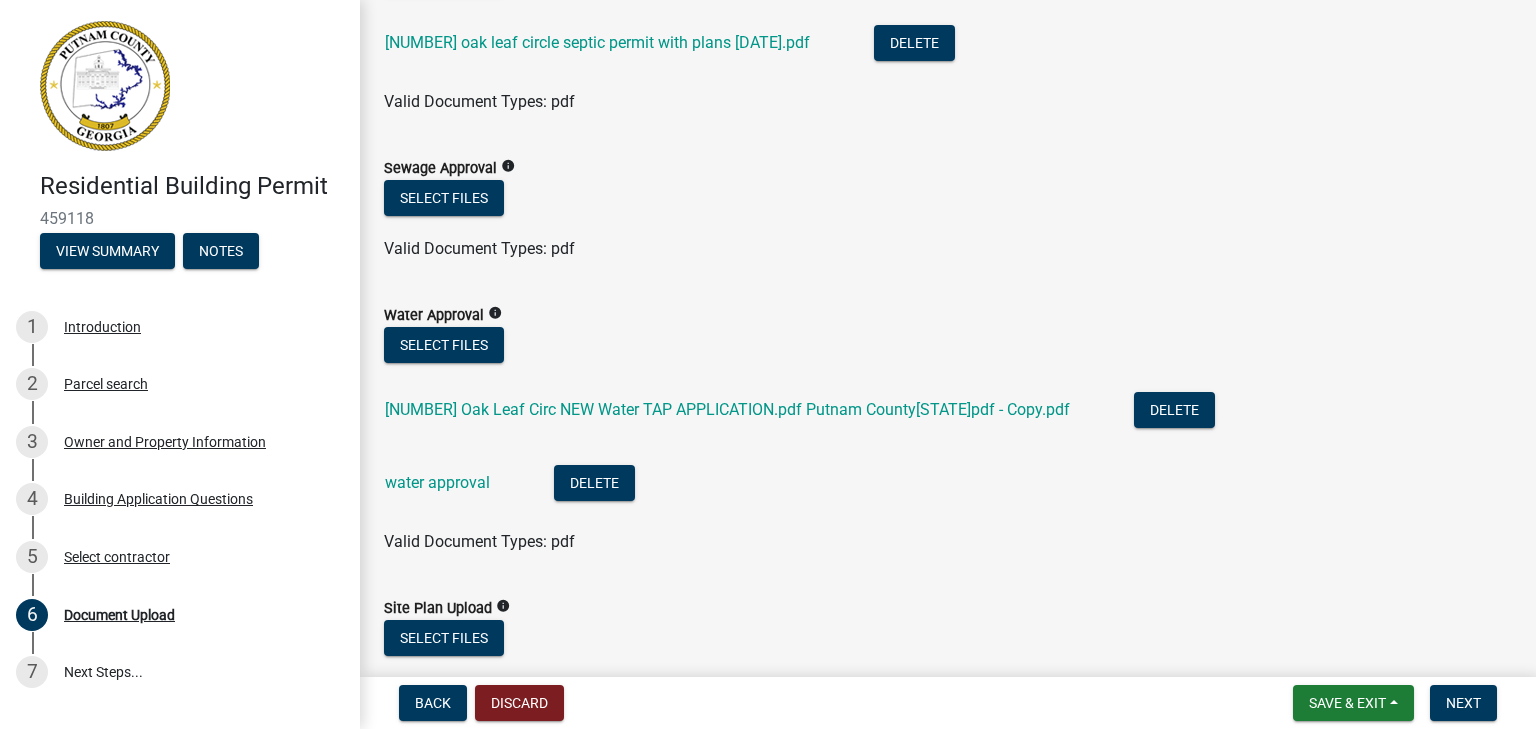 click on "water approval" 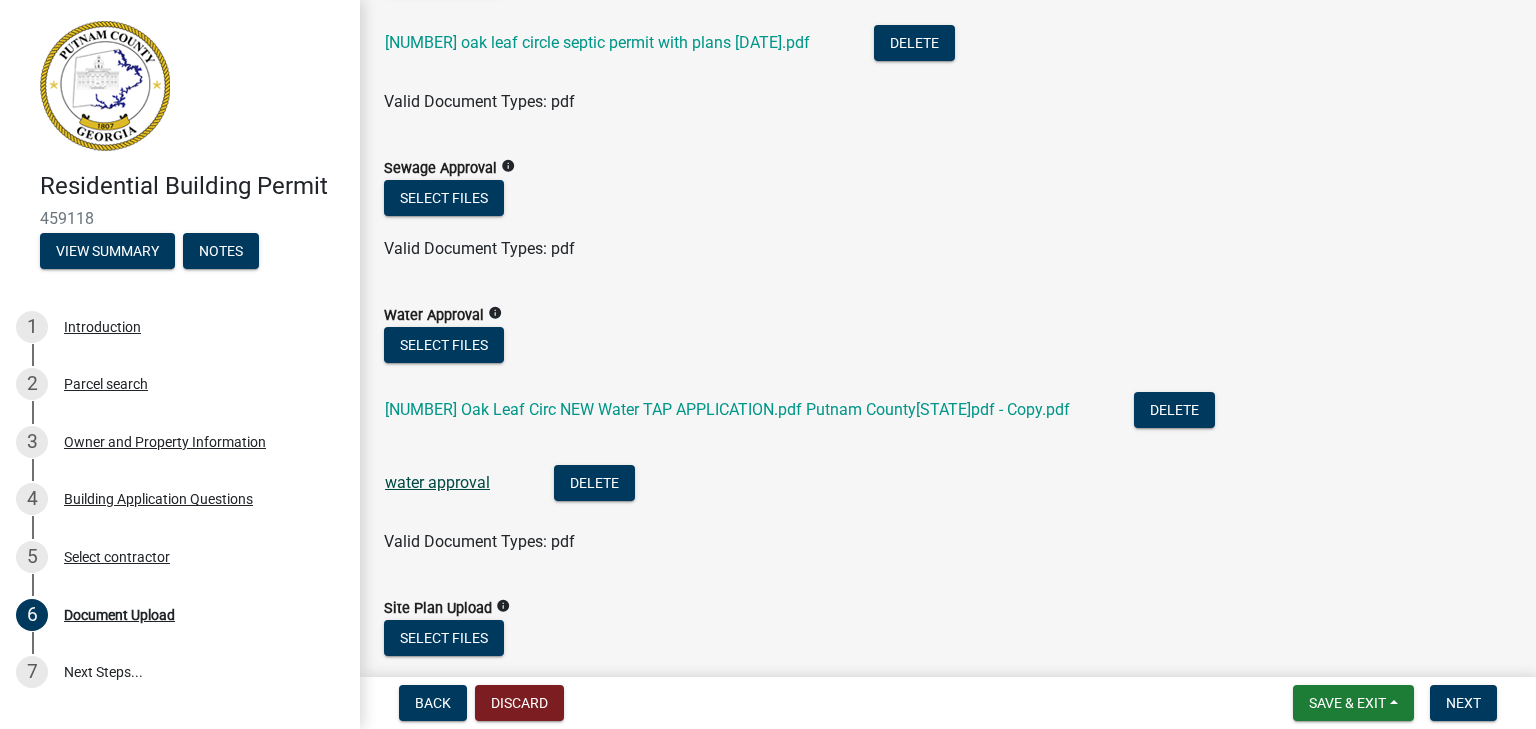 click on "water approval" 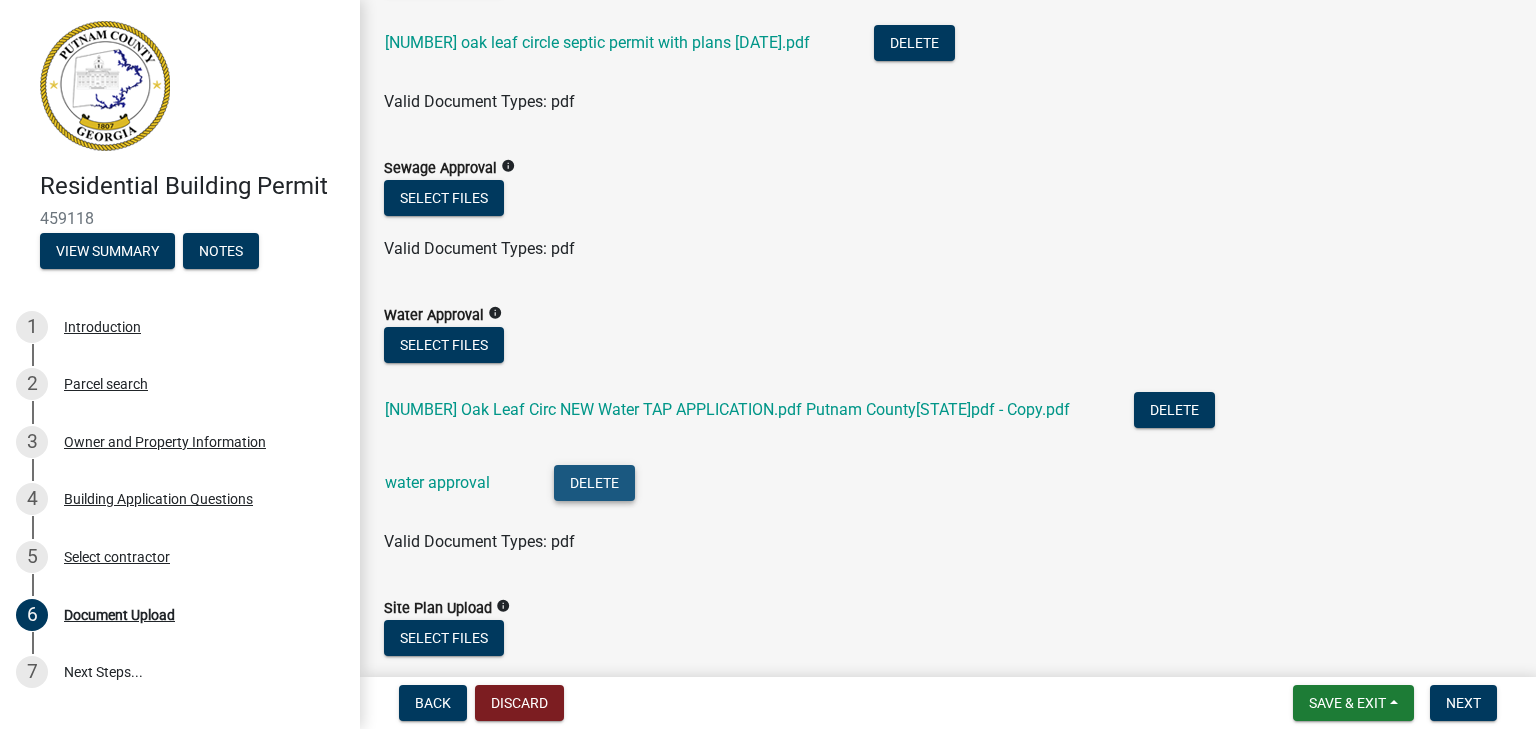 click on "Delete" at bounding box center (594, 483) 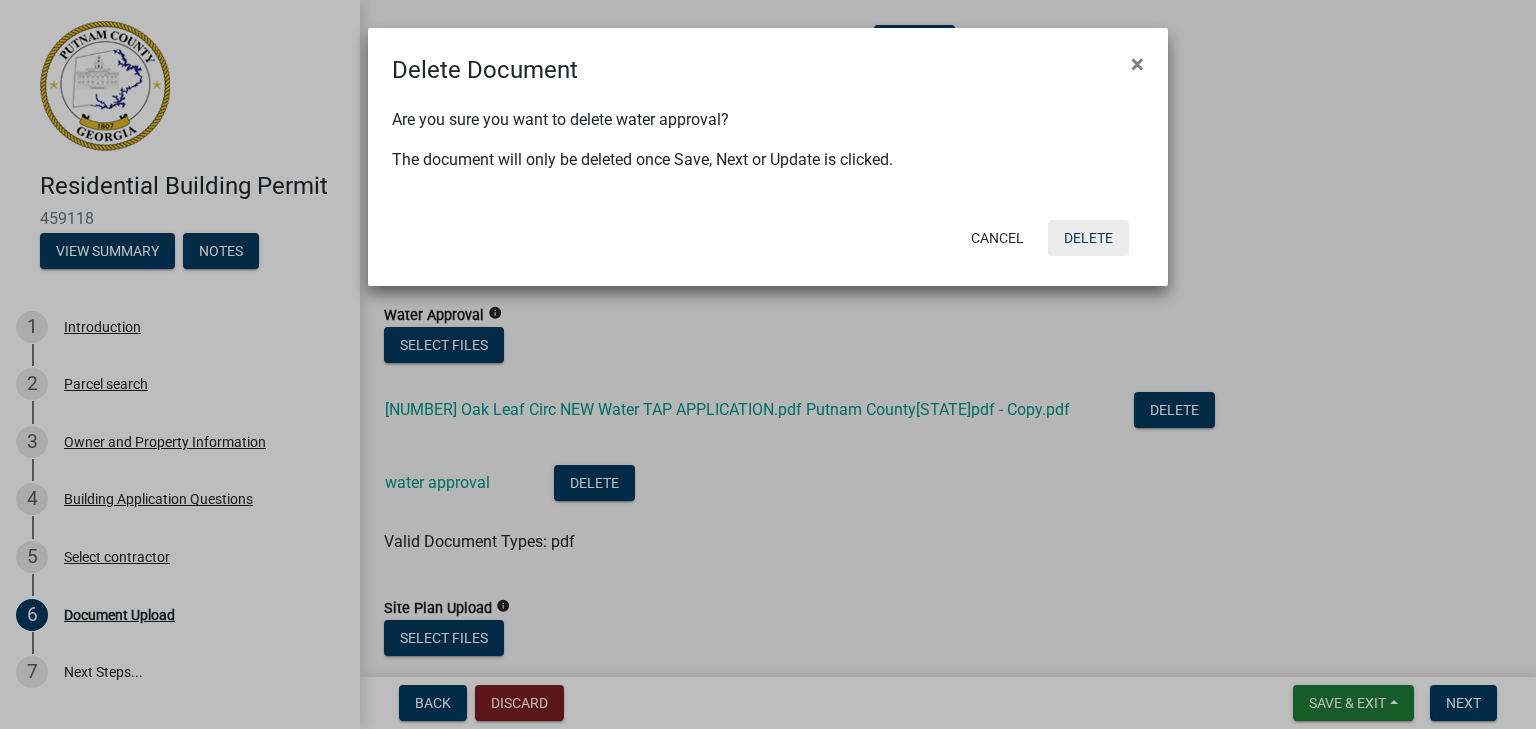 click on "Delete" 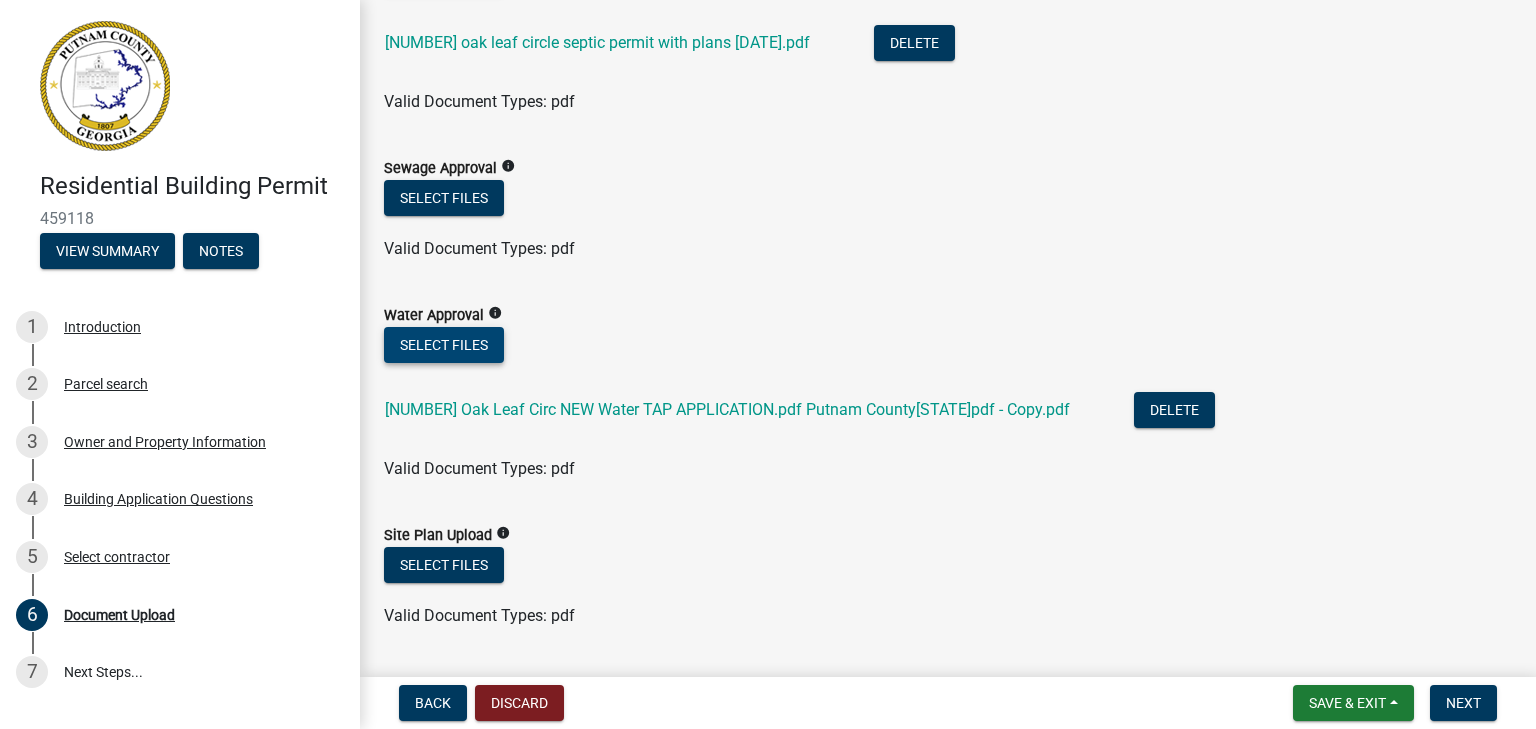 click on "Select files" 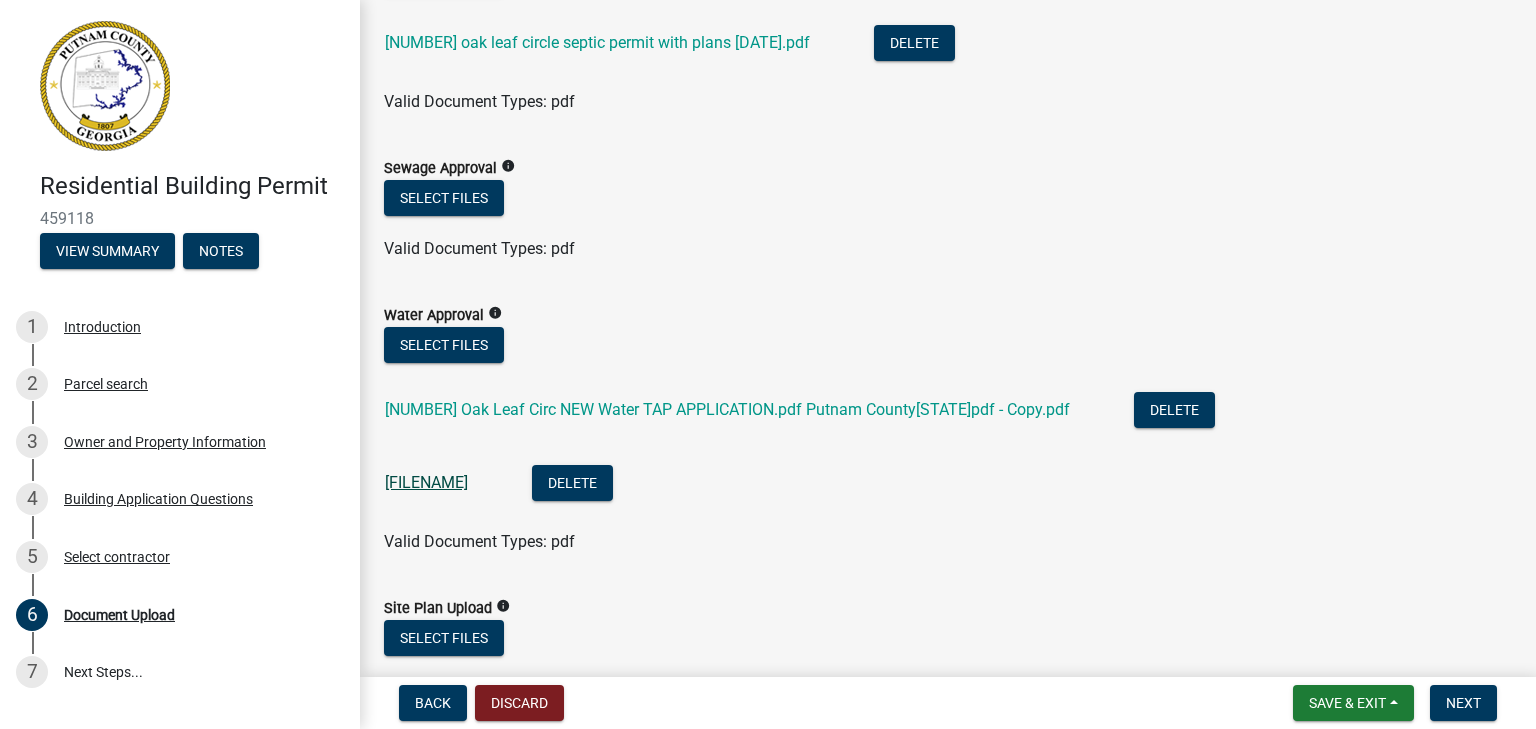 click on "[FILENAME]" 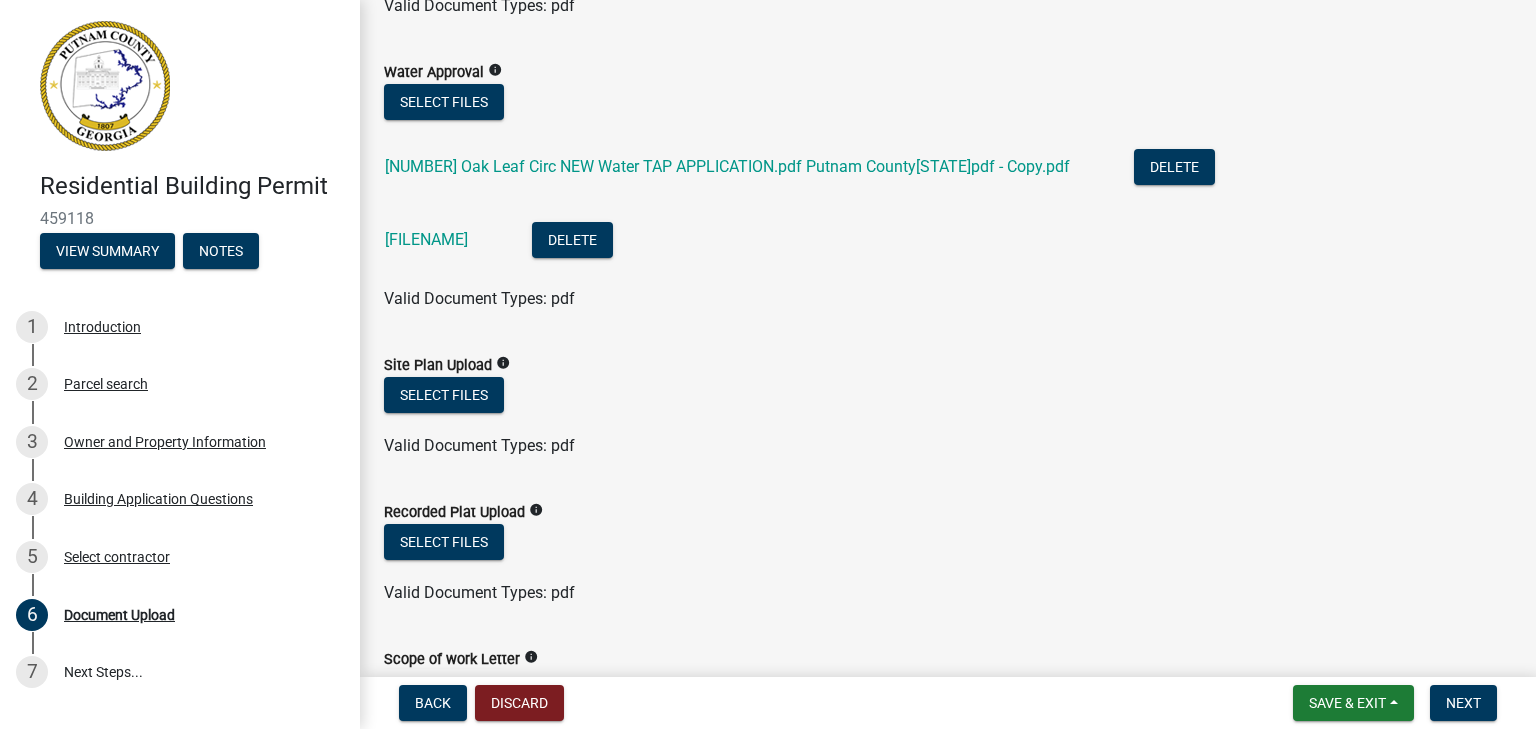scroll, scrollTop: 500, scrollLeft: 0, axis: vertical 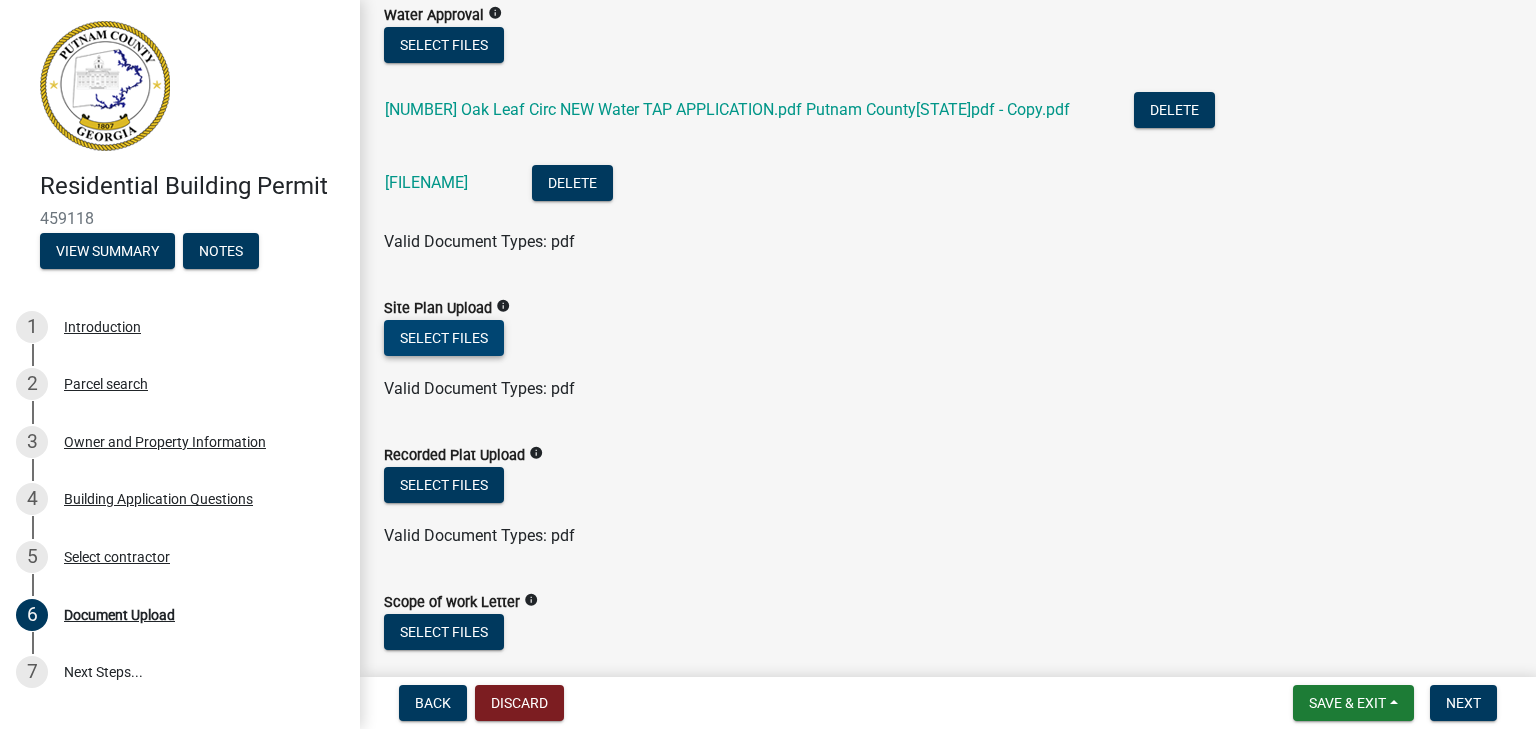 click on "Select files" 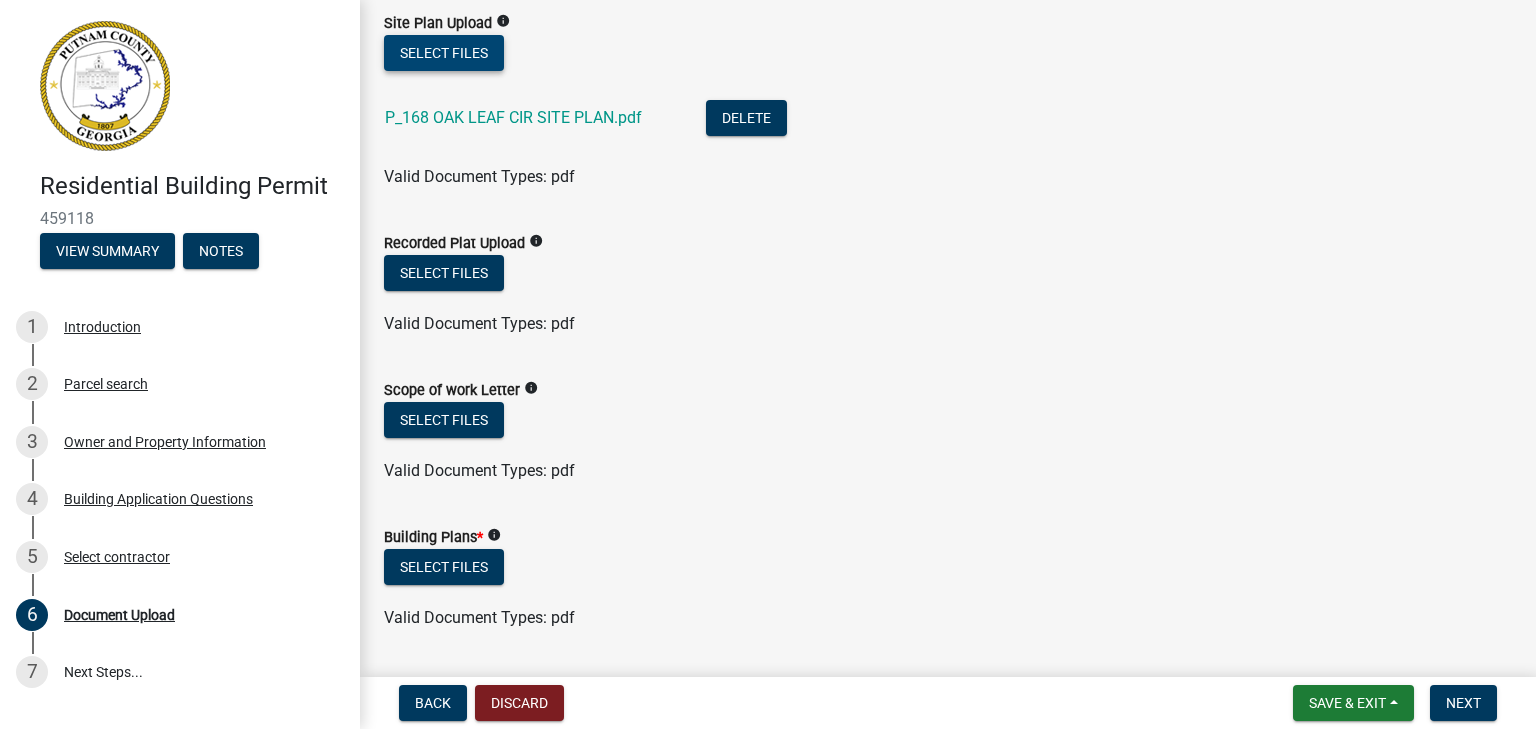 scroll, scrollTop: 800, scrollLeft: 0, axis: vertical 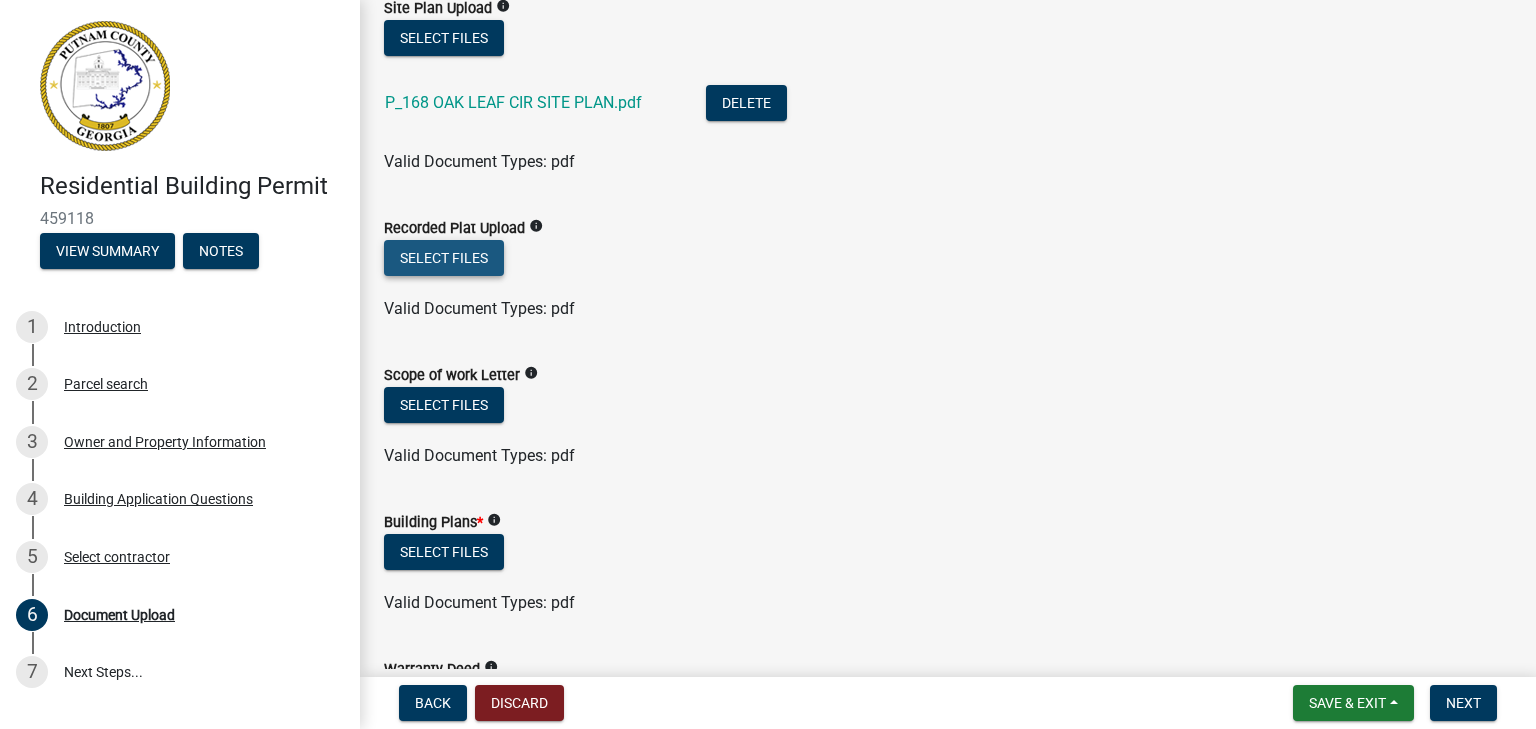 click on "Select files" 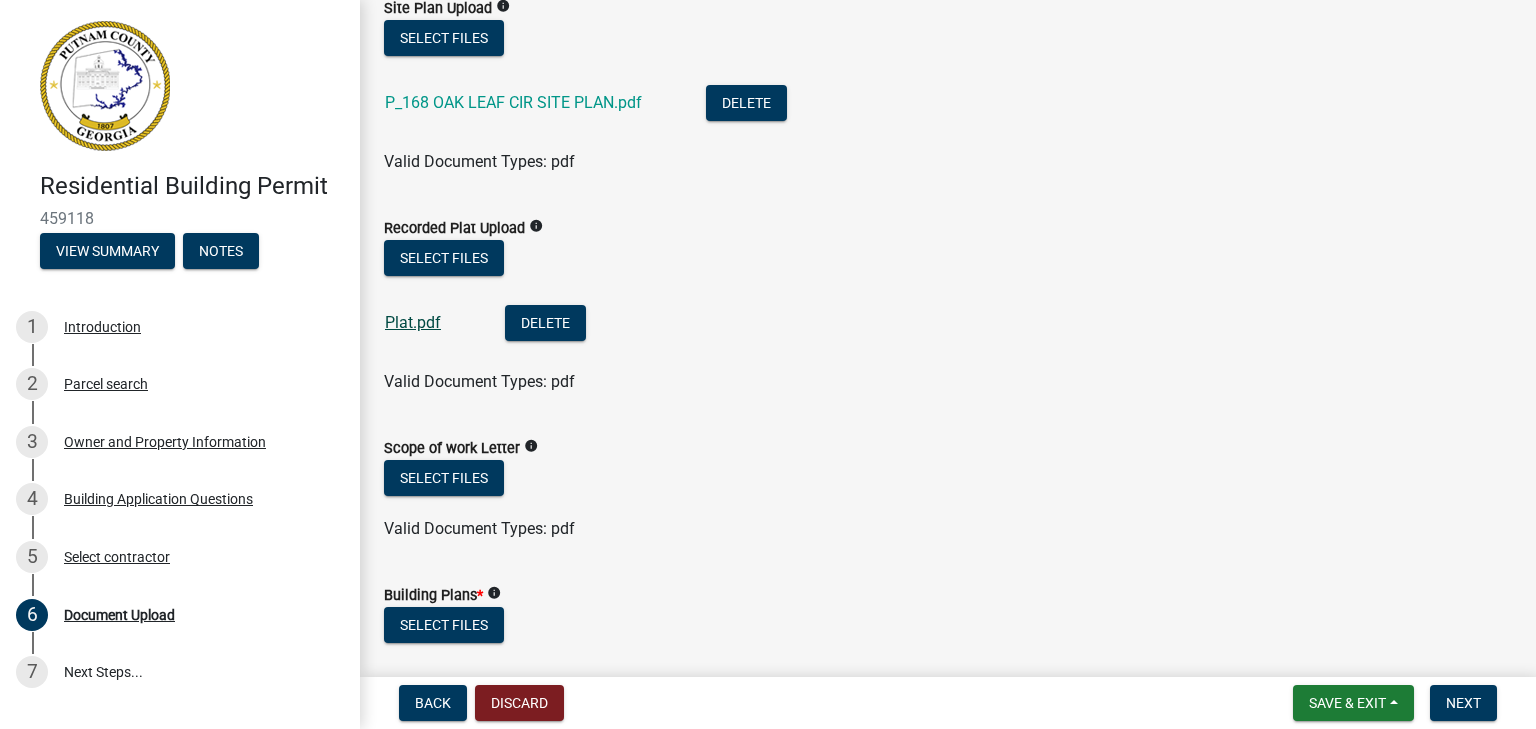click on "Plat.pdf" 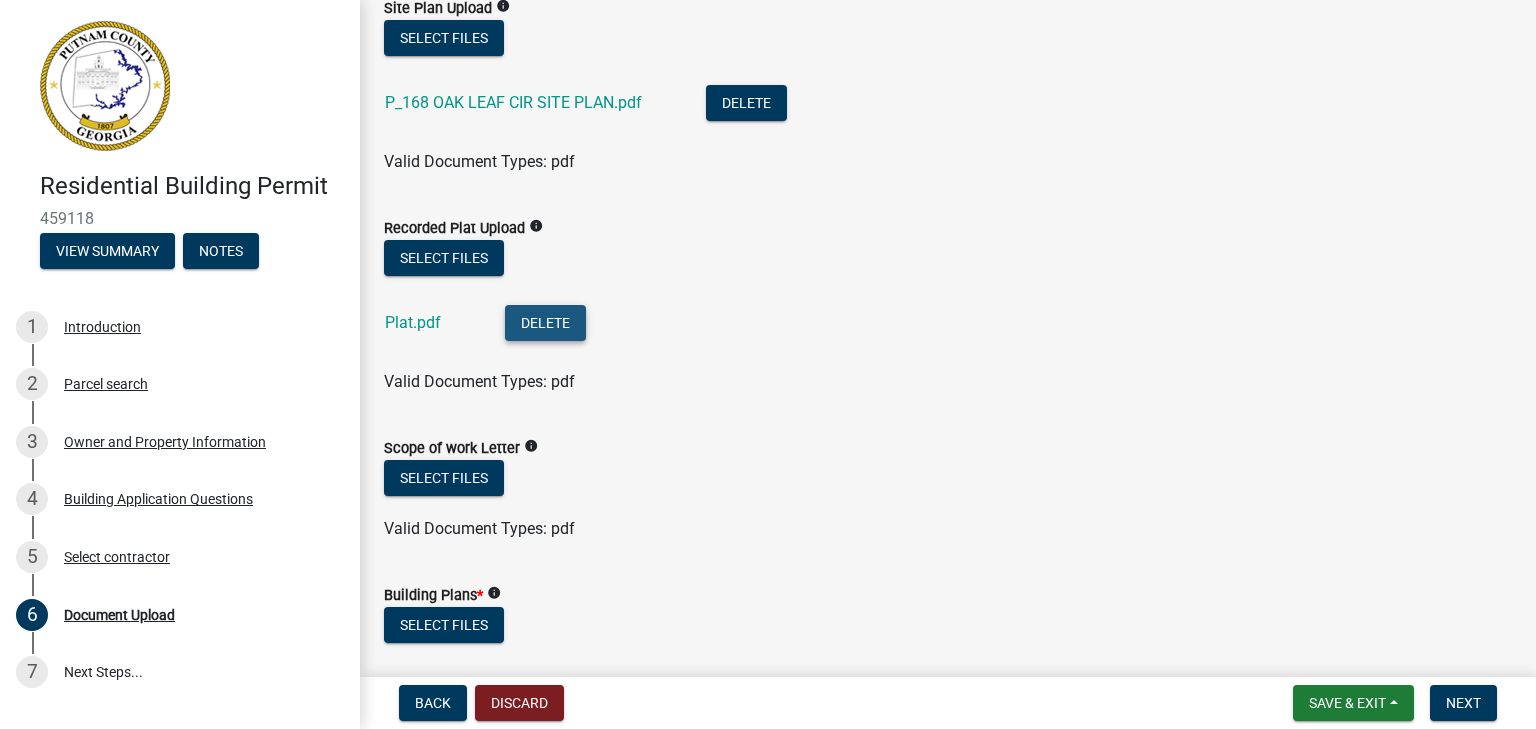 click on "Delete" at bounding box center [545, 323] 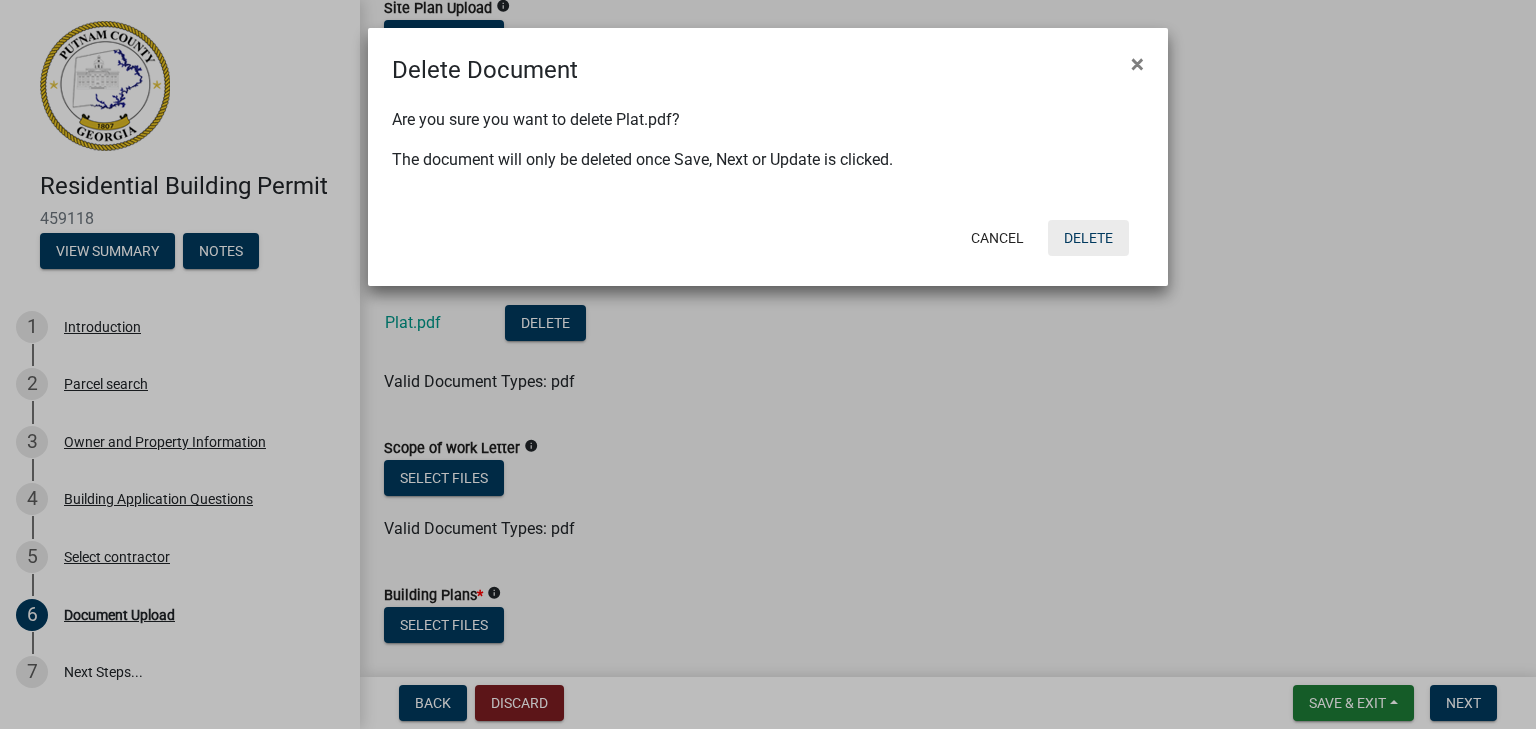 click on "Delete" 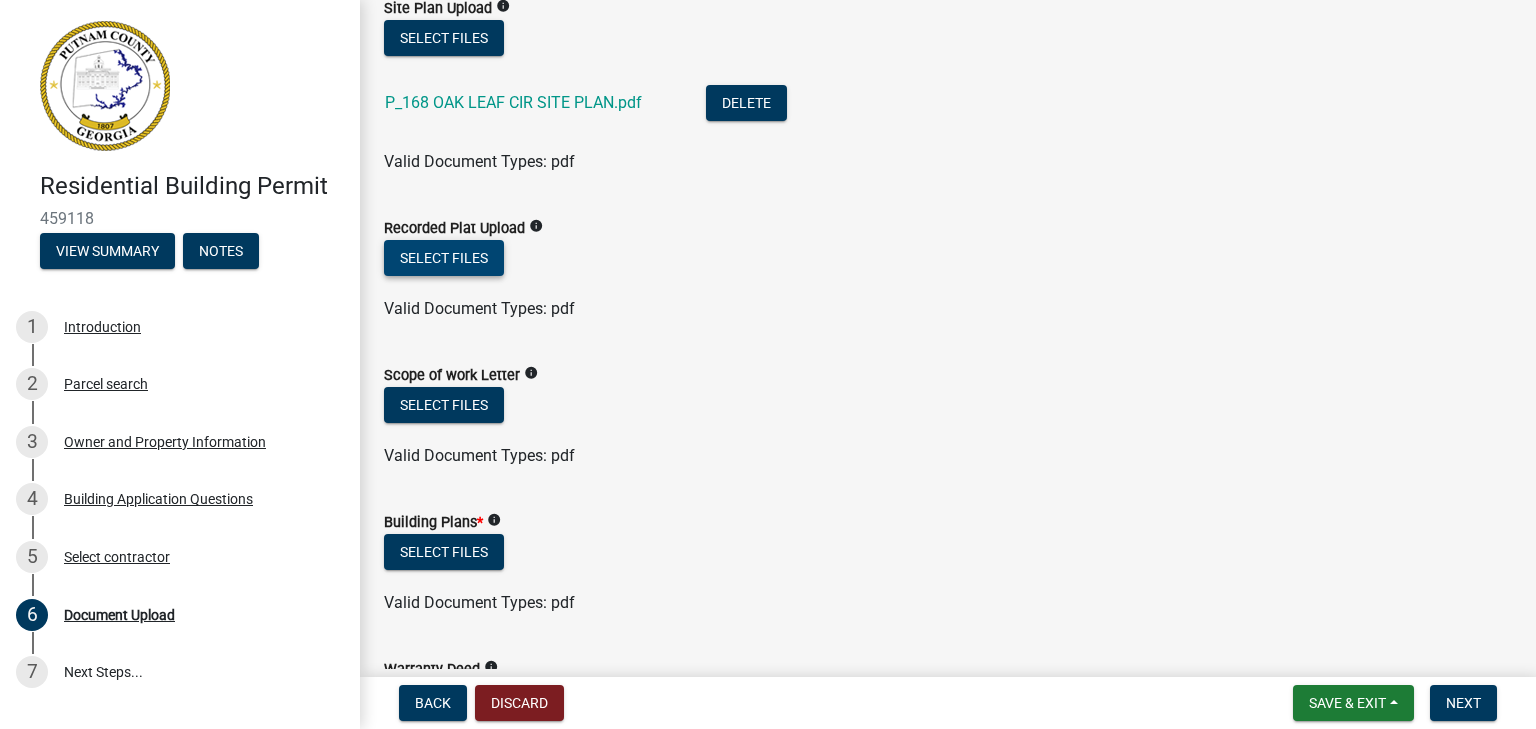 click on "Select files" 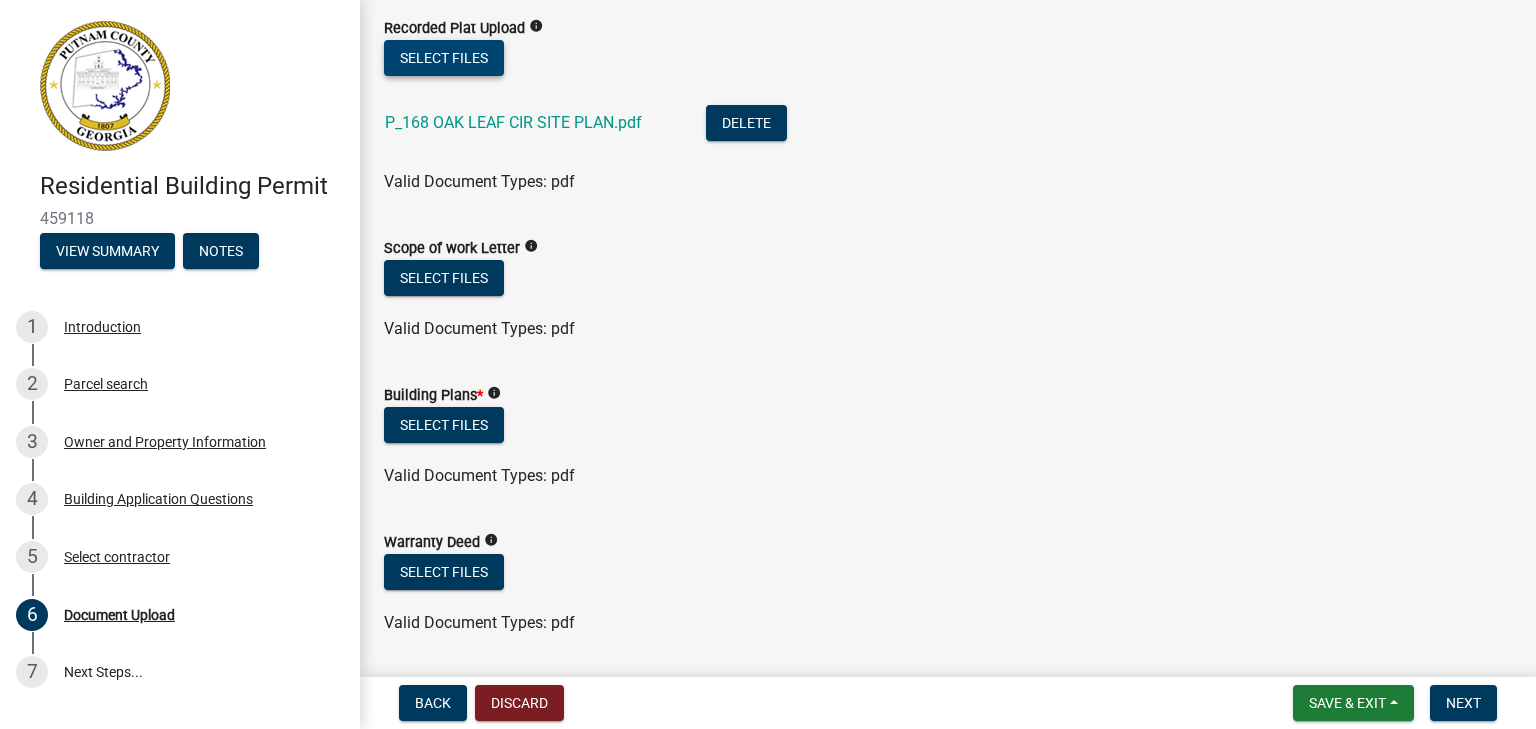 scroll, scrollTop: 1100, scrollLeft: 0, axis: vertical 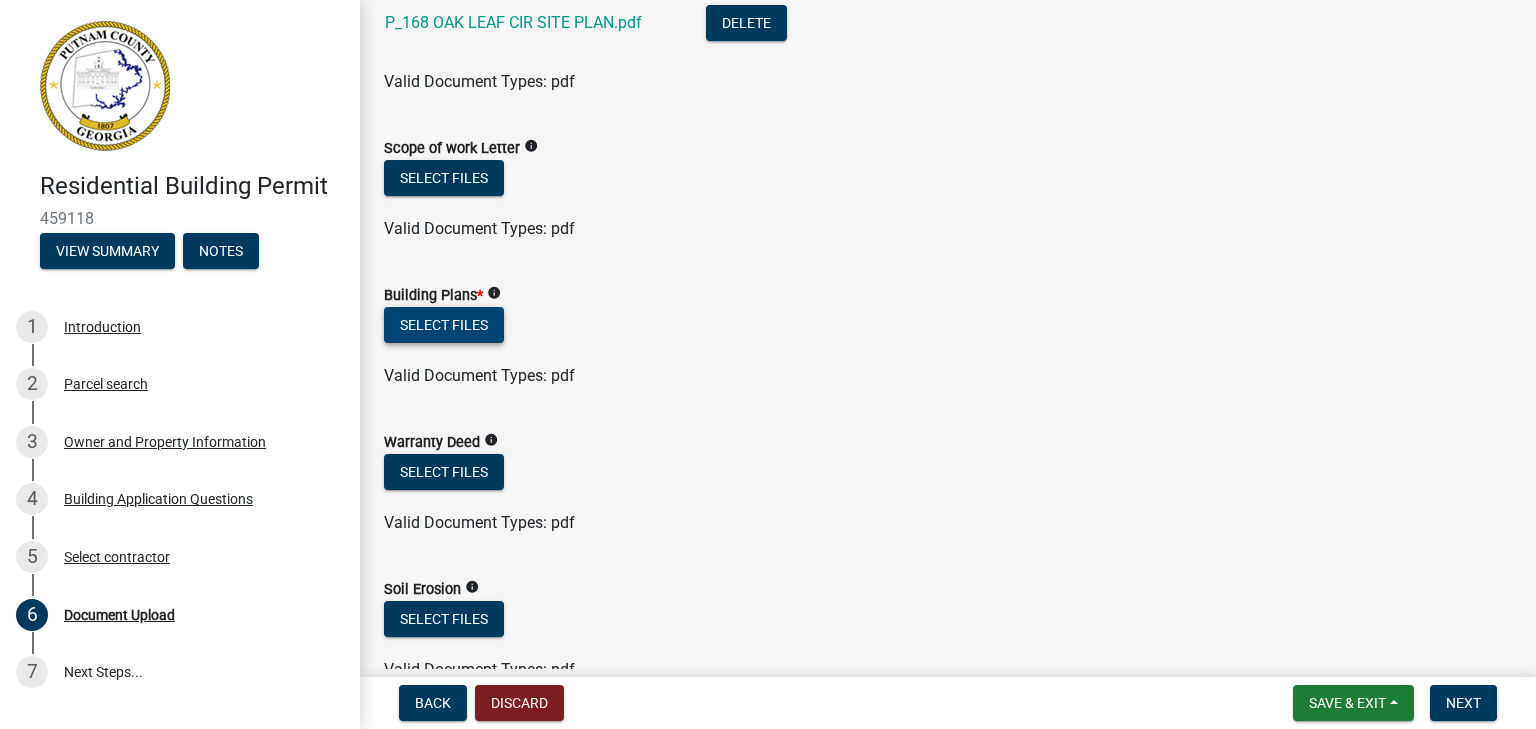 click on "Select files" 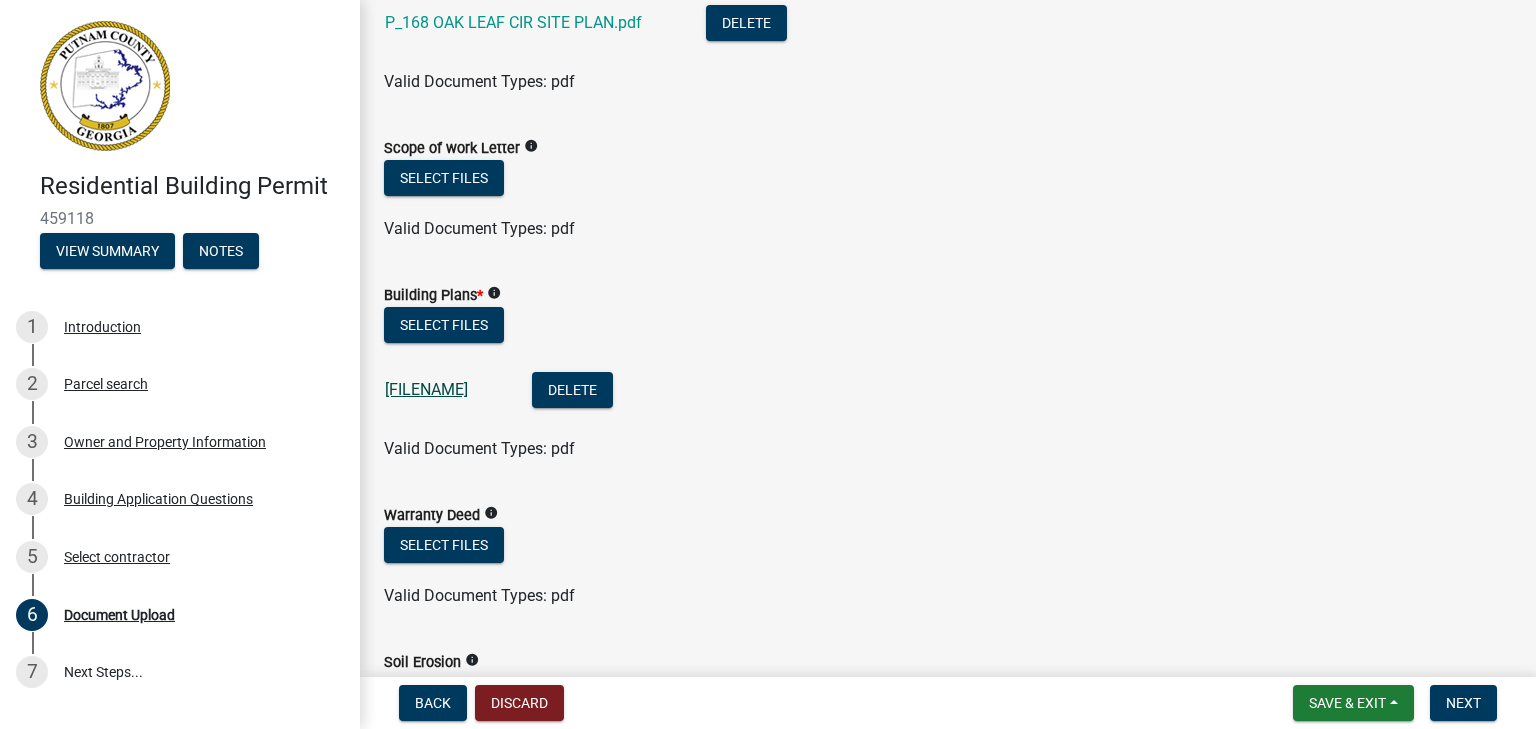 click on "[FILENAME]" 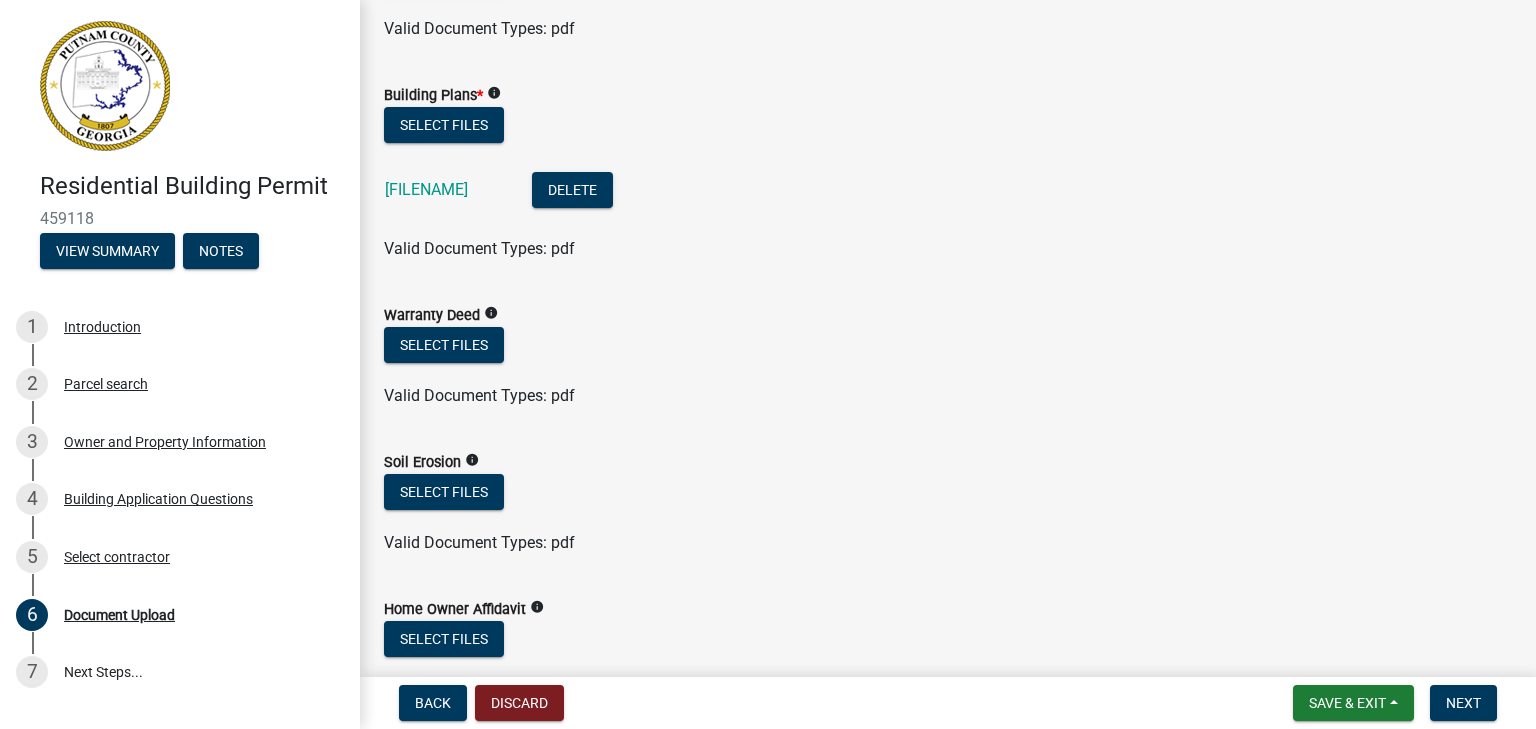 scroll, scrollTop: 1588, scrollLeft: 0, axis: vertical 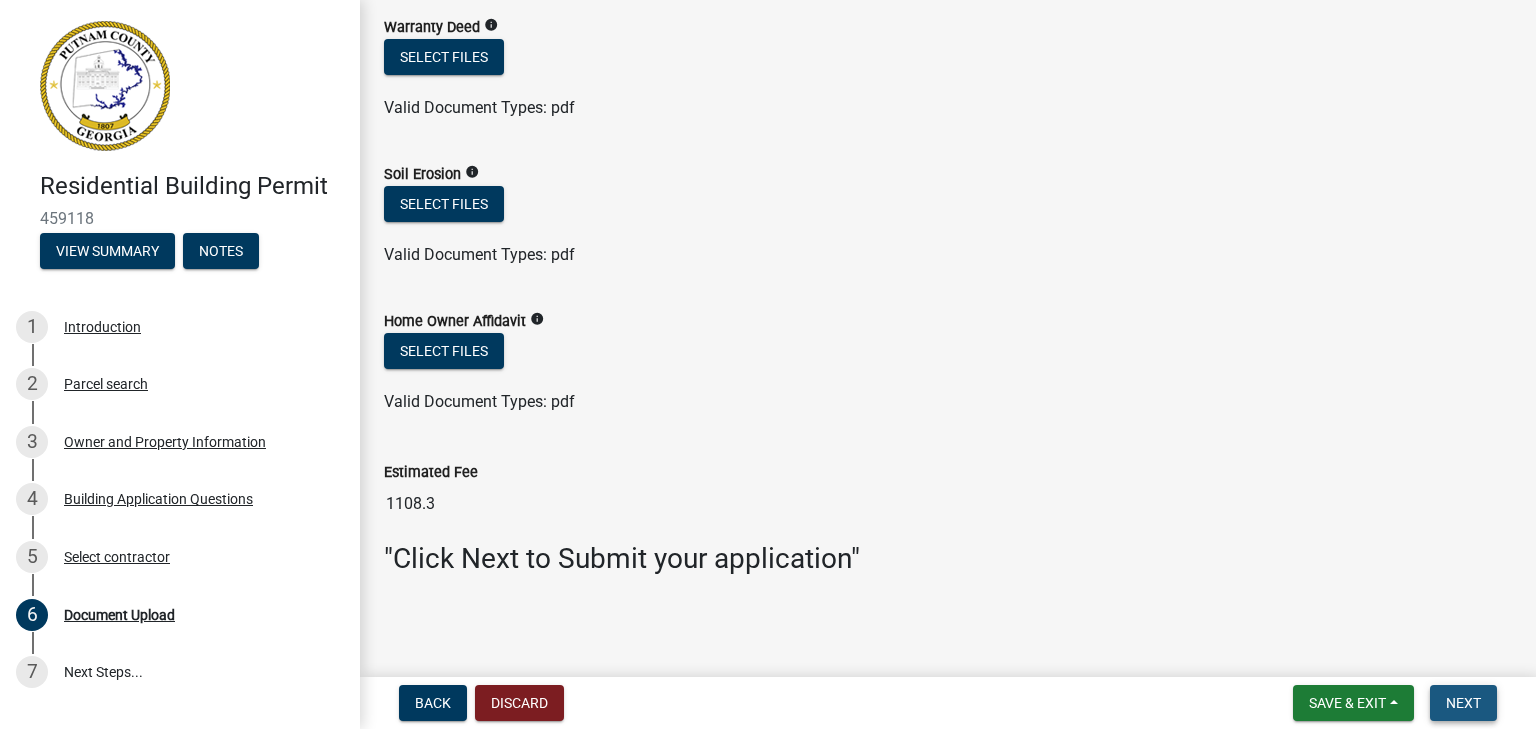click on "Next" at bounding box center [1463, 703] 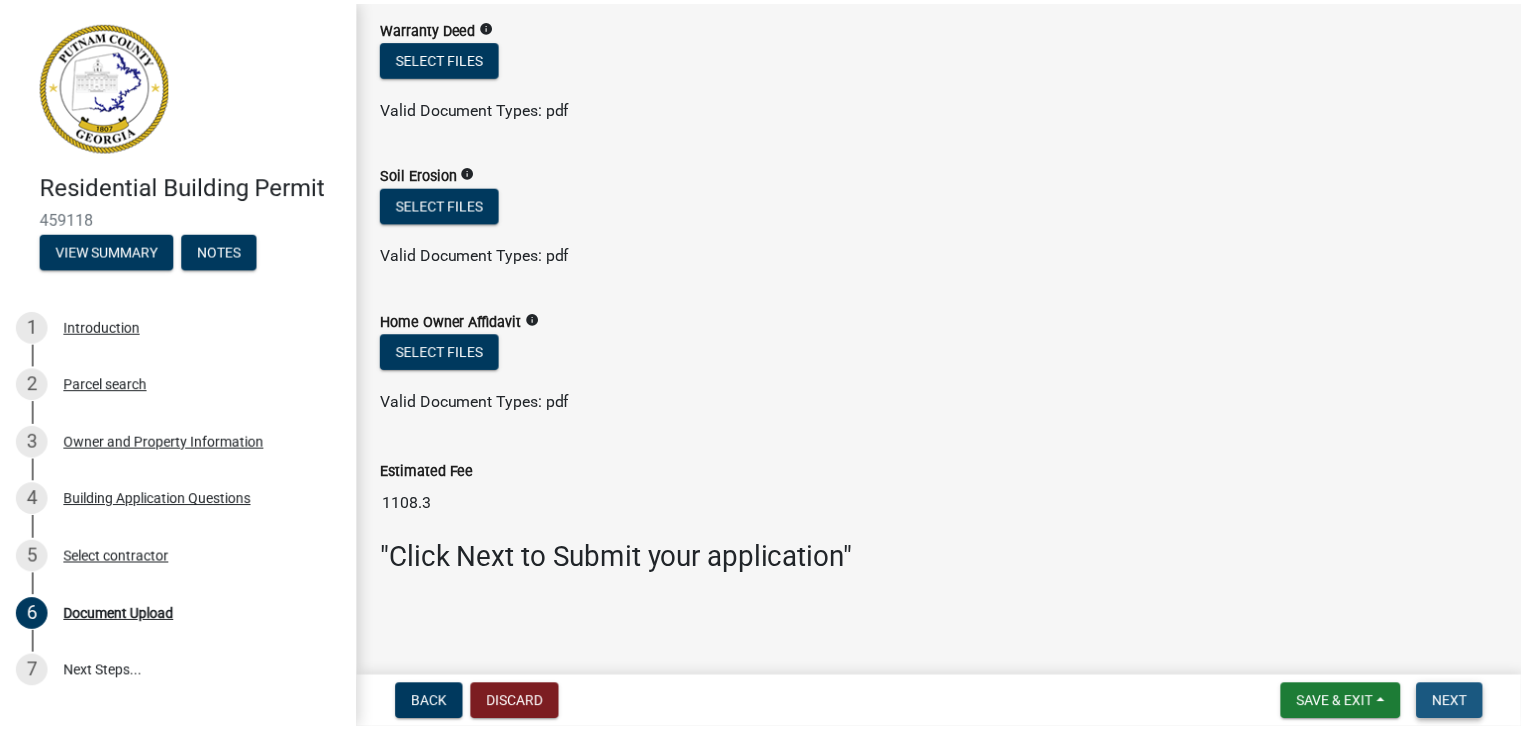 scroll, scrollTop: 0, scrollLeft: 0, axis: both 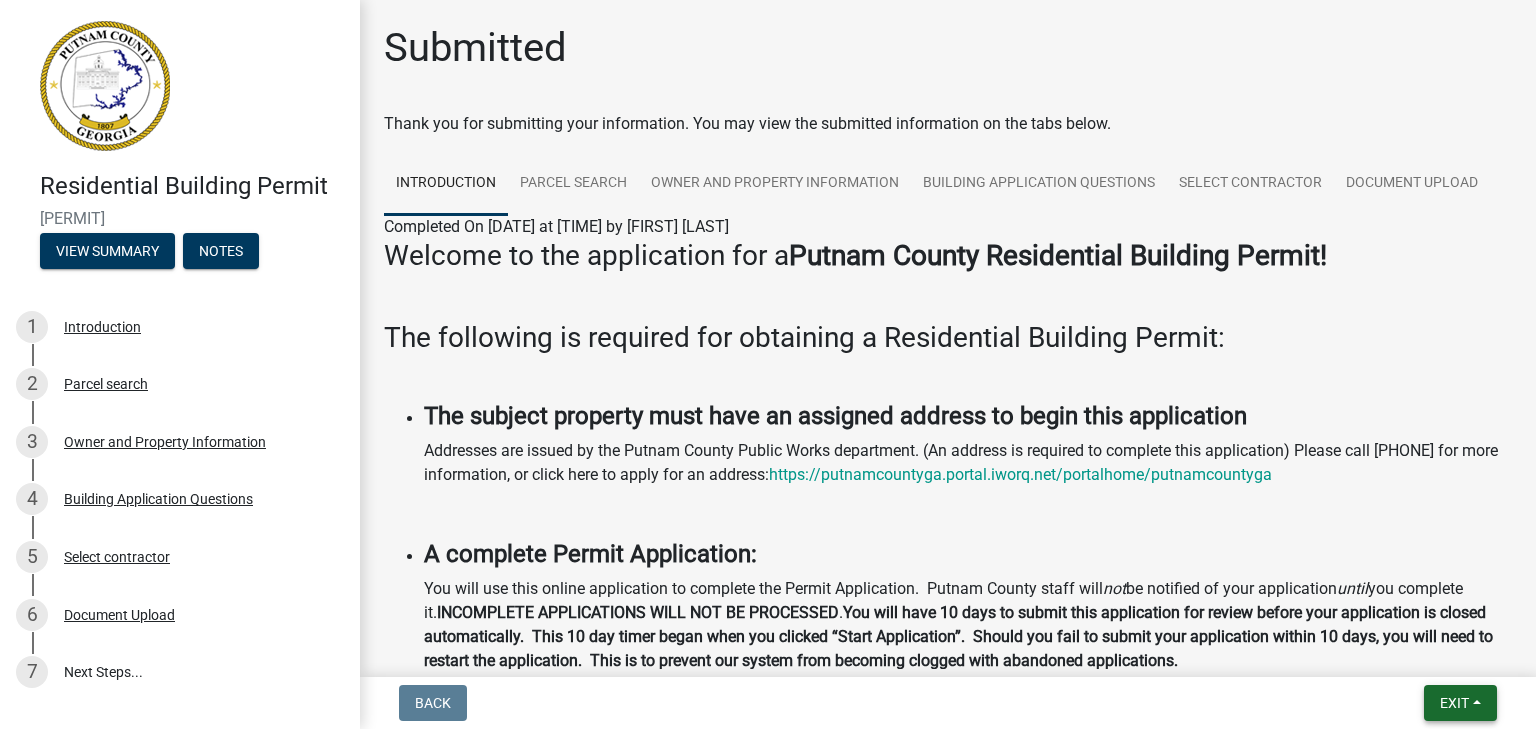 click on "Exit" at bounding box center [1454, 703] 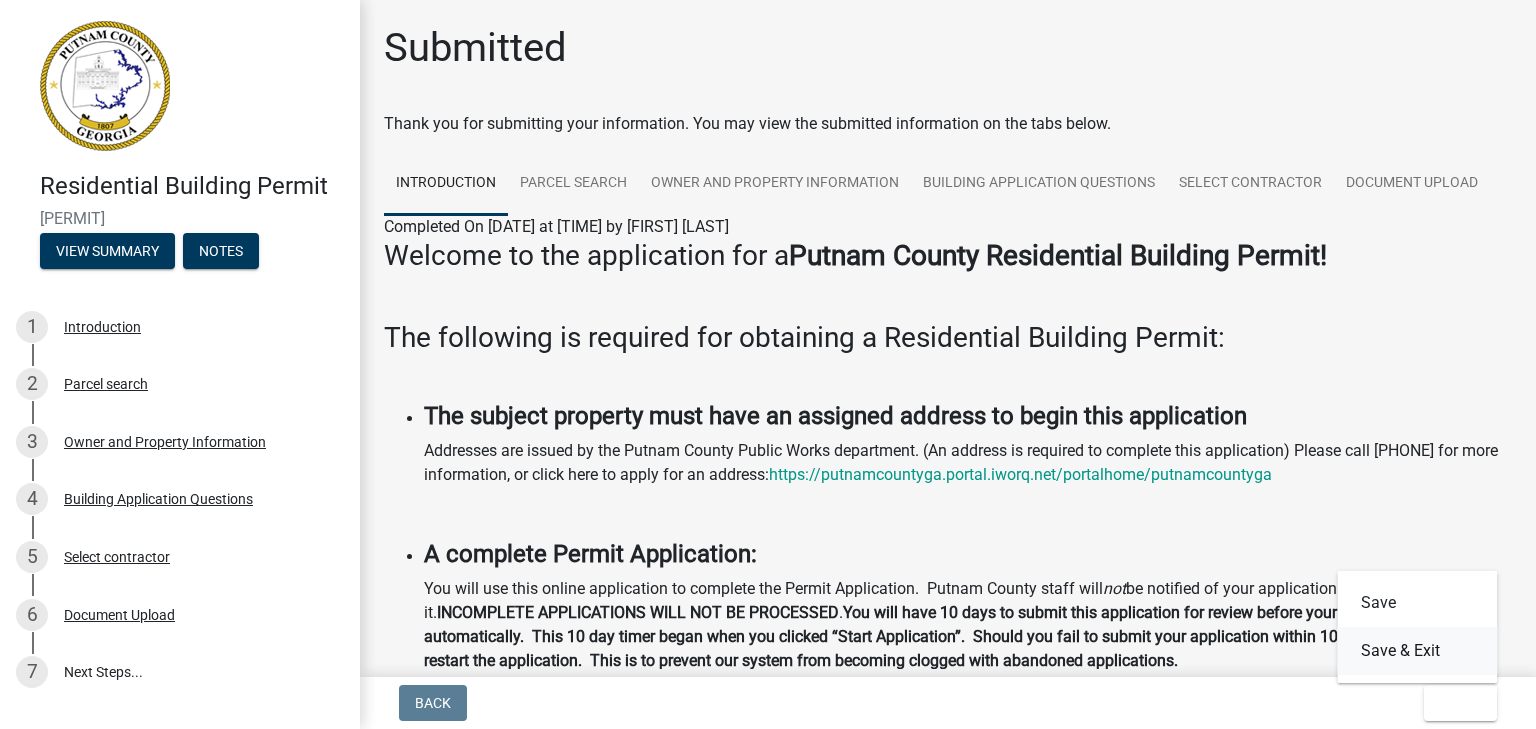 click on "Save & Exit" at bounding box center [1417, 651] 